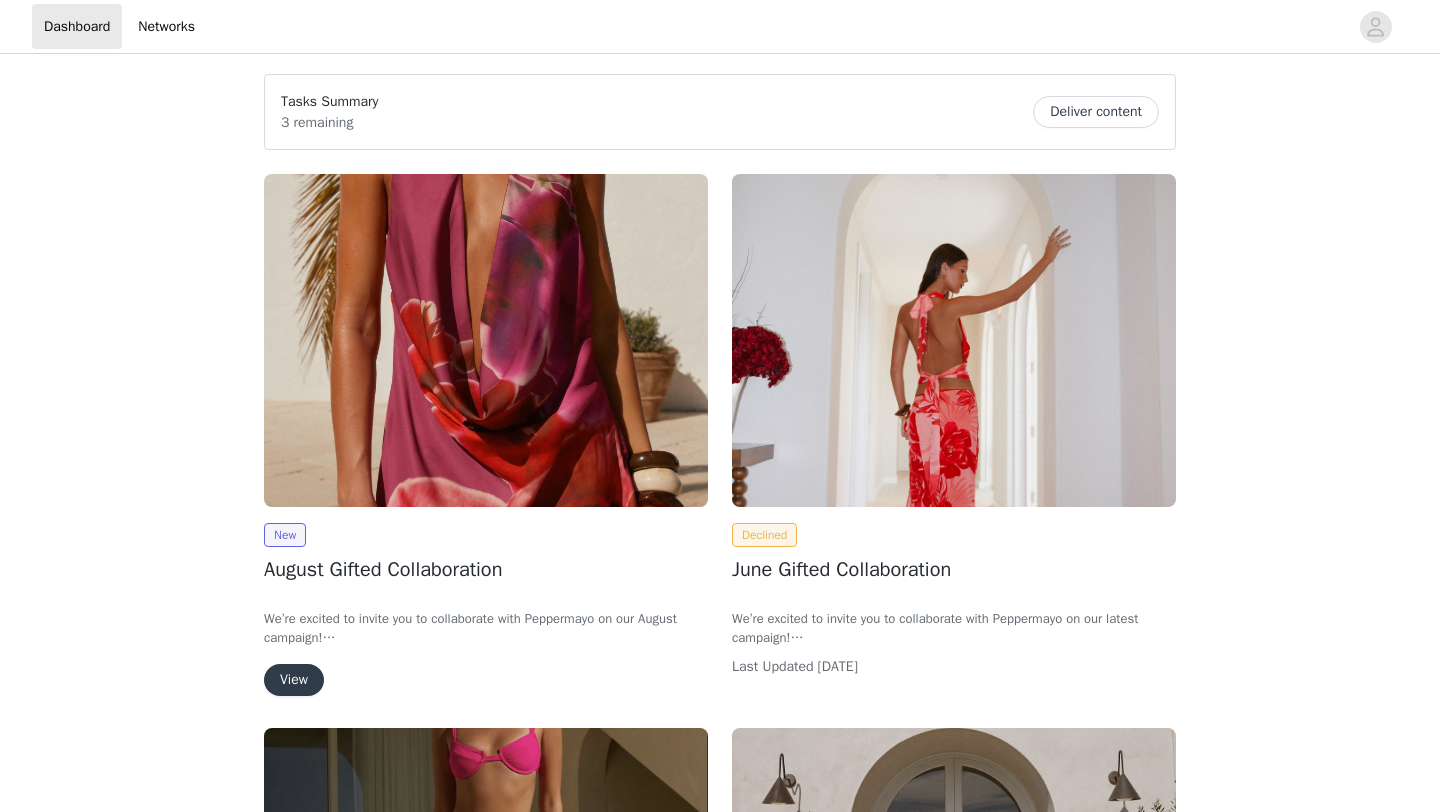 scroll, scrollTop: 0, scrollLeft: 0, axis: both 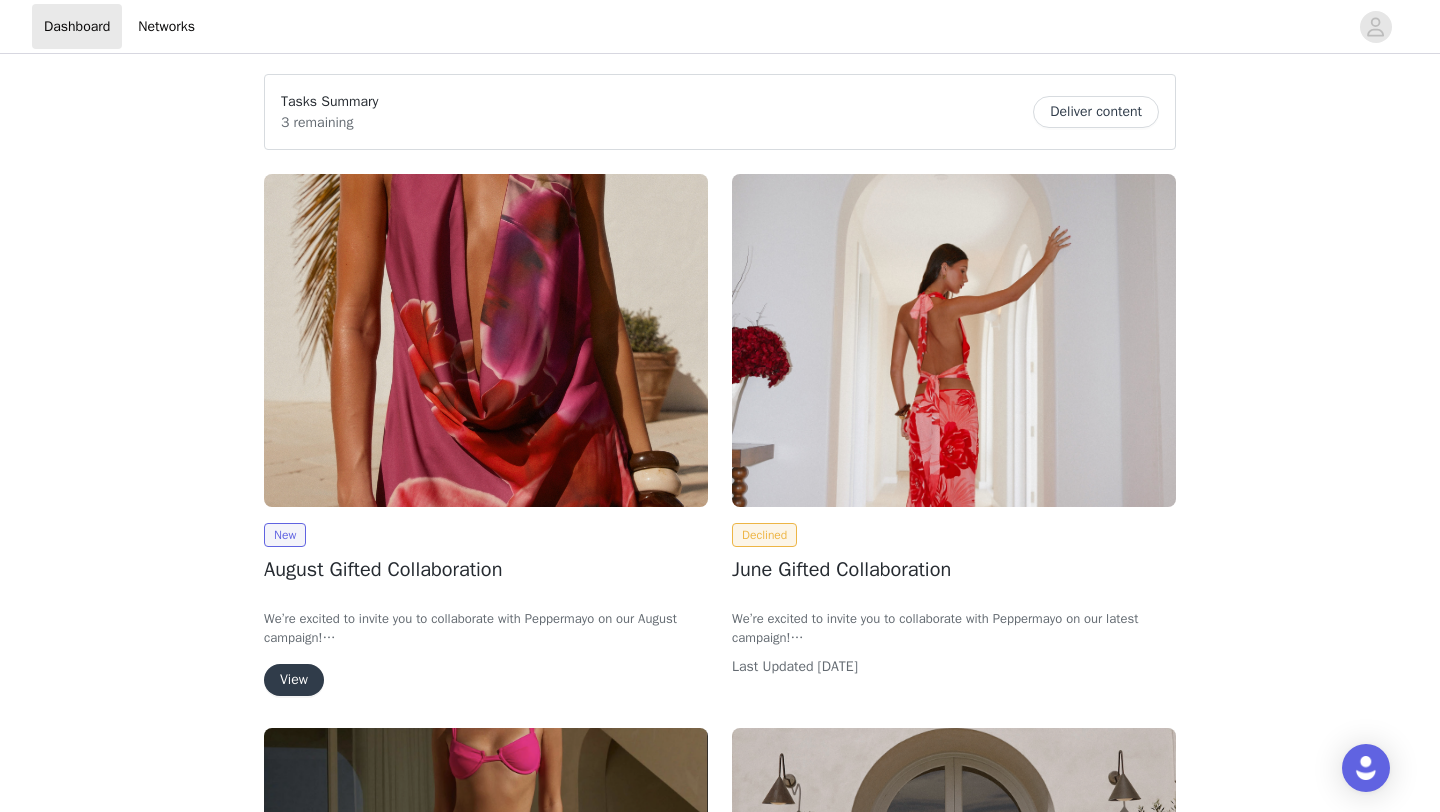 click at bounding box center (954, 340) 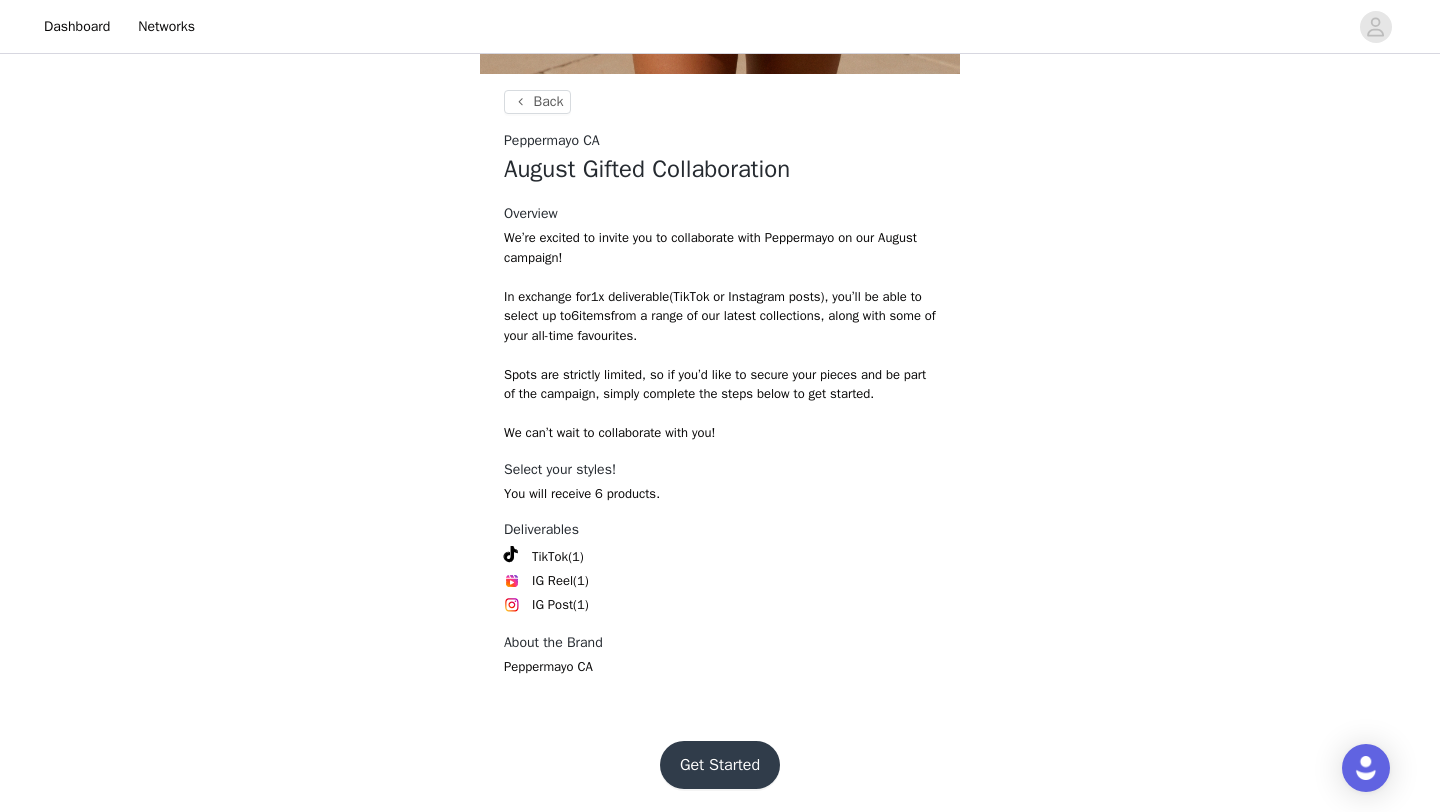 scroll, scrollTop: 645, scrollLeft: 0, axis: vertical 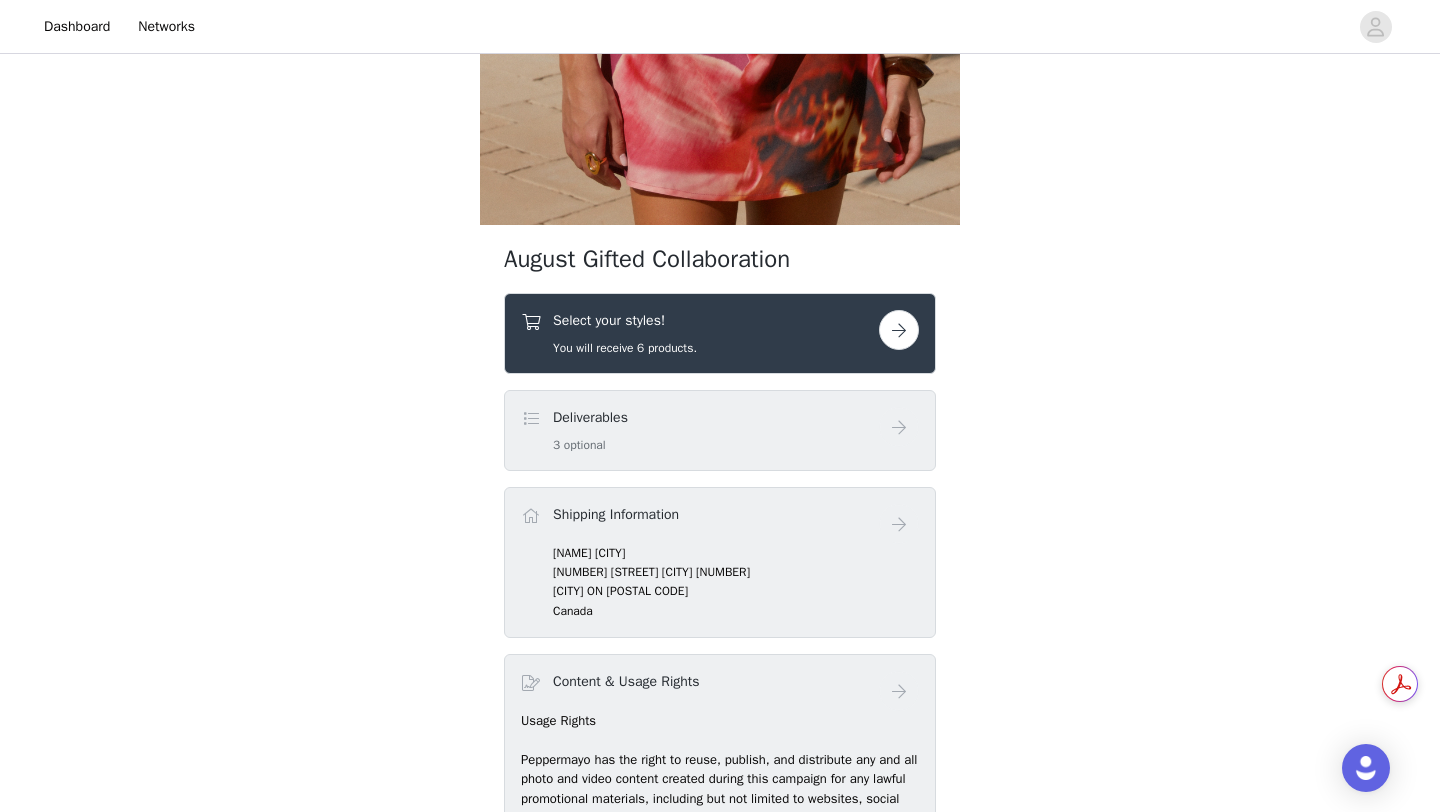 click at bounding box center [899, 330] 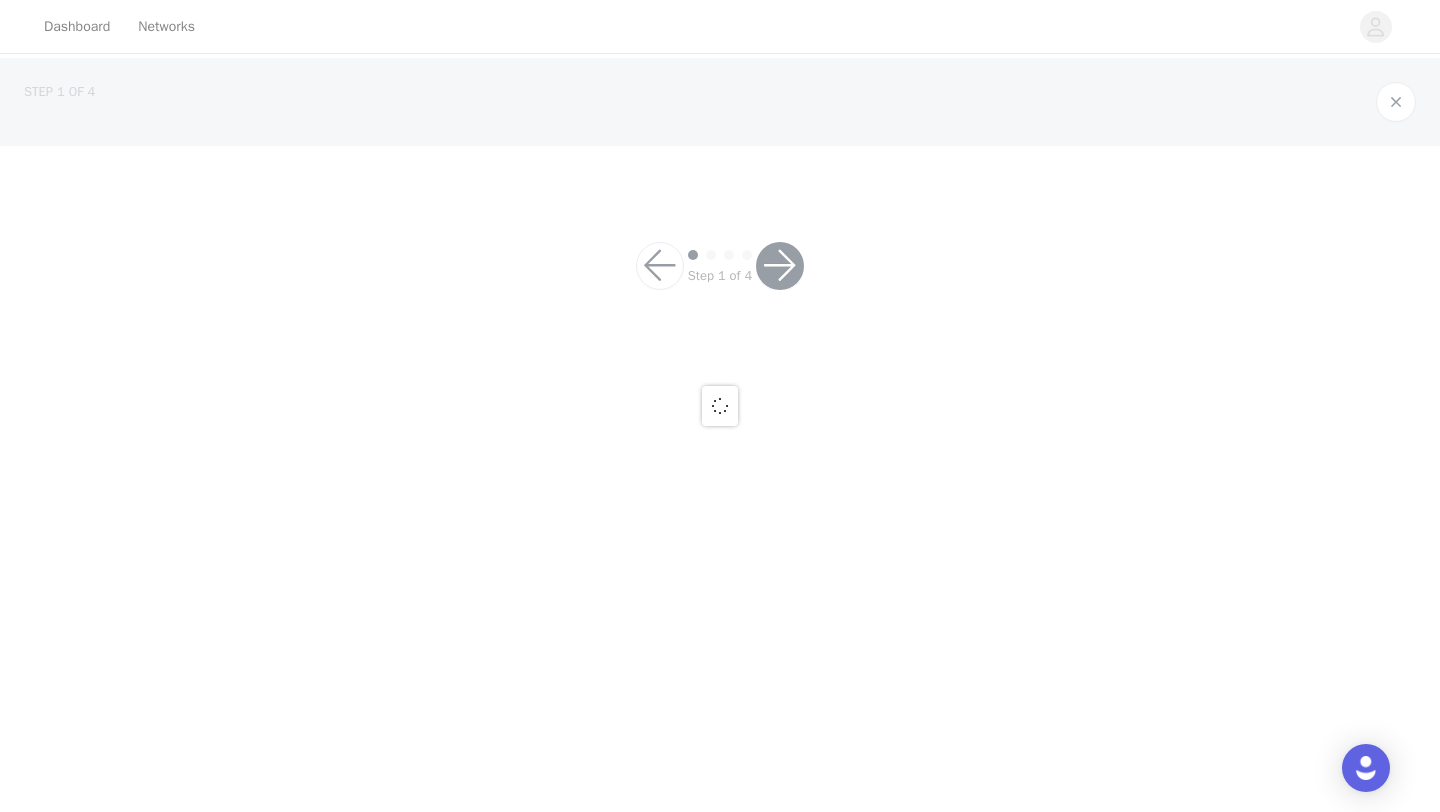 scroll, scrollTop: 0, scrollLeft: 0, axis: both 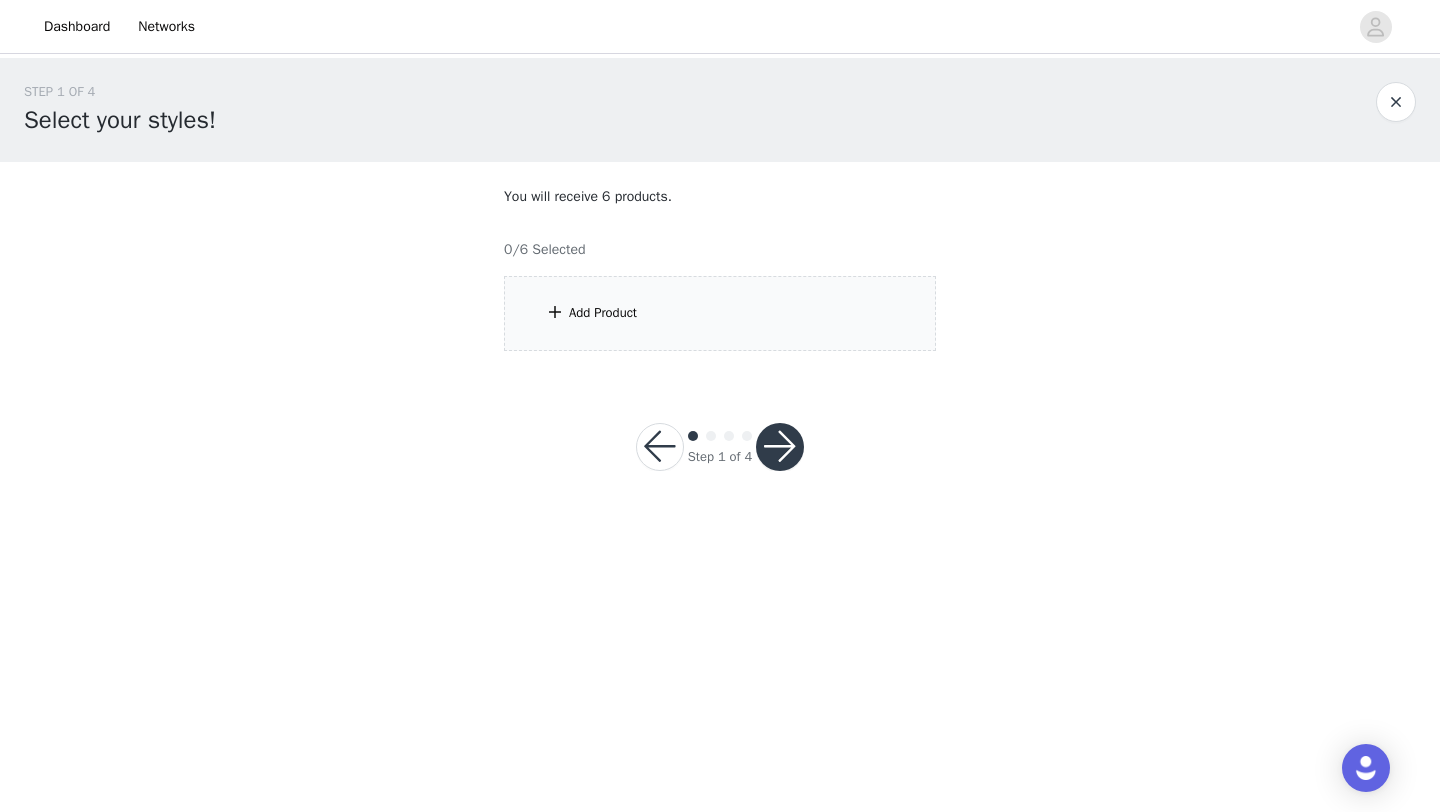 click on "Add Product" at bounding box center [720, 313] 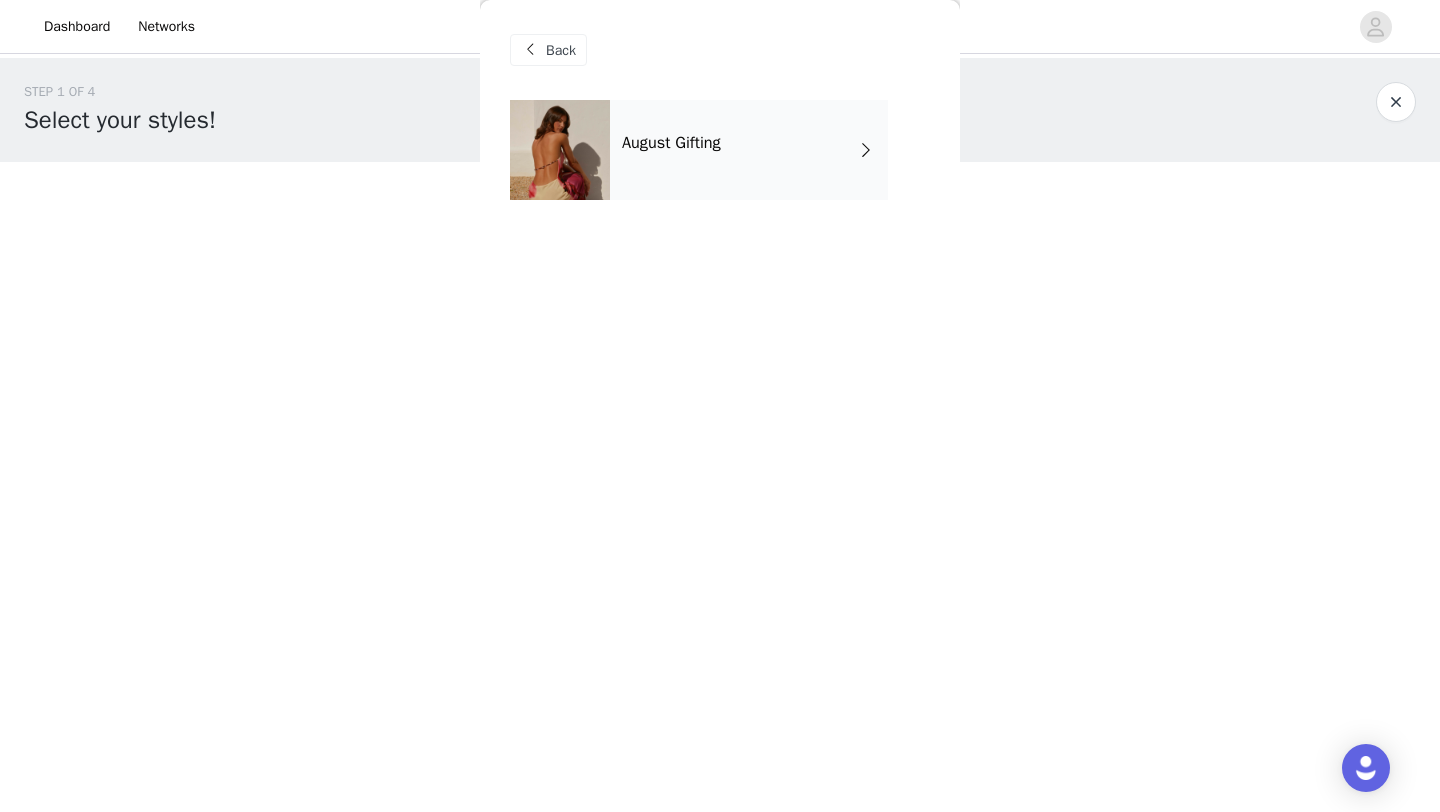 click on "August Gifting" at bounding box center [749, 150] 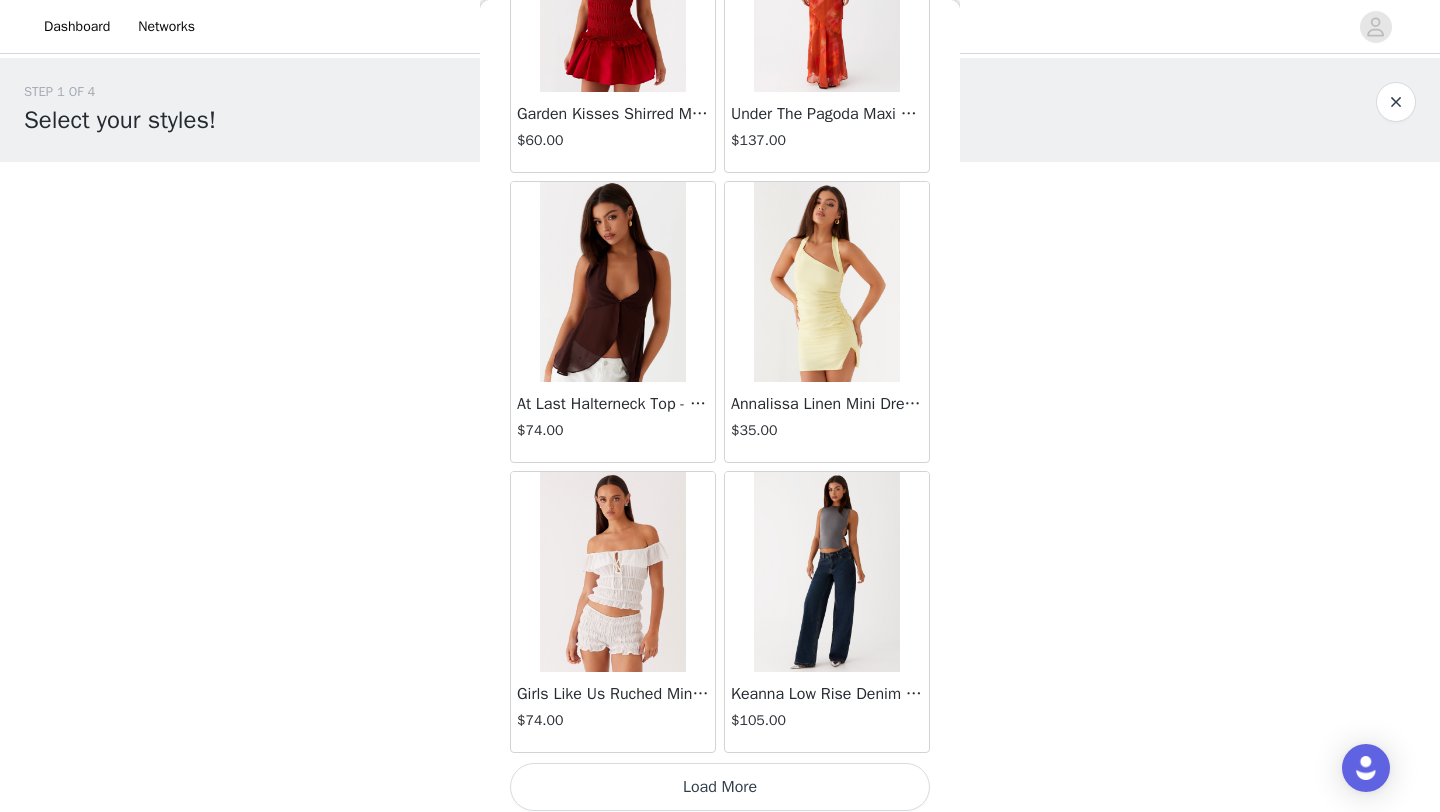 scroll, scrollTop: 2248, scrollLeft: 0, axis: vertical 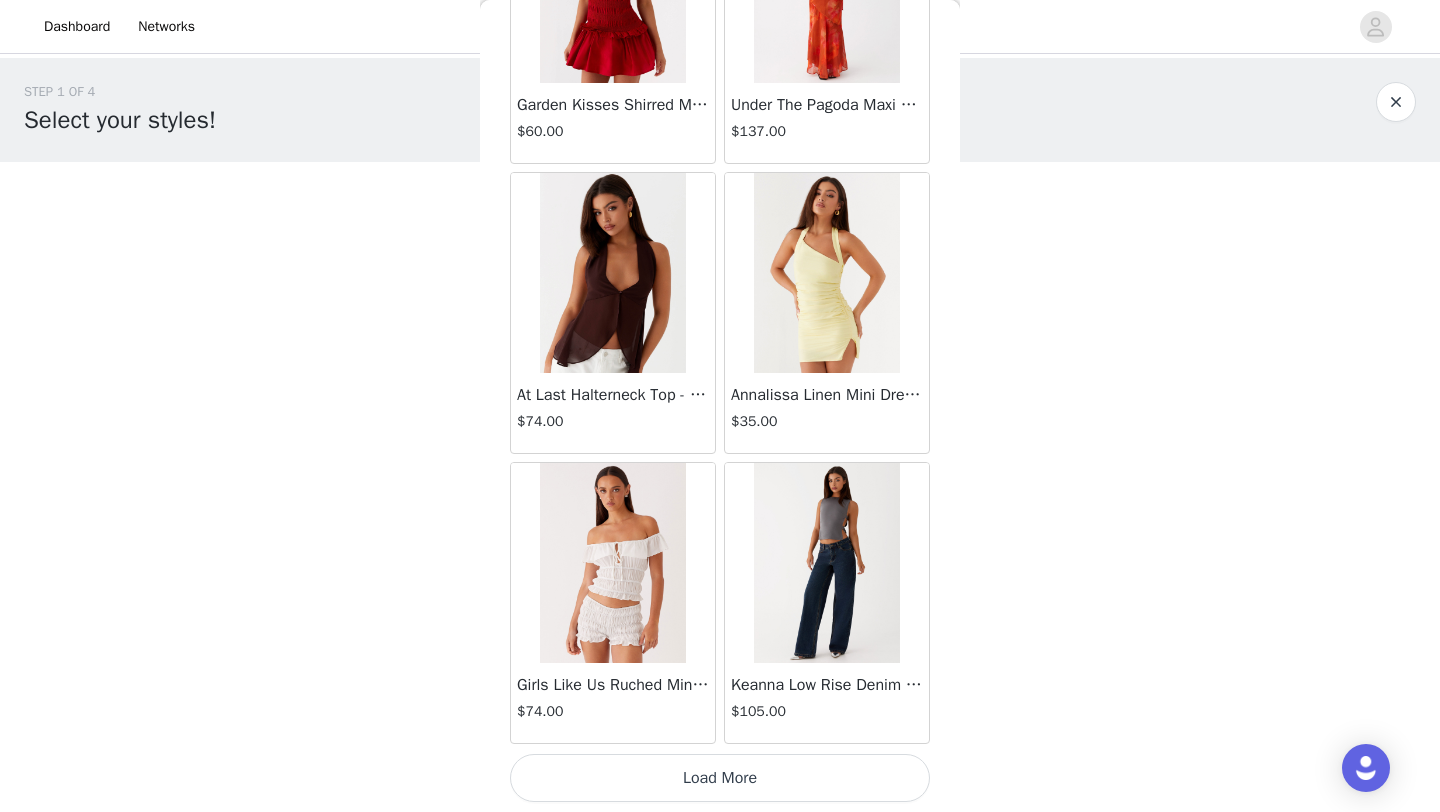 click on "Load More" at bounding box center [720, 778] 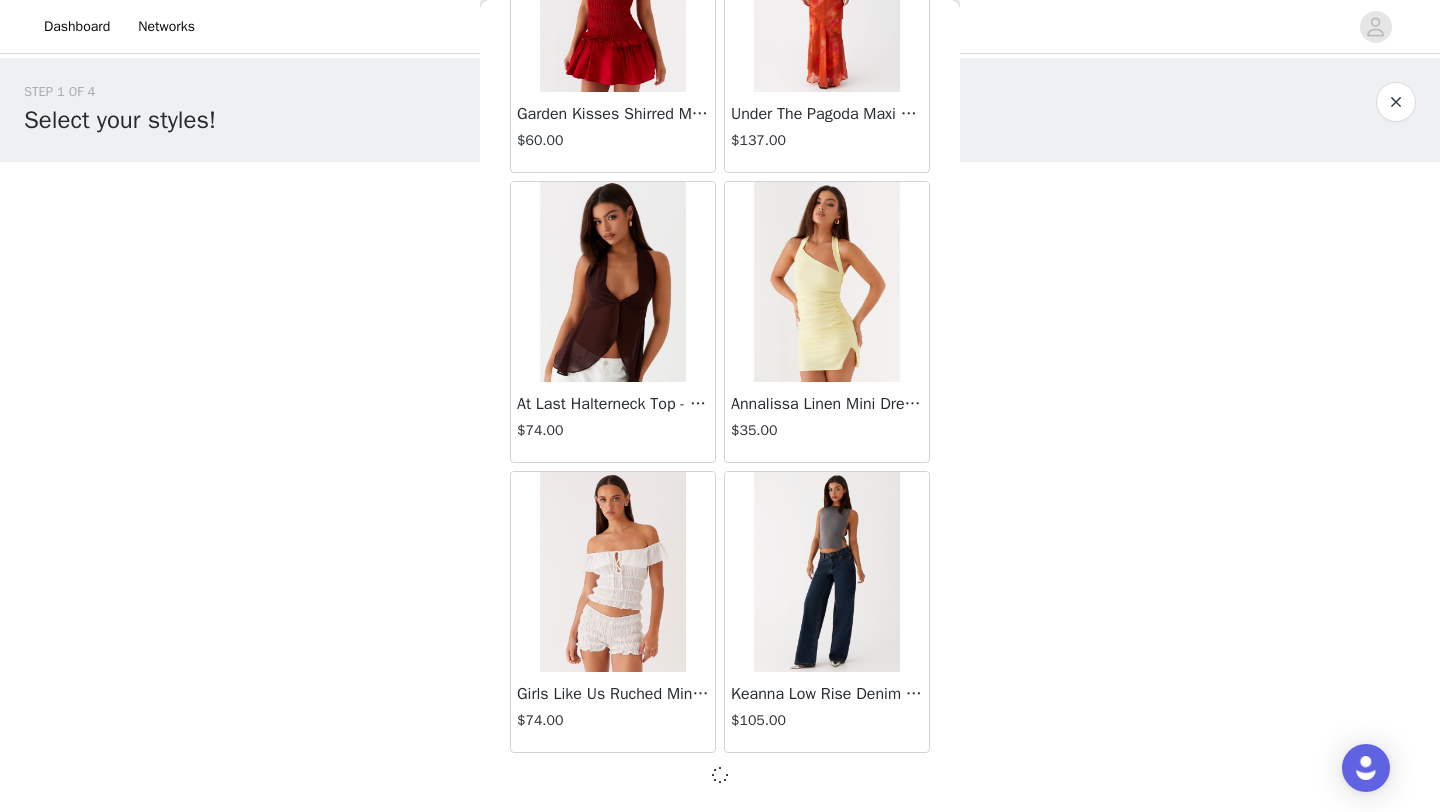 scroll, scrollTop: 2248, scrollLeft: 0, axis: vertical 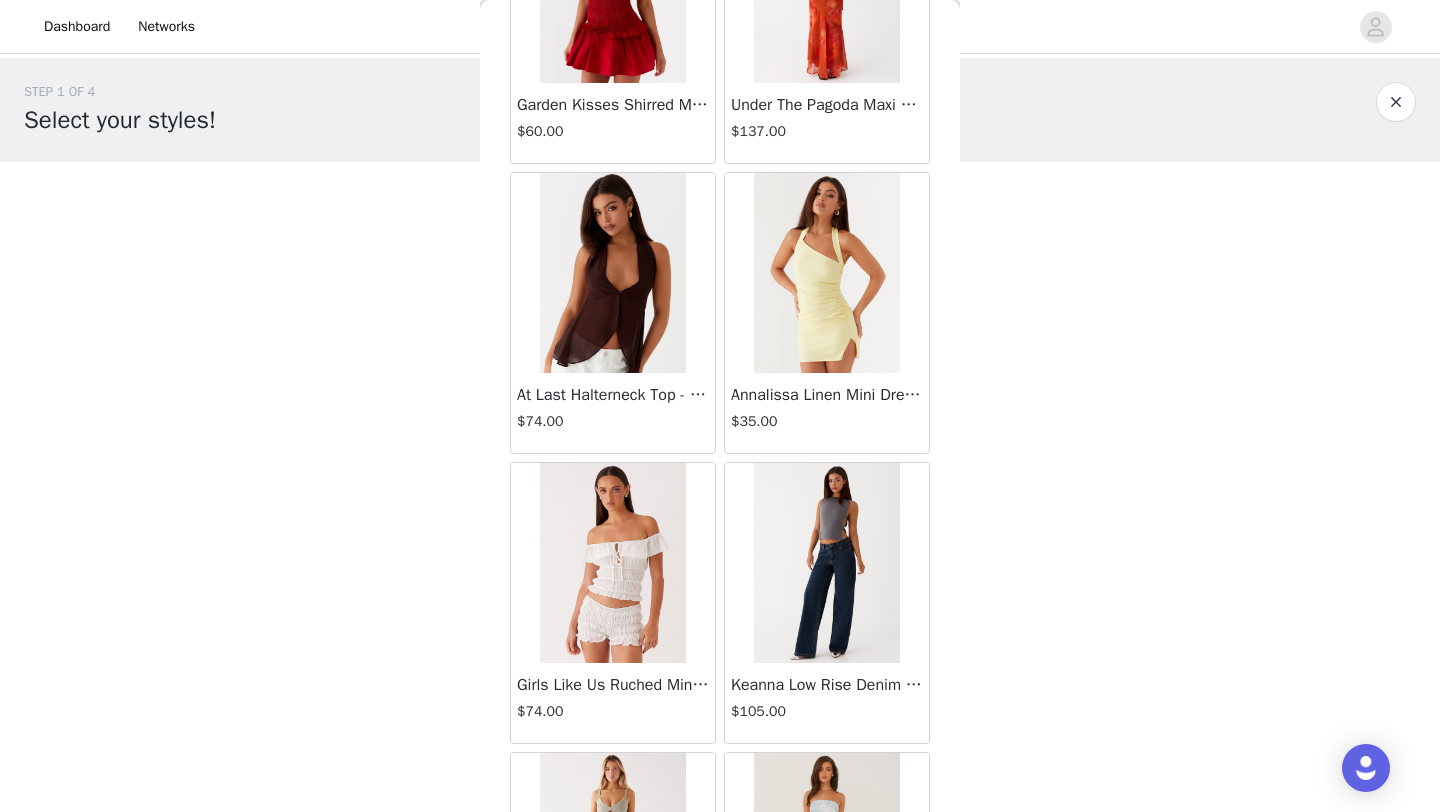 click on "Girls Like Us Ruched Mini Shorts - White   $74.00" at bounding box center (613, 603) 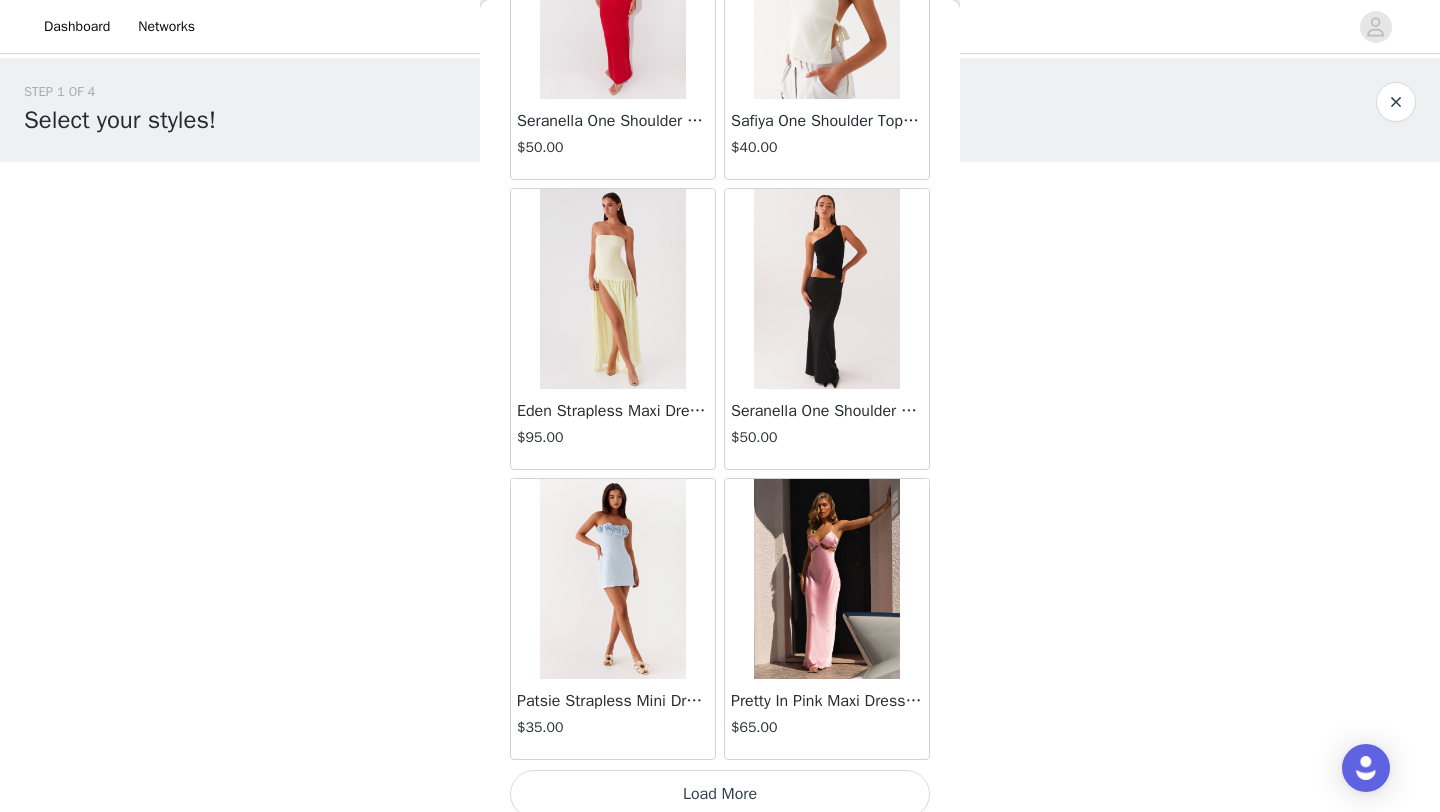 scroll, scrollTop: 5148, scrollLeft: 0, axis: vertical 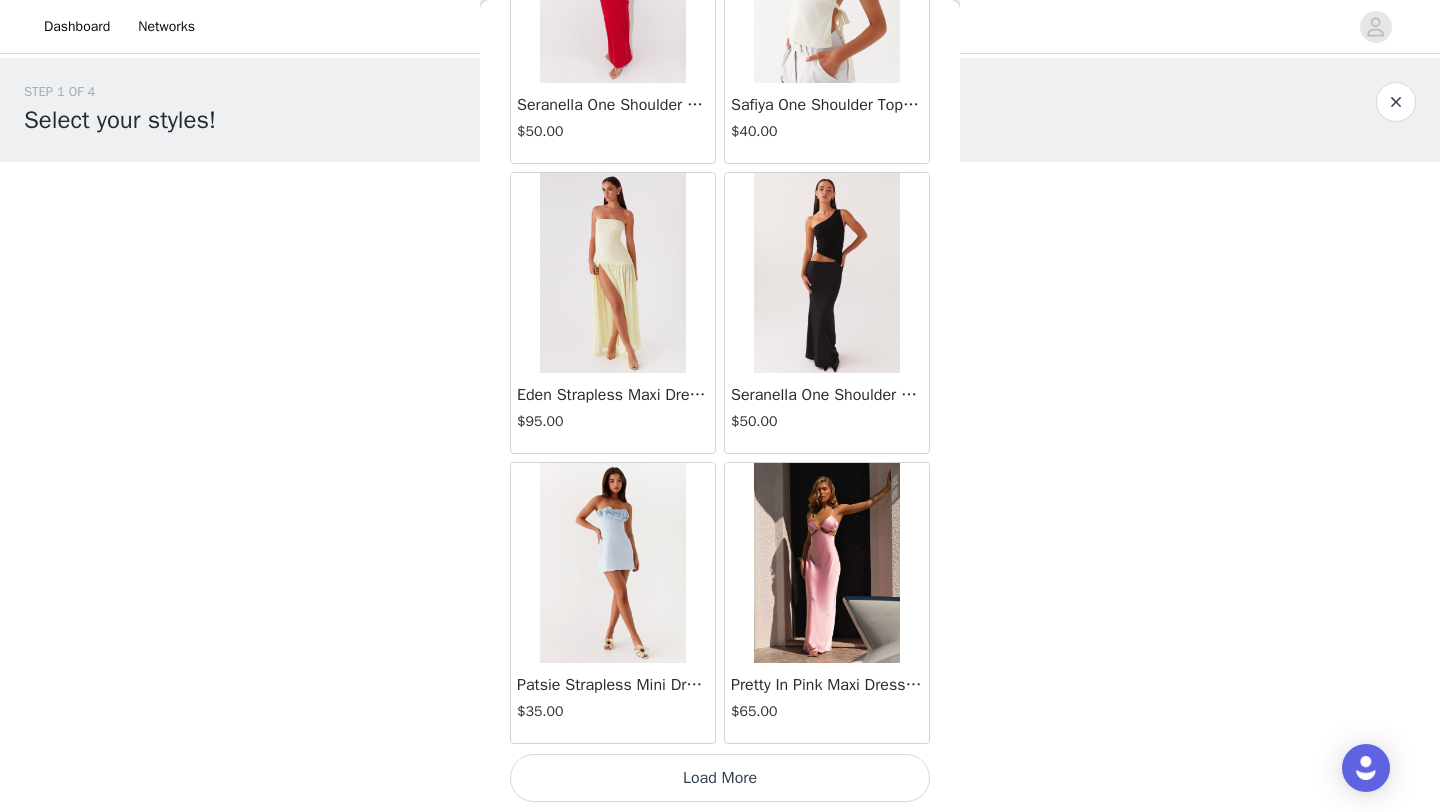 click at bounding box center [826, 563] 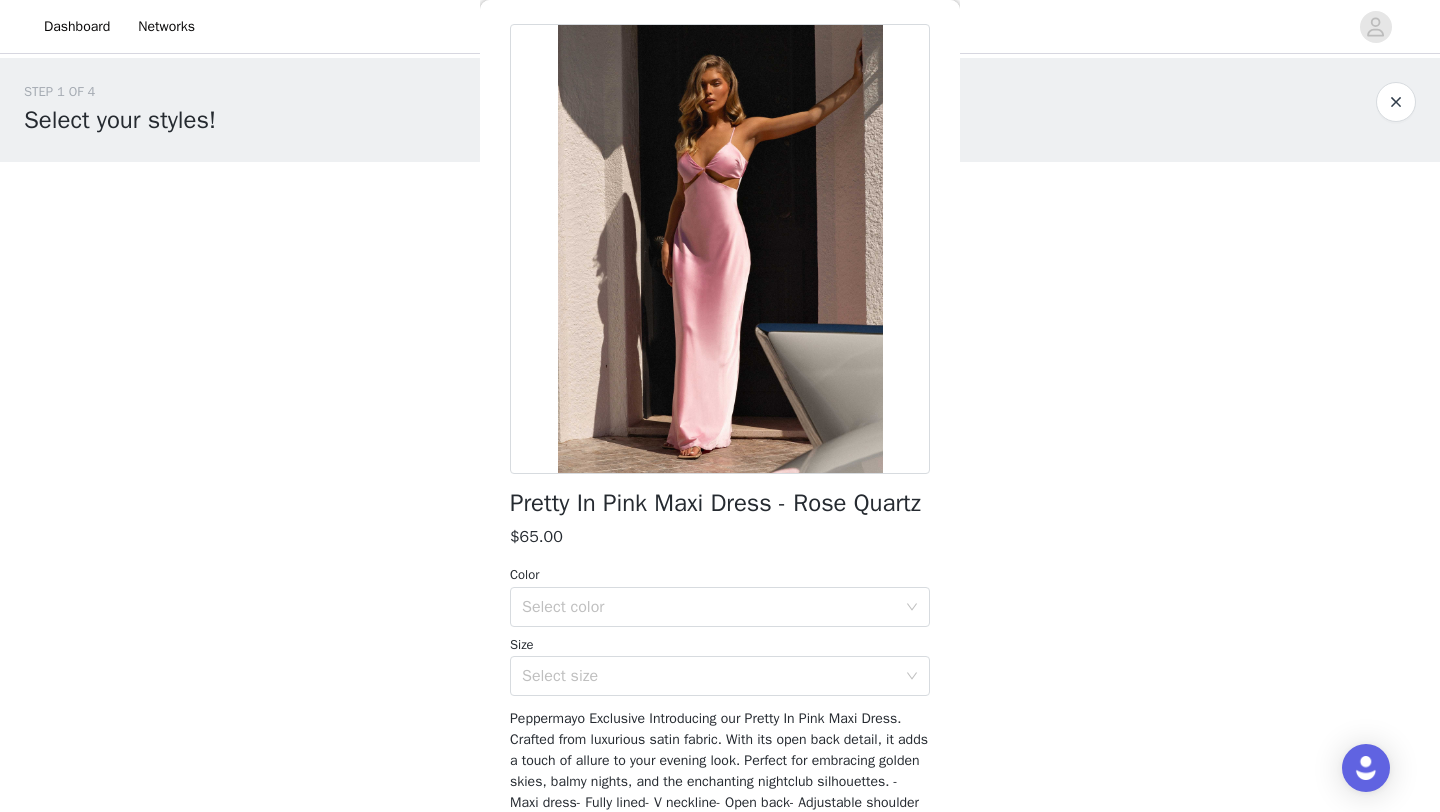 scroll, scrollTop: 89, scrollLeft: 0, axis: vertical 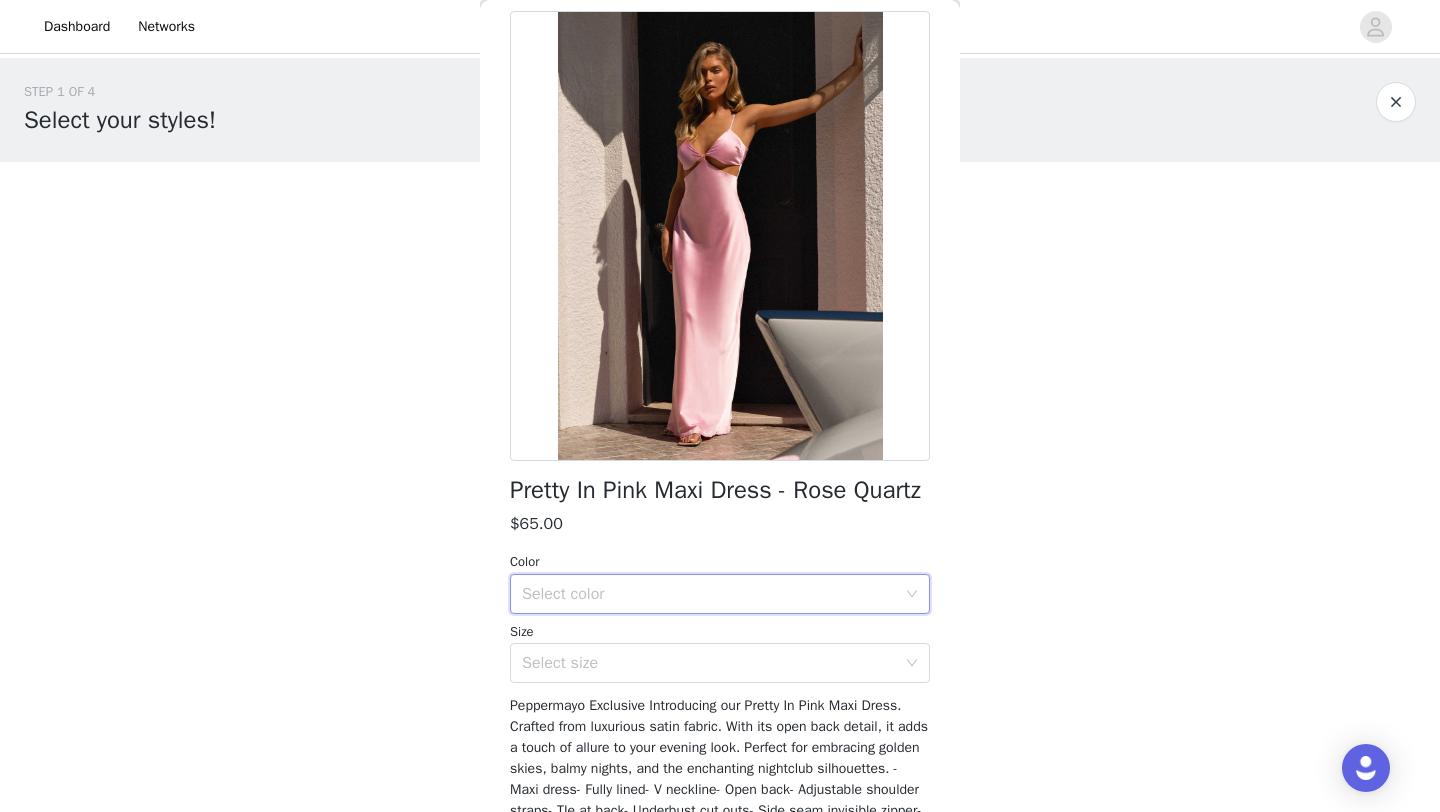 click on "Select color" at bounding box center [720, 594] 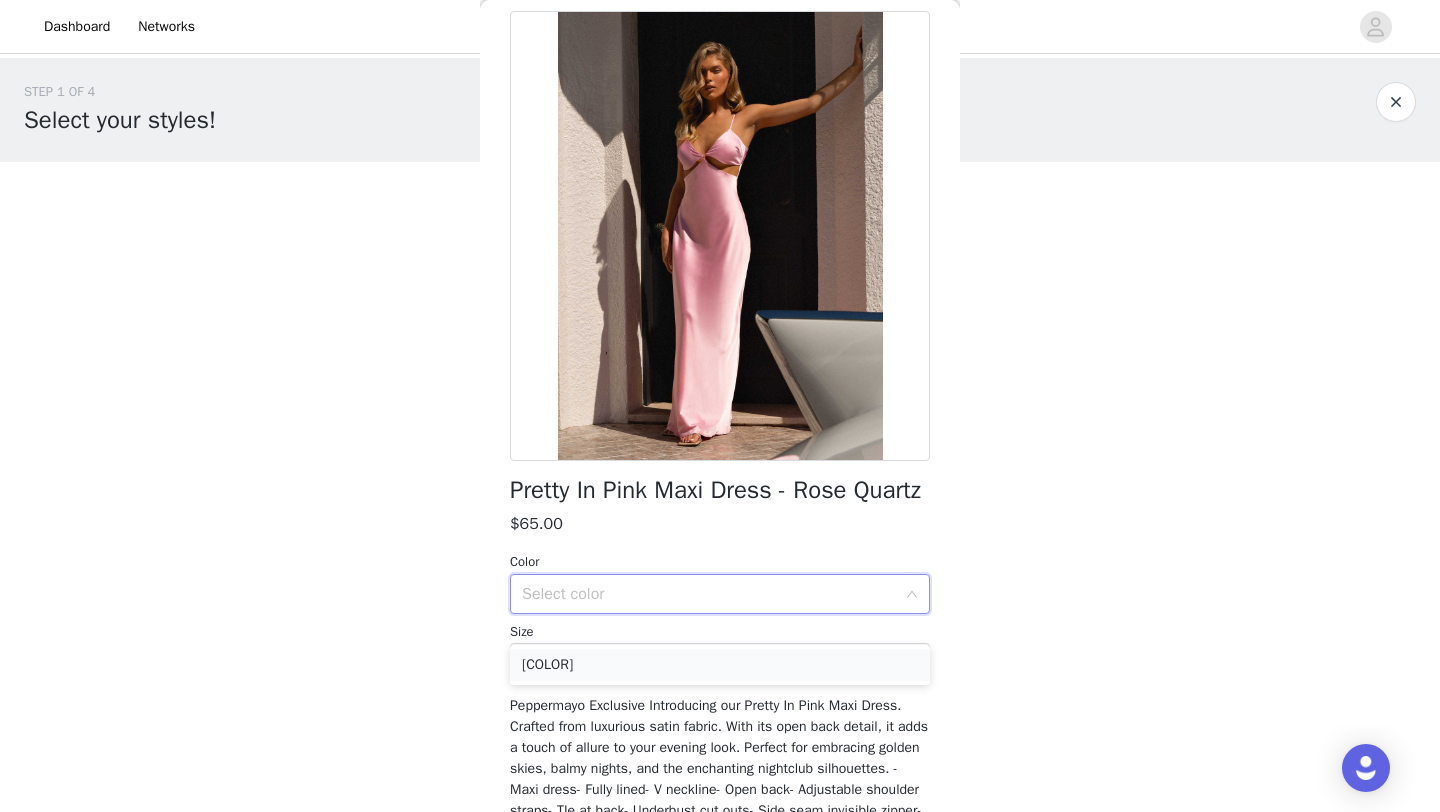 click on "[COLOR]" at bounding box center [720, 665] 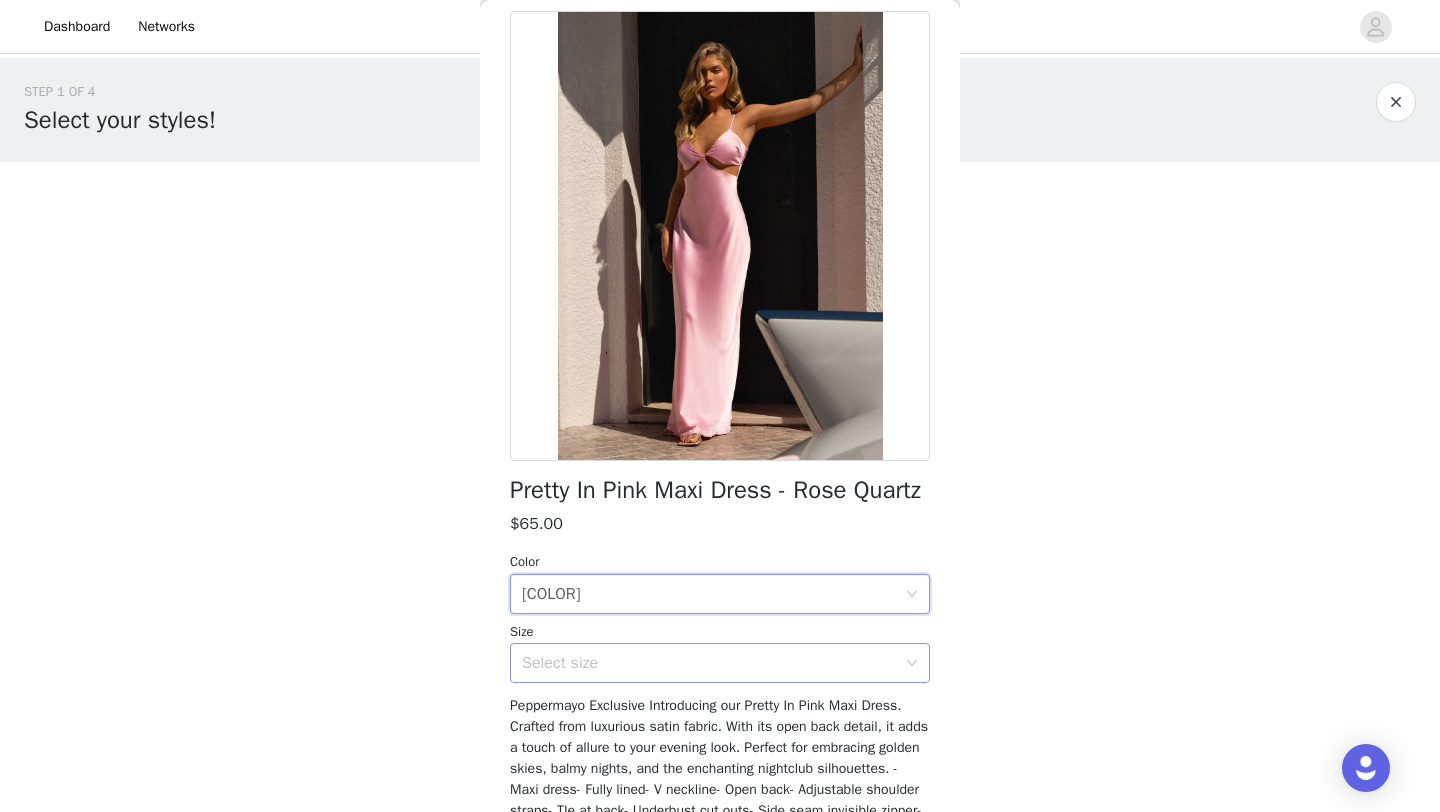 click on "Select size" at bounding box center [709, 663] 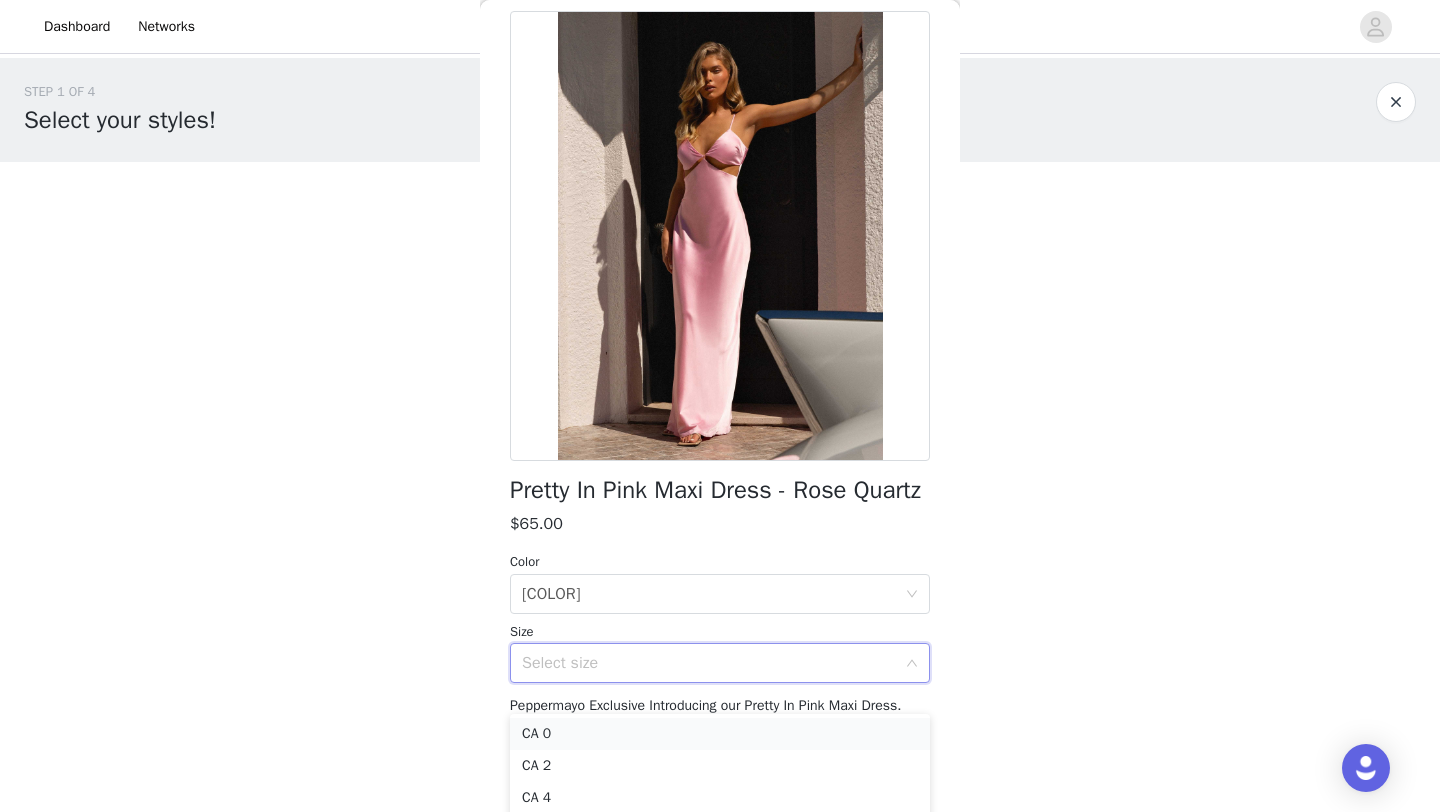 click on "CA 0" at bounding box center (720, 734) 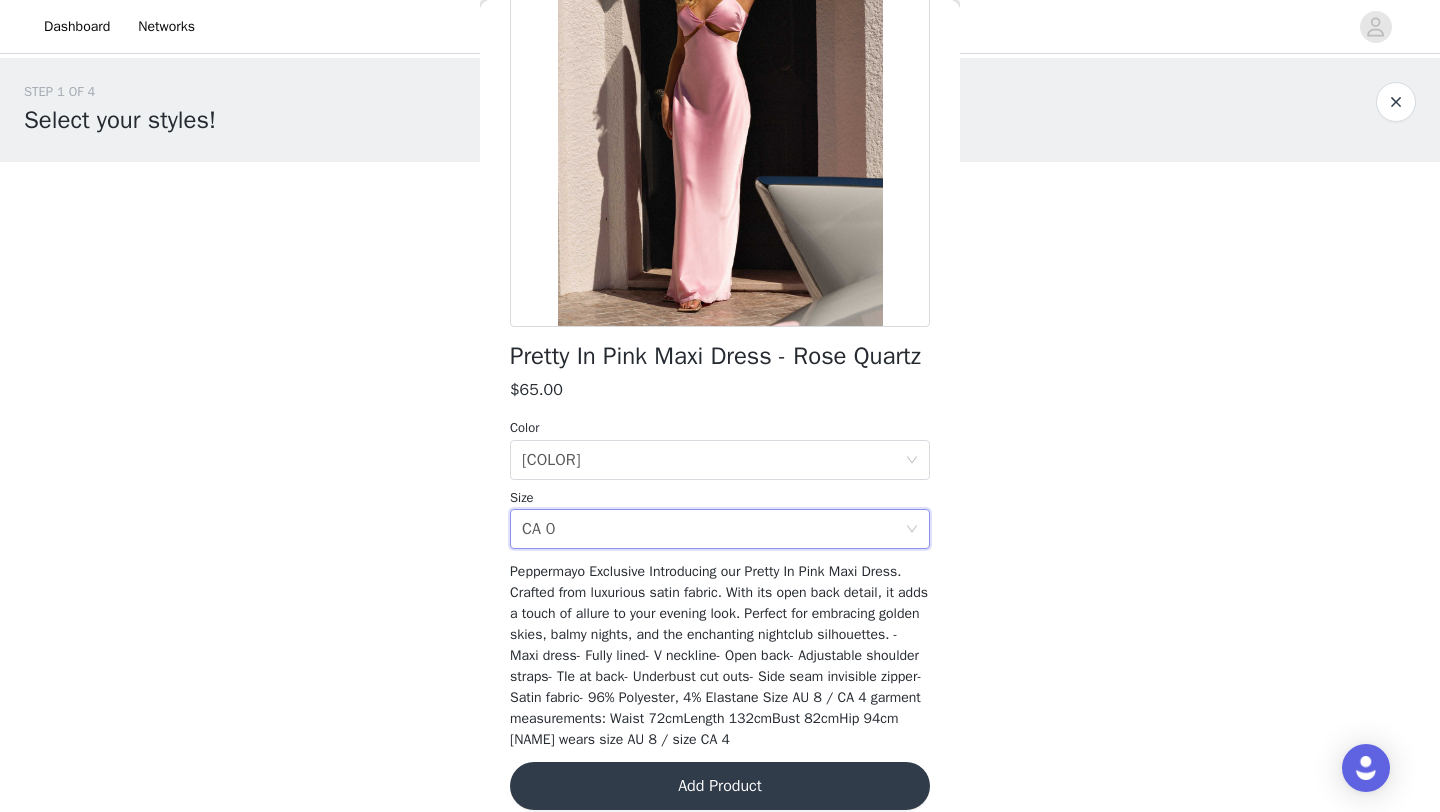 scroll, scrollTop: 293, scrollLeft: 0, axis: vertical 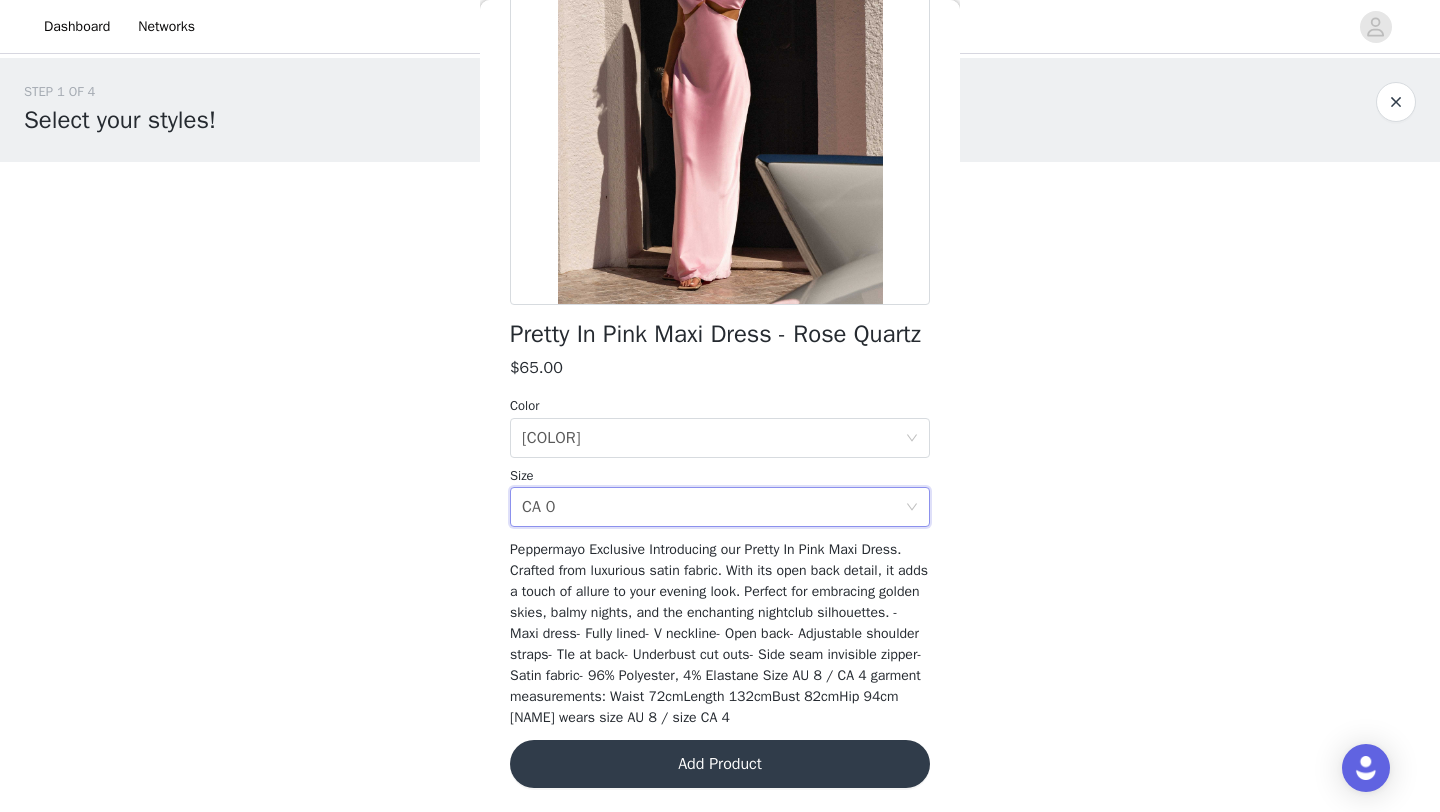 click on "Rose Quartz, [CITY] [NUMBER]       Peppermayo Exclusive Introducing our Pretty In Pink Maxi Dress. Crafted from luxurious satin fabric. With its open back detail, it adds a touch of allure to your evening look. Perfect for embracing golden skies, balmy nights, and the enchanting nightclub silhouettes. - Maxi dress- Fully lined- V neckline- Open back- Adjustable shoulder straps- TIe at back- Underbust cut outs- Side seam invisible zipper- Satin fabric- 96% Polyester, 4% Elastane Size AU 8 / CA 4 garment measurements: Waist 72cmLength 132cmBust 82cmHip 94cm [NAME] wears size AU 8 / size CA 4   Add Product" at bounding box center (720, 333) 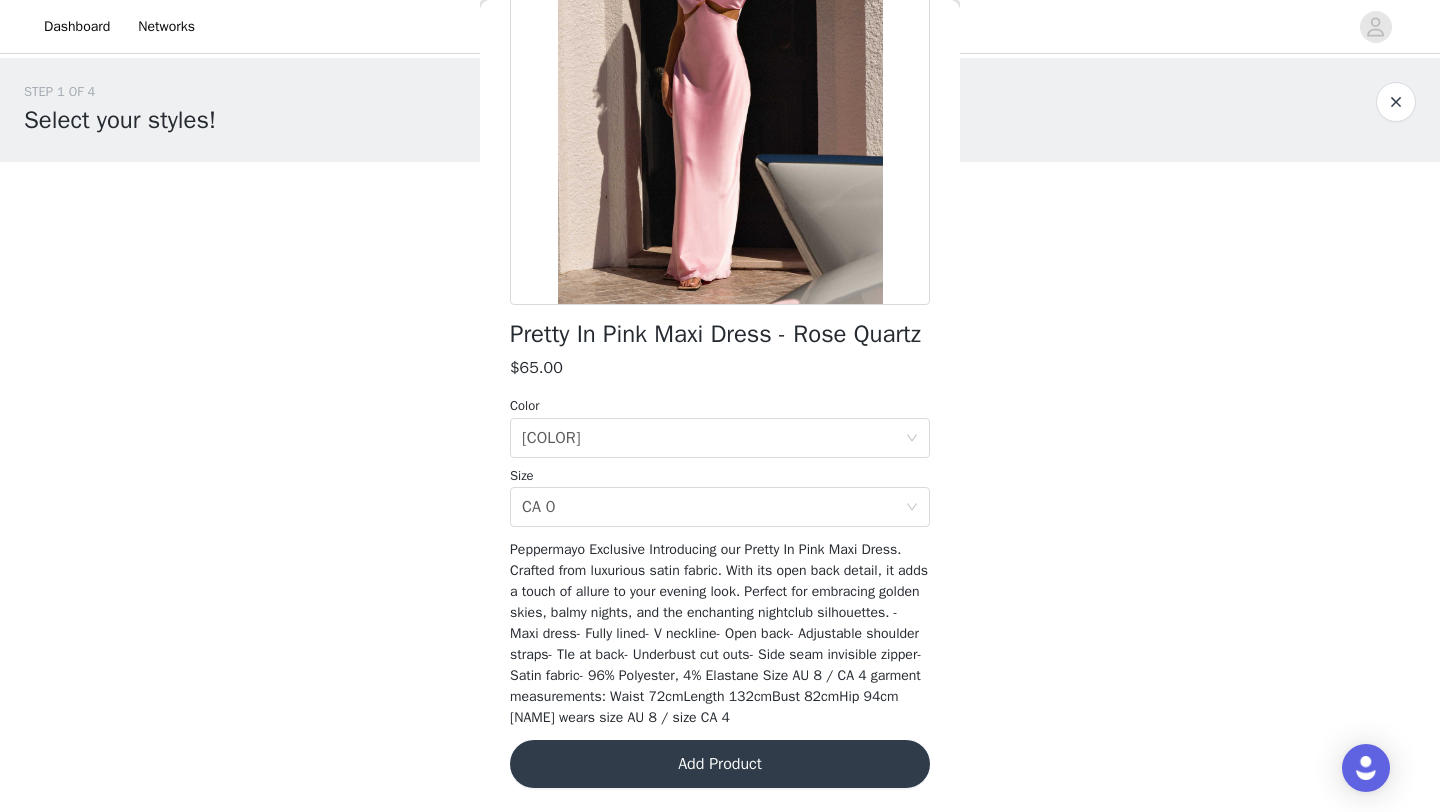 click on "Add Product" at bounding box center [720, 764] 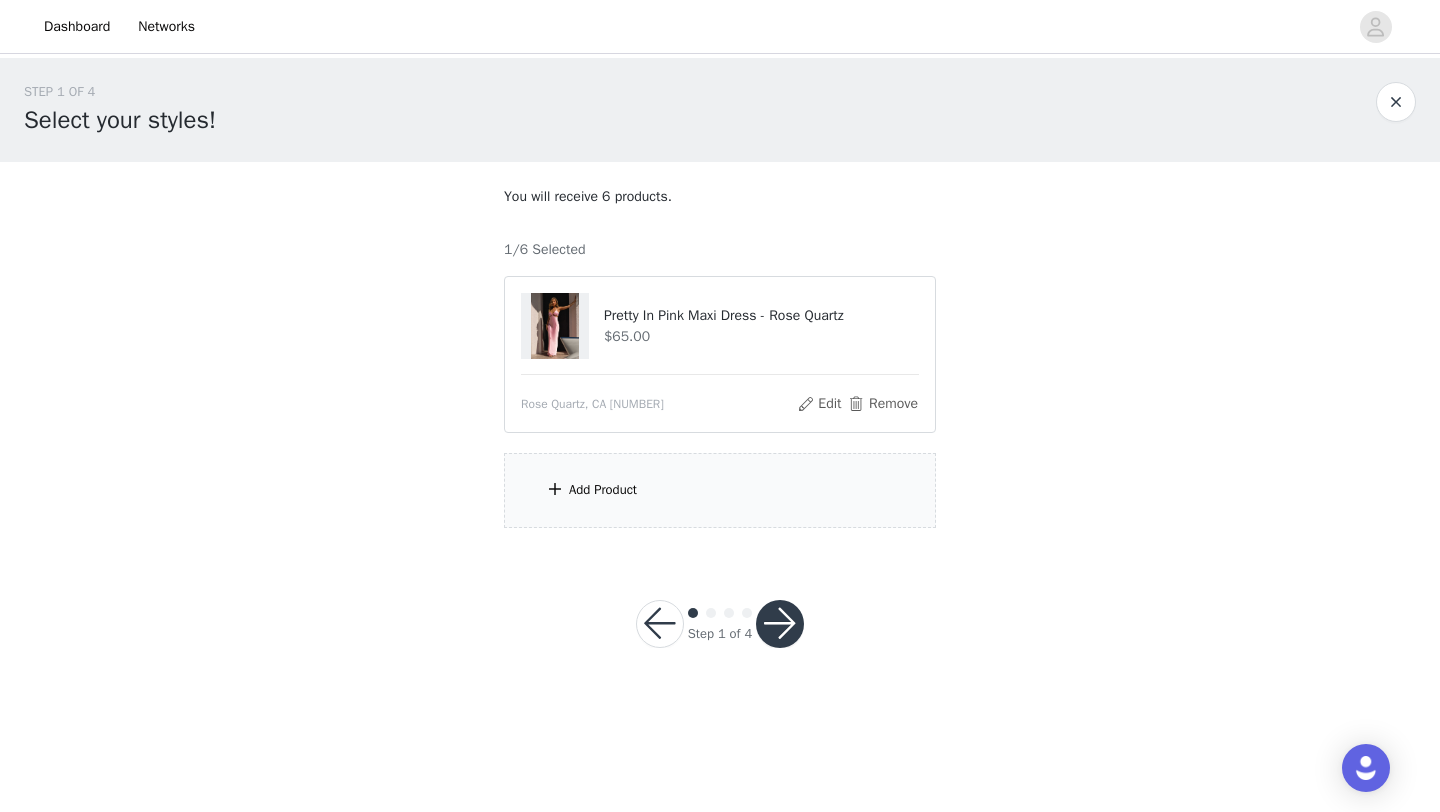 click on "Add Product" at bounding box center [720, 490] 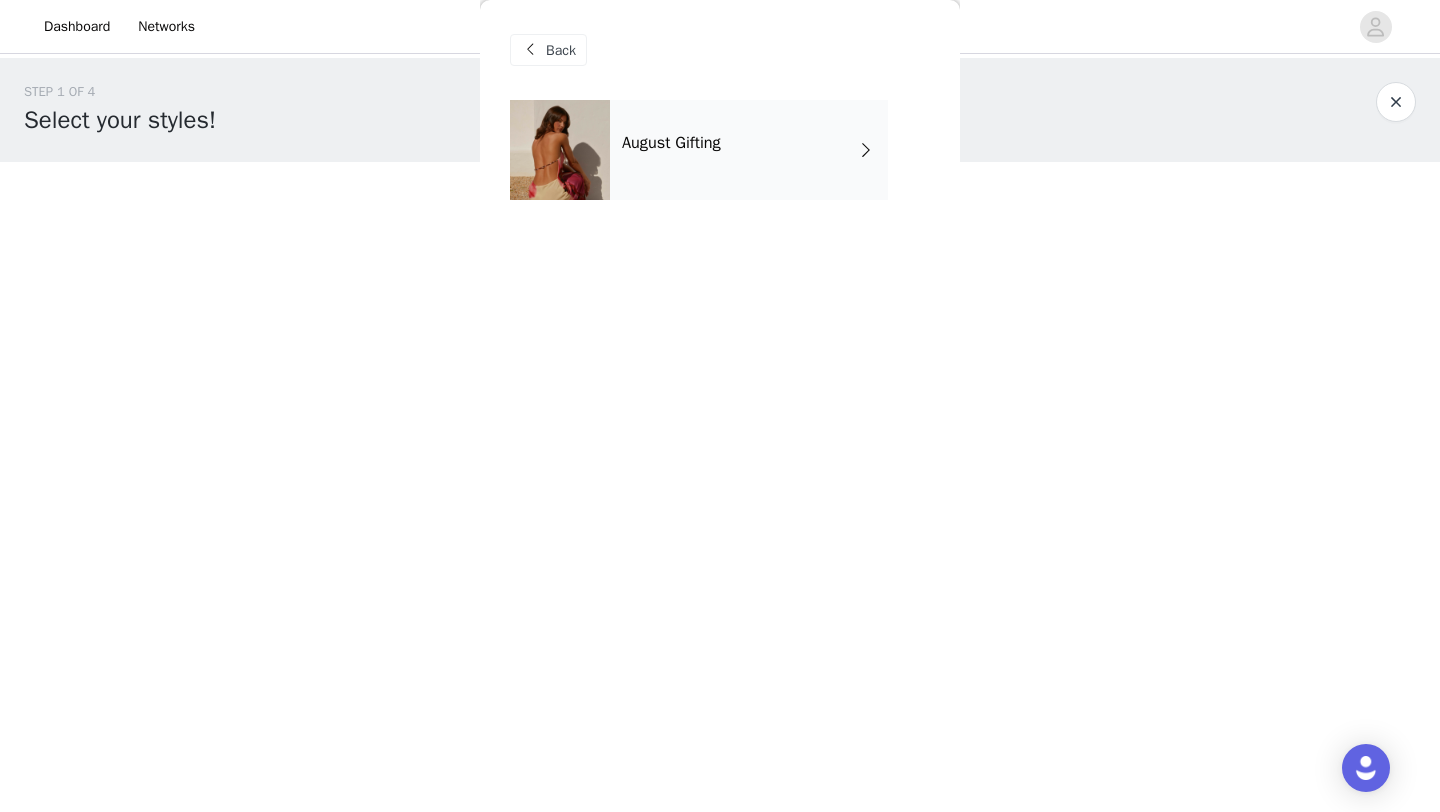 click on "August Gifting" at bounding box center (749, 150) 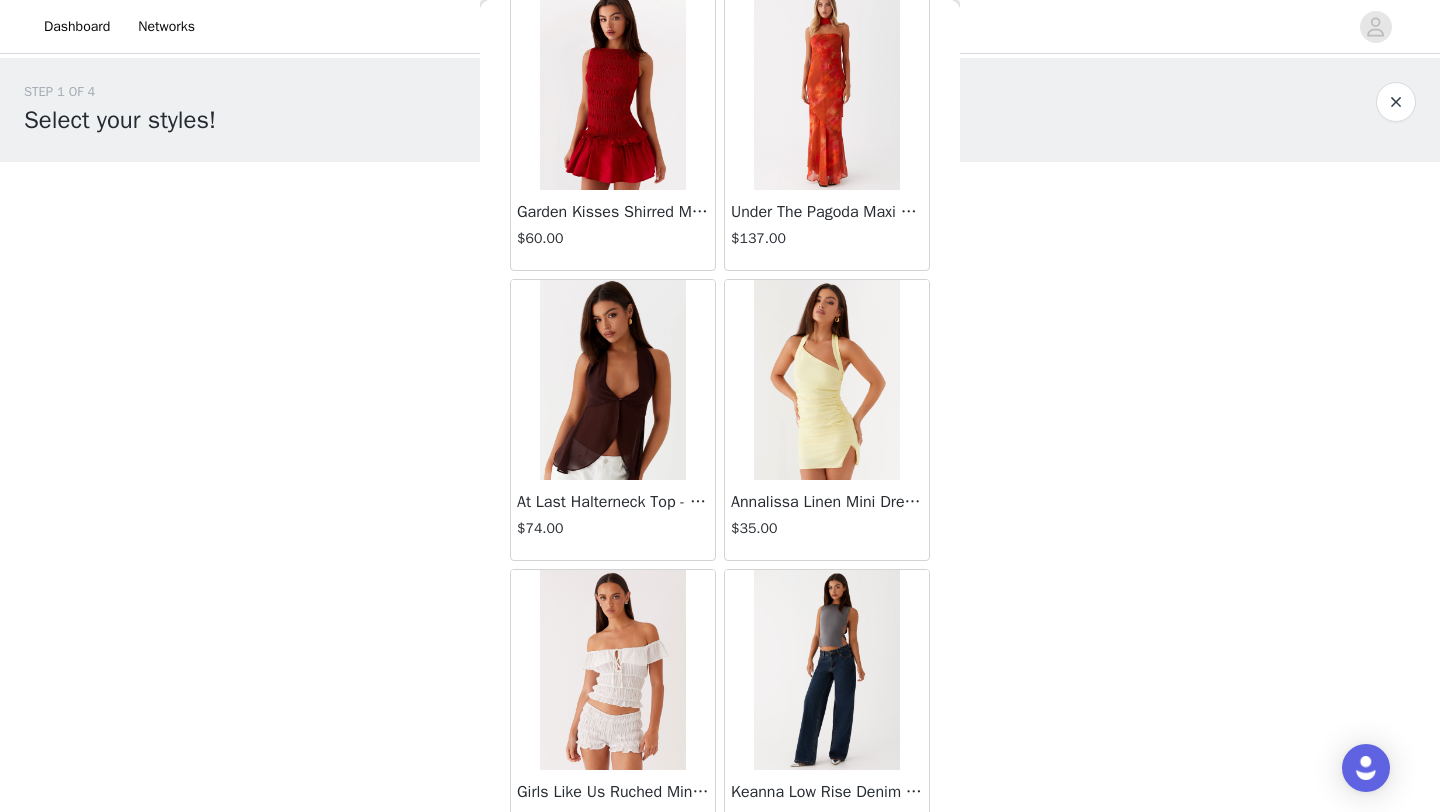 scroll, scrollTop: 2248, scrollLeft: 0, axis: vertical 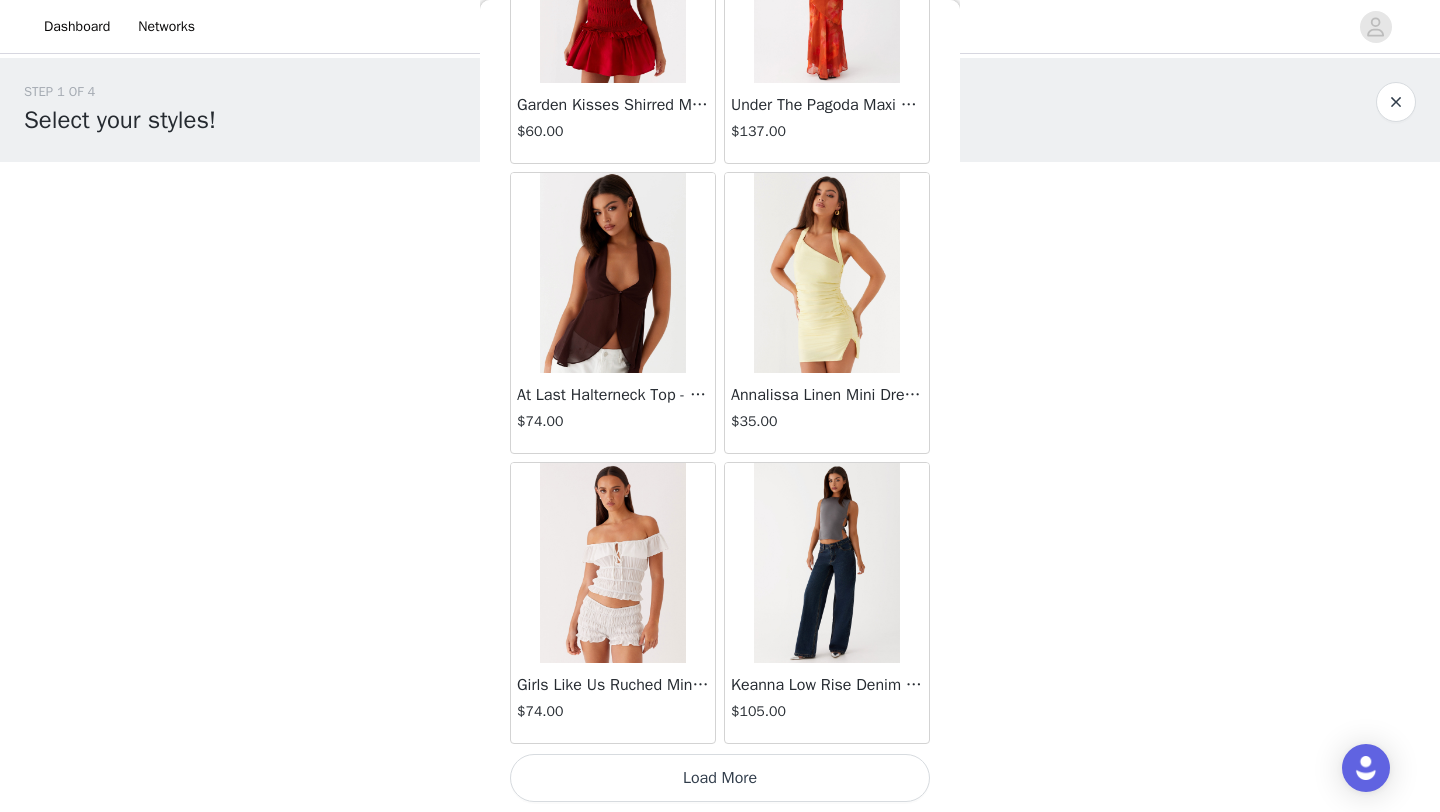 click on "Load More" at bounding box center (720, 778) 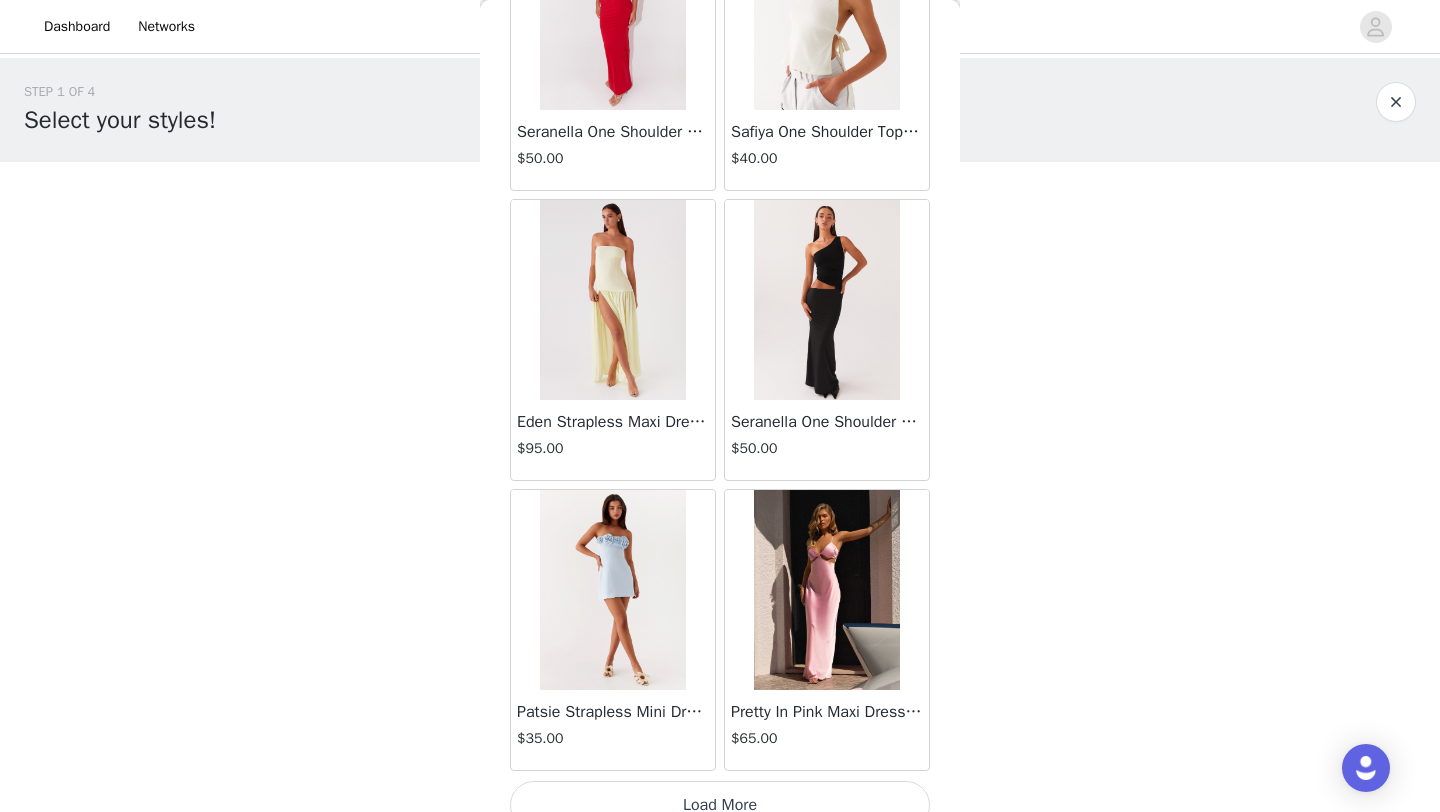 scroll, scrollTop: 5148, scrollLeft: 0, axis: vertical 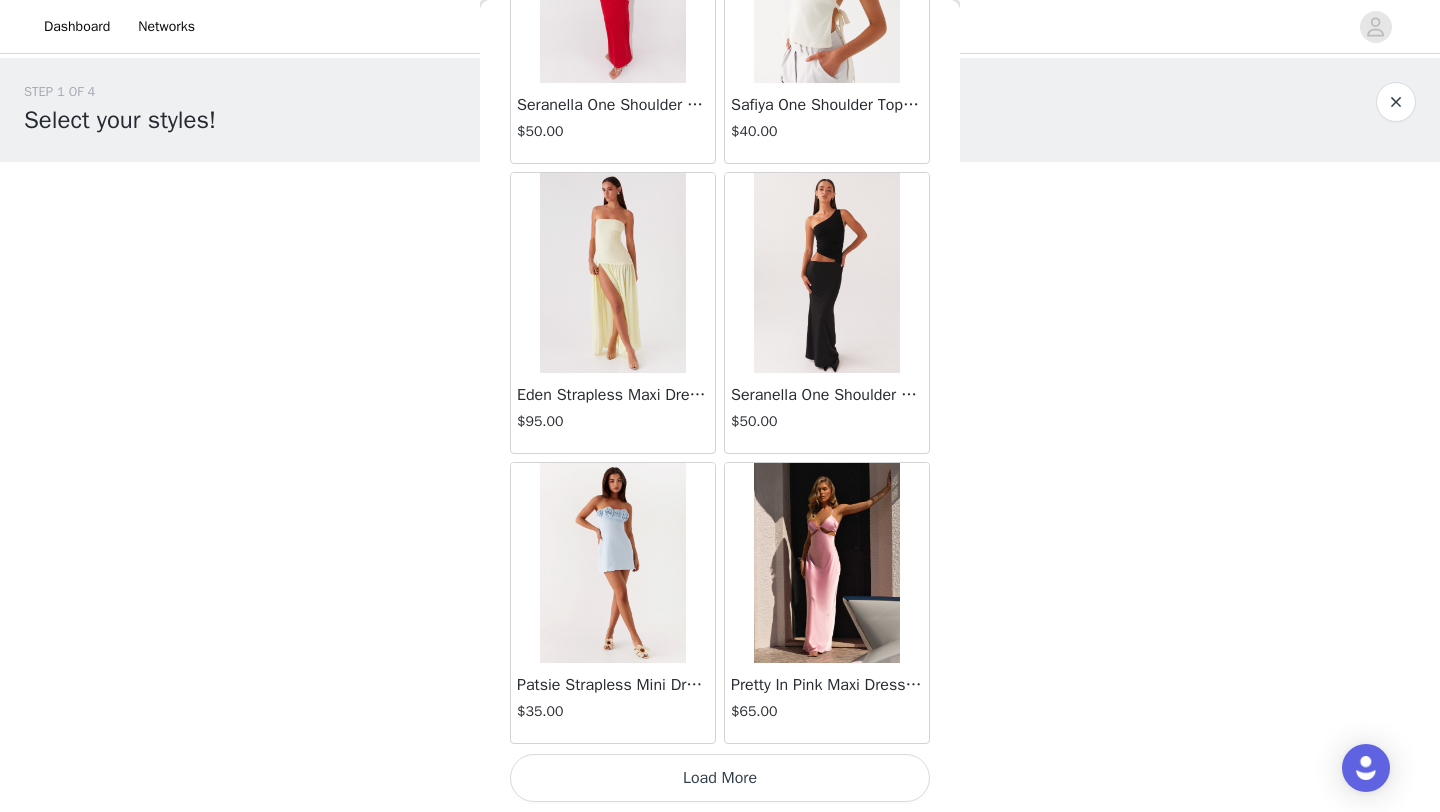 click on "Load More" at bounding box center [720, 778] 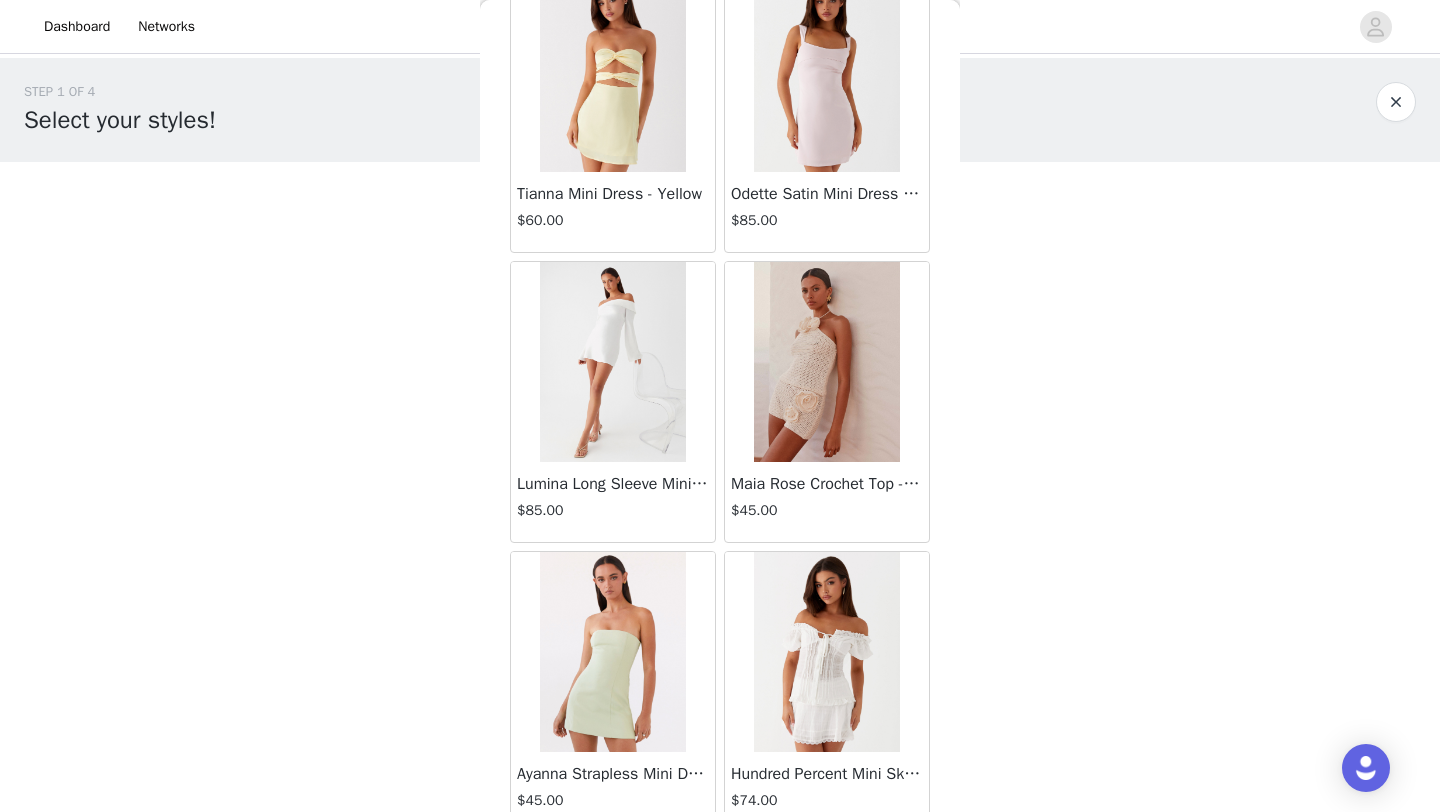 scroll, scrollTop: 8048, scrollLeft: 0, axis: vertical 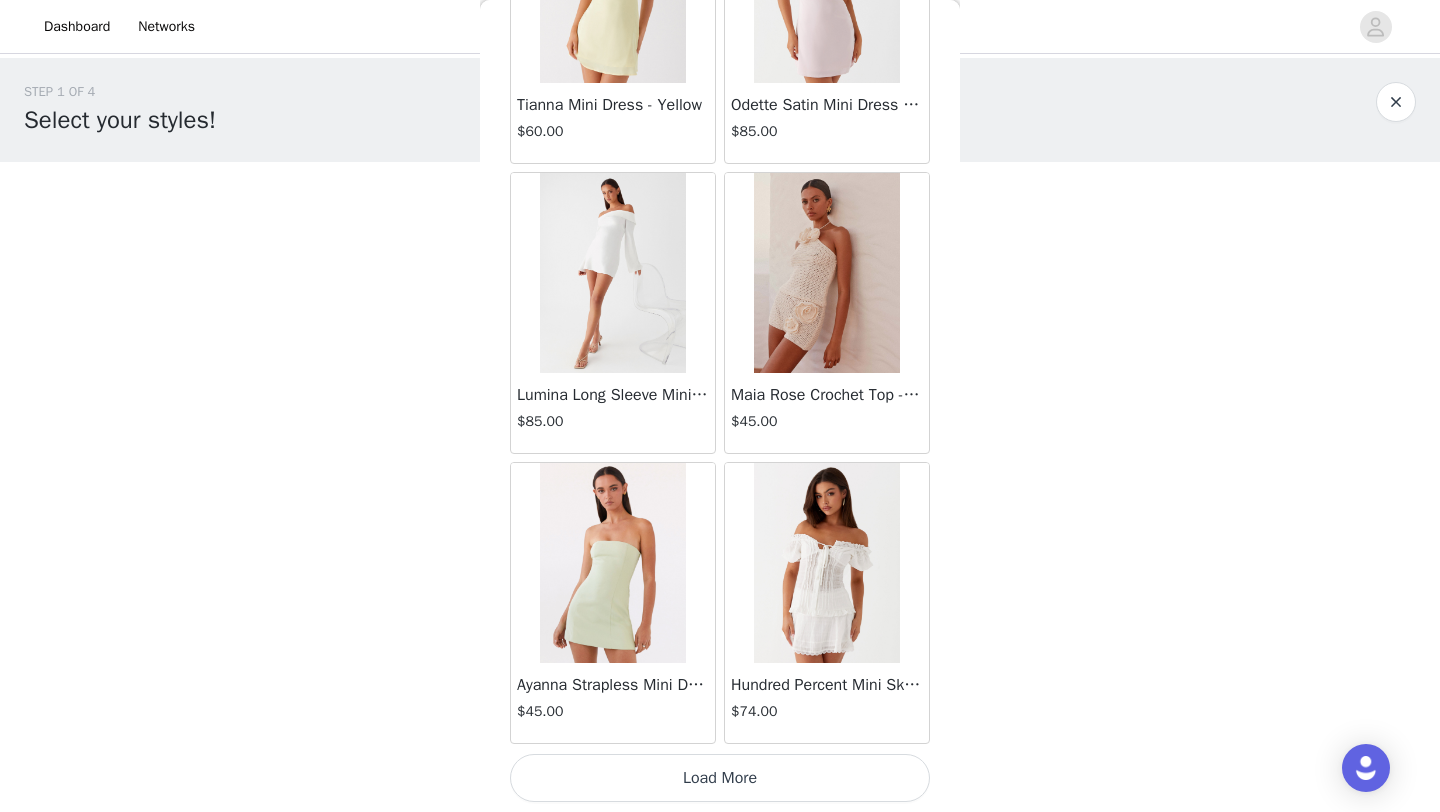 click on "Load More" at bounding box center (720, 778) 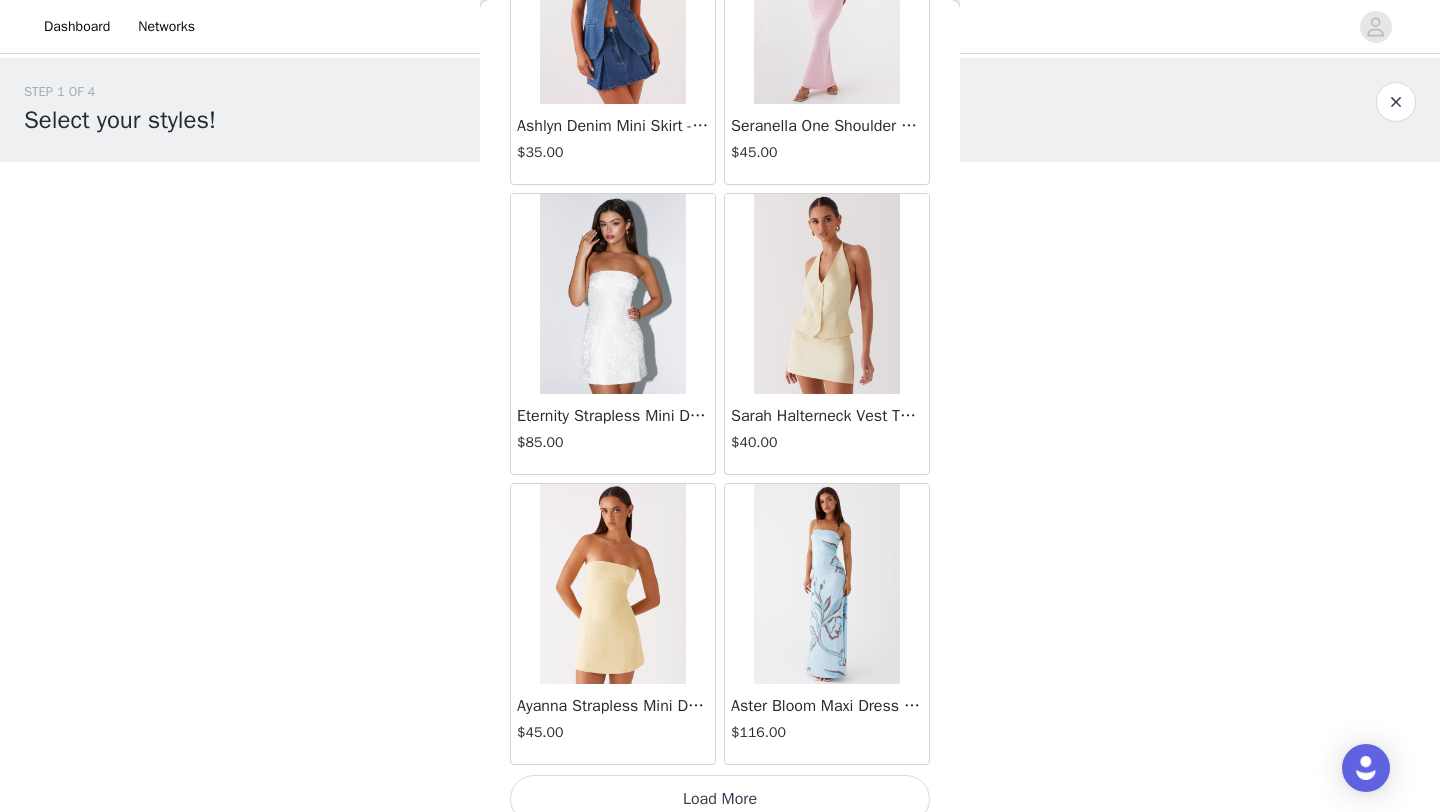 scroll, scrollTop: 10948, scrollLeft: 0, axis: vertical 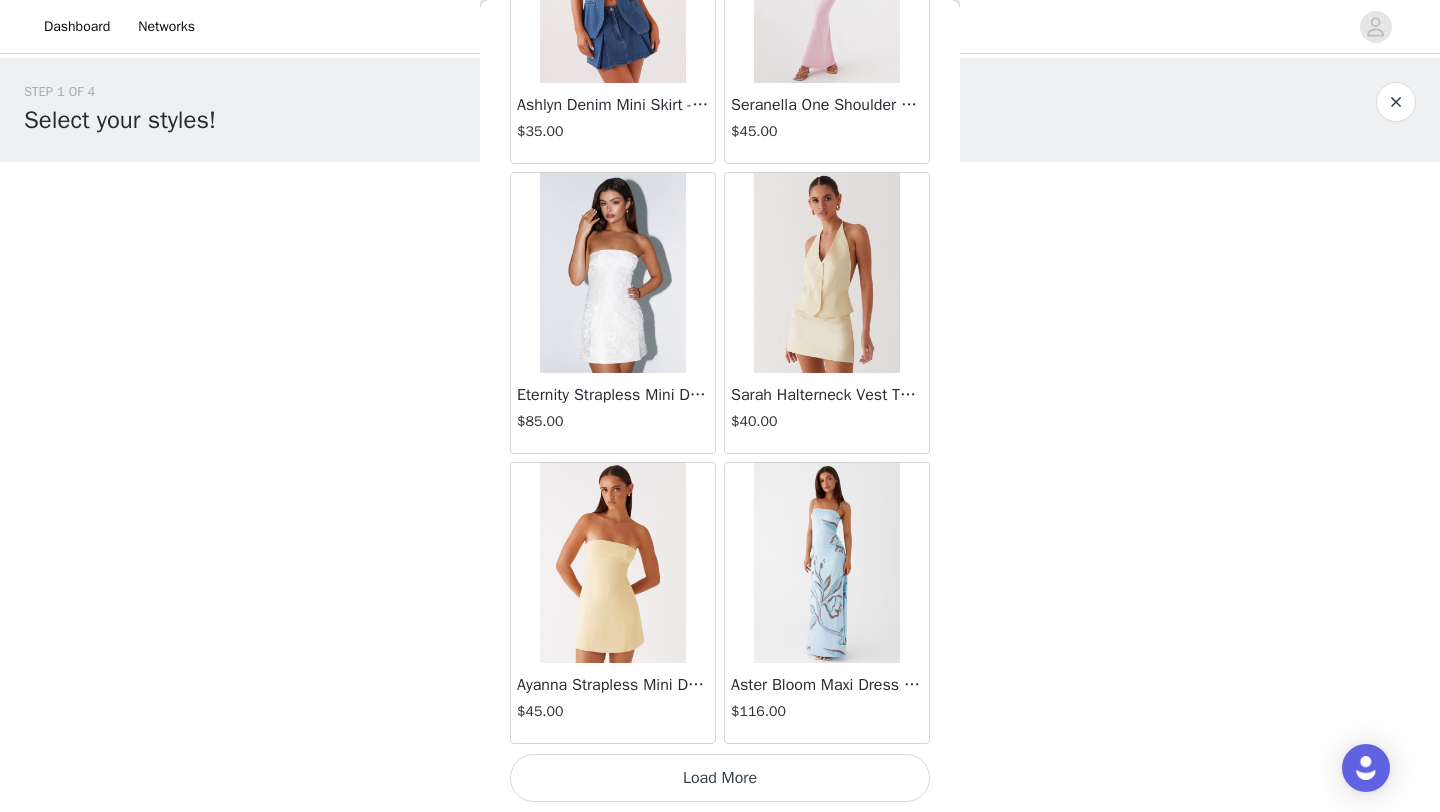 click on "Load More" at bounding box center [720, 778] 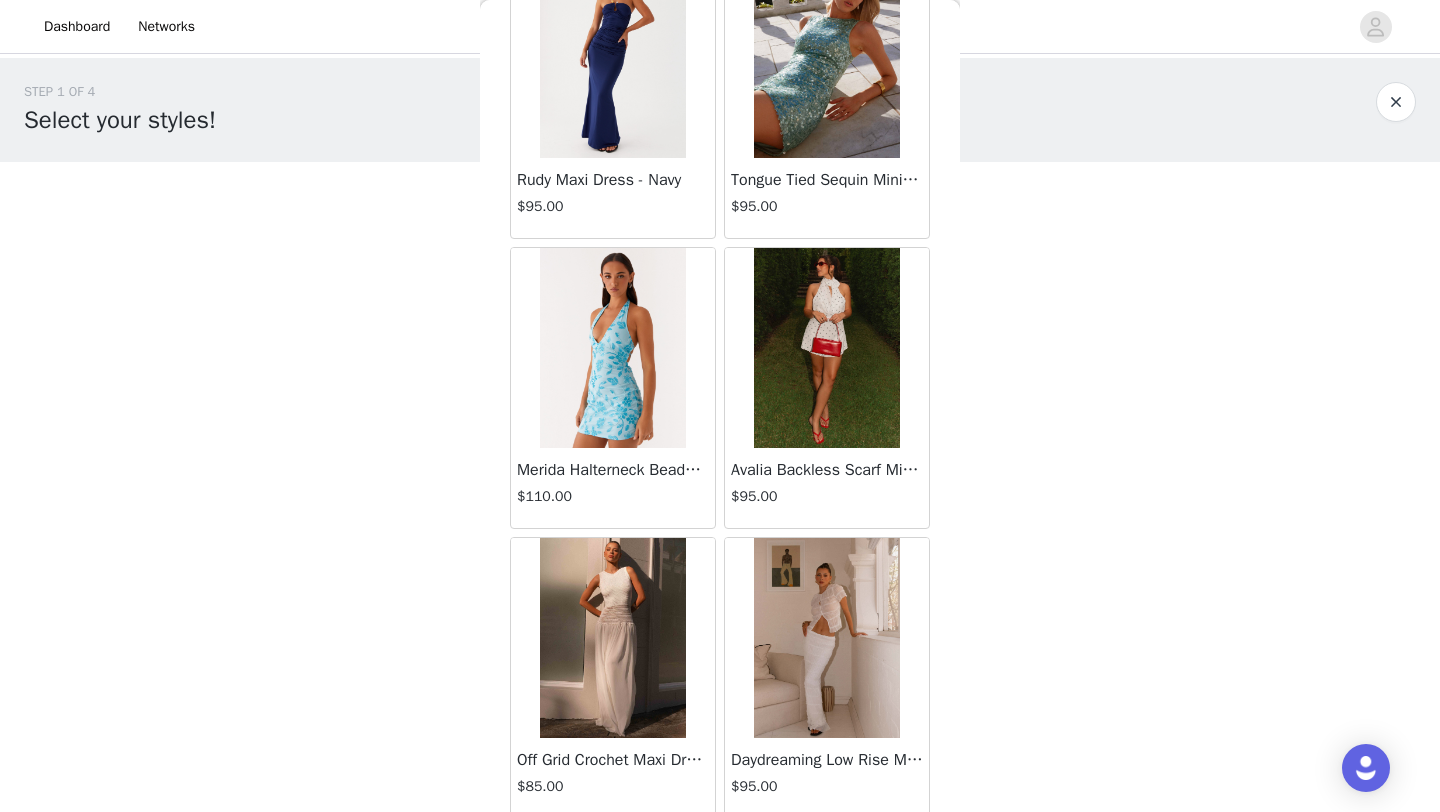 scroll, scrollTop: 13848, scrollLeft: 0, axis: vertical 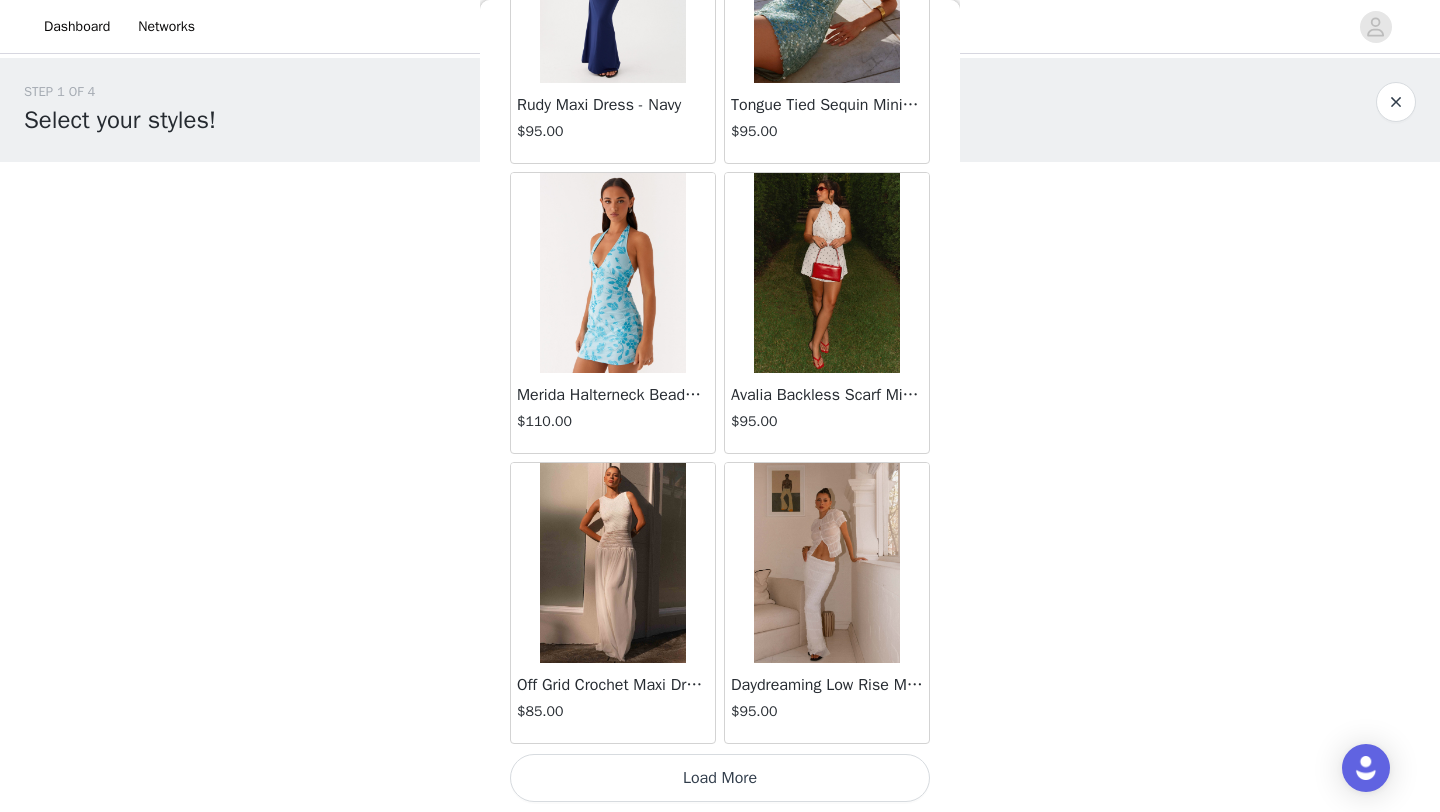 click on "Load More" at bounding box center (720, 778) 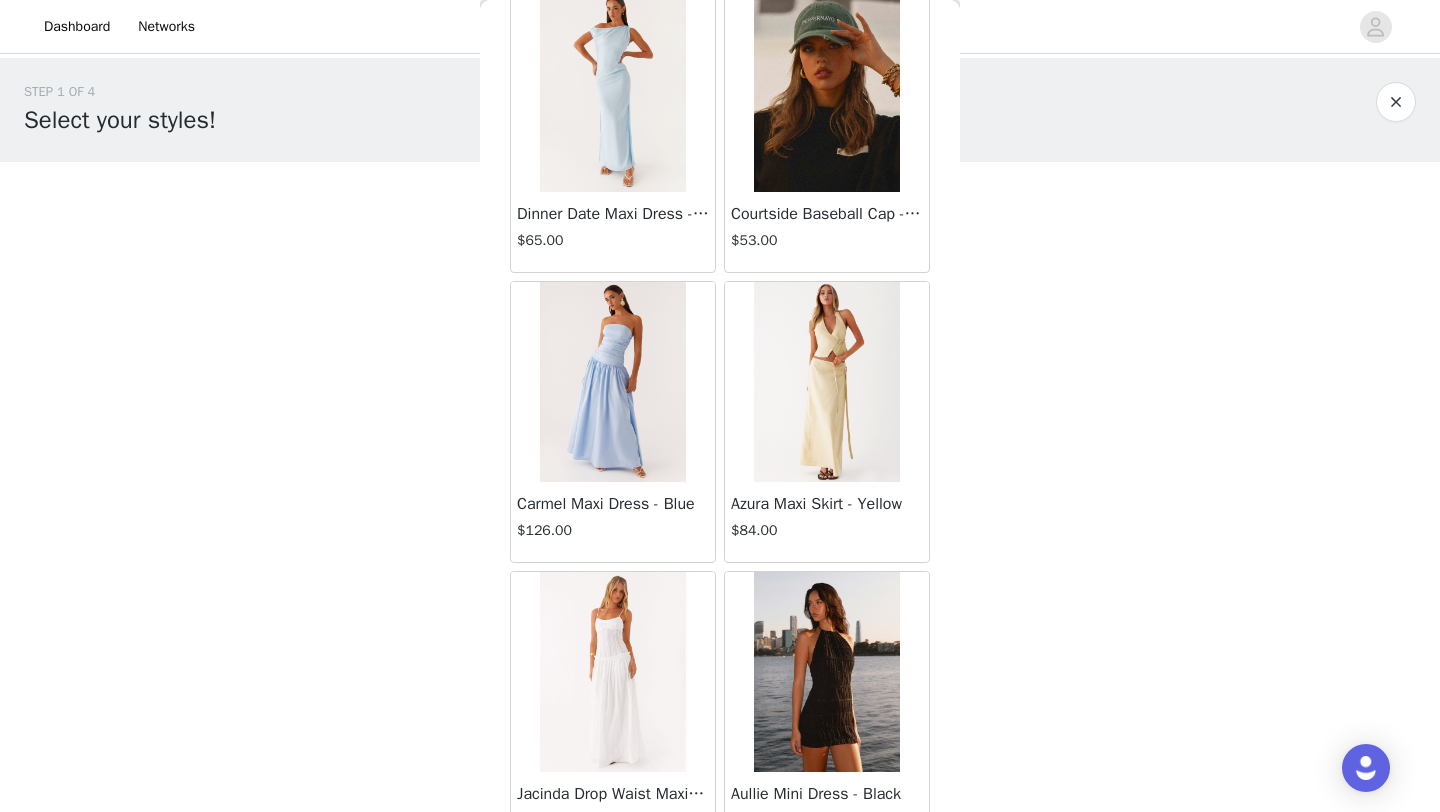 scroll, scrollTop: 16748, scrollLeft: 0, axis: vertical 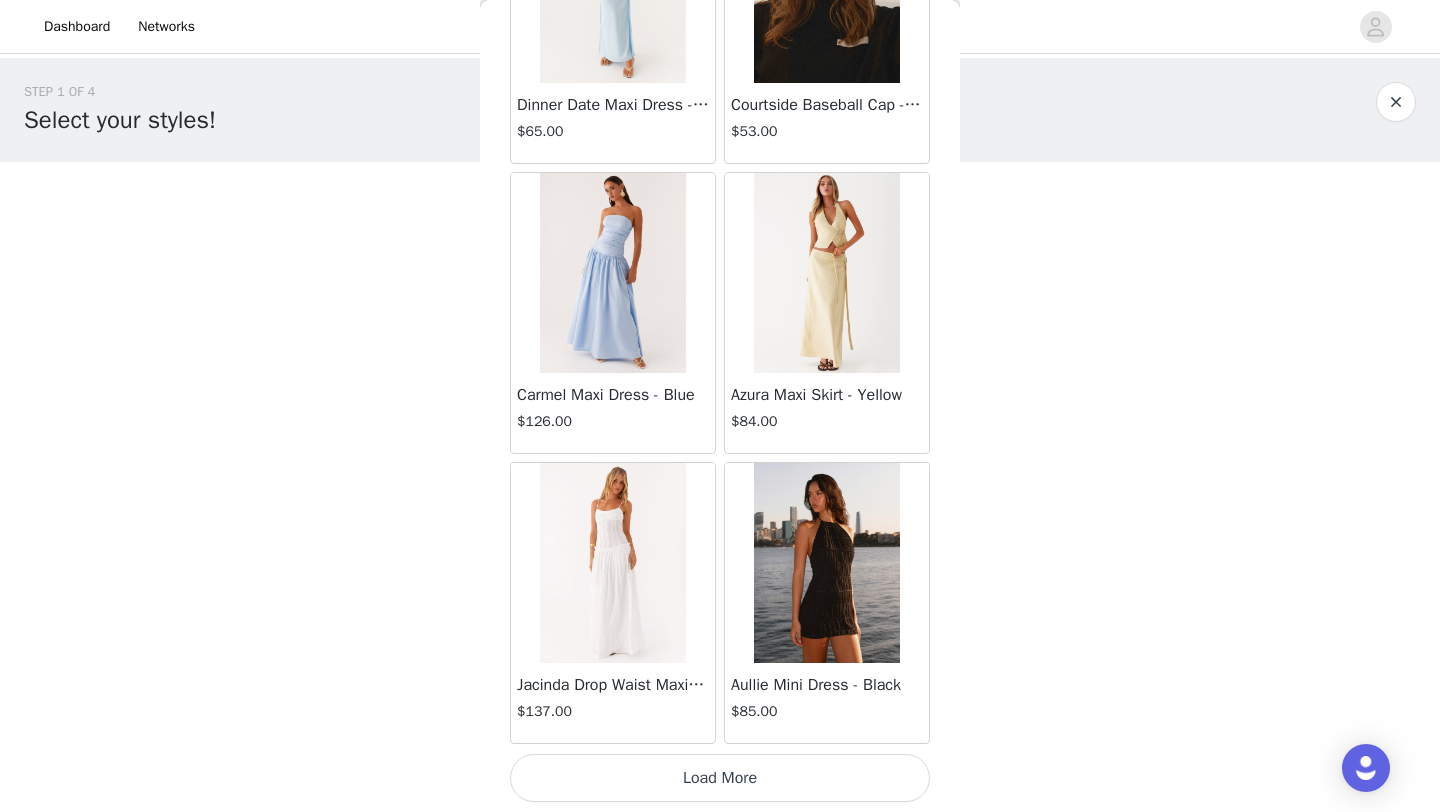 click on "Load More" at bounding box center [720, 778] 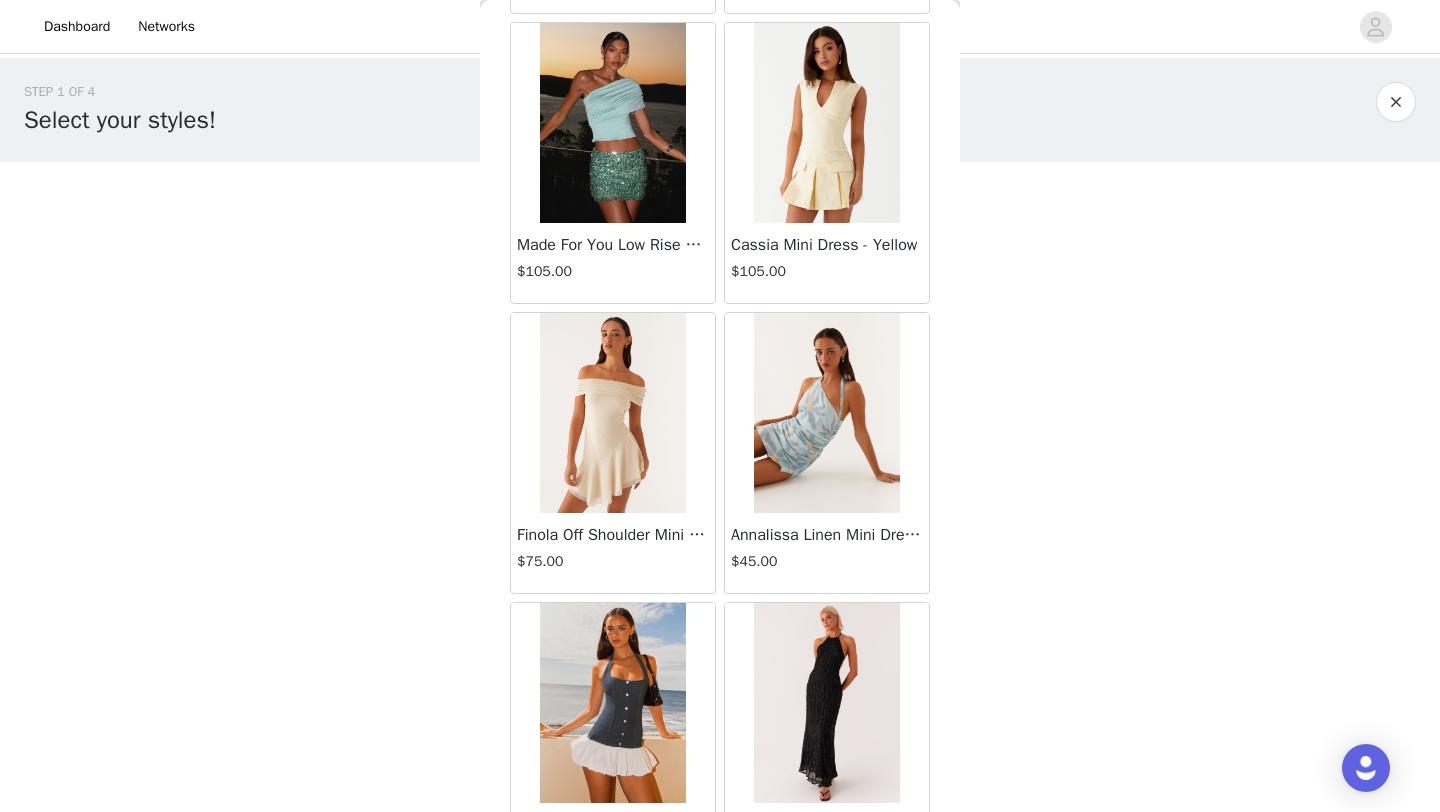 scroll, scrollTop: 18933, scrollLeft: 0, axis: vertical 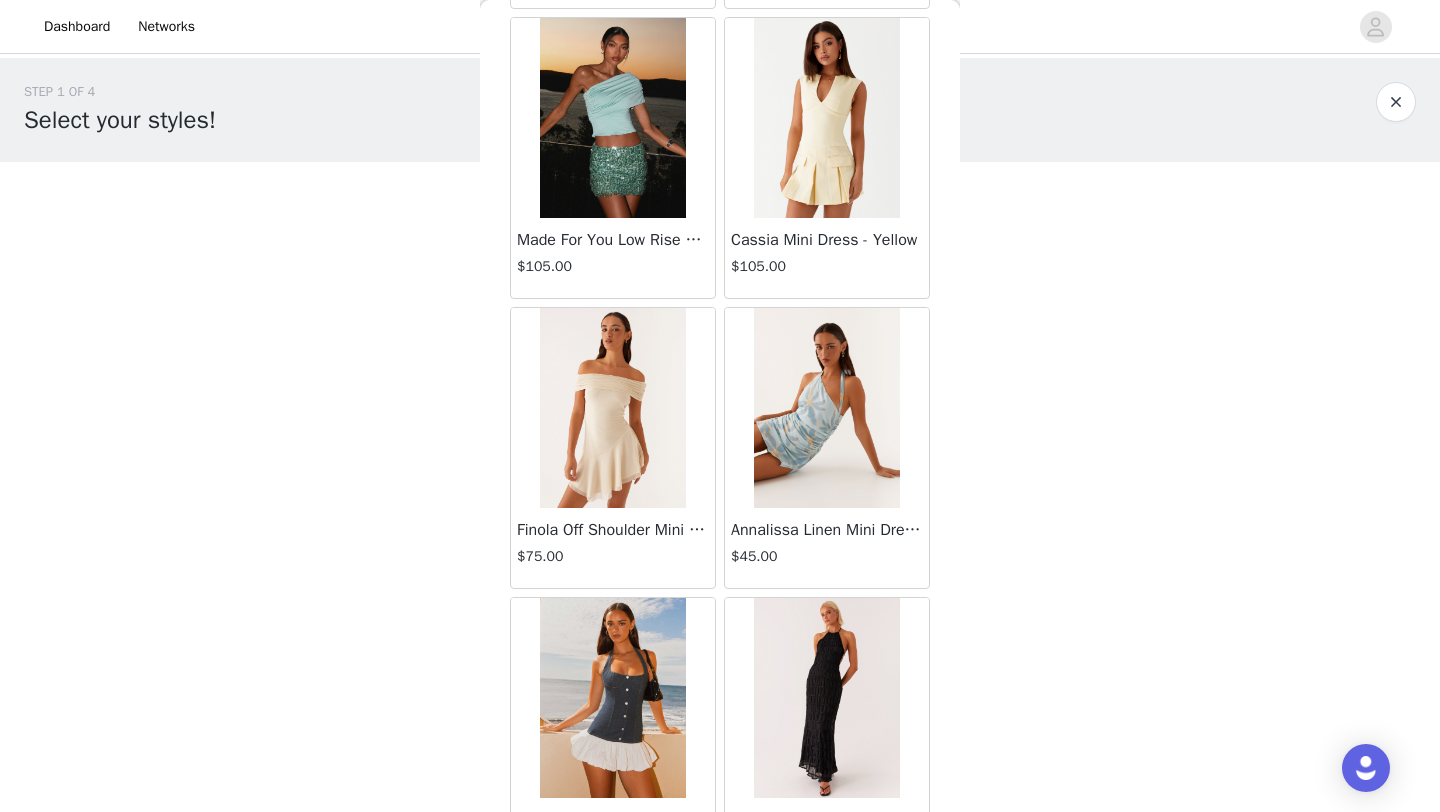 click at bounding box center (612, 118) 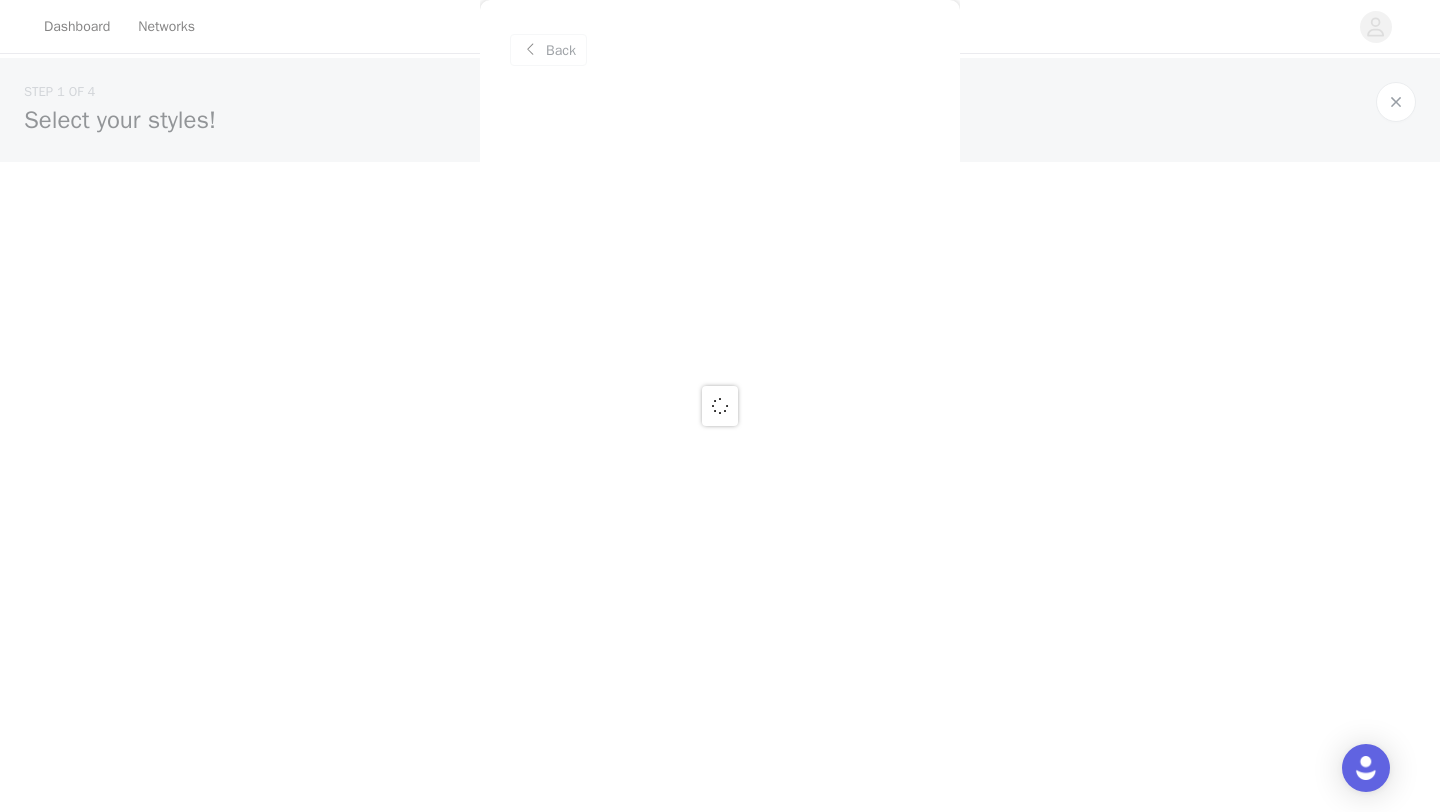 scroll, scrollTop: 0, scrollLeft: 0, axis: both 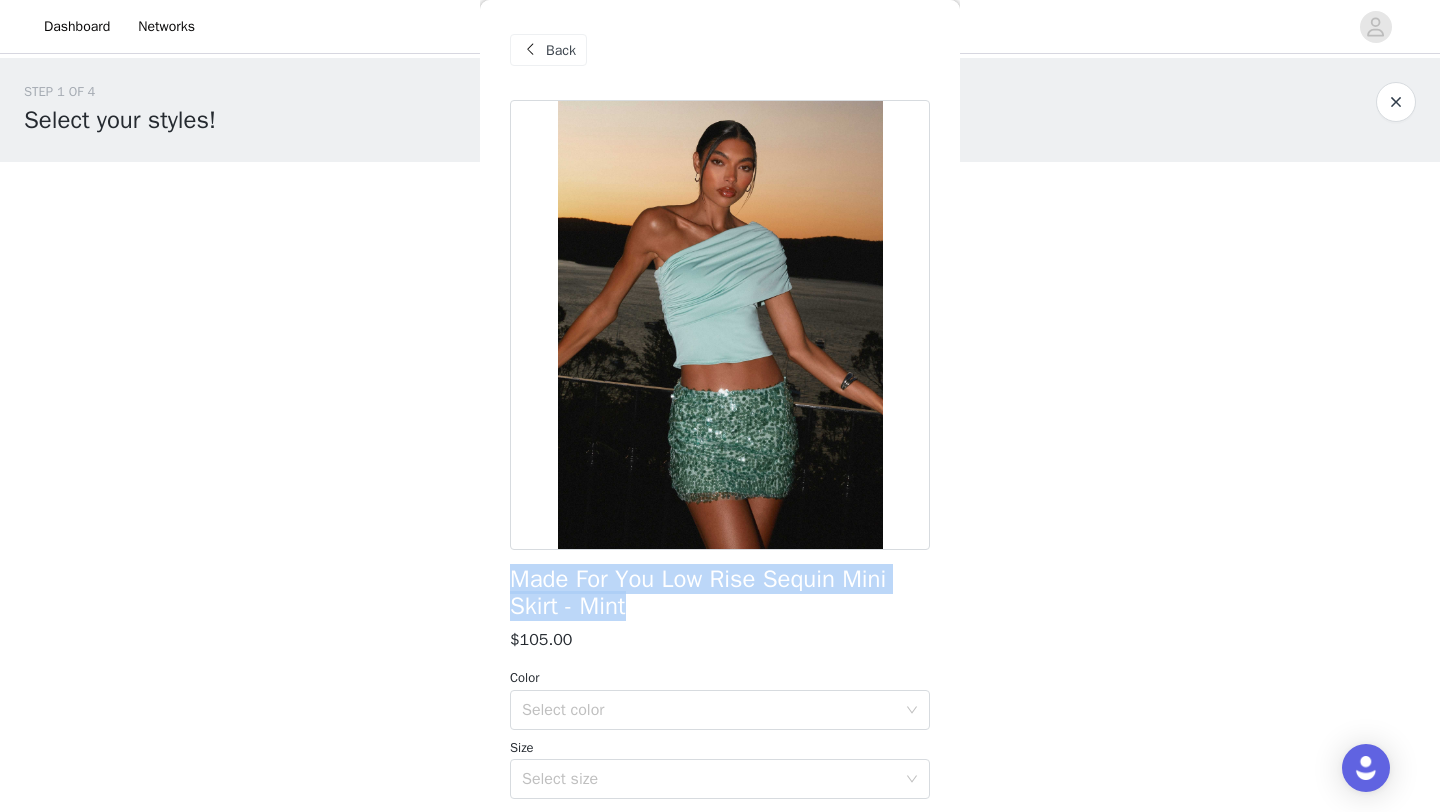 drag, startPoint x: 514, startPoint y: 573, endPoint x: 710, endPoint y: 613, distance: 200.04 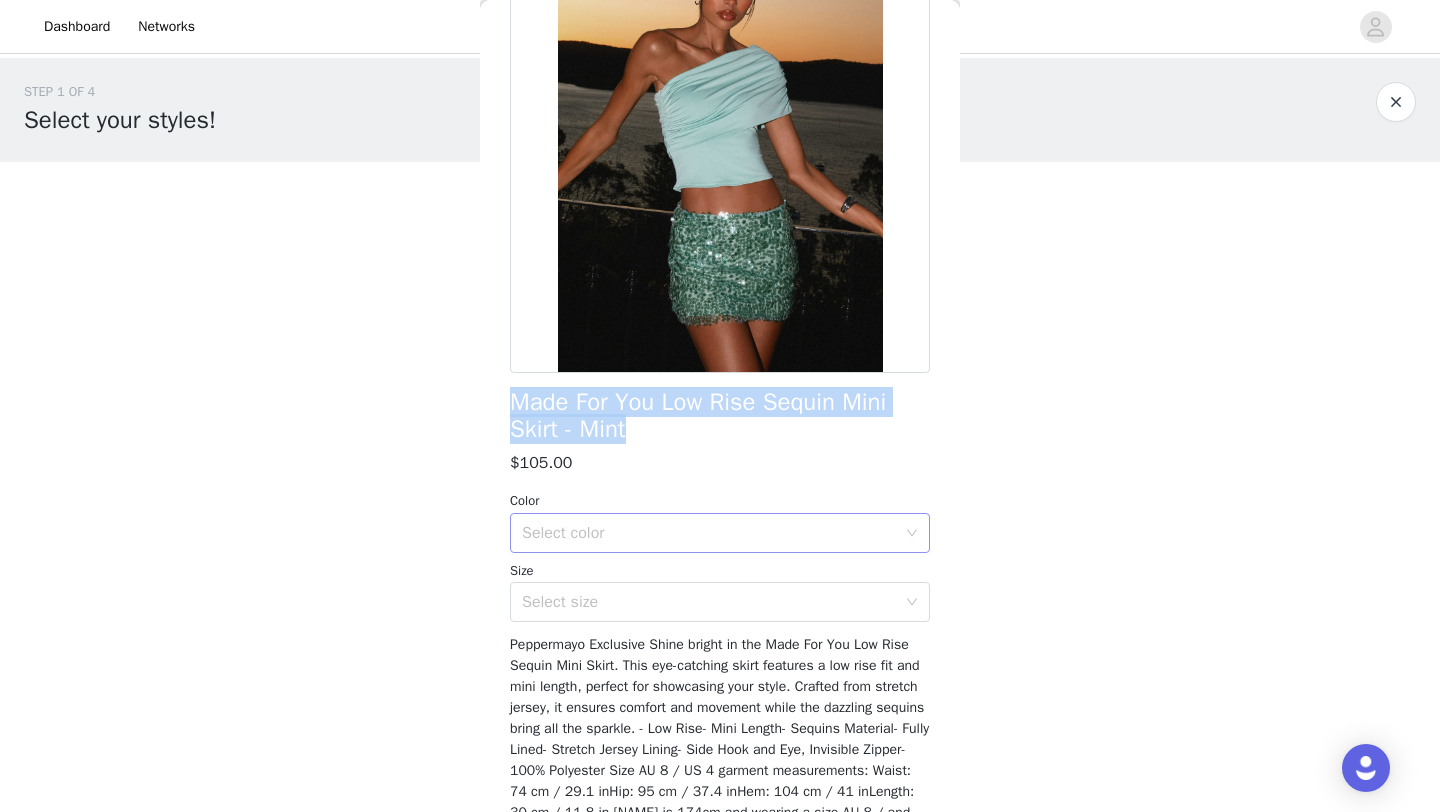 click on "Select color" at bounding box center [713, 533] 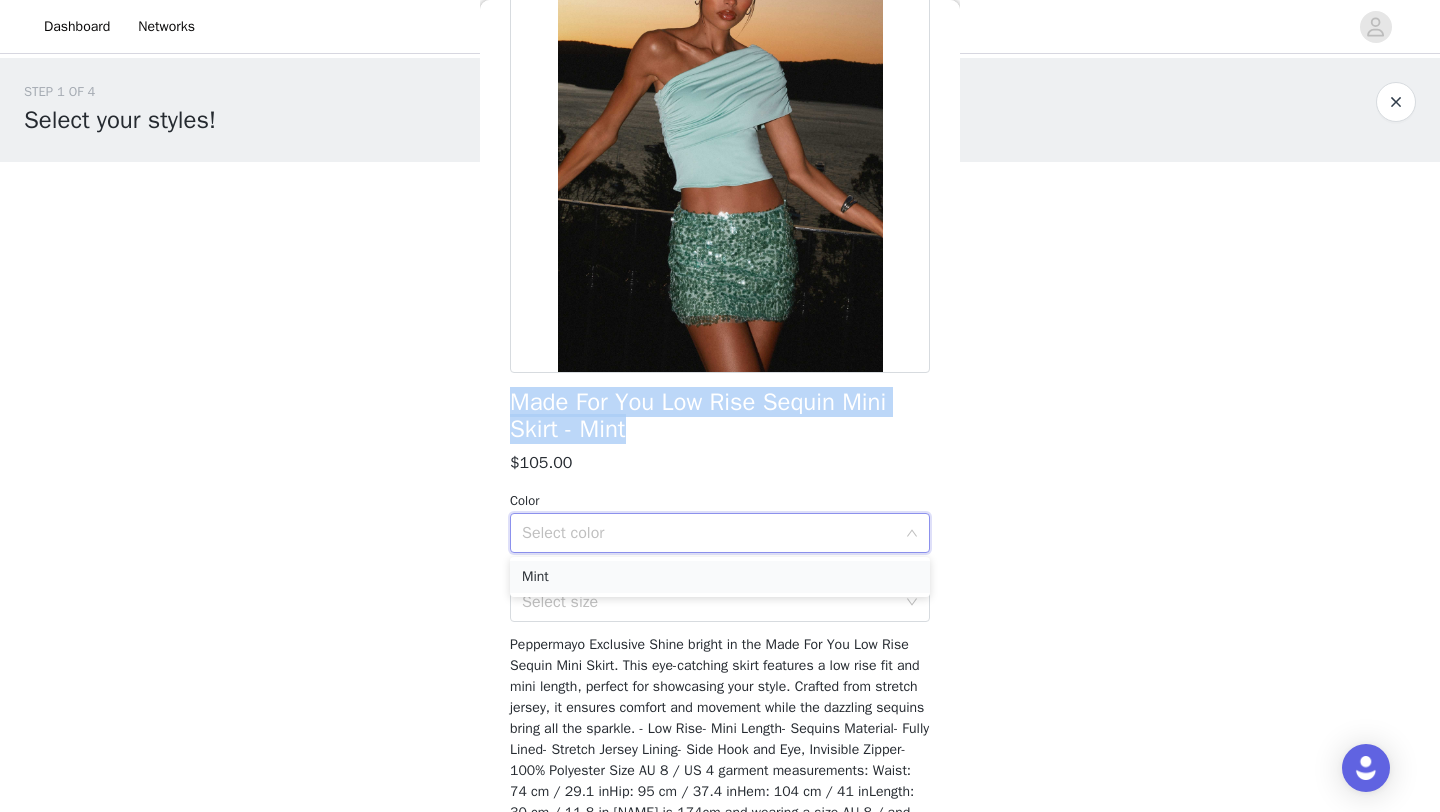 click on "Mint" at bounding box center [720, 577] 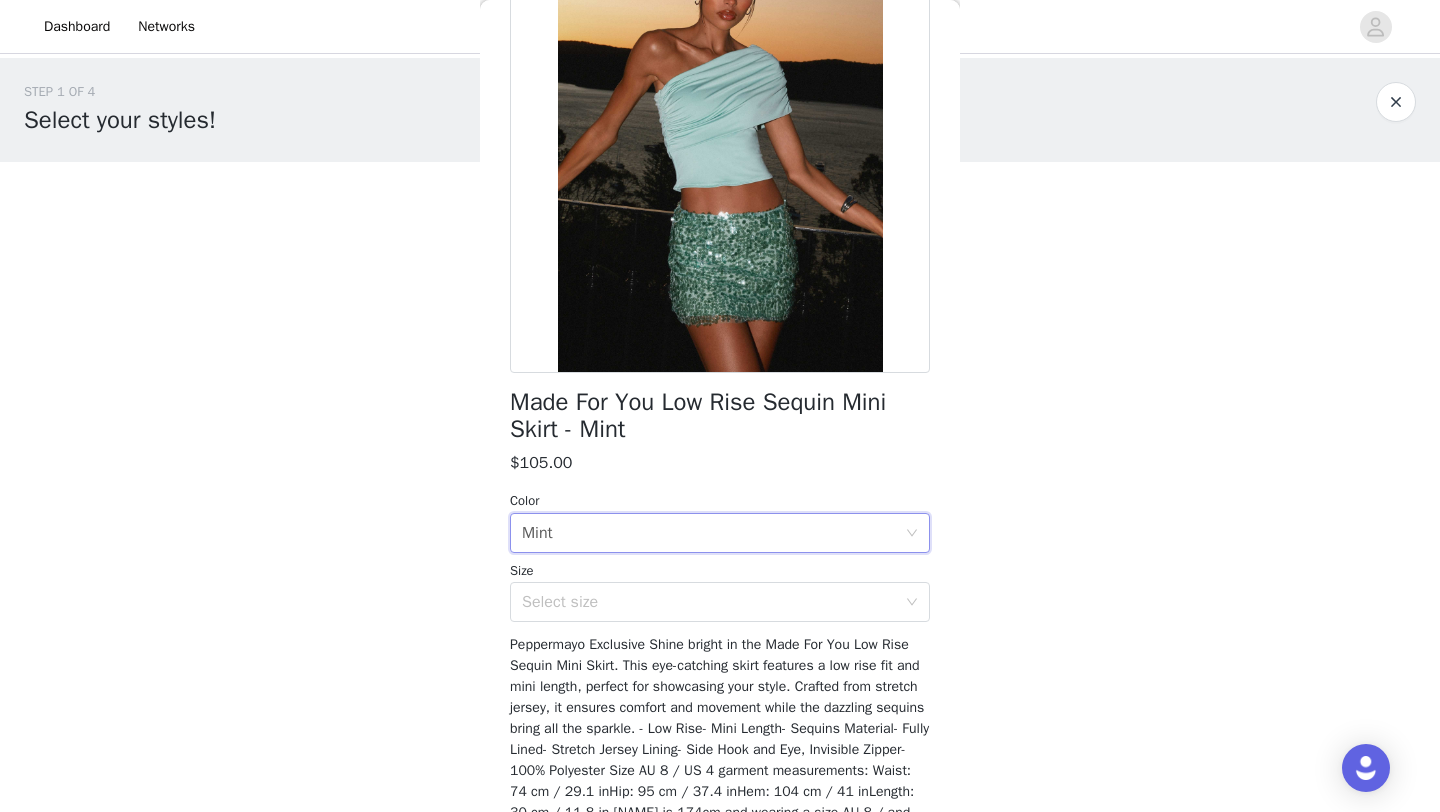 click on "Made For You Low Rise Sequin Mini Skirt - Mint       $105.00         Color   Select color Mint Size   Select size   Peppermayo Exclusive Shine bright in the Made For You Low Rise Sequin Mini Skirt. This eye-catching skirt features a low rise fit and mini length, perfect for showcasing your style. Crafted from stretch jersey, it ensures comfort and movement while the dazzling sequins bring all the sparkle. - Low Rise- Mini Length- Sequins Material- Fully Lined- Stretch Jersey Lining- Side Hook and Eye, Invisible Zipper- 100% Polyester Size AU 8 / US 4 garment measurements: Waist: 74 cm / 29.1 inHip: 95 cm / 37.4 inHem: 104 cm / 41 inLength: 30 cm / 11.8 in [NAME] is 174cm and wearing a size AU 8 / and US 4   Add Product" at bounding box center (720, 425) 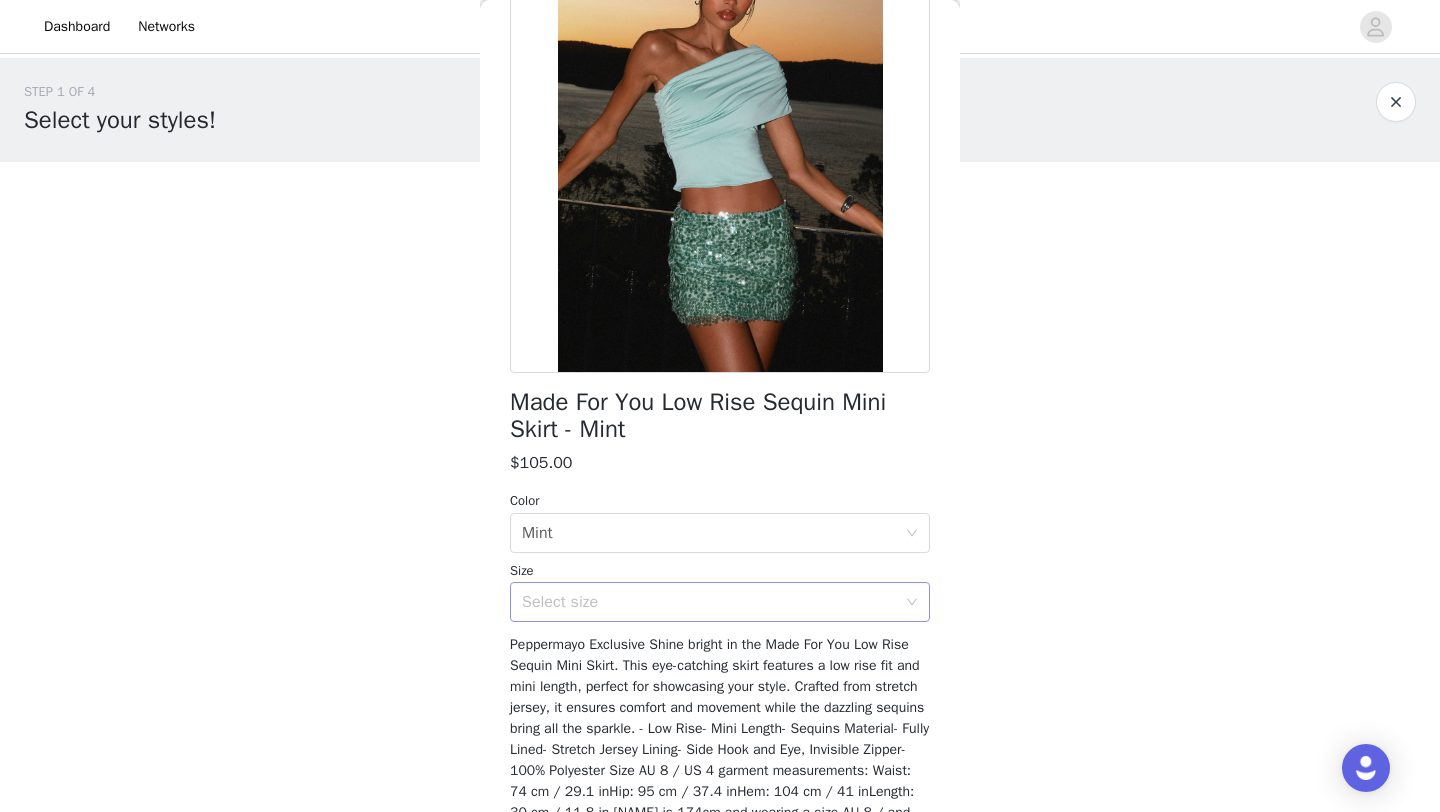 click on "Select size" at bounding box center (709, 602) 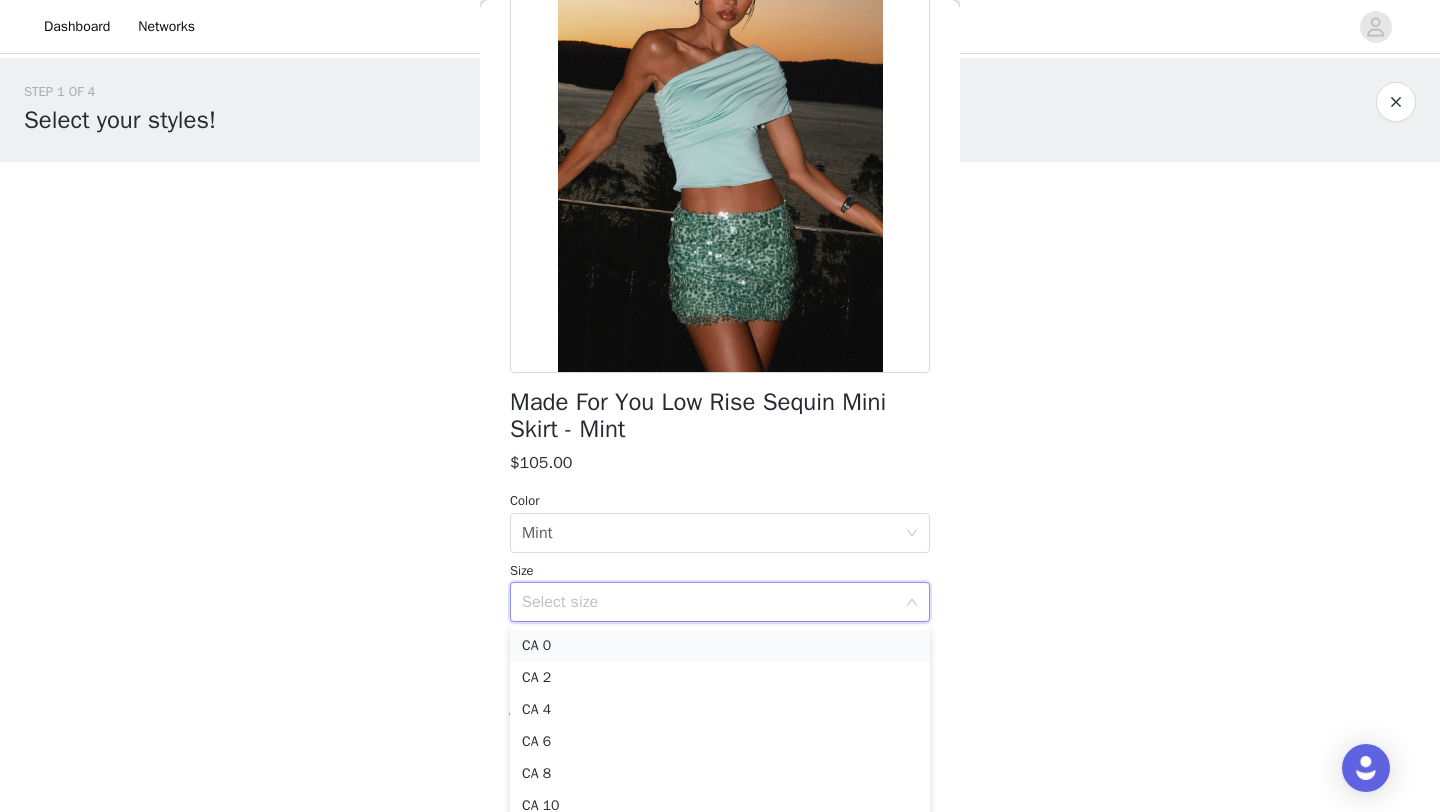 click on "CA 0" at bounding box center [720, 646] 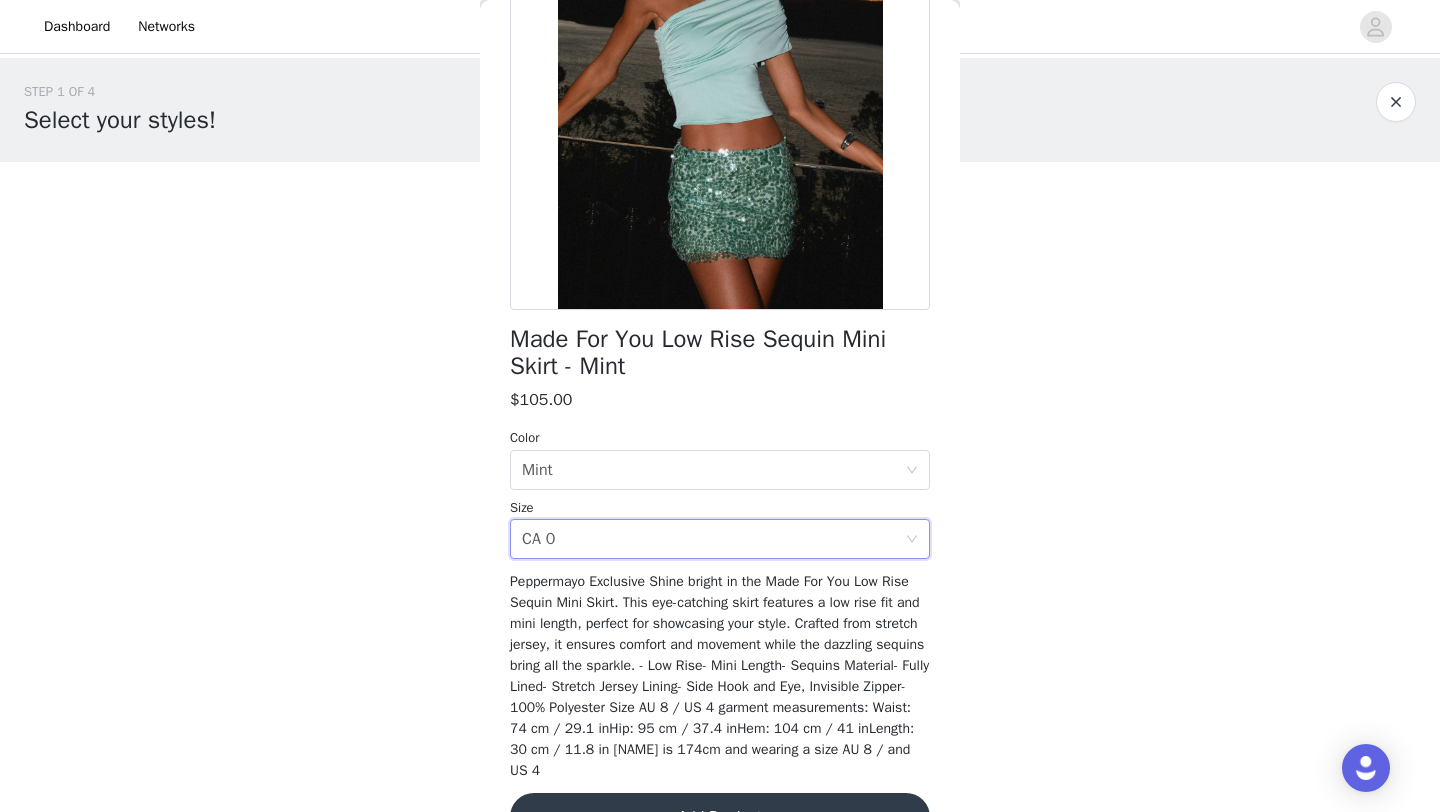 scroll, scrollTop: 293, scrollLeft: 0, axis: vertical 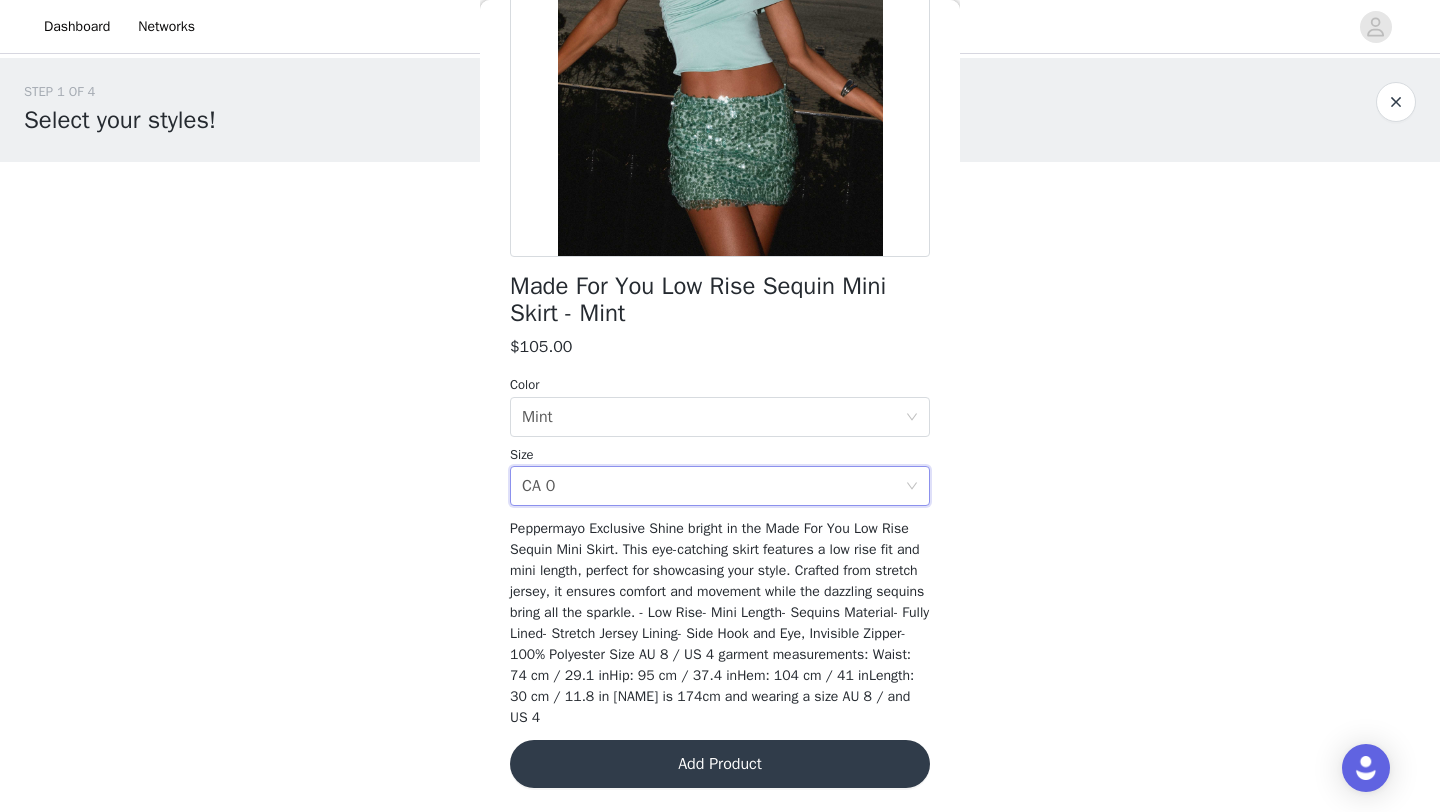 click on "Add Product" at bounding box center (720, 764) 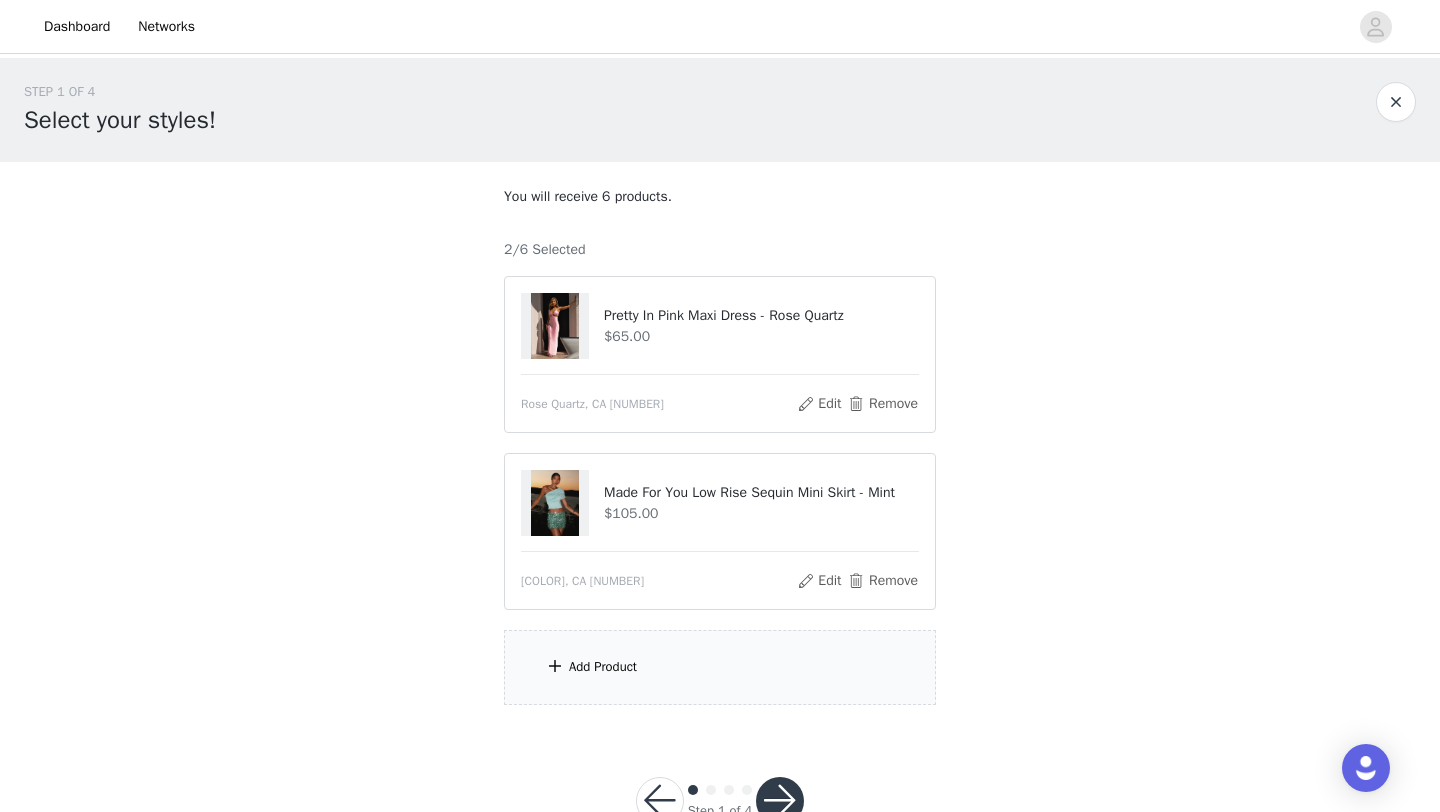 click on "Add Product" at bounding box center (720, 667) 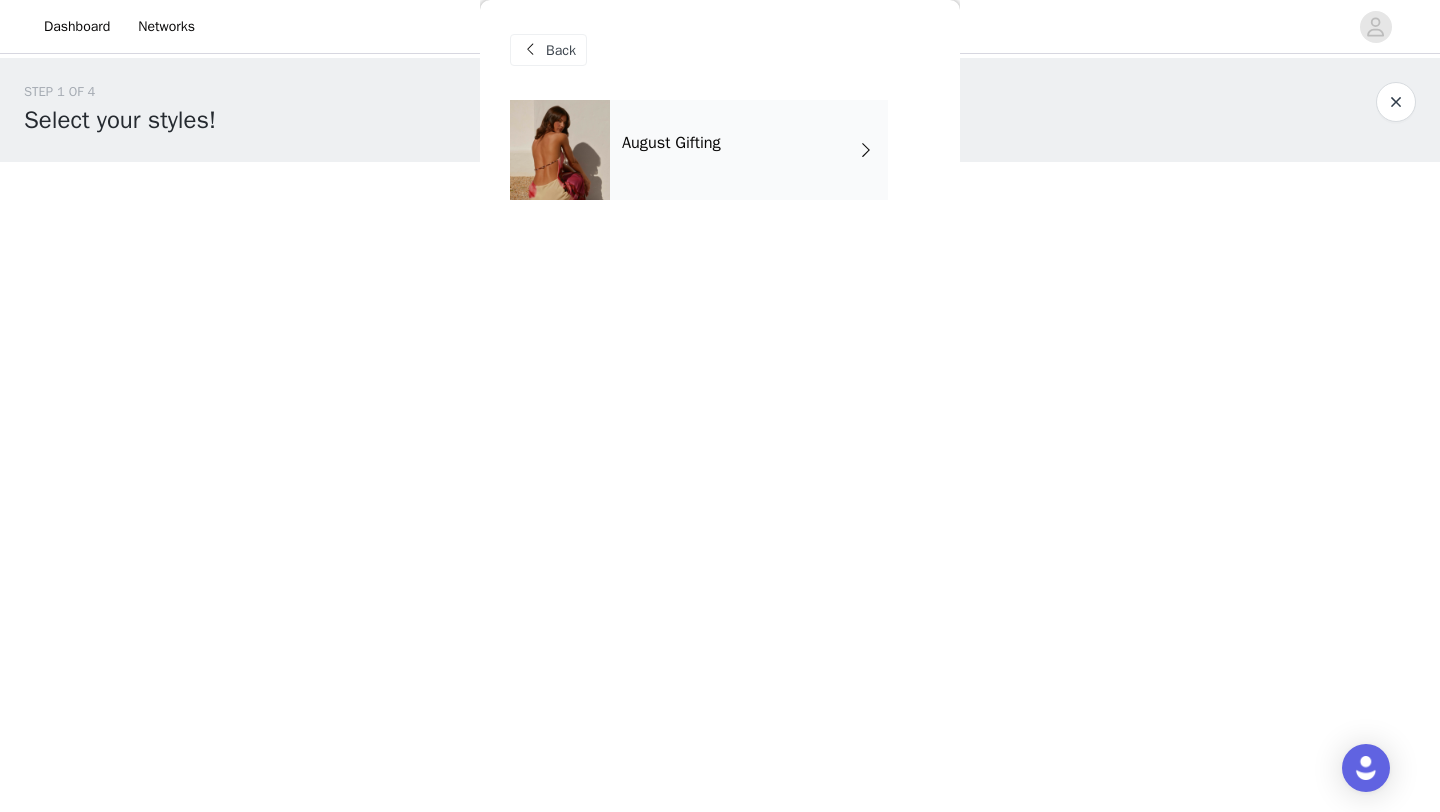 click on "August Gifting" at bounding box center [749, 150] 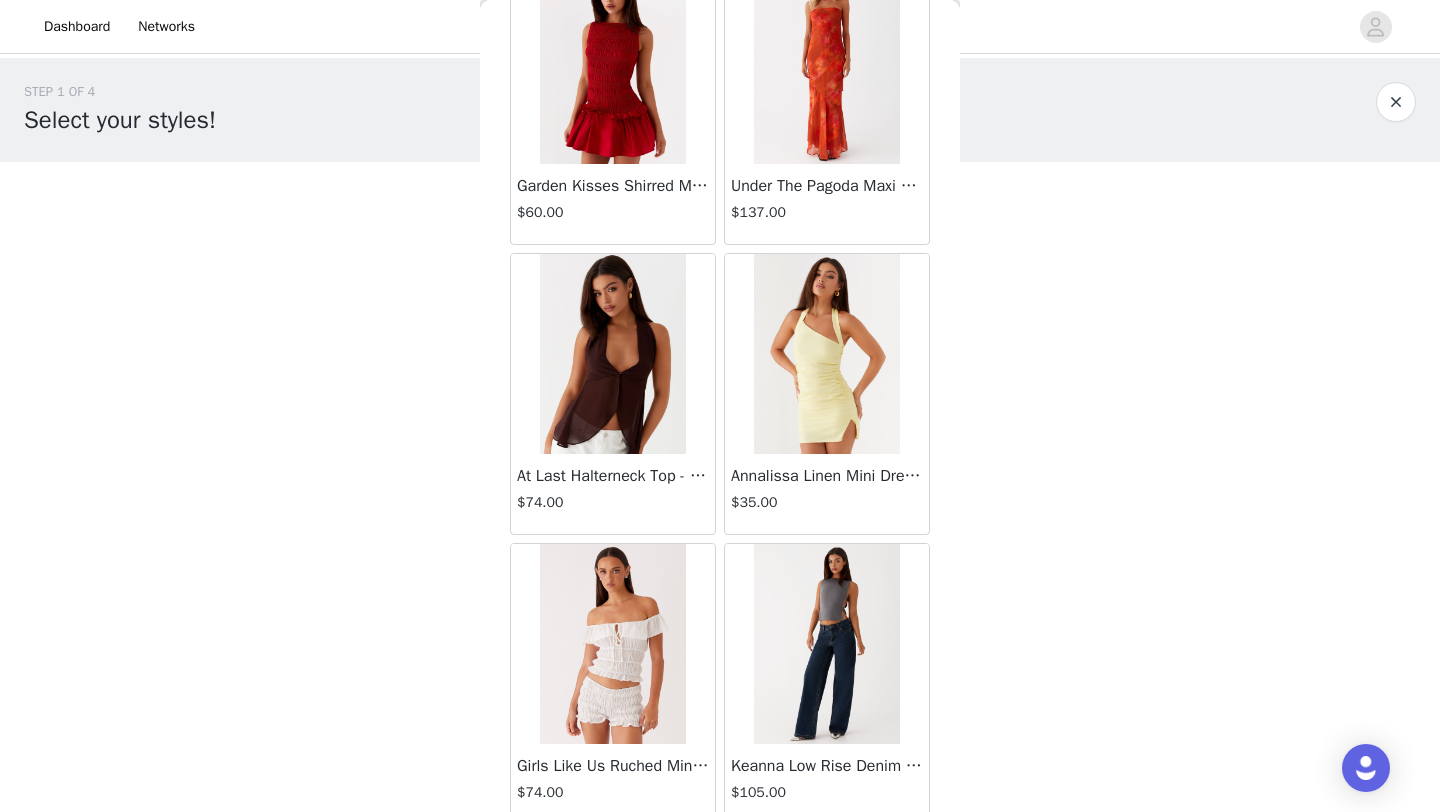 scroll, scrollTop: 2248, scrollLeft: 0, axis: vertical 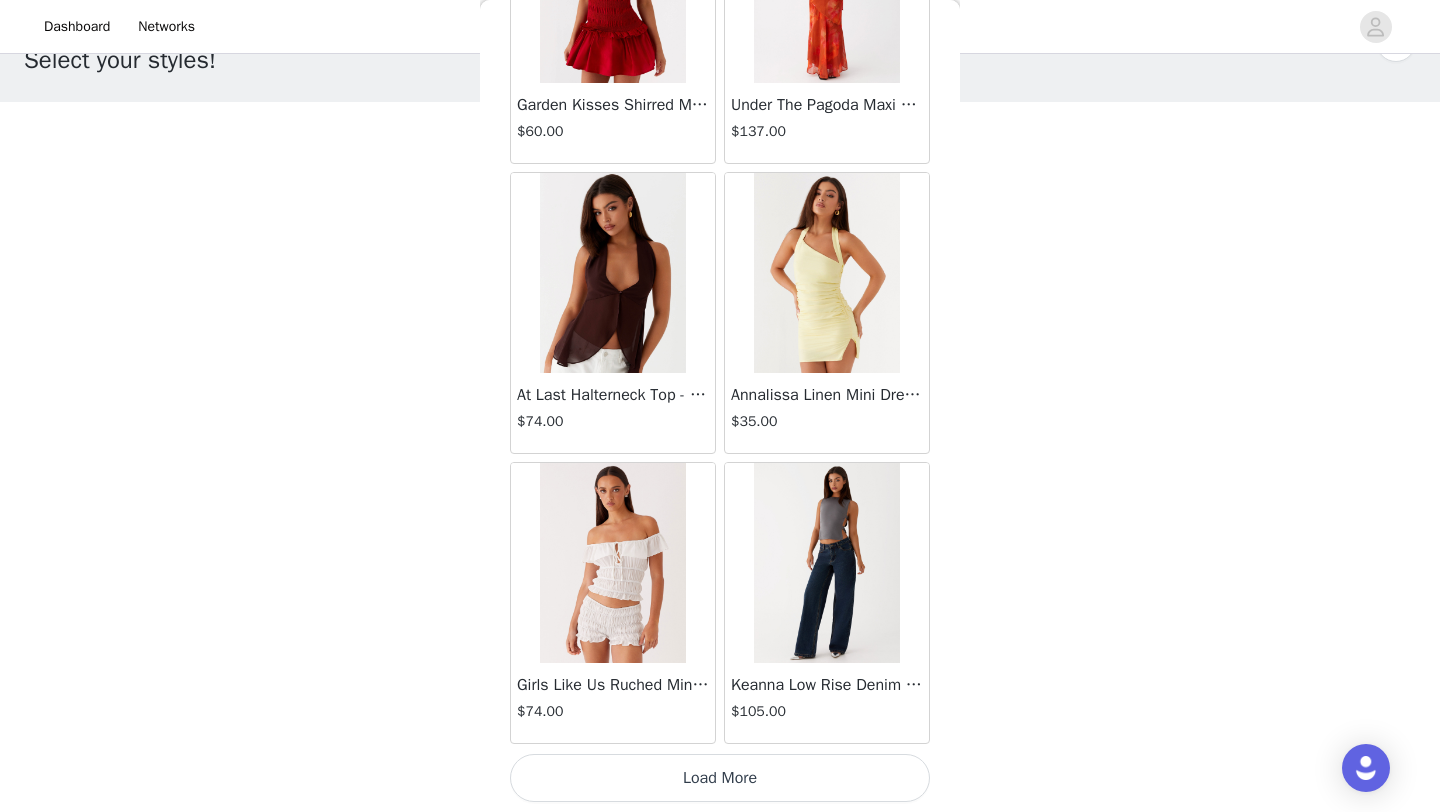click on "Load More" at bounding box center (720, 778) 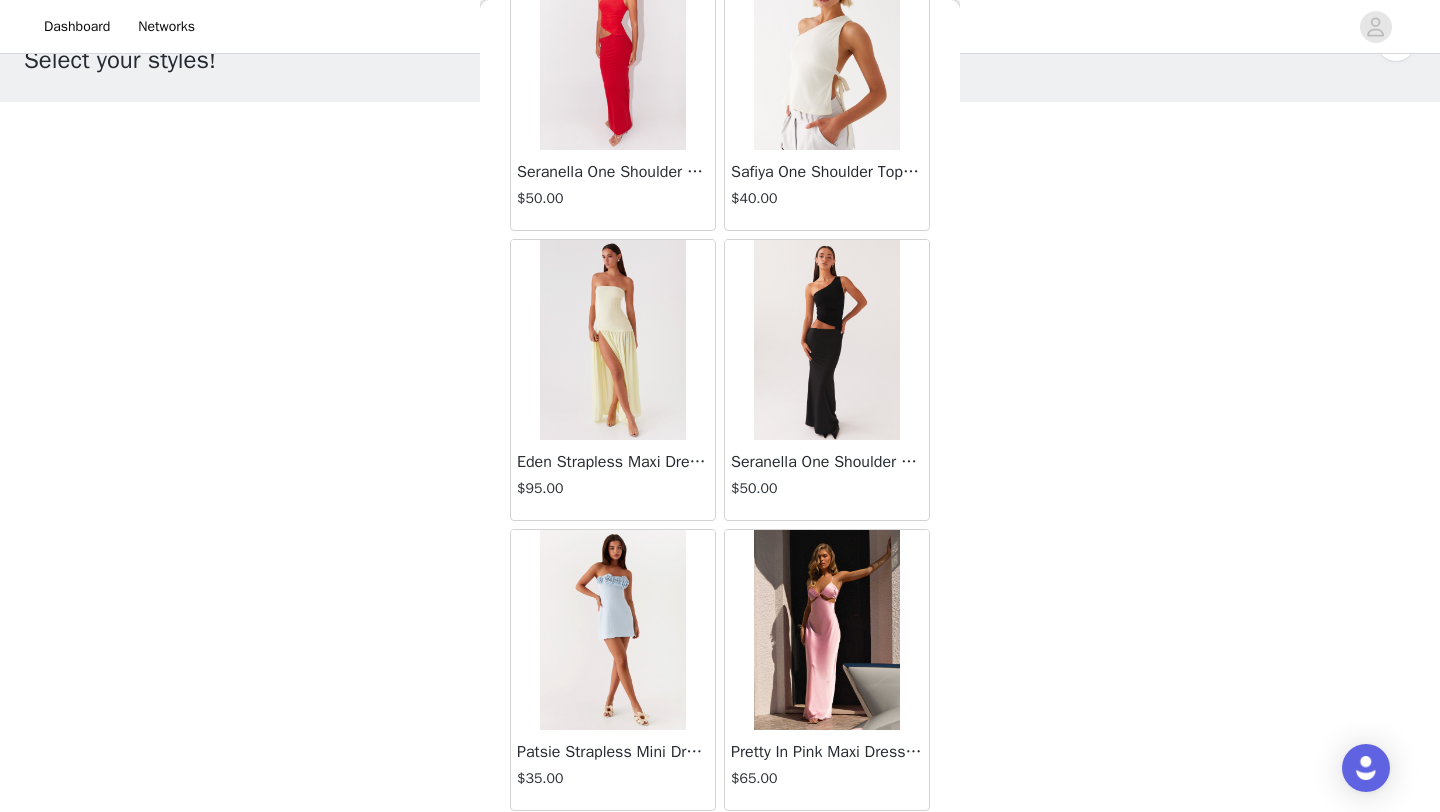 scroll, scrollTop: 5148, scrollLeft: 0, axis: vertical 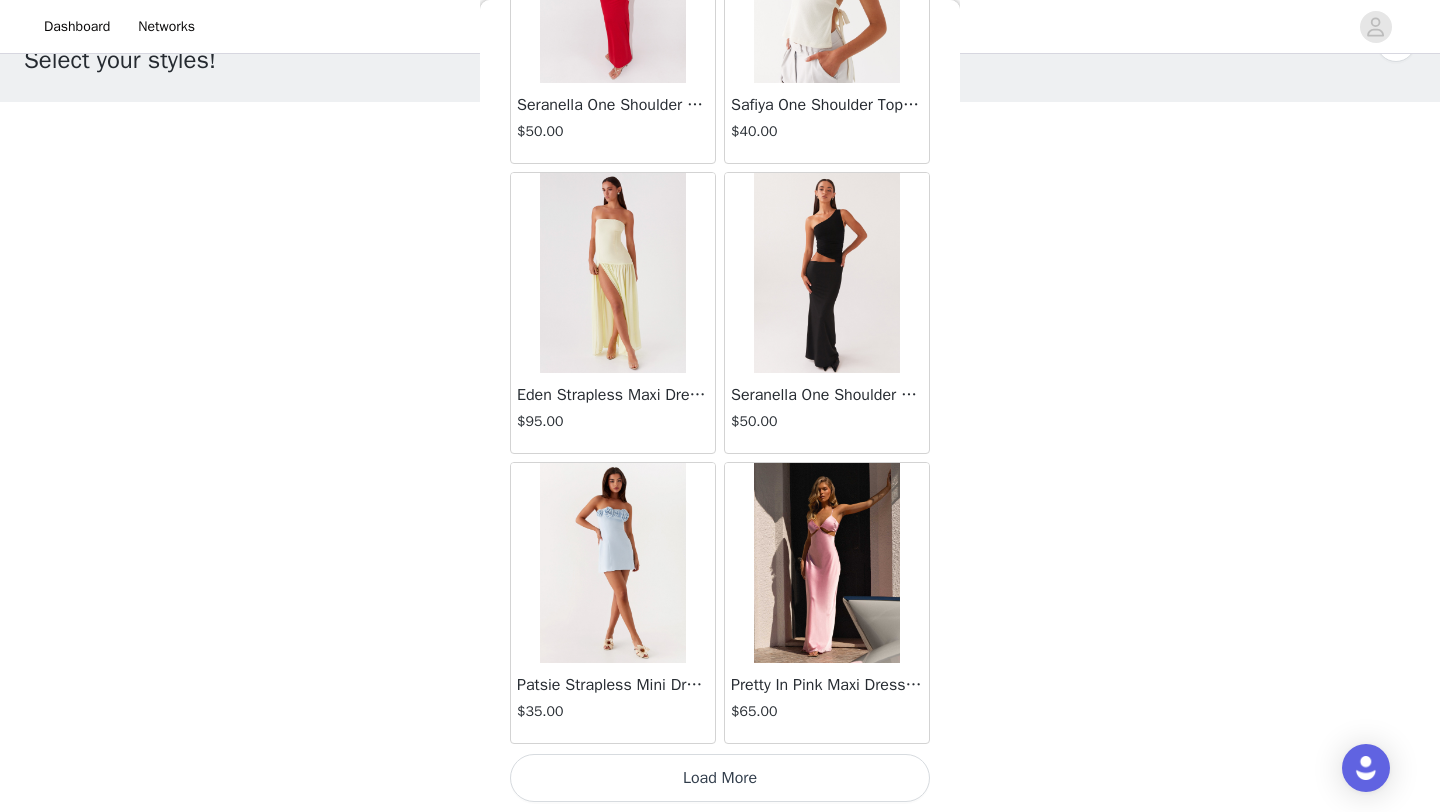 click on "Load More" at bounding box center [720, 778] 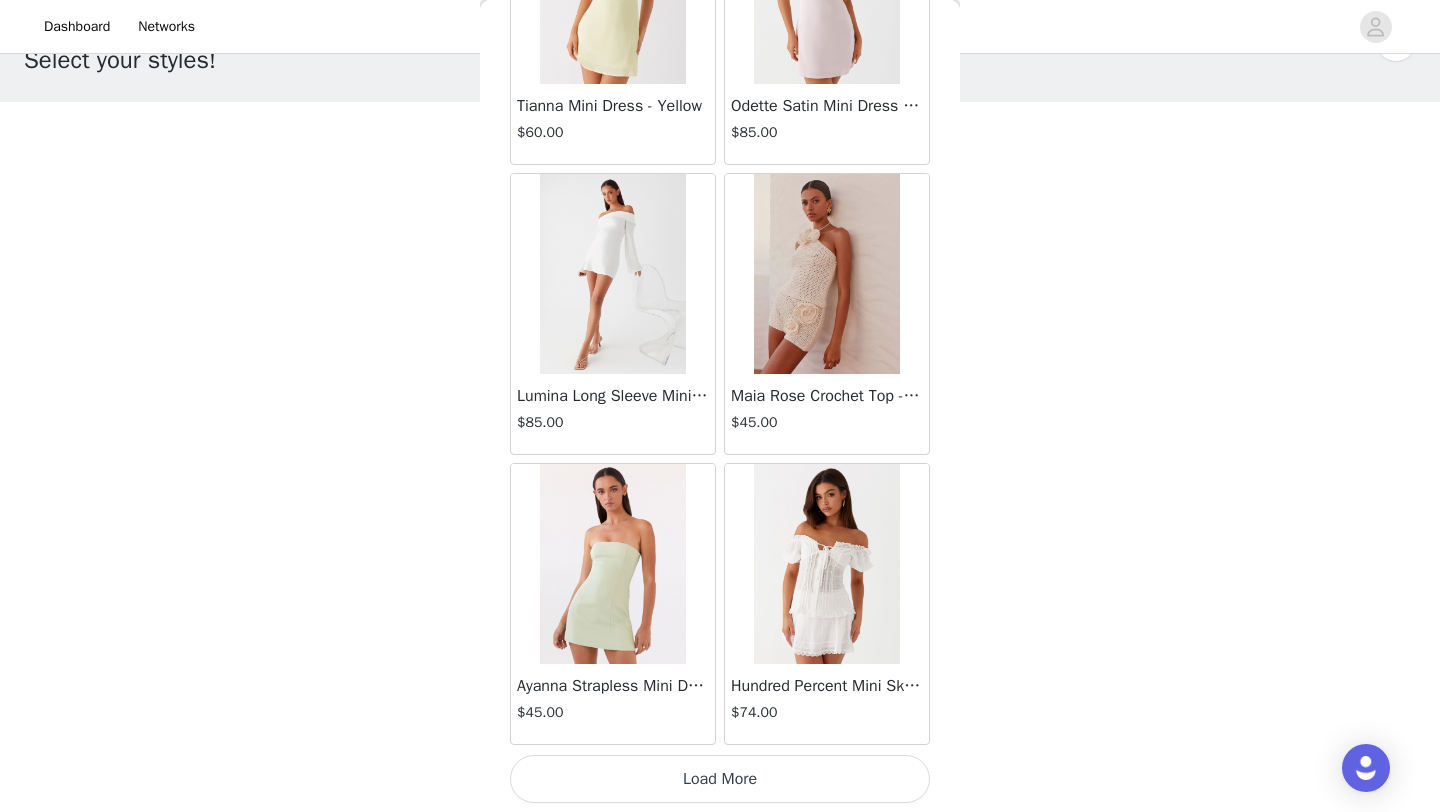 scroll, scrollTop: 8048, scrollLeft: 0, axis: vertical 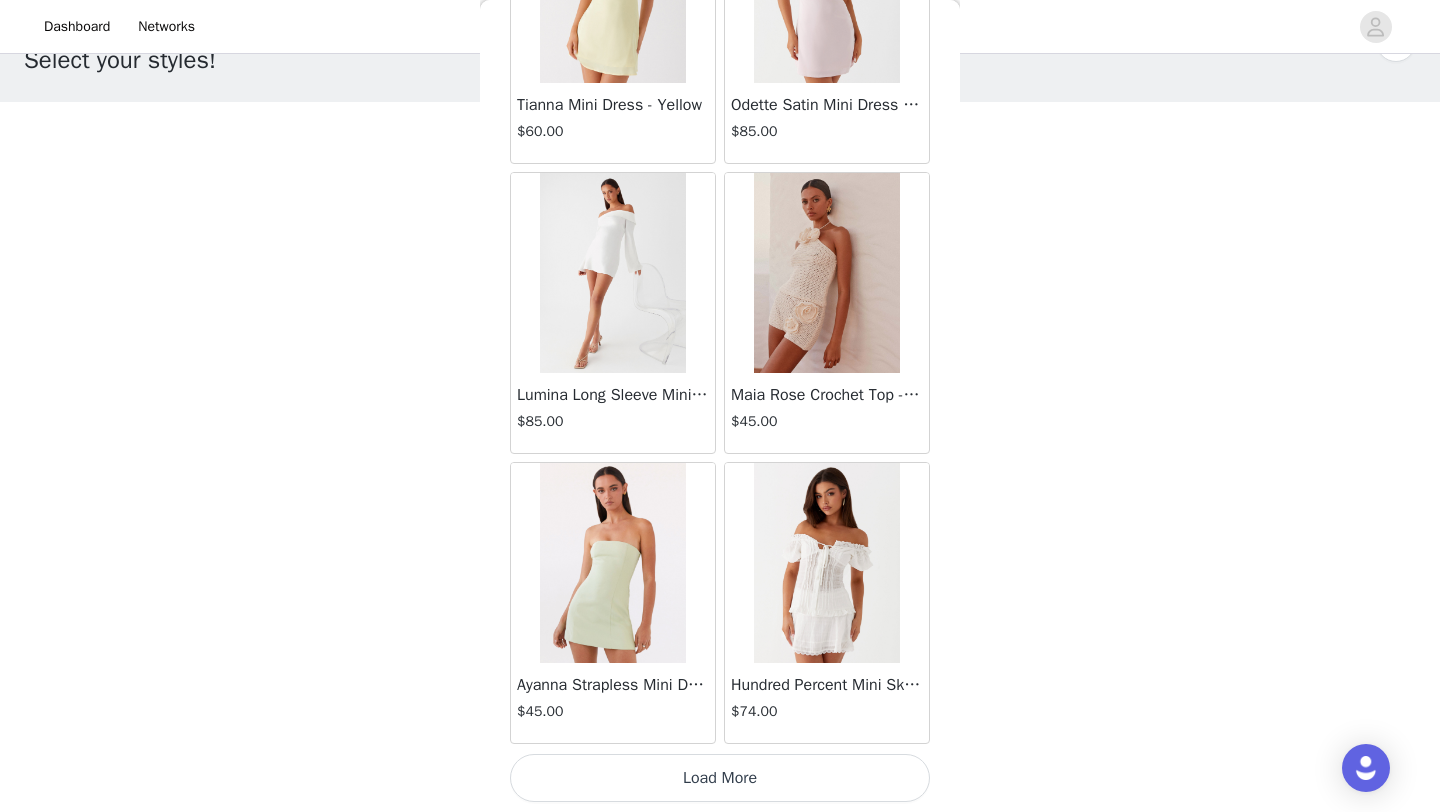 click on "Load More" at bounding box center [720, 778] 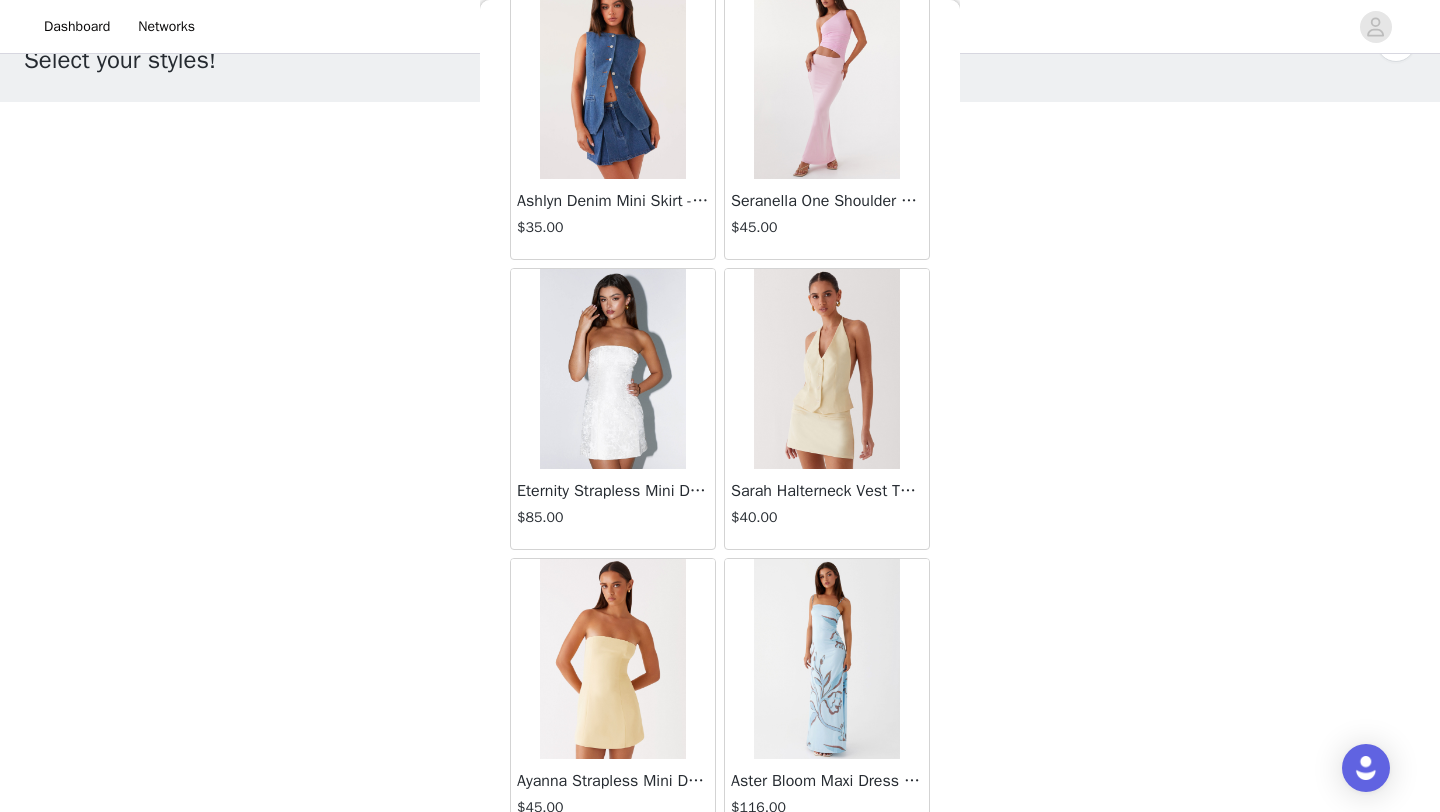 scroll, scrollTop: 10948, scrollLeft: 0, axis: vertical 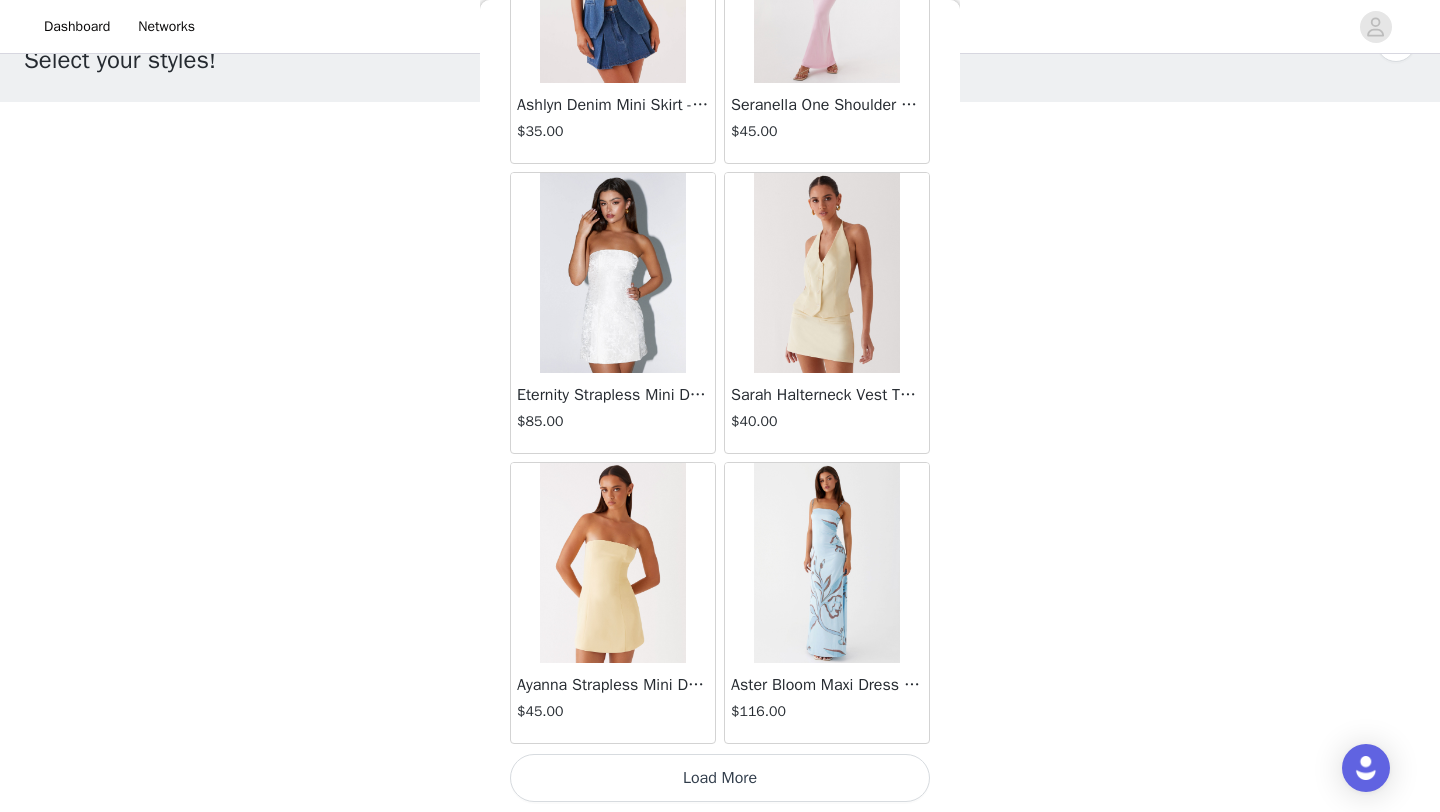 click on "Load More" at bounding box center [720, 778] 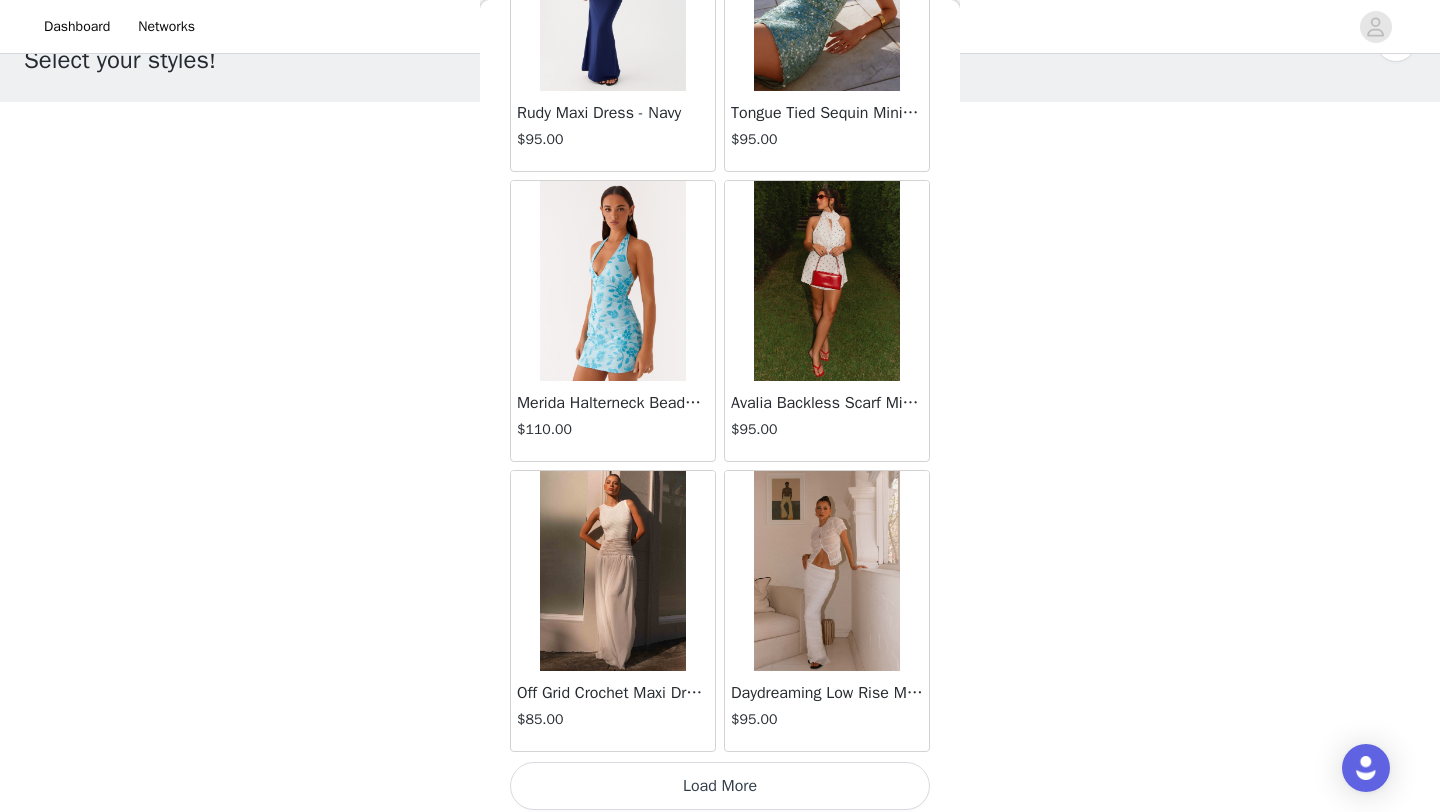 scroll, scrollTop: 13848, scrollLeft: 0, axis: vertical 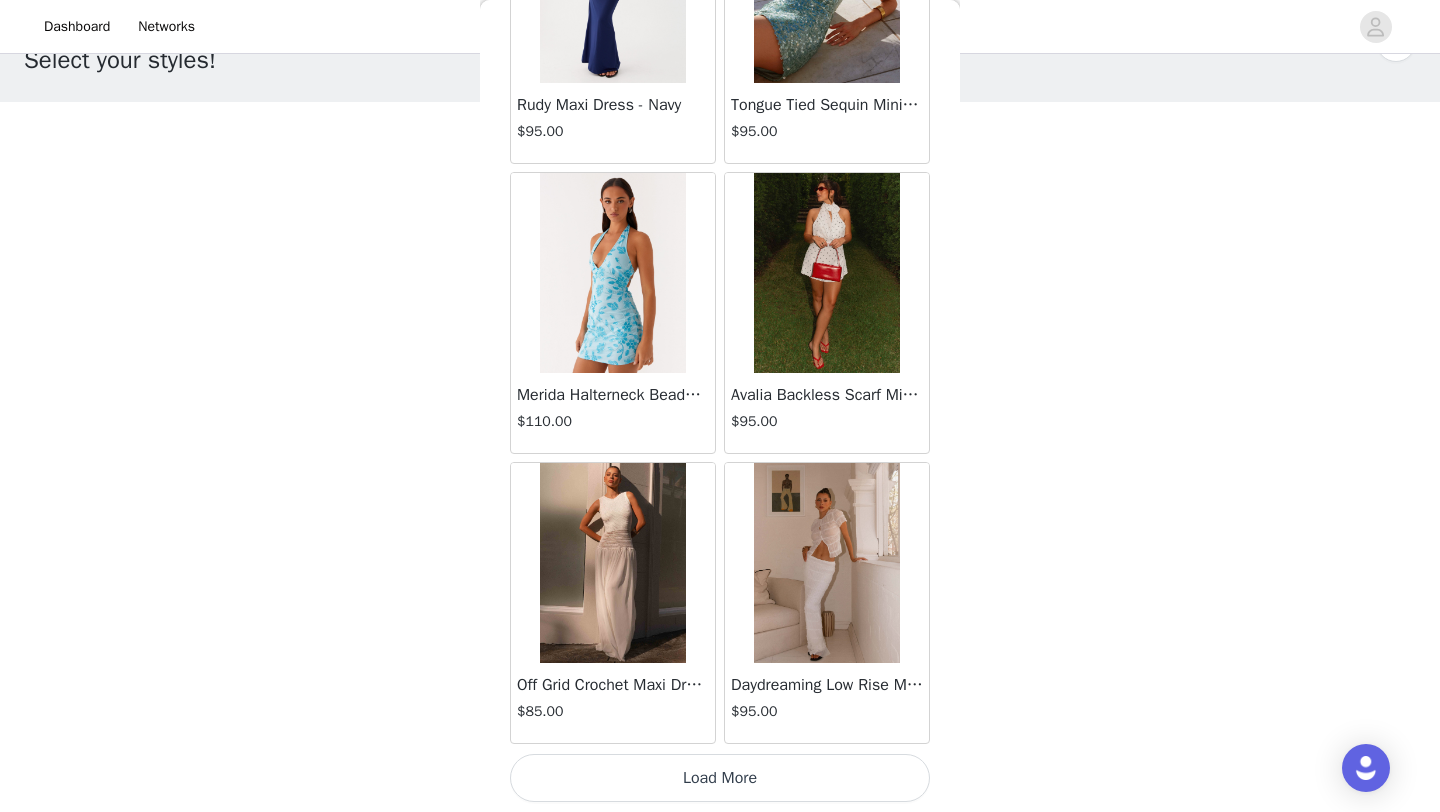 click on "Load More" at bounding box center [720, 778] 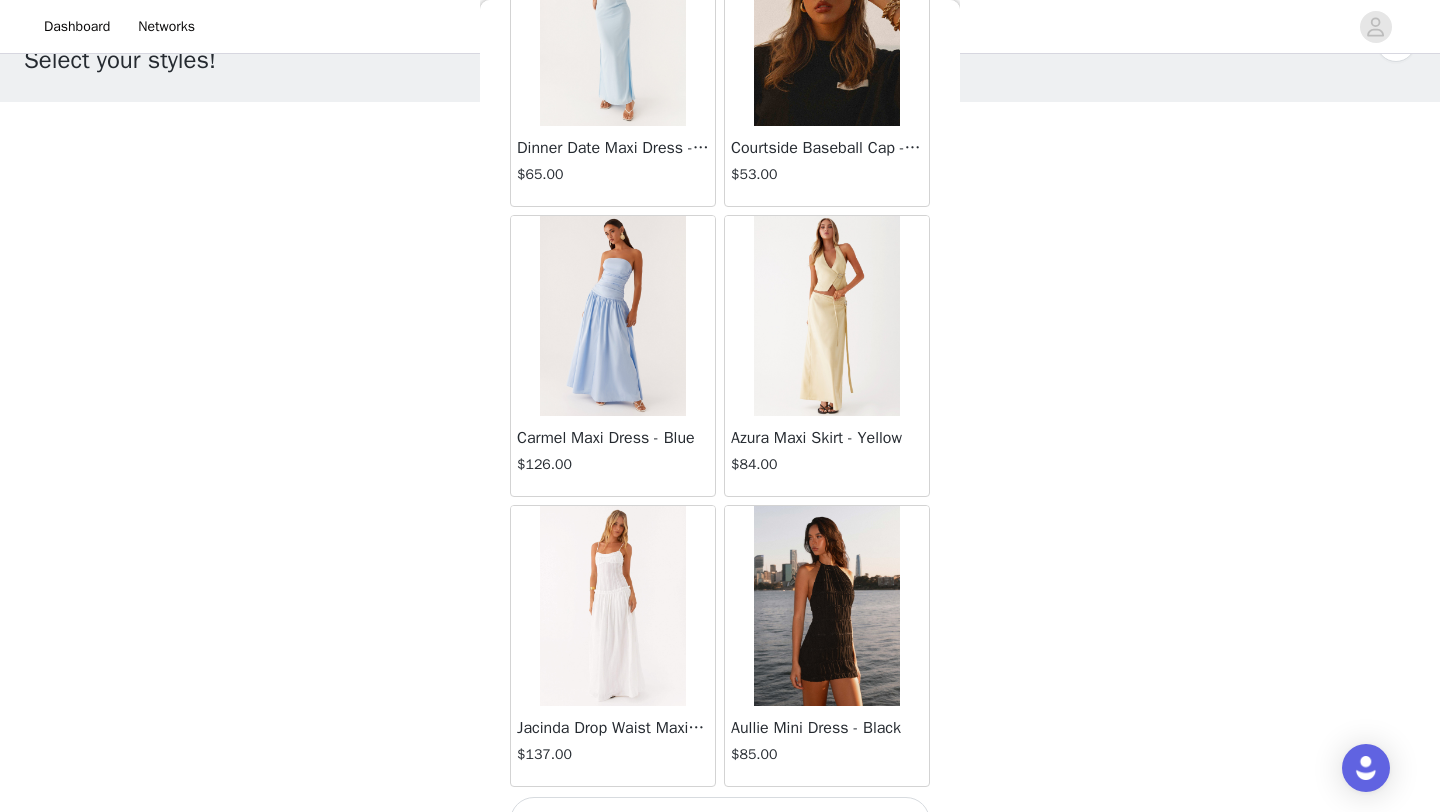 scroll, scrollTop: 16748, scrollLeft: 0, axis: vertical 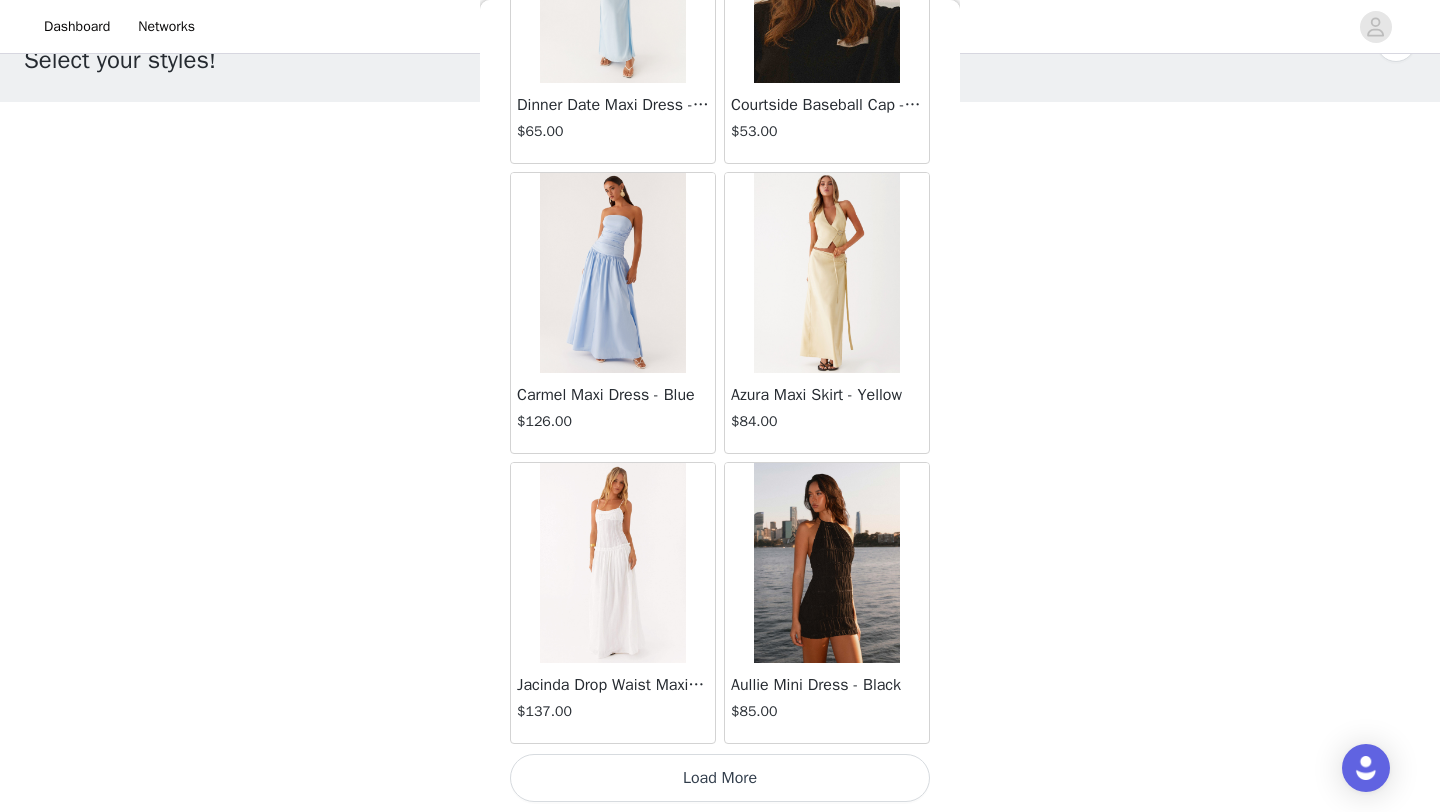 click on "Load More" at bounding box center (720, 778) 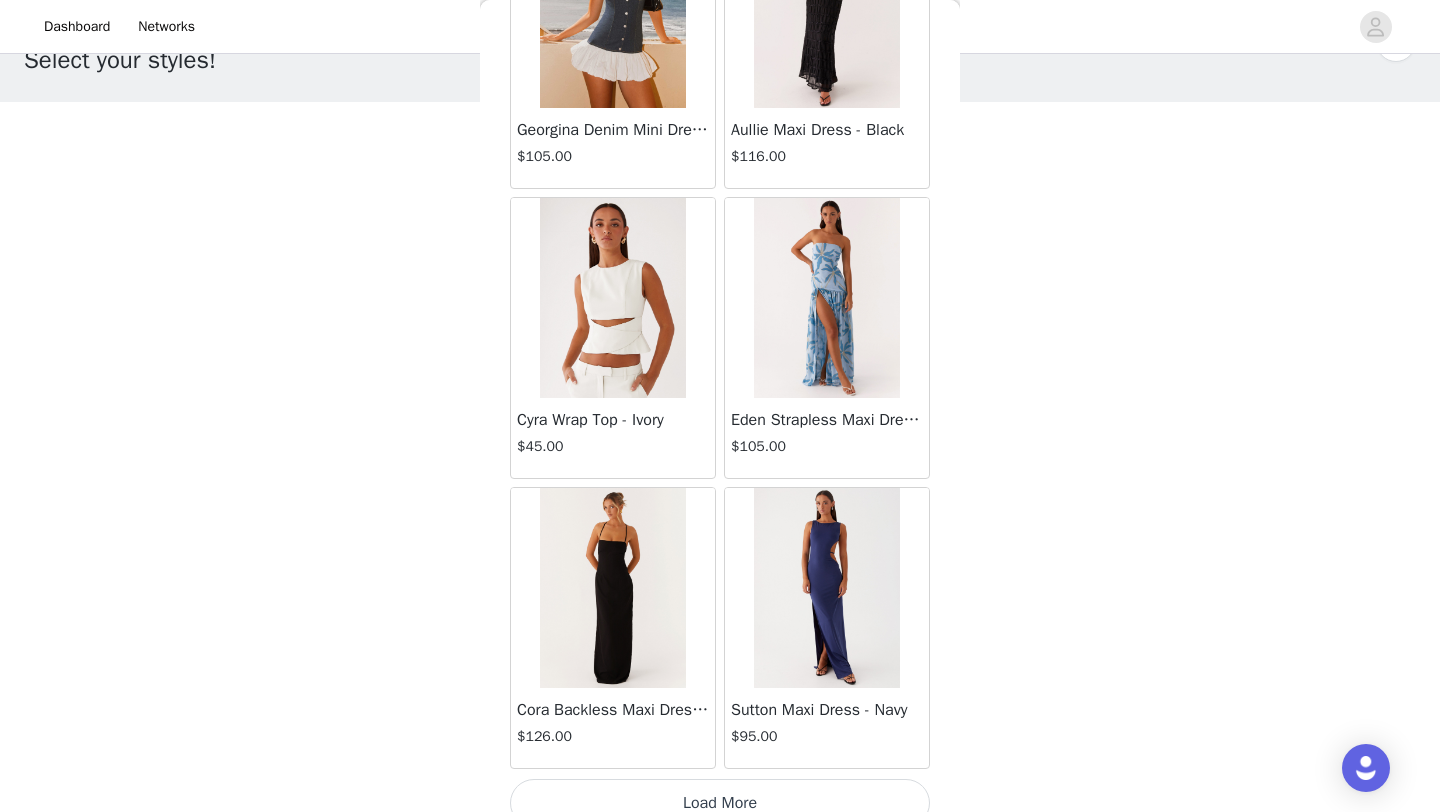 scroll, scrollTop: 19648, scrollLeft: 0, axis: vertical 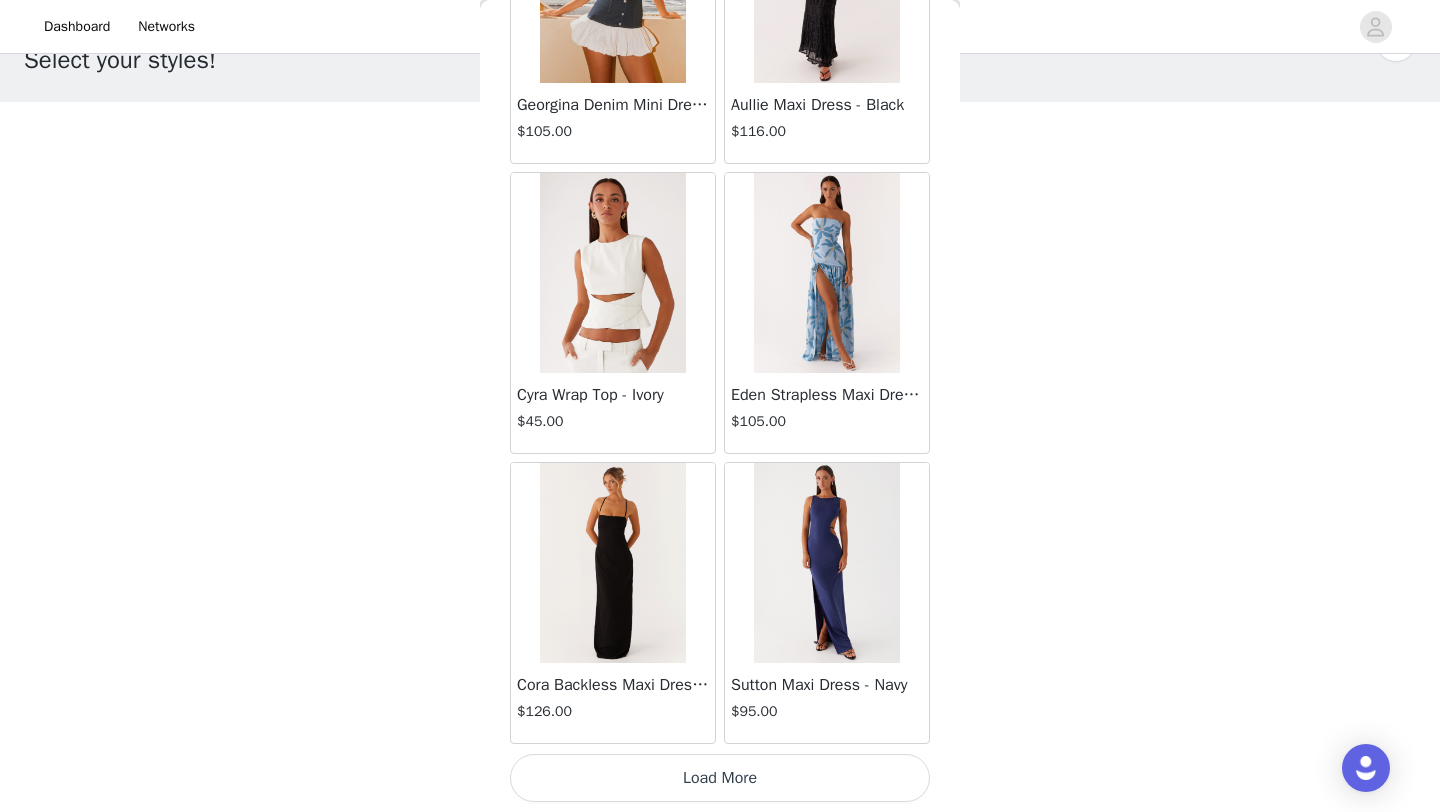 click on "Load More" at bounding box center [720, 778] 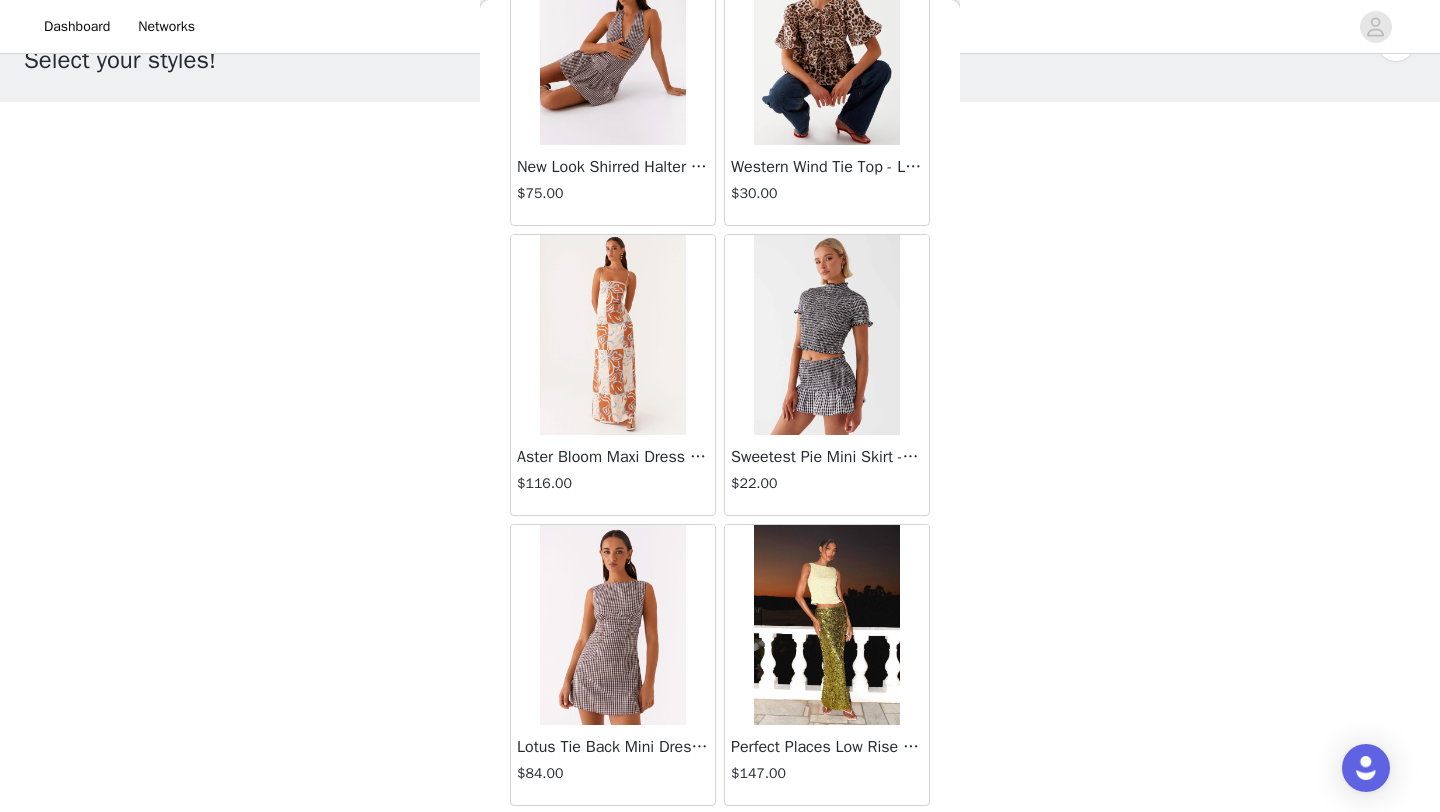 scroll, scrollTop: 22548, scrollLeft: 0, axis: vertical 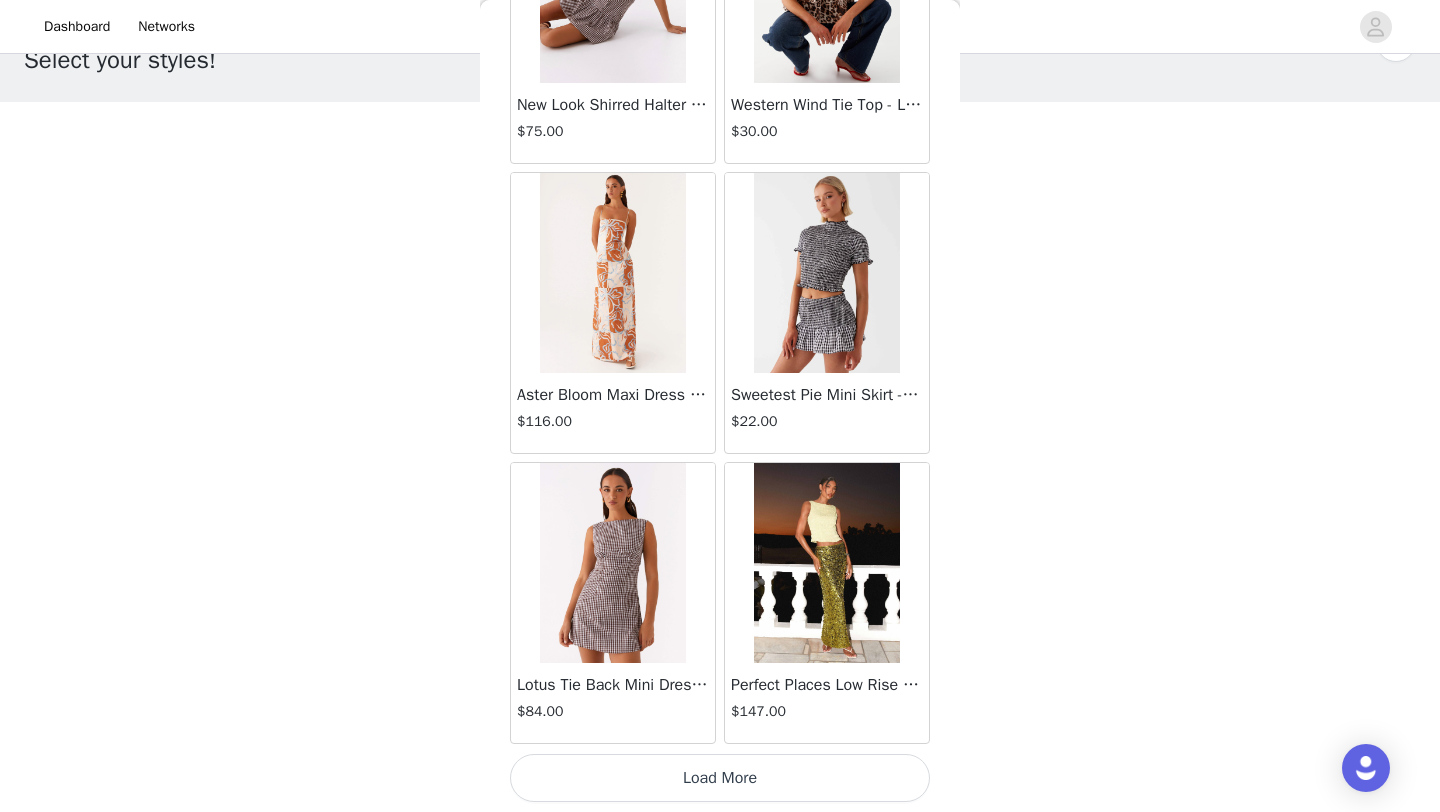 click on "Load More" at bounding box center (720, 778) 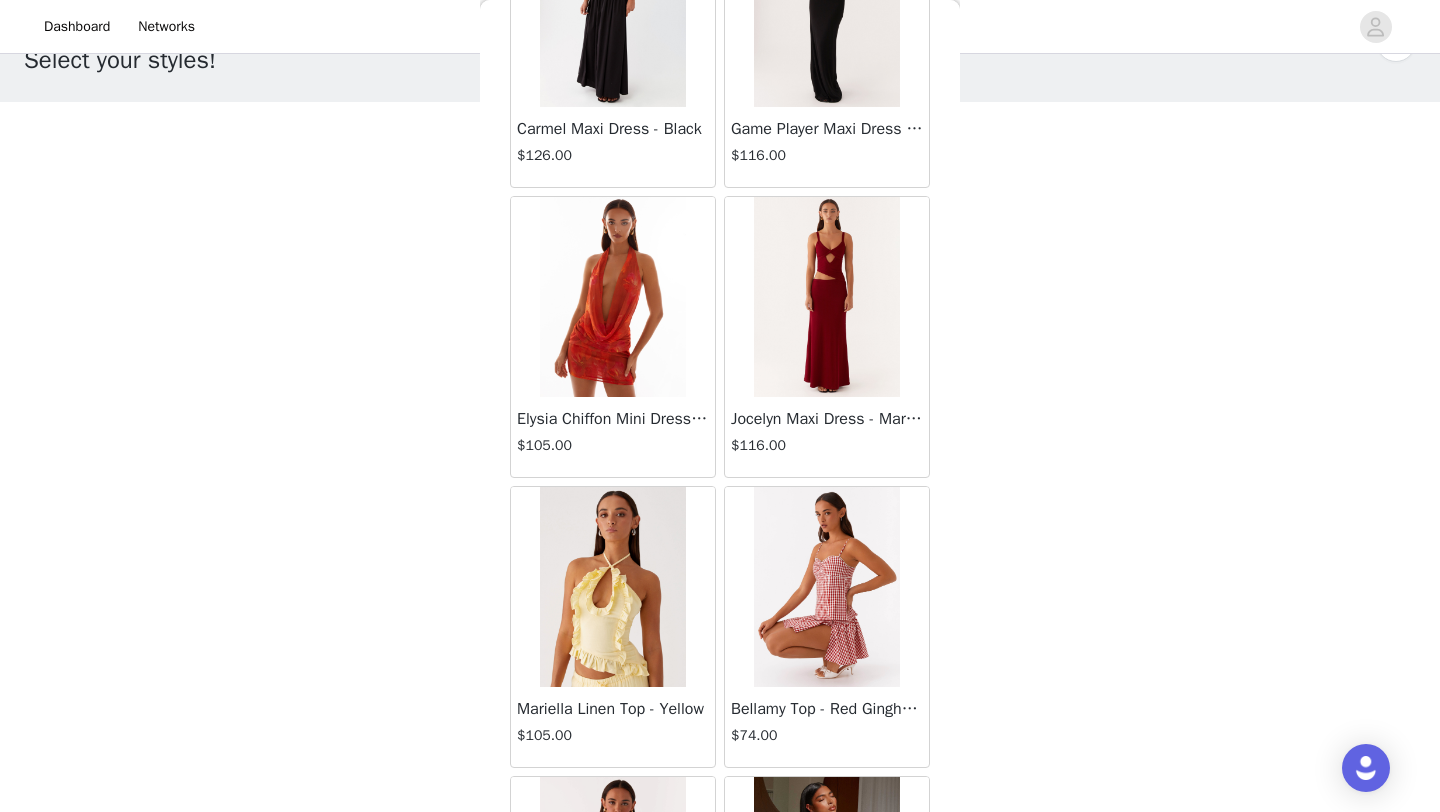 scroll, scrollTop: 23704, scrollLeft: 0, axis: vertical 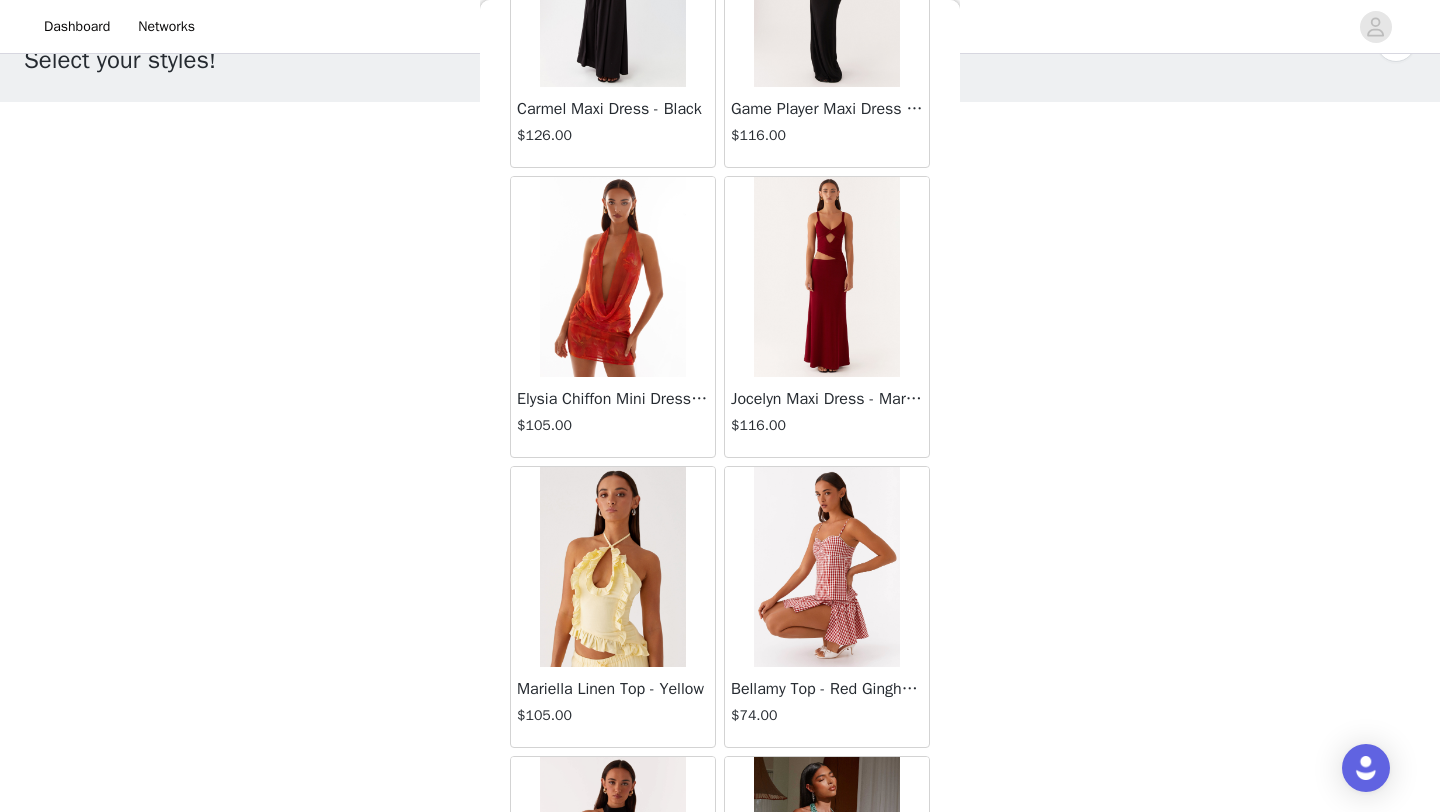 click on "Elysia Chiffon Mini Dress - Amber" at bounding box center [613, 399] 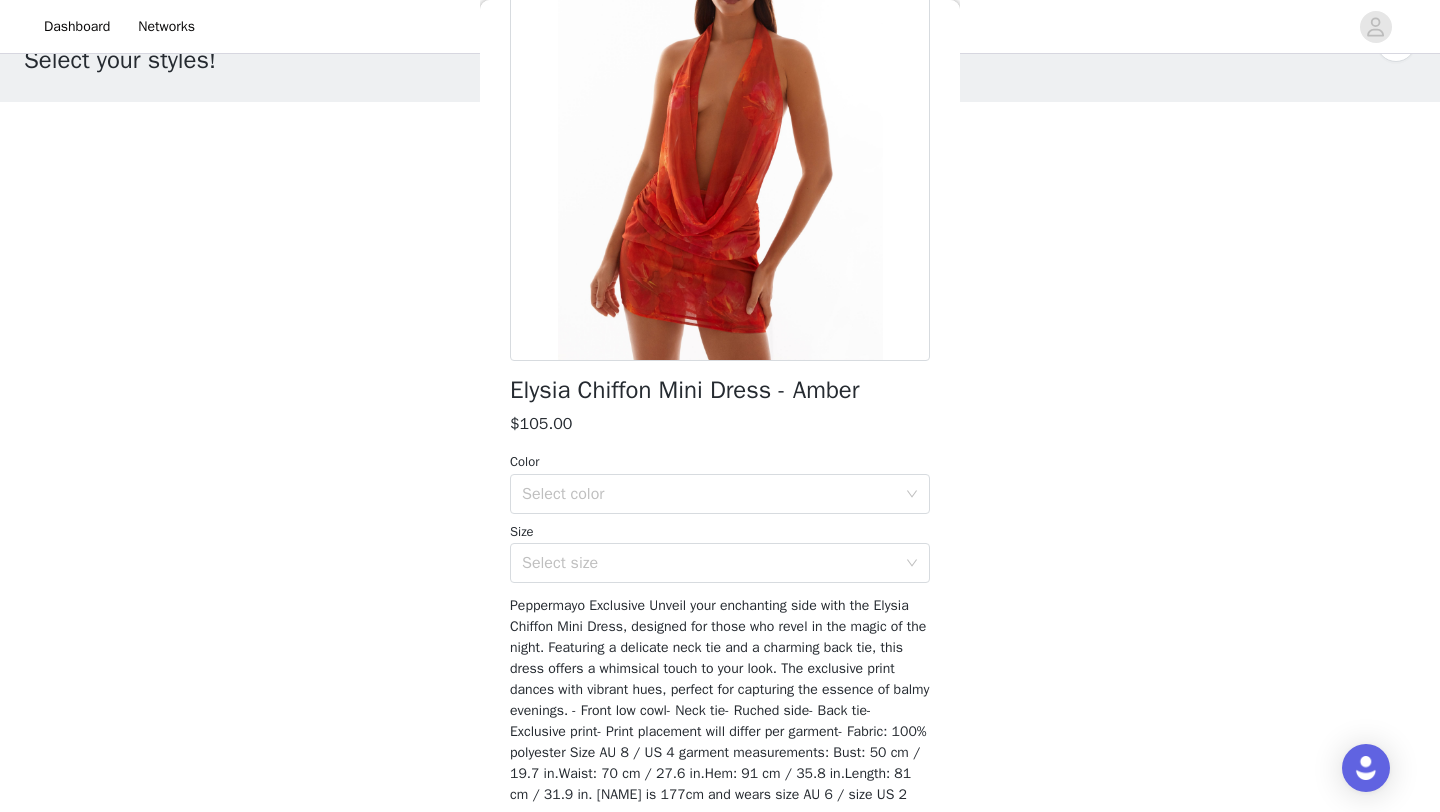 scroll, scrollTop: 248, scrollLeft: 0, axis: vertical 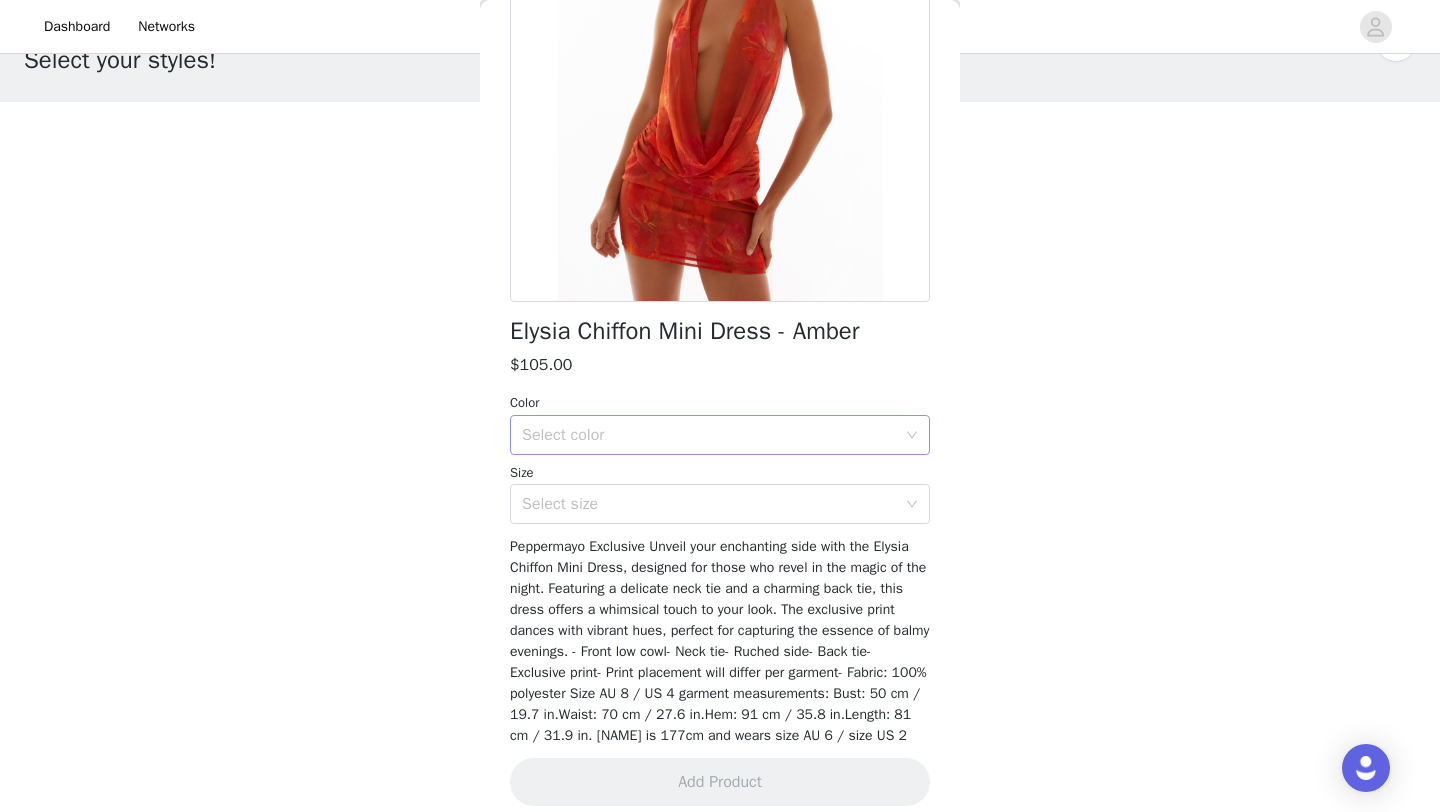 click on "Select color" at bounding box center (709, 435) 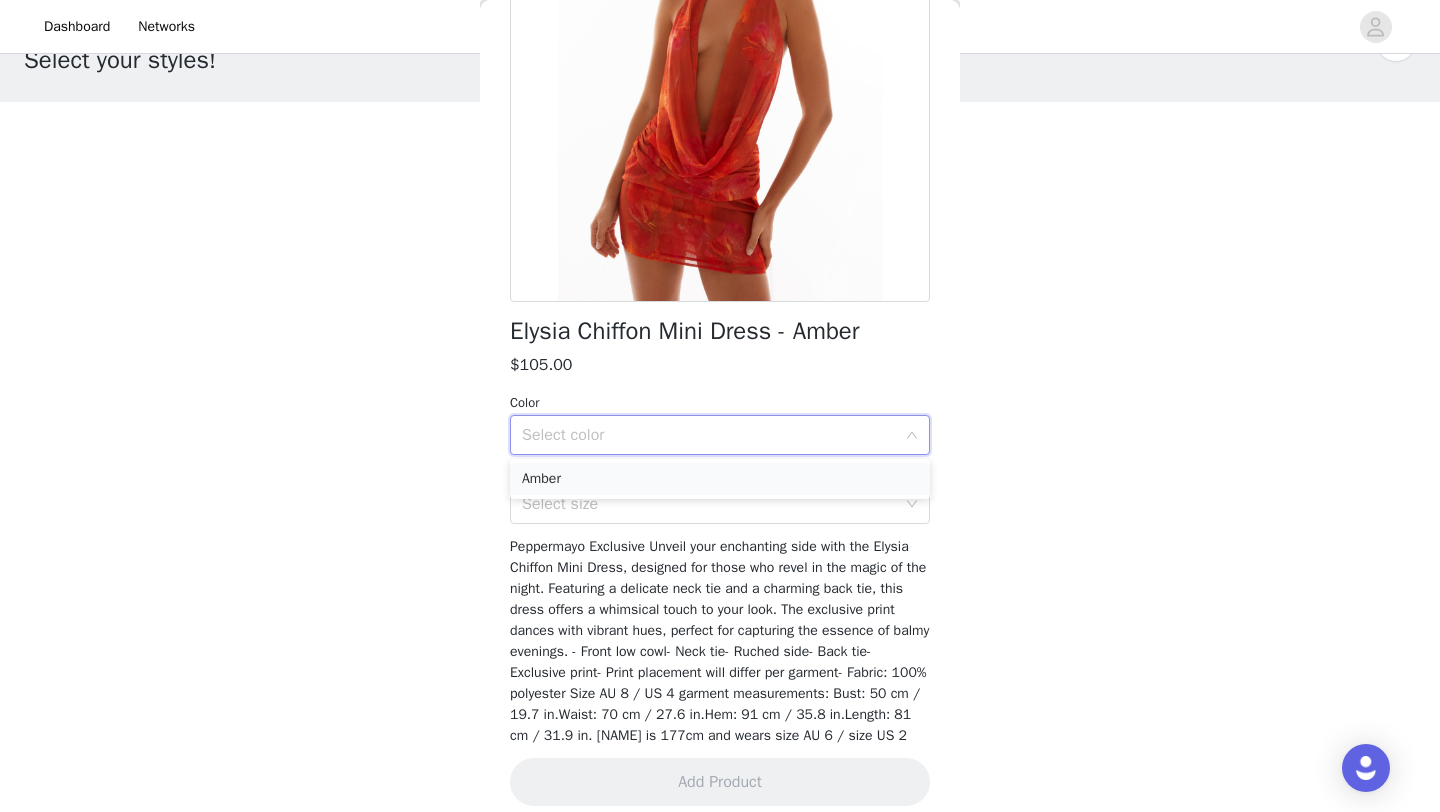 click on "Amber" at bounding box center [720, 479] 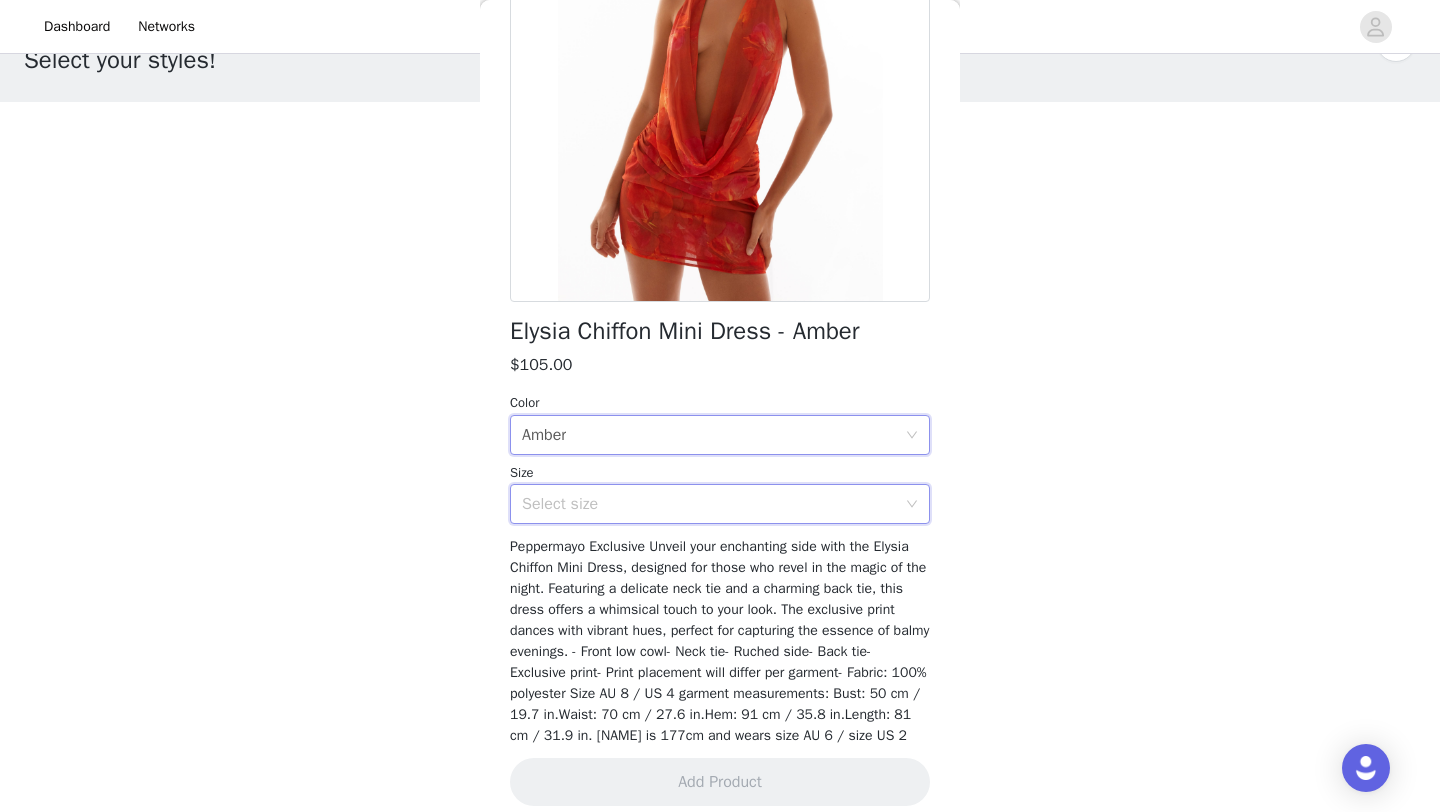 click on "Select size" at bounding box center [713, 504] 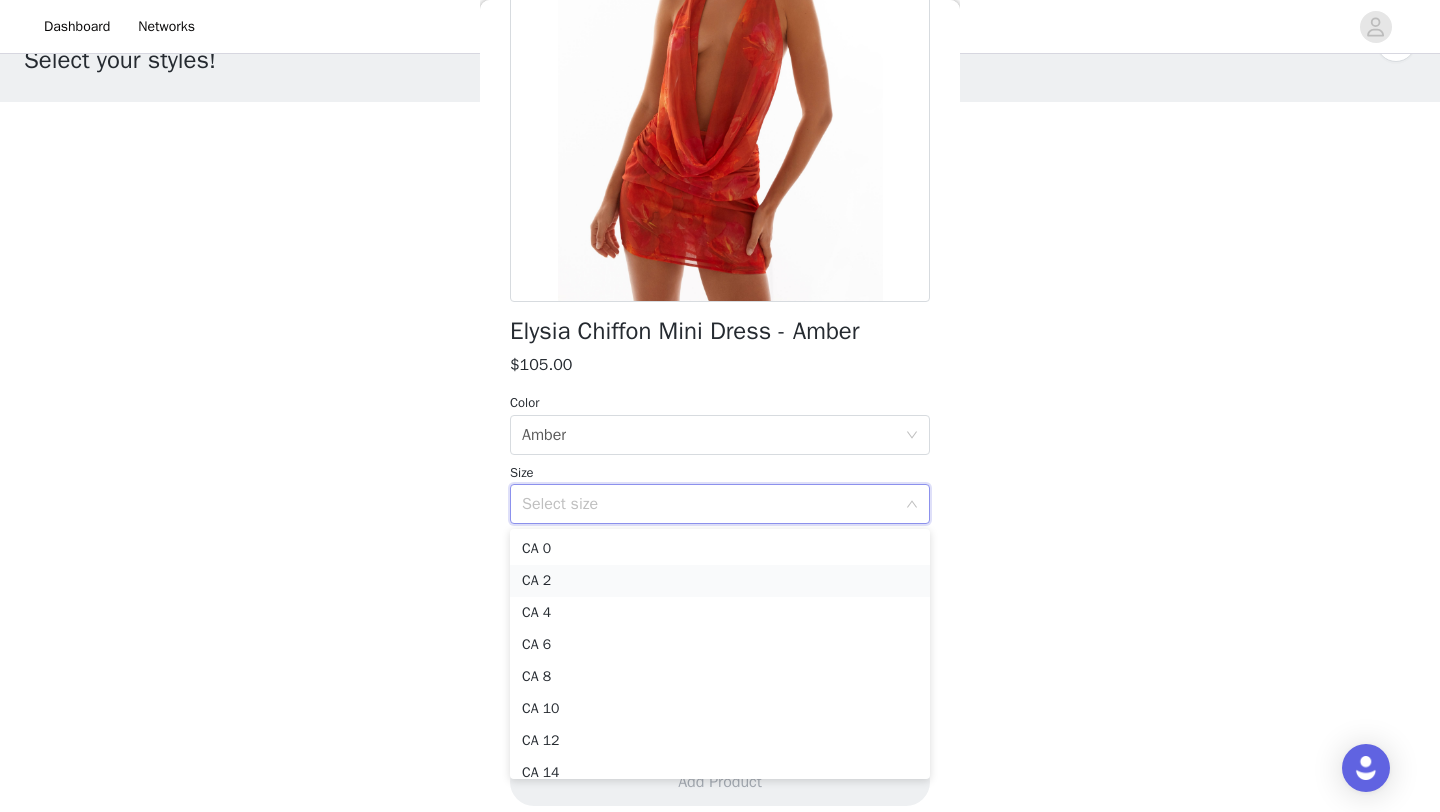 click on "CA 2" at bounding box center [720, 581] 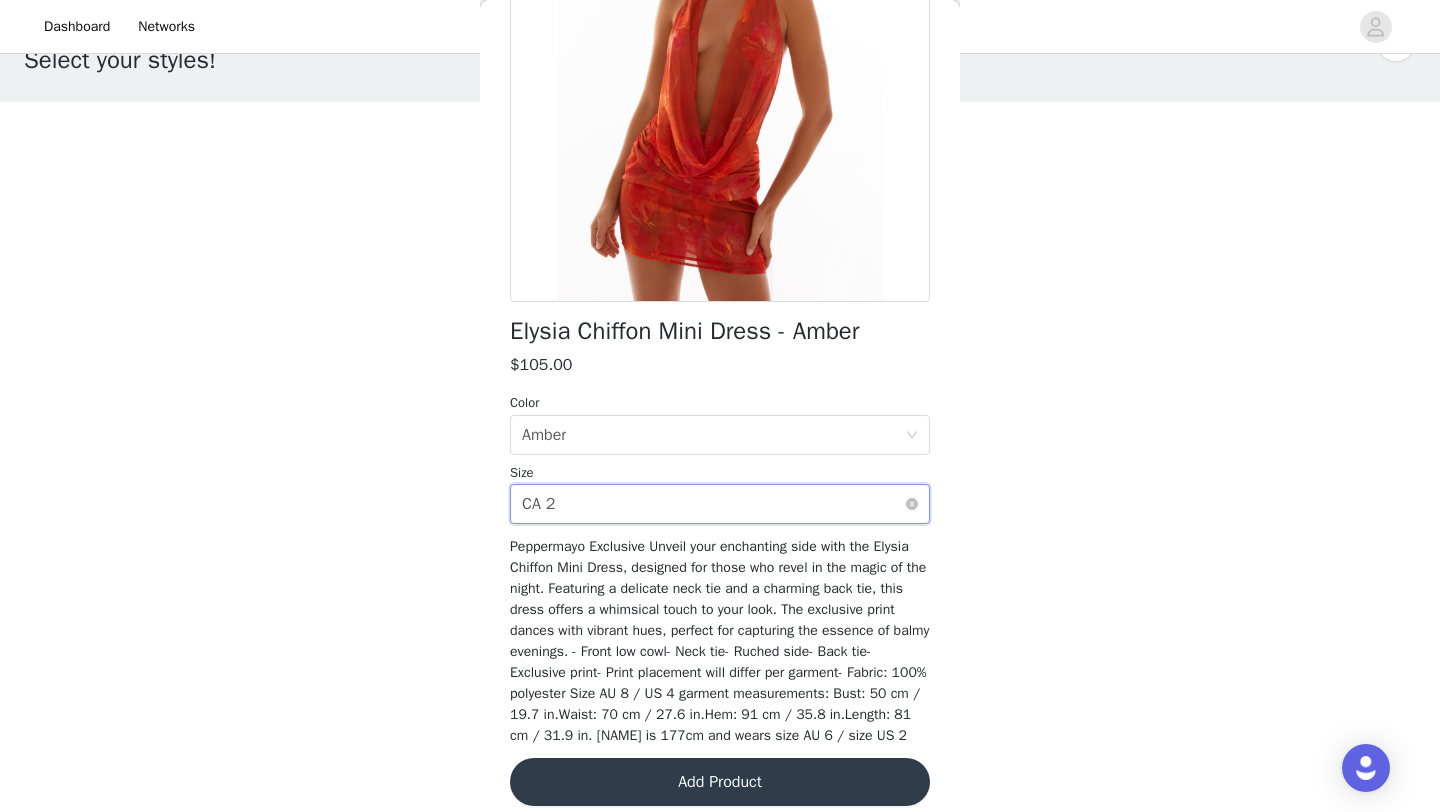click on "Select size CA 2" at bounding box center (713, 504) 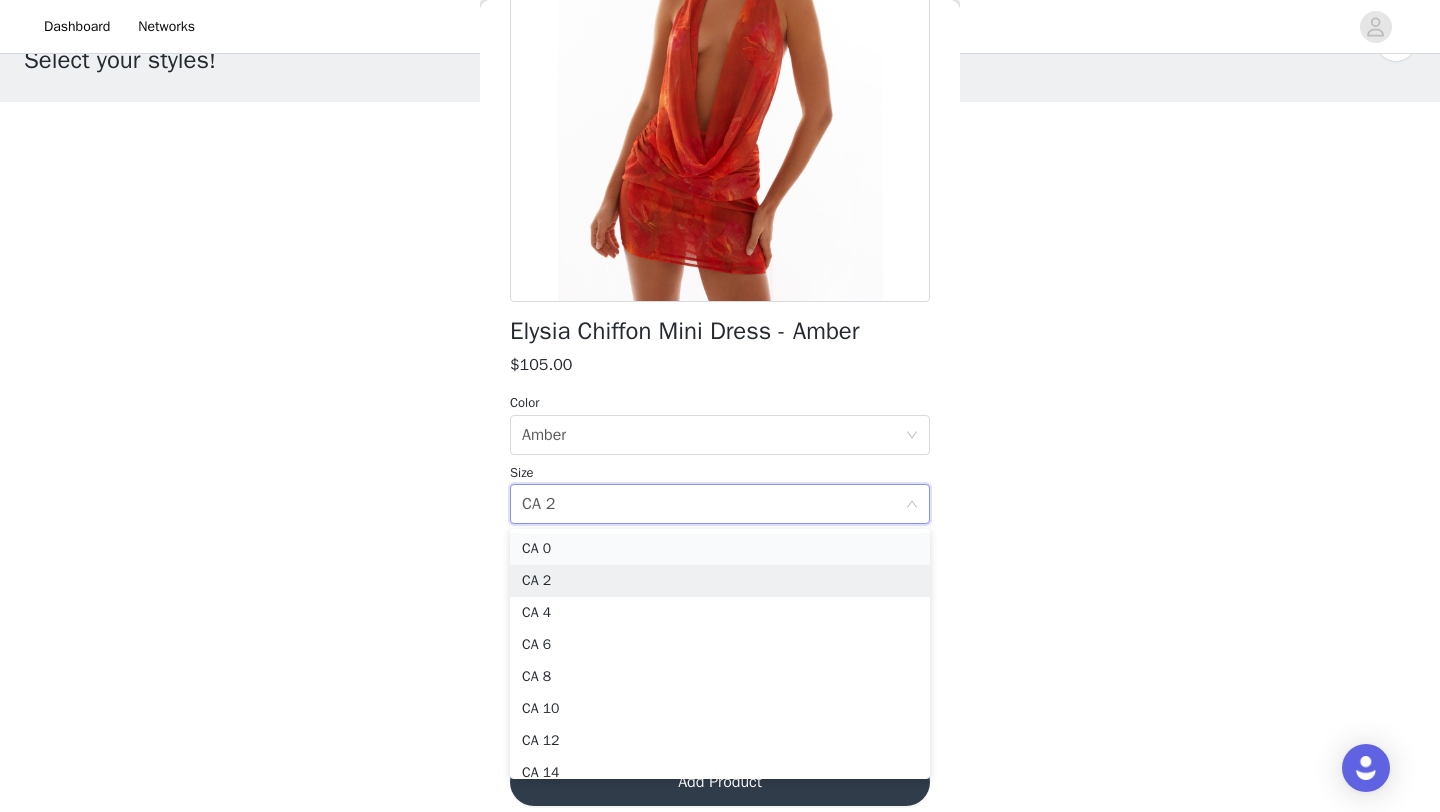 click on "CA 0" at bounding box center [720, 549] 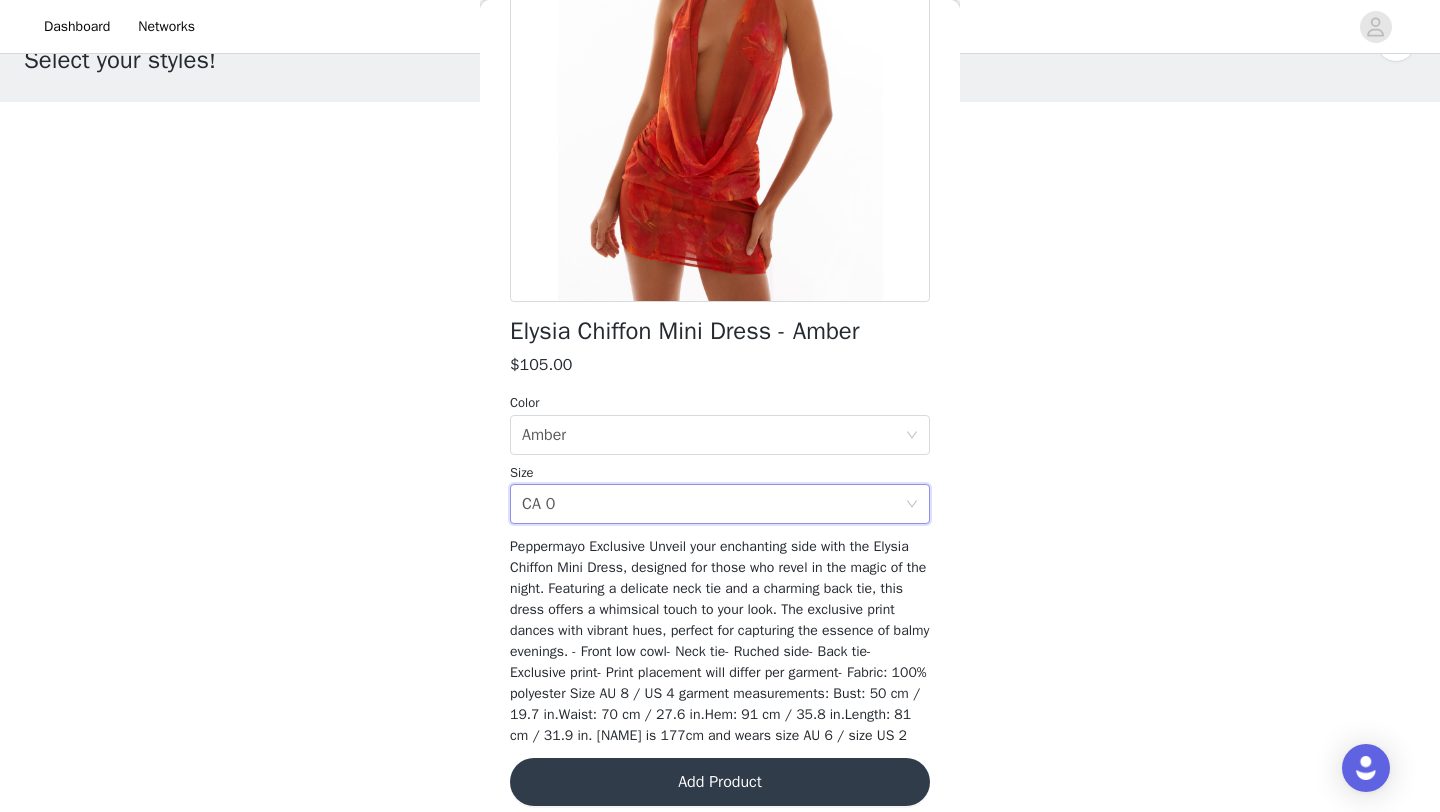 click on "Add Product" at bounding box center (720, 782) 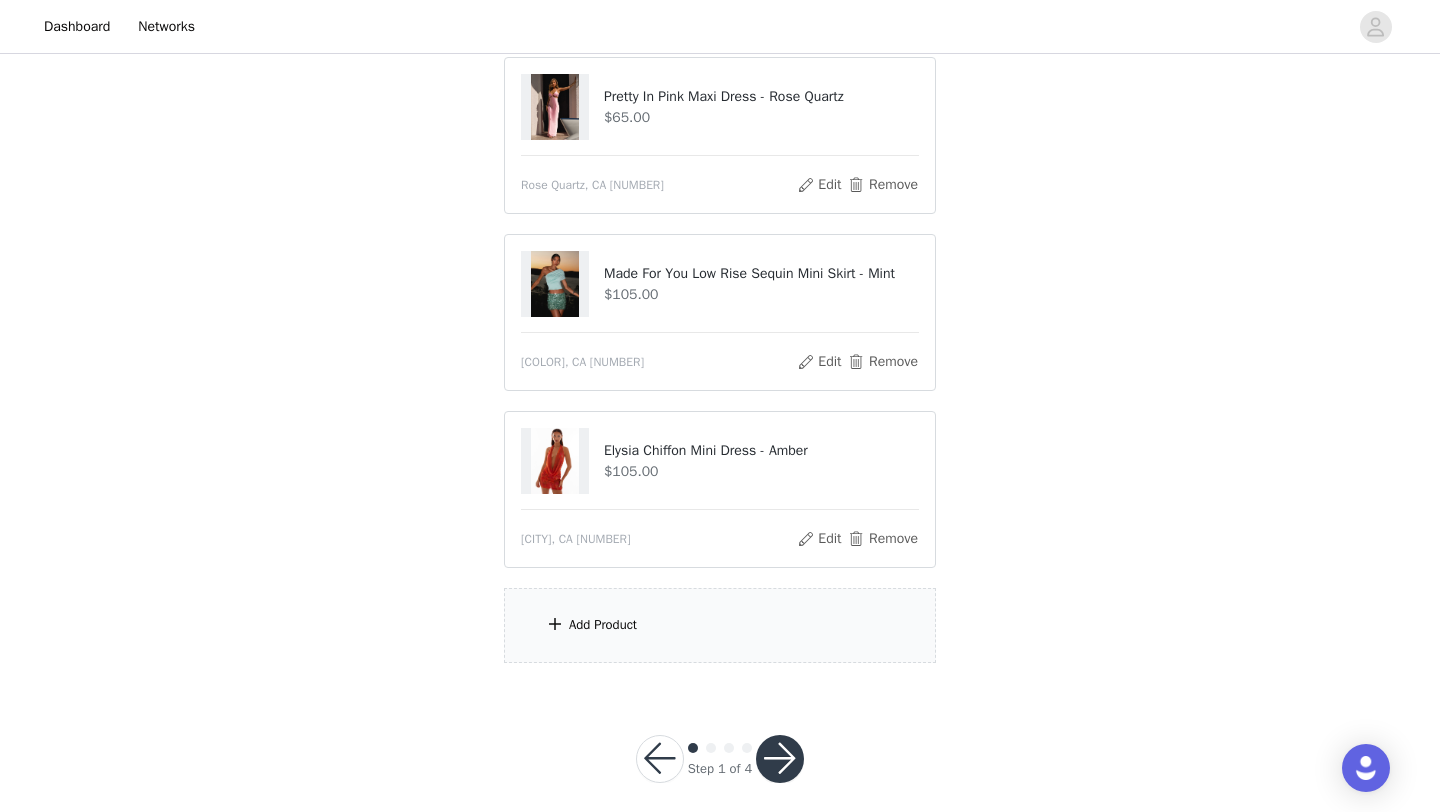 scroll, scrollTop: 237, scrollLeft: 0, axis: vertical 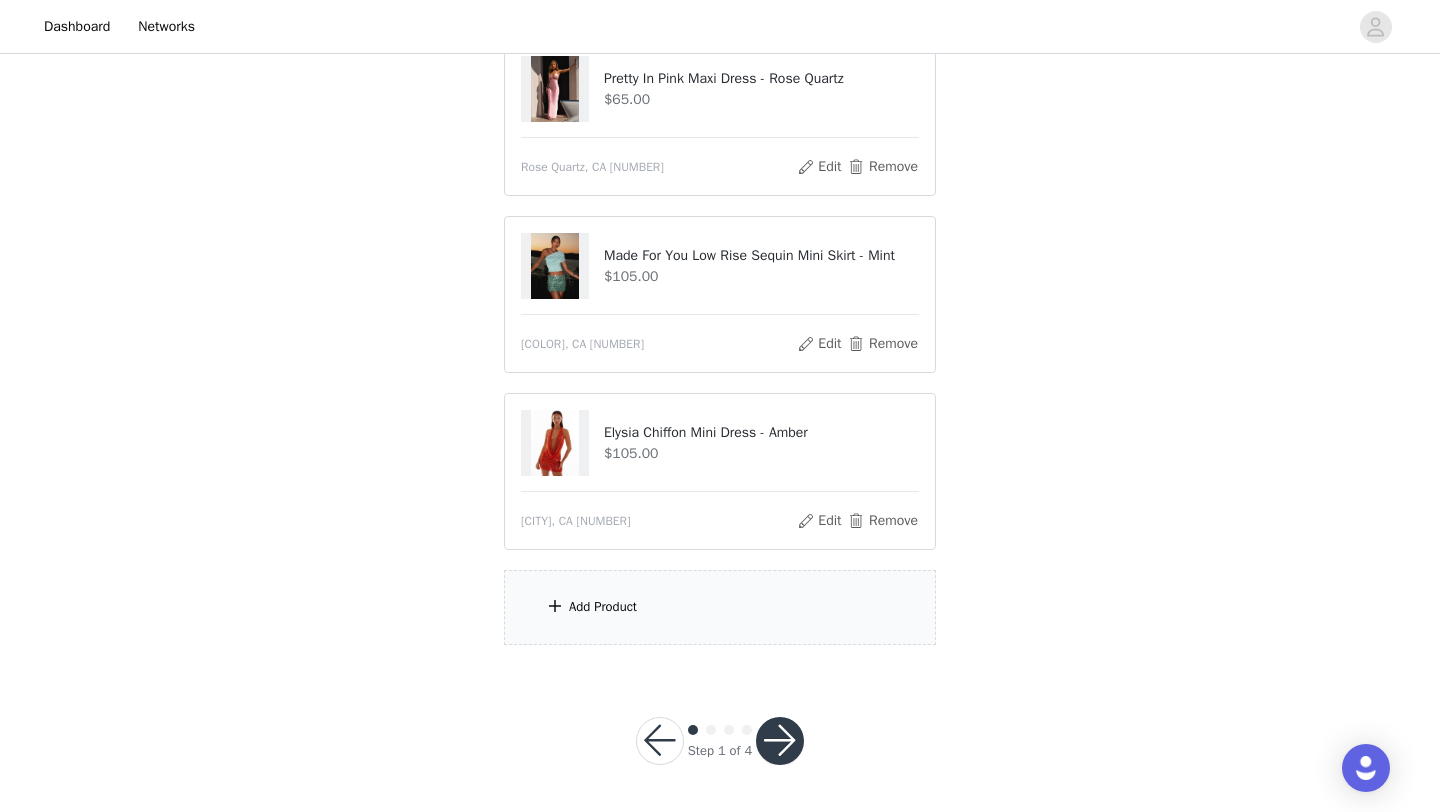 click on "Add Product" at bounding box center (603, 607) 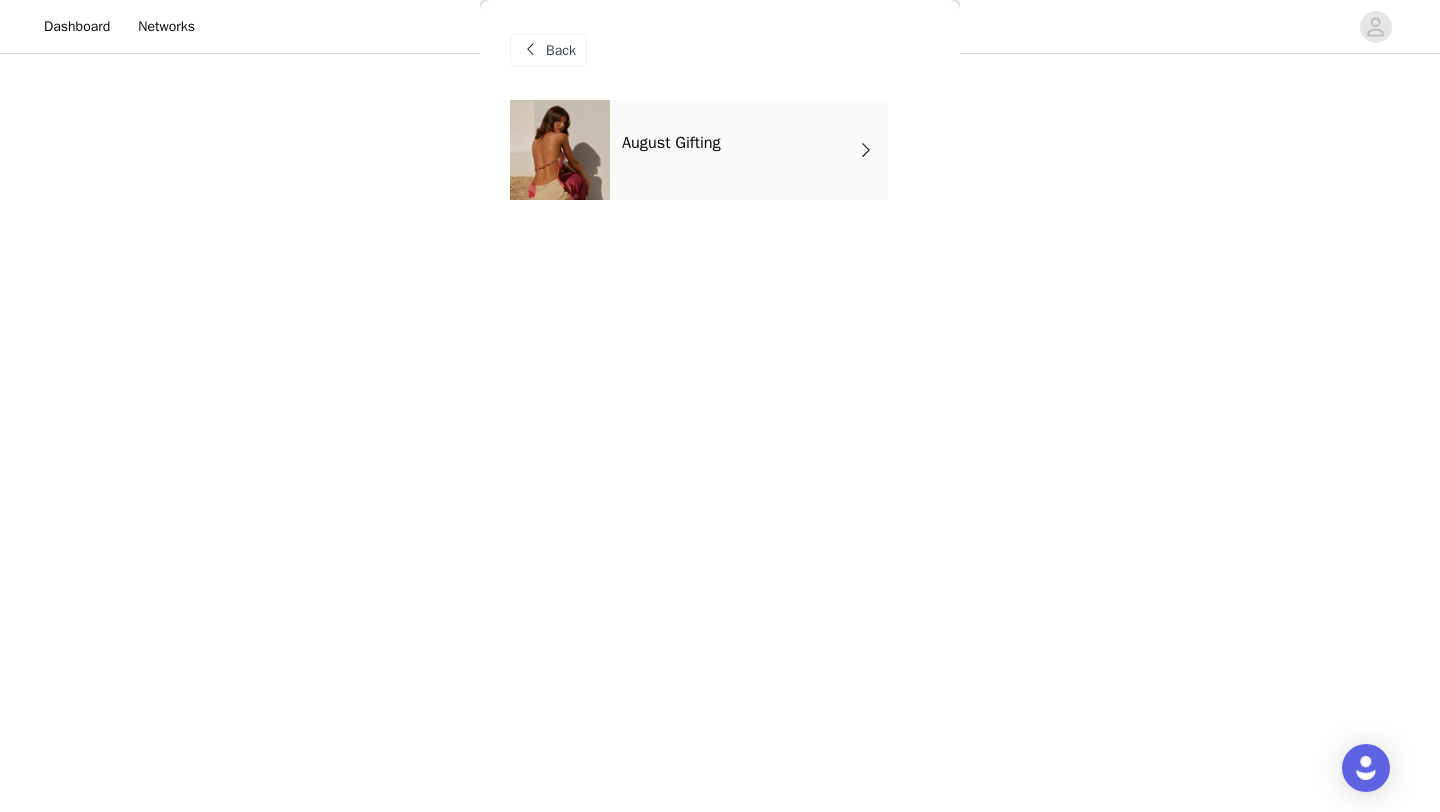 click on "August Gifting" at bounding box center (749, 150) 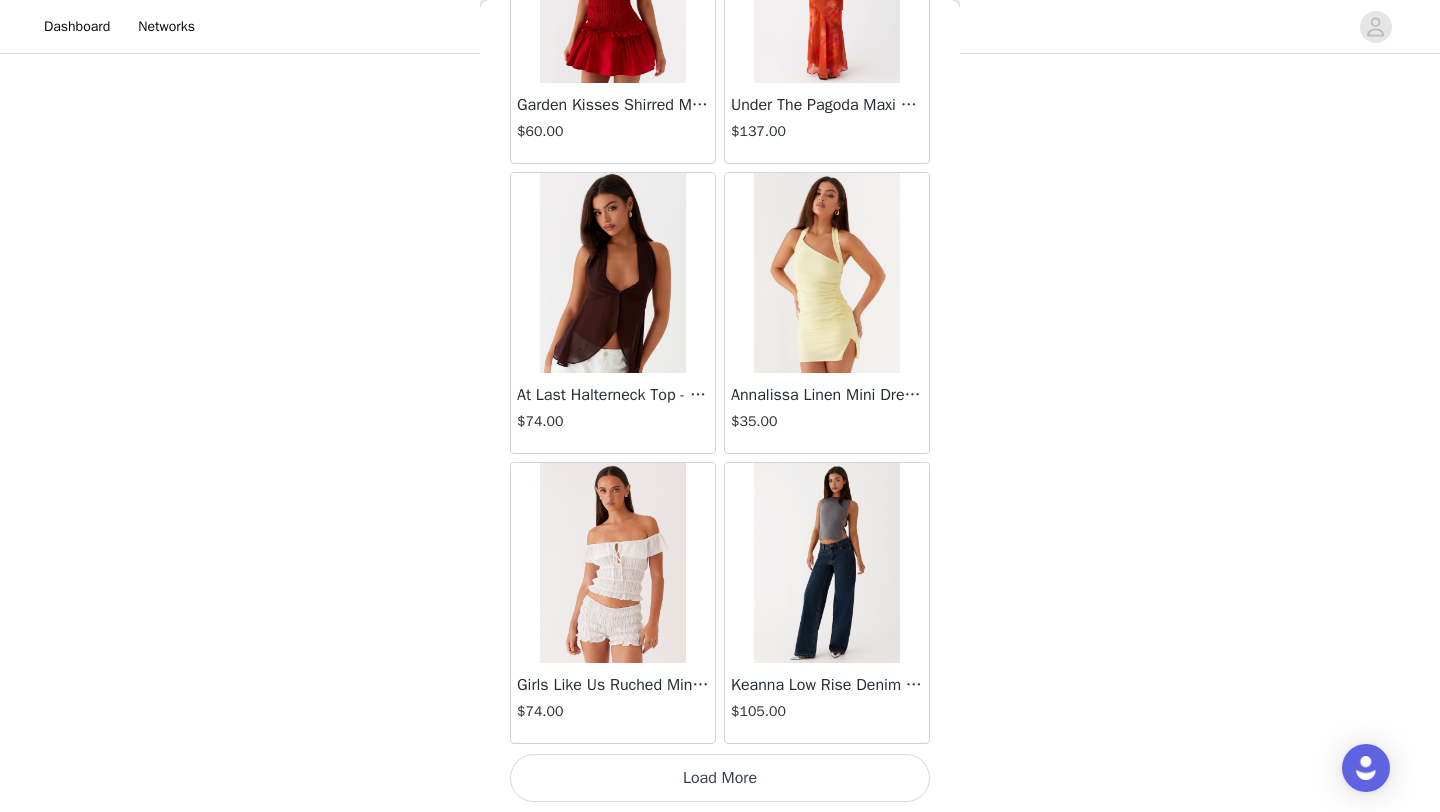 click on "Load More" at bounding box center [720, 778] 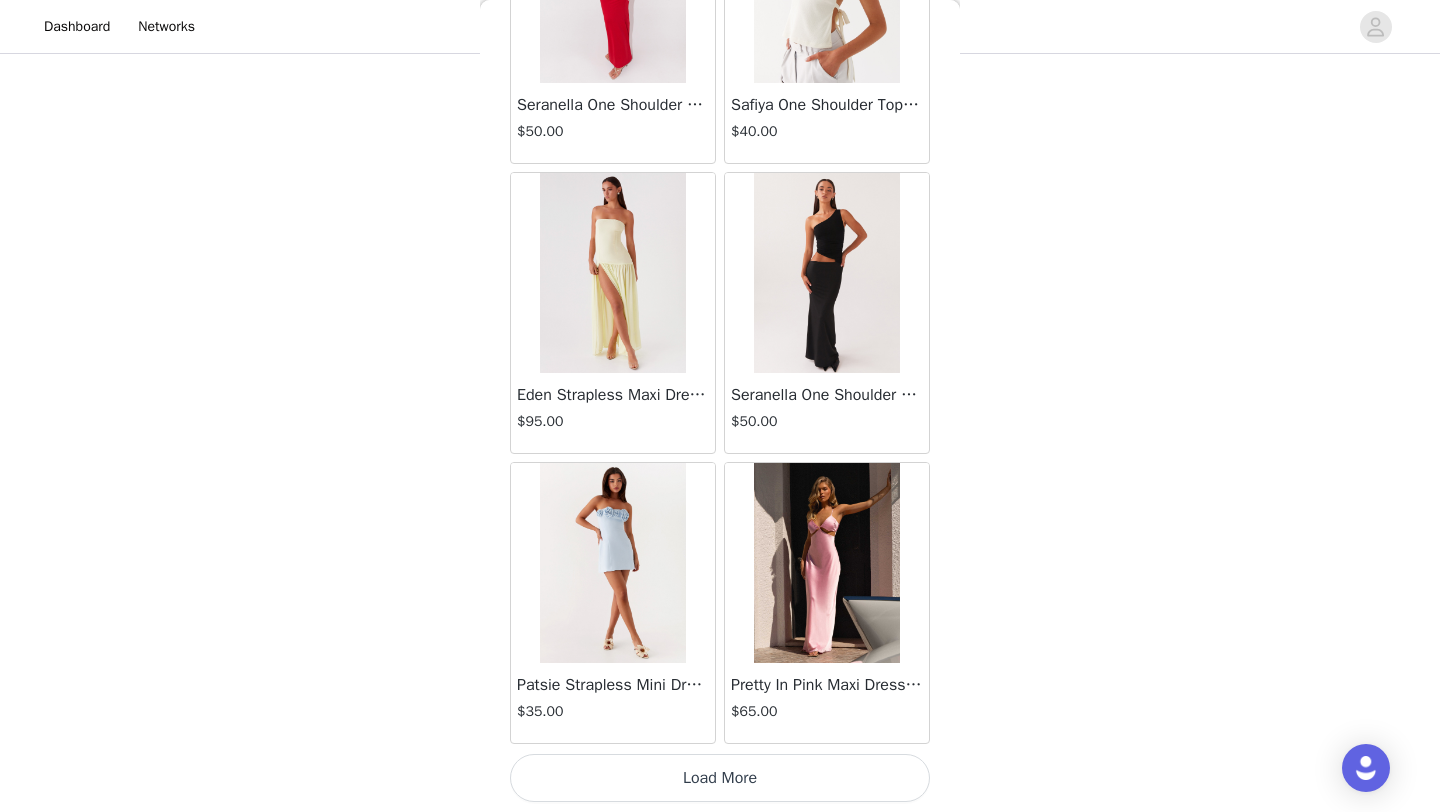 click on "Load More" at bounding box center [720, 778] 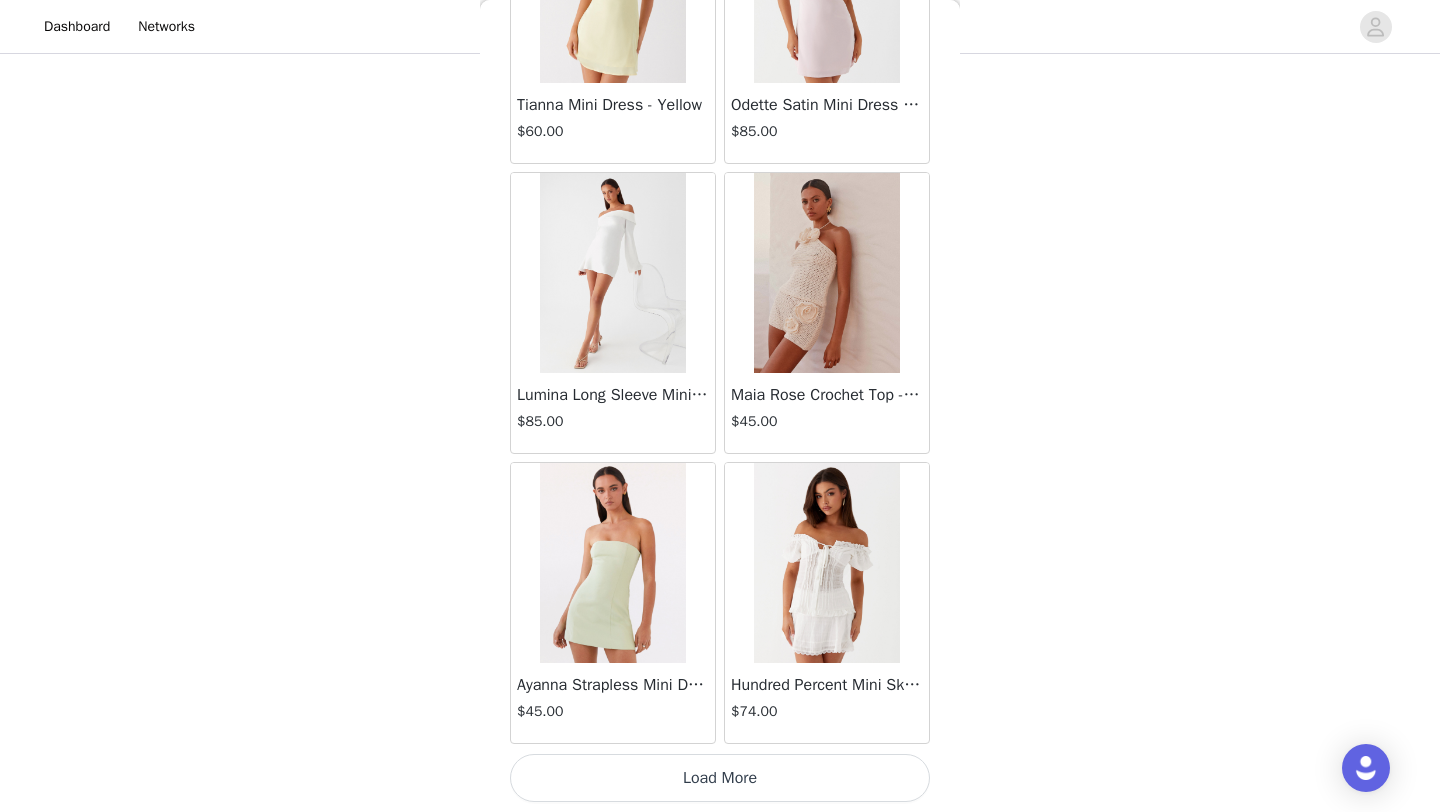 click on "Load More" at bounding box center [720, 778] 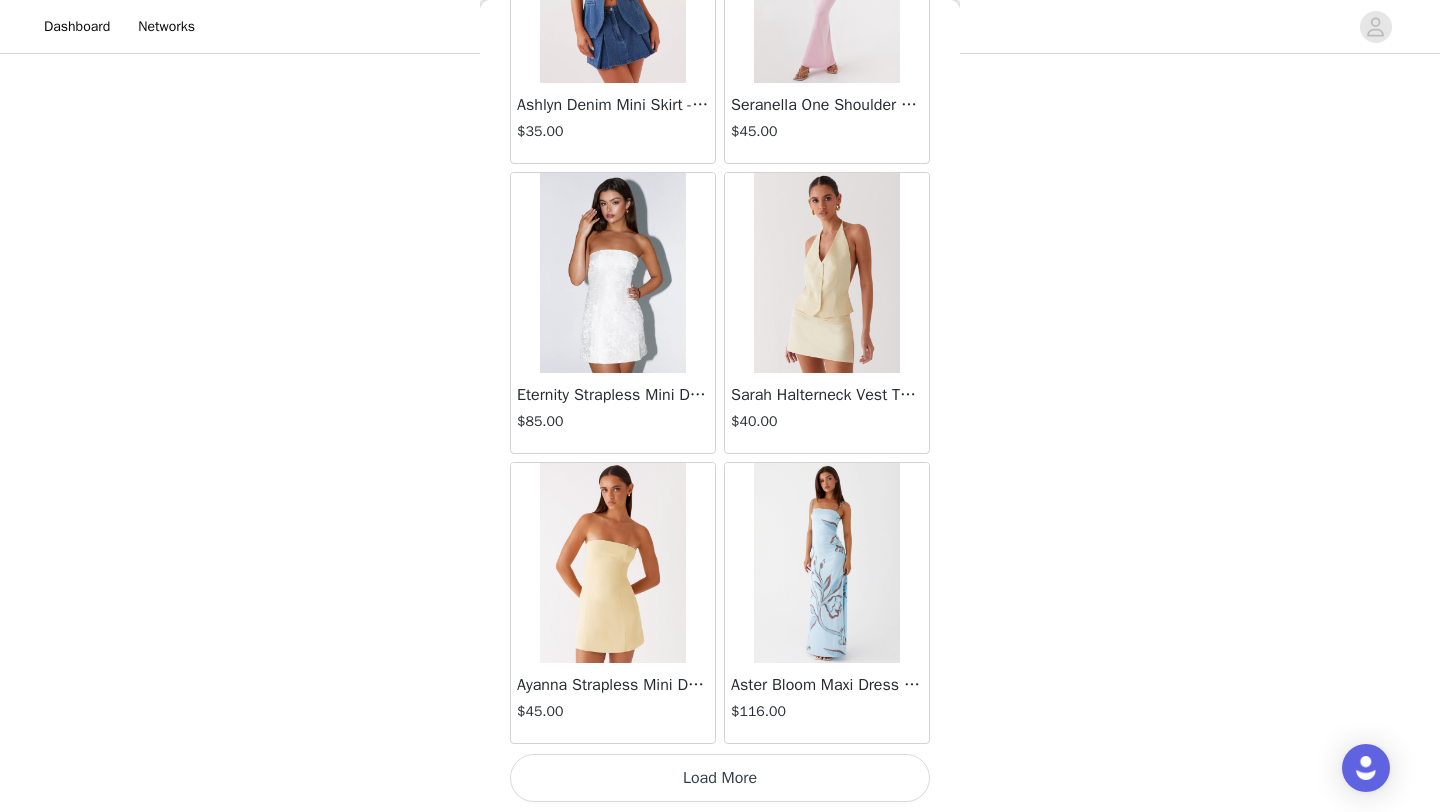 click on "Load More" at bounding box center (720, 778) 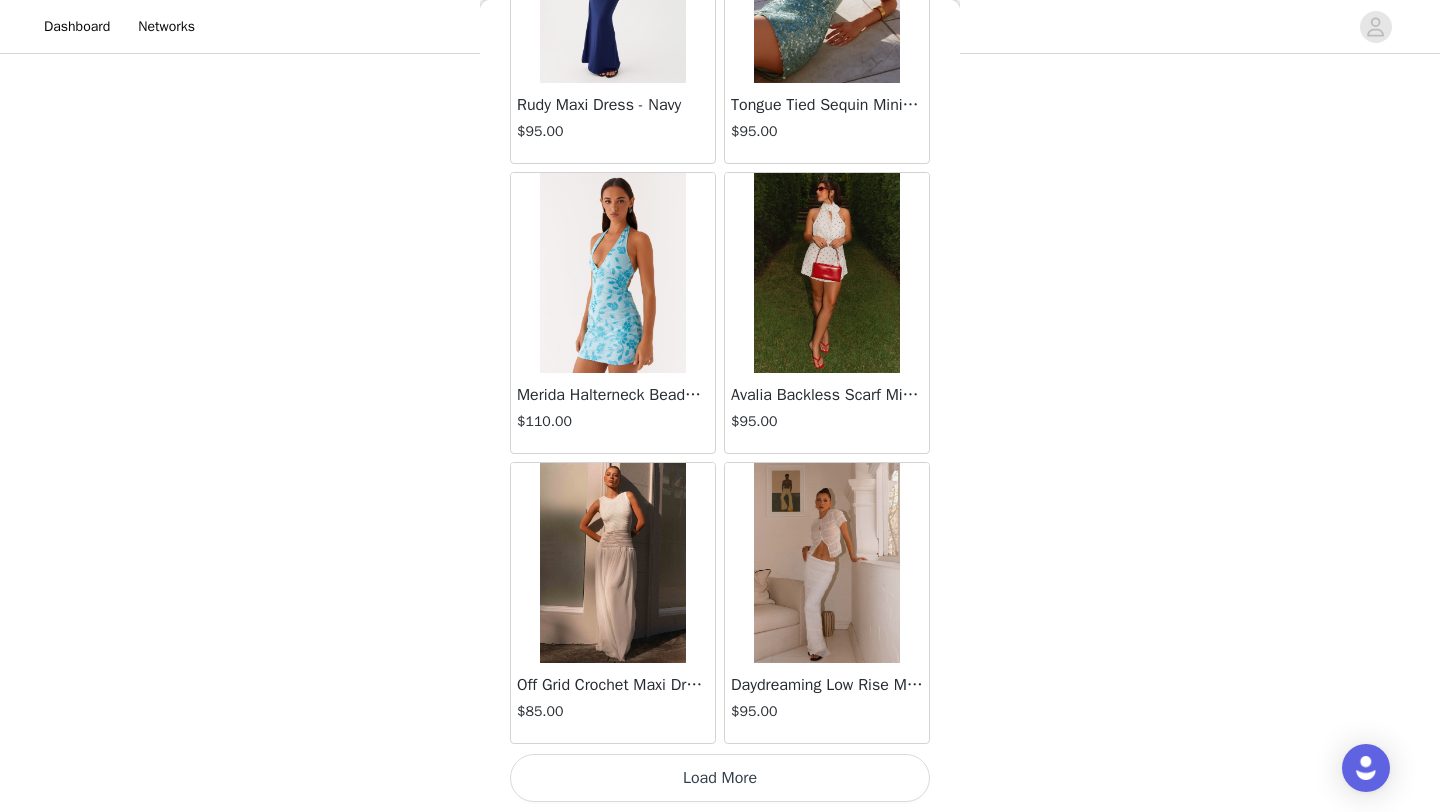 click on "Load More" at bounding box center [720, 778] 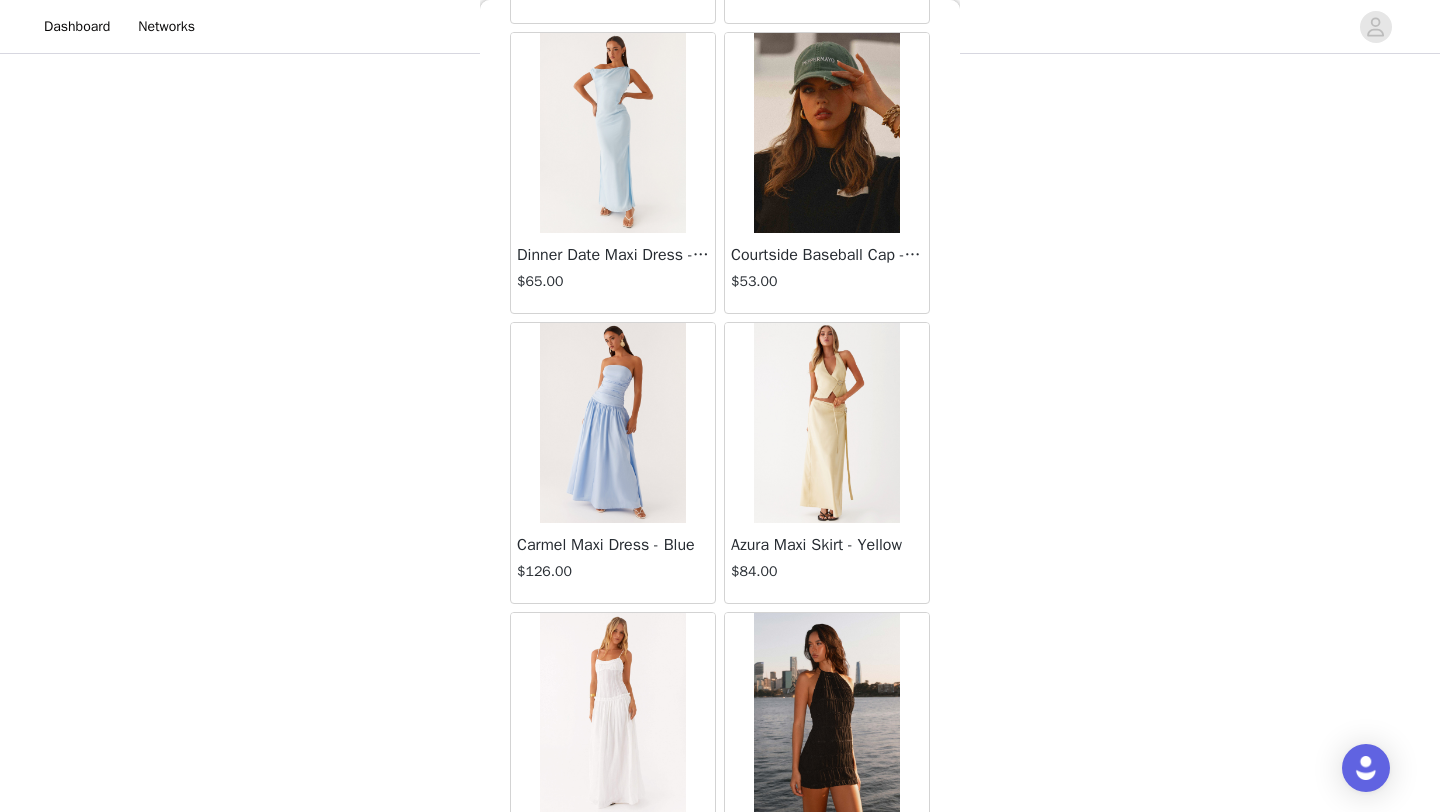 scroll, scrollTop: 16748, scrollLeft: 0, axis: vertical 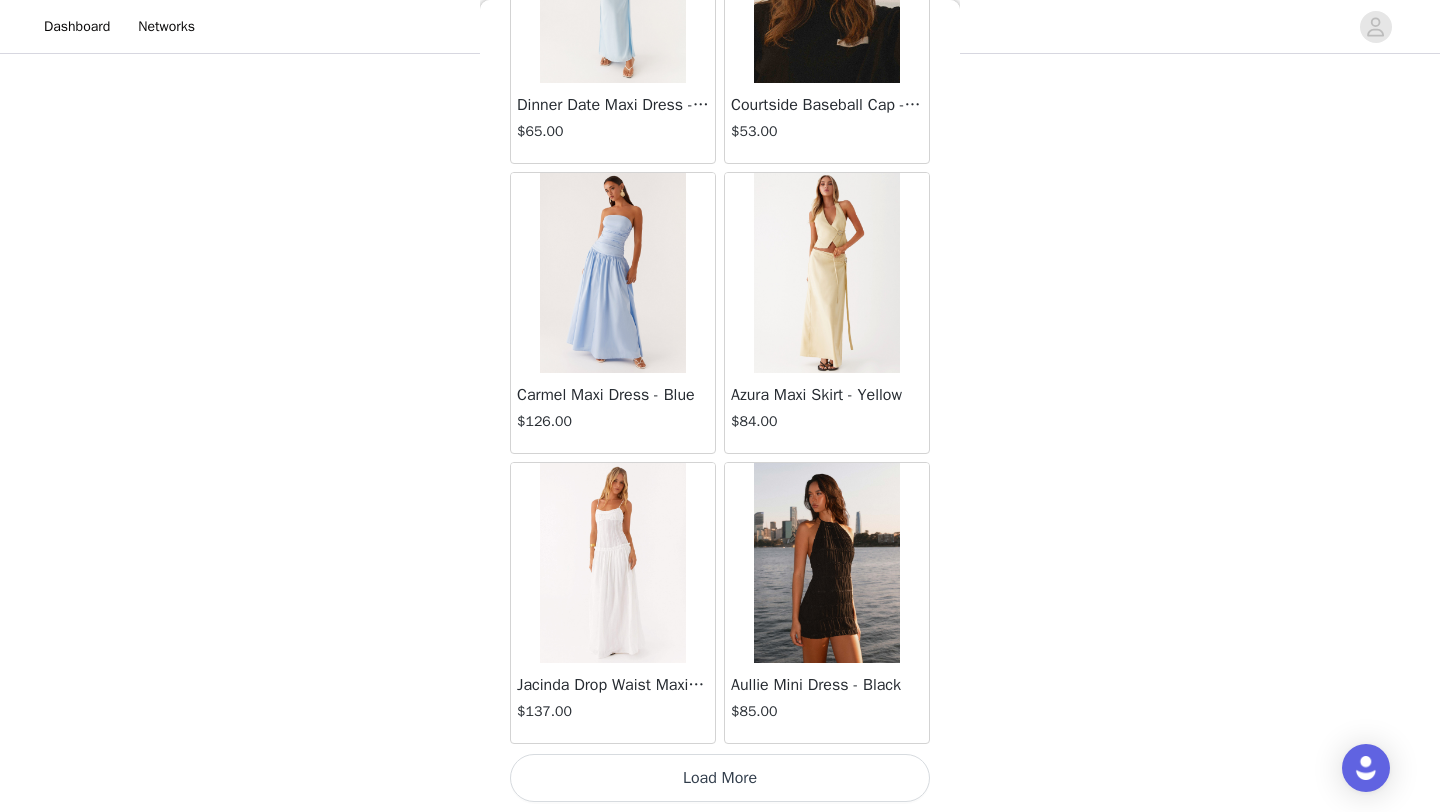 click on "Load More" at bounding box center [720, 778] 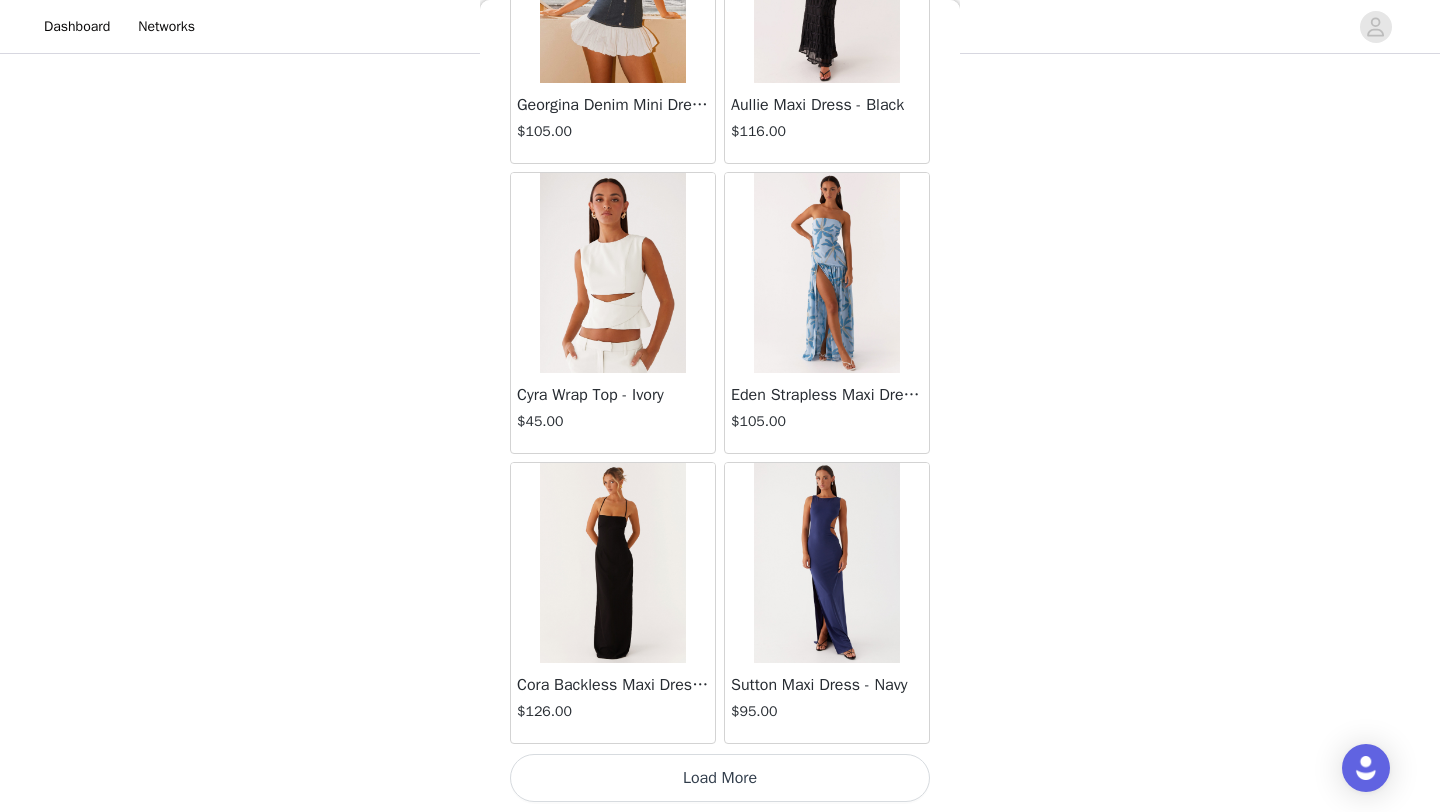 click on "Load More" at bounding box center [720, 778] 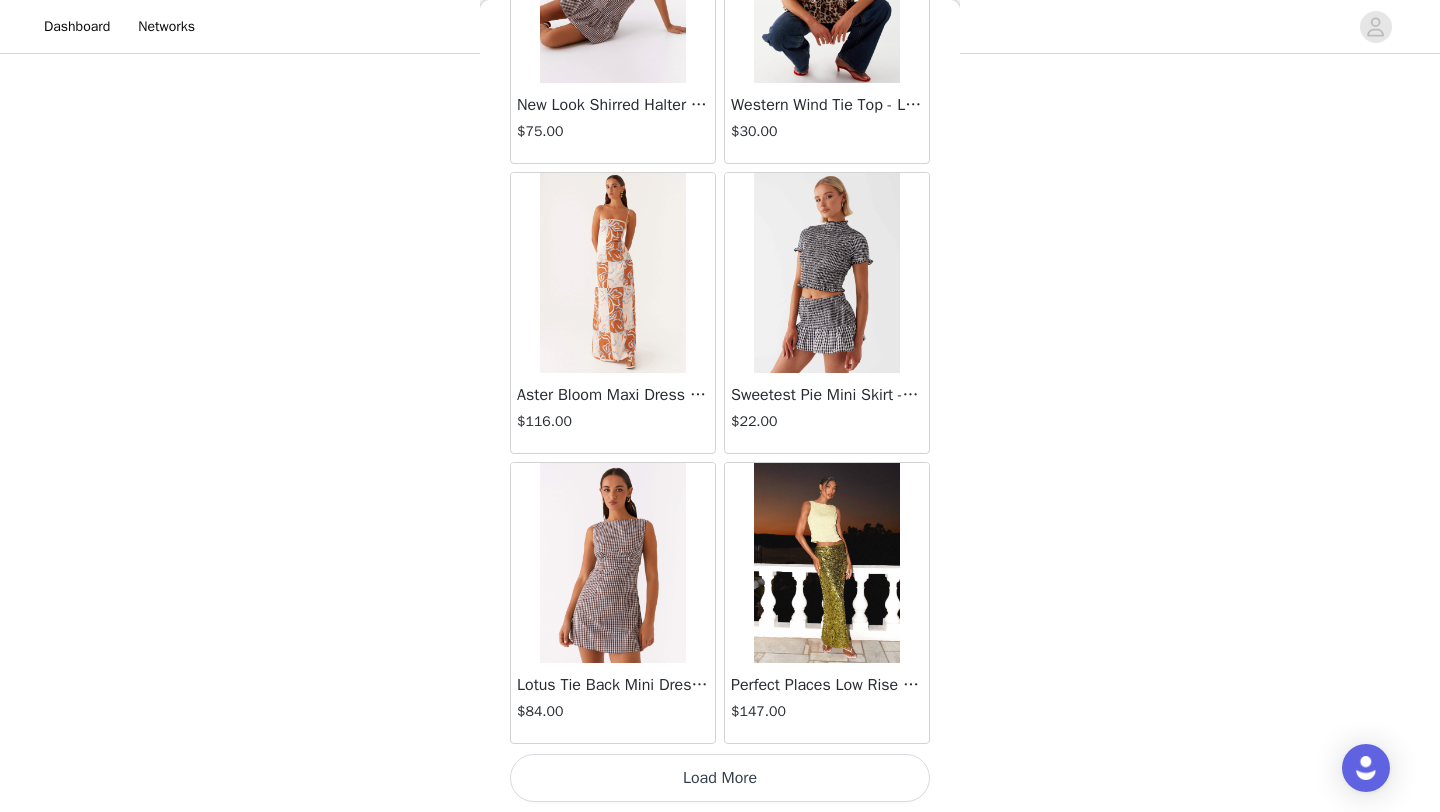 click on "Load More" at bounding box center (720, 778) 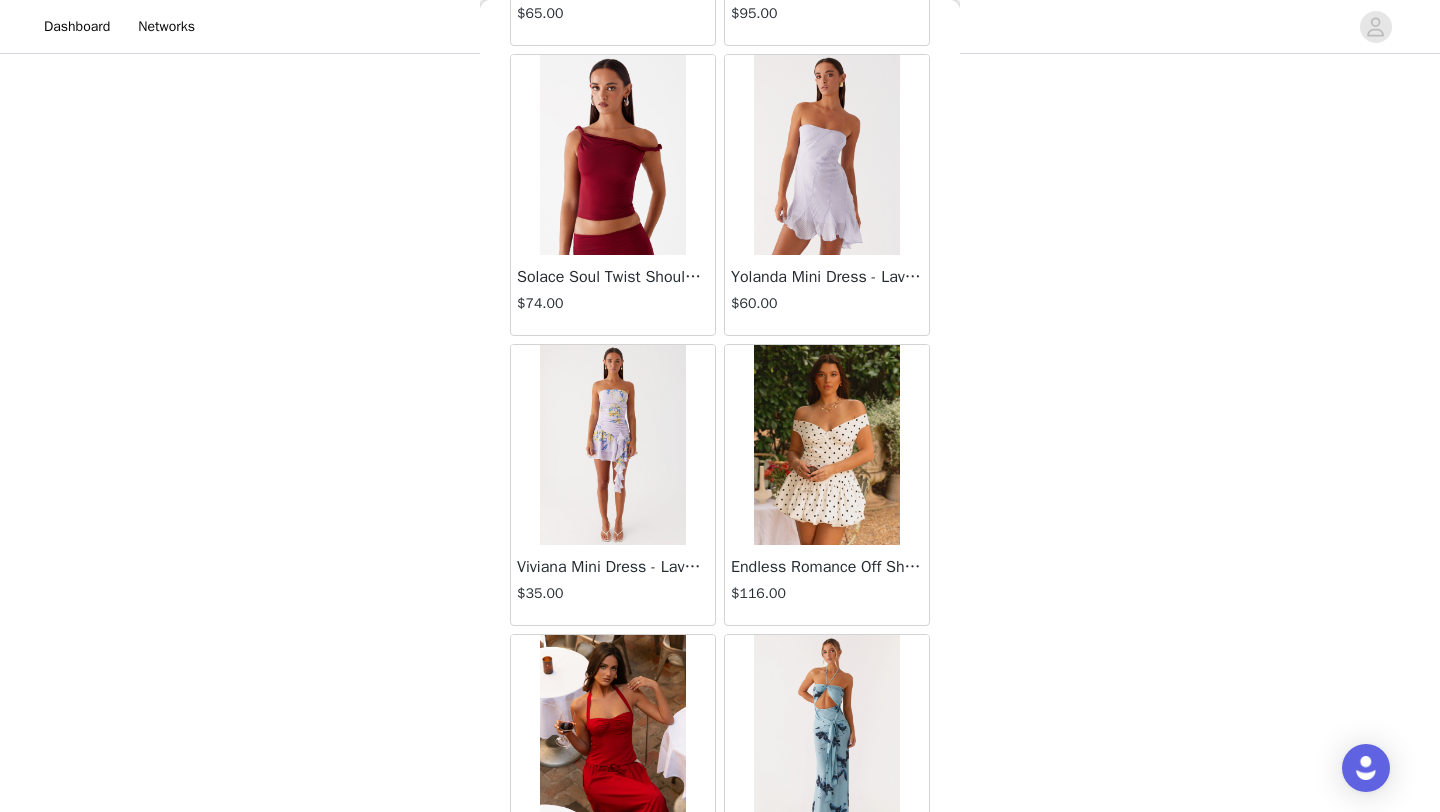 scroll, scrollTop: 25448, scrollLeft: 0, axis: vertical 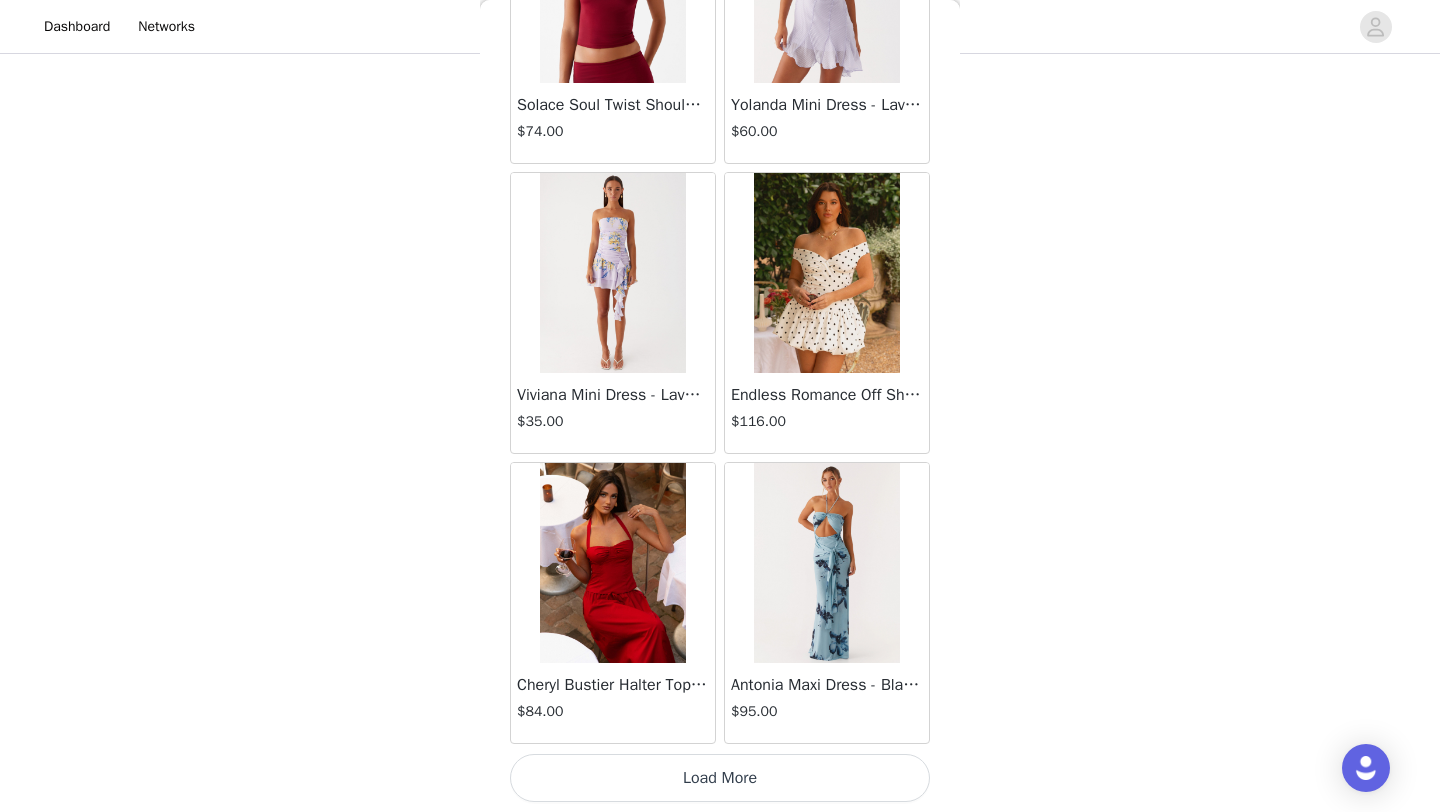 click on "Load More" at bounding box center (720, 778) 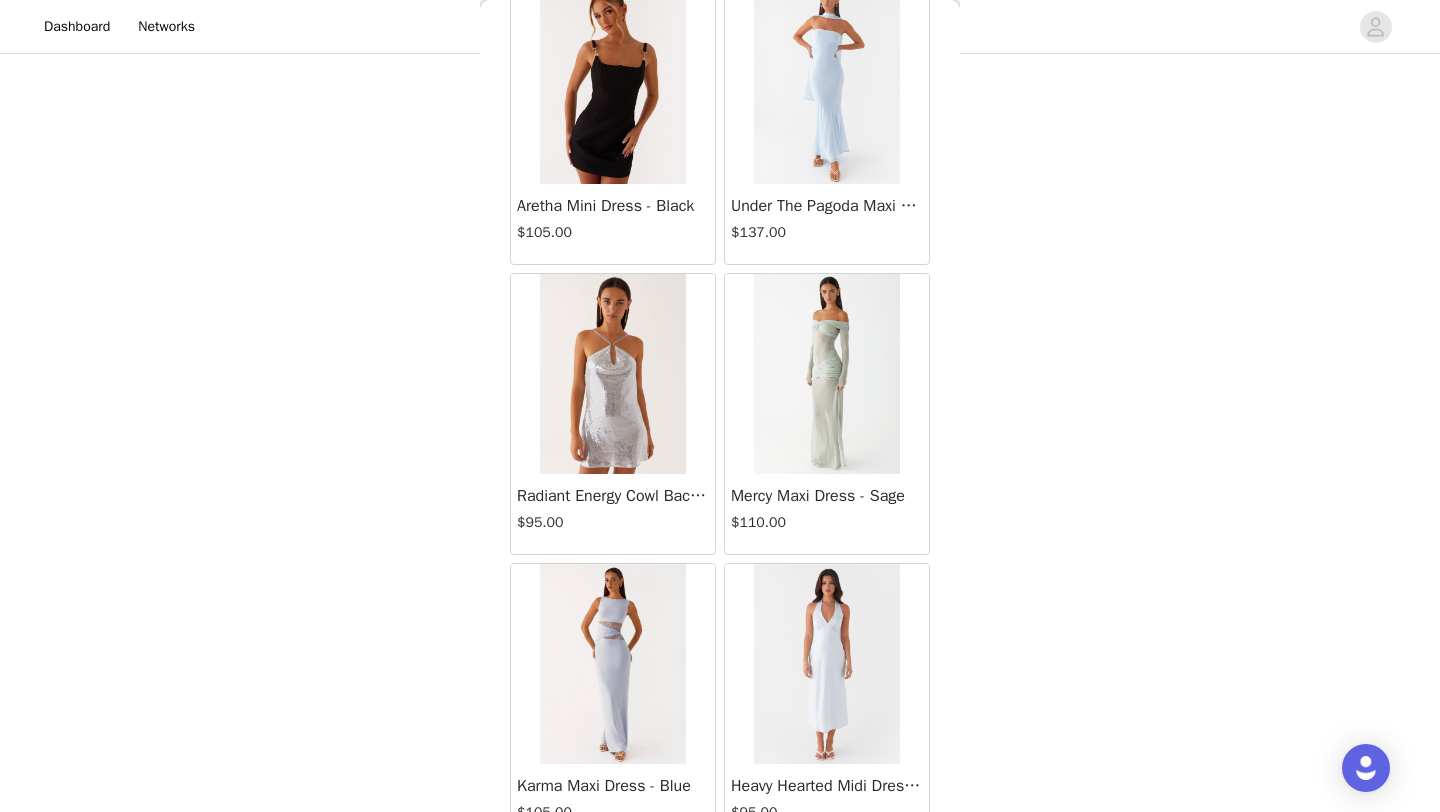 scroll, scrollTop: 27086, scrollLeft: 0, axis: vertical 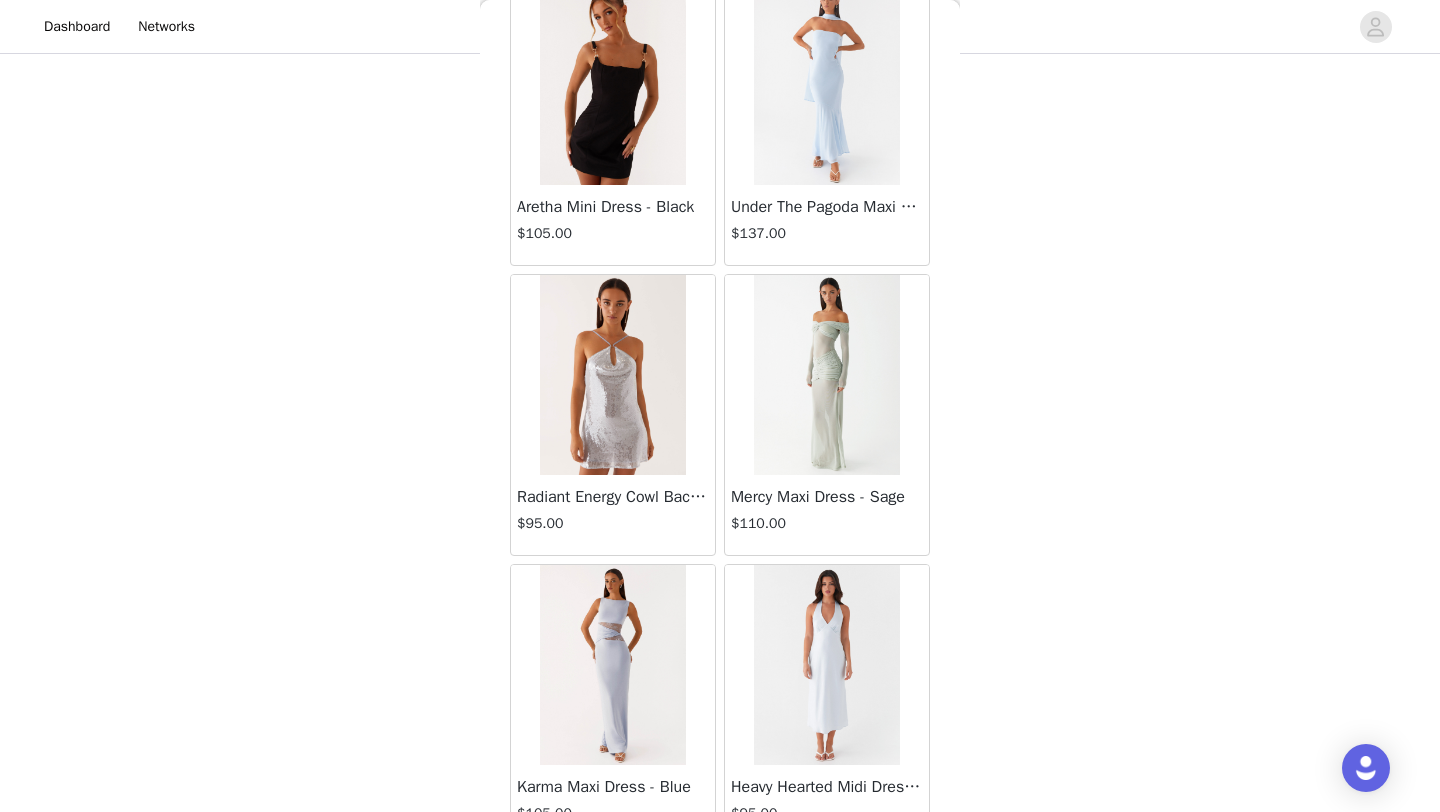 click at bounding box center (826, 375) 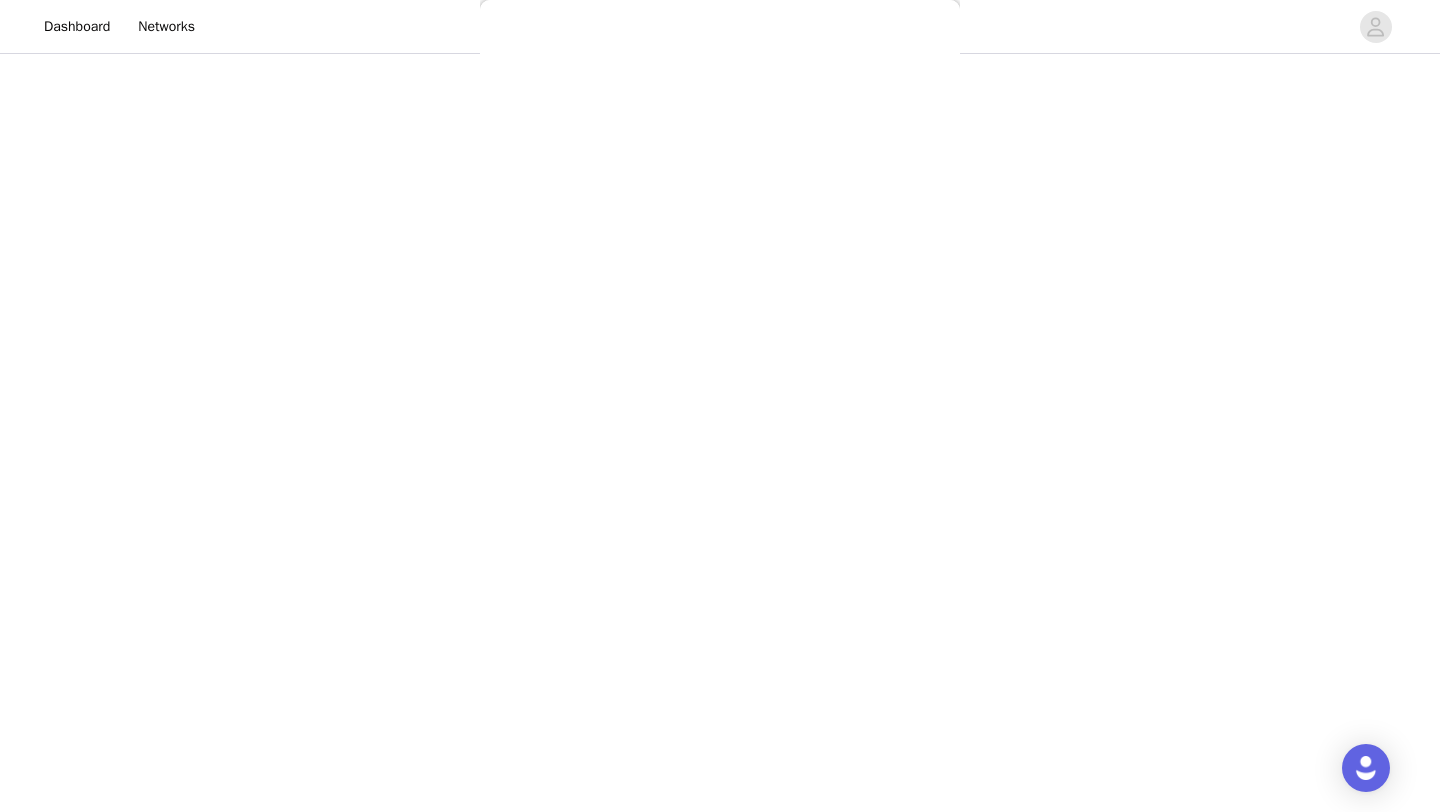 scroll, scrollTop: 0, scrollLeft: 0, axis: both 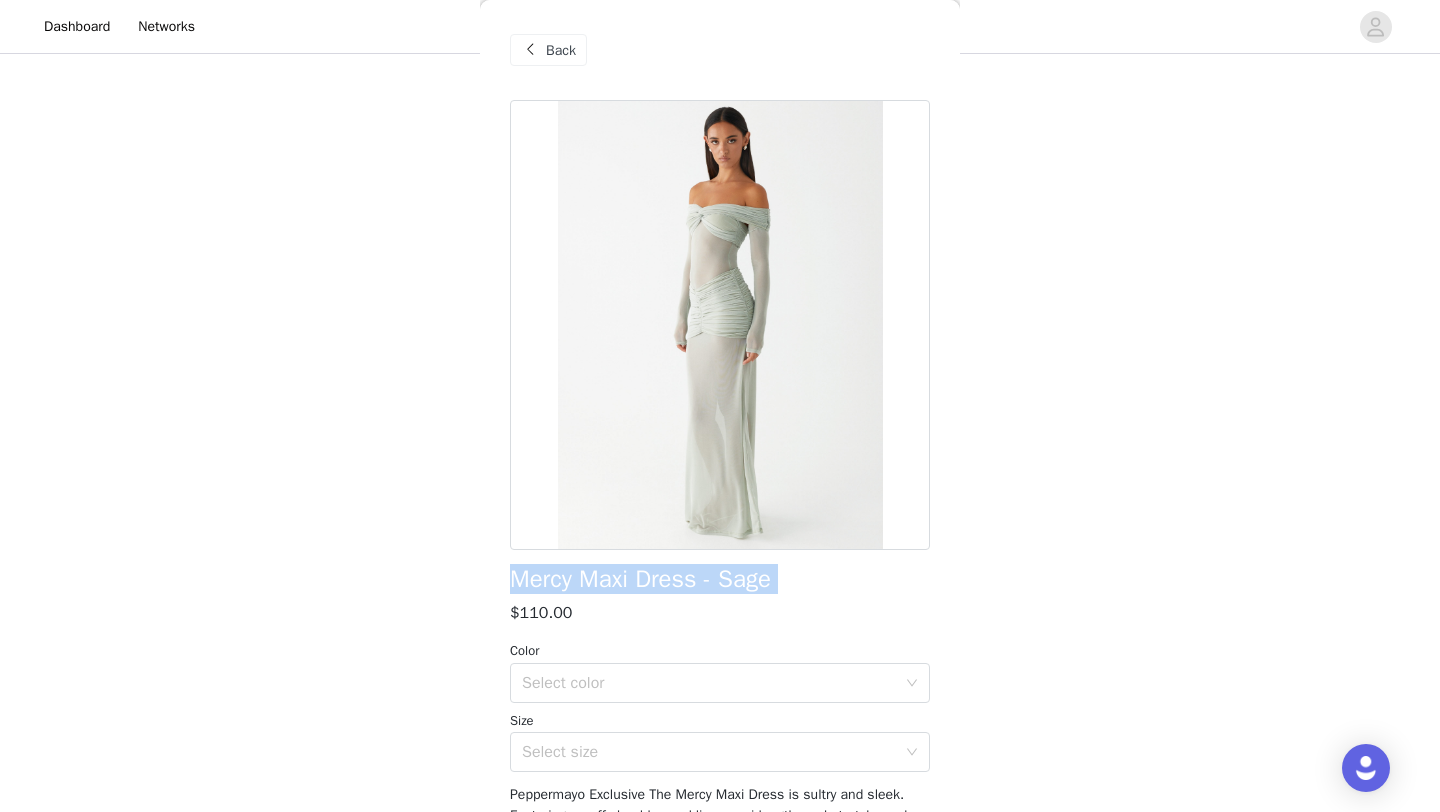 drag, startPoint x: 517, startPoint y: 568, endPoint x: 809, endPoint y: 591, distance: 292.90442 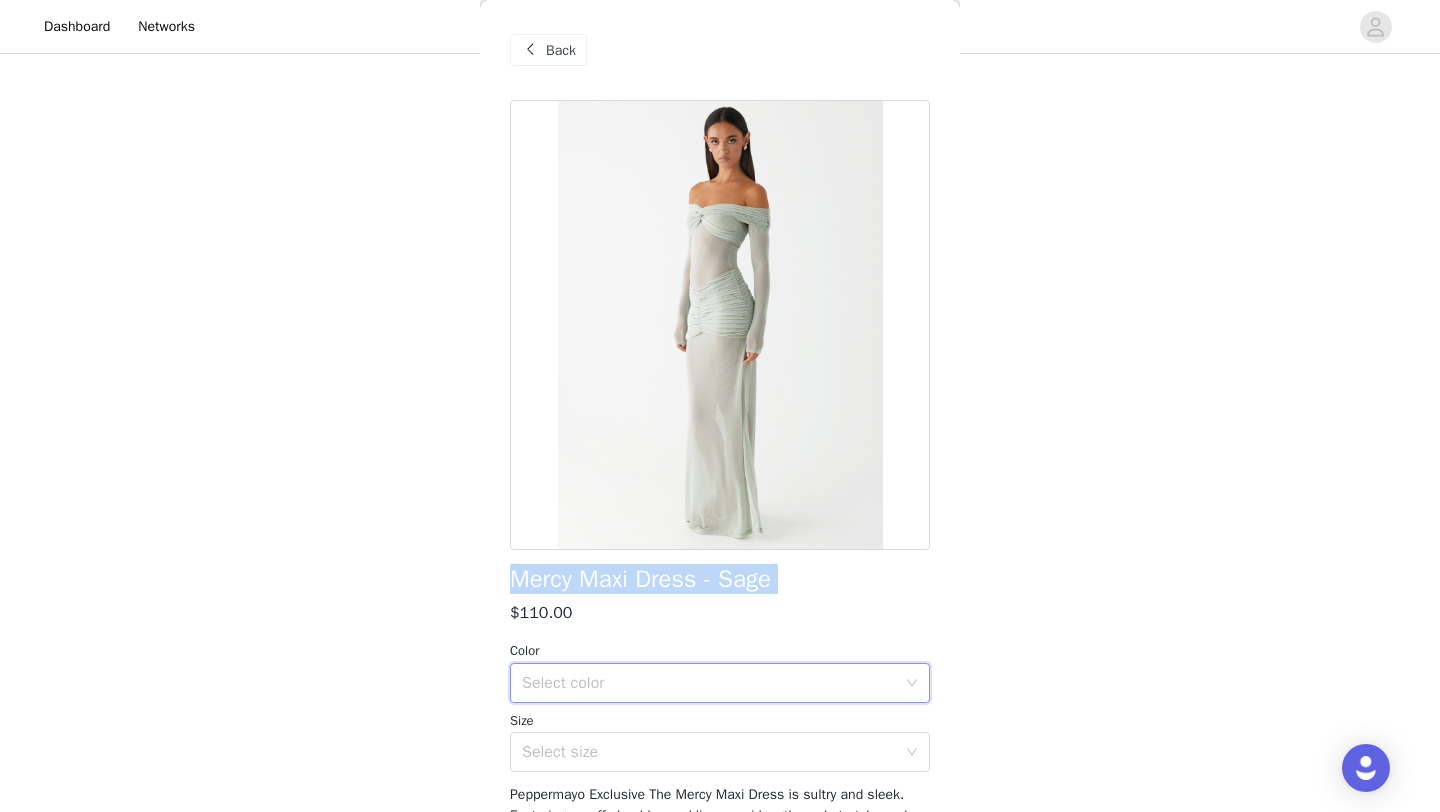 click on "Select color" at bounding box center (713, 683) 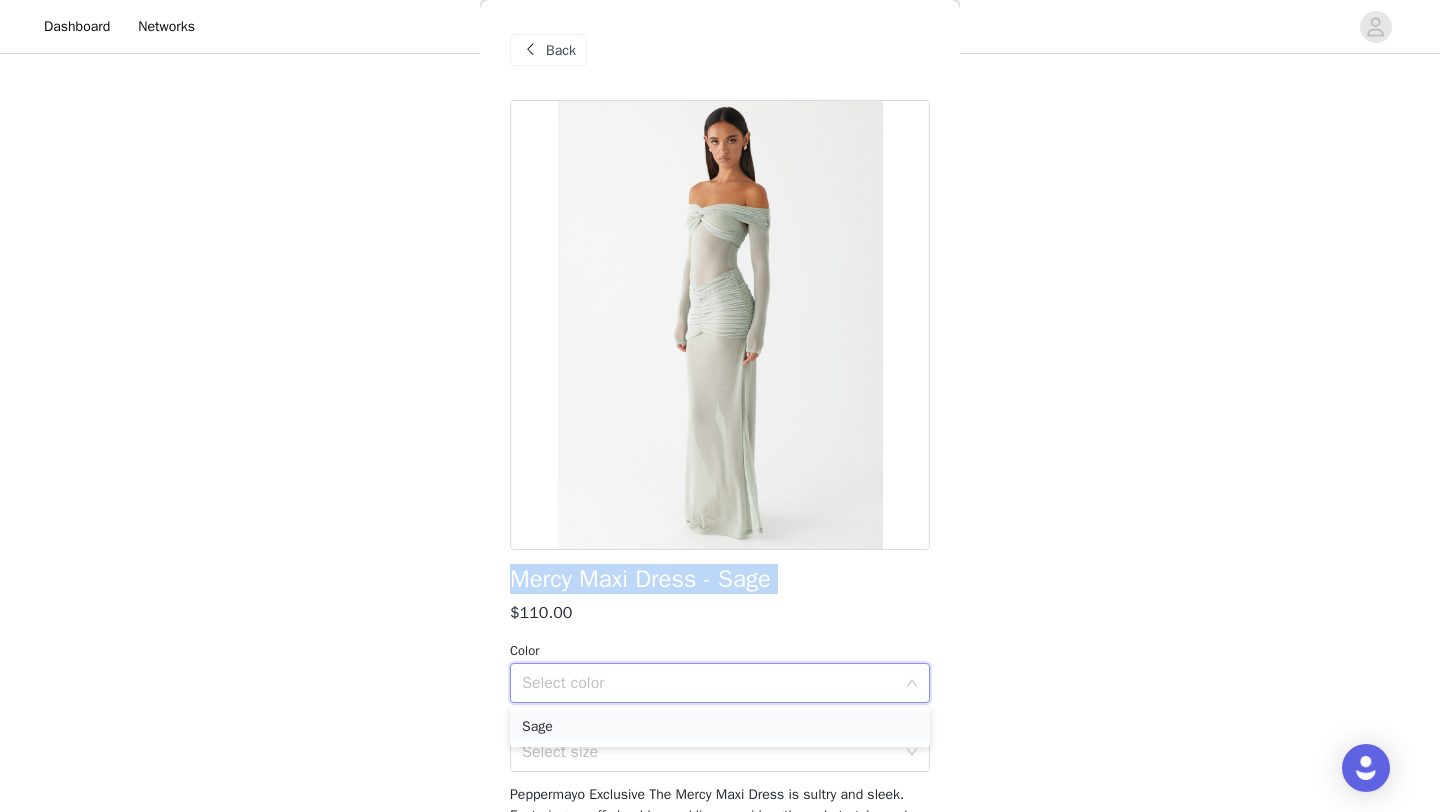 click on "Sage" at bounding box center (720, 727) 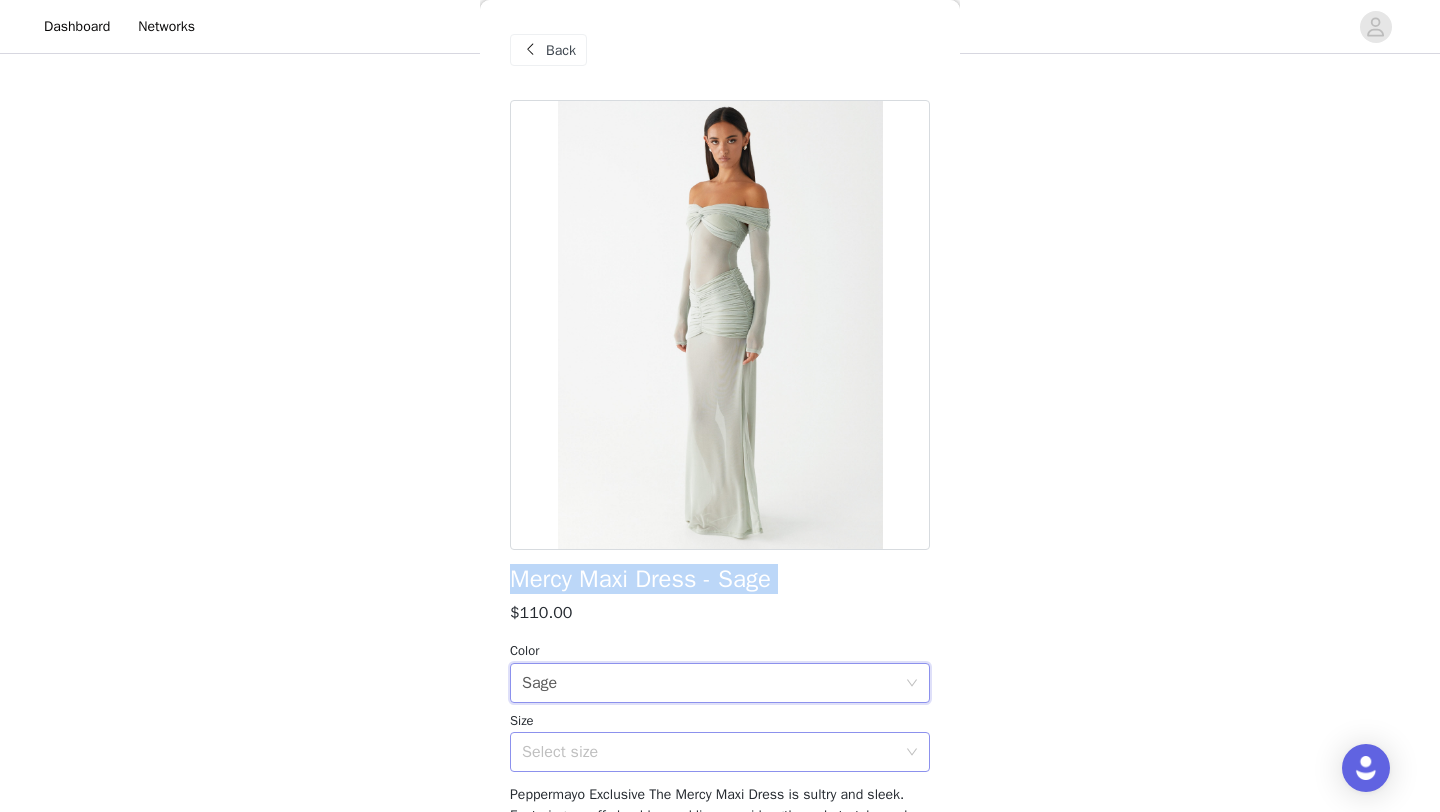 click on "Select size" at bounding box center (709, 752) 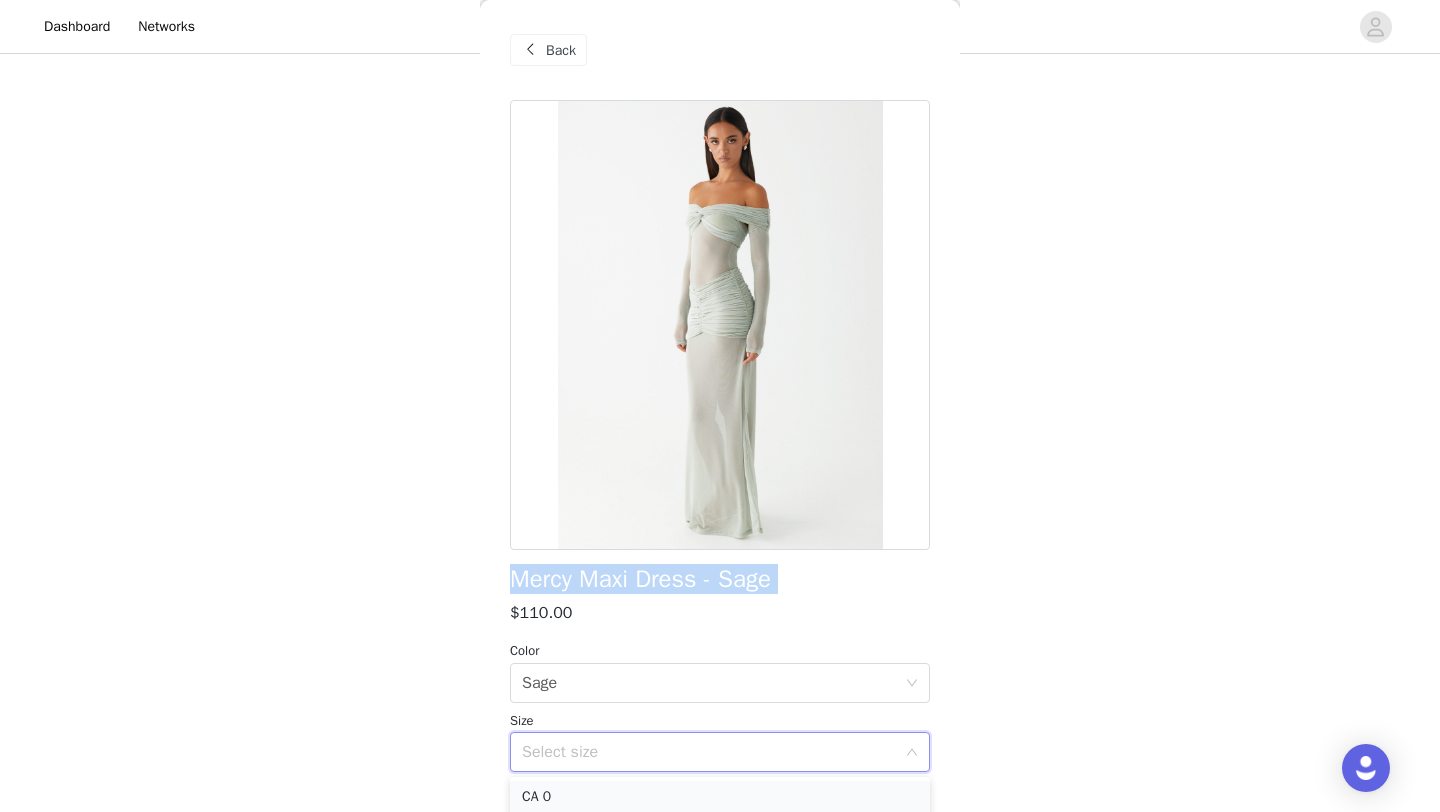 click on "CA 0" at bounding box center [720, 797] 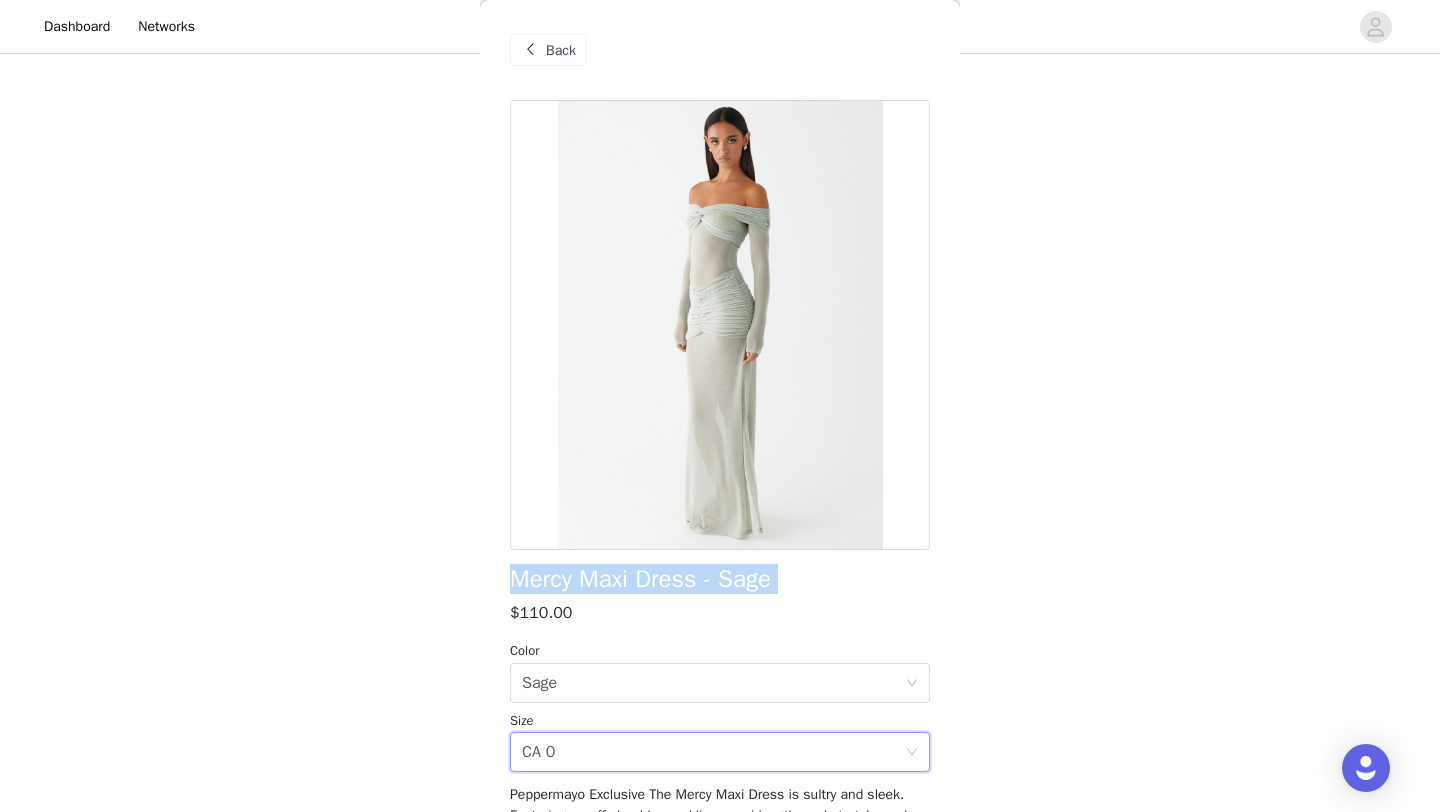 scroll, scrollTop: 266, scrollLeft: 0, axis: vertical 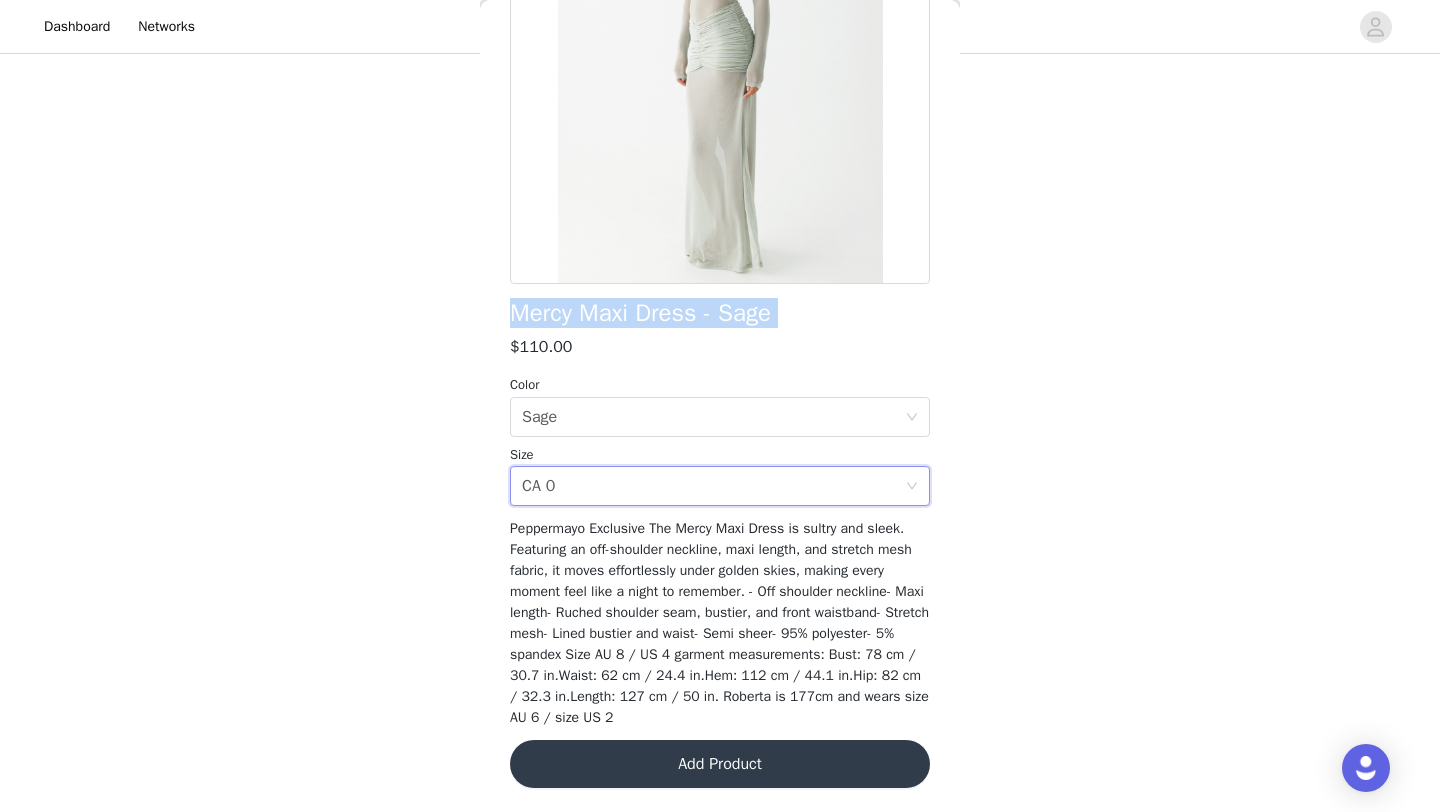 click on "Add Product" at bounding box center (720, 764) 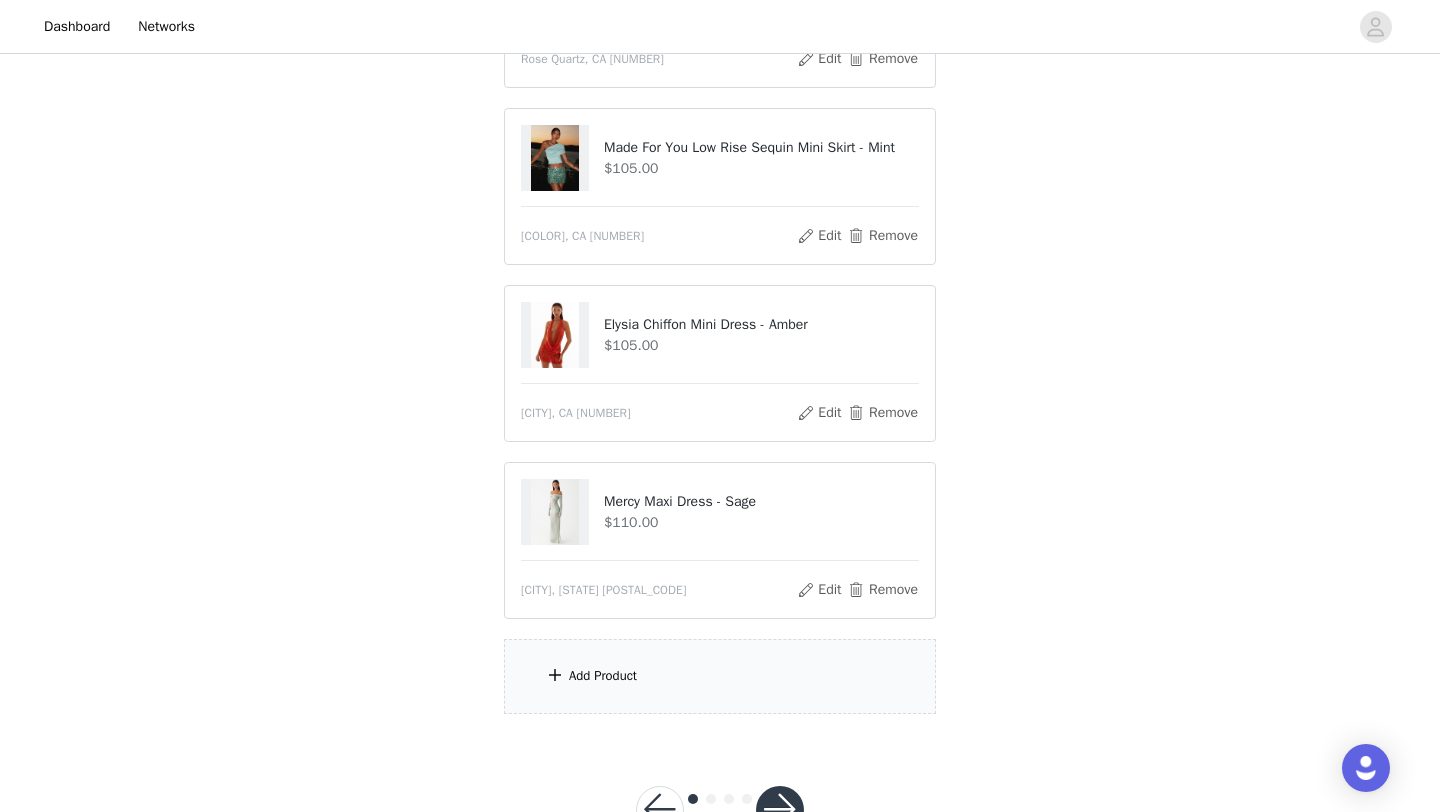 scroll, scrollTop: 414, scrollLeft: 0, axis: vertical 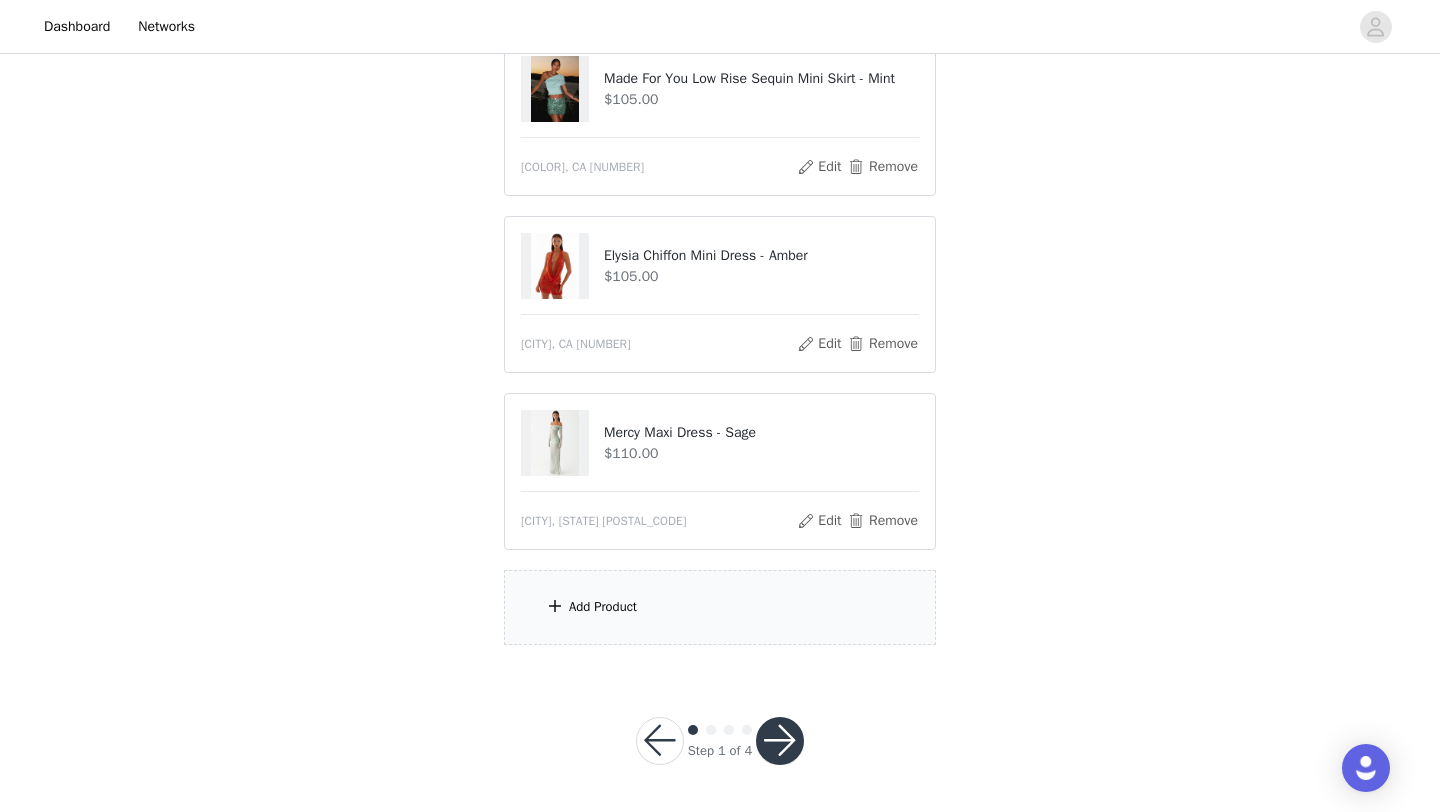 click on "Add Product" at bounding box center [720, 607] 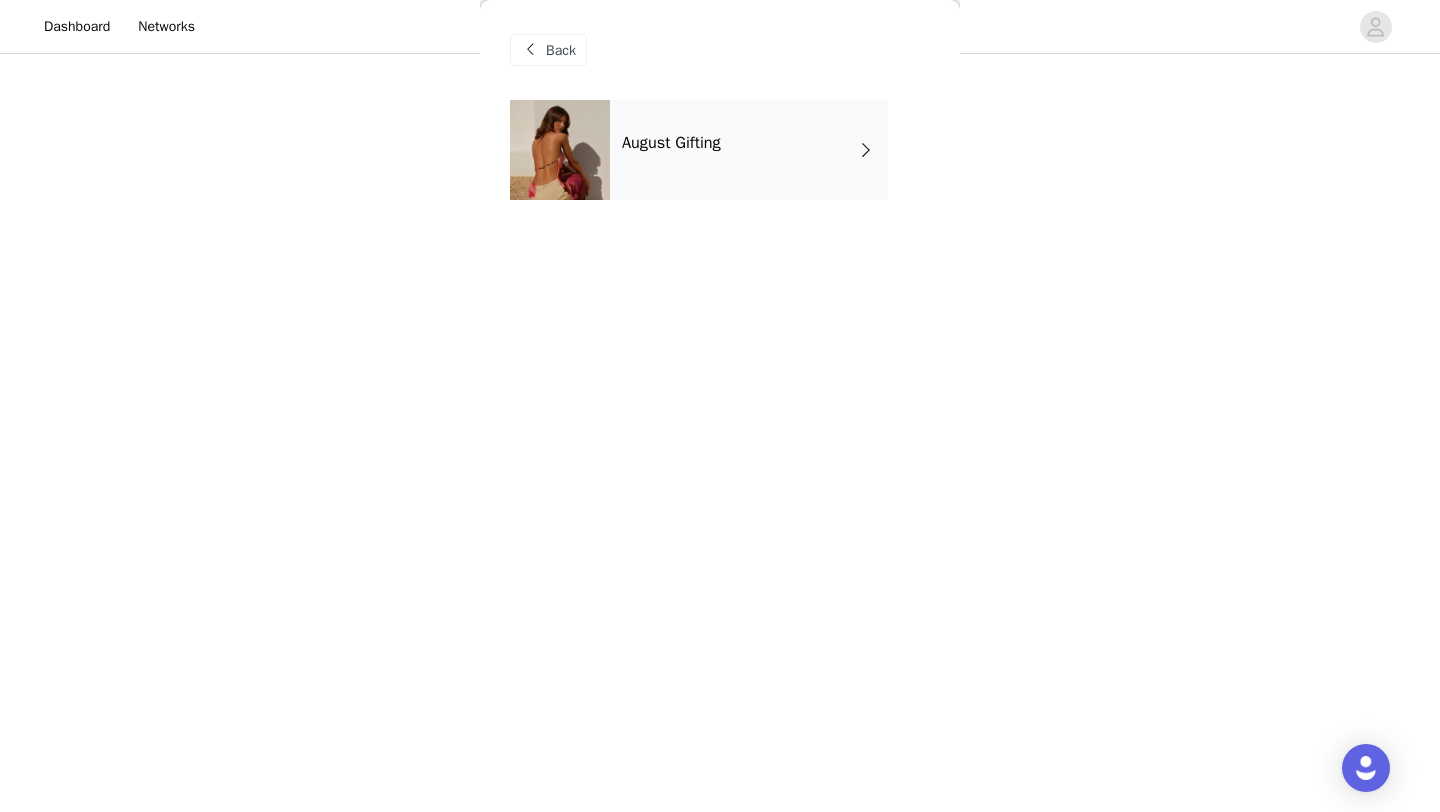 click on "August Gifting" at bounding box center (749, 150) 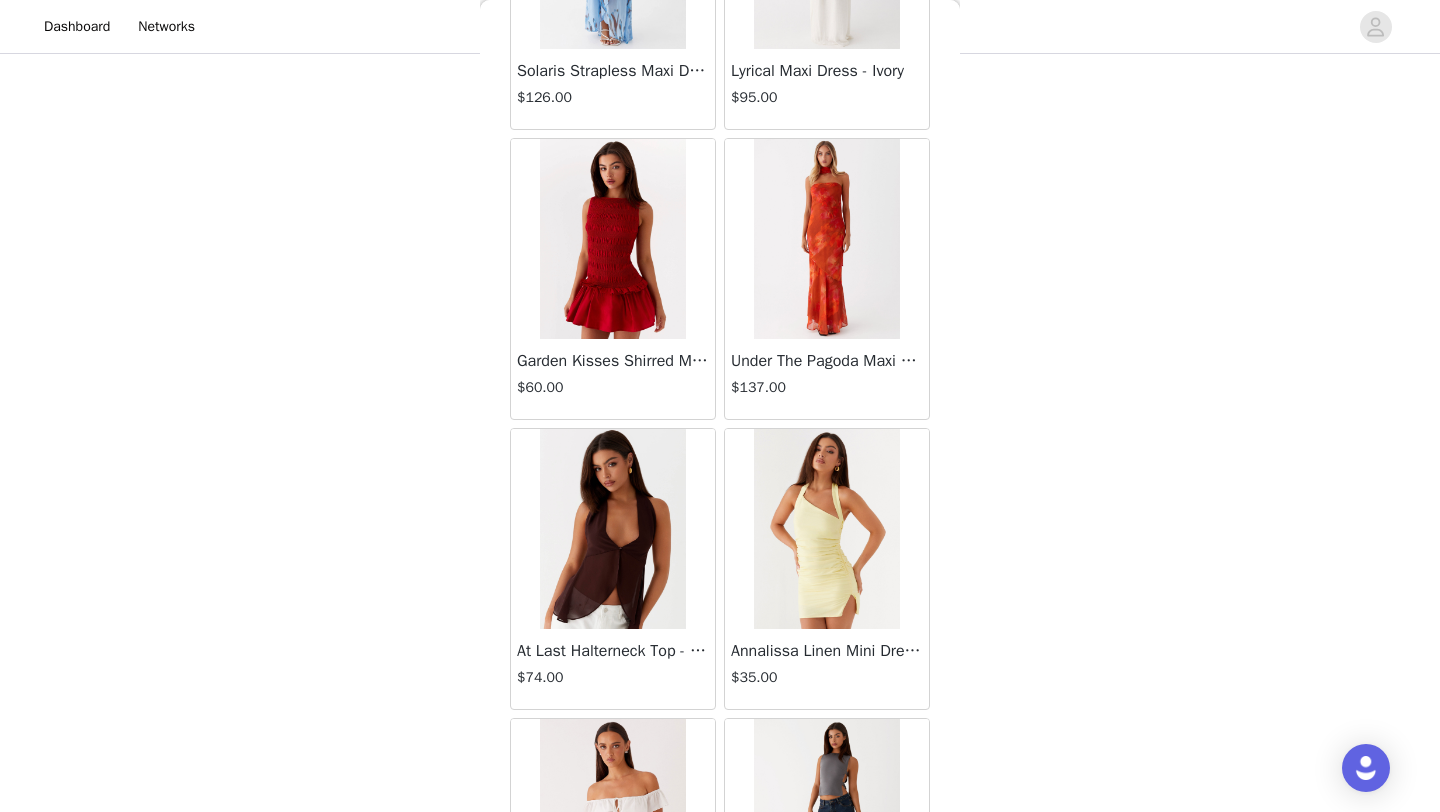 scroll, scrollTop: 2248, scrollLeft: 0, axis: vertical 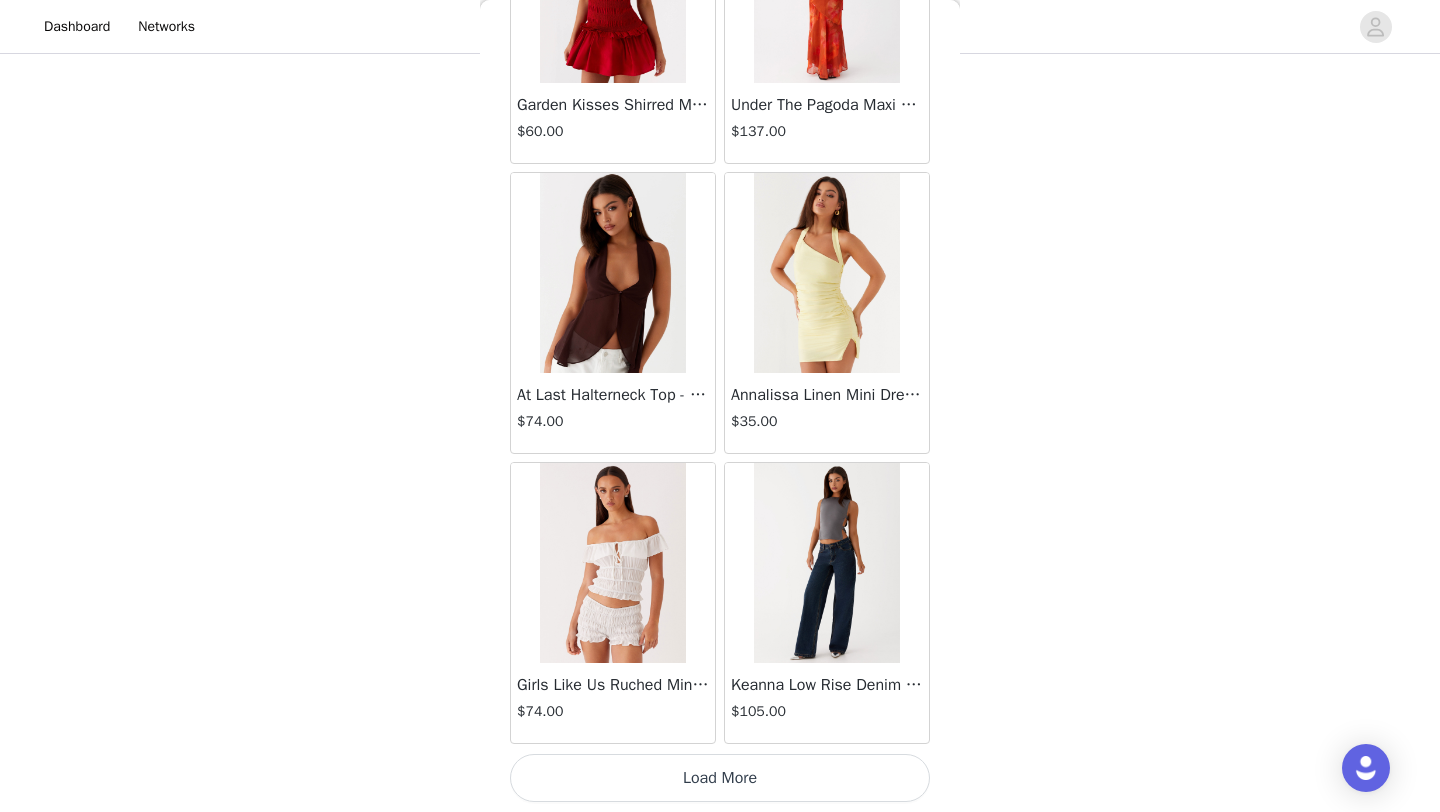 click on "Load More" at bounding box center (720, 778) 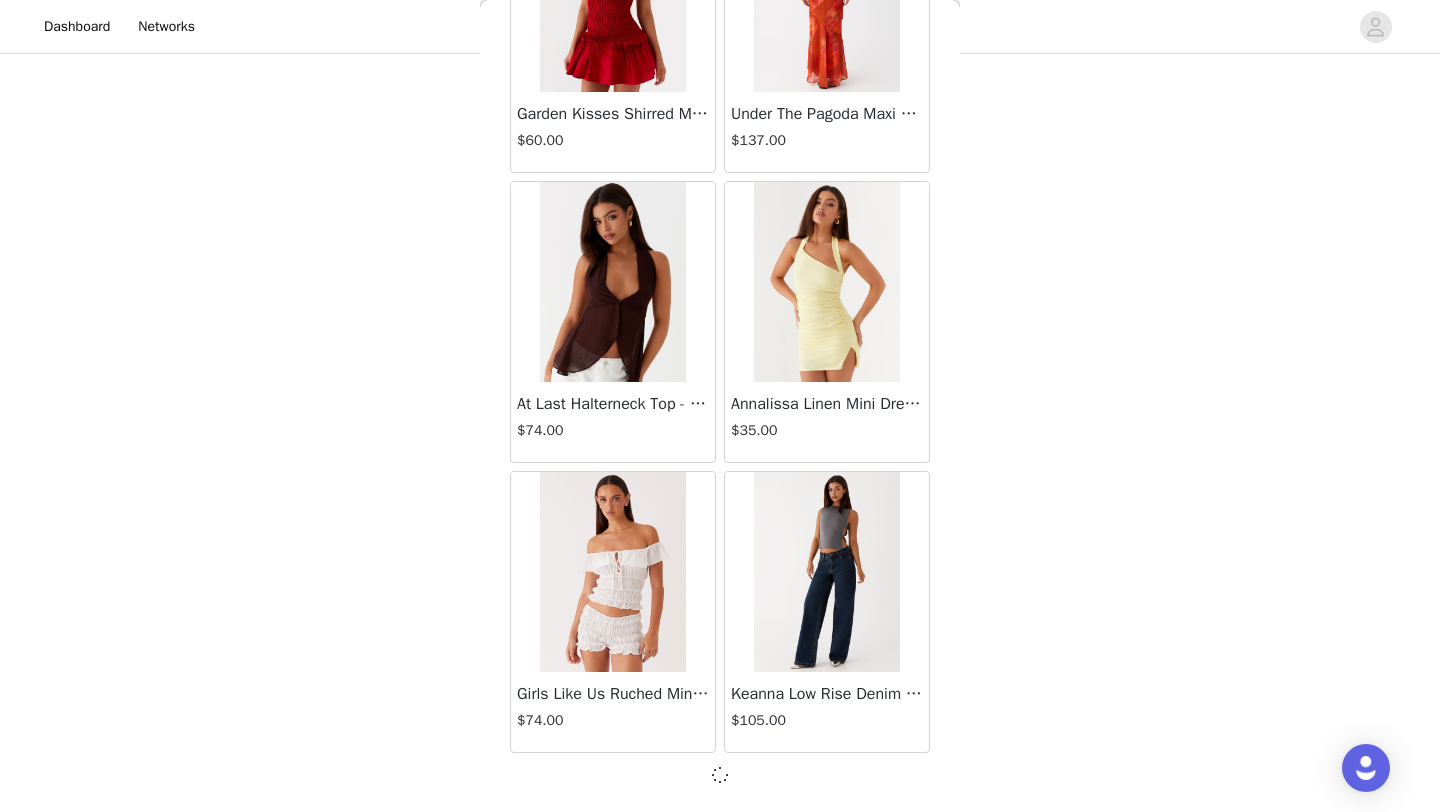scroll, scrollTop: 2248, scrollLeft: 0, axis: vertical 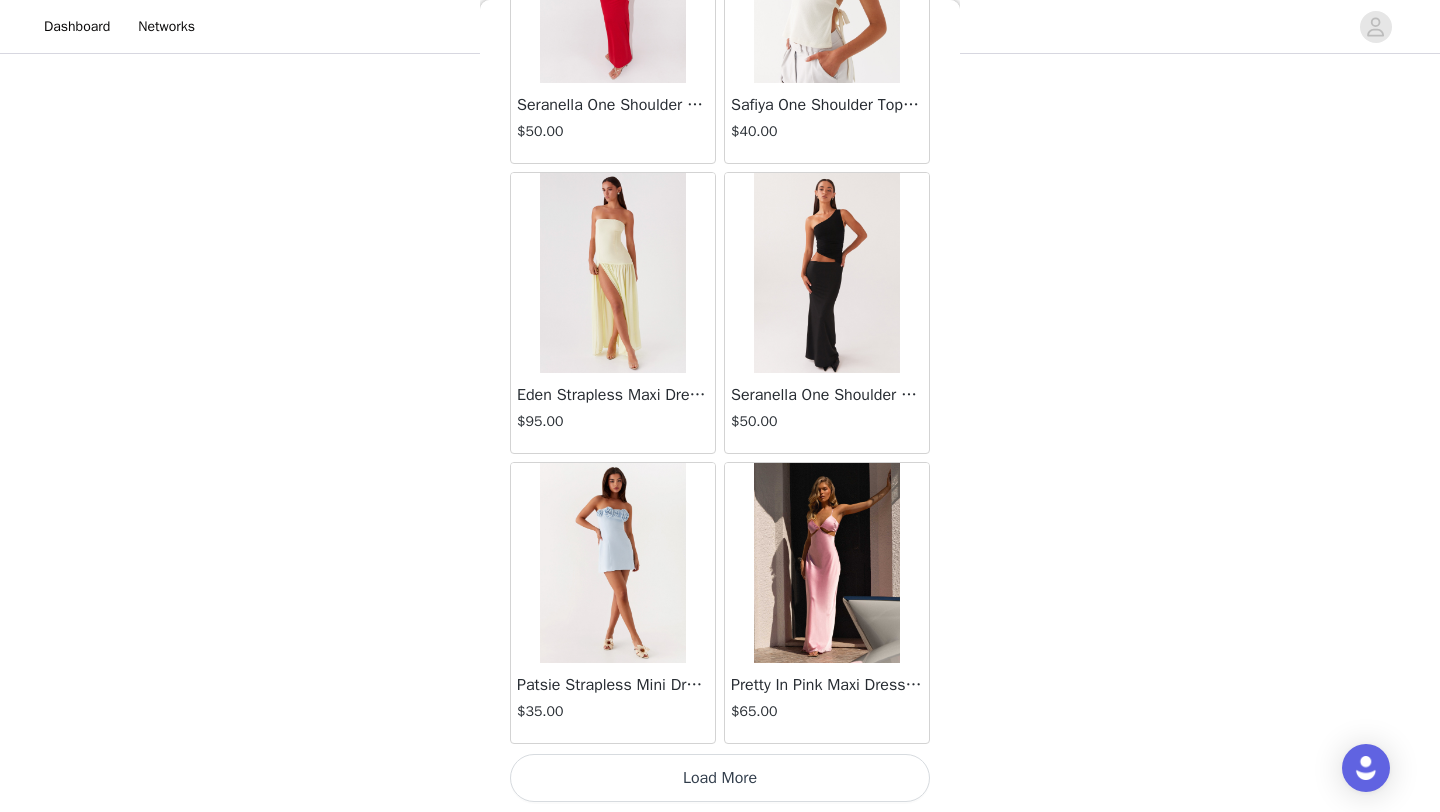 click on "Load More" at bounding box center (720, 778) 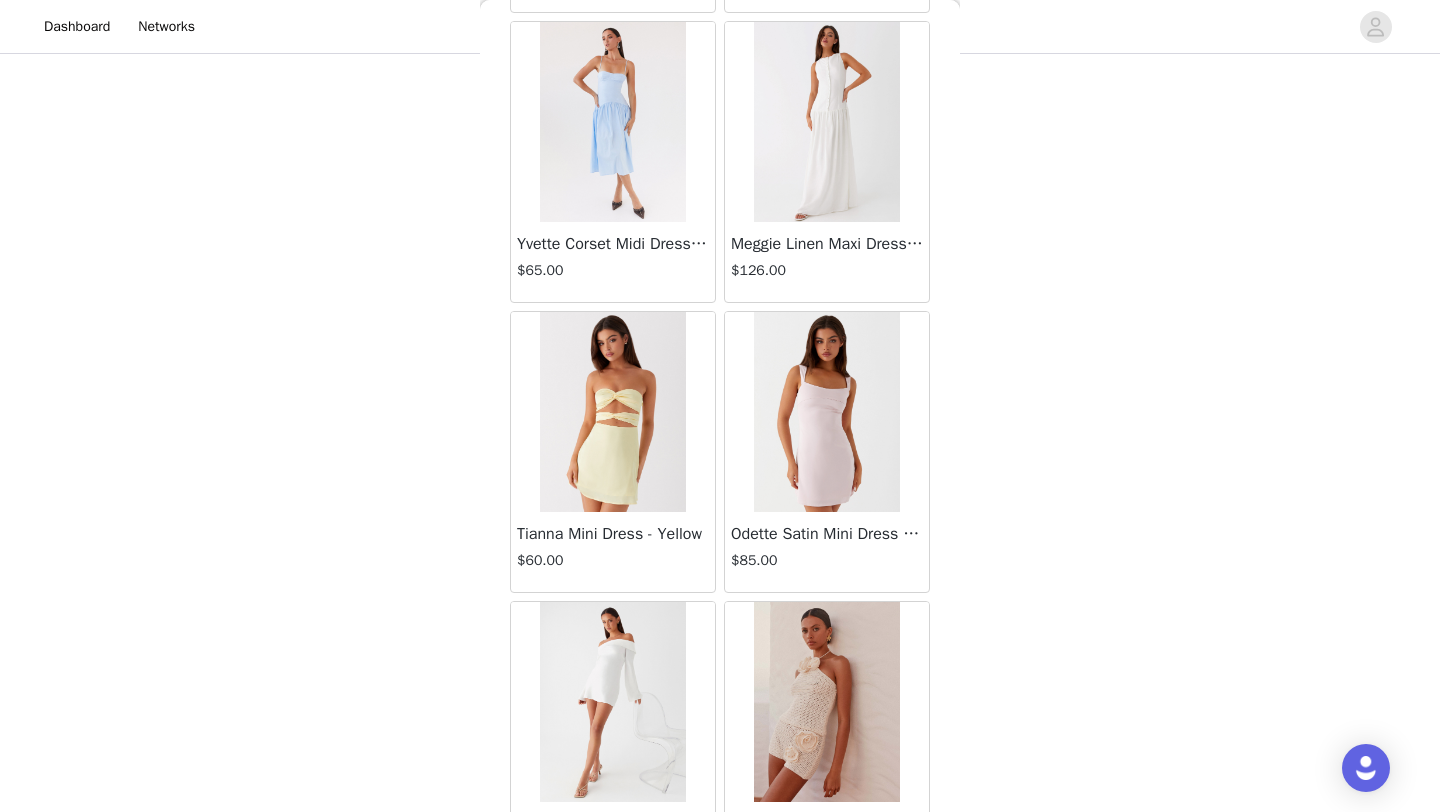 scroll, scrollTop: 8048, scrollLeft: 0, axis: vertical 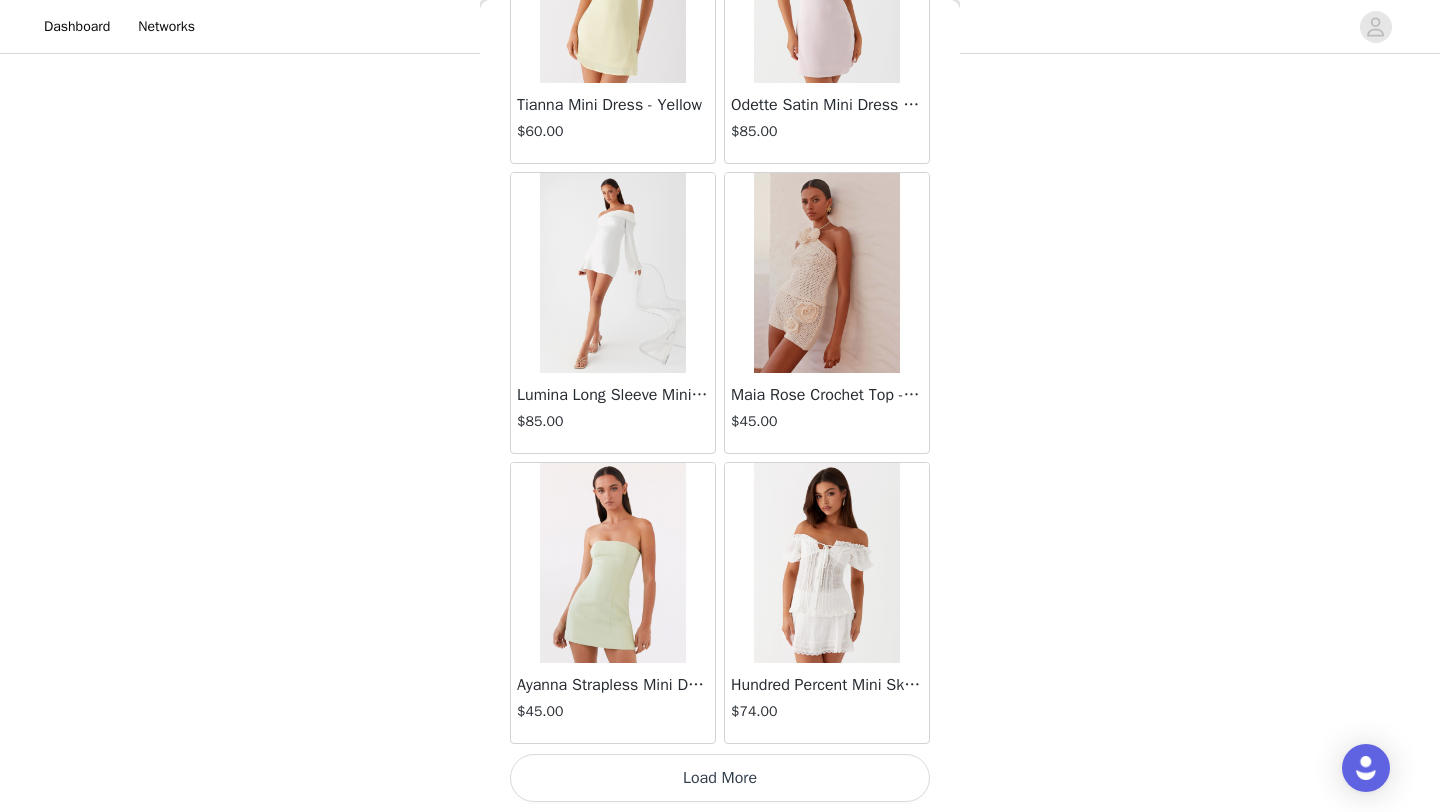 click on "Load More" at bounding box center (720, 778) 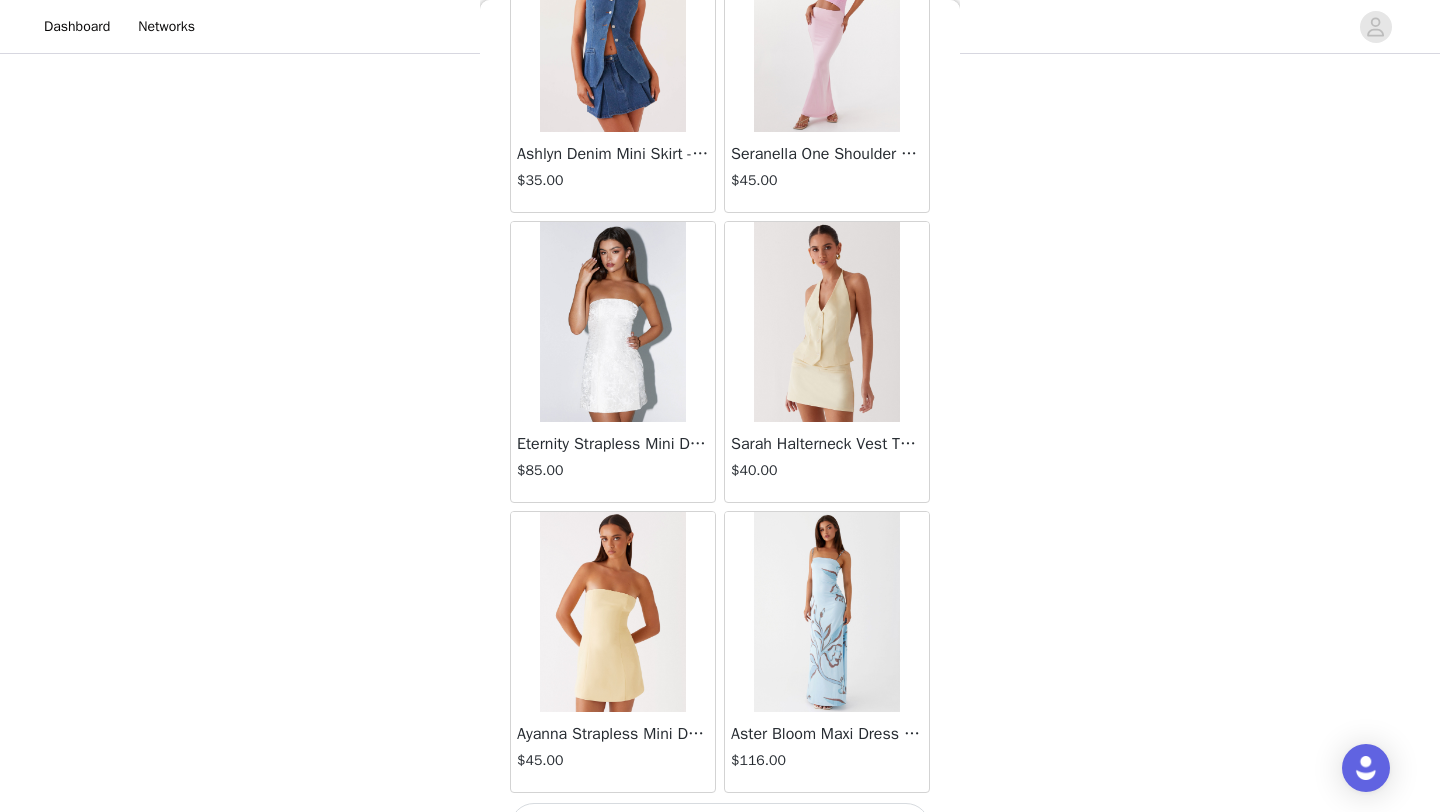 scroll, scrollTop: 10948, scrollLeft: 0, axis: vertical 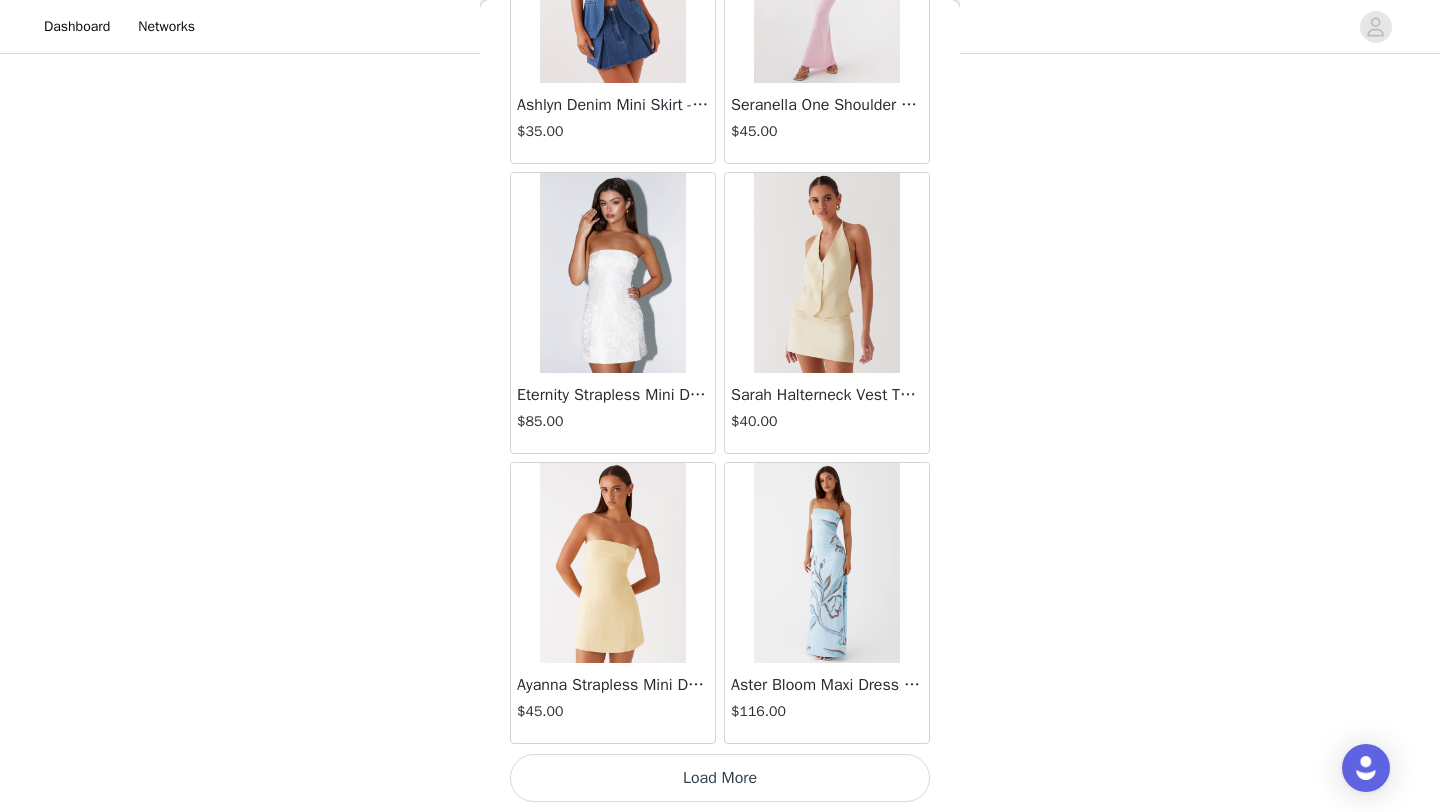 click on "Load More" at bounding box center [720, 778] 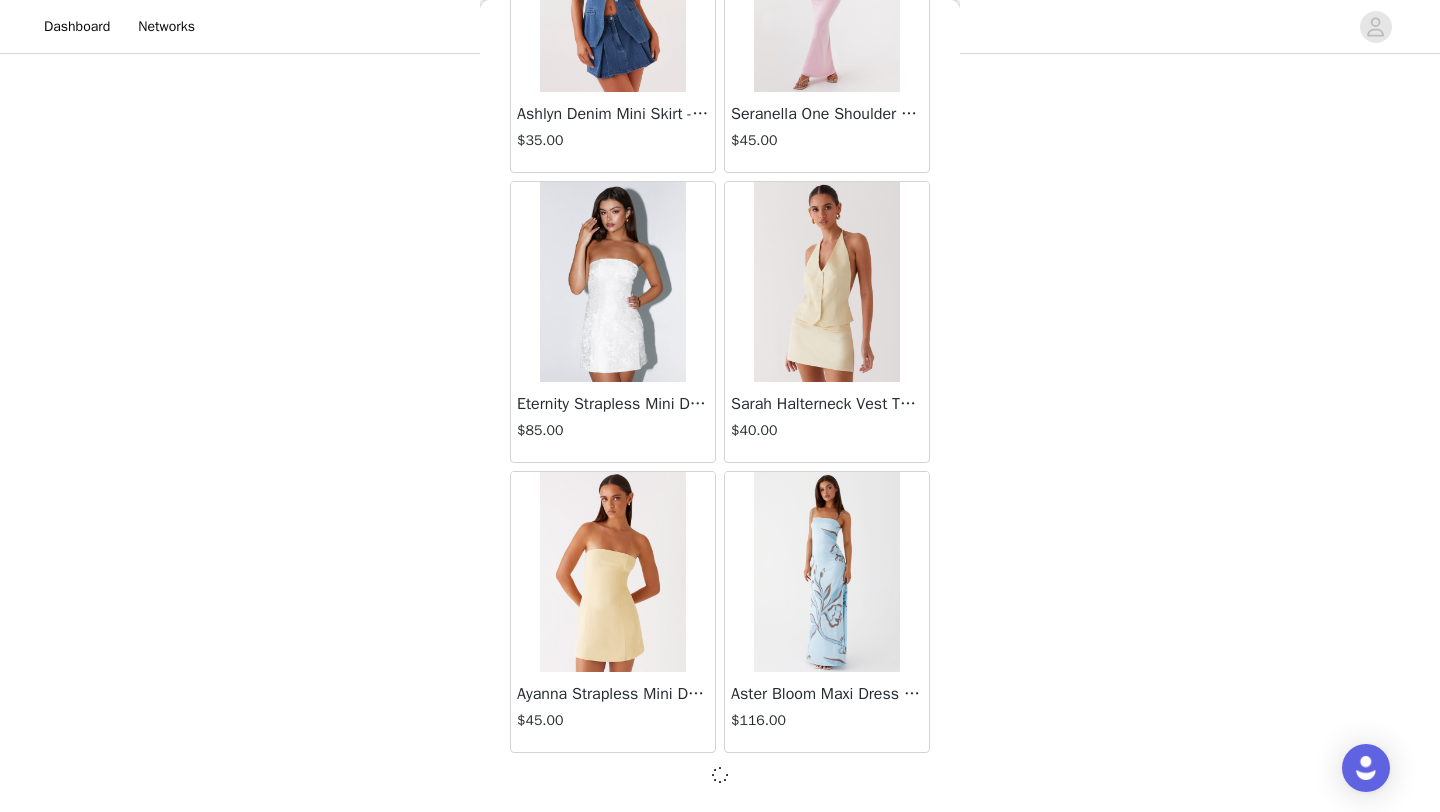 scroll, scrollTop: 10948, scrollLeft: 0, axis: vertical 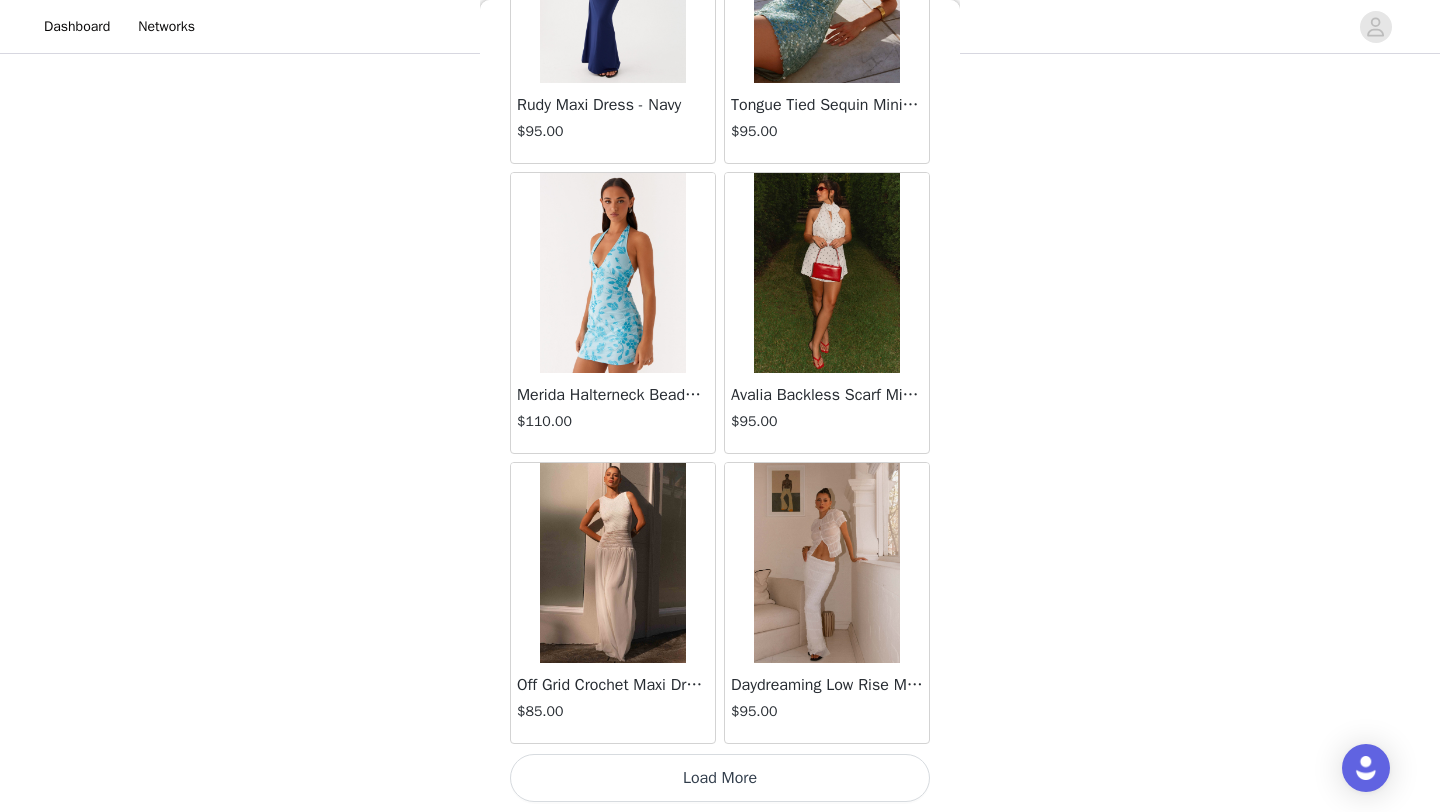 click on "Load More" at bounding box center [720, 778] 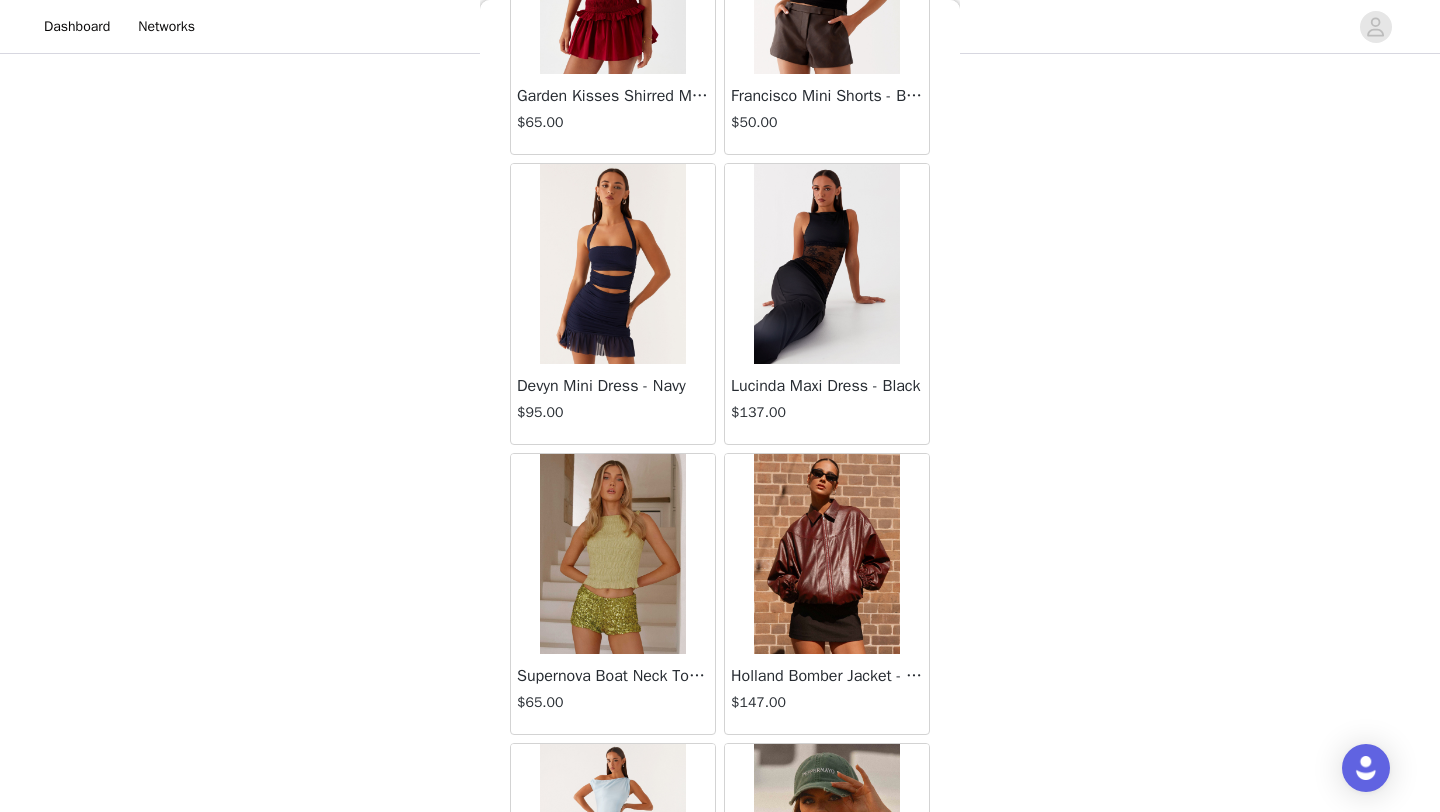 scroll, scrollTop: 16748, scrollLeft: 0, axis: vertical 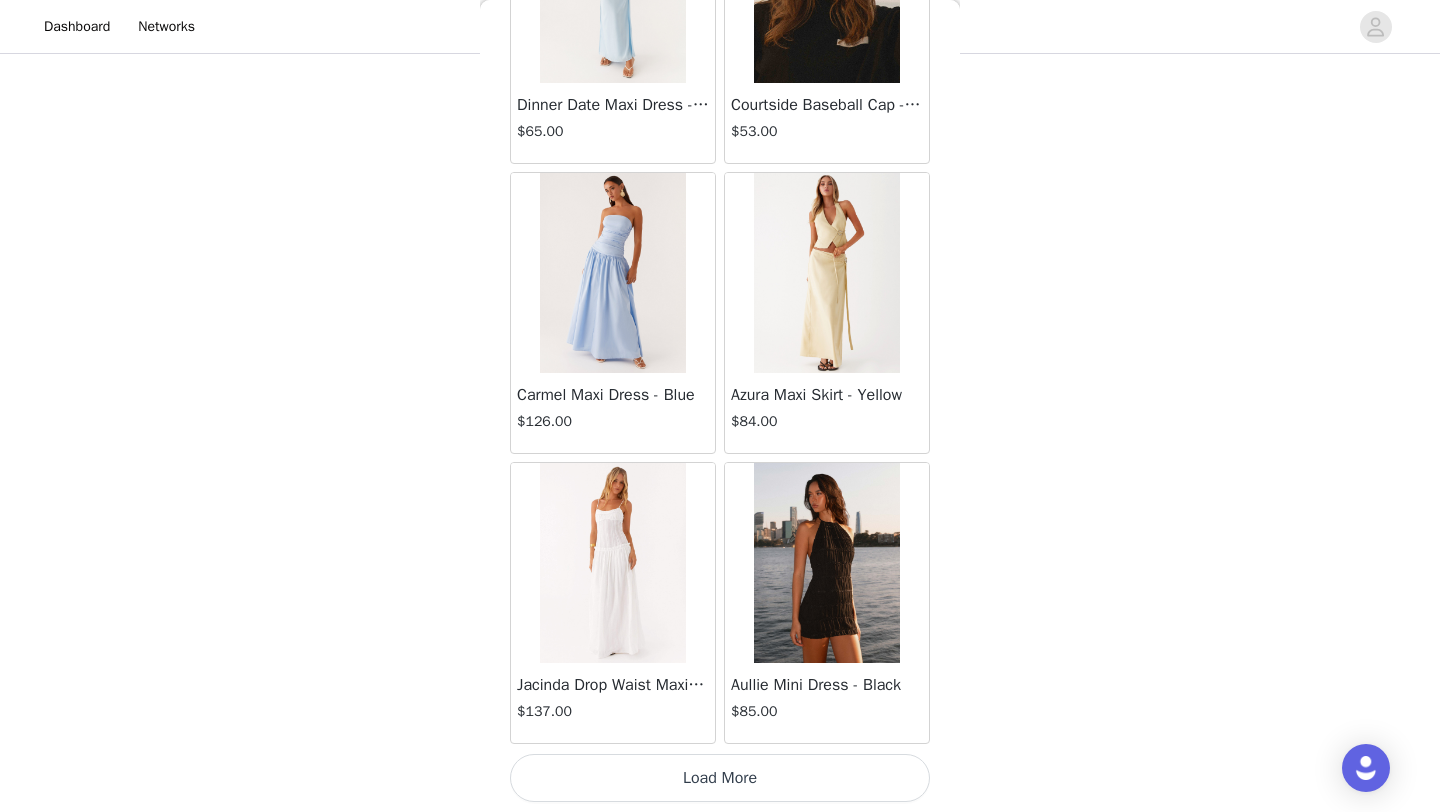 click on "Load More" at bounding box center (720, 778) 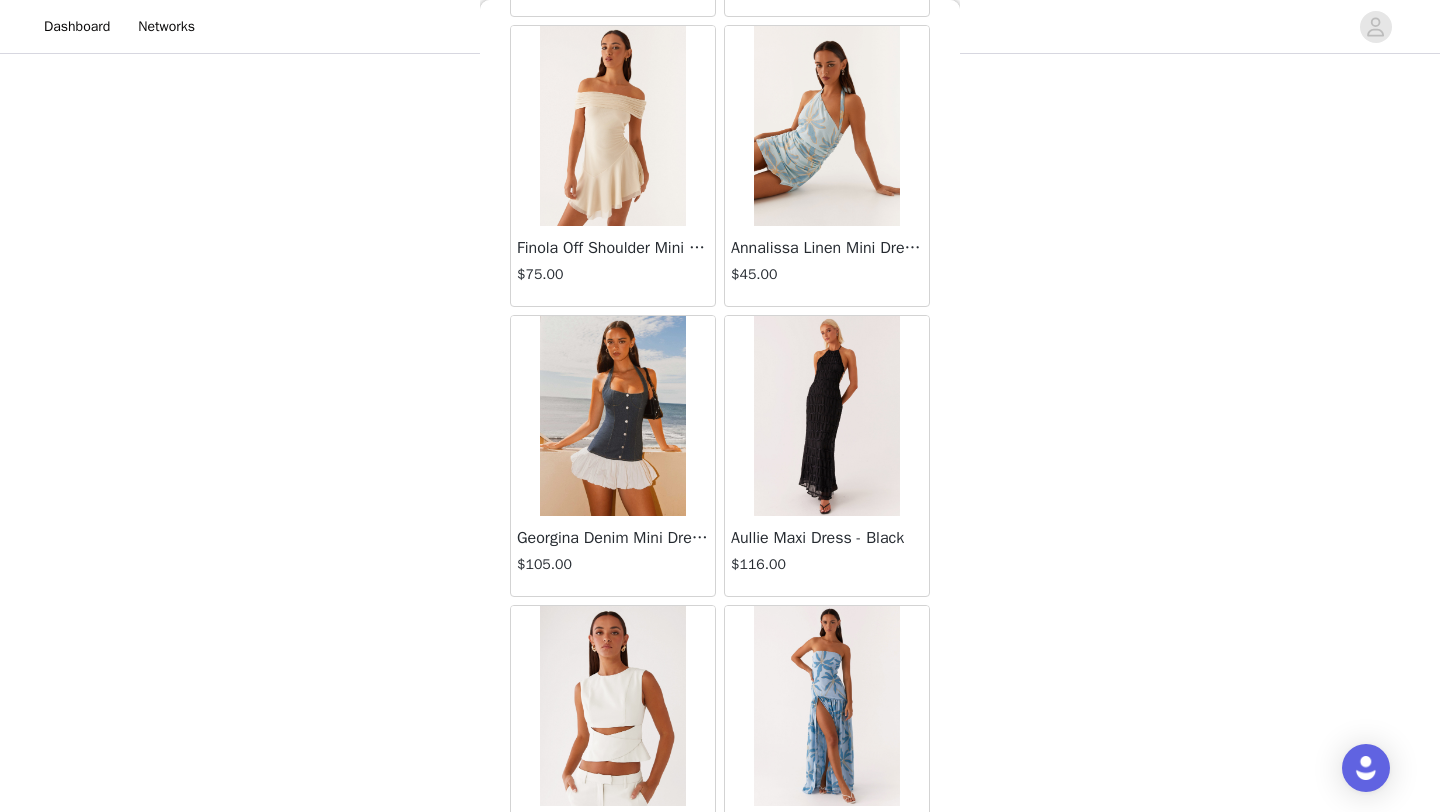 scroll, scrollTop: 19648, scrollLeft: 0, axis: vertical 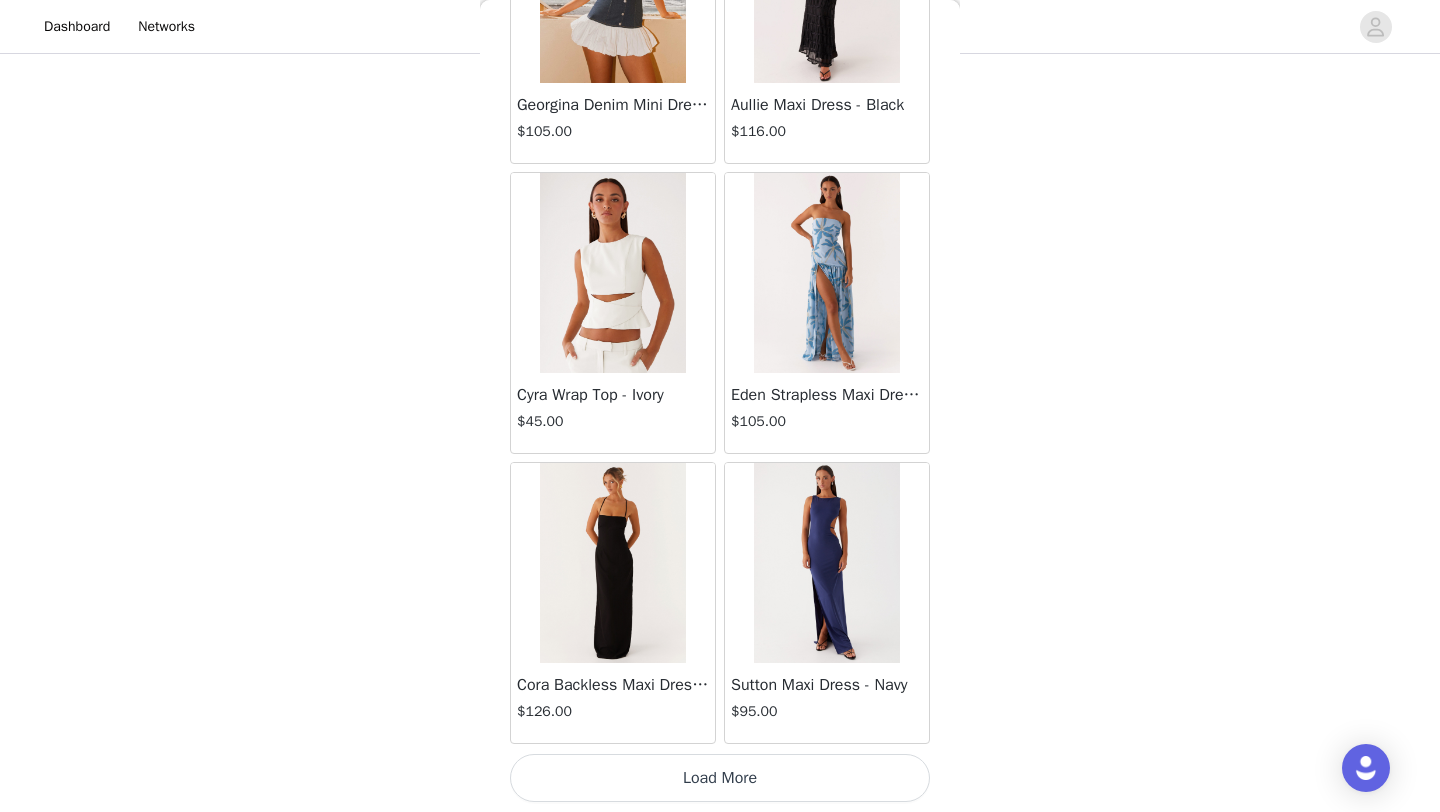 click on "Sutton Maxi Dress - Navy   $95.00" at bounding box center (827, 603) 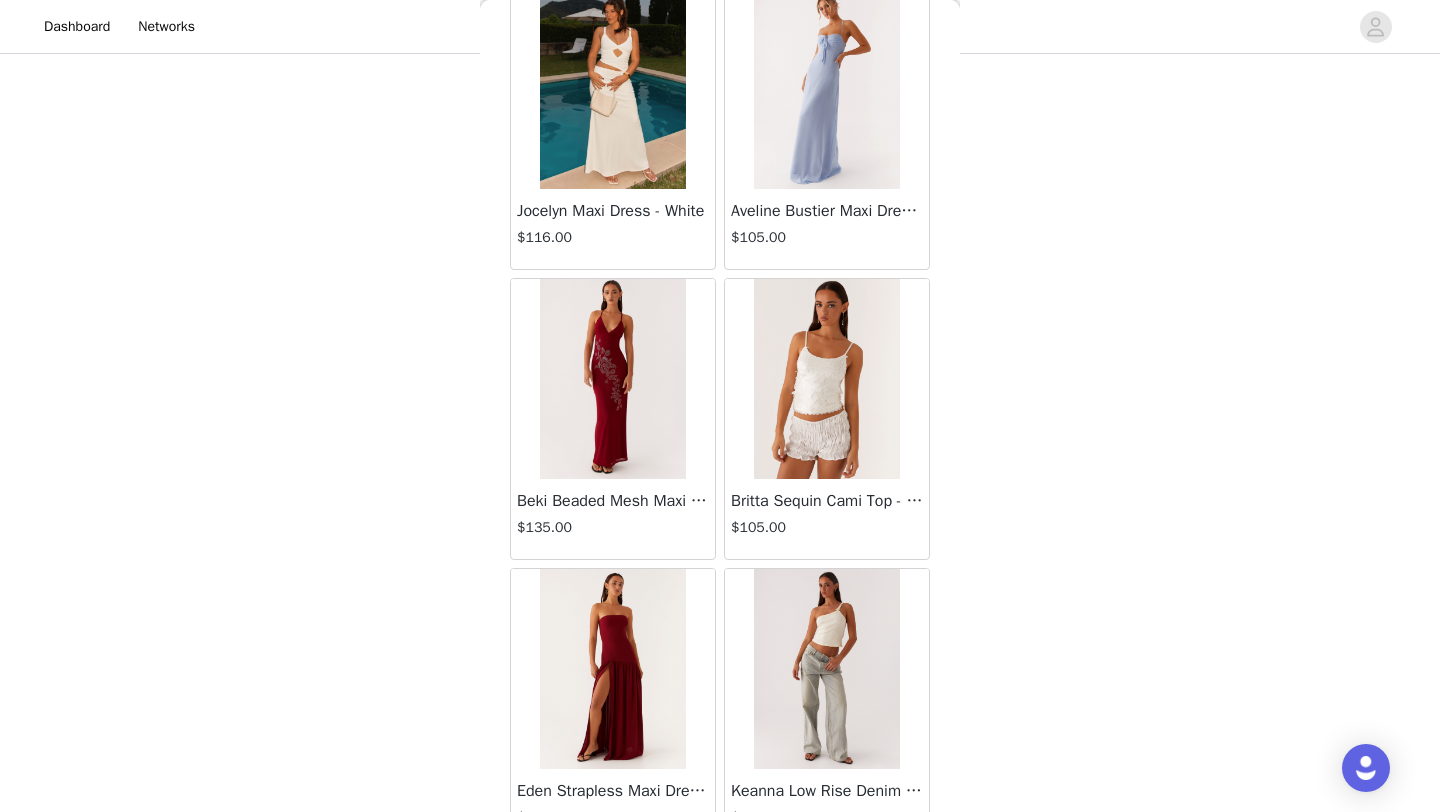 scroll, scrollTop: 22548, scrollLeft: 0, axis: vertical 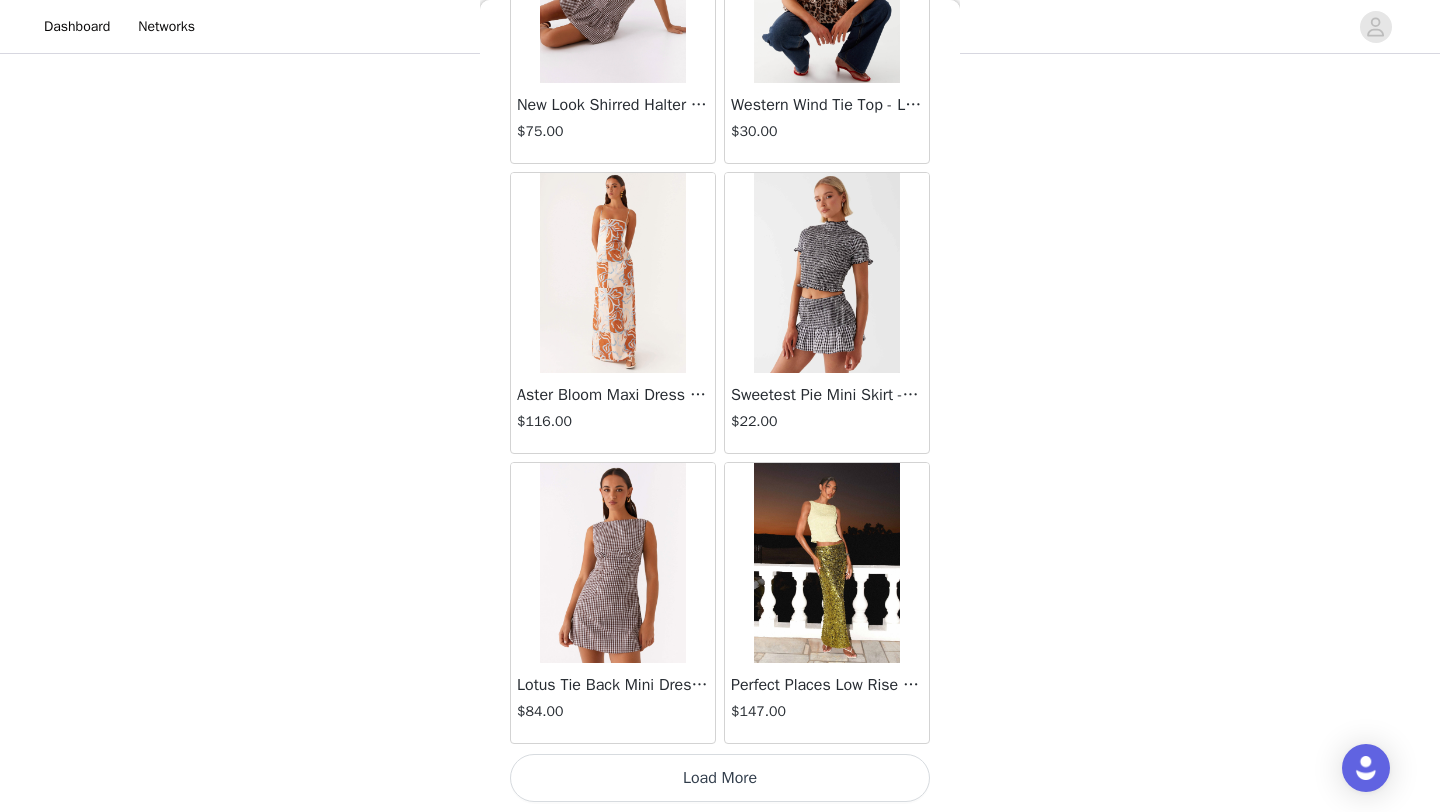 click on "Load More" at bounding box center [720, 778] 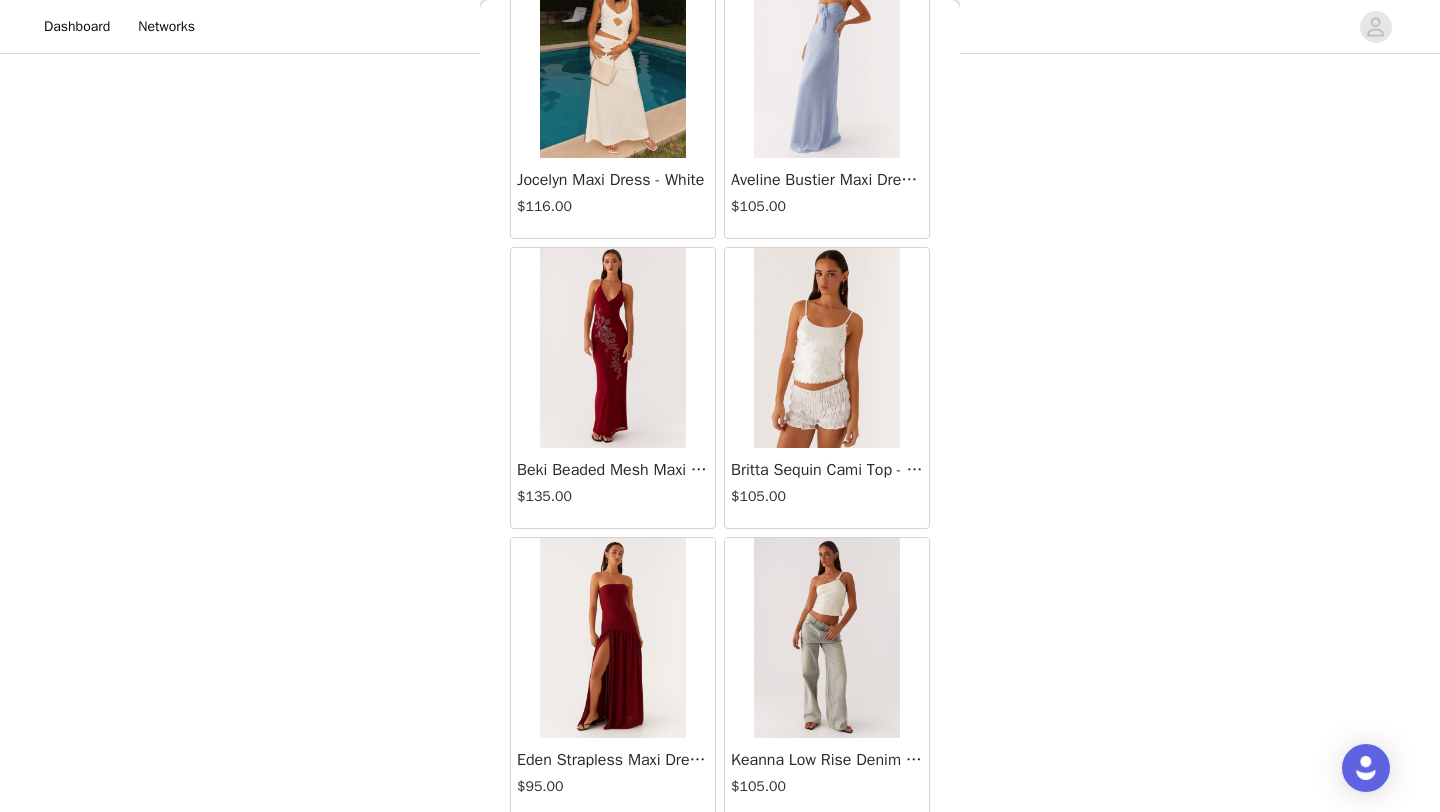 scroll, scrollTop: 21586, scrollLeft: 0, axis: vertical 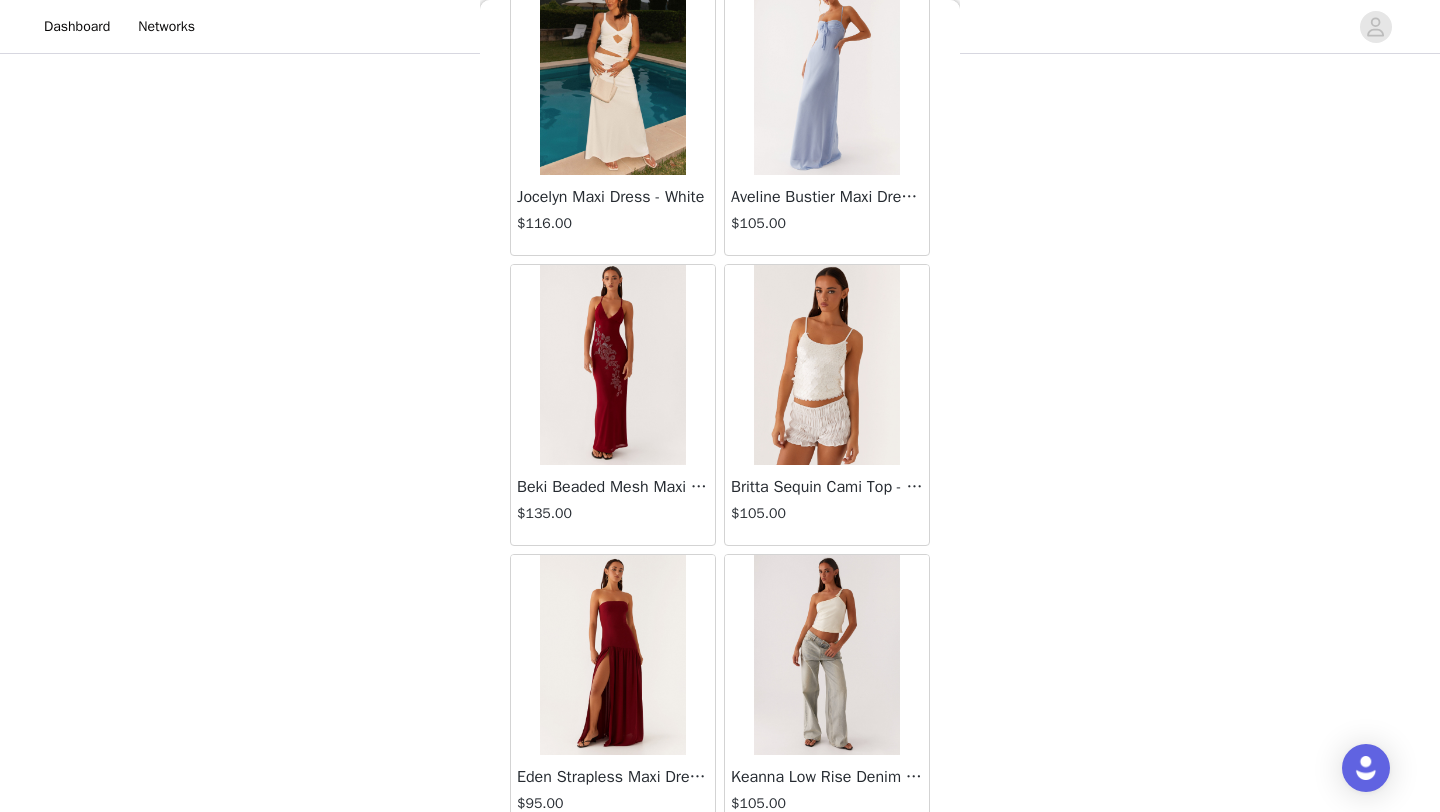 click on "$135.00" at bounding box center (613, 513) 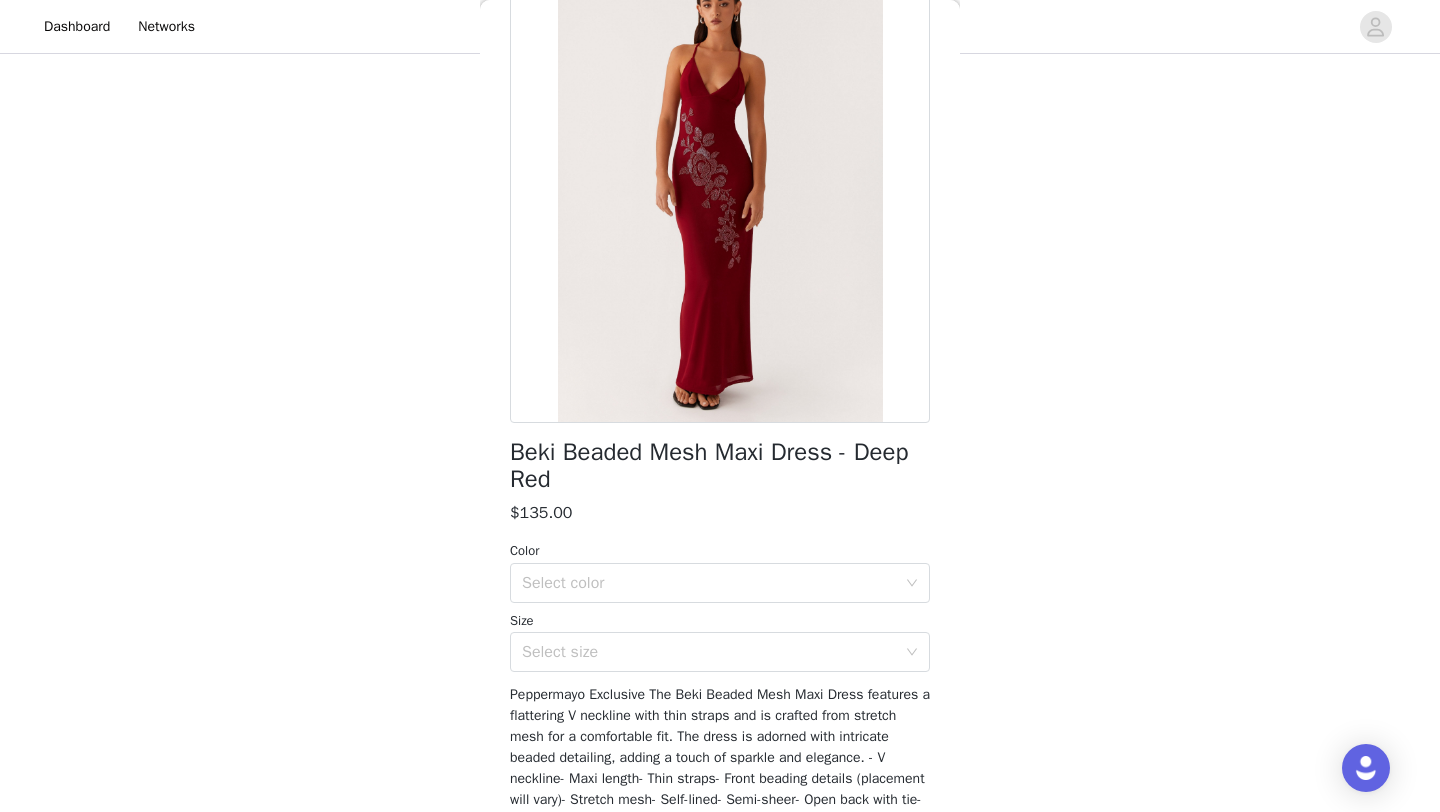 scroll, scrollTop: 121, scrollLeft: 0, axis: vertical 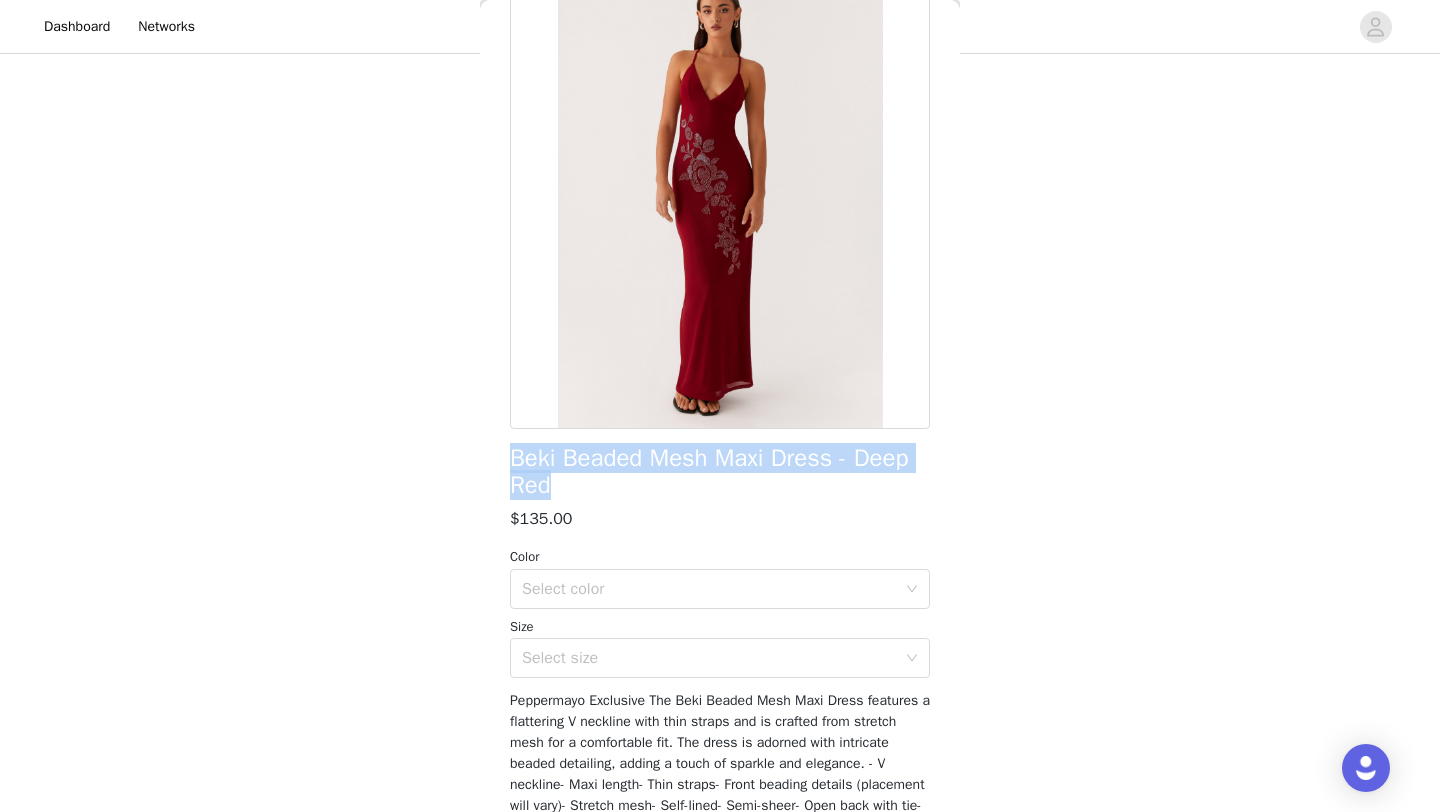 drag, startPoint x: 504, startPoint y: 446, endPoint x: 636, endPoint y: 489, distance: 138.82722 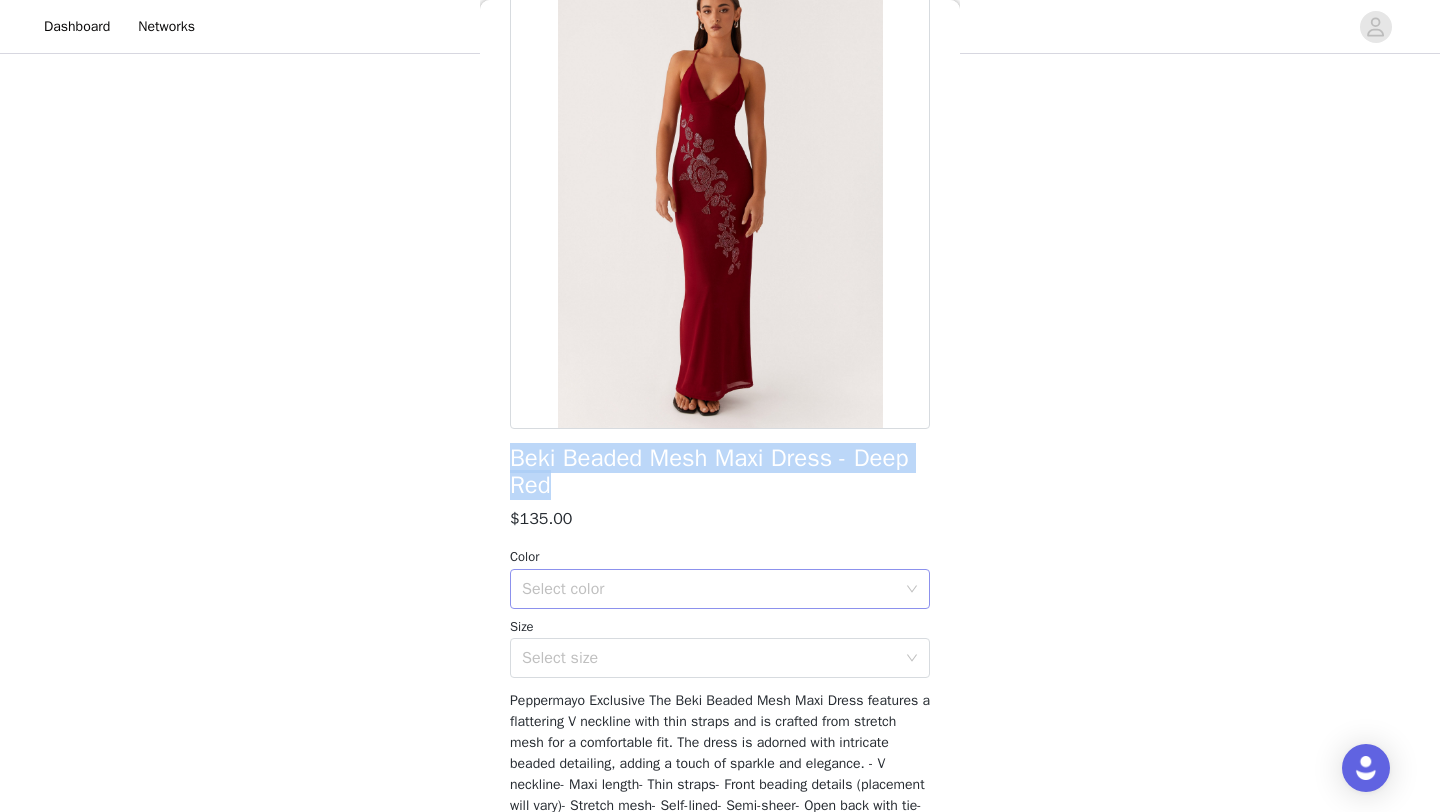 click on "Select color" at bounding box center [709, 589] 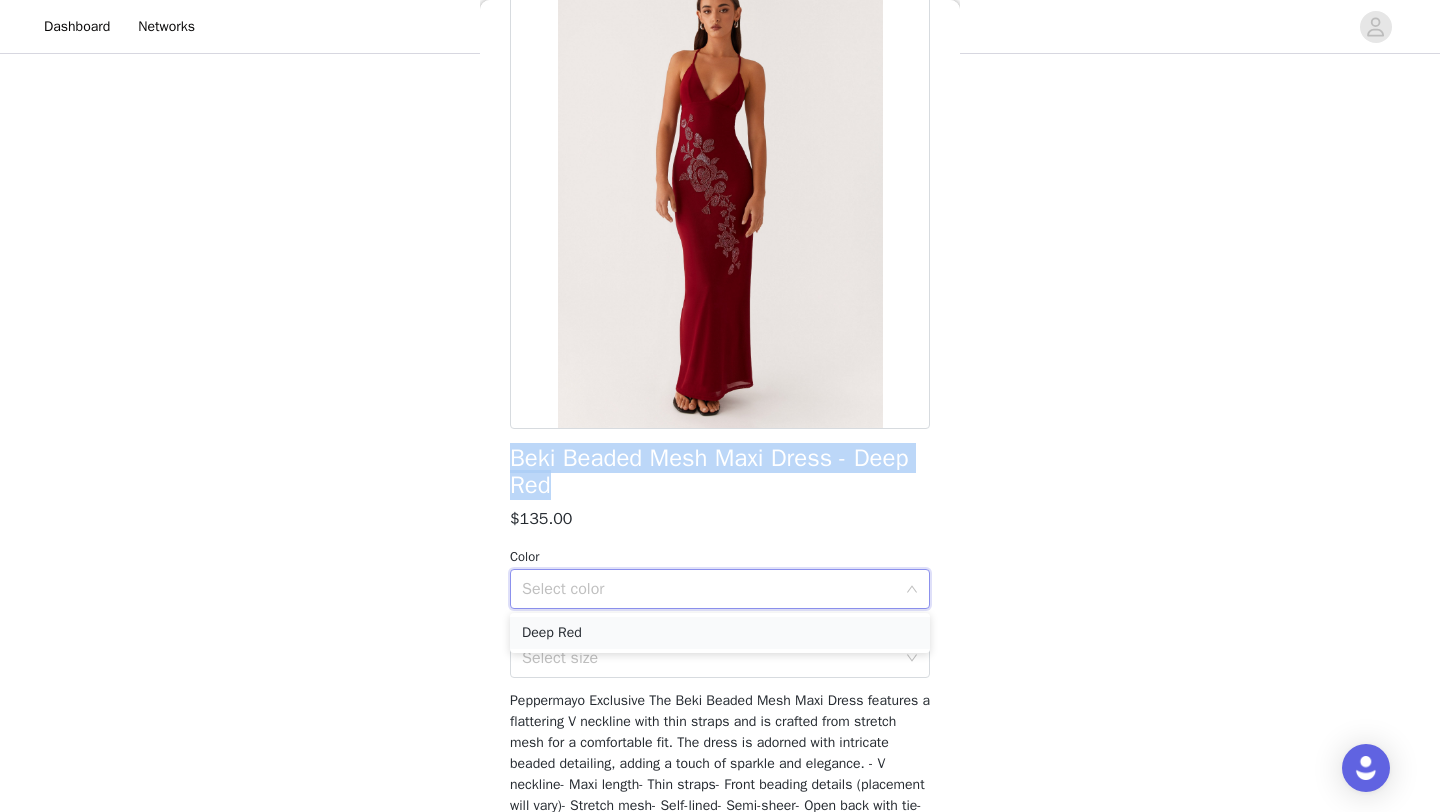 click on "Deep Red" at bounding box center (720, 633) 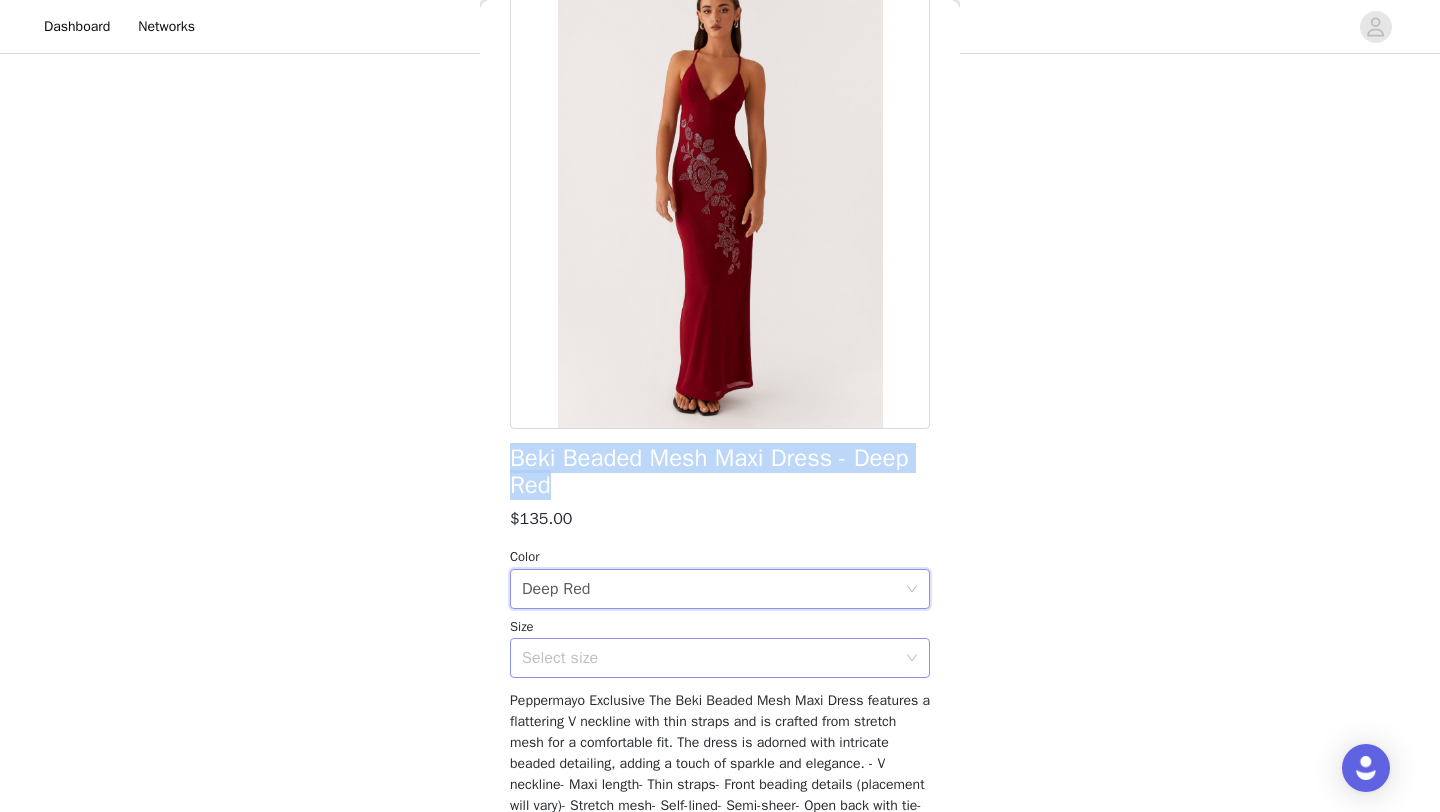 click on "Select size" at bounding box center [709, 658] 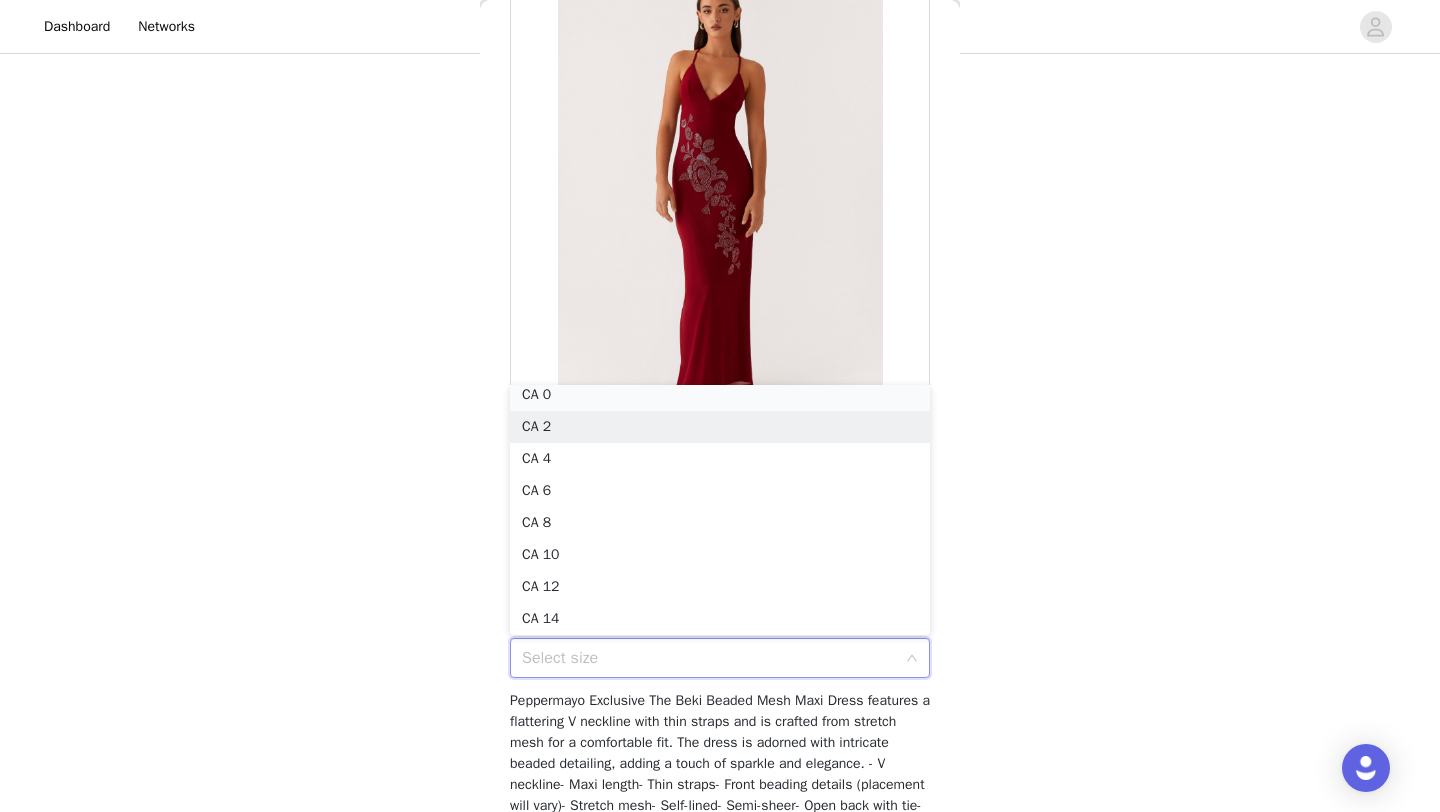 scroll, scrollTop: 4, scrollLeft: 0, axis: vertical 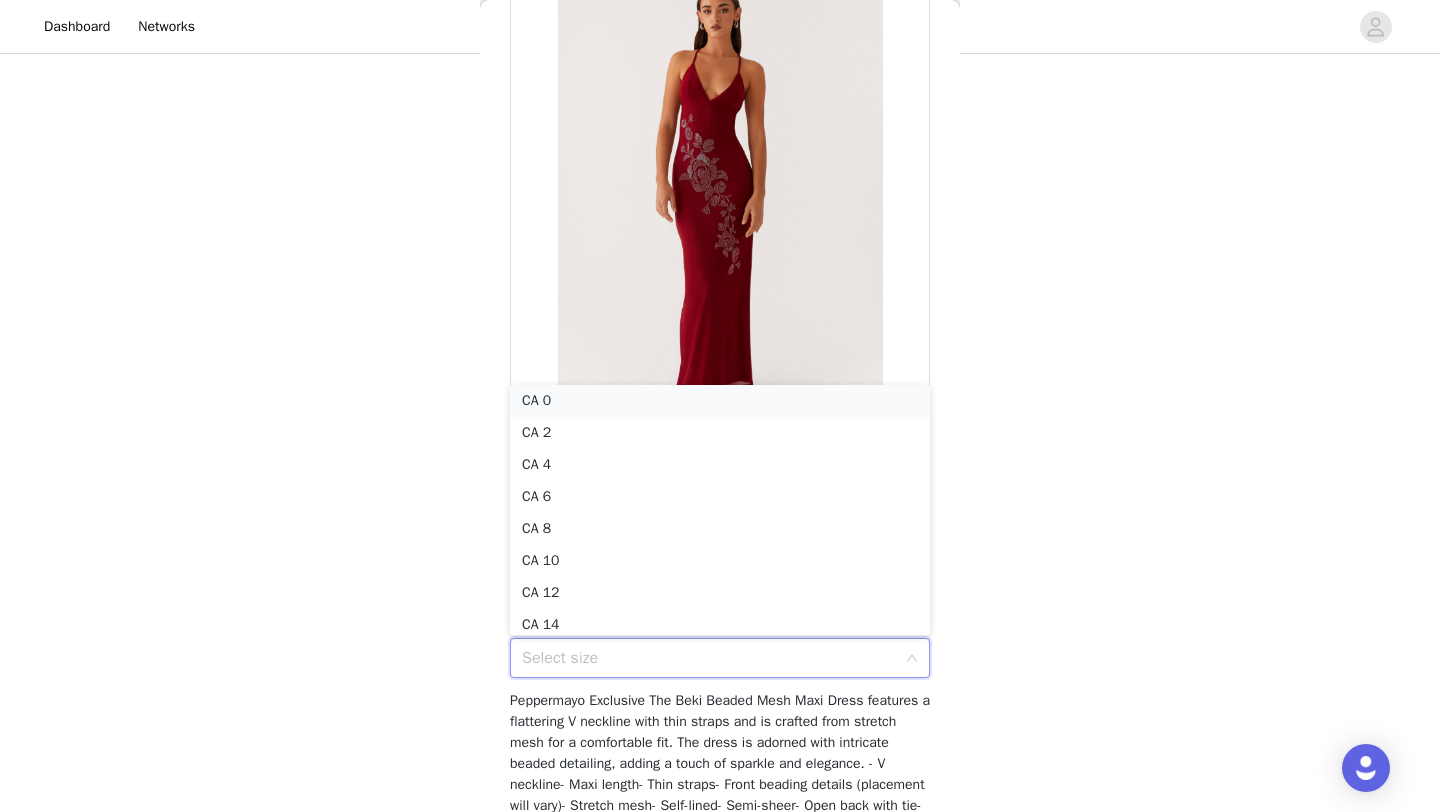 click on "CA 0" at bounding box center (720, 401) 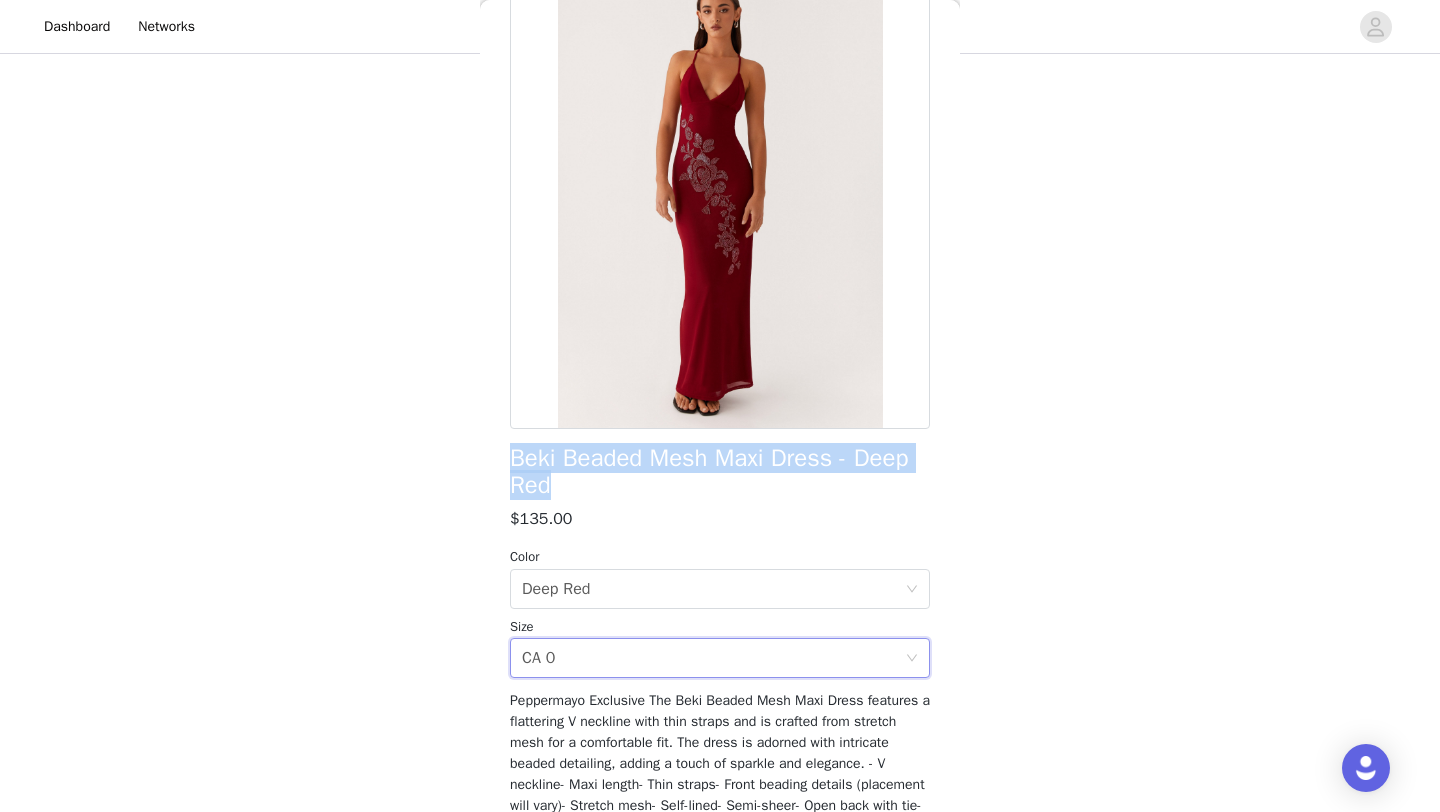 scroll, scrollTop: 314, scrollLeft: 0, axis: vertical 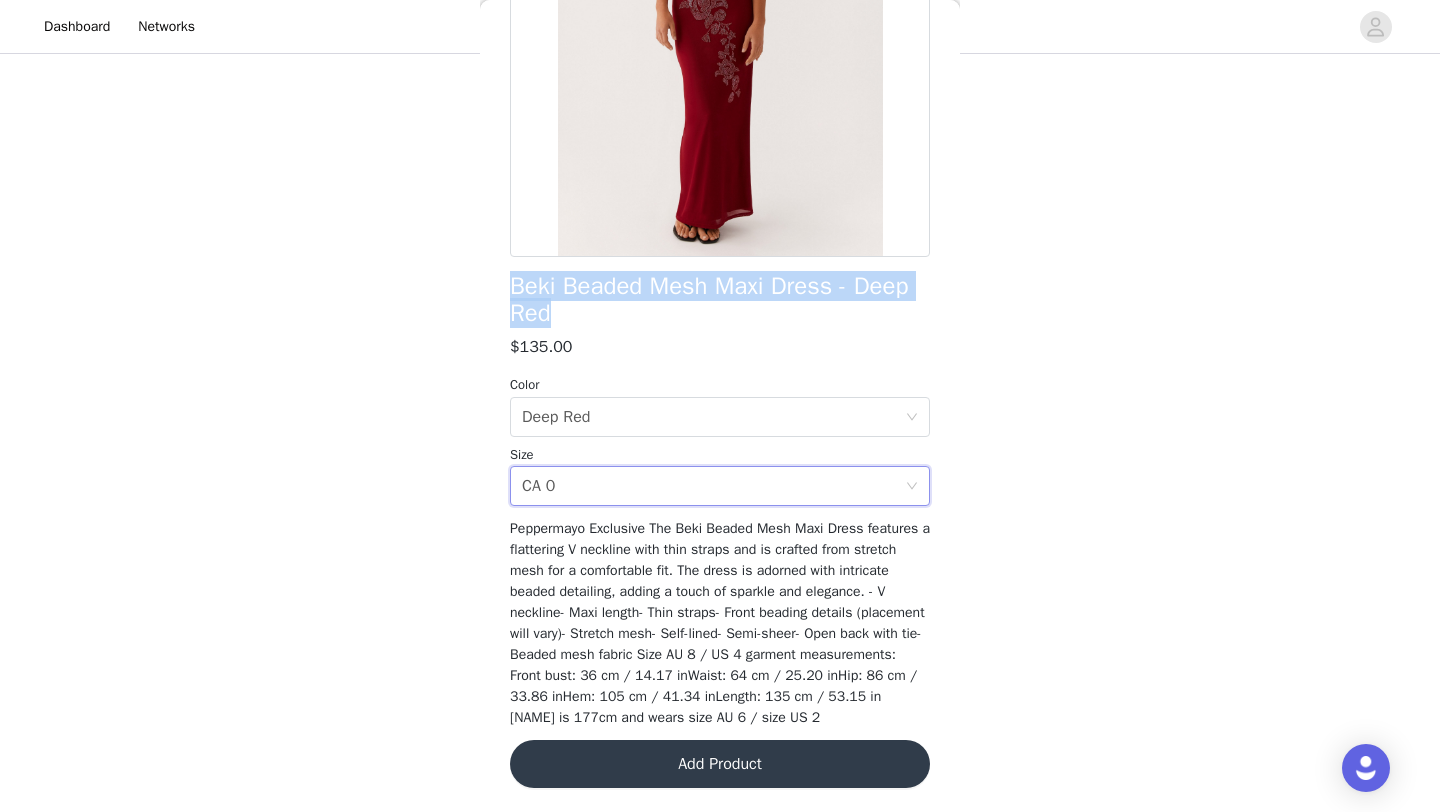 click on "Add Product" at bounding box center [720, 764] 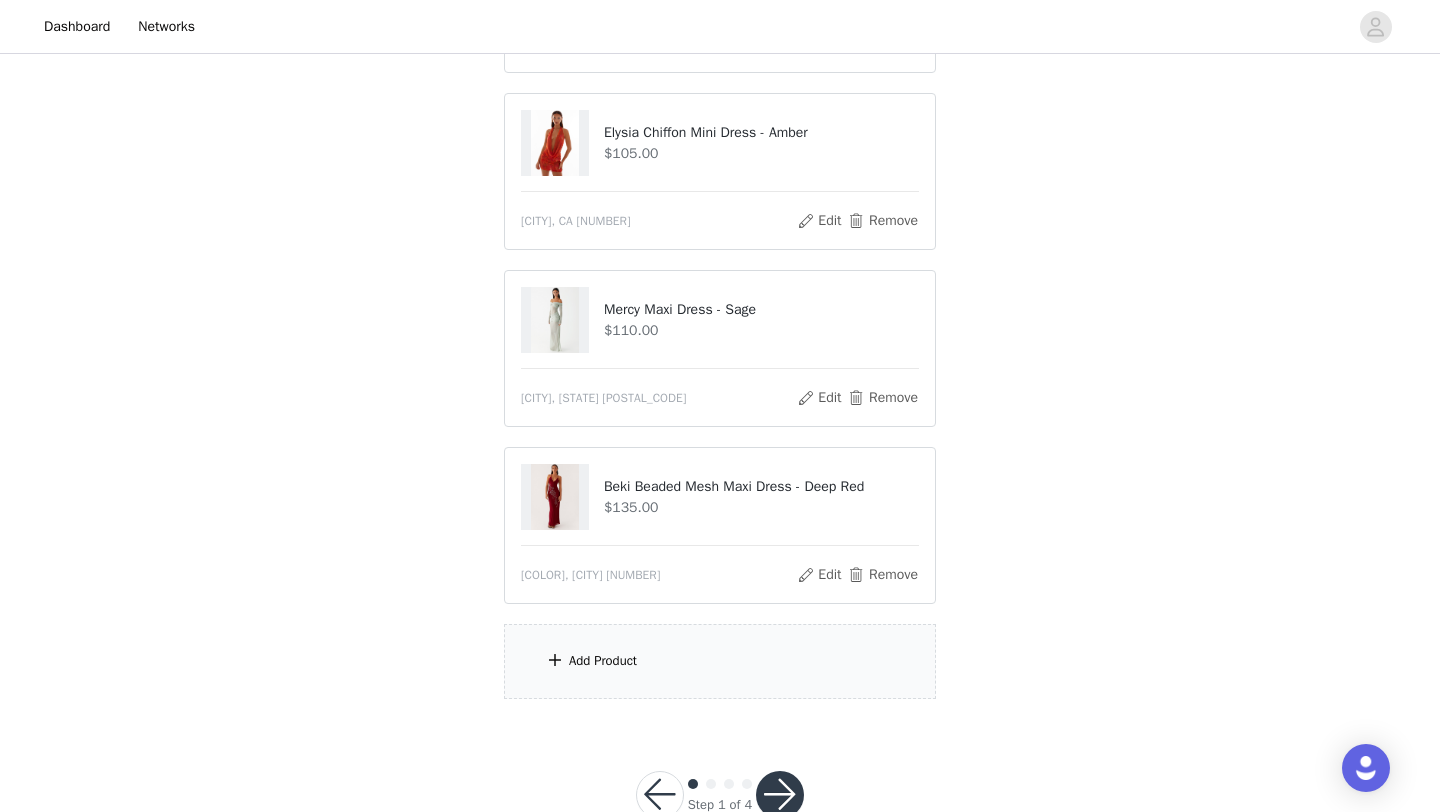 scroll, scrollTop: 591, scrollLeft: 0, axis: vertical 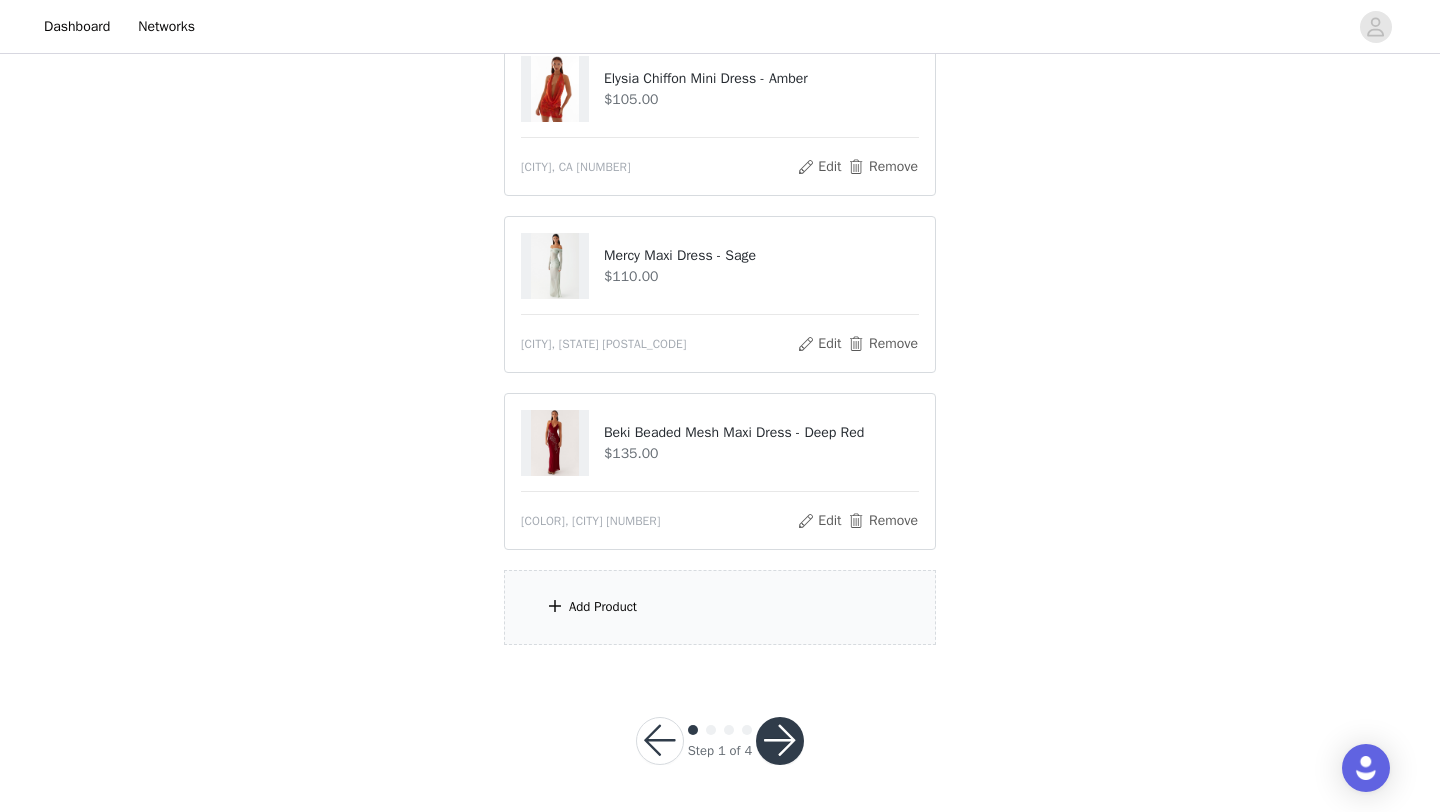 click on "Add Product" at bounding box center [720, 607] 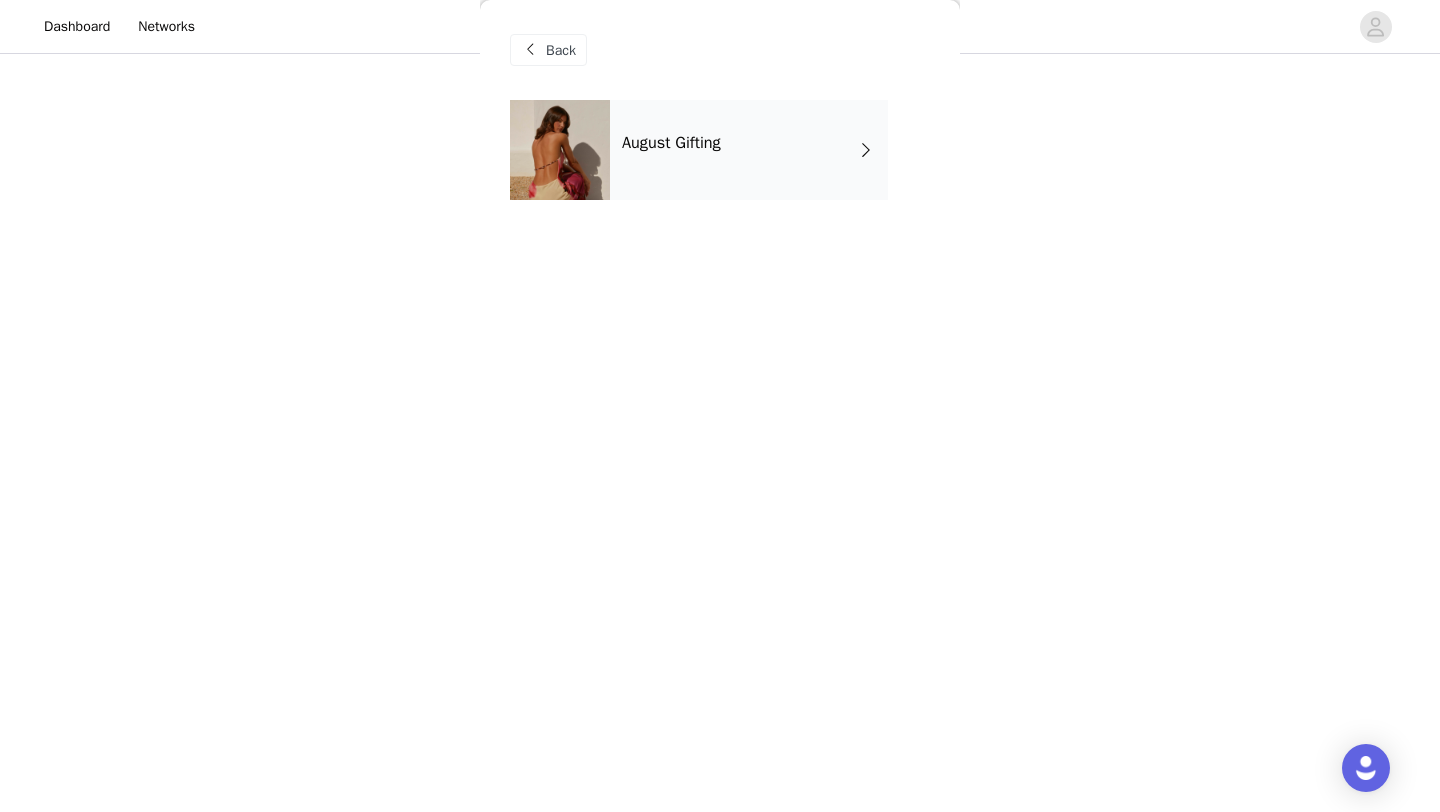 click on "Back     August Gifting" at bounding box center (720, 406) 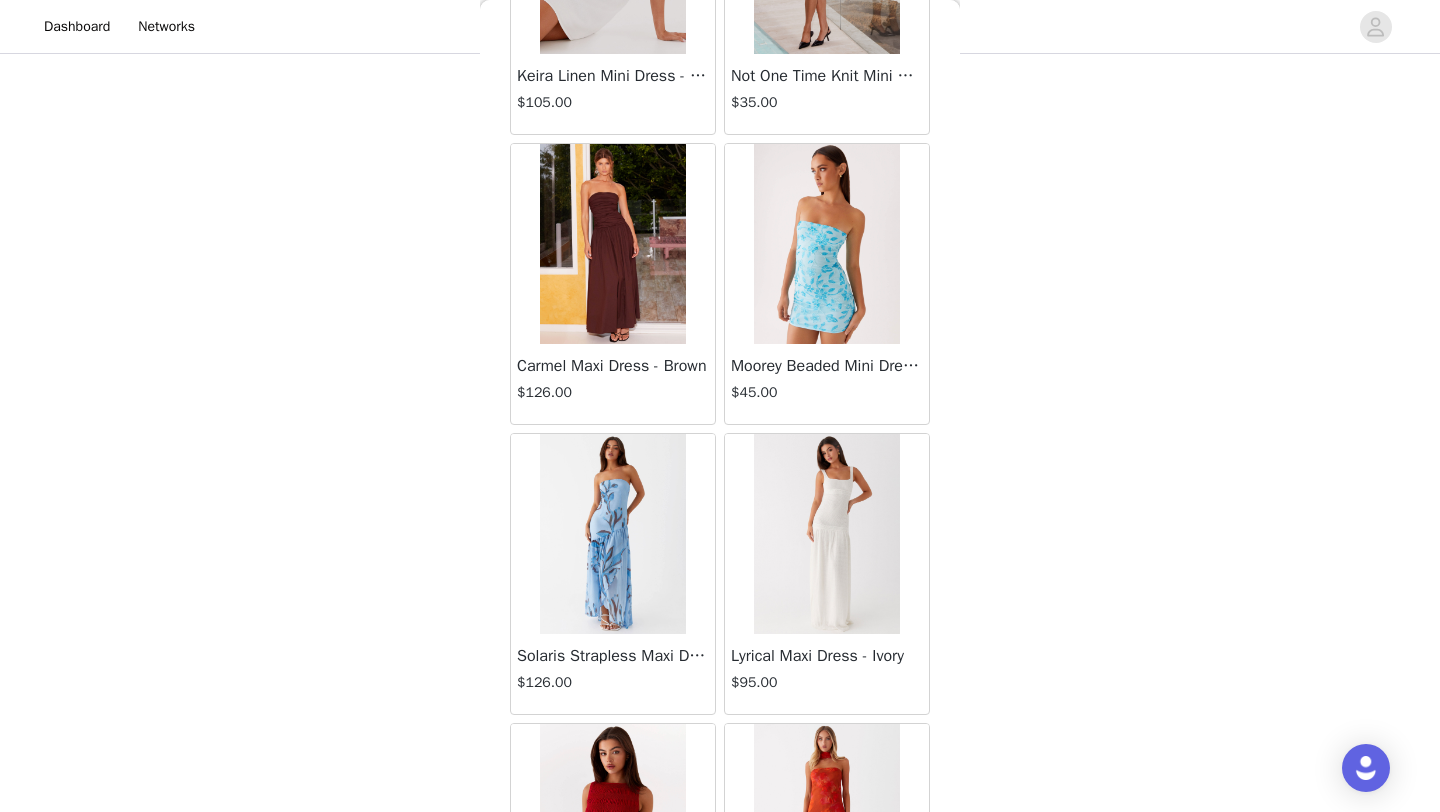 scroll, scrollTop: 2248, scrollLeft: 0, axis: vertical 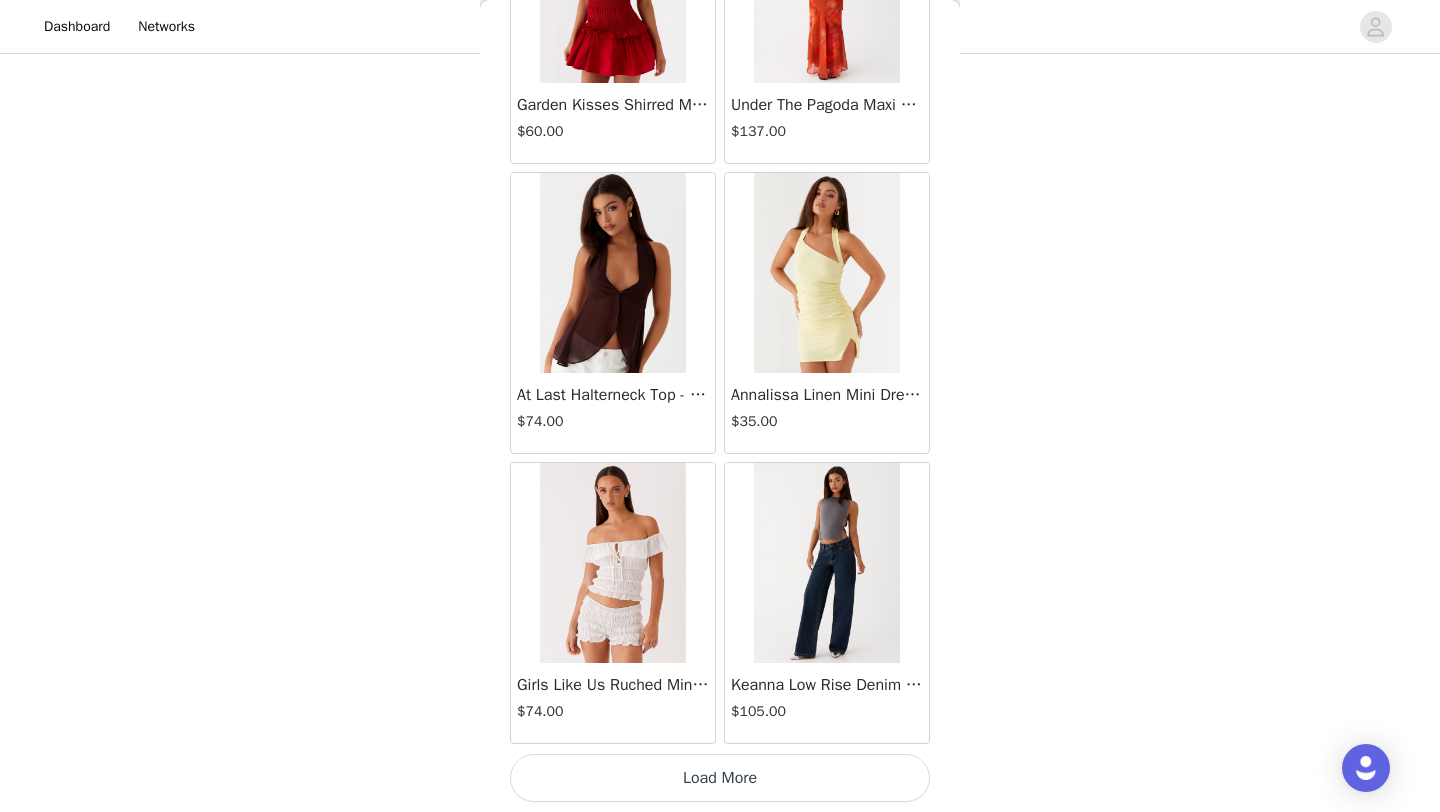 click on "Load More" at bounding box center (720, 778) 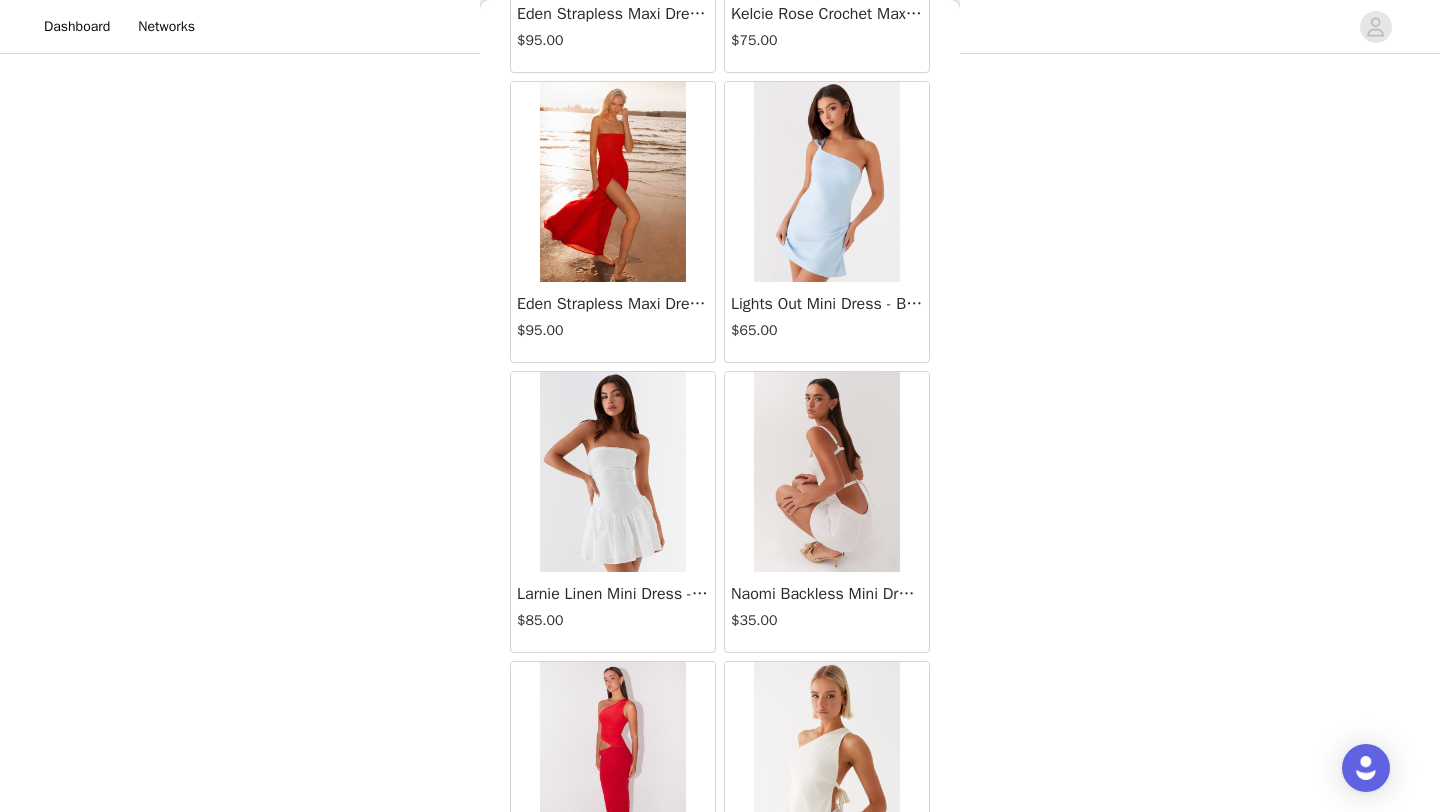 scroll, scrollTop: 5148, scrollLeft: 0, axis: vertical 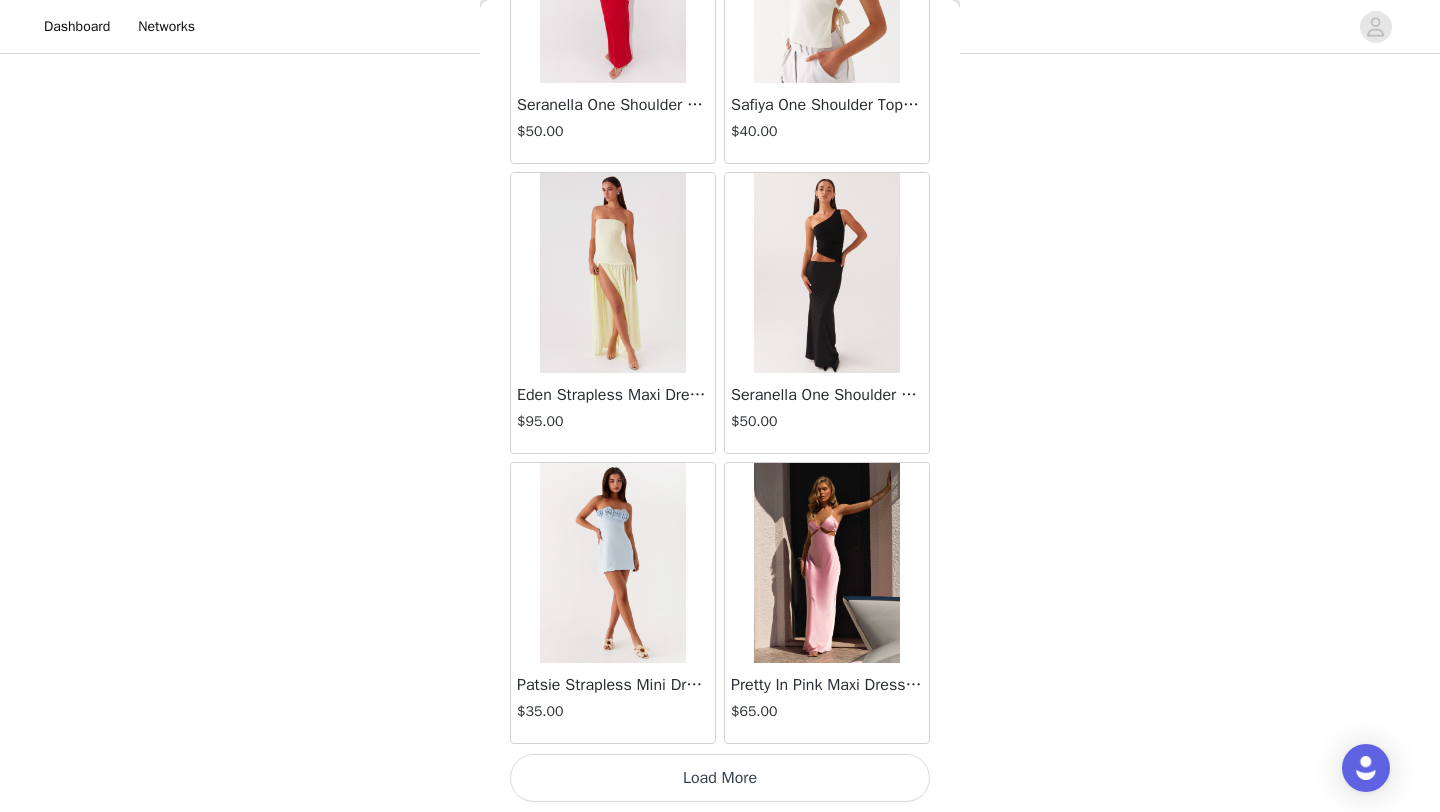 click on "Load More" at bounding box center (720, 778) 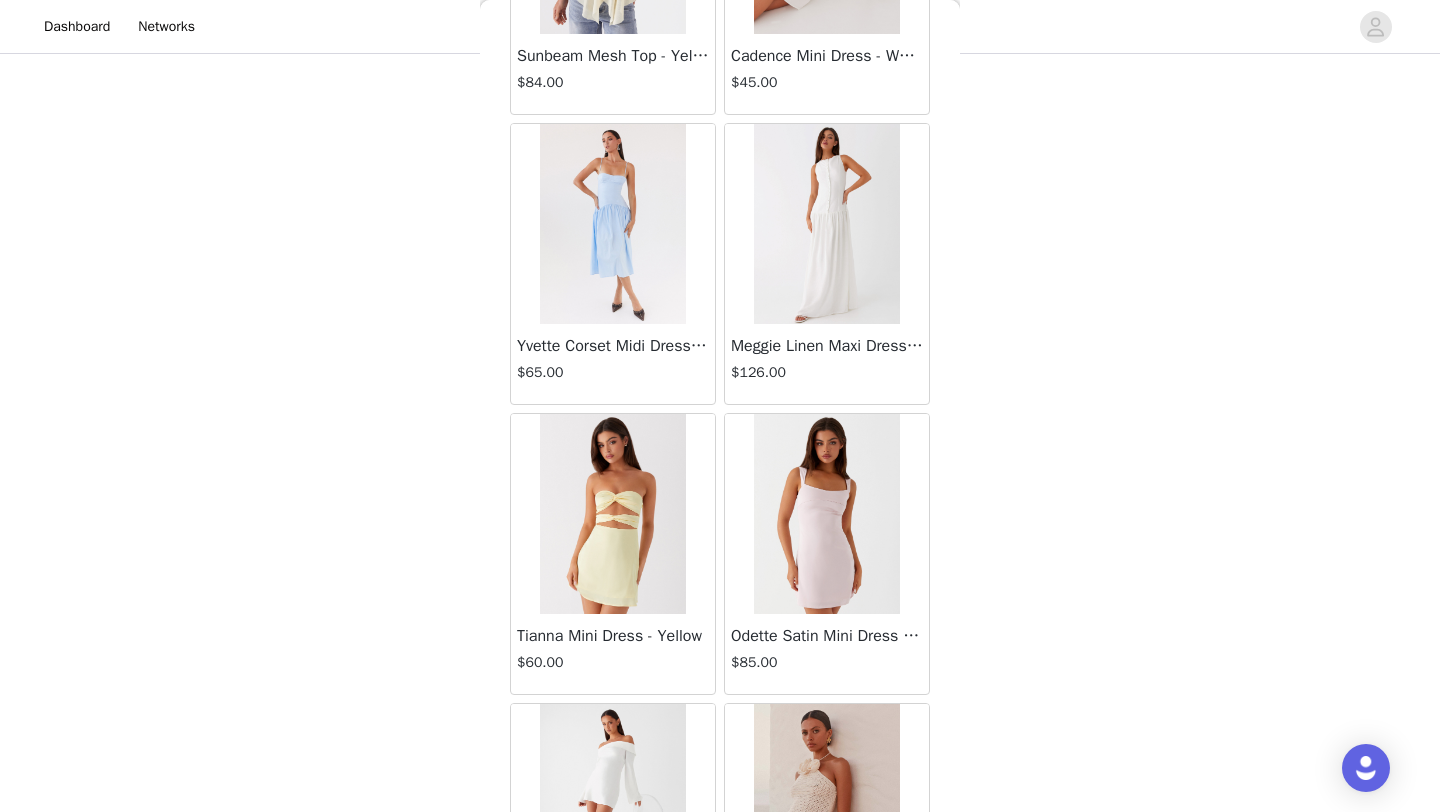 scroll, scrollTop: 8048, scrollLeft: 0, axis: vertical 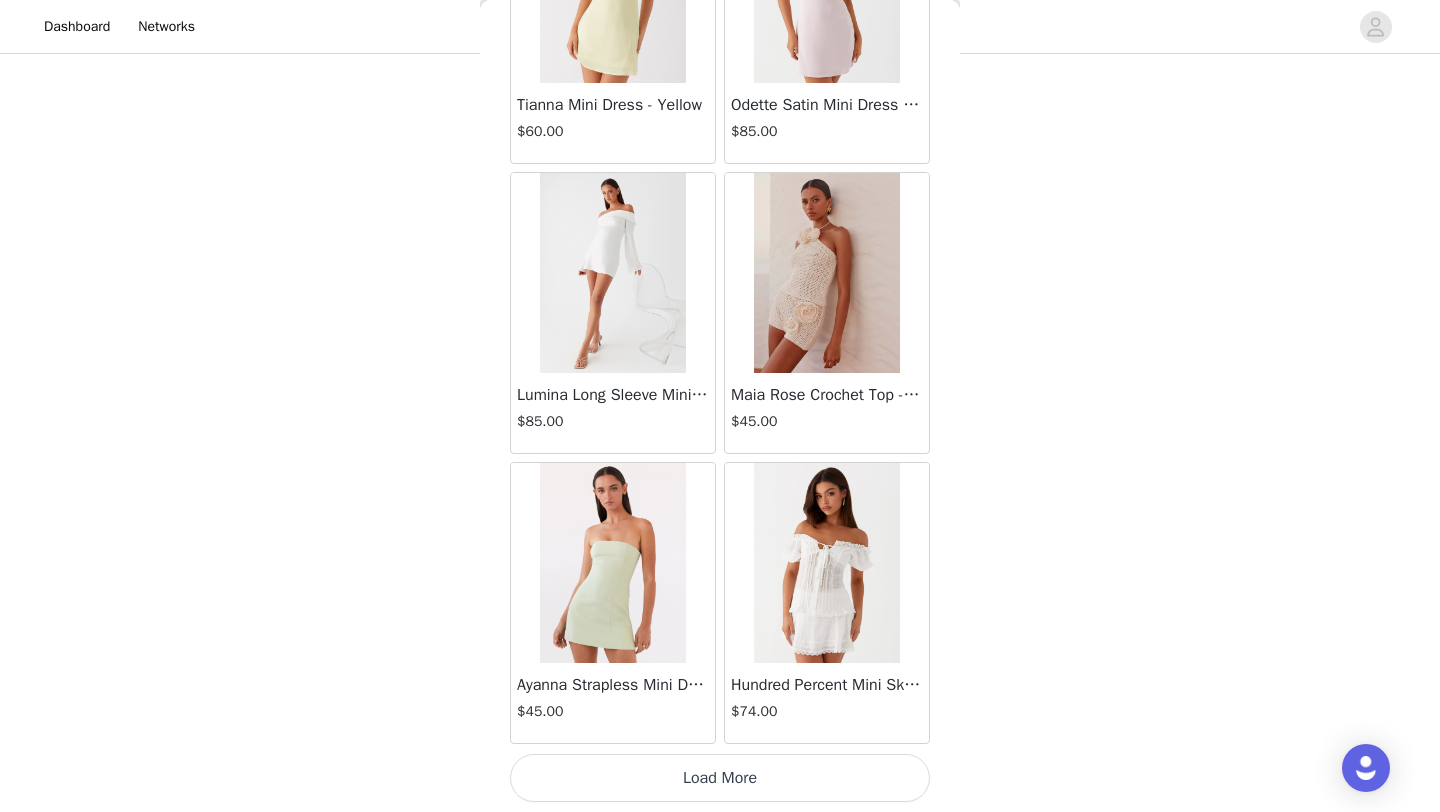 click on "Load More" at bounding box center (720, 778) 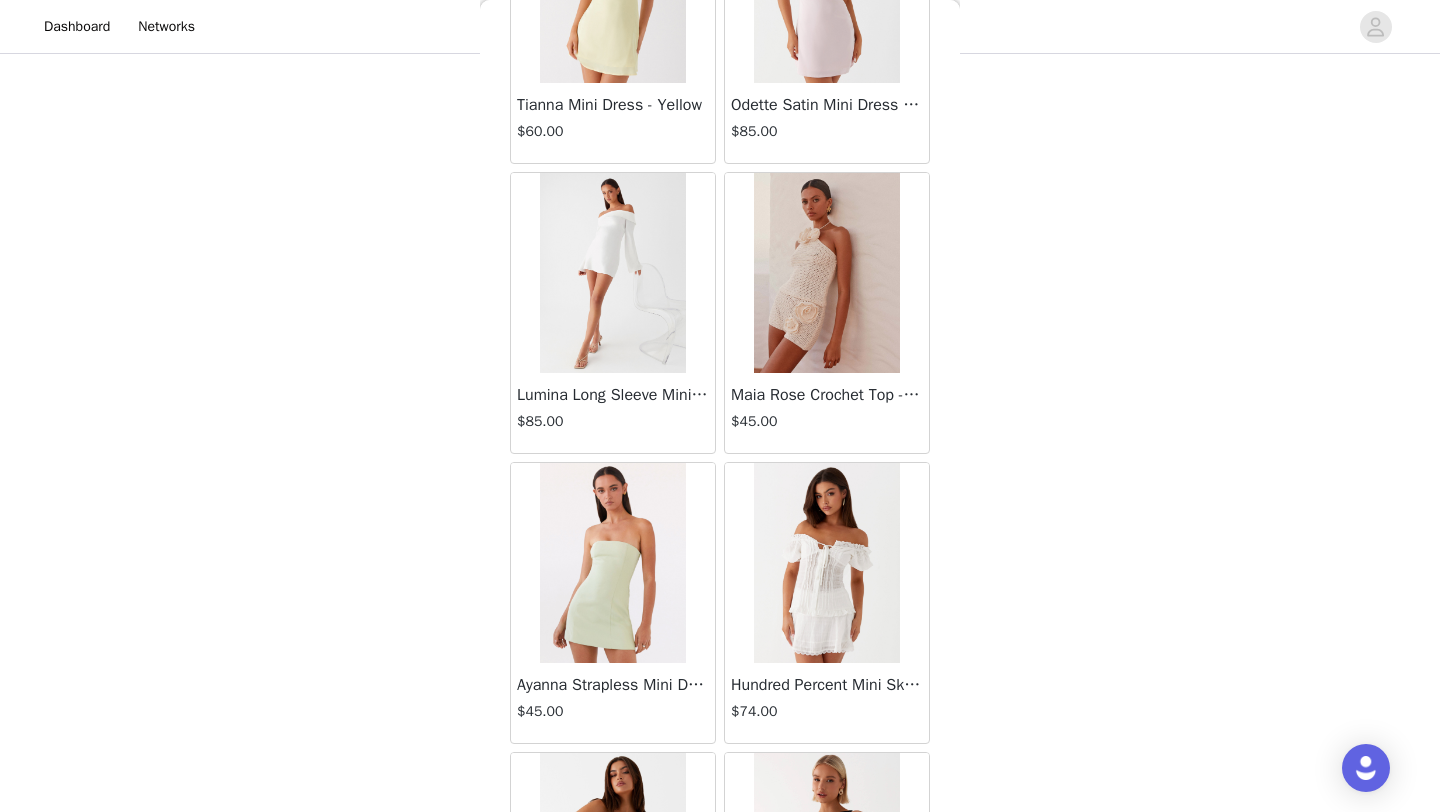 scroll, scrollTop: 10948, scrollLeft: 0, axis: vertical 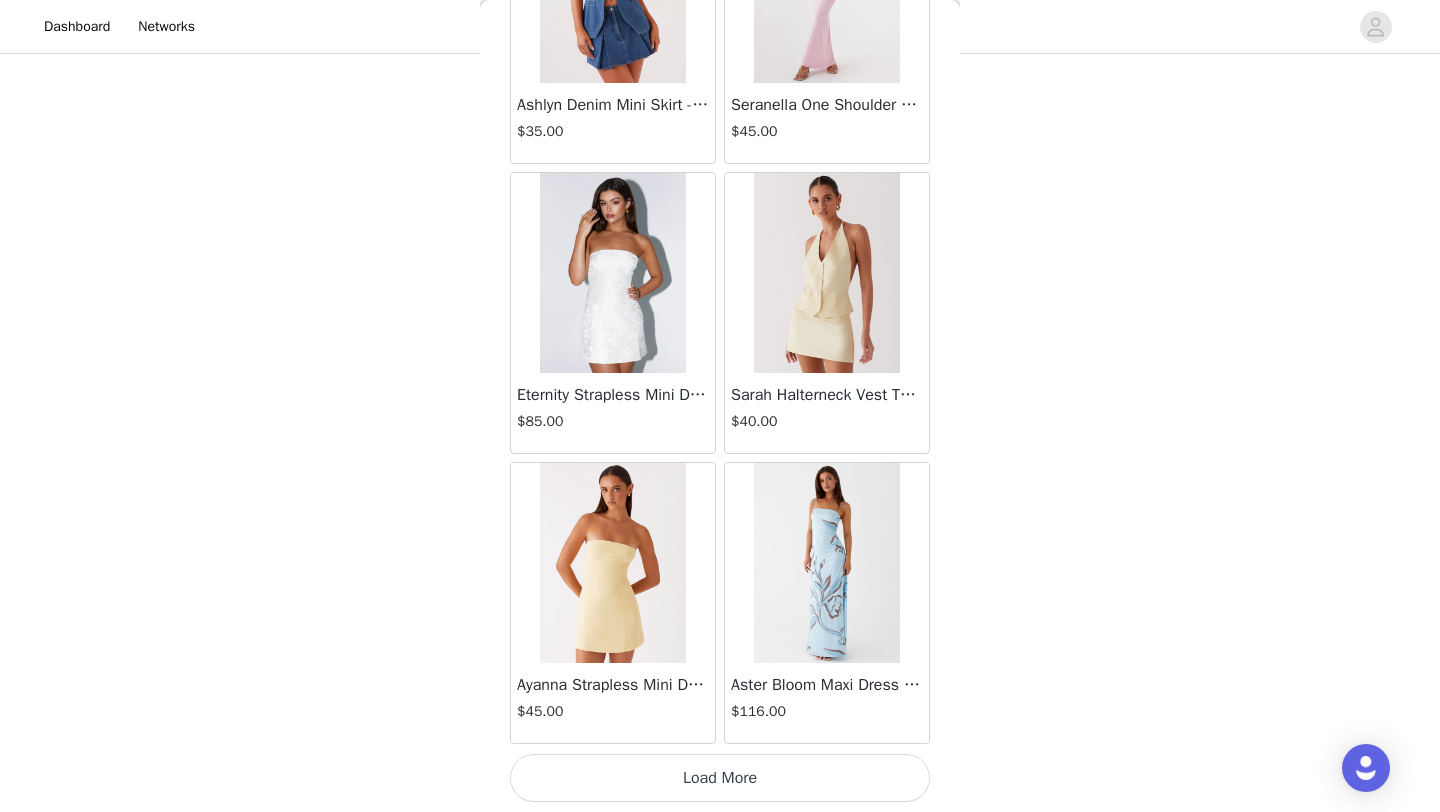 click on "Load More" at bounding box center [720, 778] 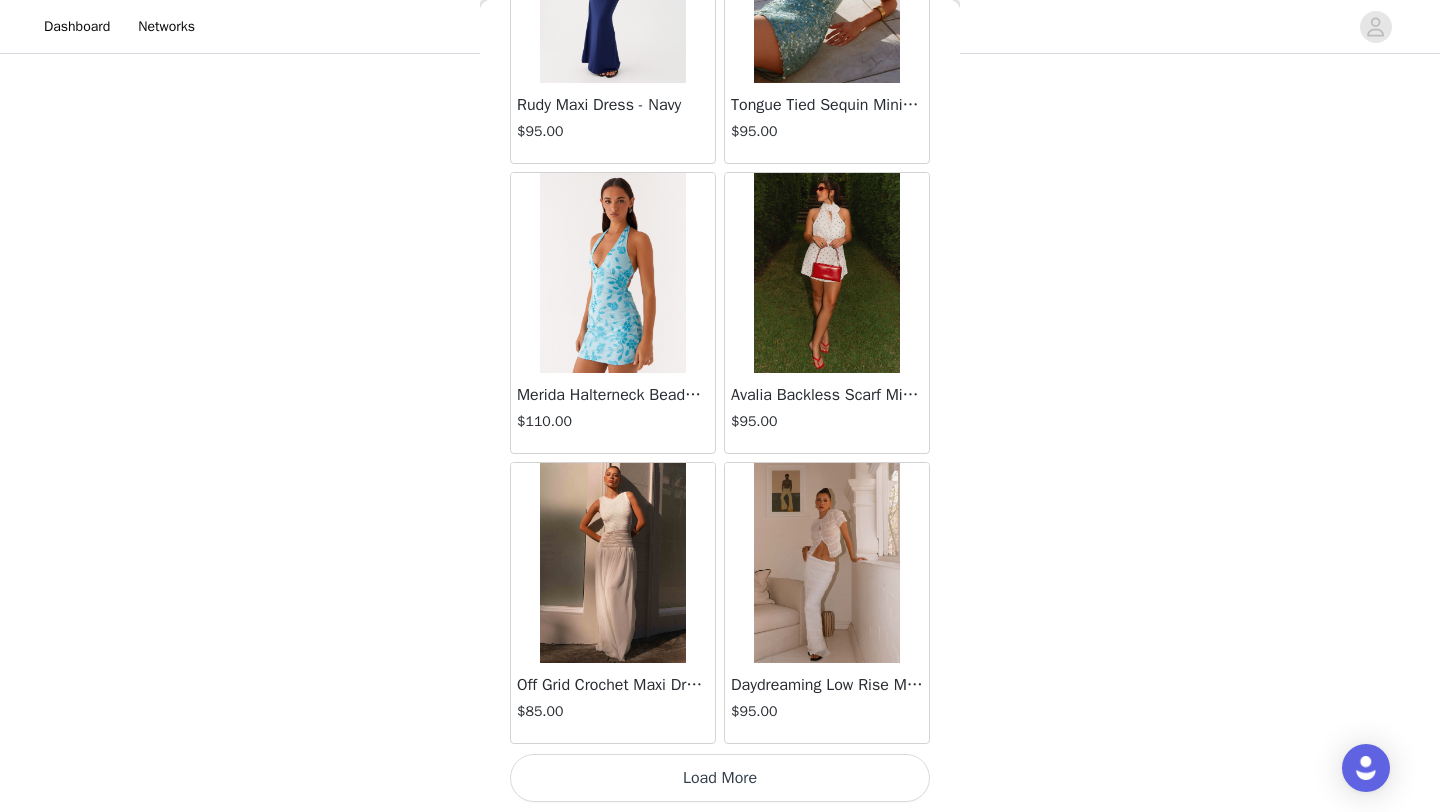 click on "Load More" at bounding box center (720, 778) 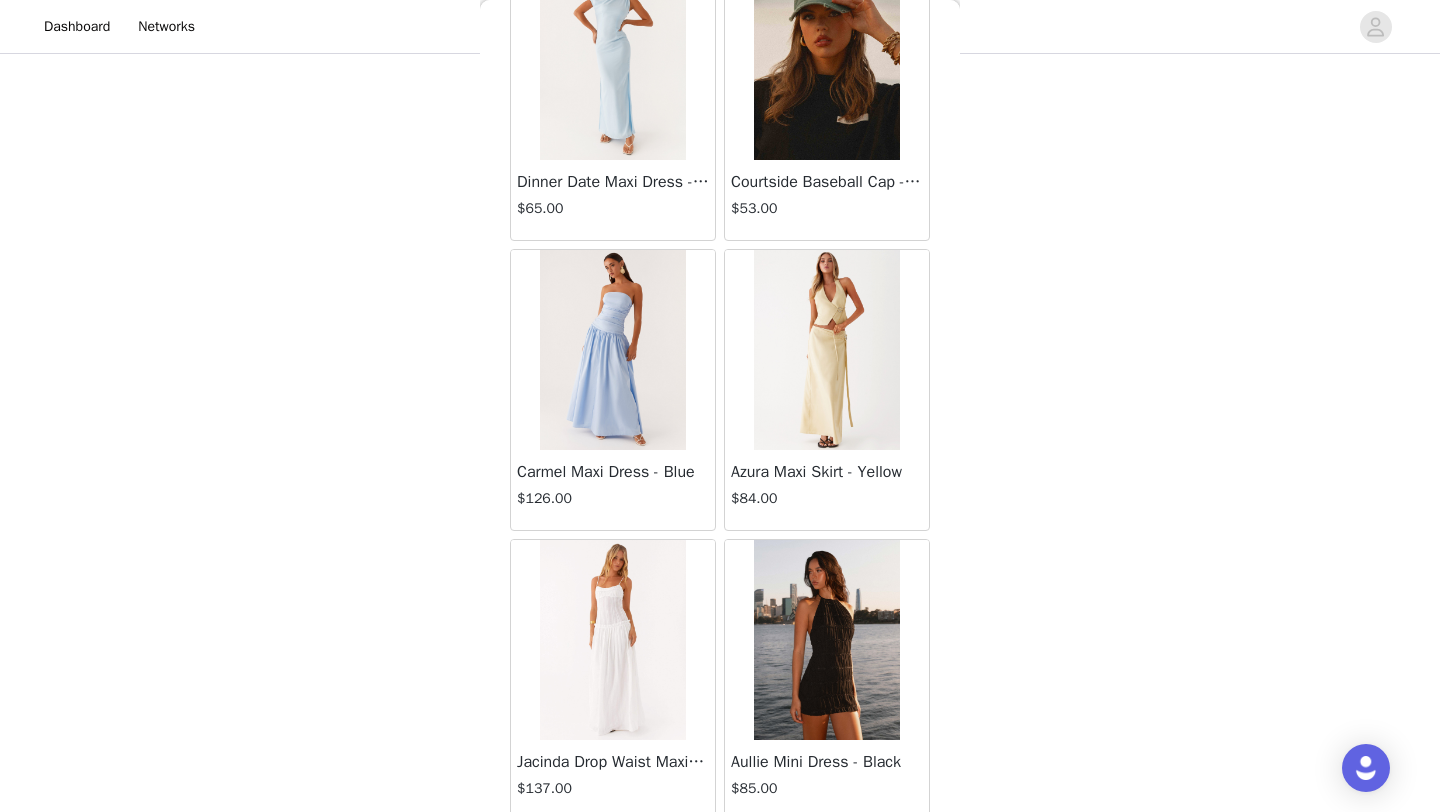 scroll, scrollTop: 16748, scrollLeft: 0, axis: vertical 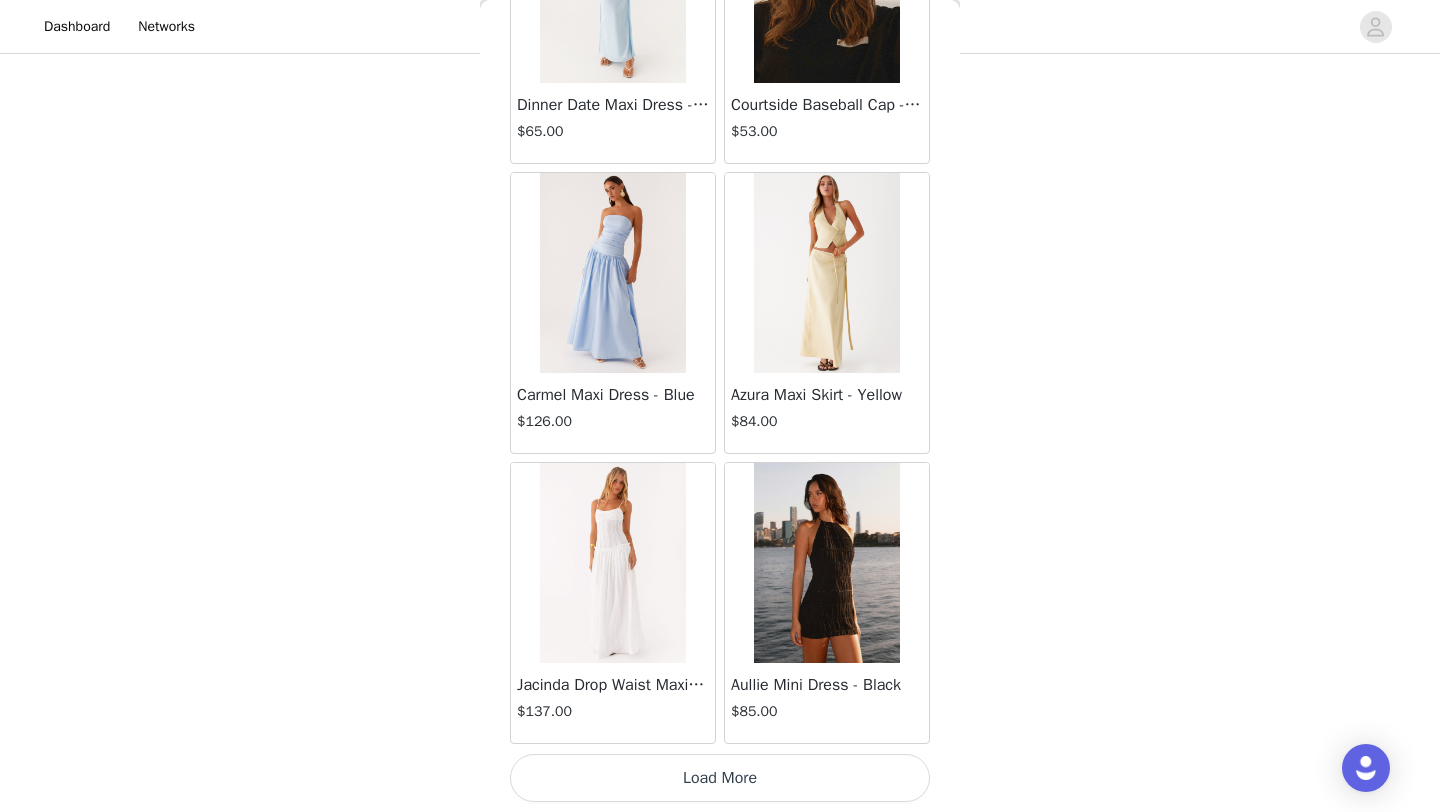 click on "Load More" at bounding box center [720, 778] 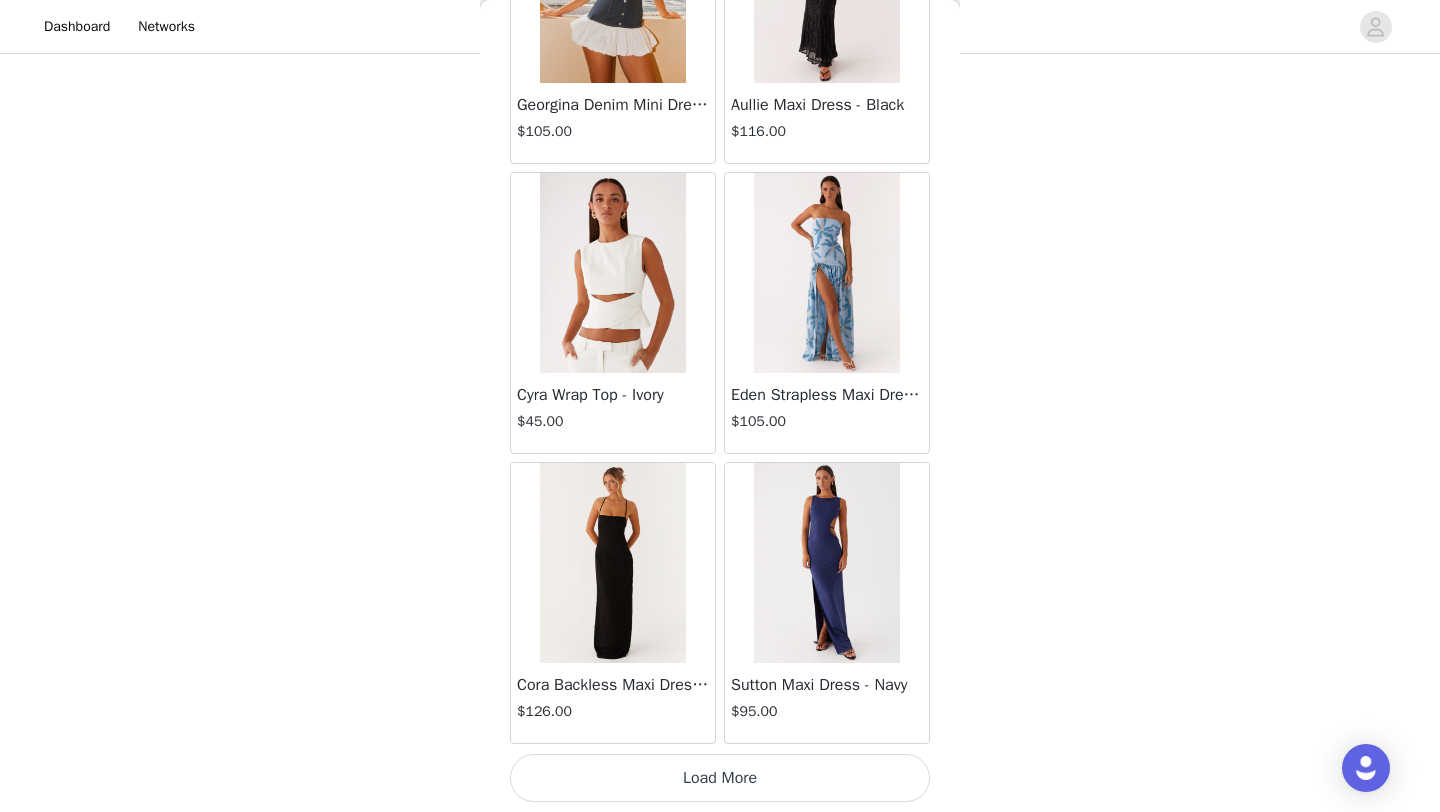 click on "Load More" at bounding box center [720, 778] 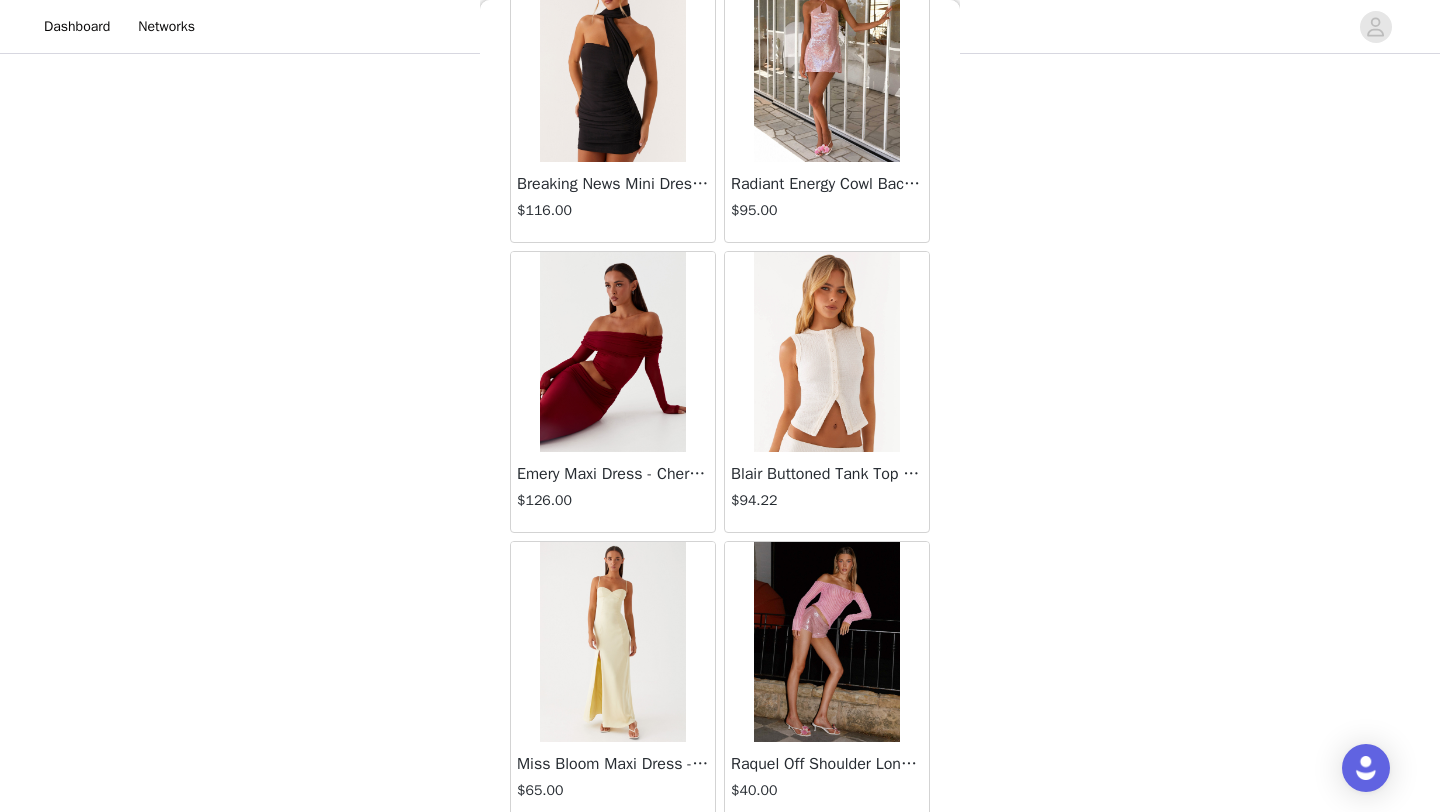 scroll, scrollTop: 20445, scrollLeft: 0, axis: vertical 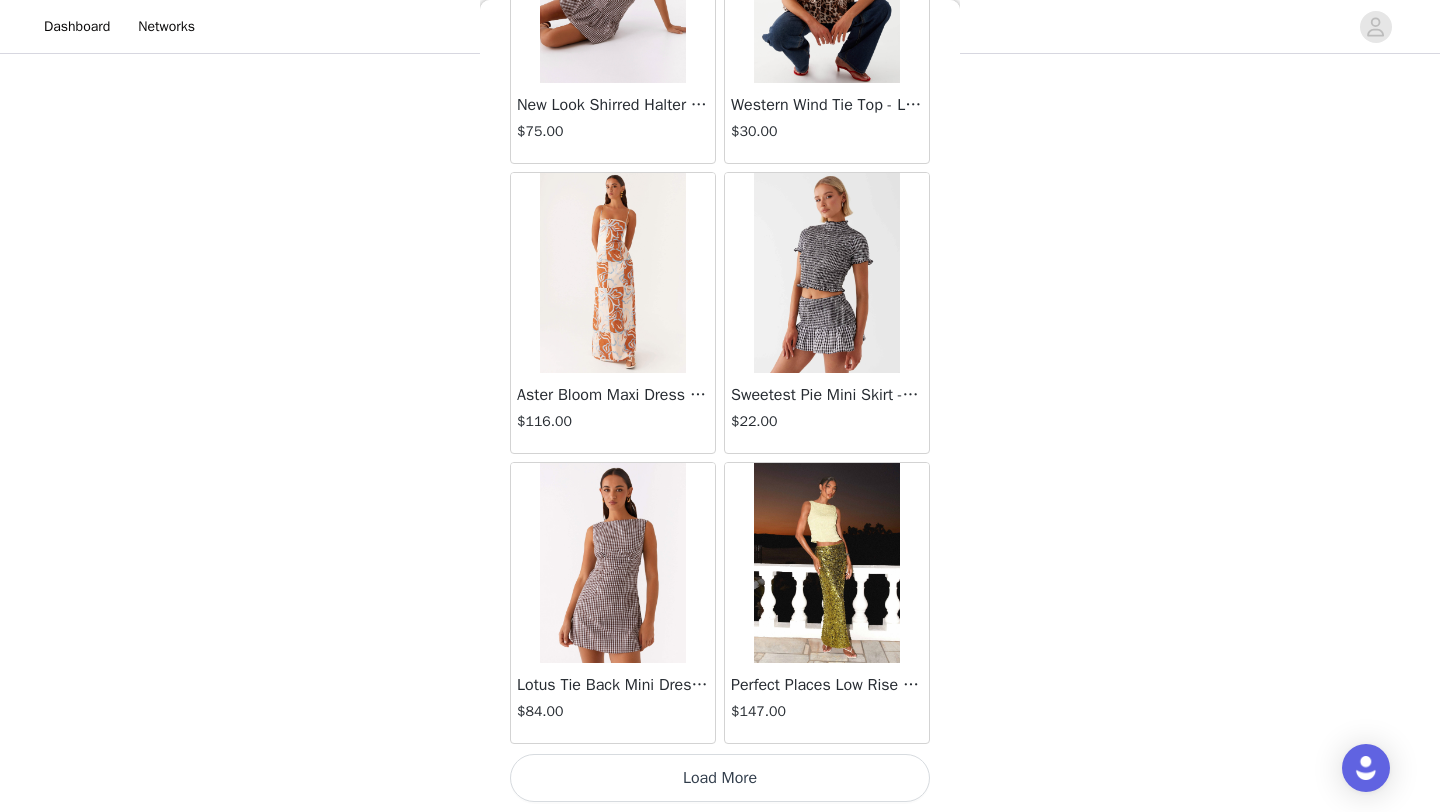 click on "Load More" at bounding box center (720, 778) 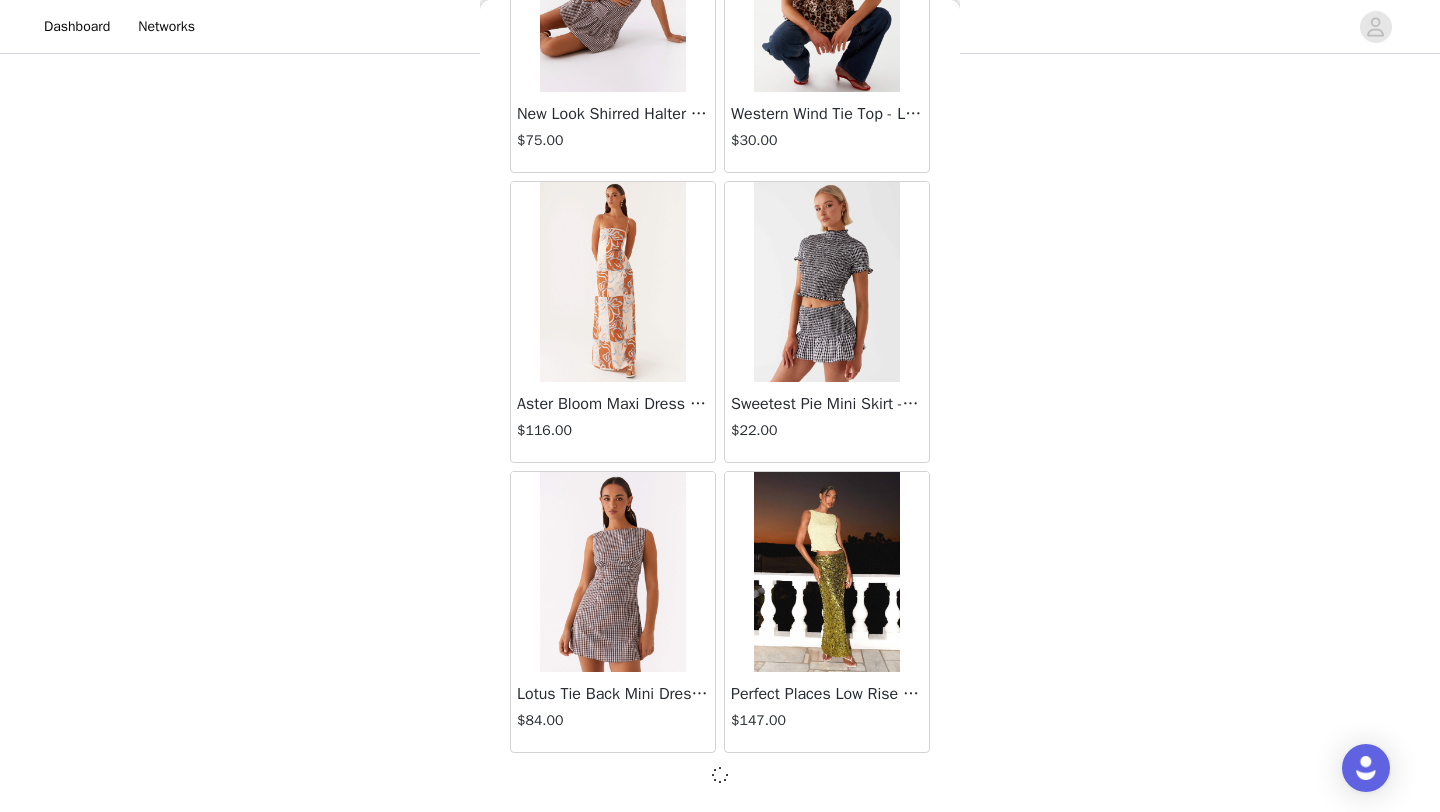 scroll, scrollTop: 22539, scrollLeft: 0, axis: vertical 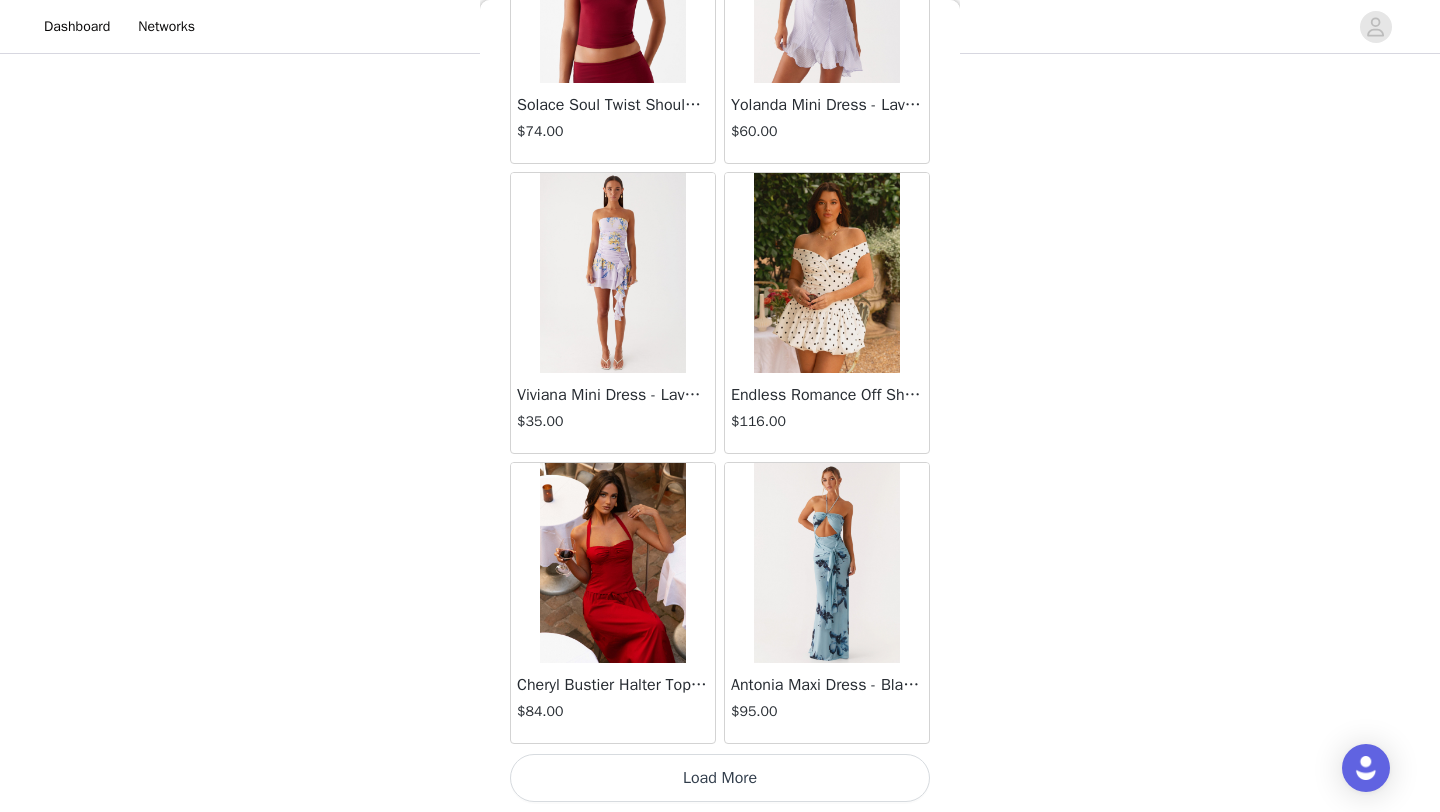 click on "Load More" at bounding box center [720, 778] 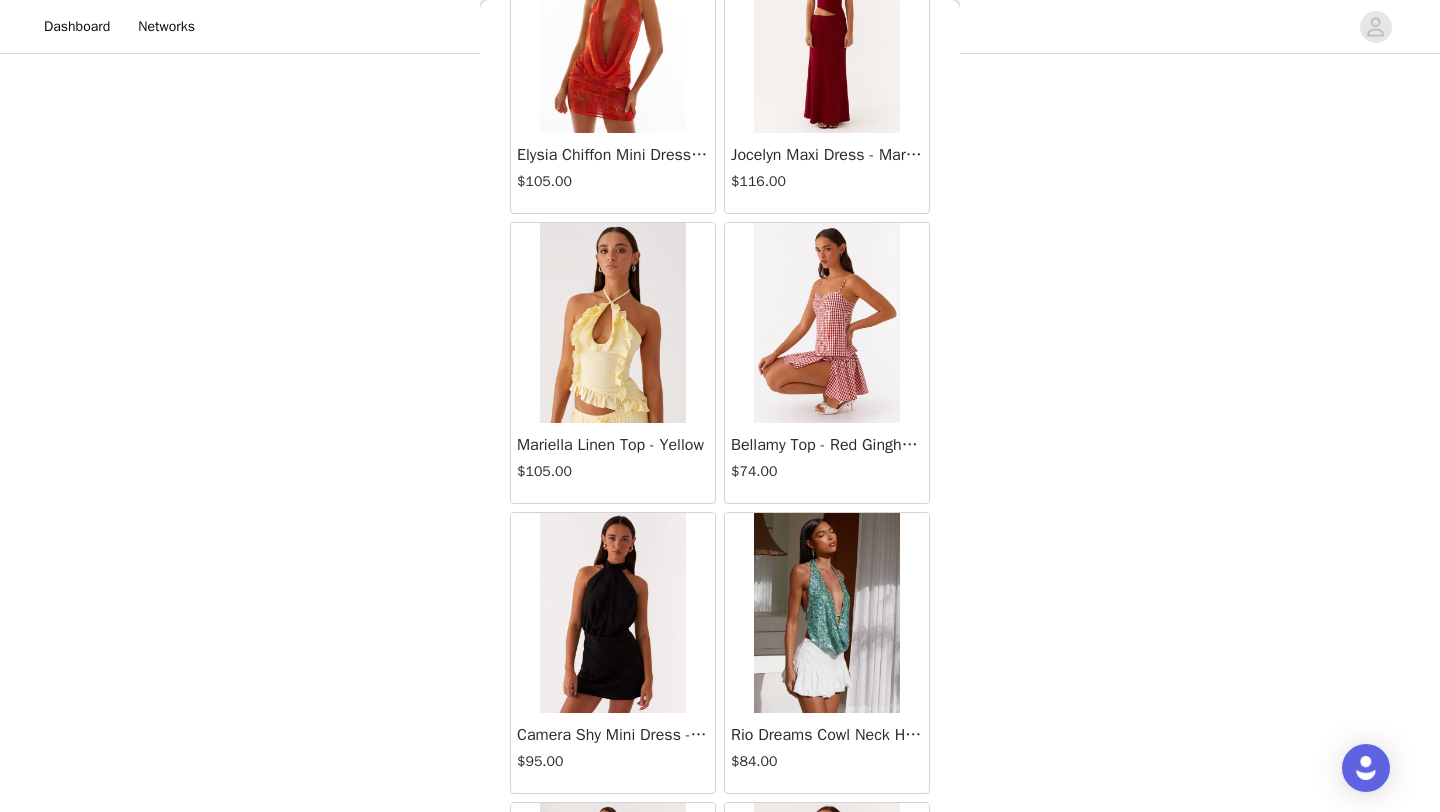 scroll, scrollTop: 23949, scrollLeft: 0, axis: vertical 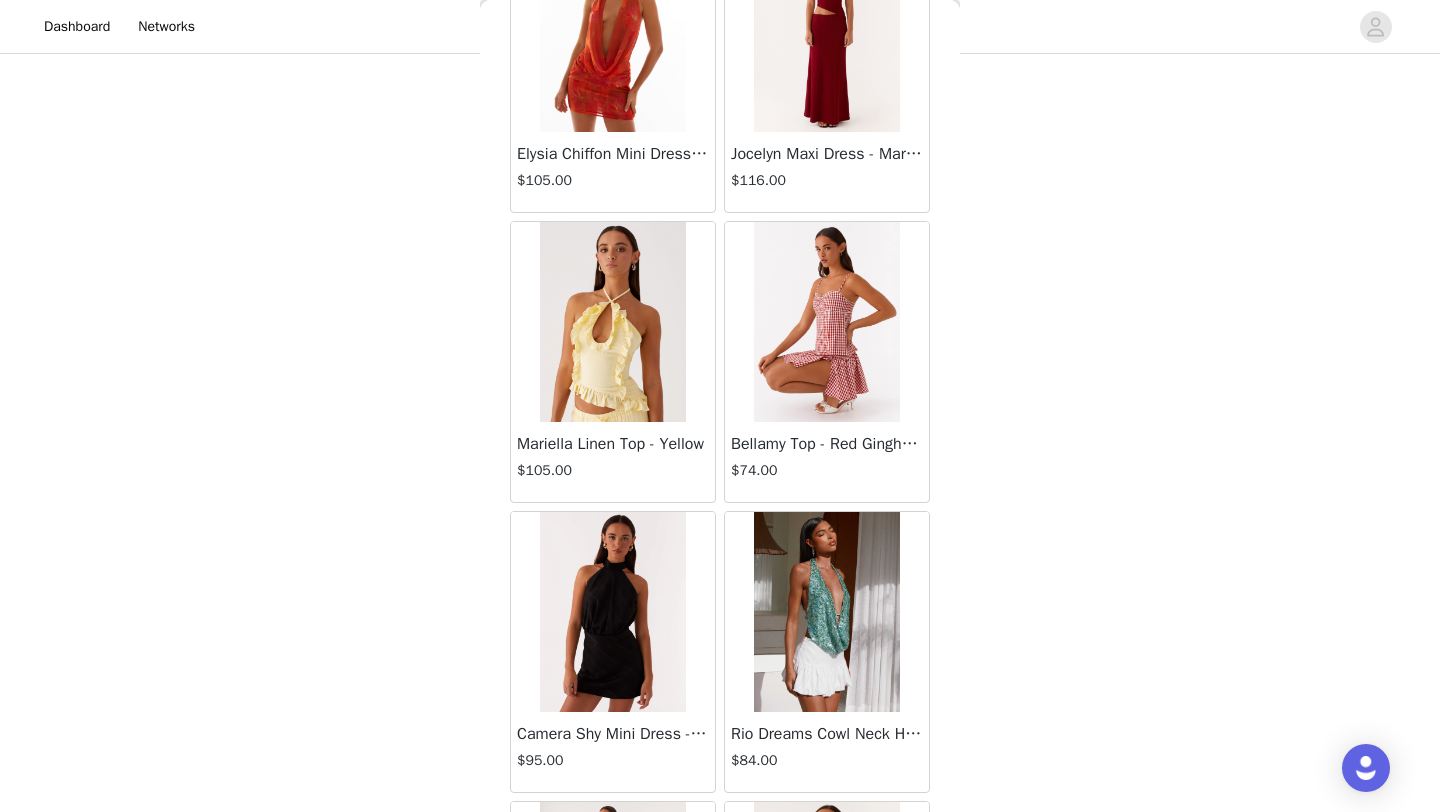 click on "Rio Dreams Cowl Neck Halter Top - Green" at bounding box center [827, 734] 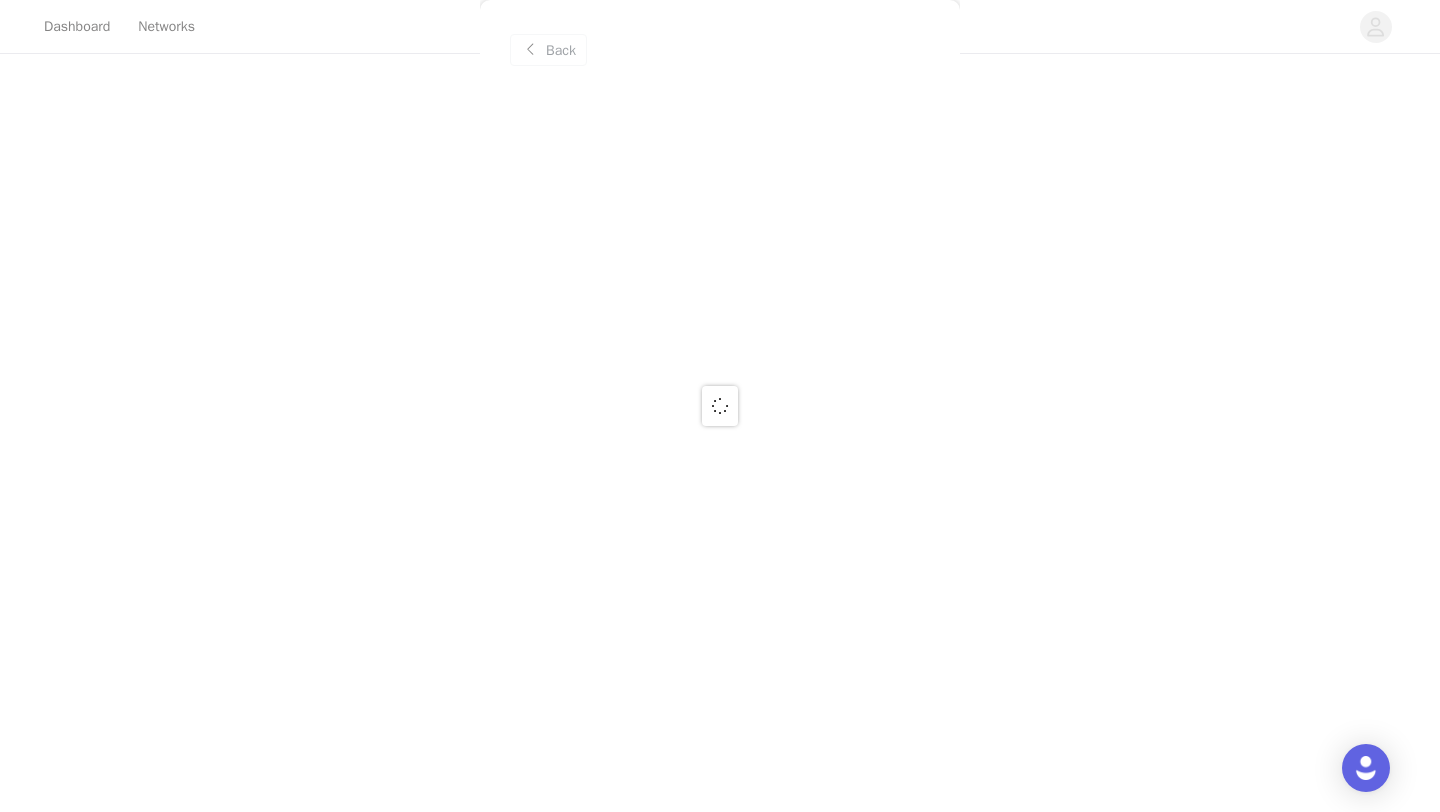 scroll, scrollTop: 0, scrollLeft: 0, axis: both 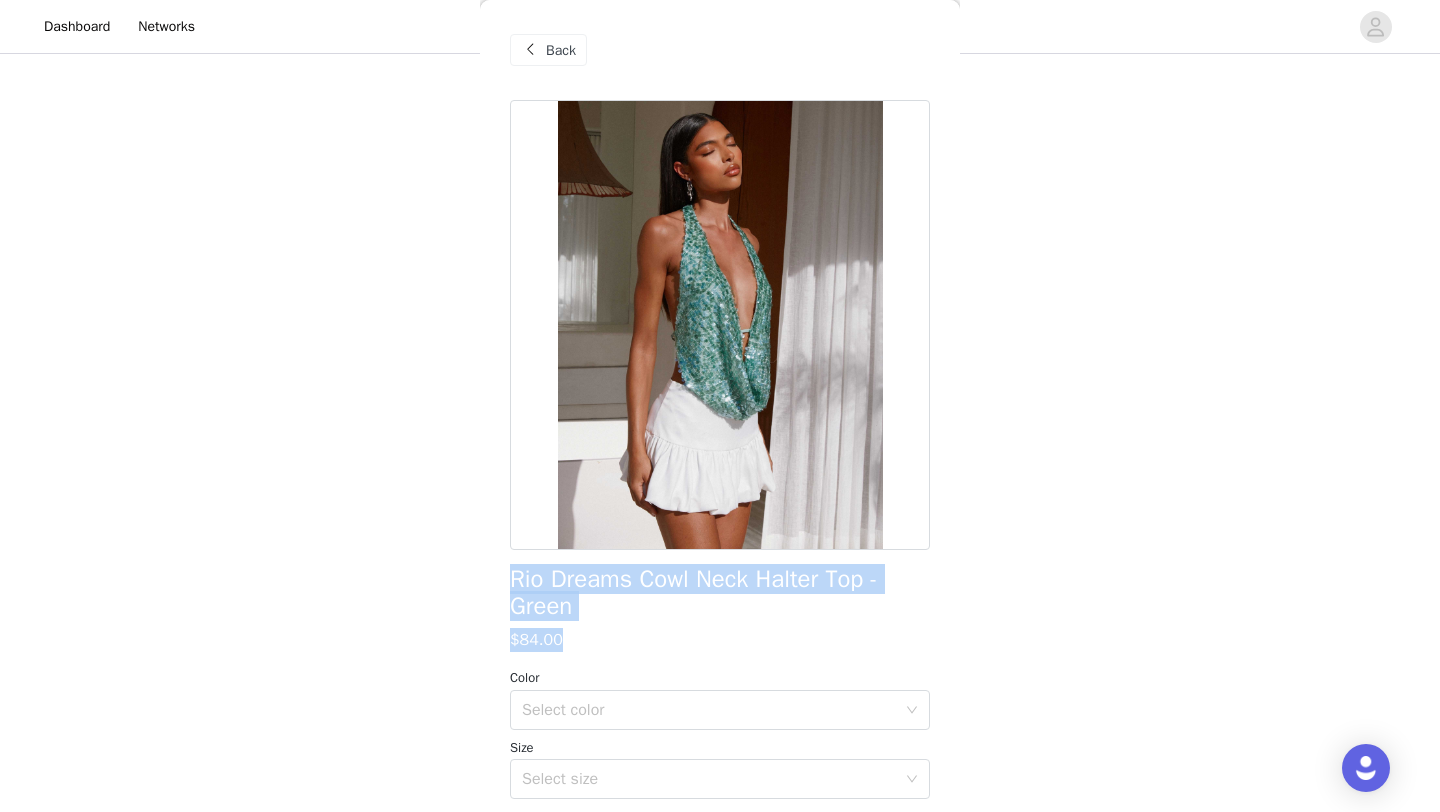 drag, startPoint x: 512, startPoint y: 578, endPoint x: 588, endPoint y: 638, distance: 96.82975 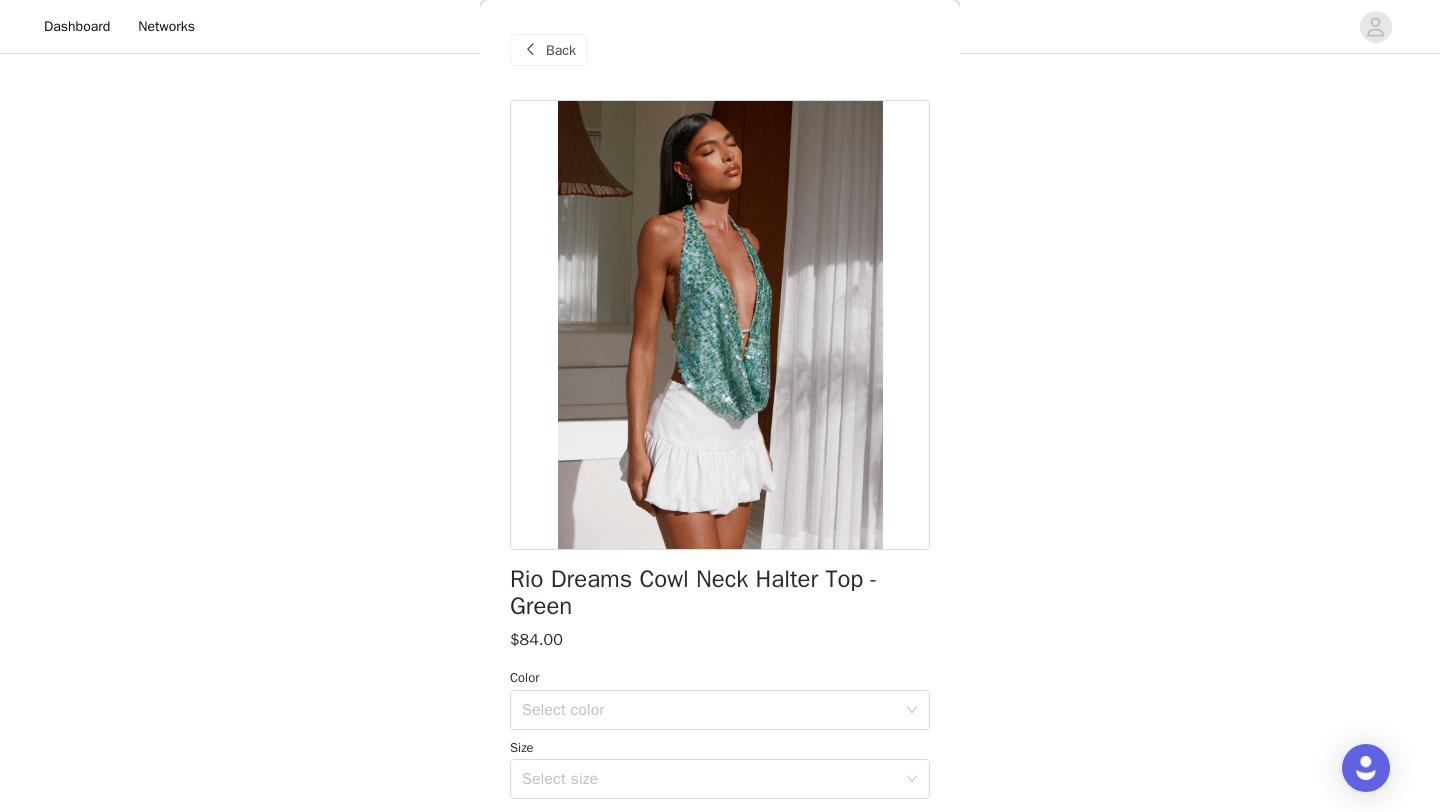 click on "Rio Dreams Cowl Neck Halter Top - Green" at bounding box center (720, 593) 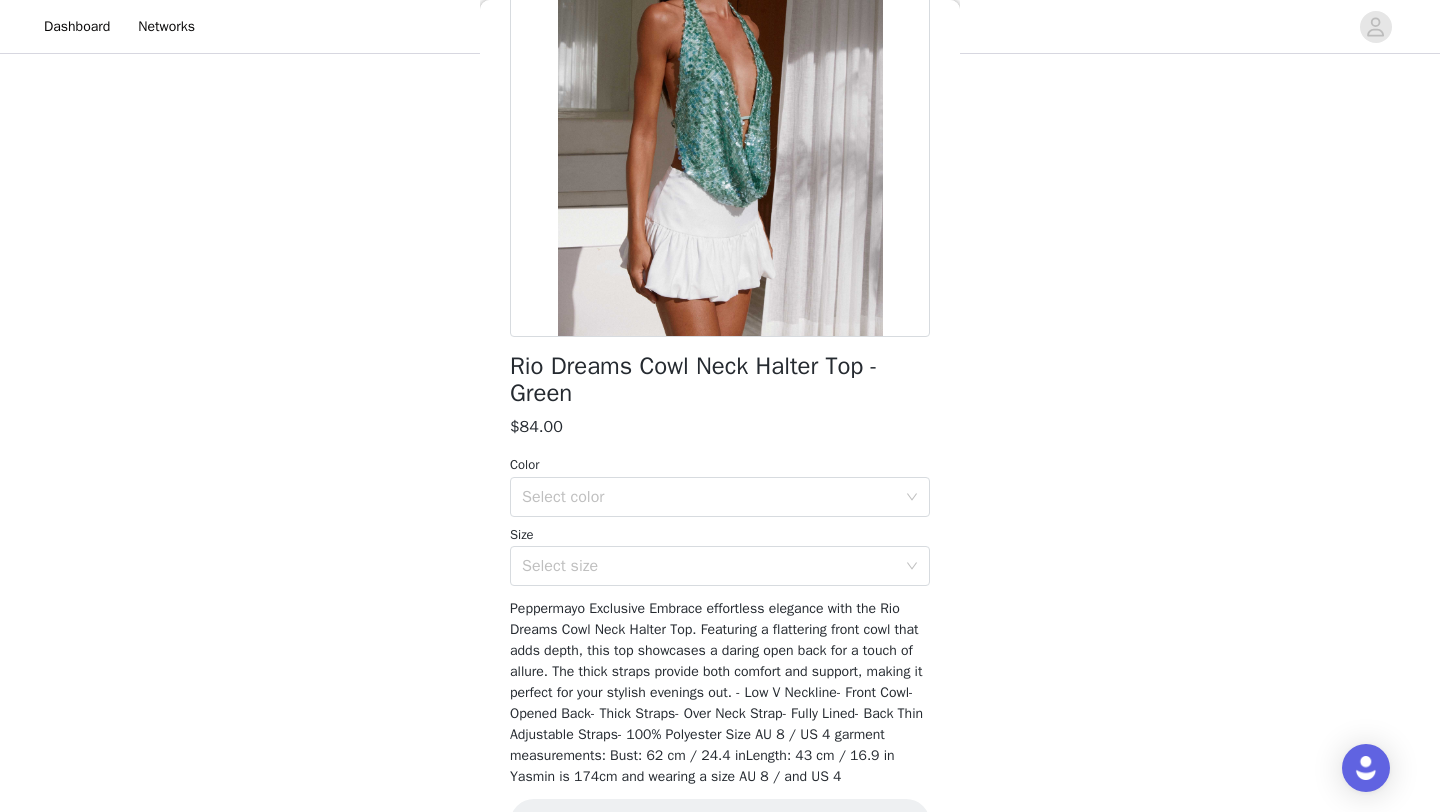 scroll, scrollTop: 215, scrollLeft: 0, axis: vertical 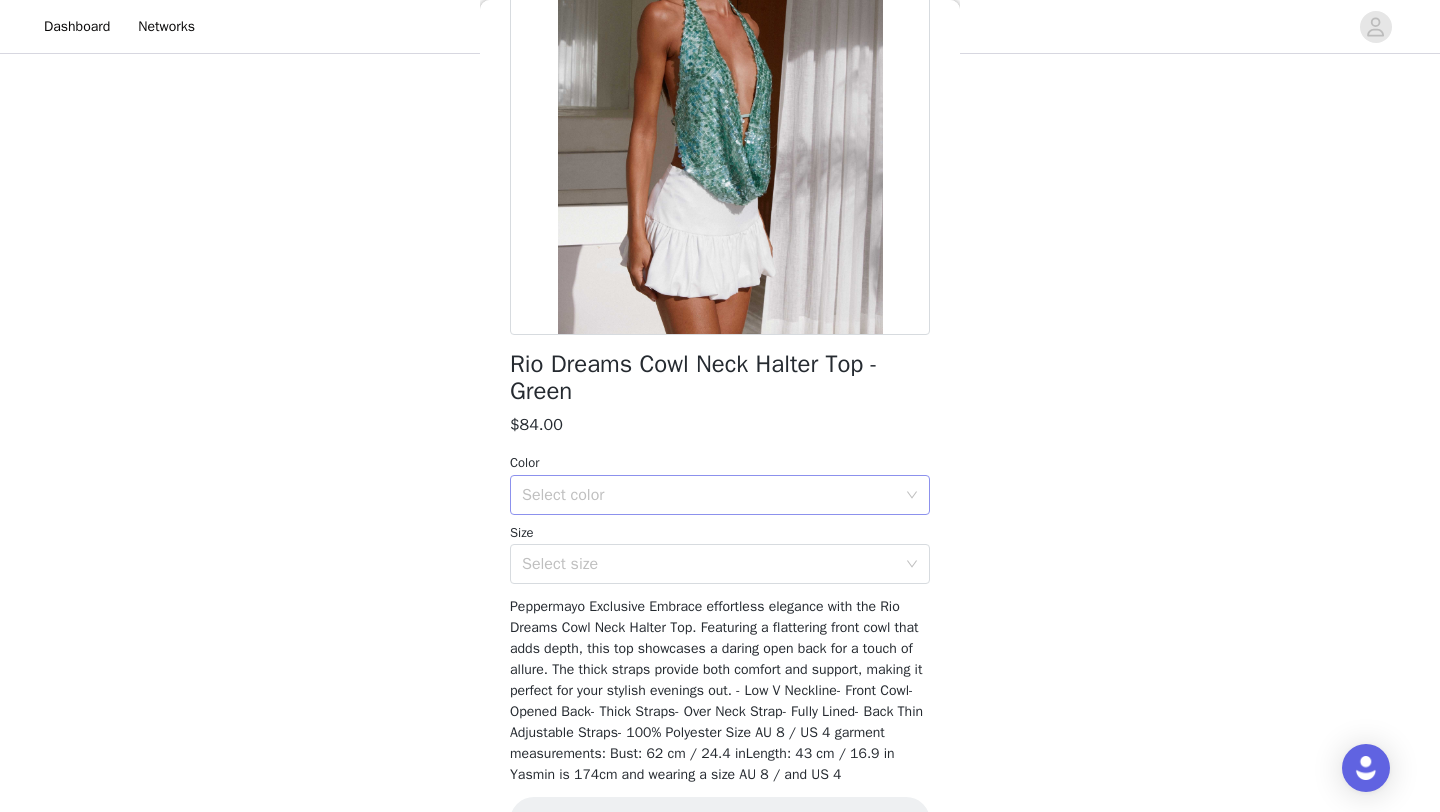 click on "Select color" at bounding box center (709, 495) 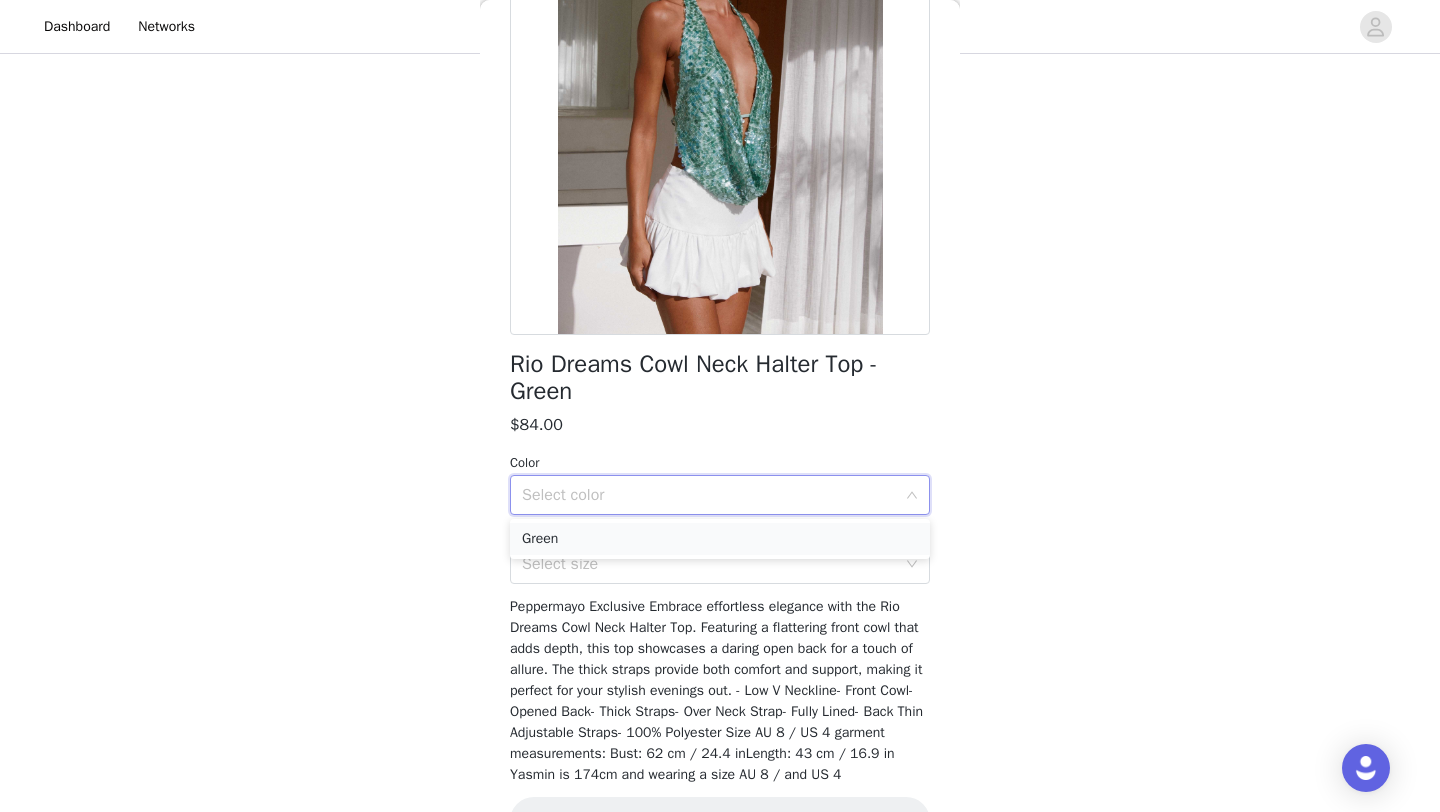 click on "Green" at bounding box center [720, 539] 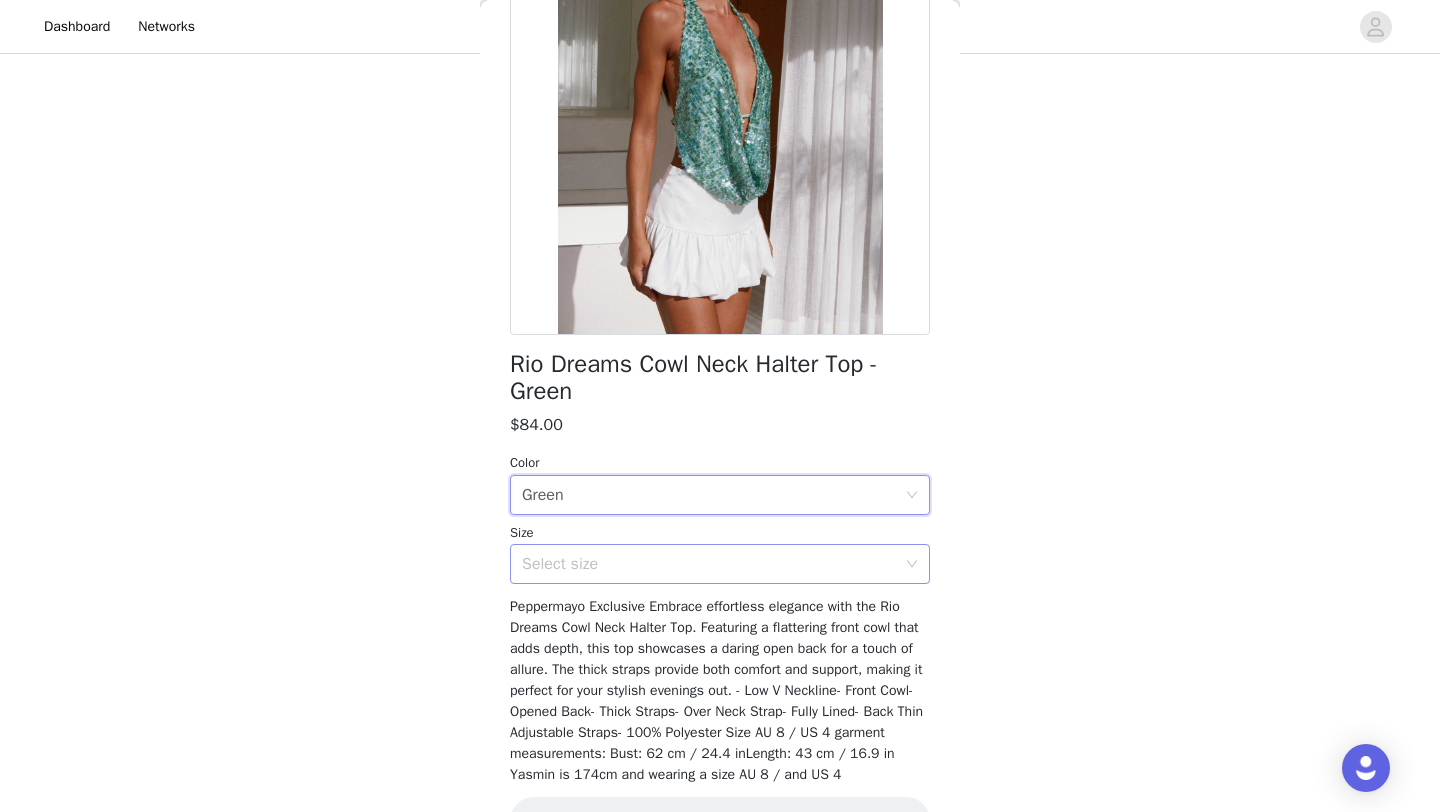 click on "Select size" at bounding box center [713, 564] 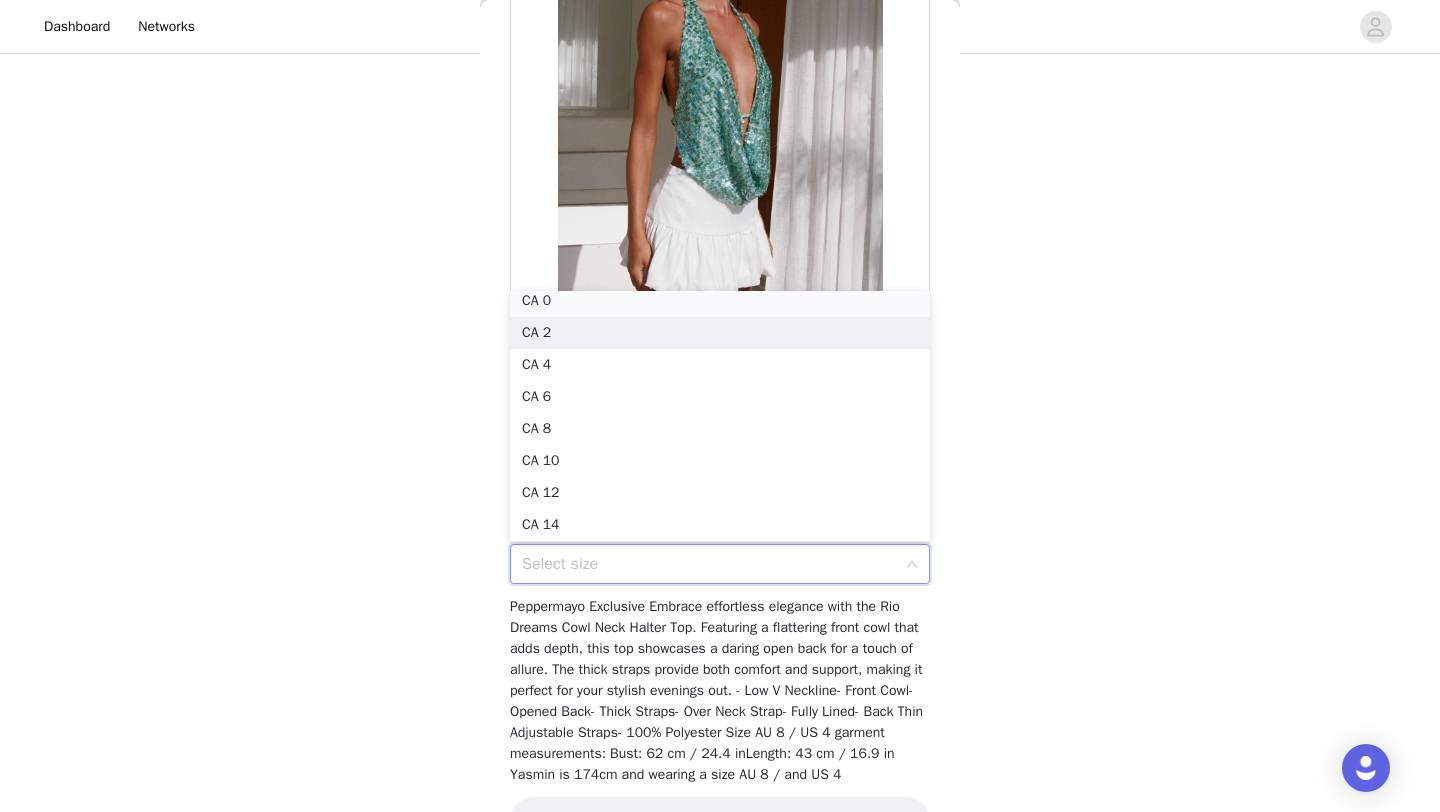 scroll, scrollTop: 4, scrollLeft: 0, axis: vertical 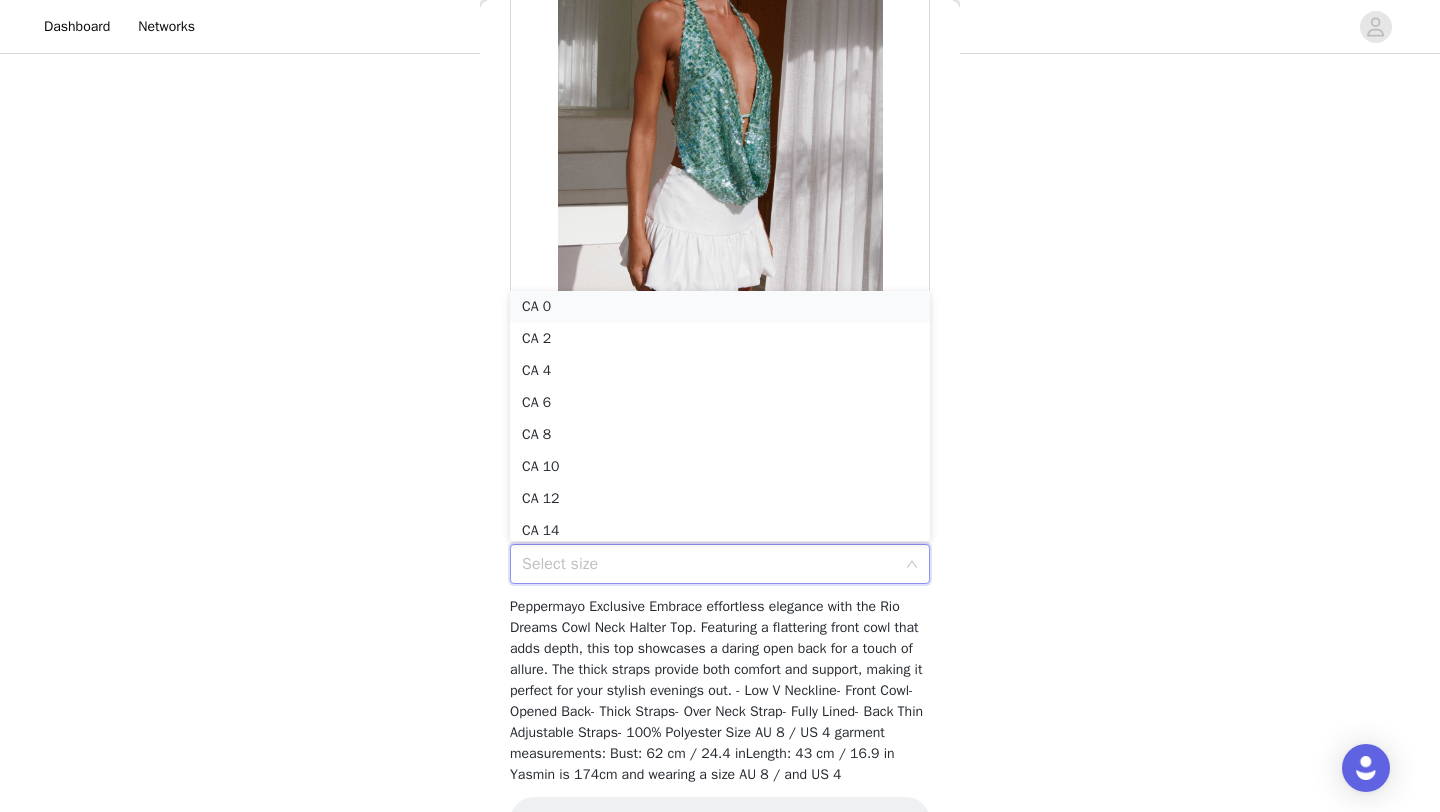 click on "CA 0" at bounding box center (720, 307) 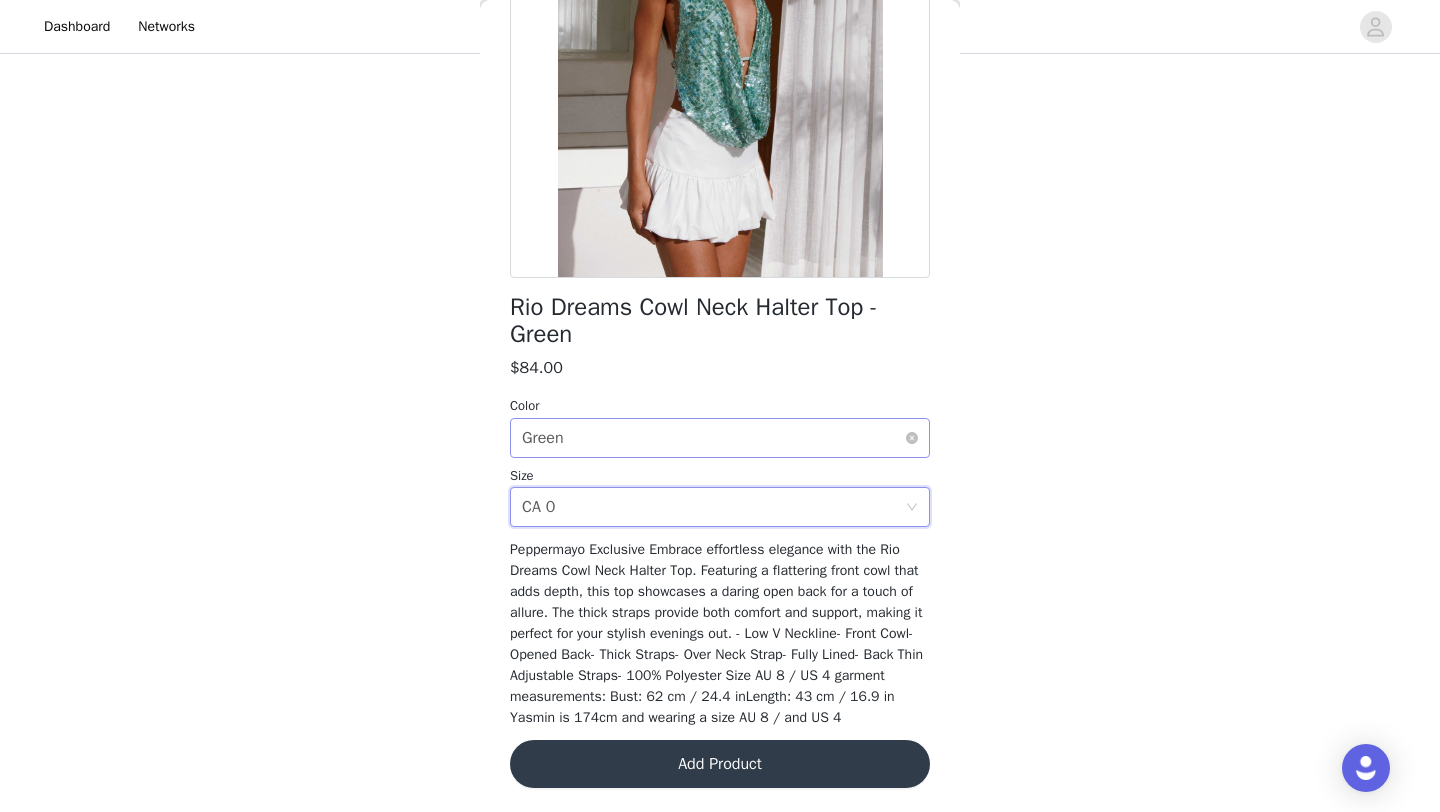scroll, scrollTop: 293, scrollLeft: 0, axis: vertical 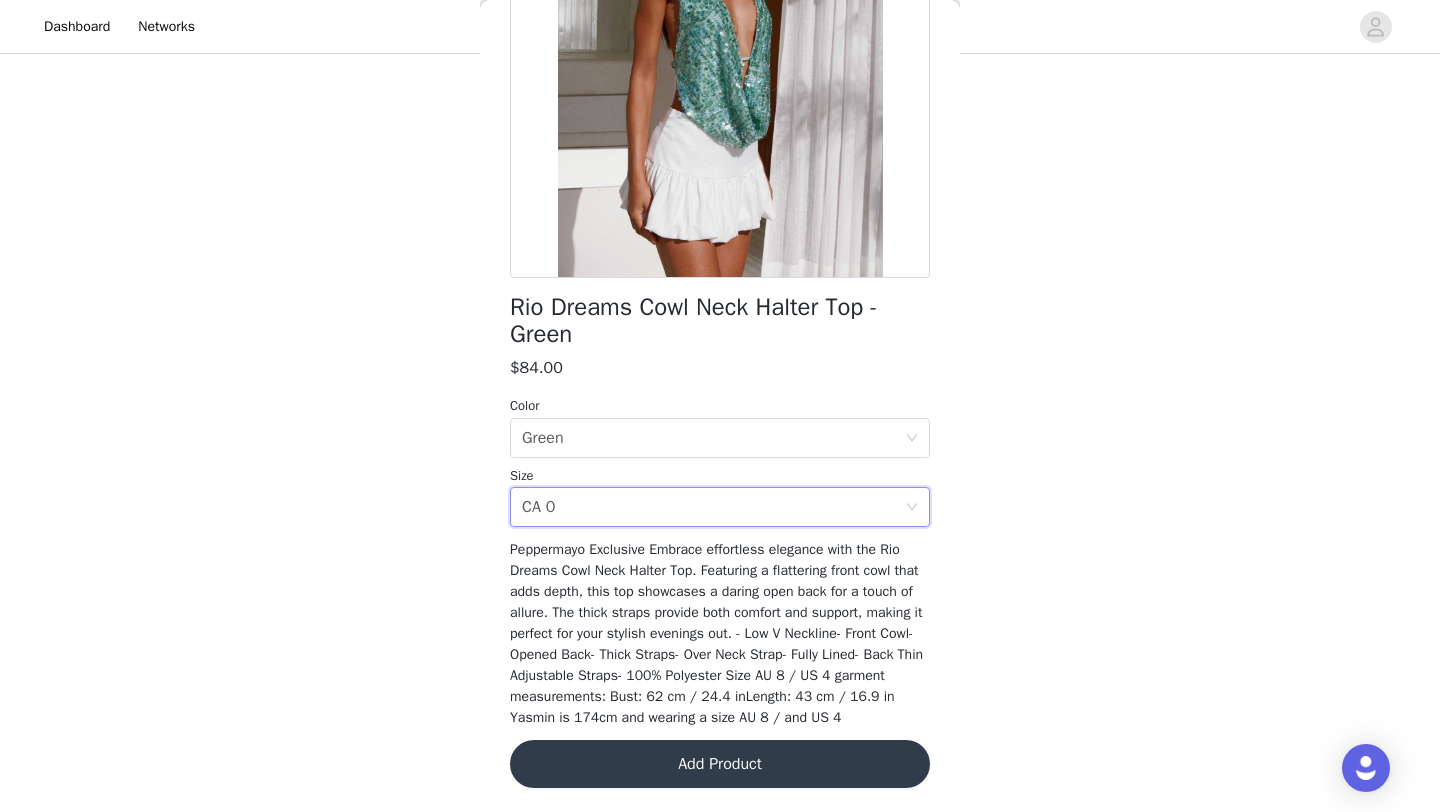 click on "Add Product" at bounding box center (720, 764) 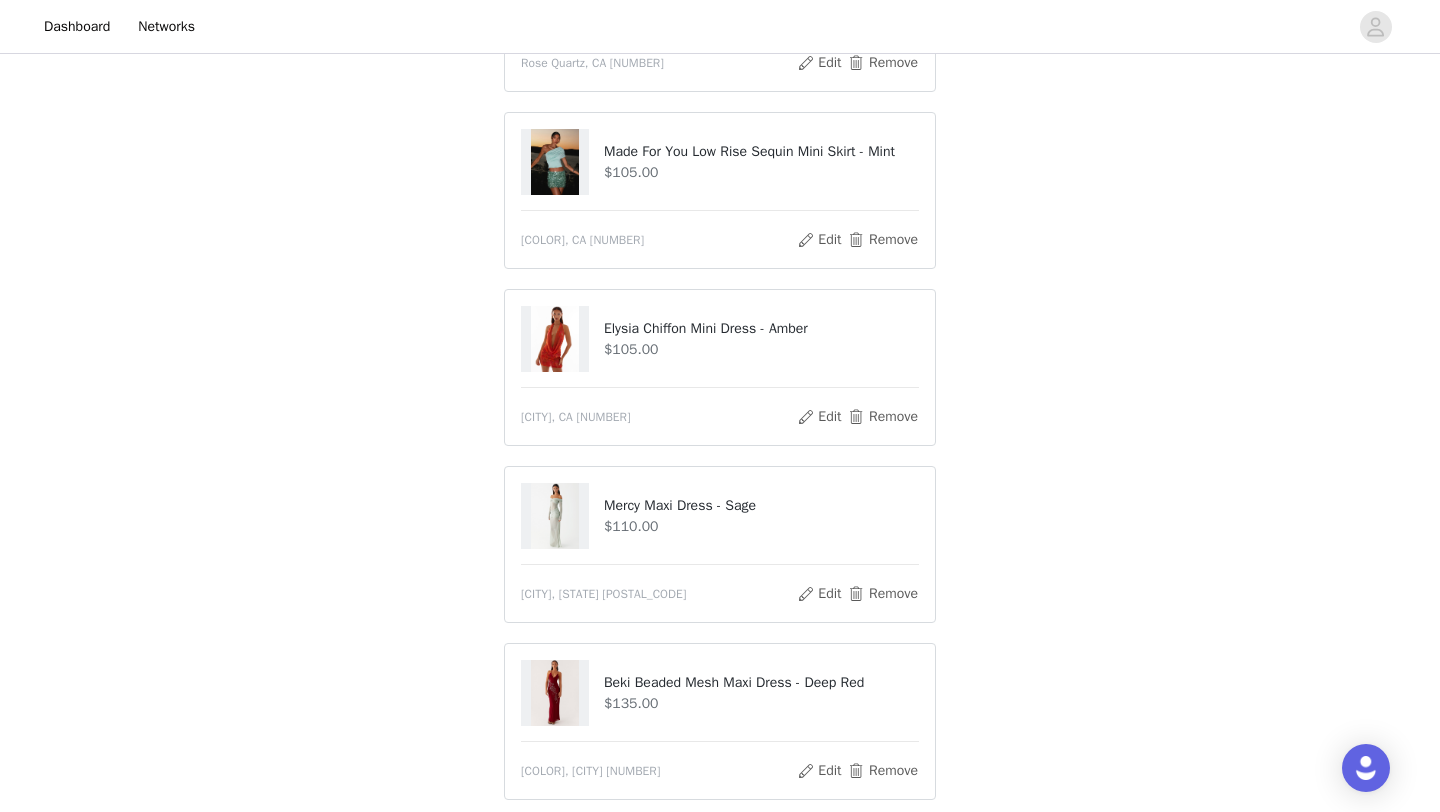 scroll, scrollTop: 343, scrollLeft: 0, axis: vertical 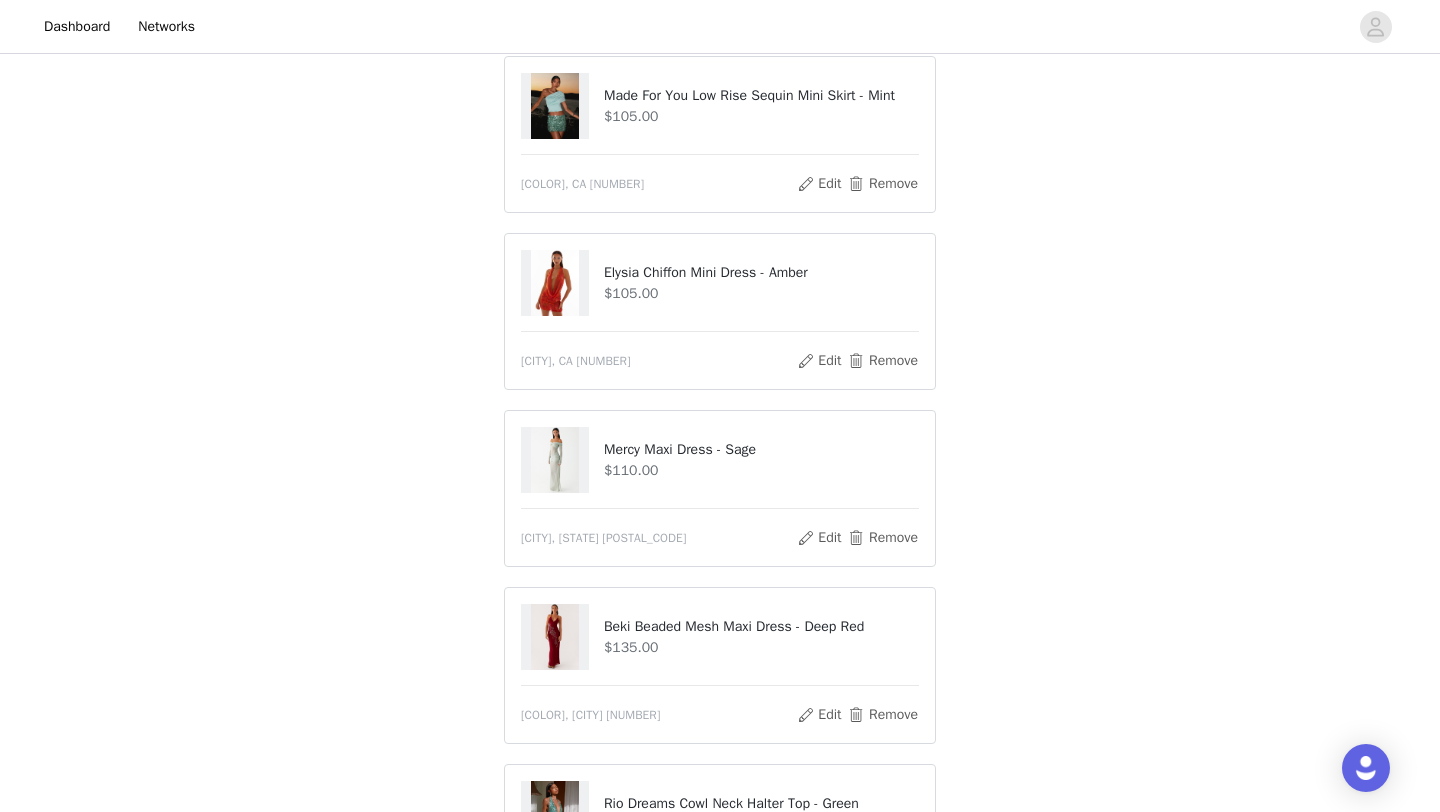 click on "Made For You Low Rise Sequin Mini Skirt - Mint" at bounding box center (761, 95) 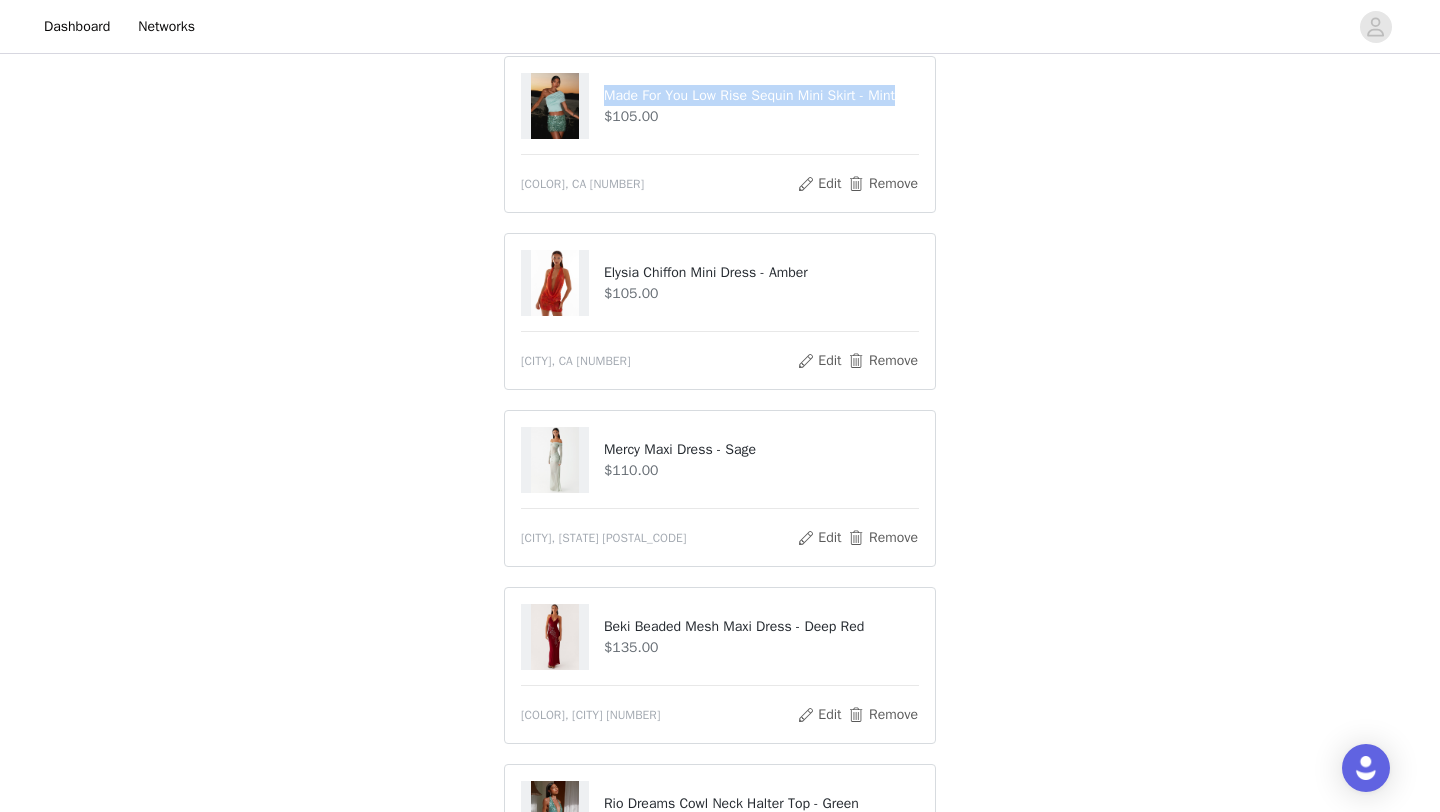 drag, startPoint x: 642, startPoint y: 103, endPoint x: 567, endPoint y: 63, distance: 85 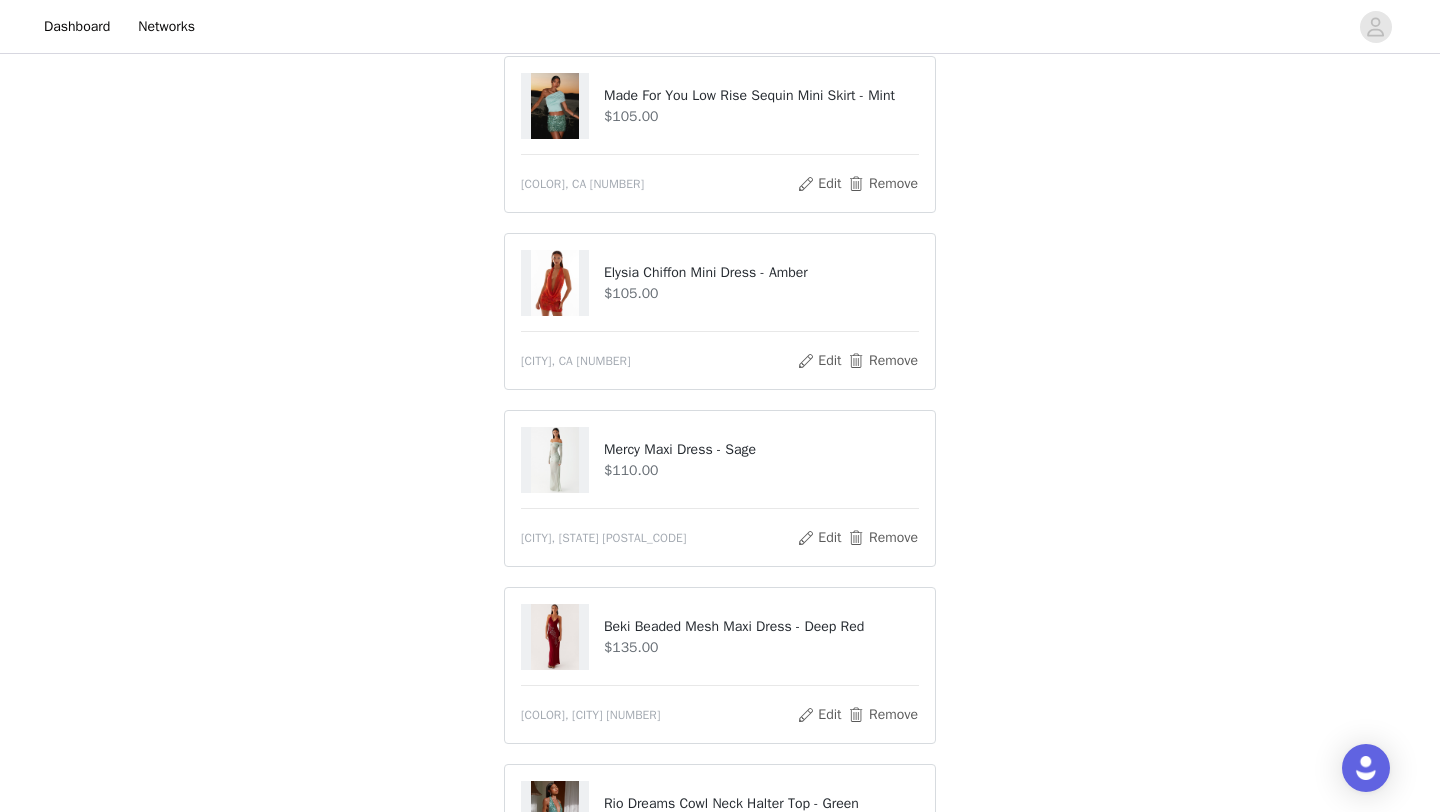 click on "Elysia Chiffon Mini Dress - [COLOR]     $105.00       [COLOR], [CITY] [NUMBER]       Edit   Remove" at bounding box center [720, 311] 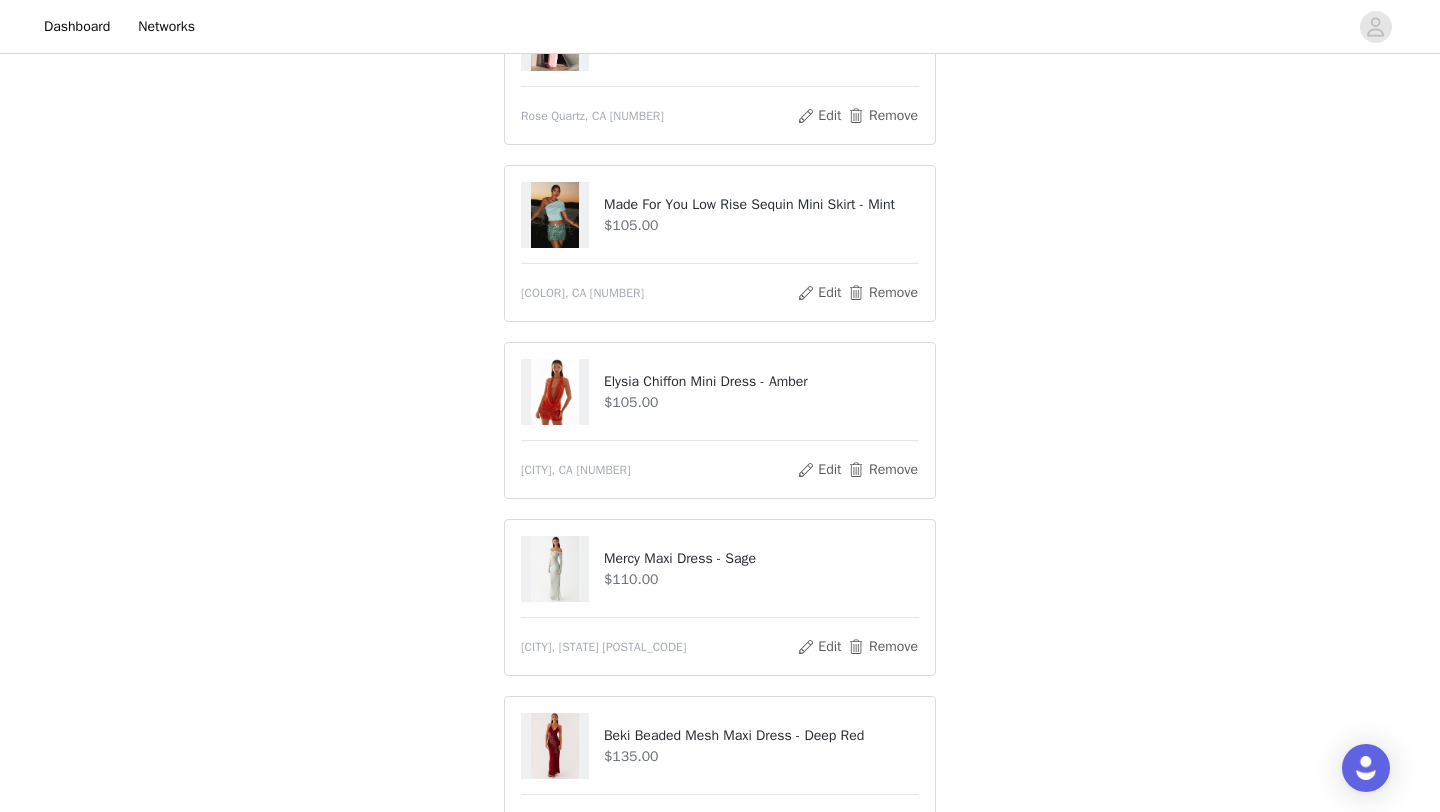 scroll, scrollTop: 223, scrollLeft: 0, axis: vertical 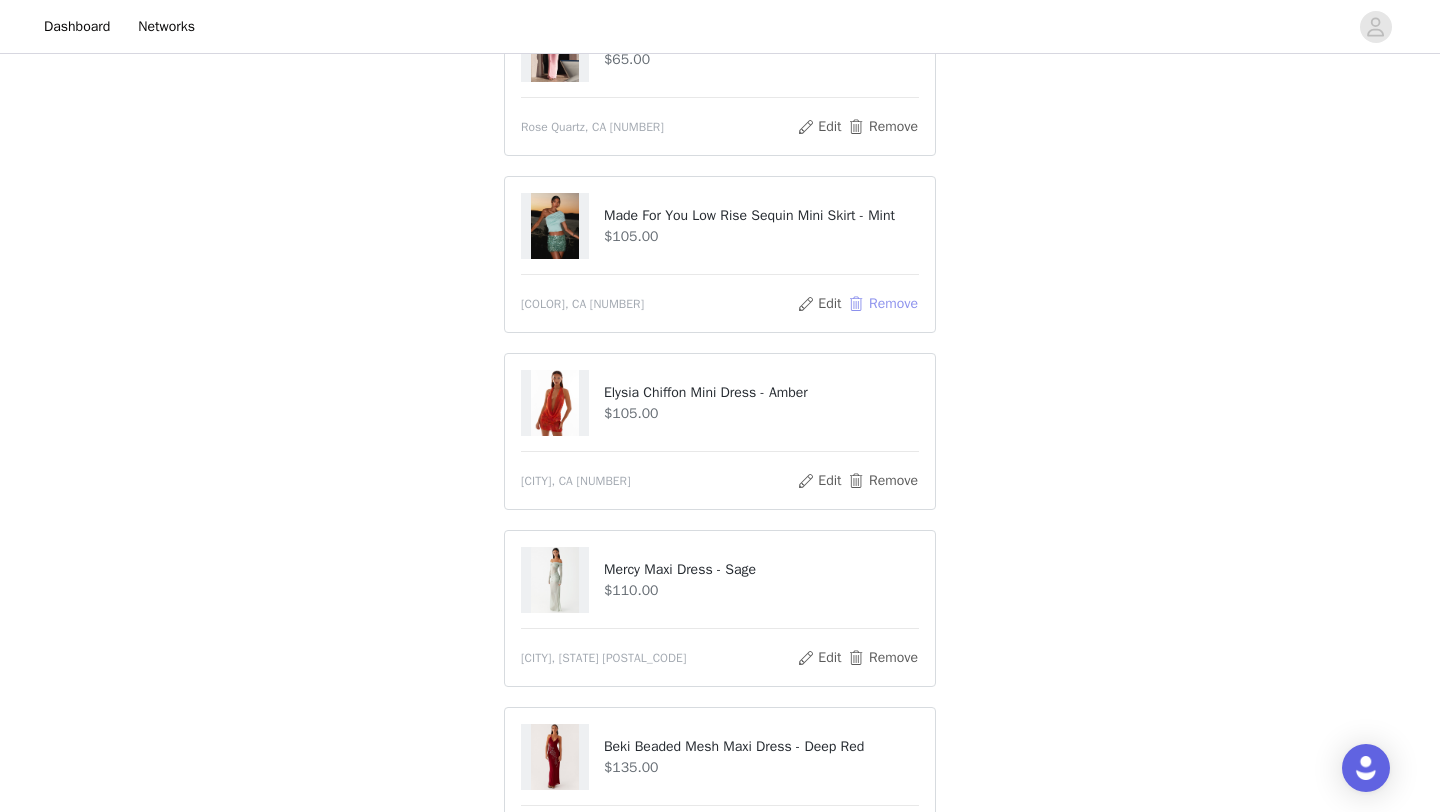 click on "Remove" at bounding box center [883, 304] 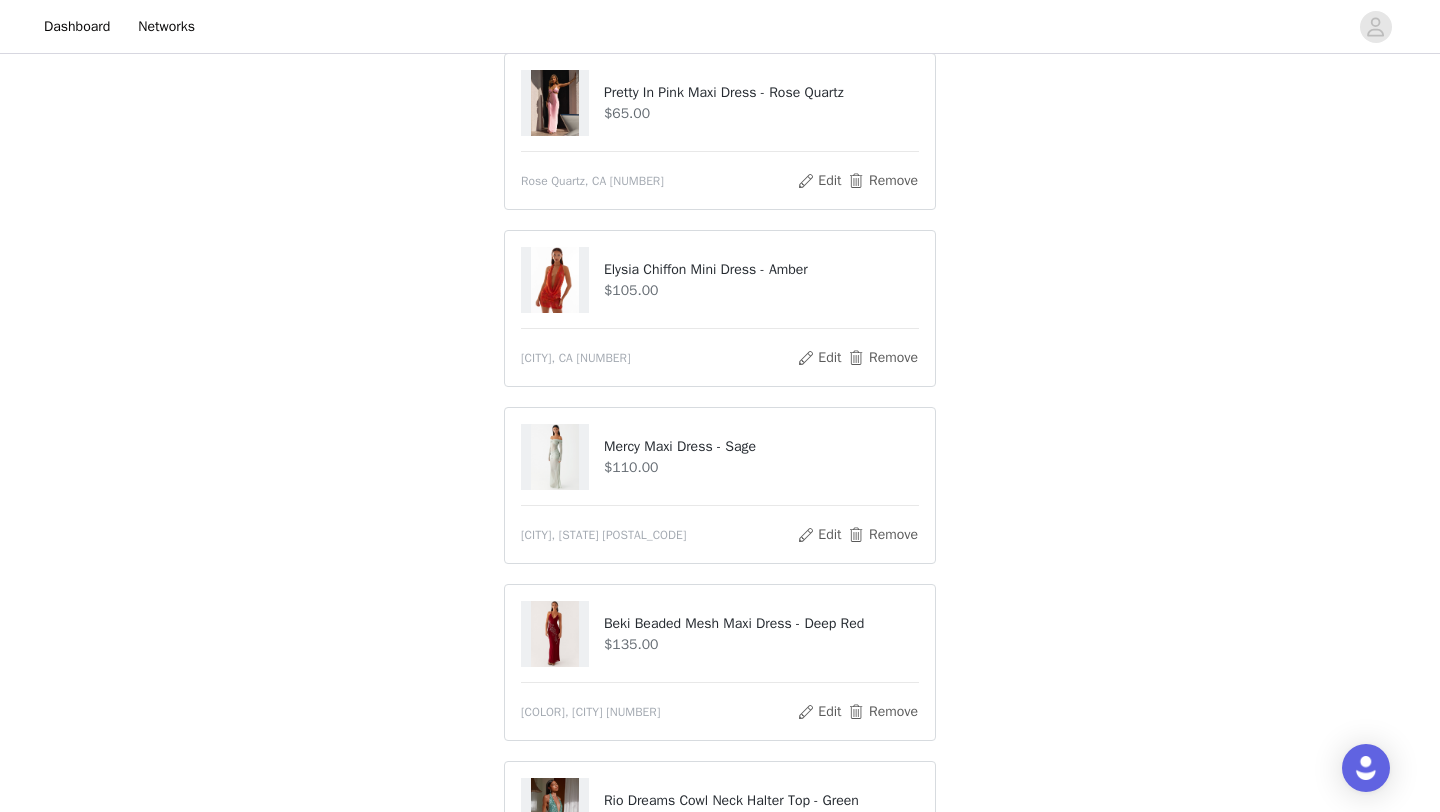scroll, scrollTop: 591, scrollLeft: 0, axis: vertical 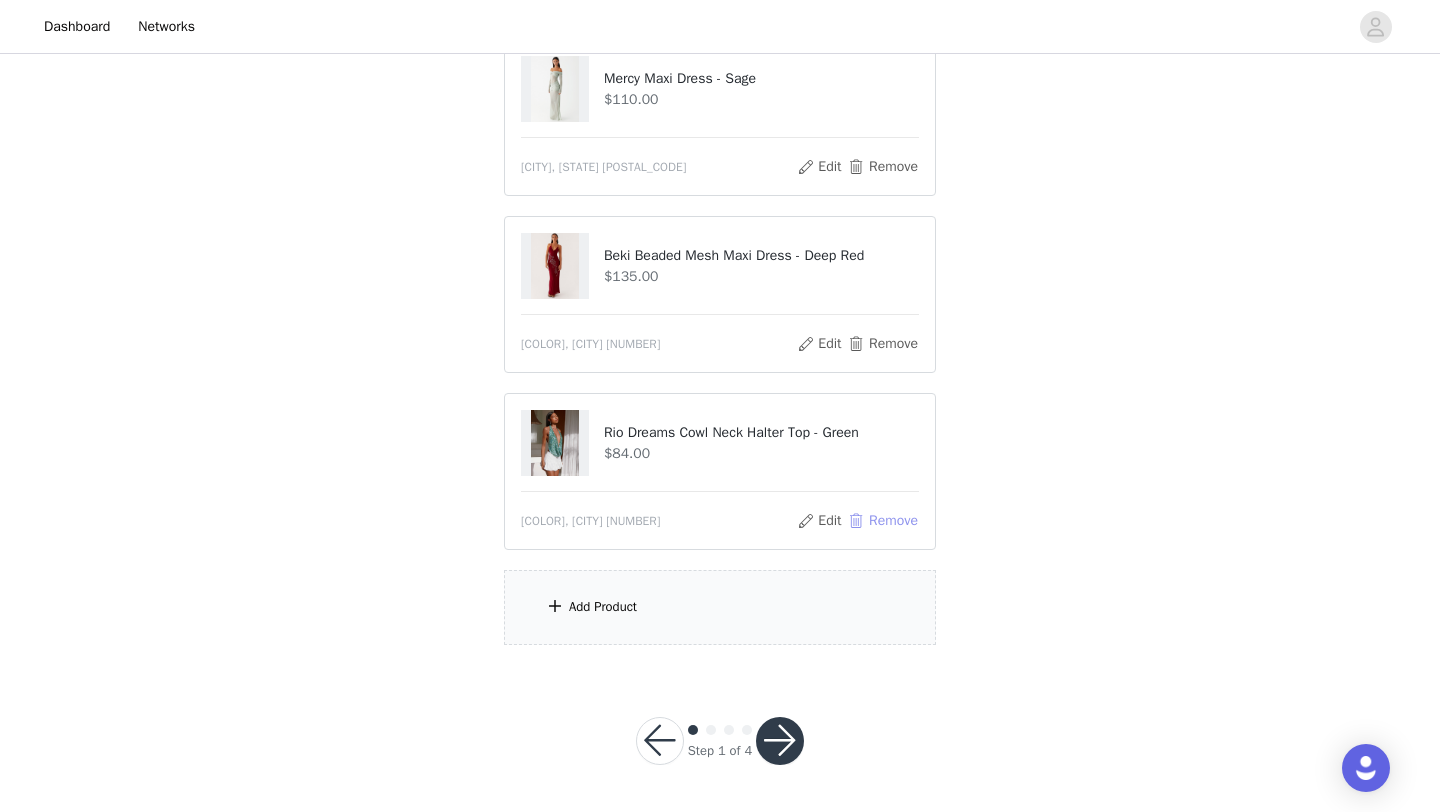 click on "Remove" at bounding box center (883, 521) 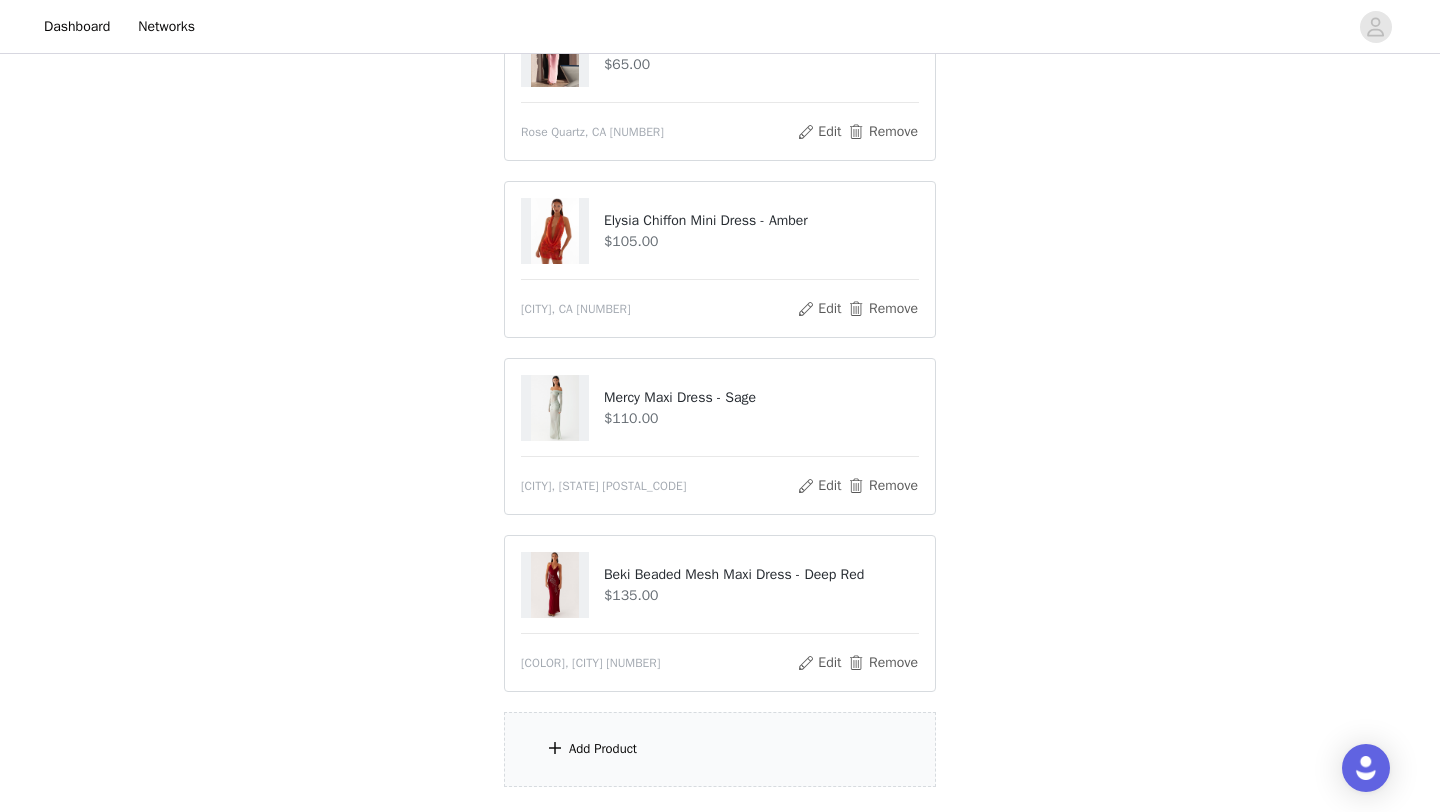scroll, scrollTop: 414, scrollLeft: 0, axis: vertical 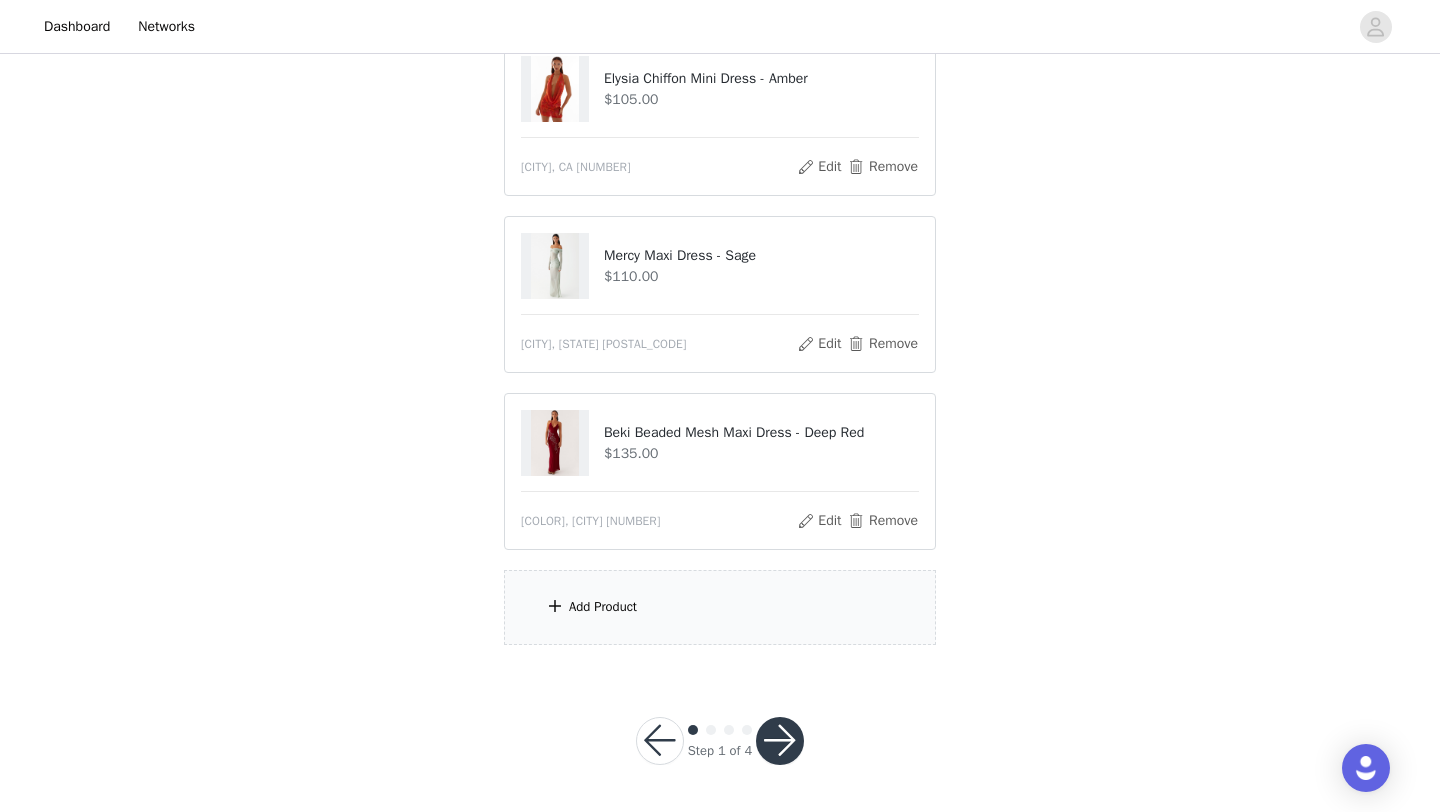 click on "Add Product" at bounding box center (720, 607) 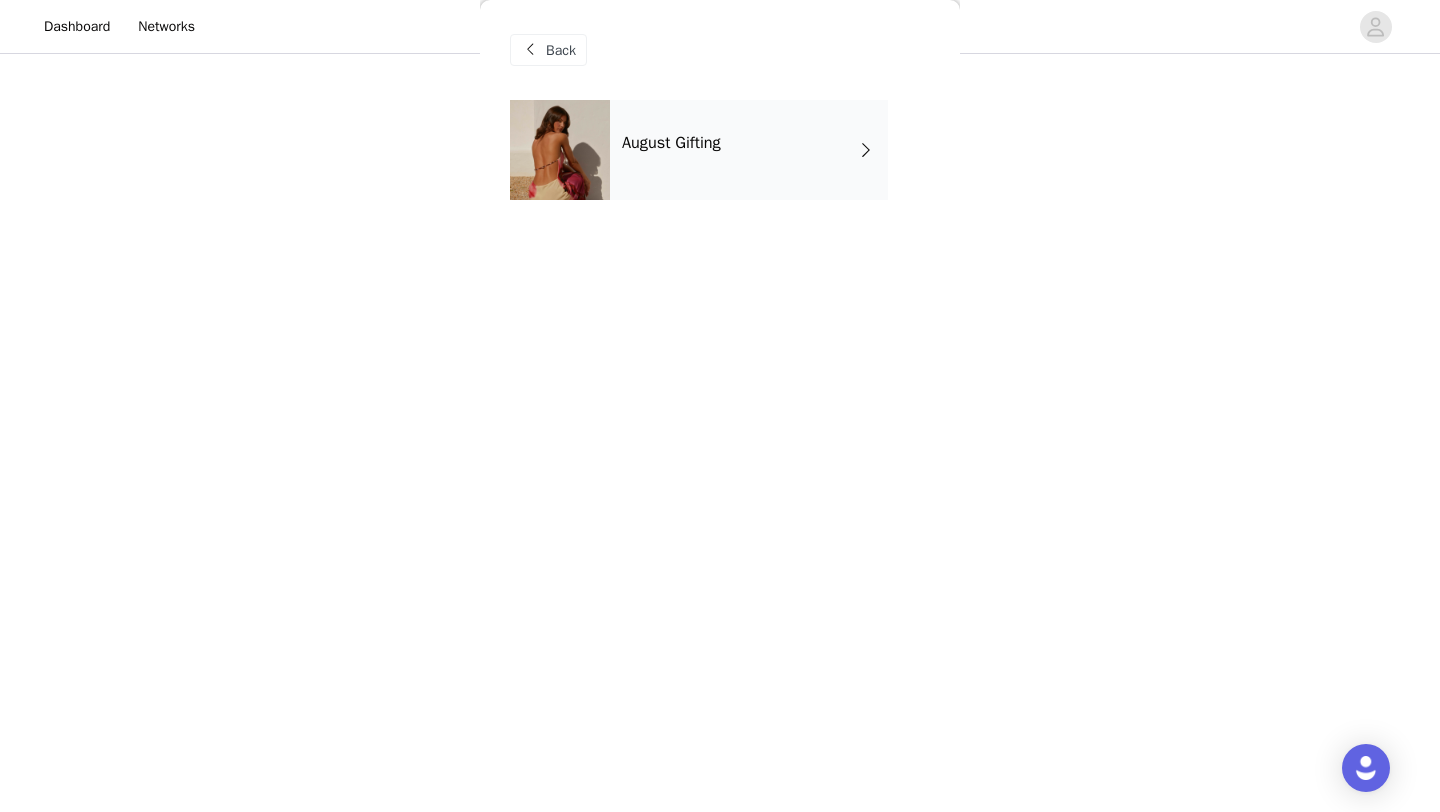 click on "August Gifting" at bounding box center [749, 150] 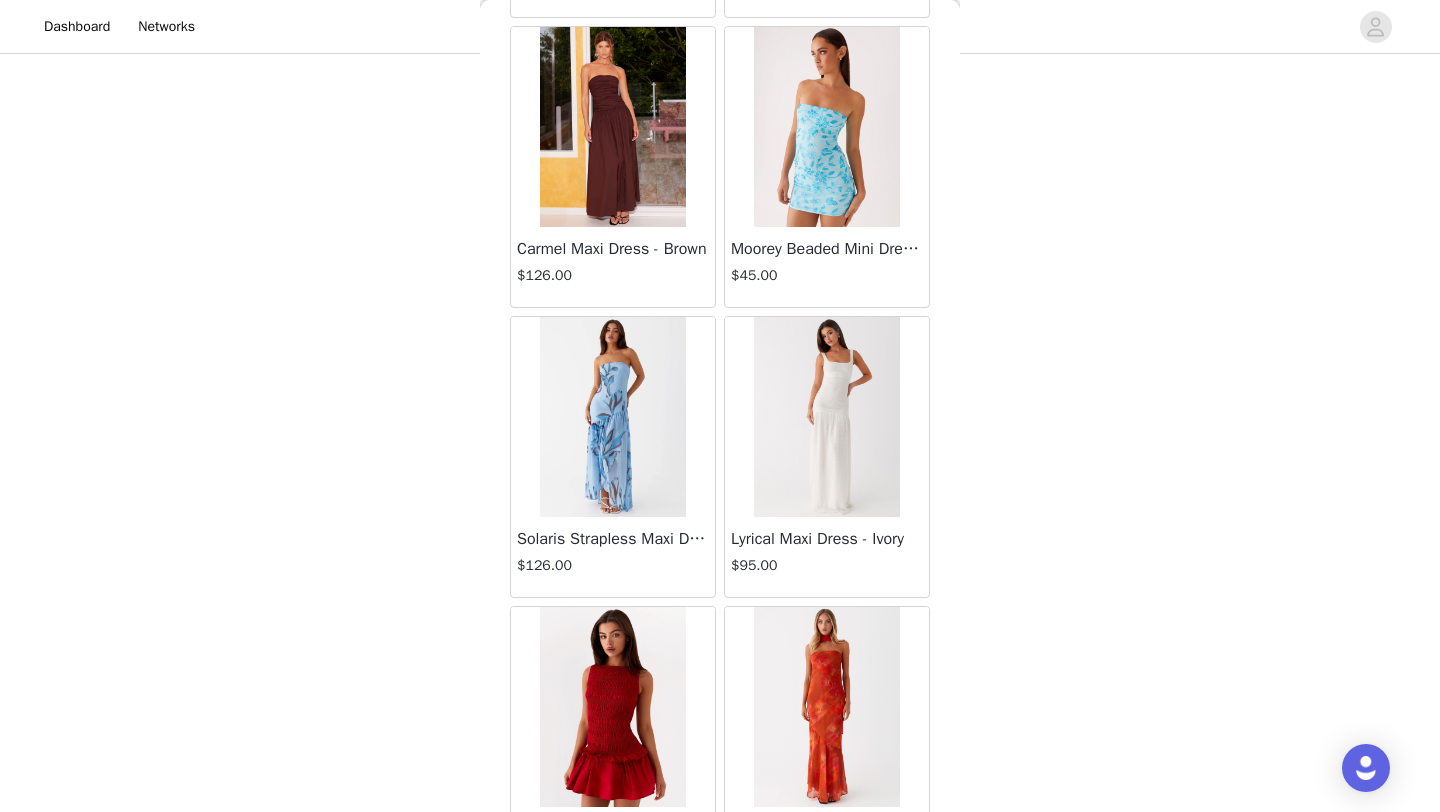 scroll, scrollTop: 2248, scrollLeft: 0, axis: vertical 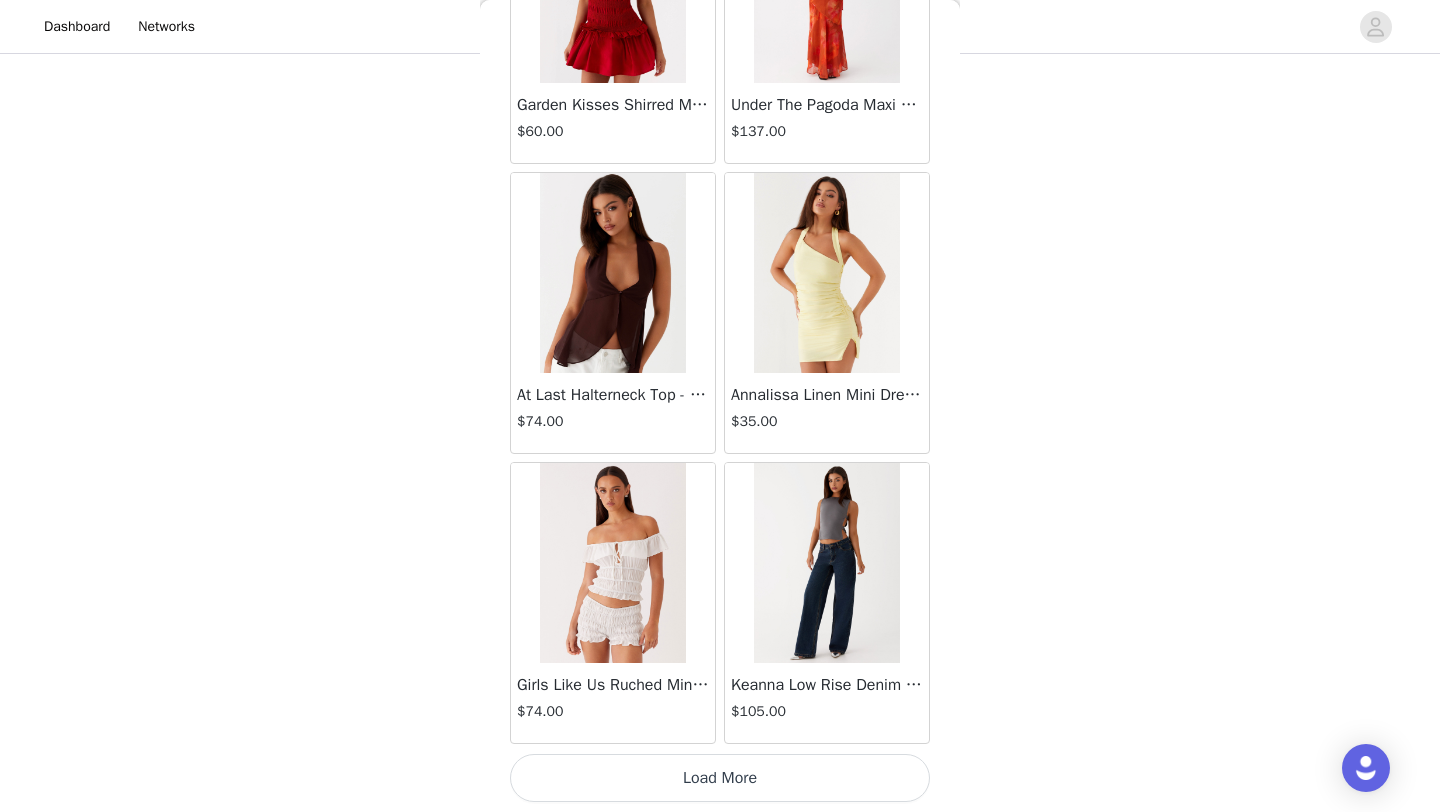 click on "Dashboard Networks
STEP 1 OF 4
Select your styles!
You will receive 6 products.       4/6 Selected           Pretty In Pink Maxi Dress - Rose Quartz     $65.00       Rose Quartz, [CITY] [NUMBER]       Edit   Remove     Elysia Chiffon Mini Dress - Amber     $105.00       Amber, [CITY] [NUMBER]       Edit   Remove     Mercy Maxi Dress - Sage     $110.00       Sage, [CITY] [NUMBER]       Edit   Remove     Beki Beaded Mesh Maxi Dress - Deep Red     $135.00       Deep Red, [CITY] [NUMBER]       Edit   Remove     Add Product       Back       Aullie Mini Dress - White   $60.00       Mira Halter Neck Mini Dress - Black   $85.00       Heavy Hearted Mini Dress - Yellow   $85.00       Hundred Percent Puff Sleeve Top - White   $105.00       Love Seeker Corset Mini Dress - Red   $45.00       Cherish You Buckle Top - Red   $30.00       Ayla Satin Mini Dress - Yellow   $105.00       Rudy Tube Top - Ivory   $30.00       Keira Linen Mini Dress - White   $105.00" at bounding box center (720, -8) 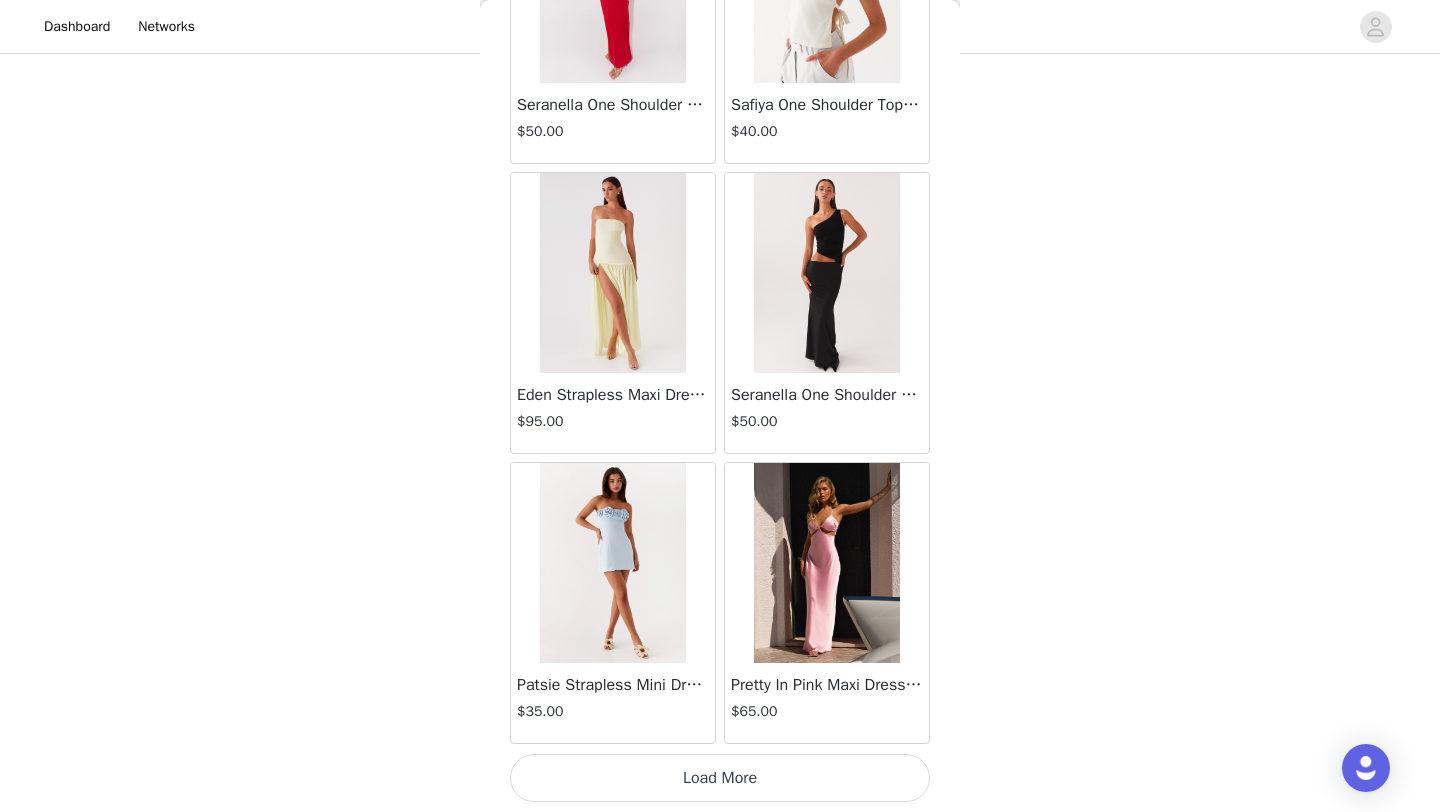 click on "Load More" at bounding box center [720, 778] 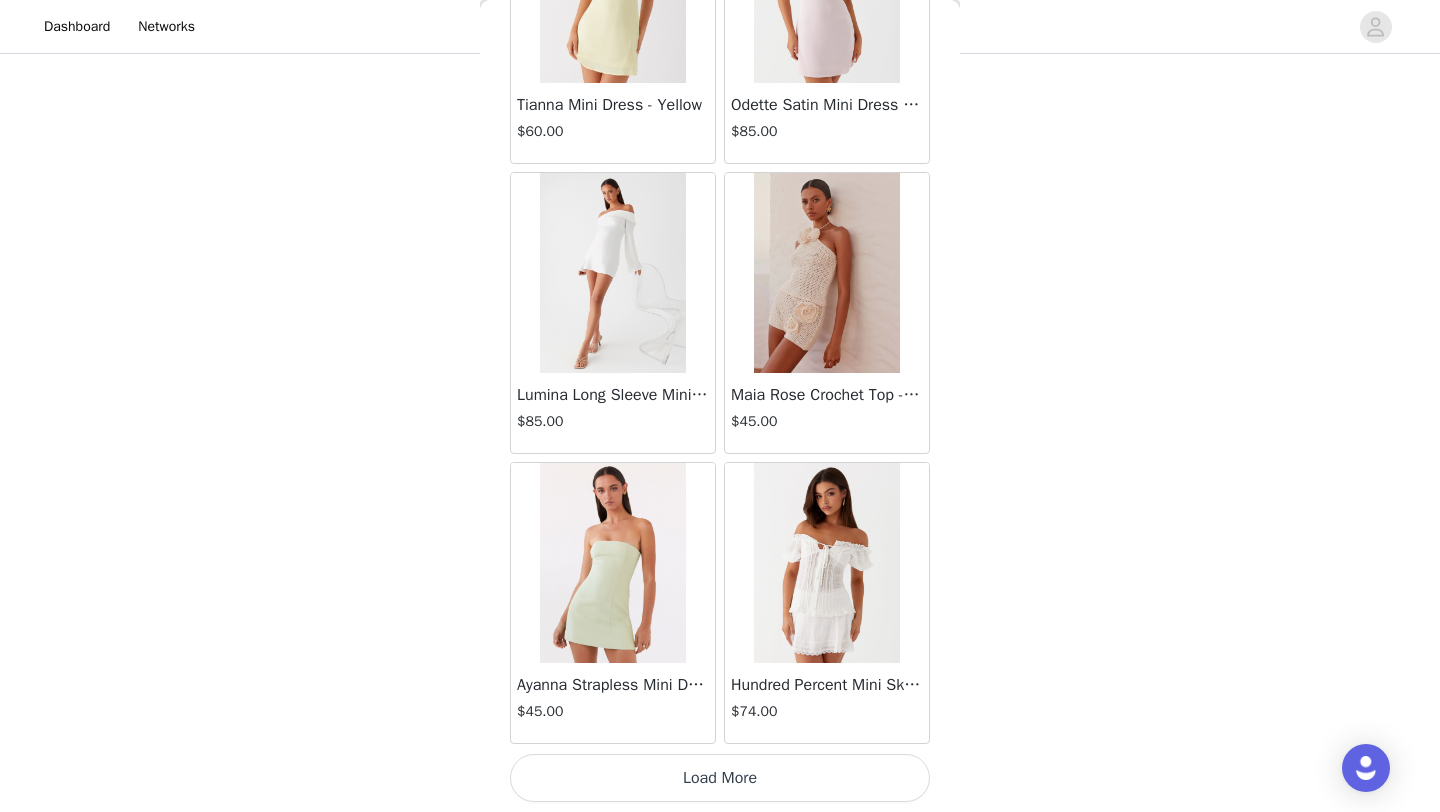 click on "Load More" at bounding box center (720, 778) 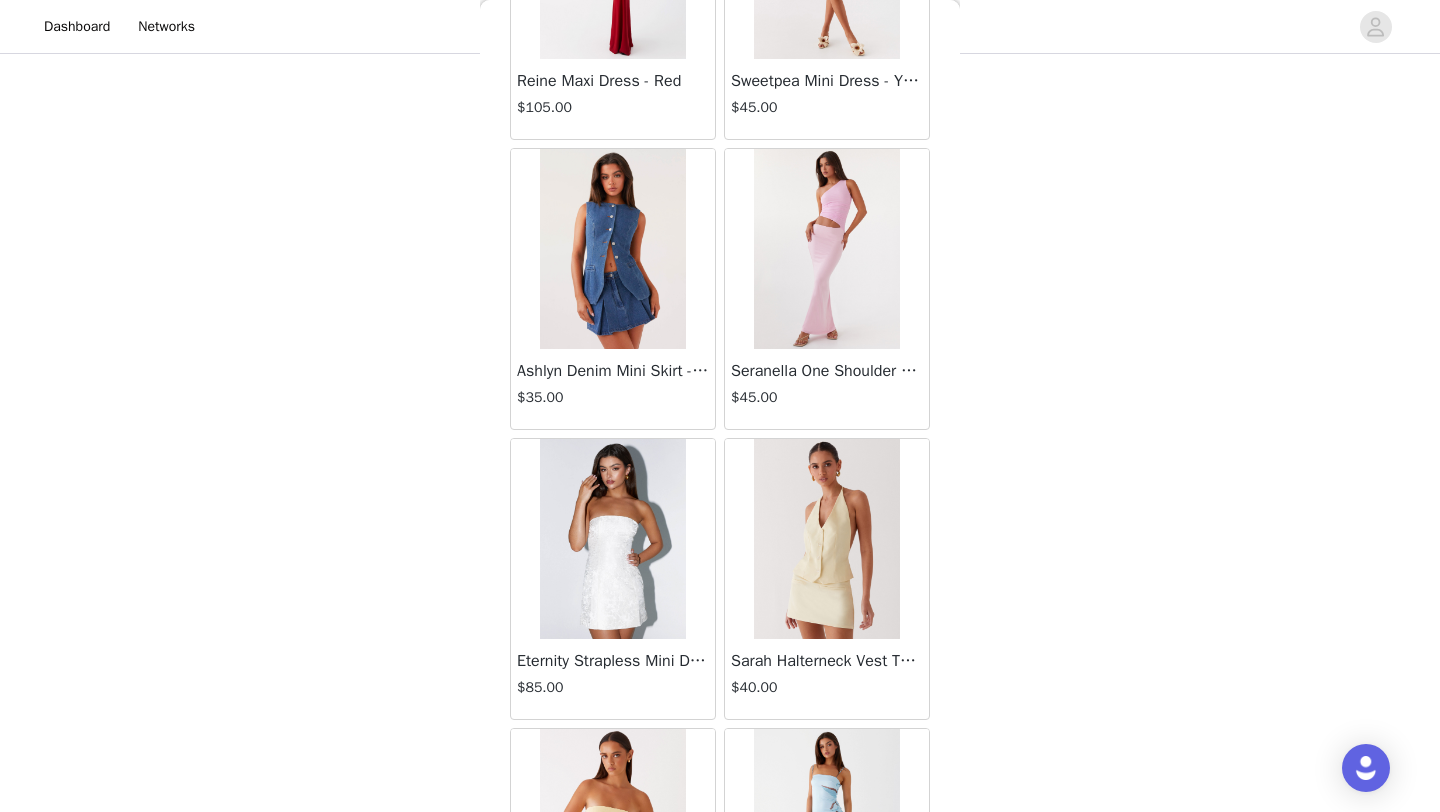 scroll, scrollTop: 10948, scrollLeft: 0, axis: vertical 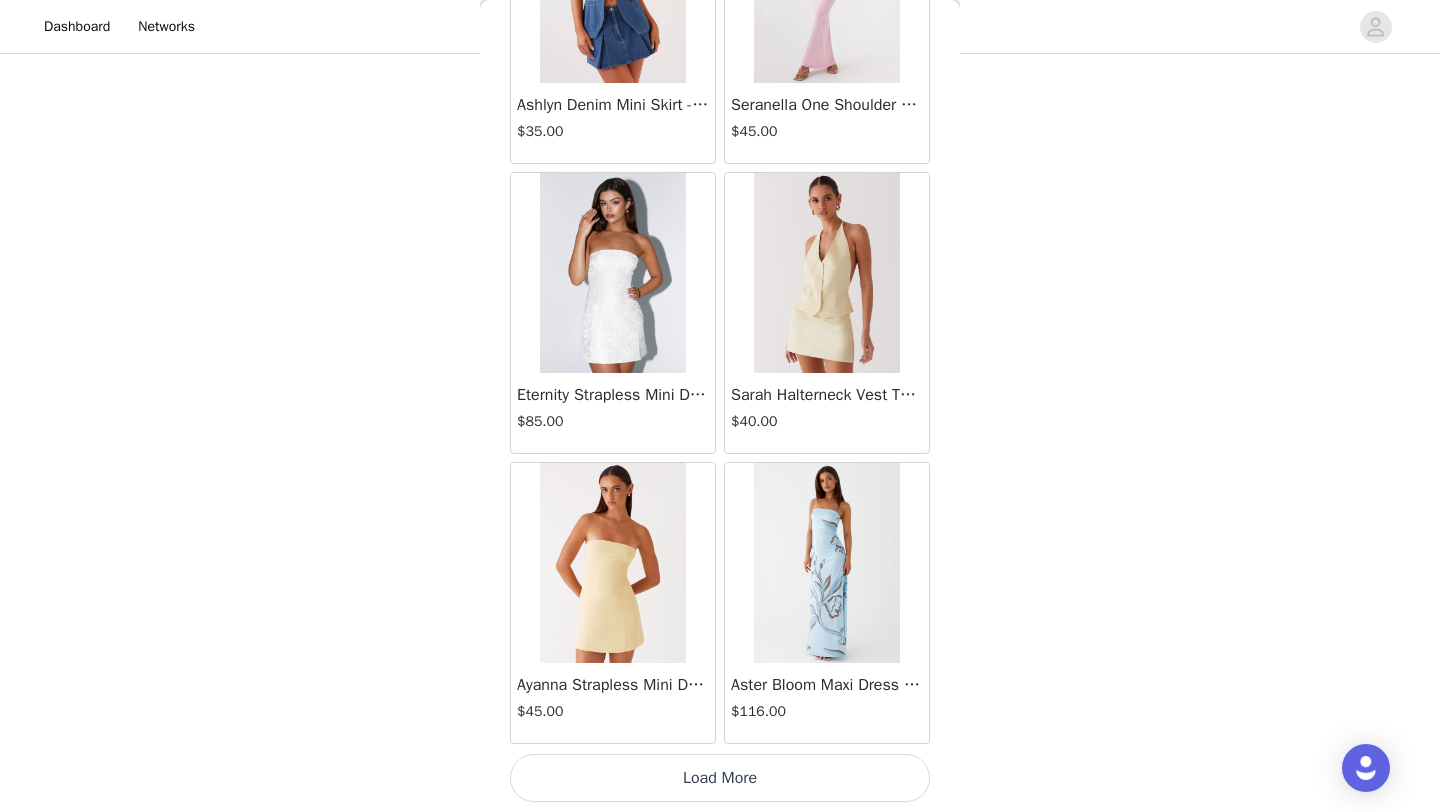 click on "Load More" at bounding box center (720, 778) 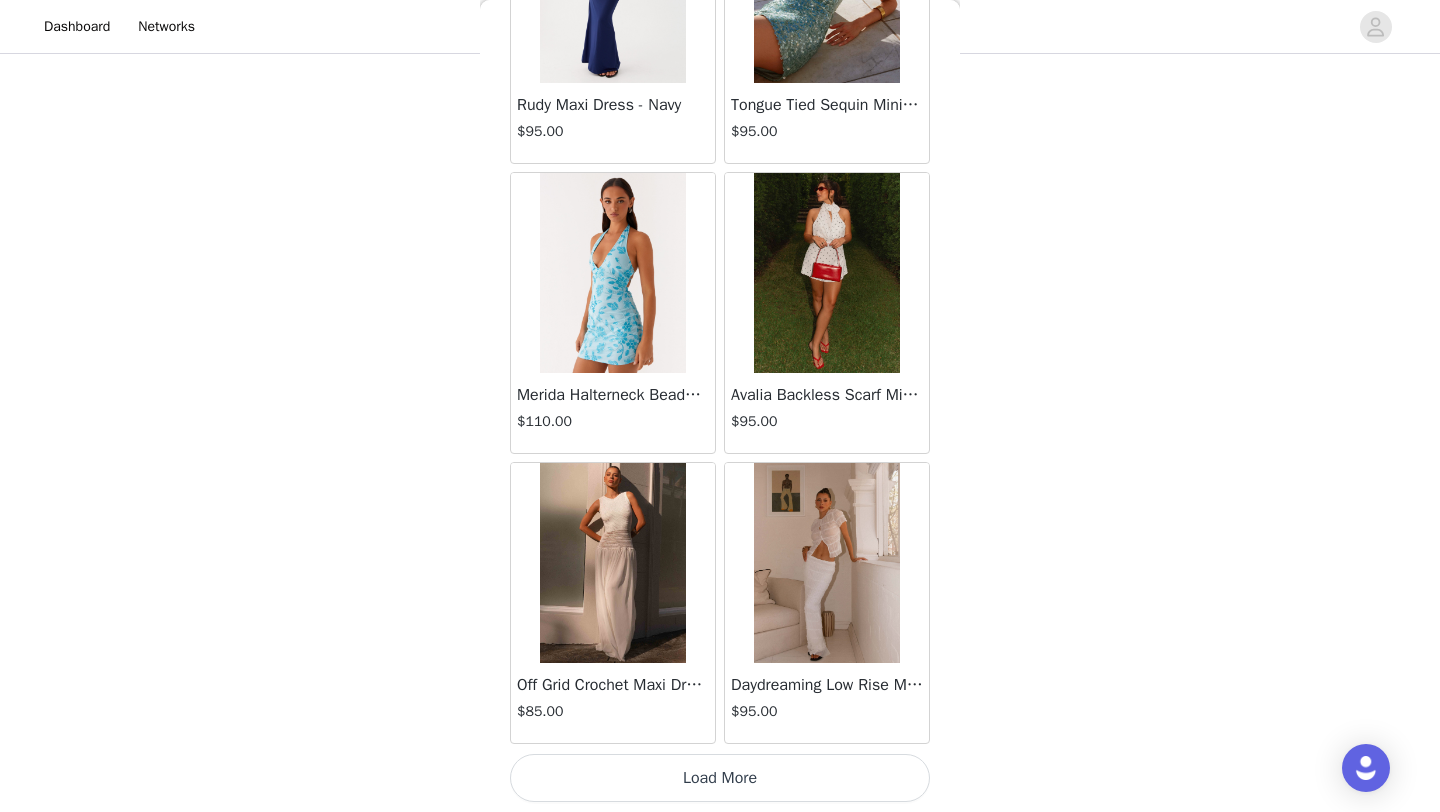 click on "Load More" at bounding box center (720, 778) 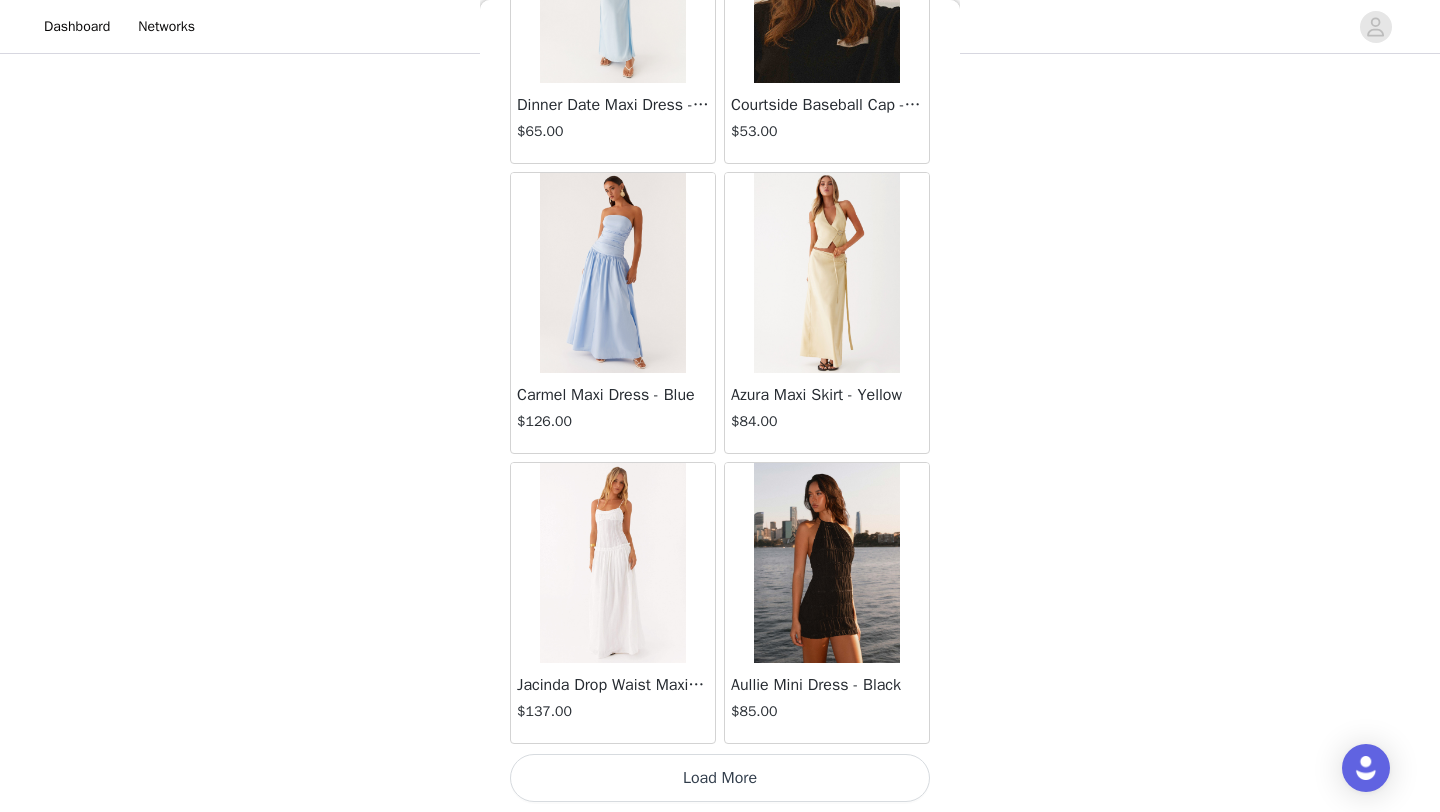 click on "Load More" at bounding box center (720, 778) 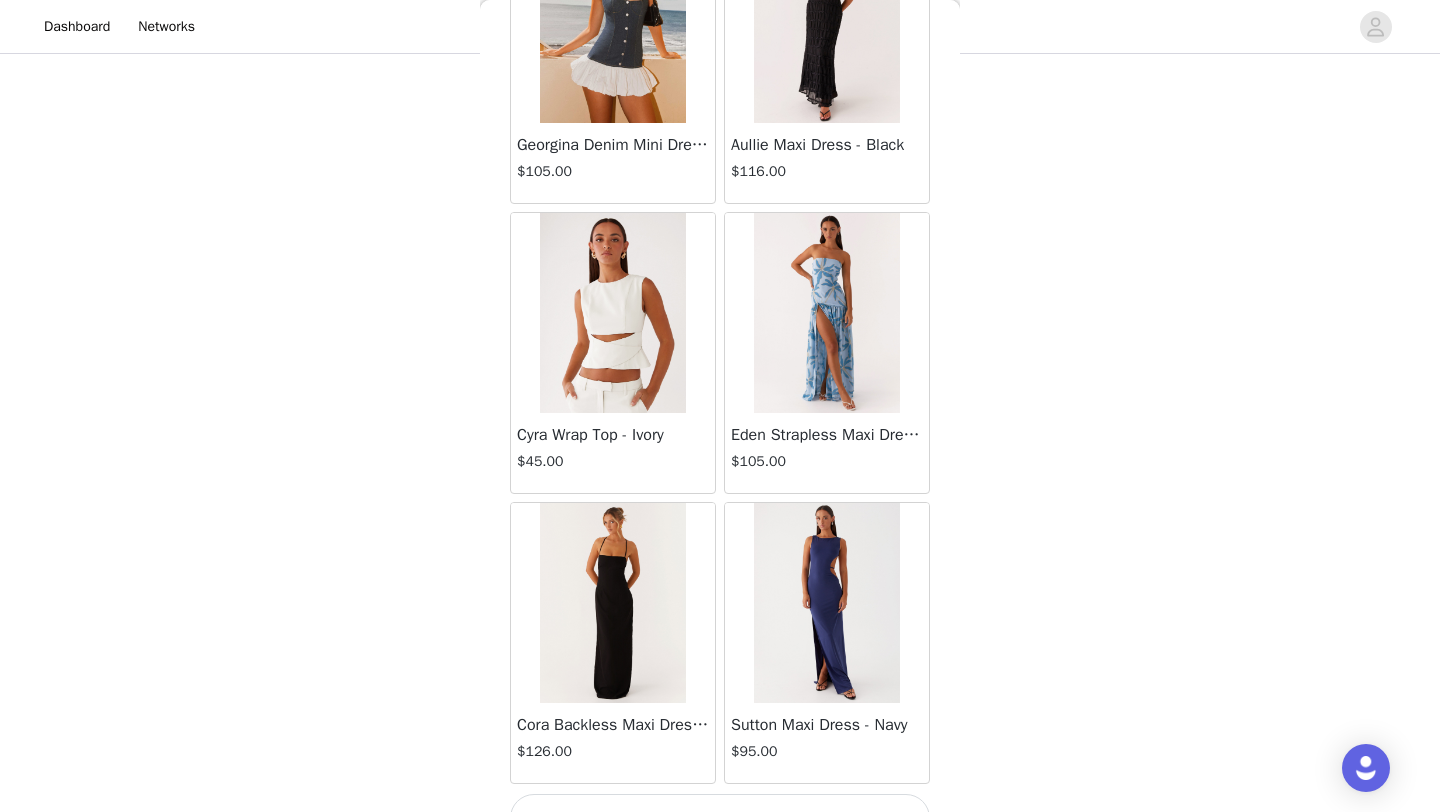 scroll, scrollTop: 19648, scrollLeft: 0, axis: vertical 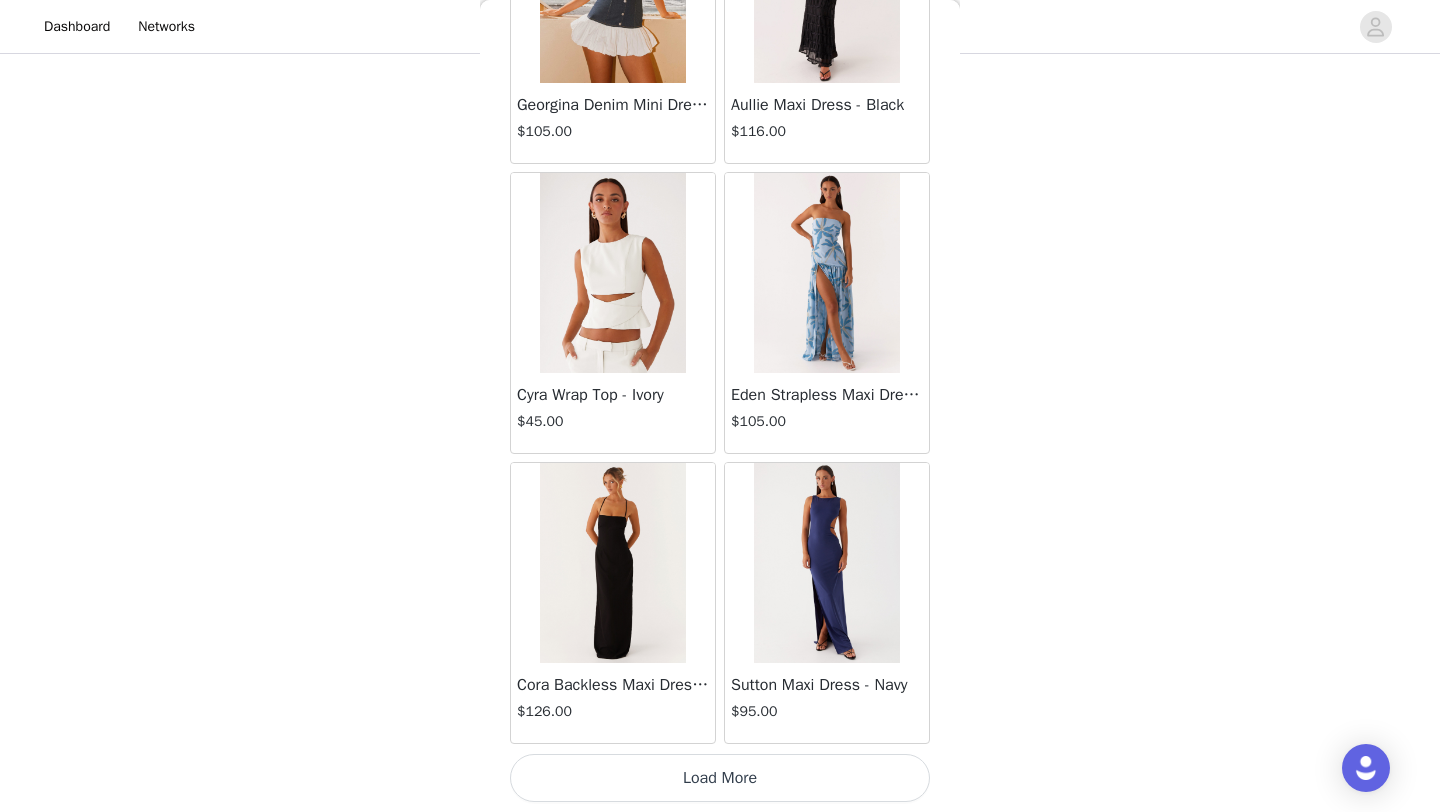 click on "Load More" at bounding box center (720, 778) 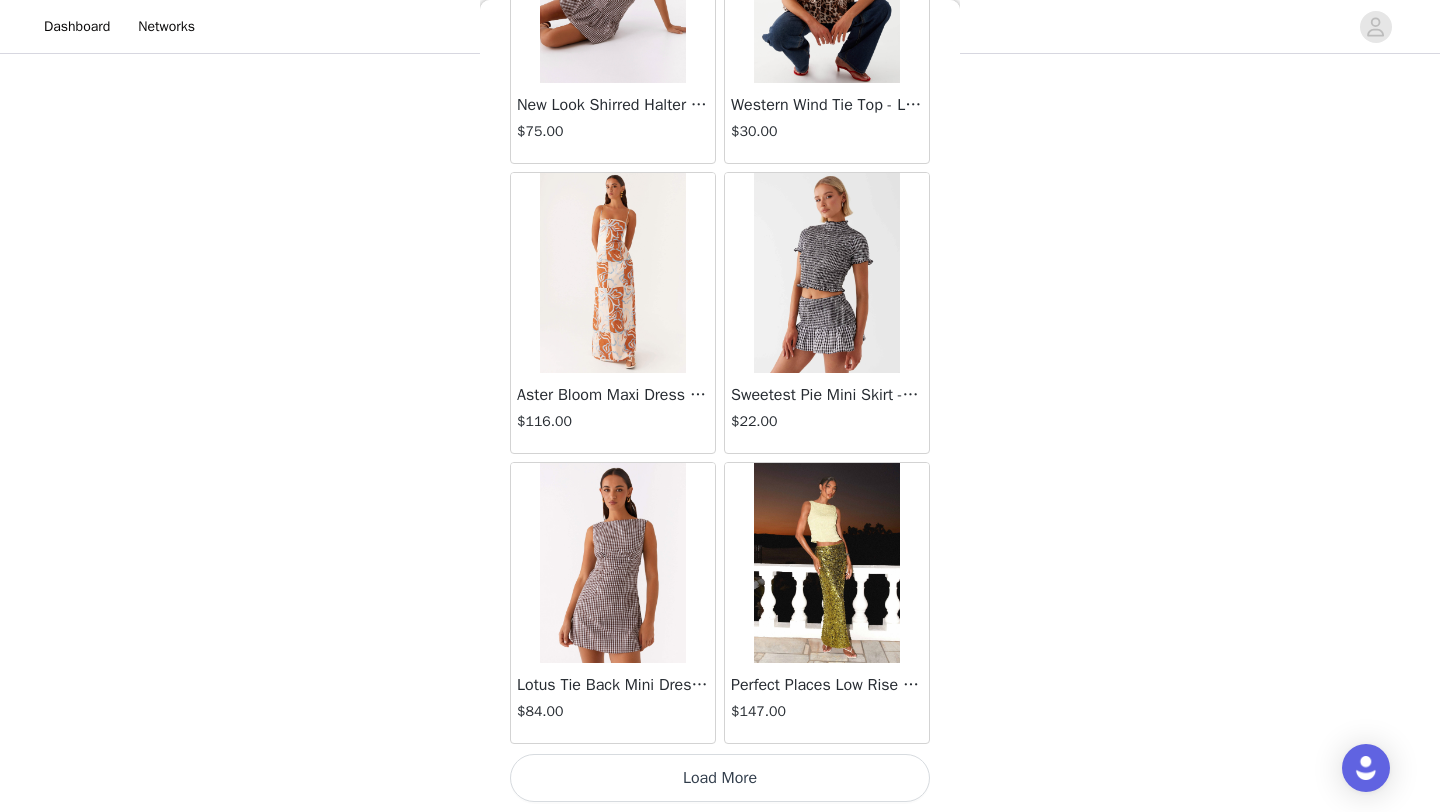click on "Load More" at bounding box center (720, 778) 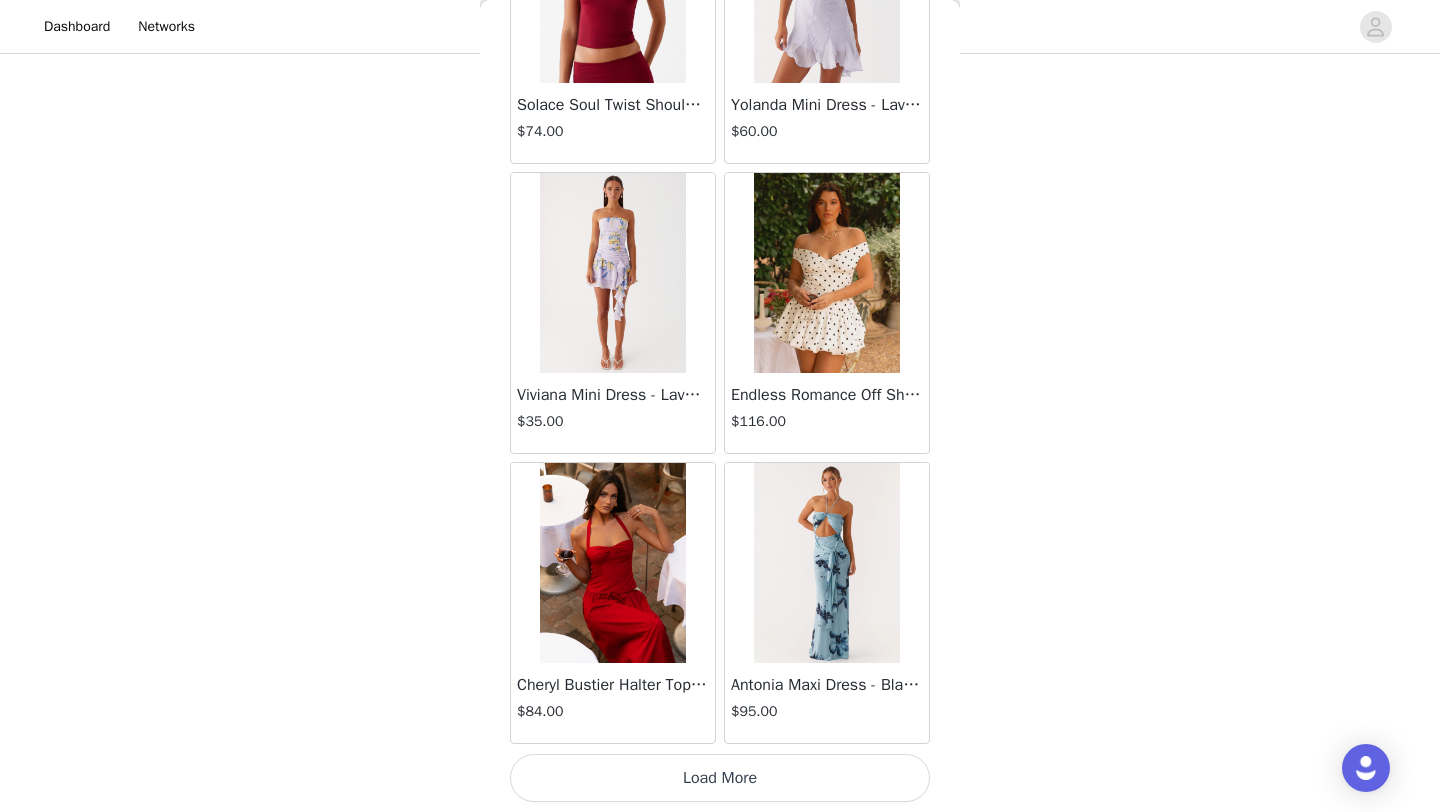 click on "Load More" at bounding box center [720, 778] 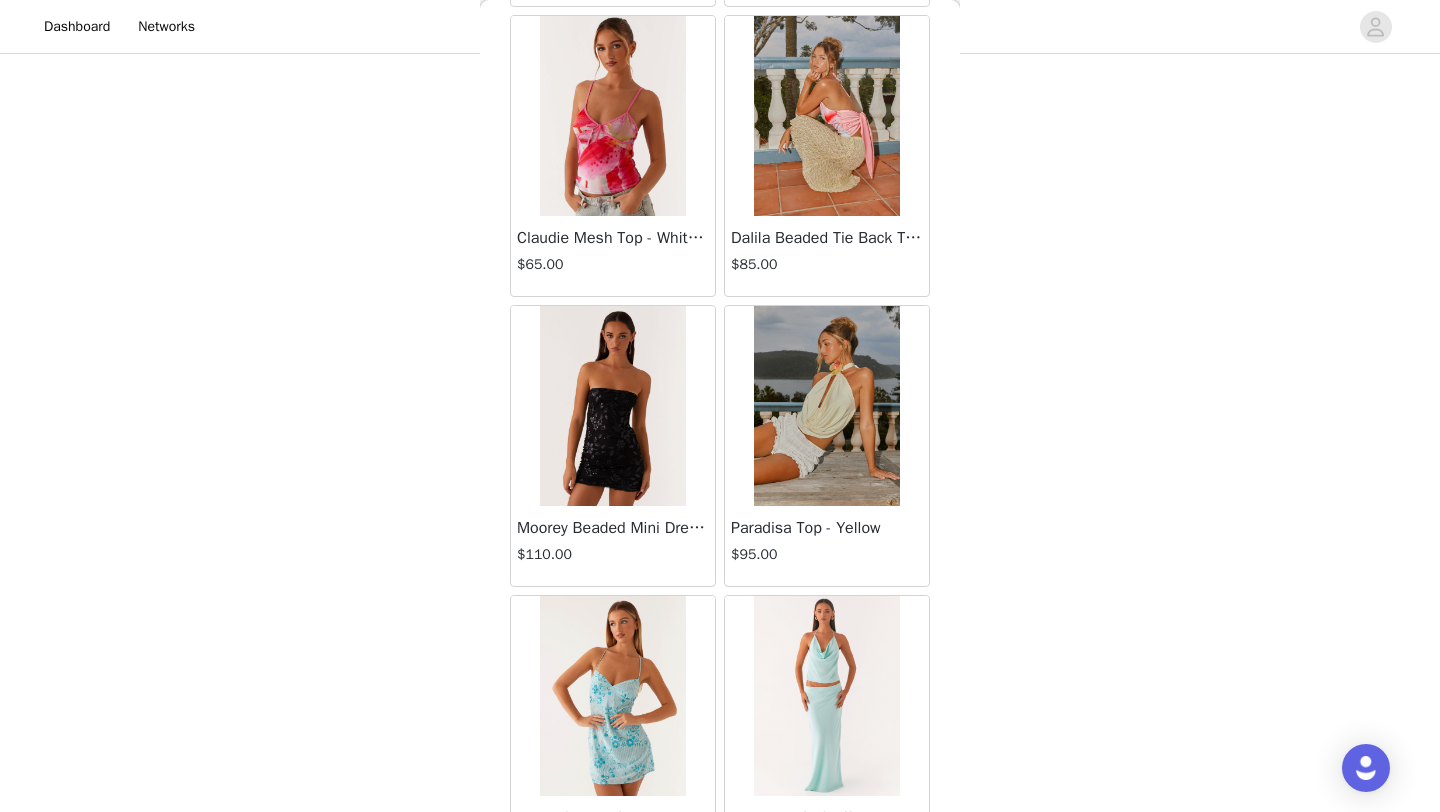 scroll, scrollTop: 28348, scrollLeft: 0, axis: vertical 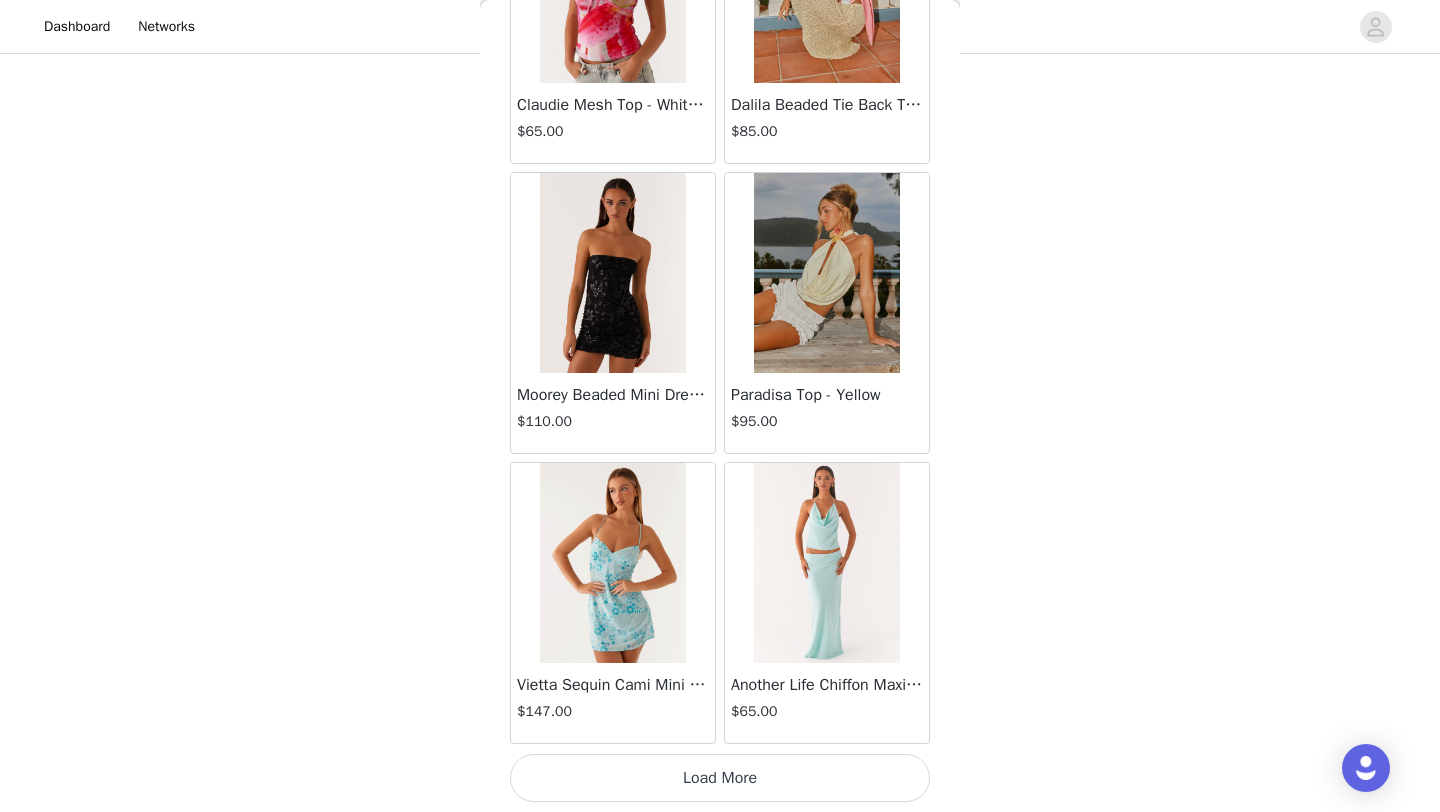 click on "Load More" at bounding box center (720, 778) 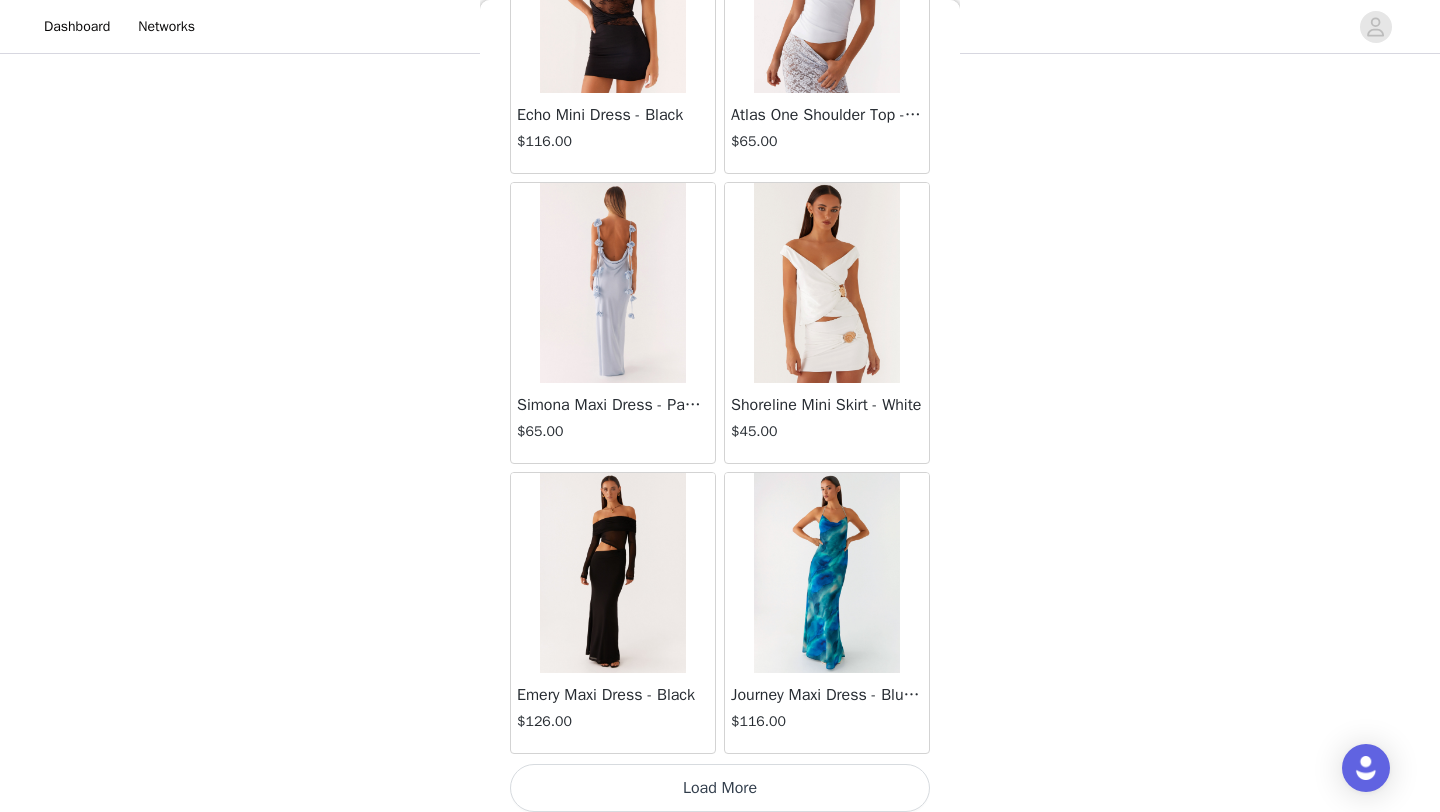 scroll, scrollTop: 31248, scrollLeft: 0, axis: vertical 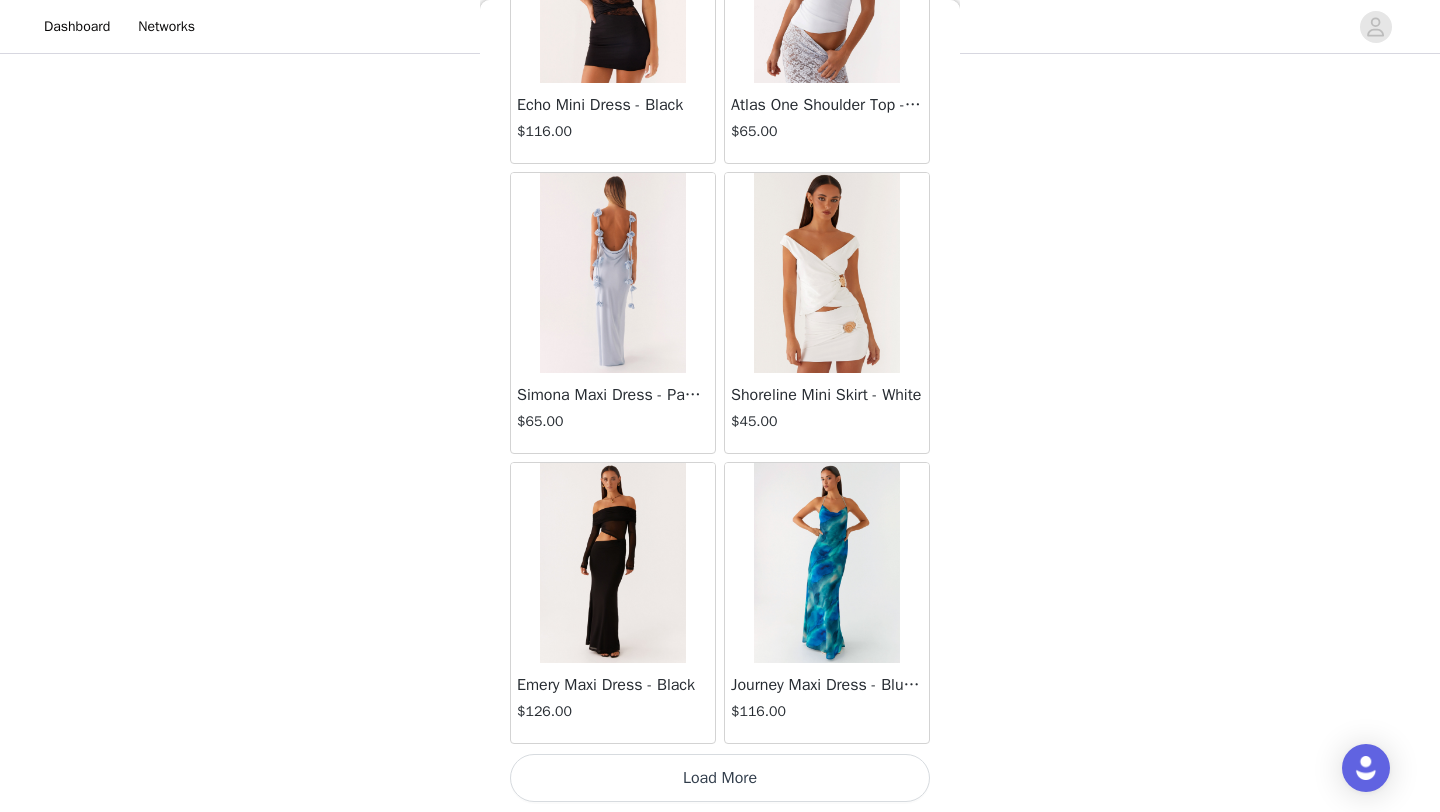 click on "Load More" at bounding box center (720, 778) 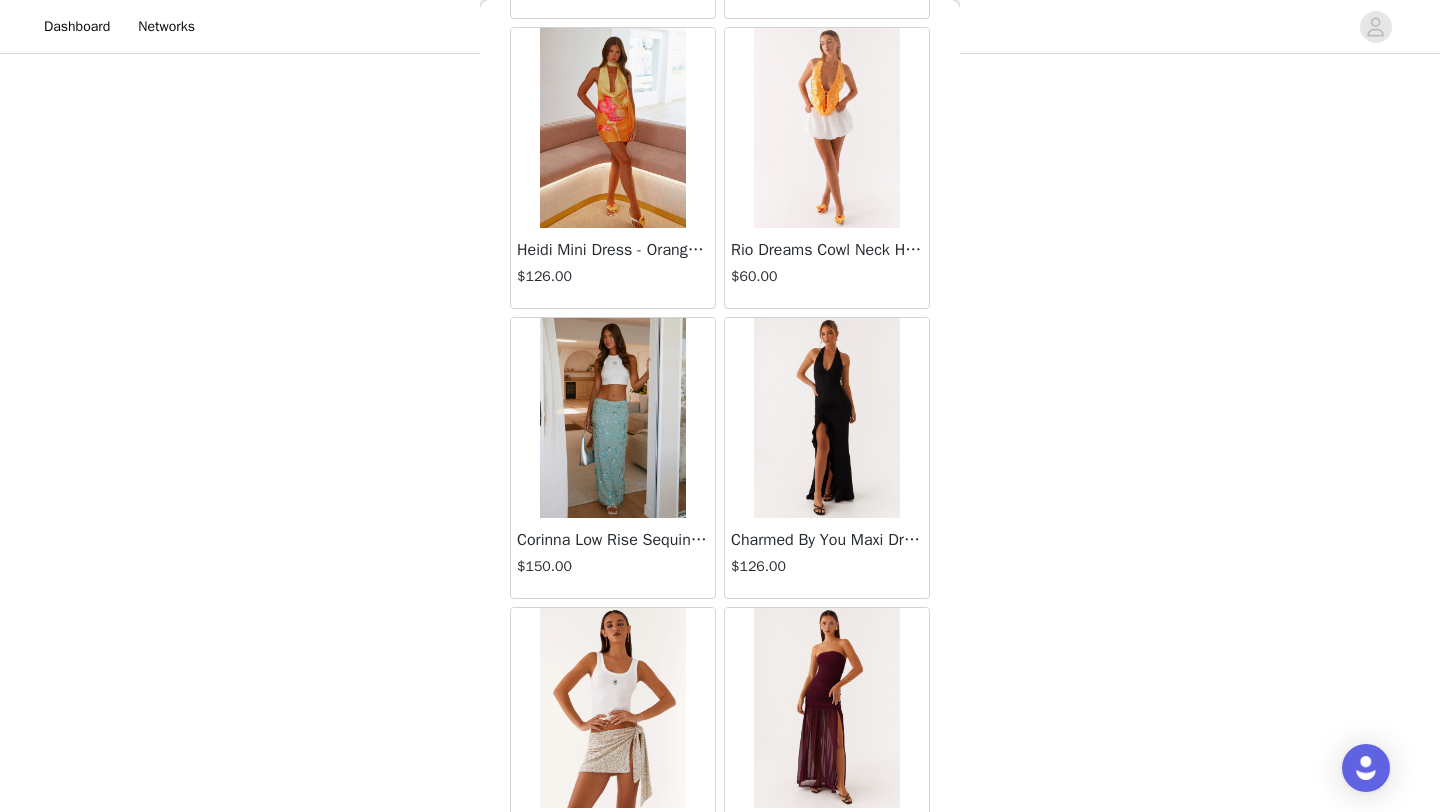 scroll, scrollTop: 34148, scrollLeft: 0, axis: vertical 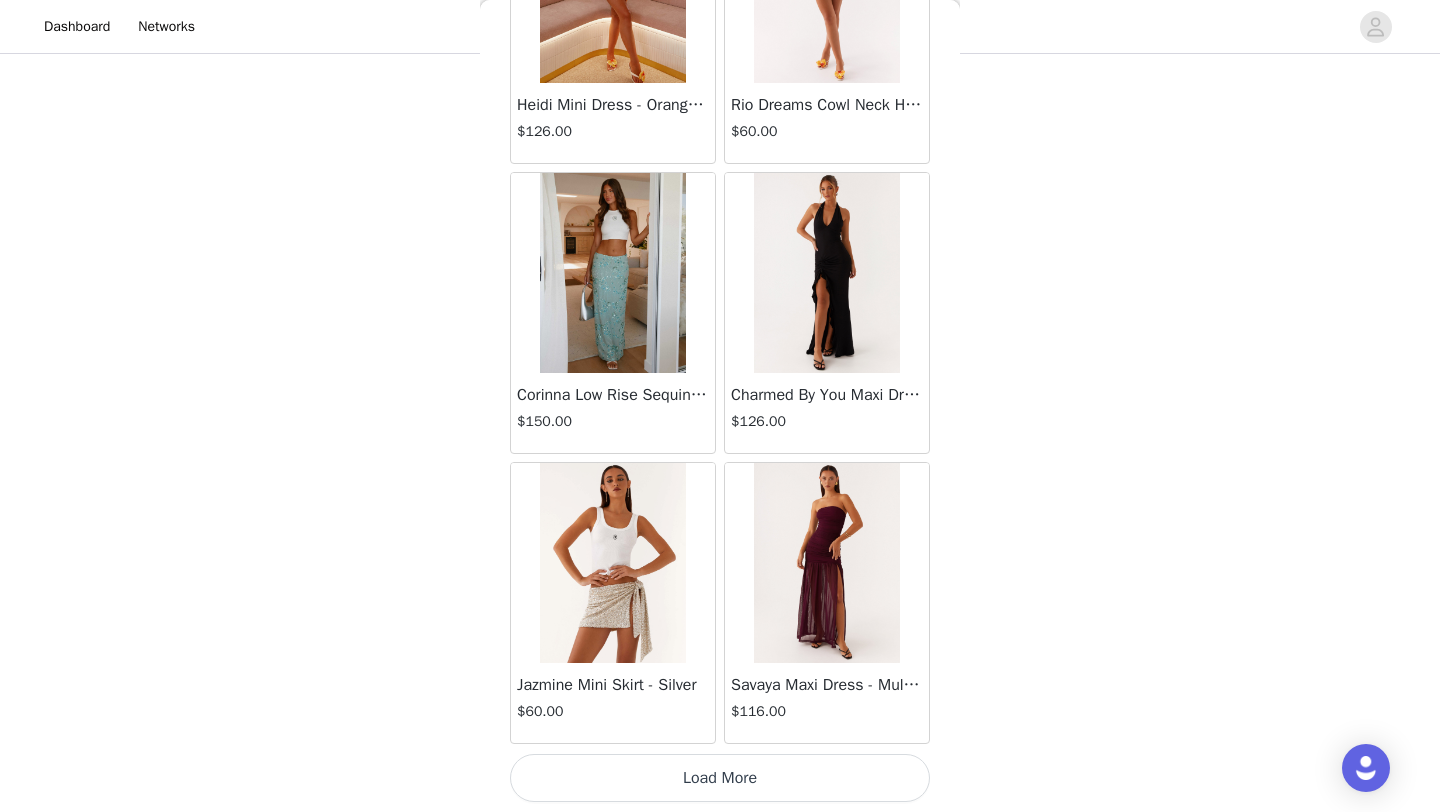 click on "Load More" at bounding box center [720, 778] 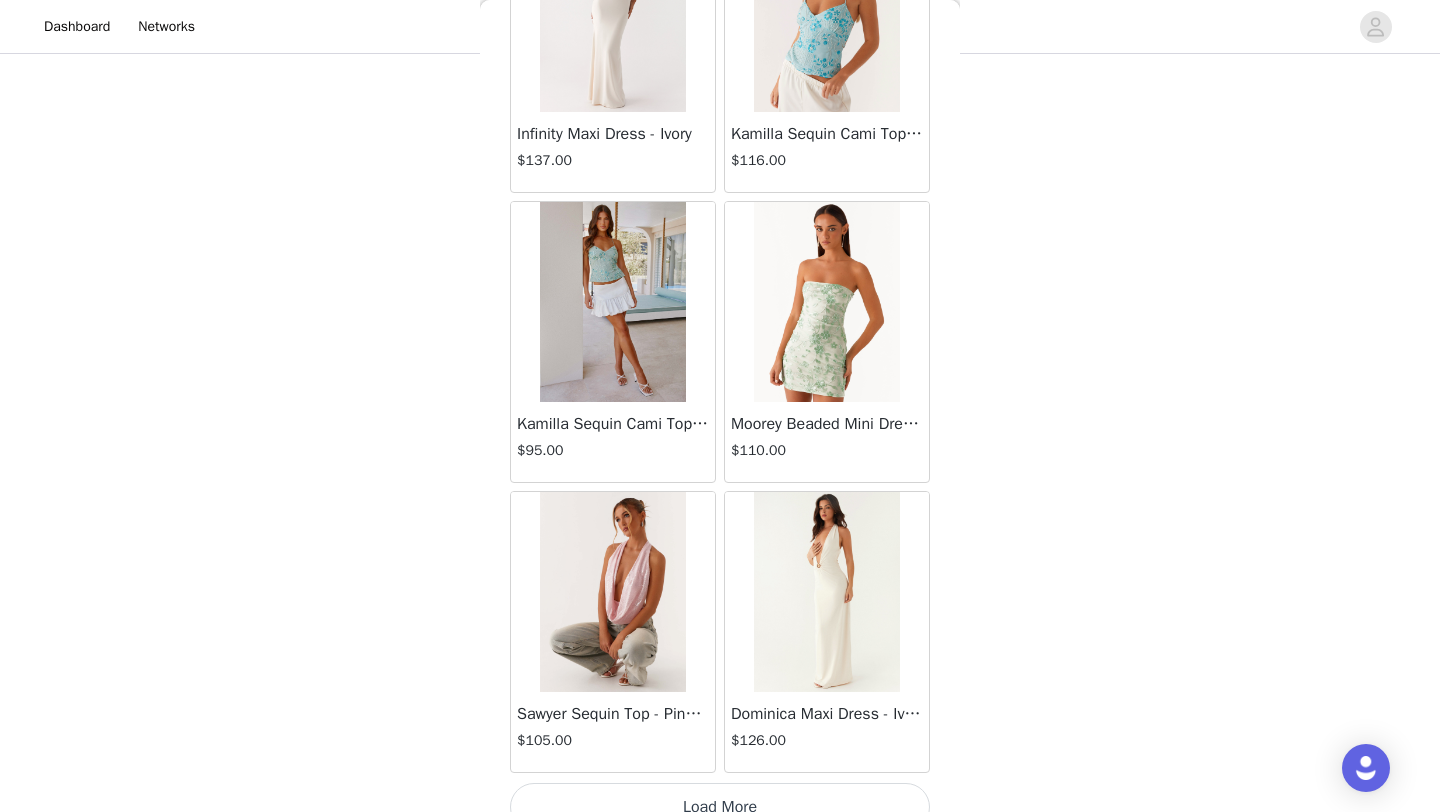 scroll, scrollTop: 37048, scrollLeft: 0, axis: vertical 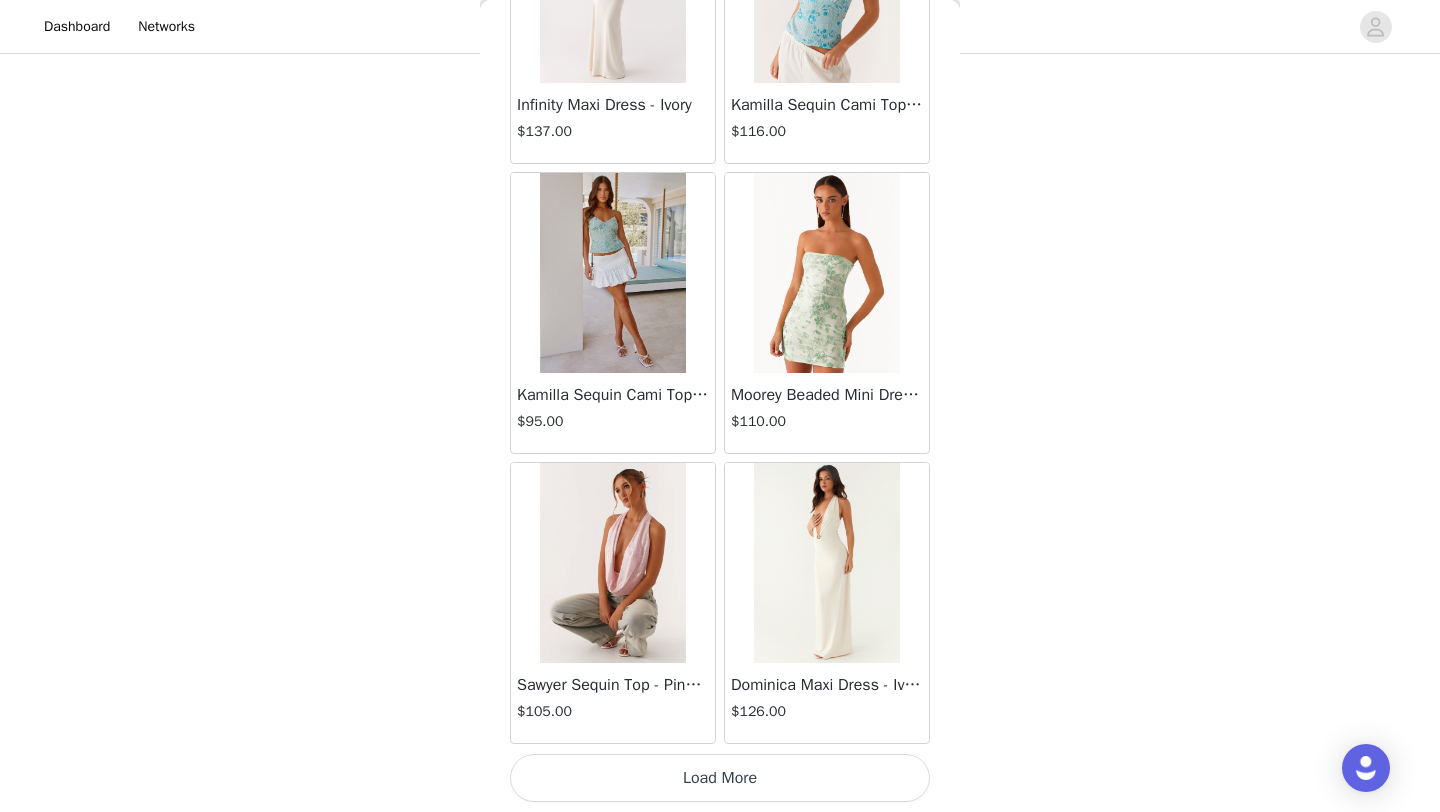 click on "Load More" at bounding box center [720, 778] 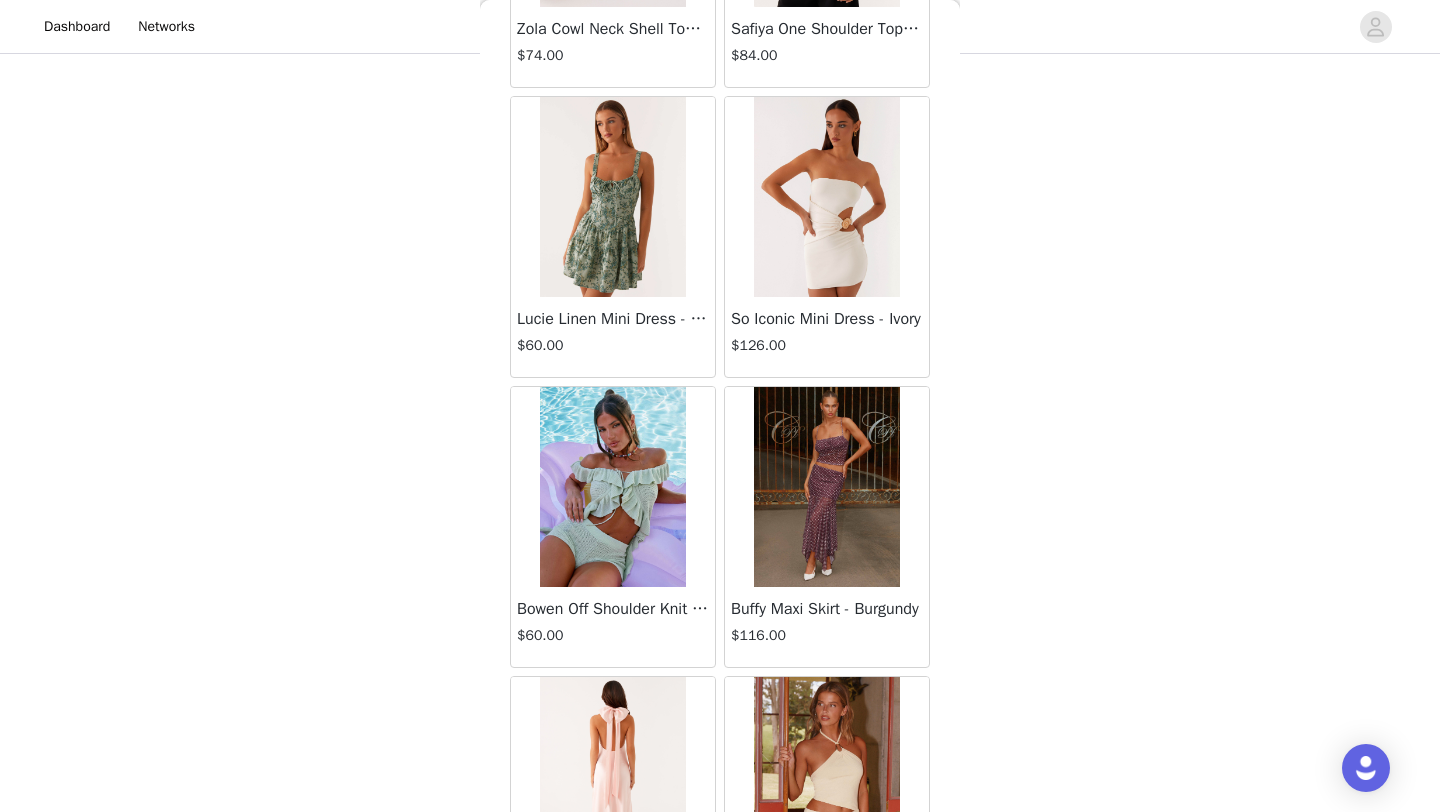scroll, scrollTop: 39948, scrollLeft: 0, axis: vertical 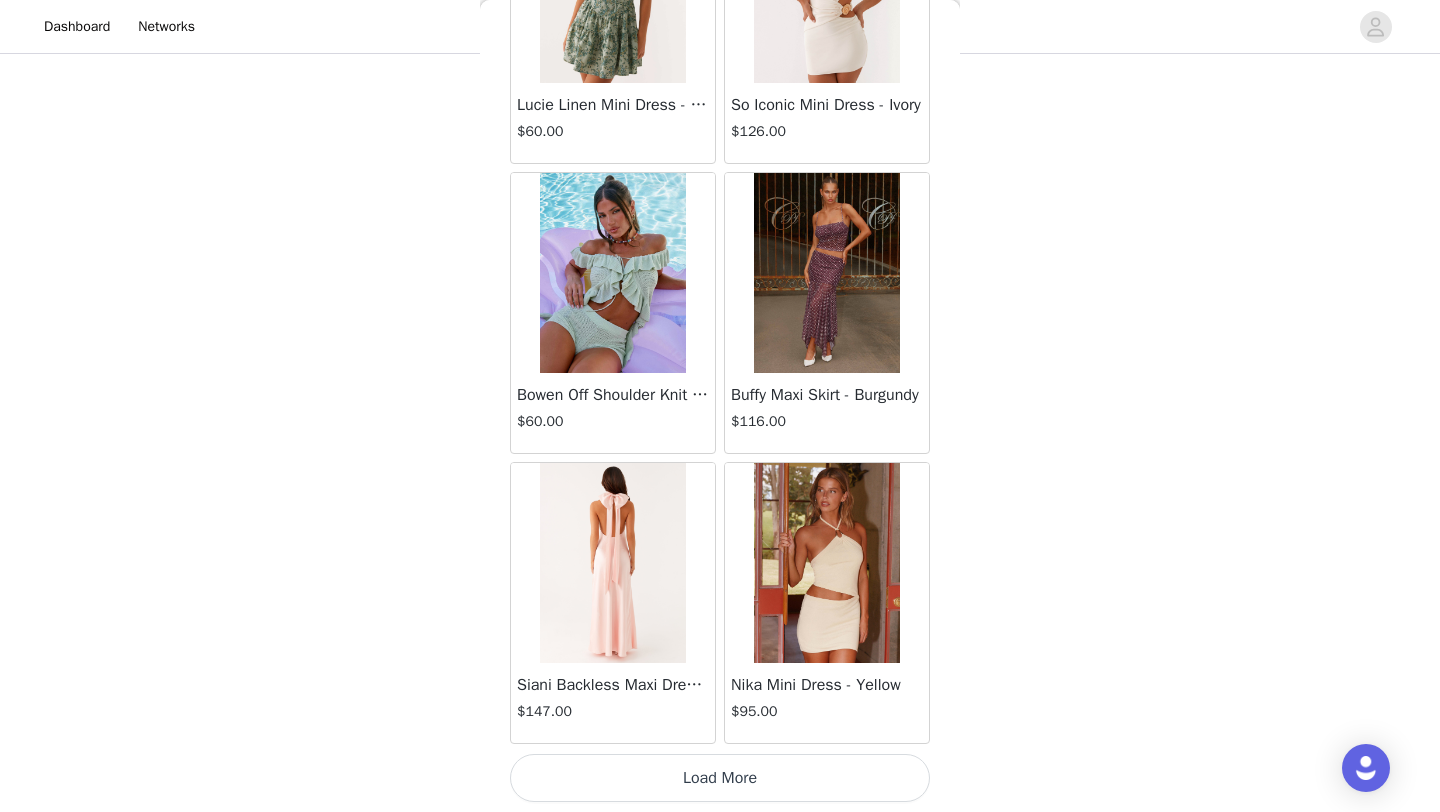 click on "Nika Mini Dress - Yellow   $95.00" at bounding box center [827, 603] 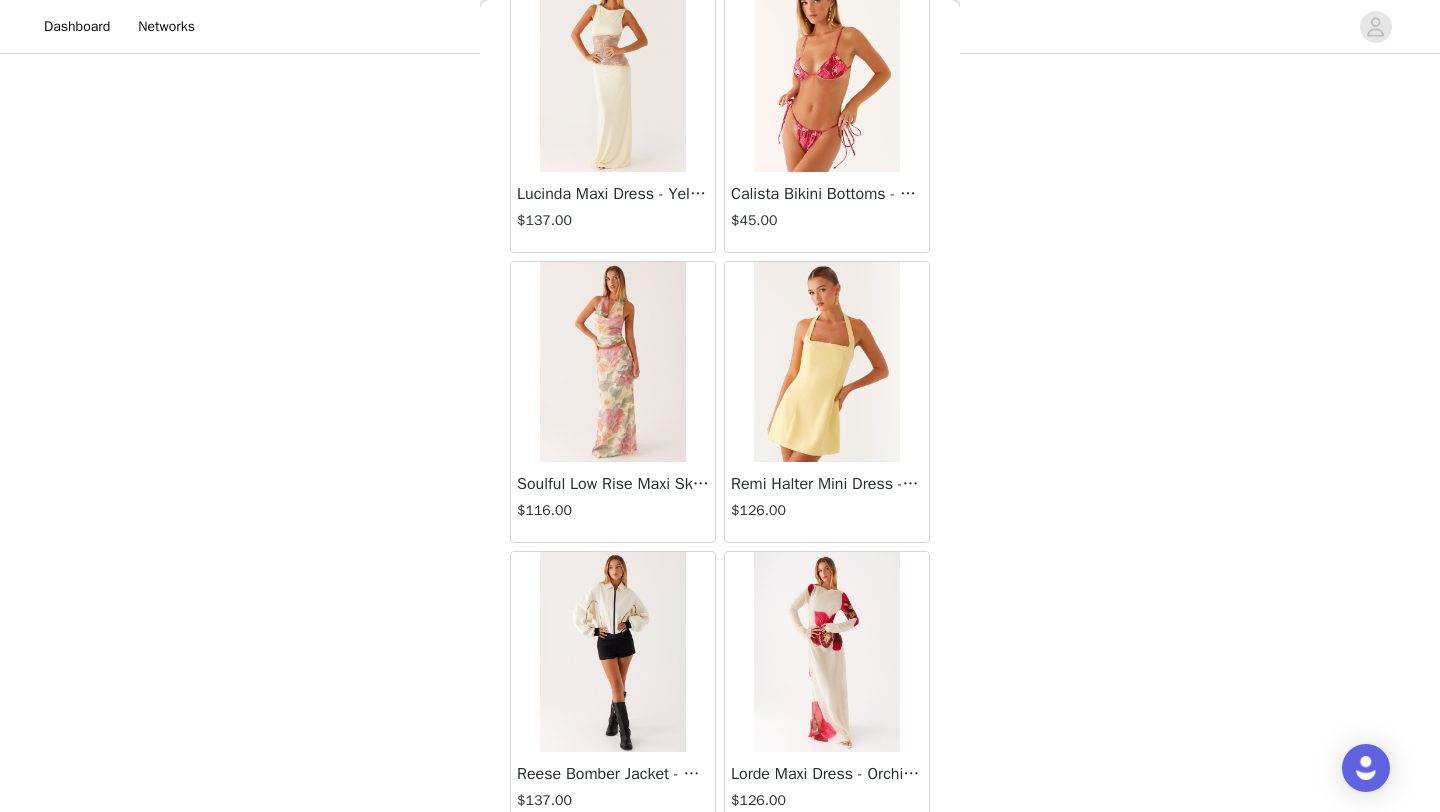 scroll, scrollTop: 42848, scrollLeft: 0, axis: vertical 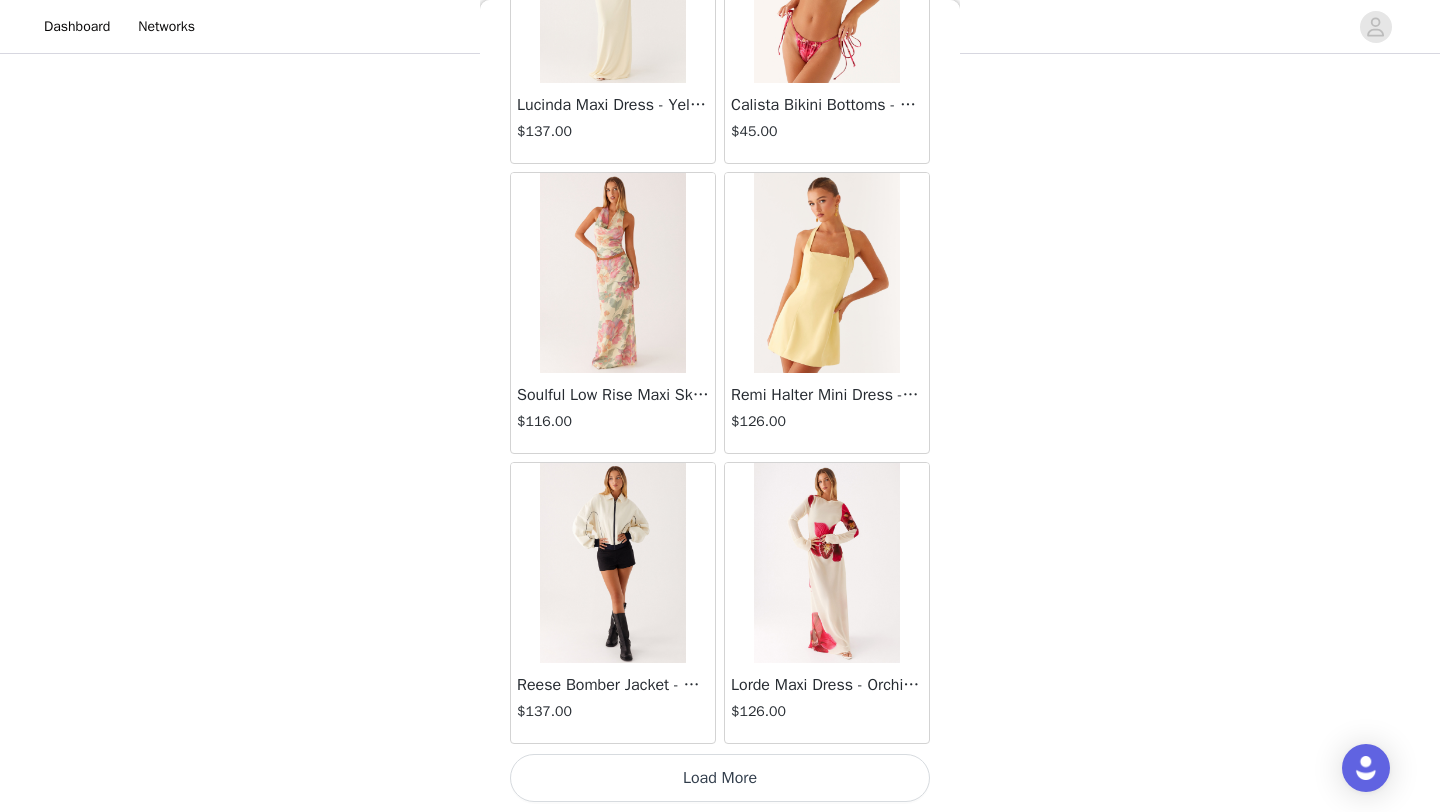click on "Load More" at bounding box center [720, 778] 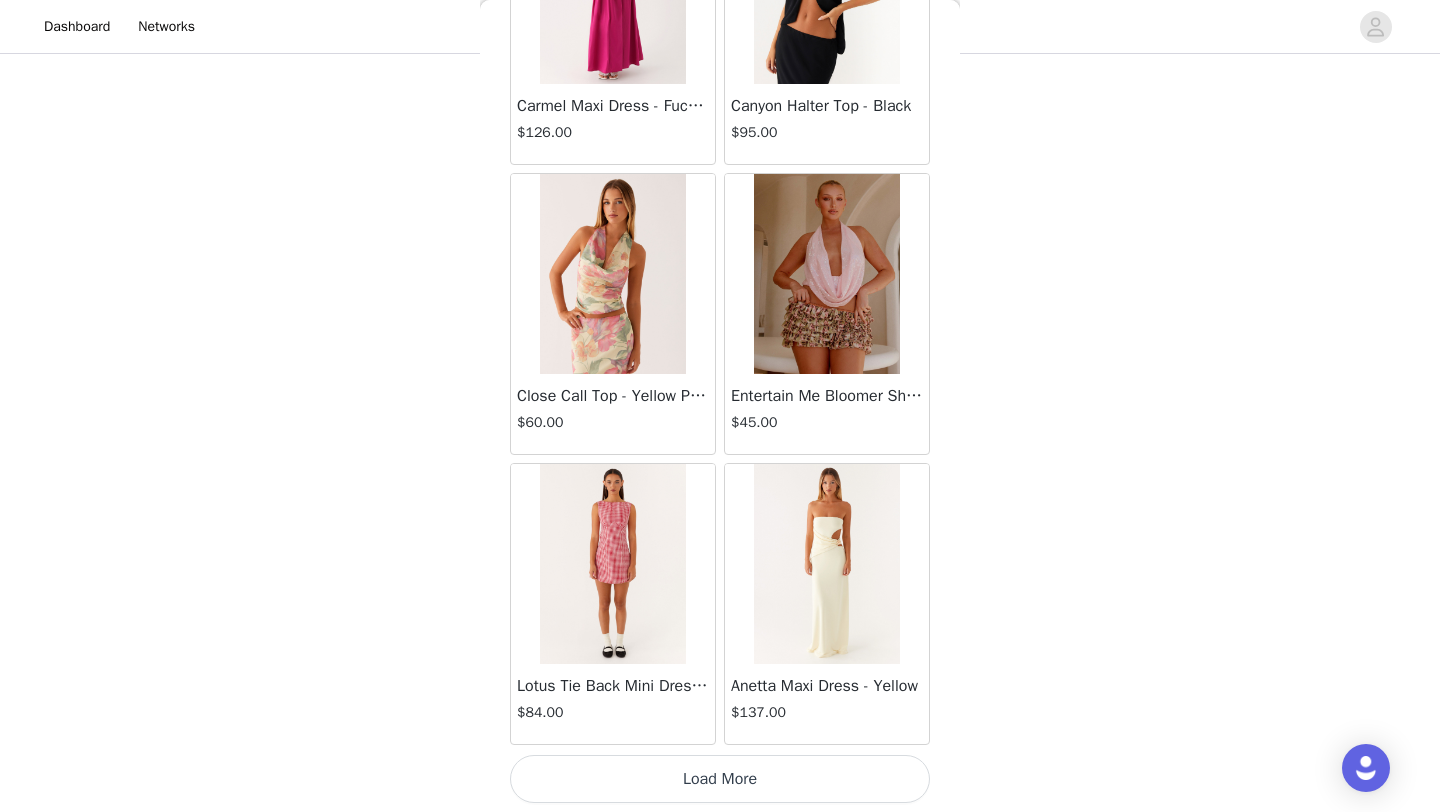 scroll, scrollTop: 45748, scrollLeft: 0, axis: vertical 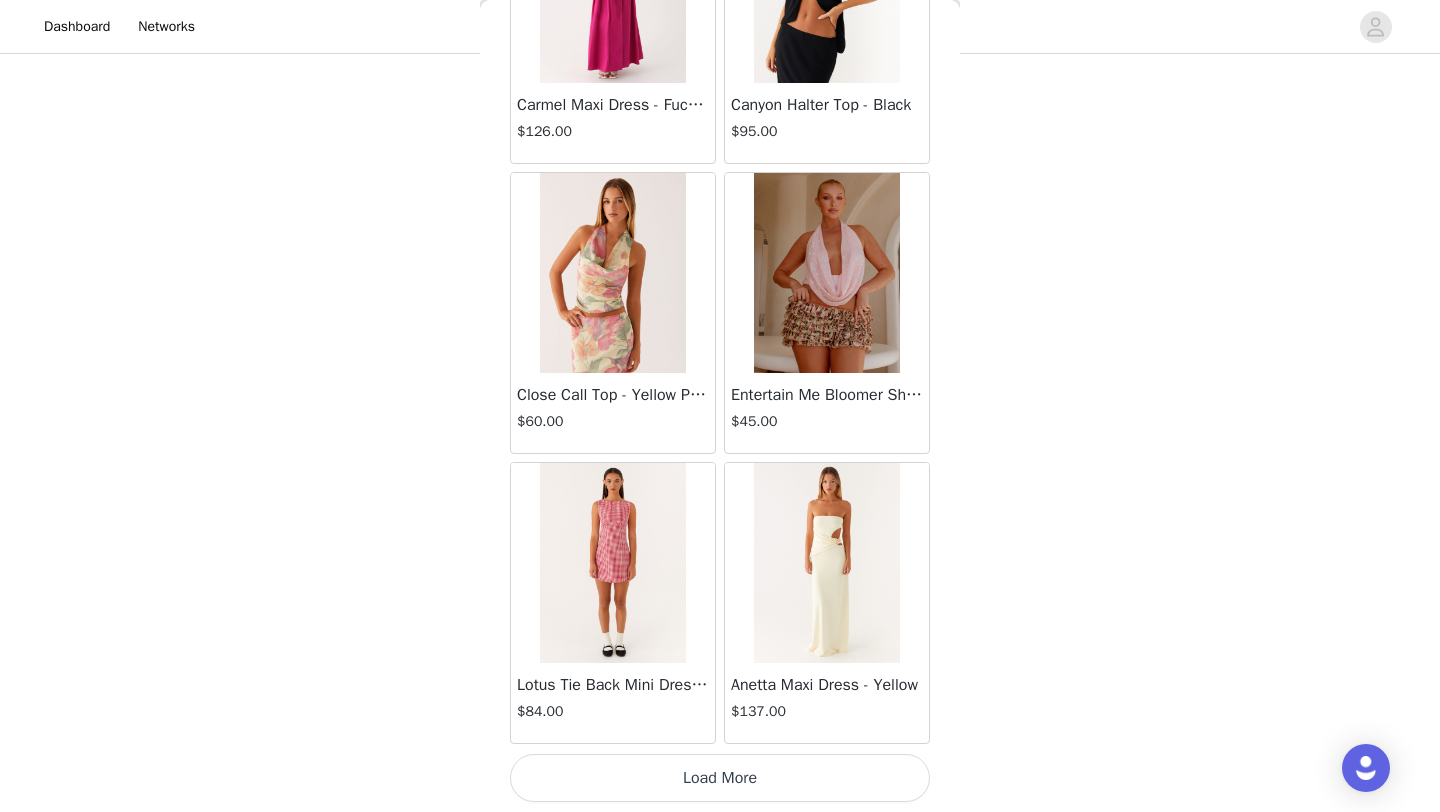 click on "Load More" at bounding box center [720, 778] 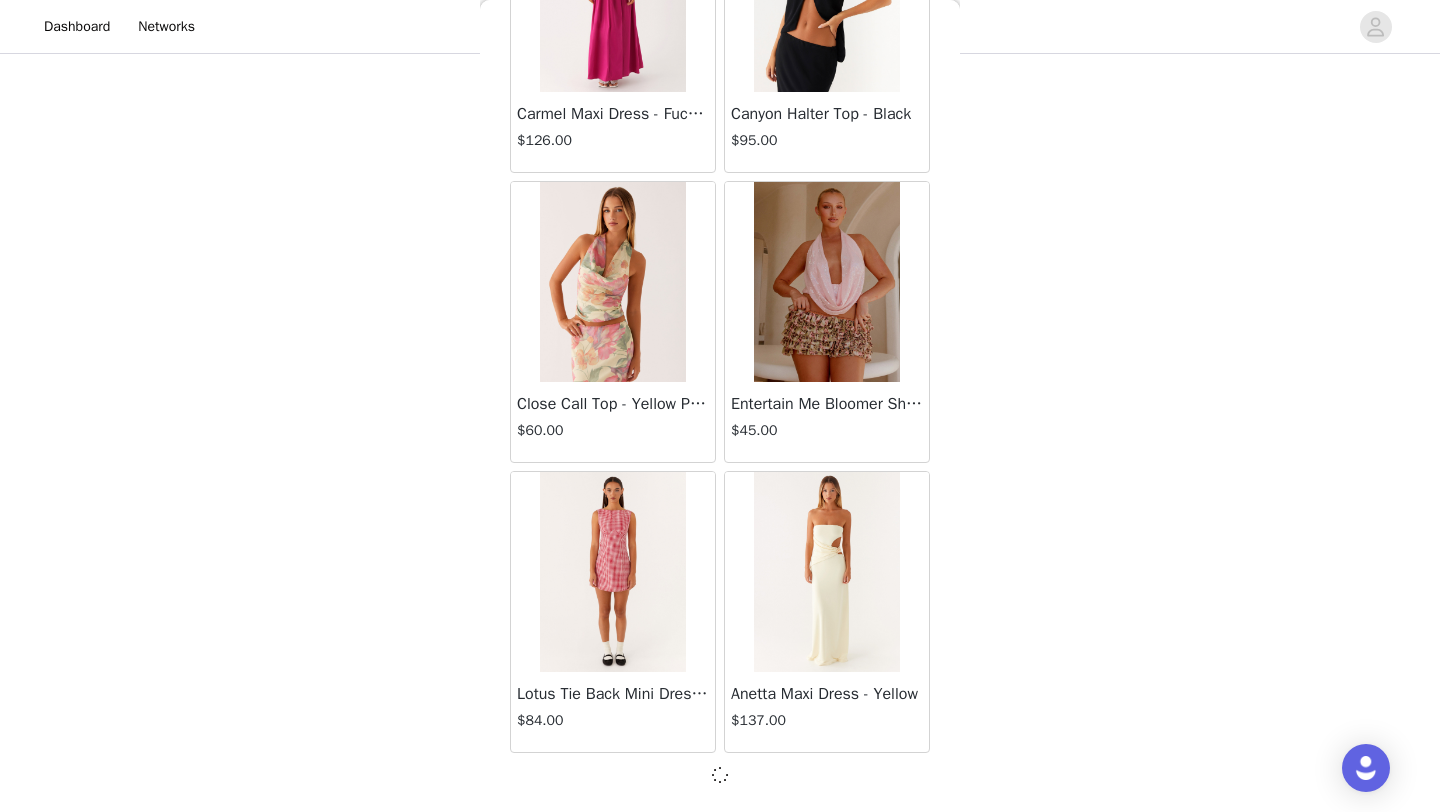 scroll, scrollTop: 45739, scrollLeft: 0, axis: vertical 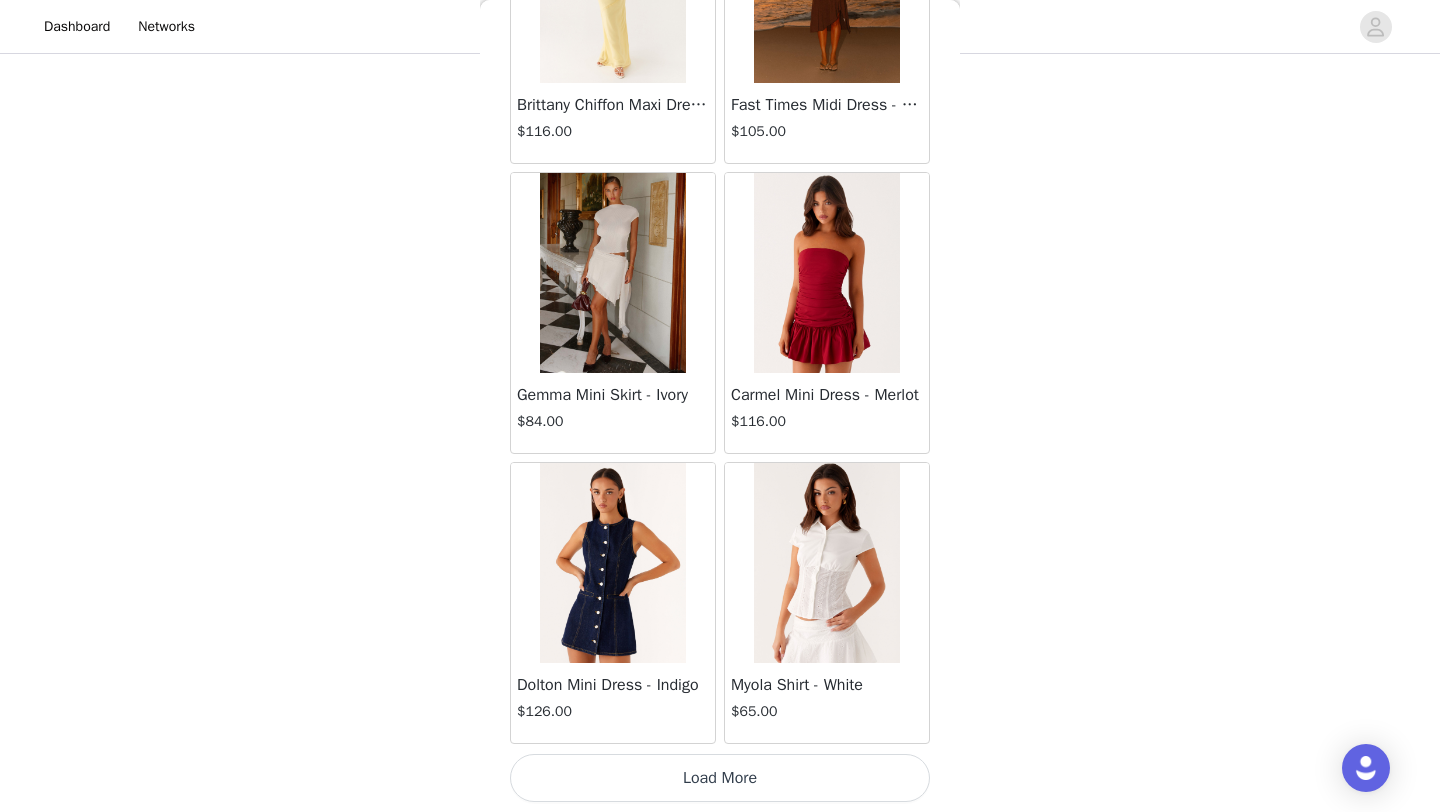 click on "Load More" at bounding box center (720, 778) 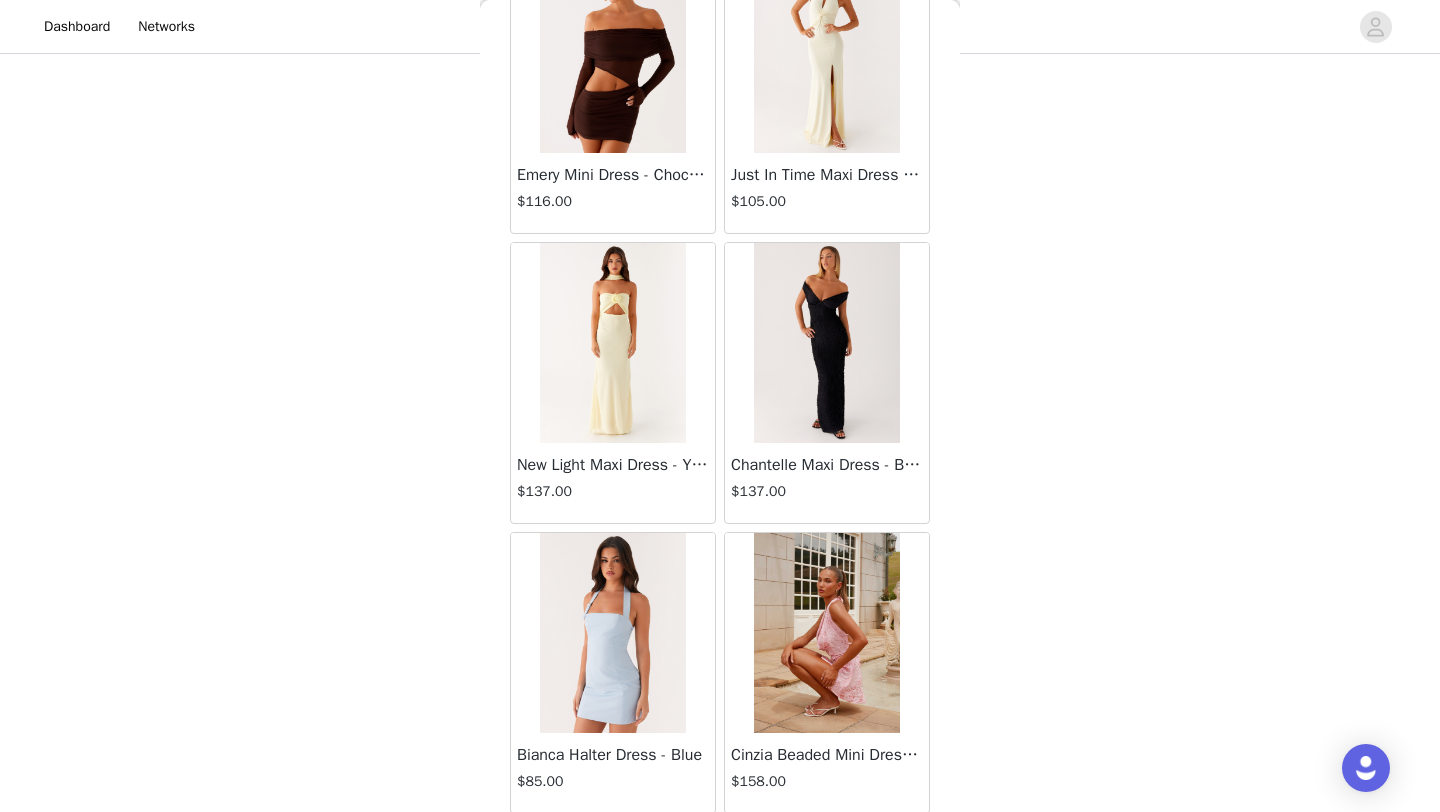 scroll, scrollTop: 51548, scrollLeft: 0, axis: vertical 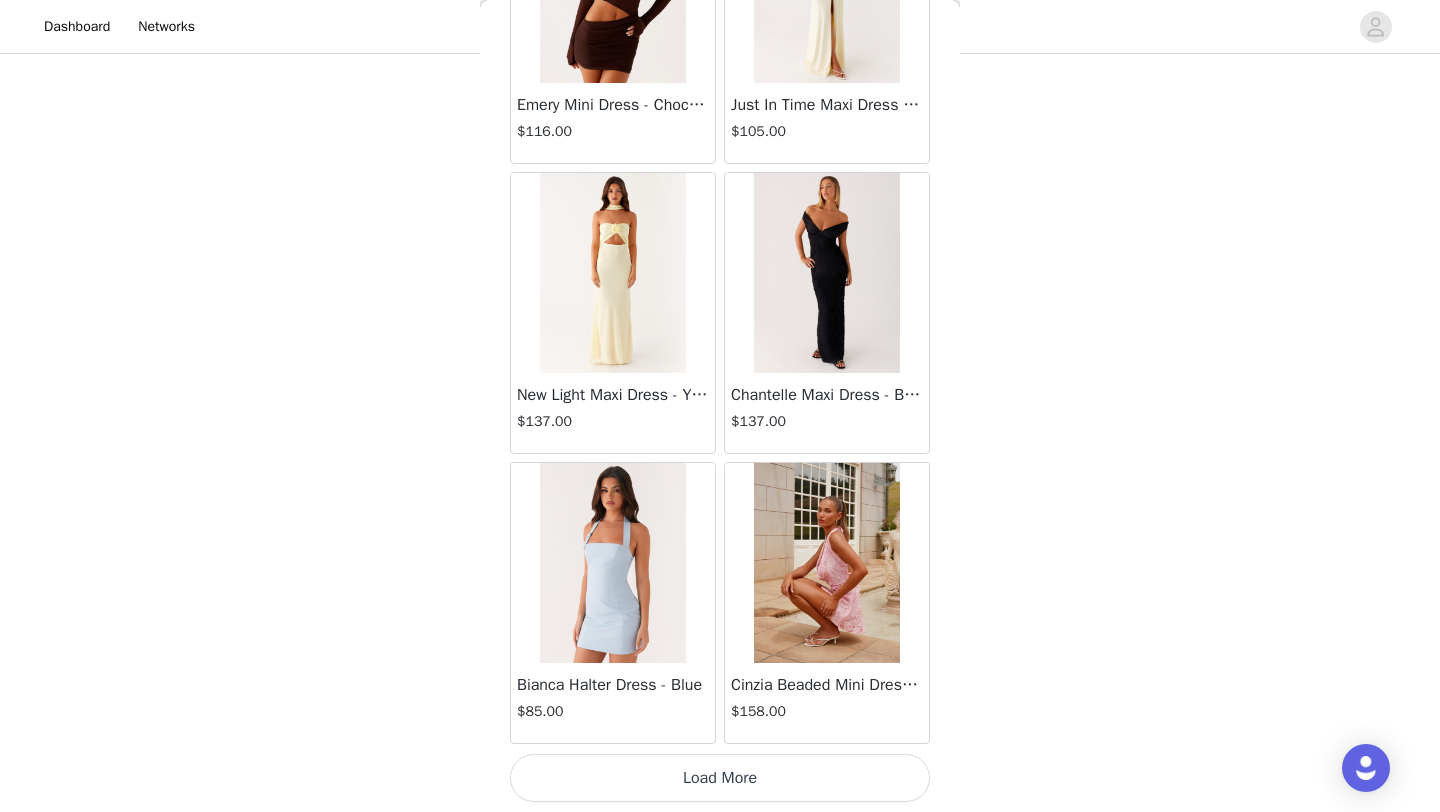 click on "Load More" at bounding box center [720, 778] 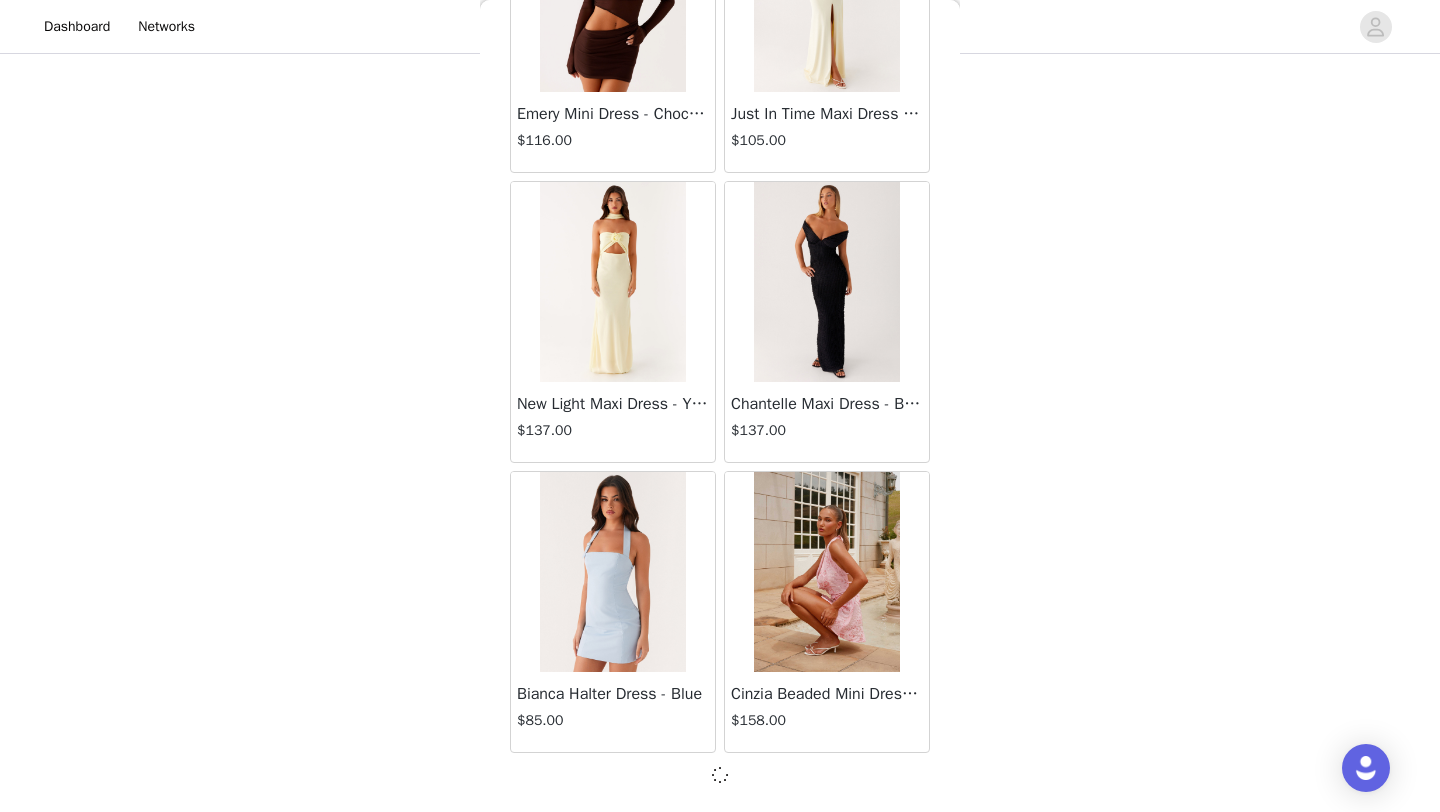 scroll, scrollTop: 51539, scrollLeft: 0, axis: vertical 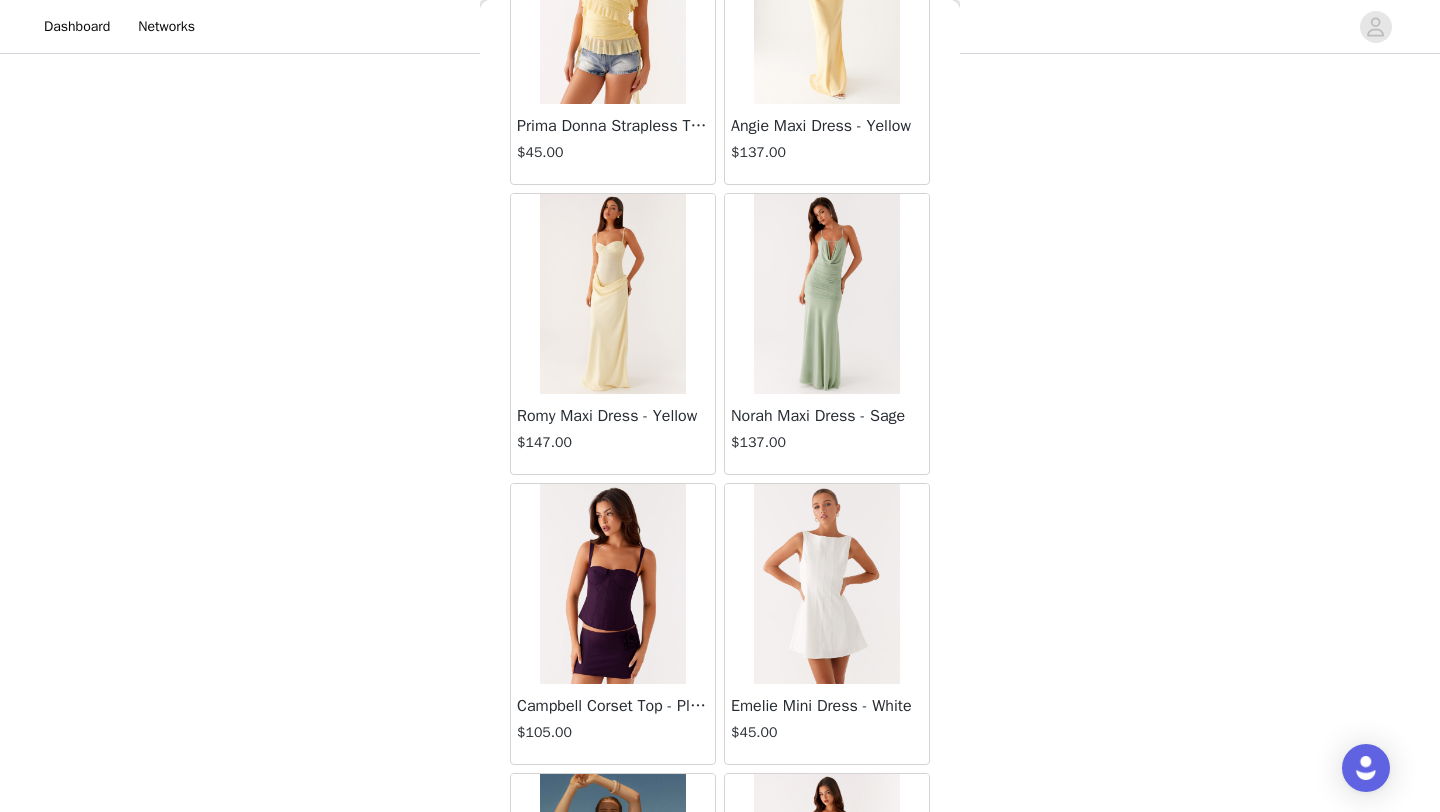 click at bounding box center [826, 294] 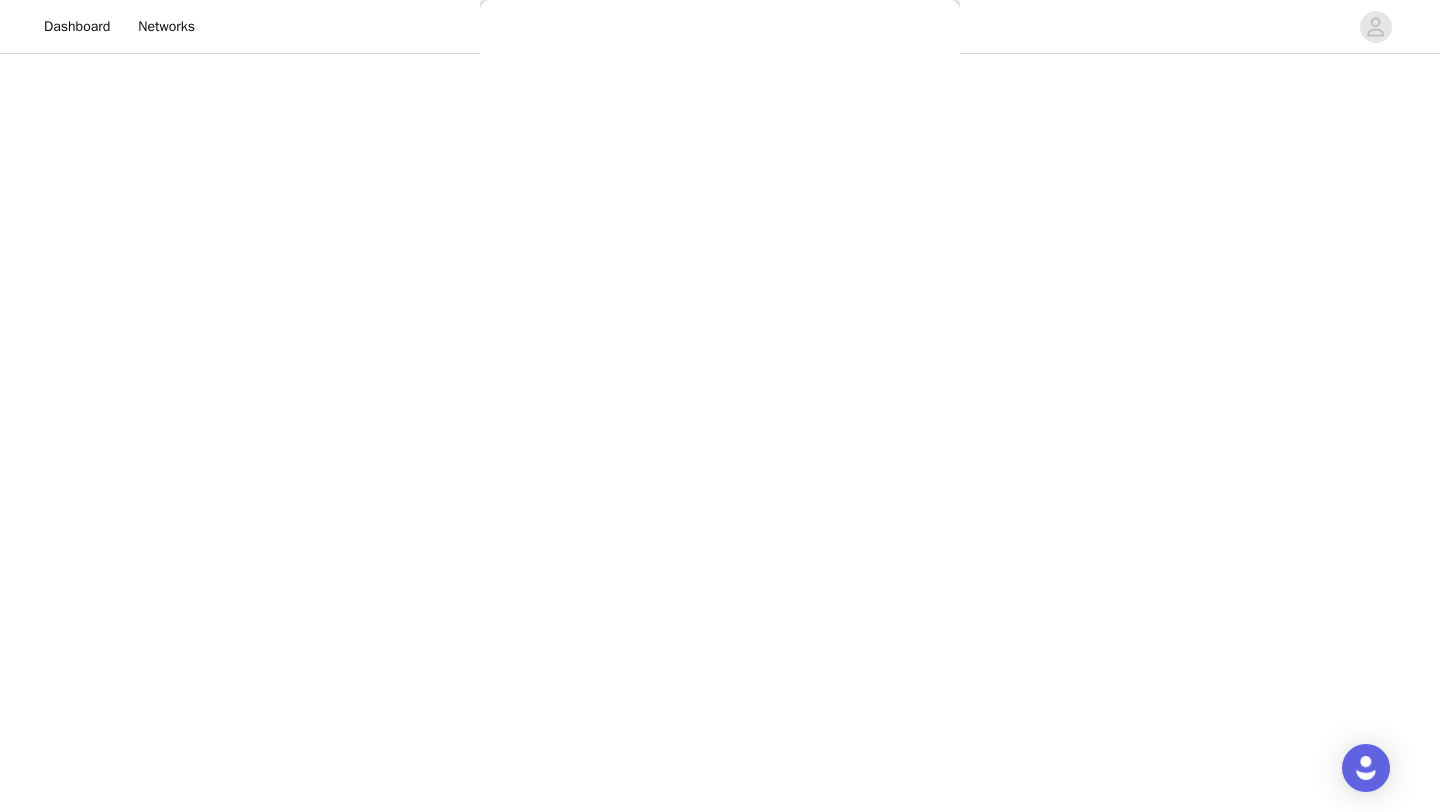 scroll, scrollTop: 0, scrollLeft: 0, axis: both 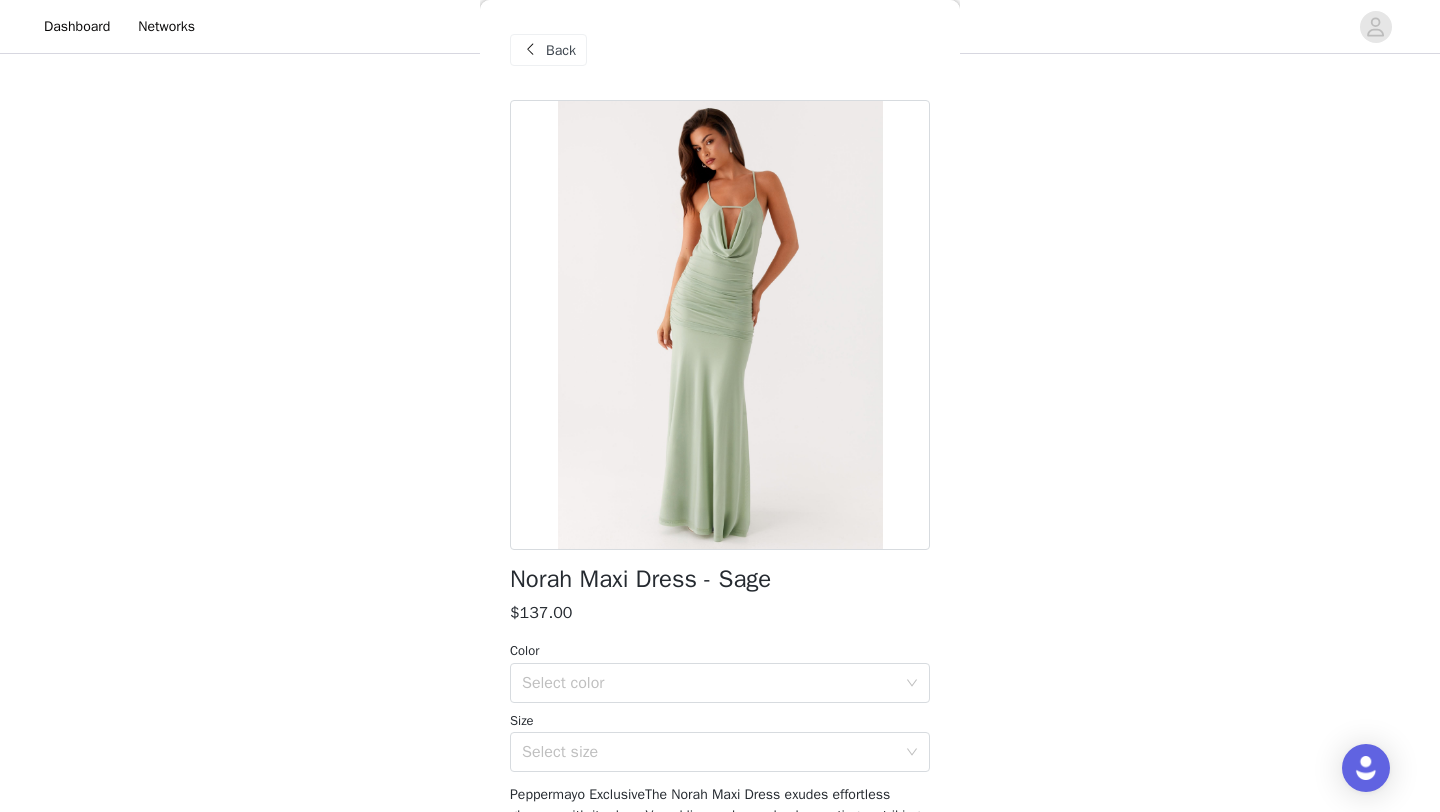 click on "Back" at bounding box center (561, 50) 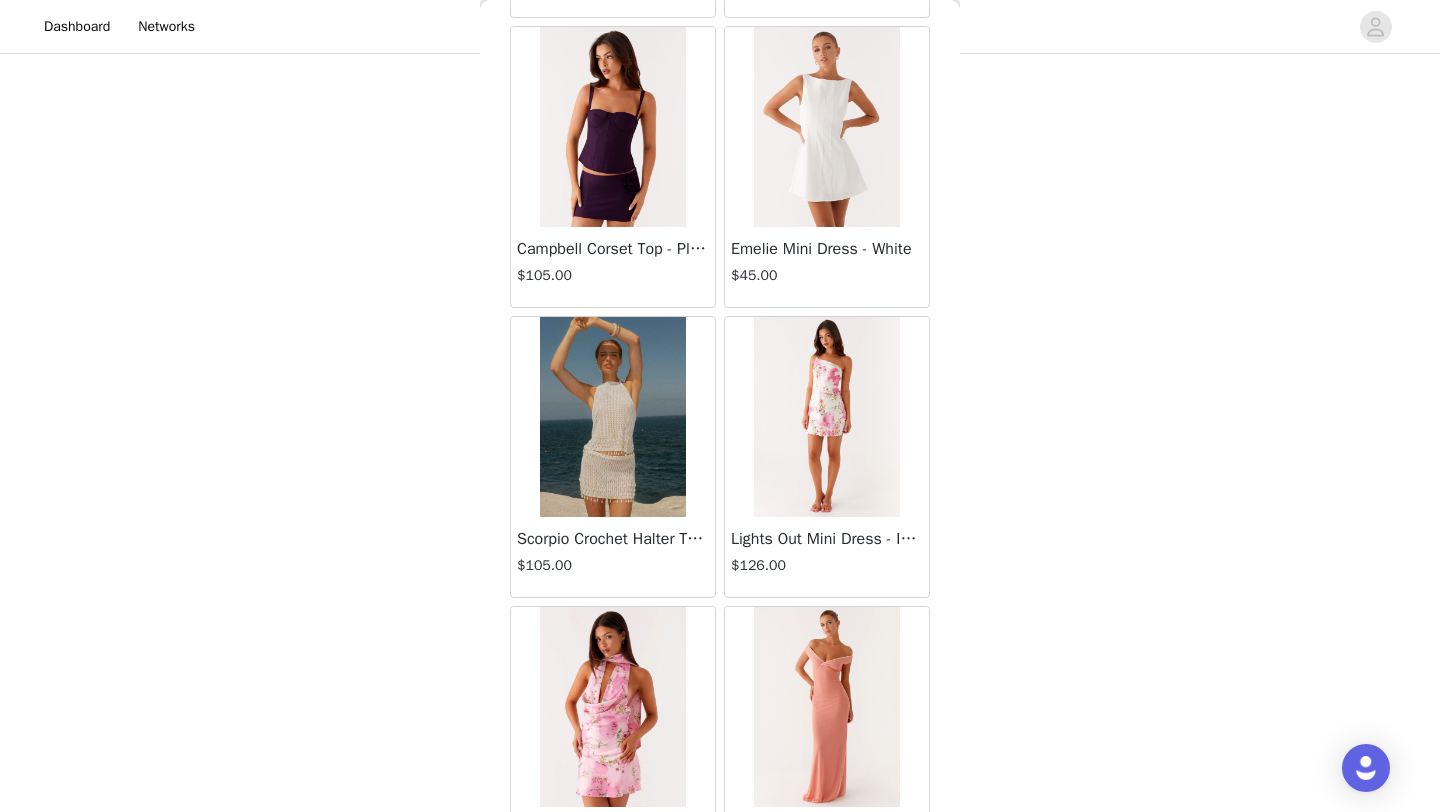scroll, scrollTop: 54448, scrollLeft: 0, axis: vertical 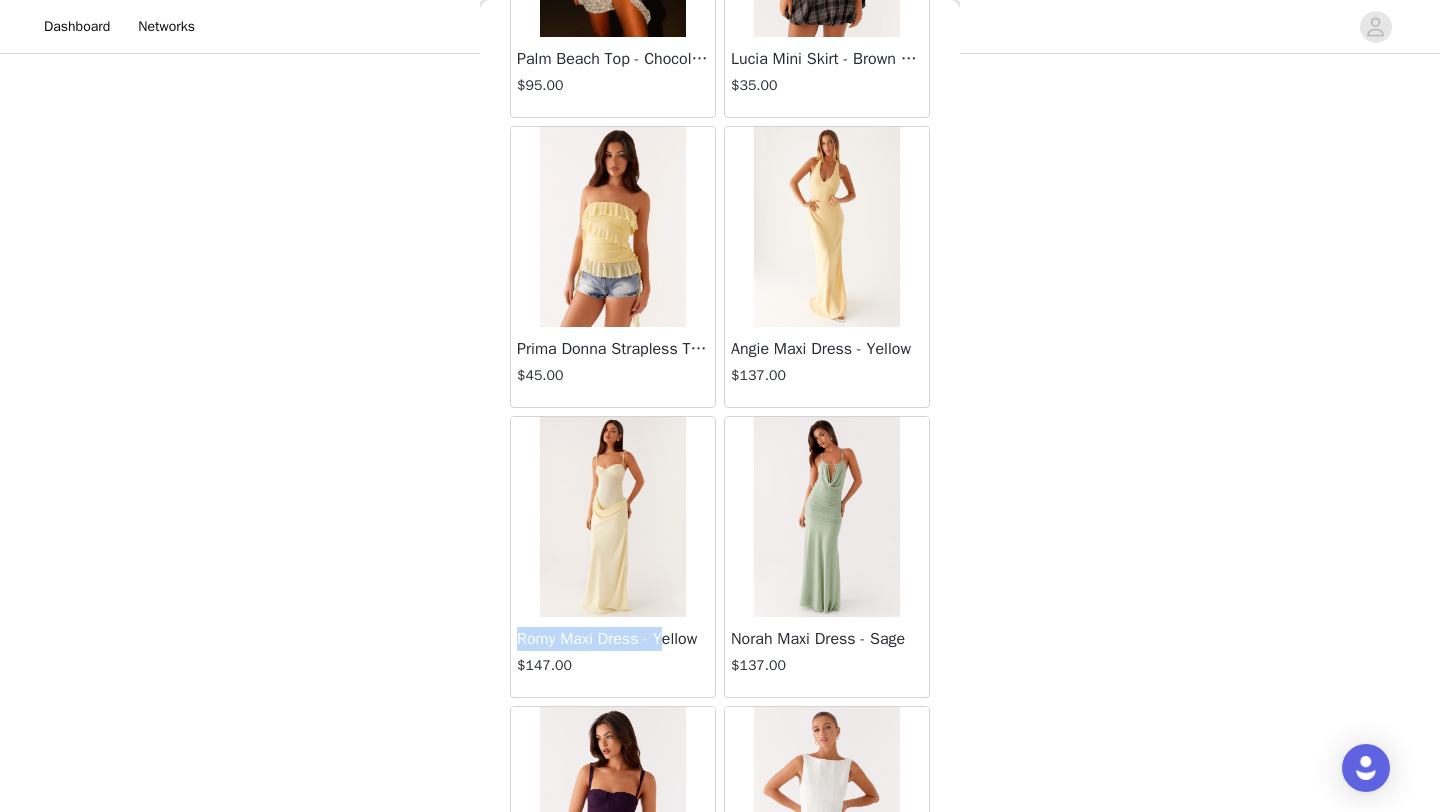 drag, startPoint x: 510, startPoint y: 625, endPoint x: 672, endPoint y: 646, distance: 163.35544 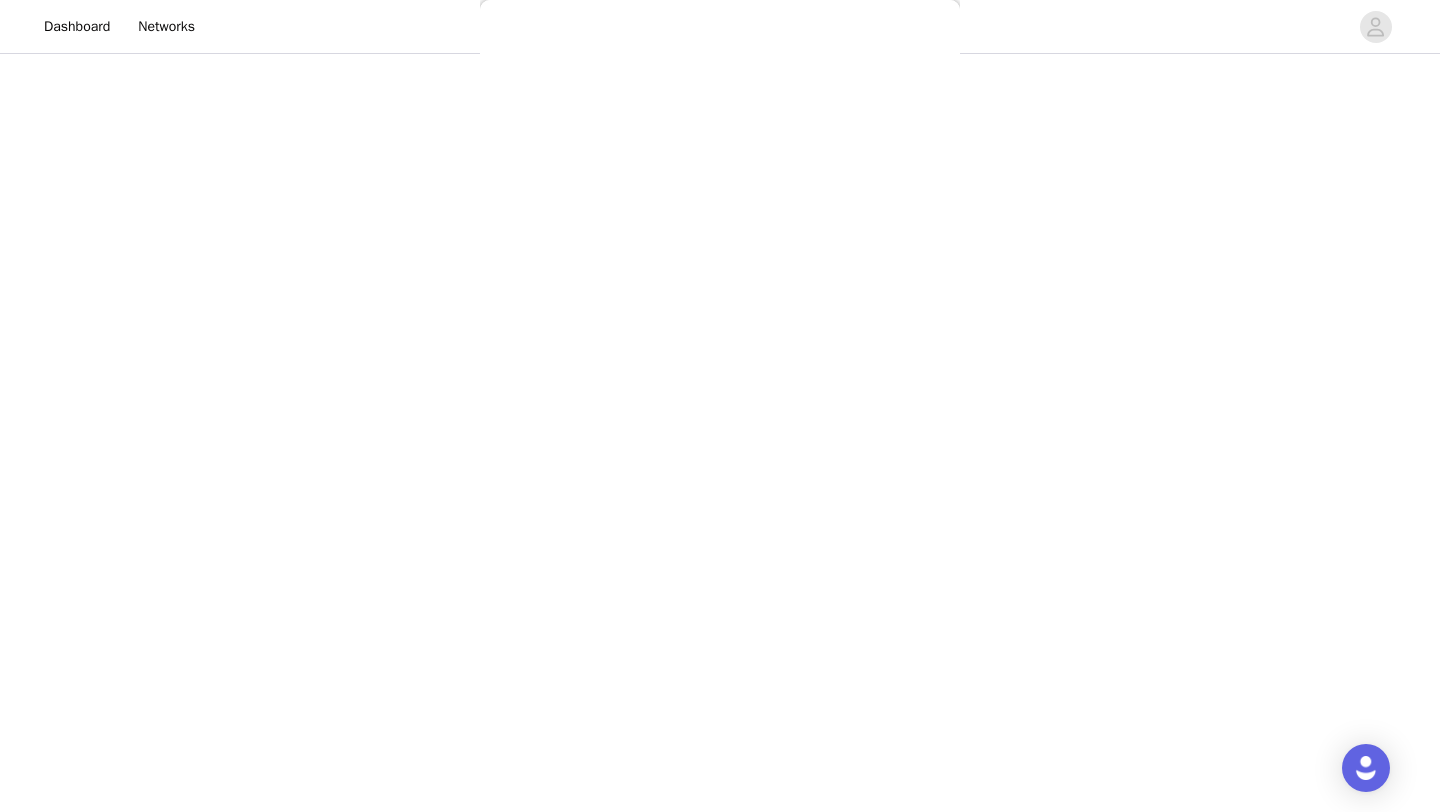 scroll, scrollTop: 0, scrollLeft: 0, axis: both 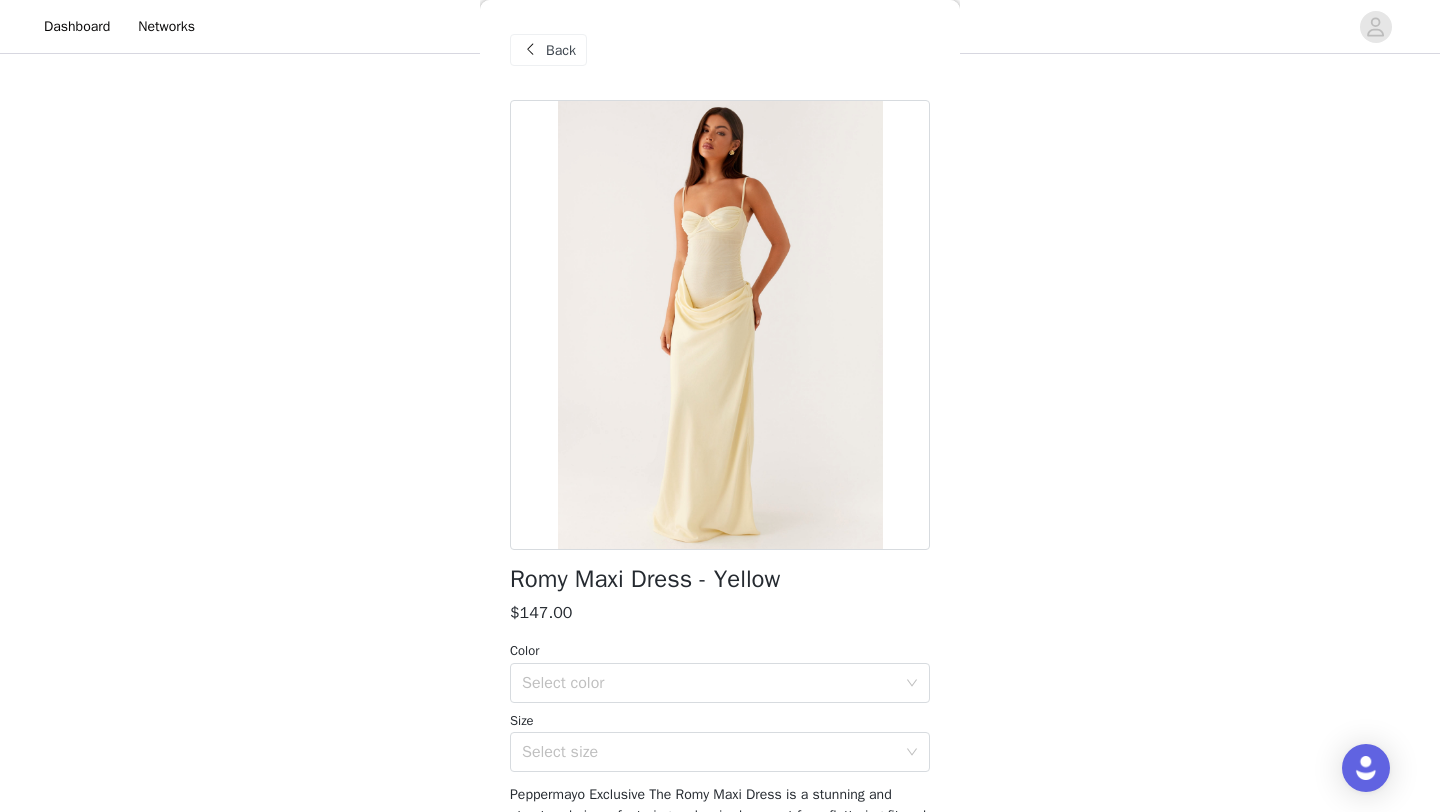 click on "Back" at bounding box center [561, 50] 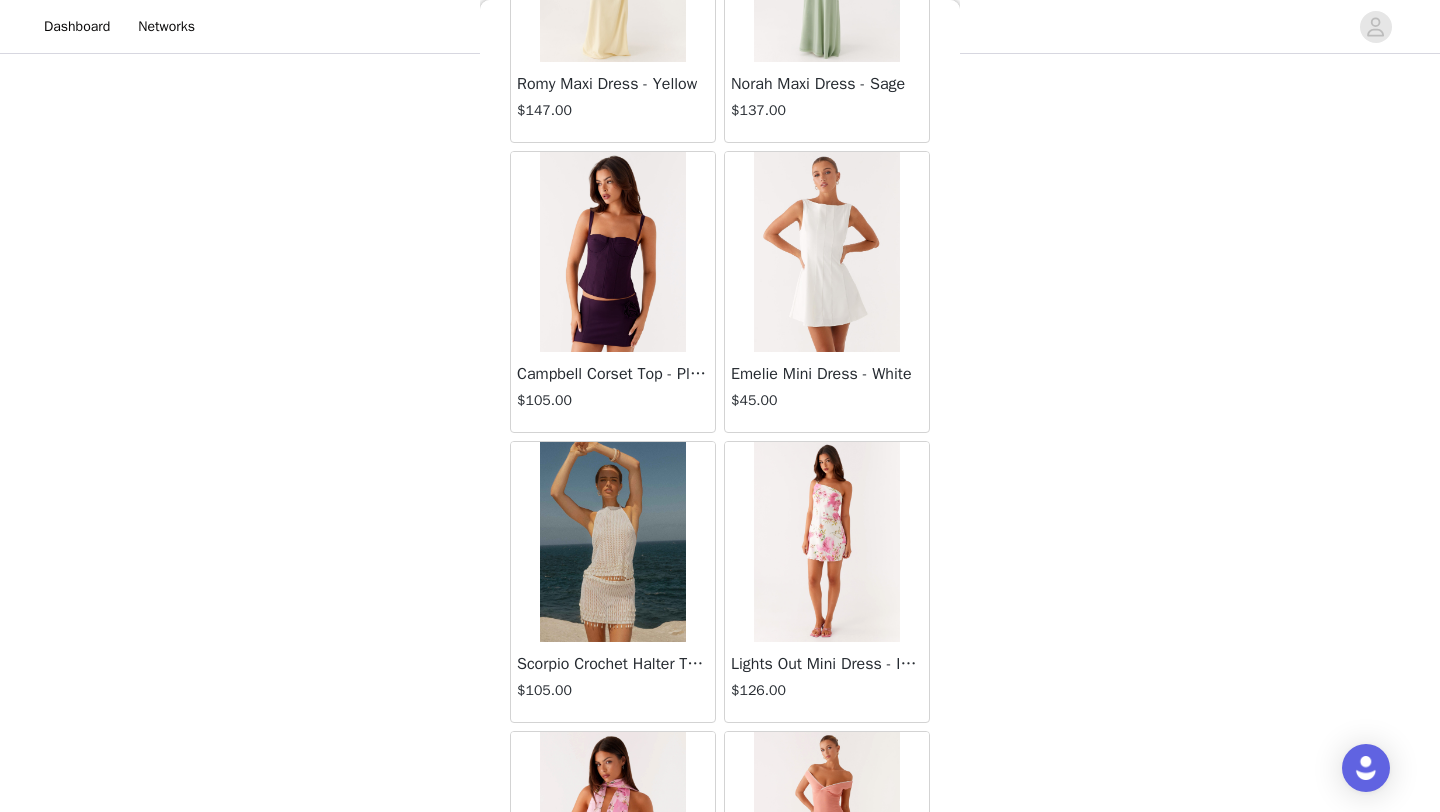 scroll, scrollTop: 54448, scrollLeft: 0, axis: vertical 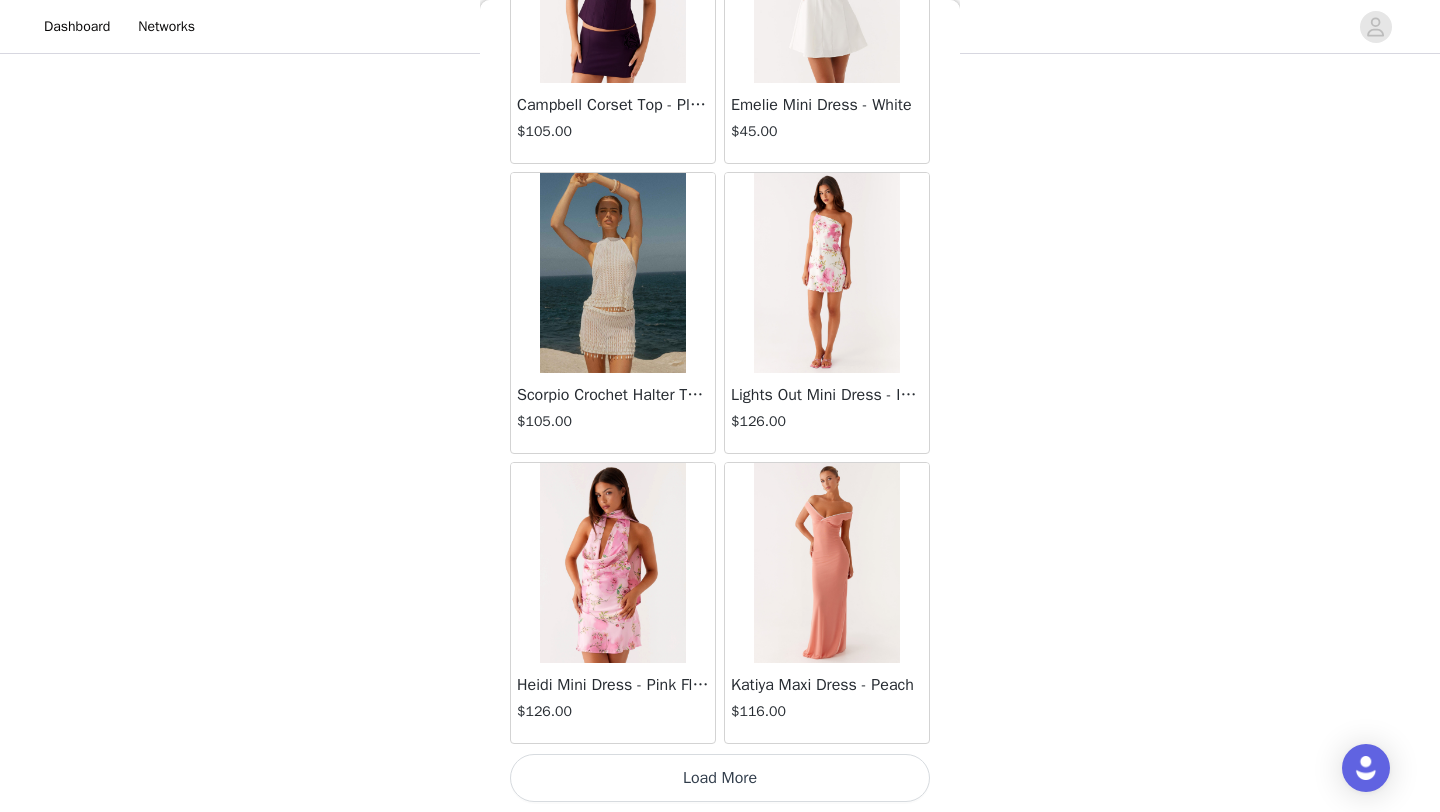 click on "Heidi Mini Dress - Pink Floral   $126.00" at bounding box center [613, 603] 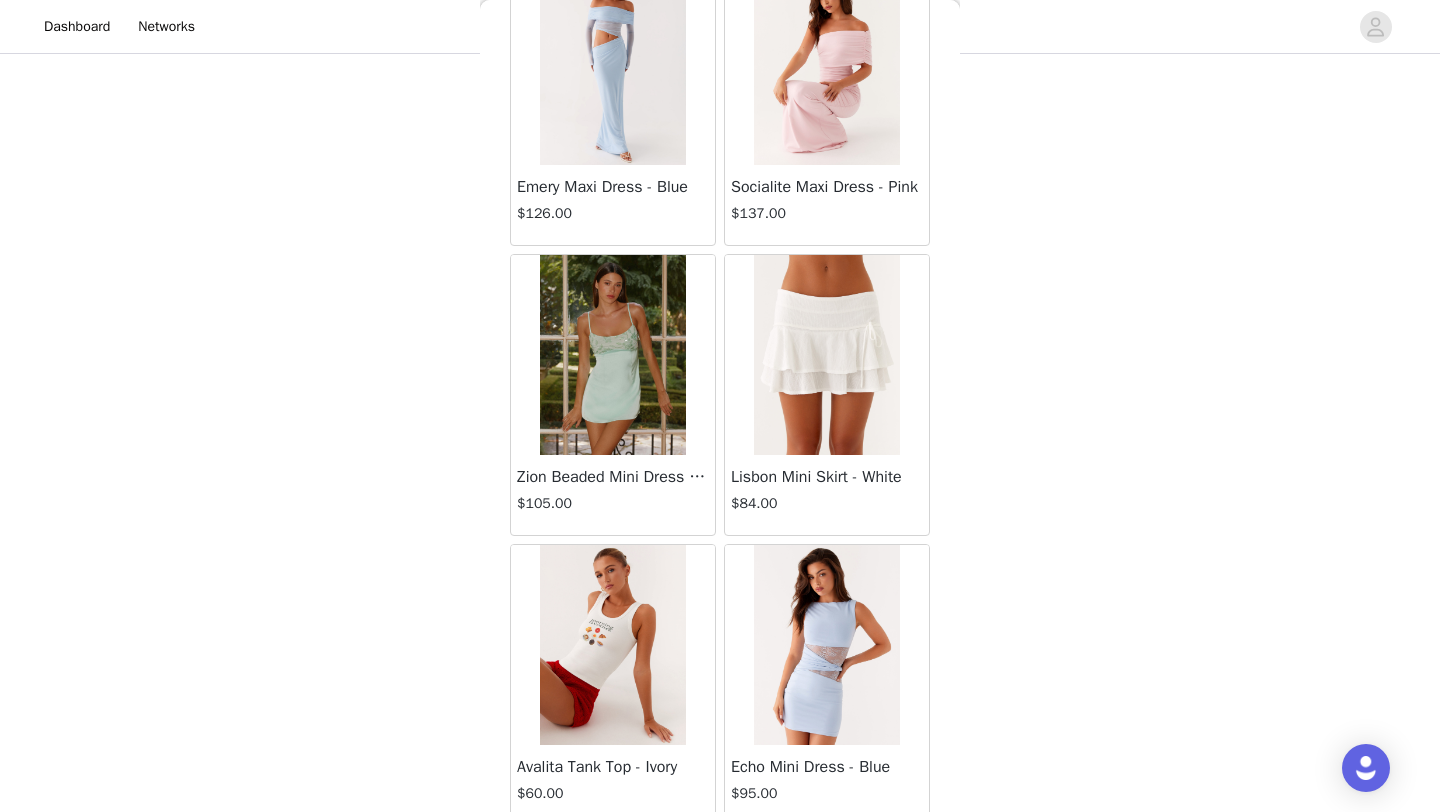 scroll, scrollTop: 57348, scrollLeft: 0, axis: vertical 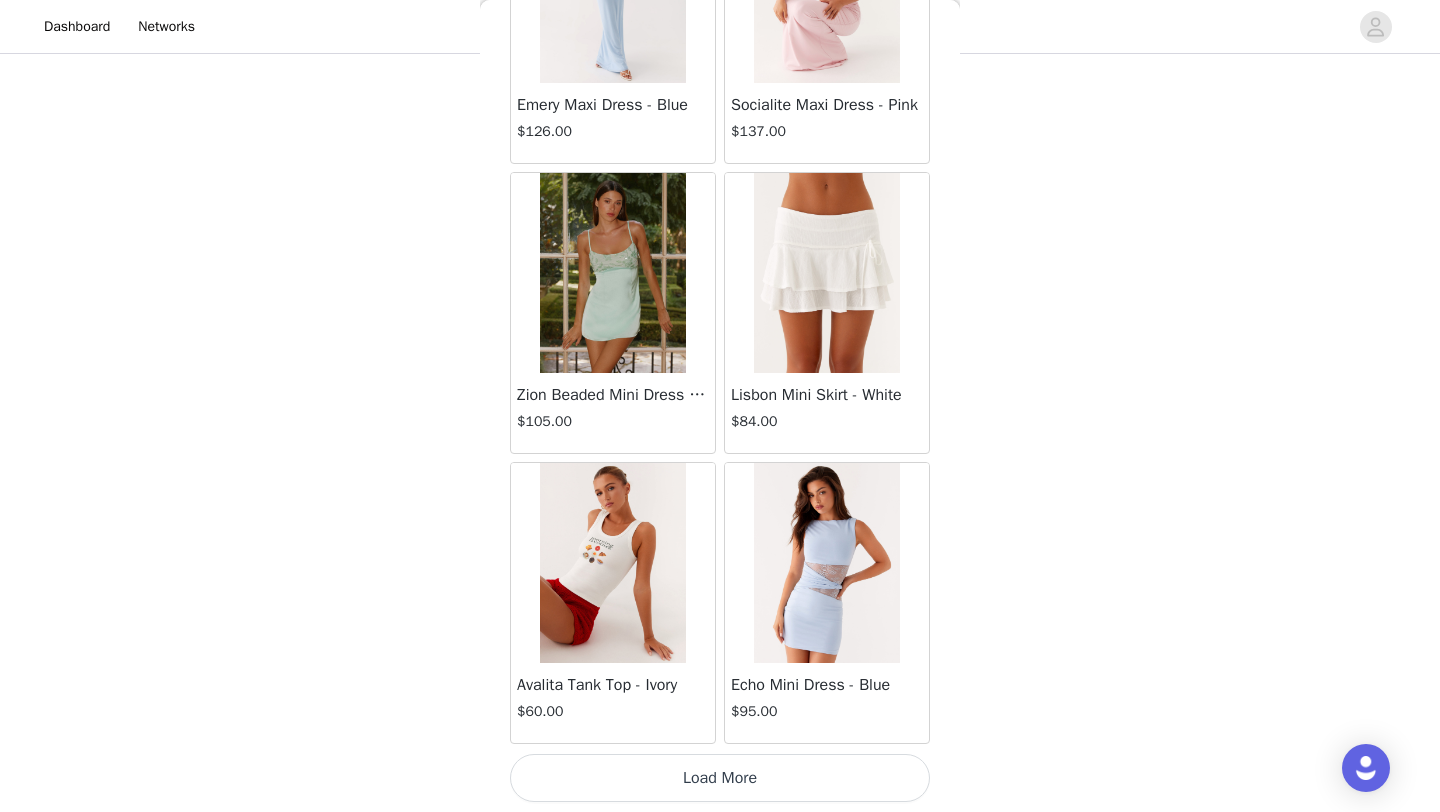 click on "Load More" at bounding box center (720, 778) 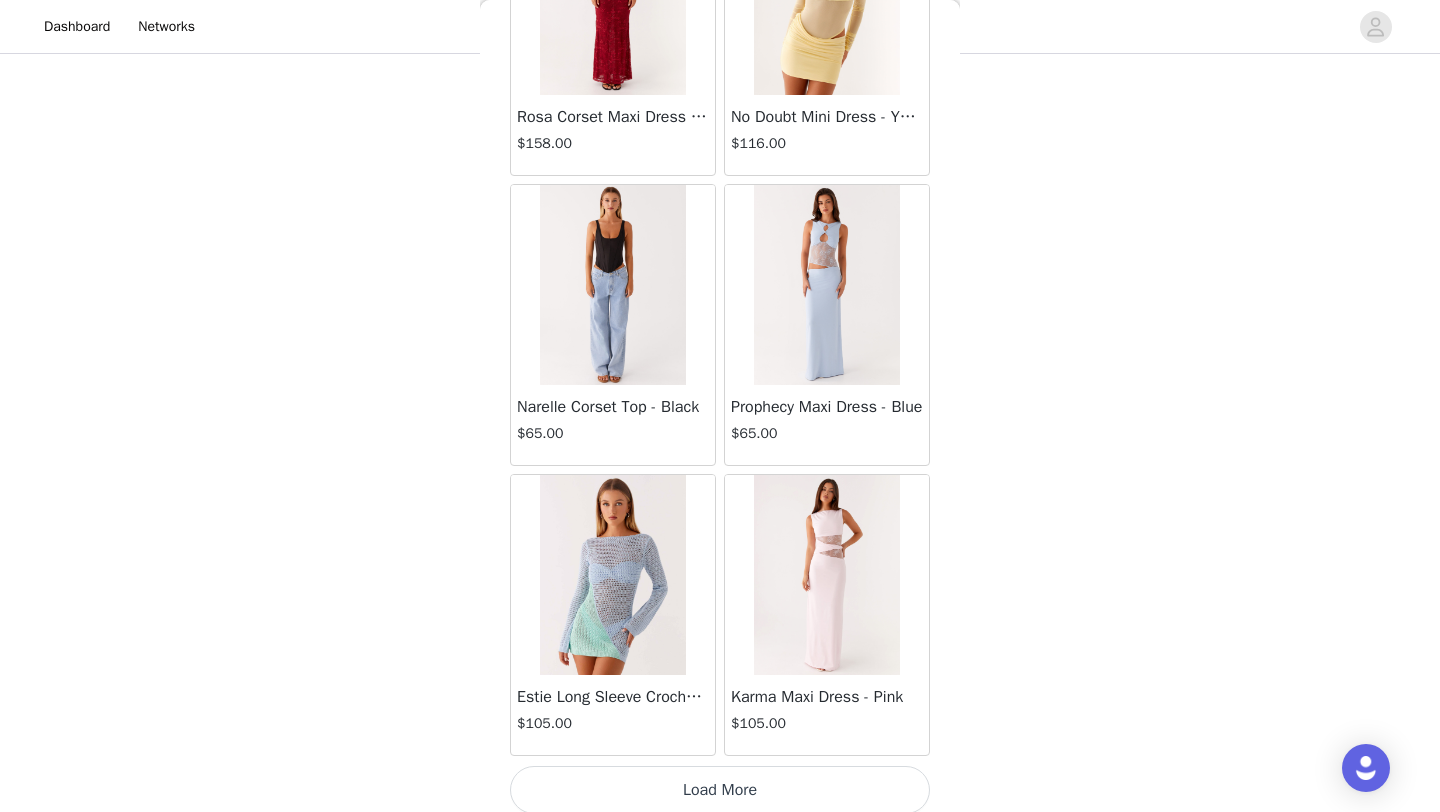 scroll, scrollTop: 60248, scrollLeft: 0, axis: vertical 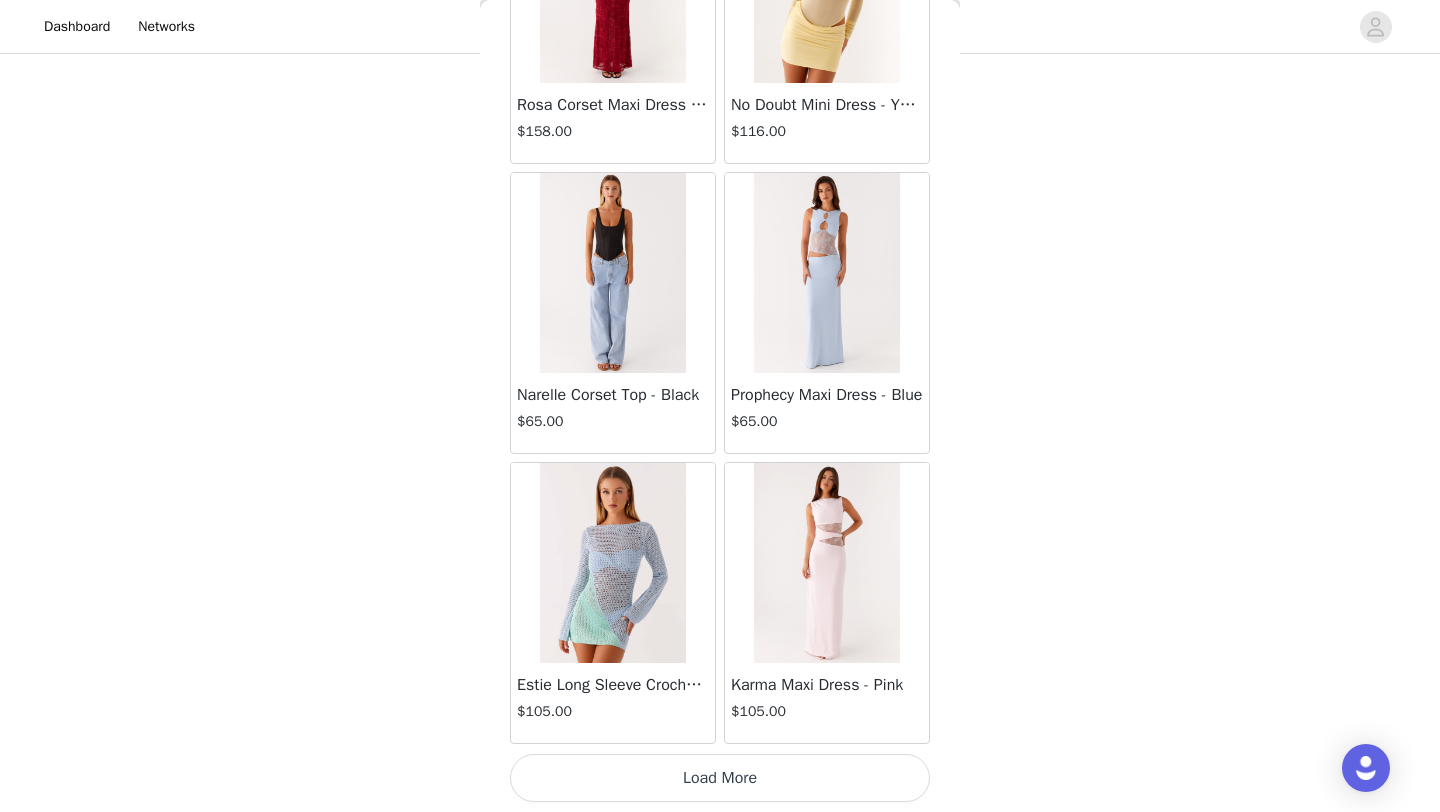 click on "Load More" at bounding box center (720, 778) 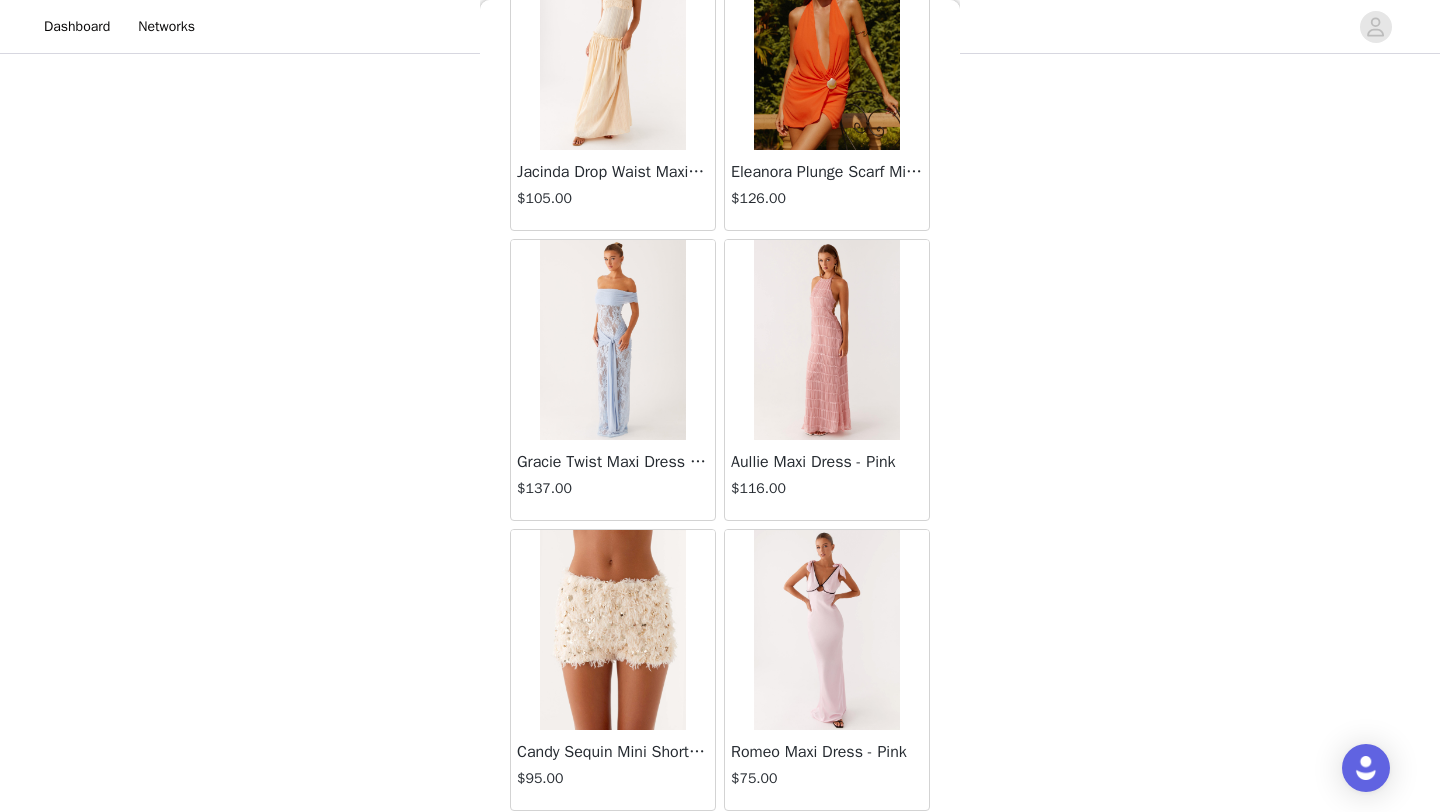 scroll, scrollTop: 63148, scrollLeft: 0, axis: vertical 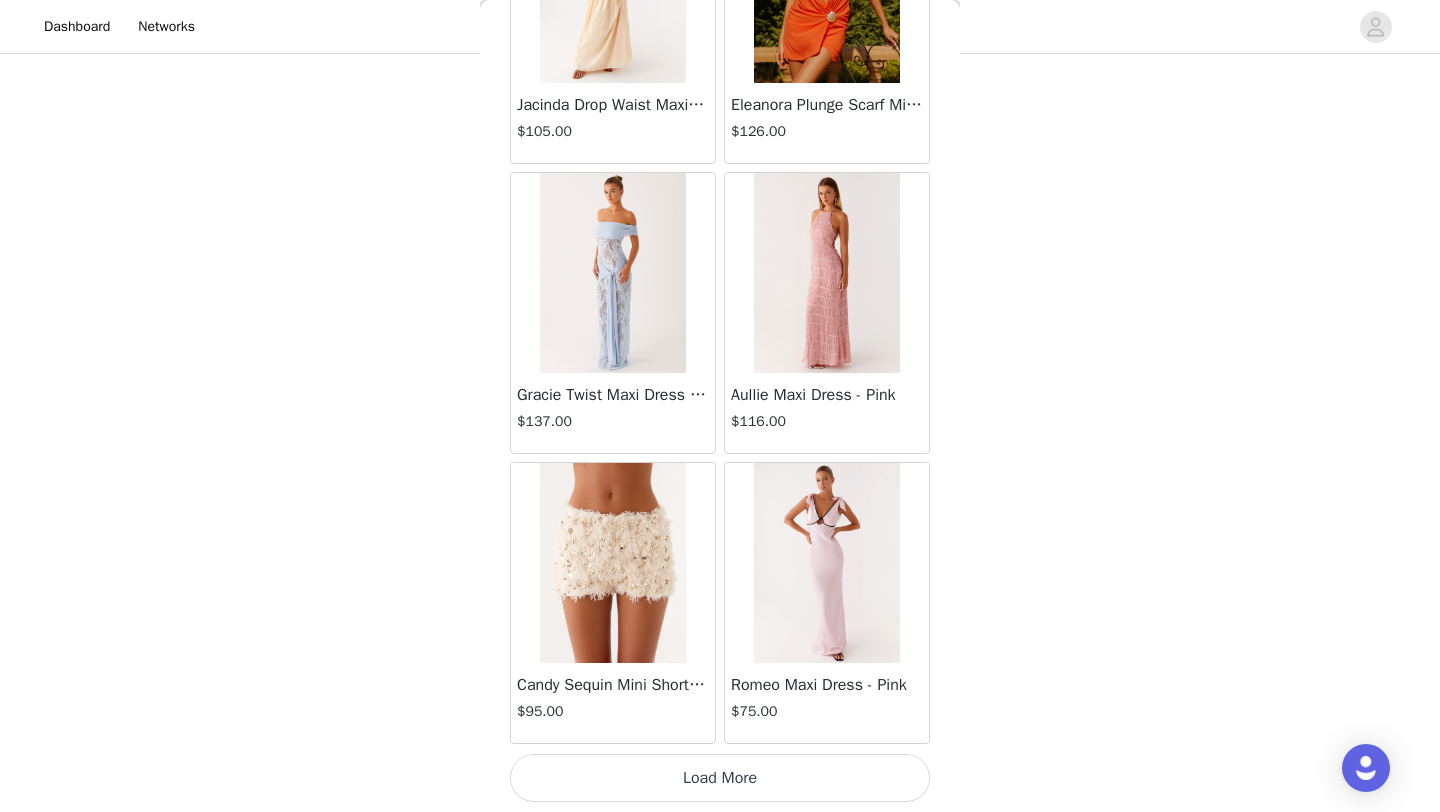 click on "Load More" at bounding box center (720, 778) 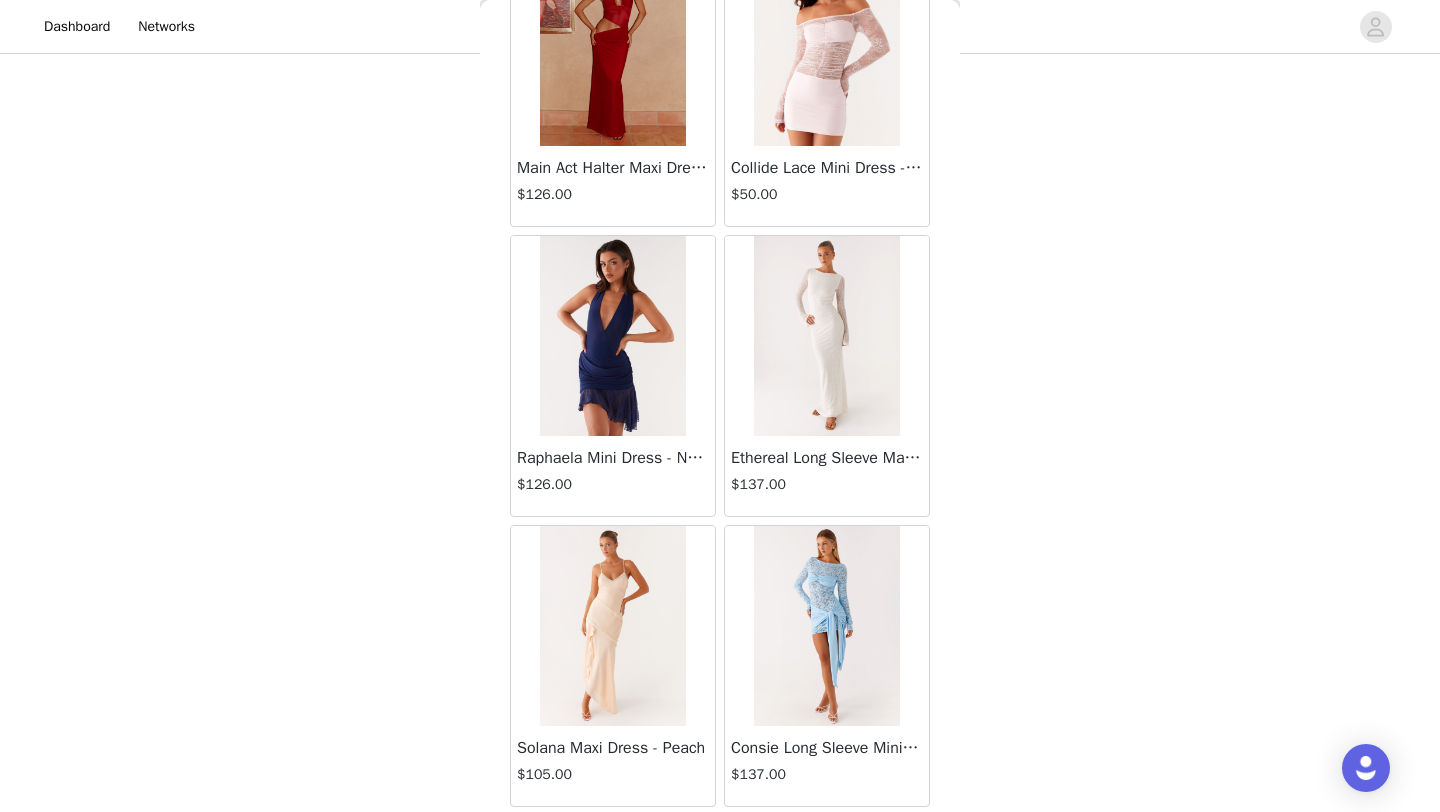 scroll, scrollTop: 66048, scrollLeft: 0, axis: vertical 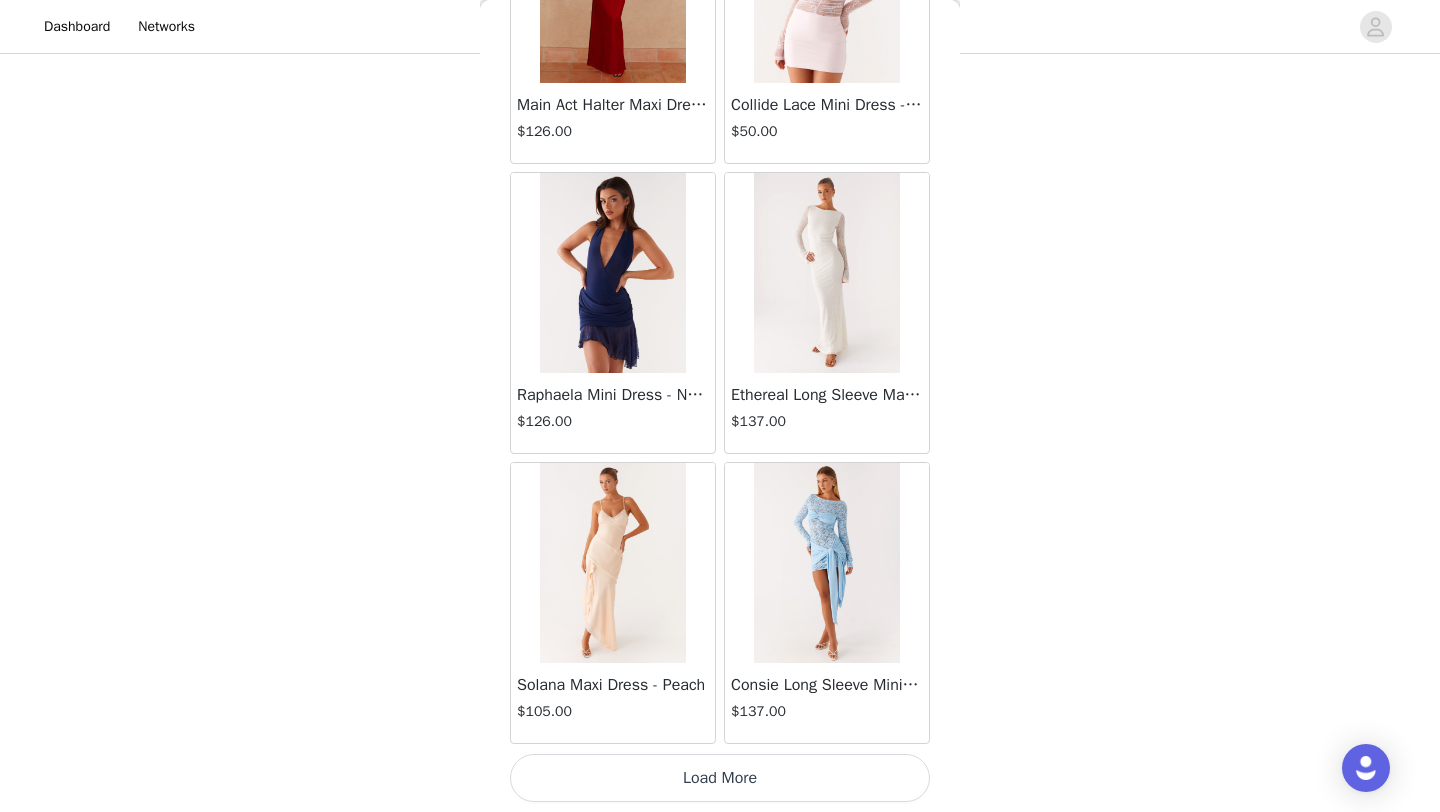 click on "Load More" at bounding box center [720, 778] 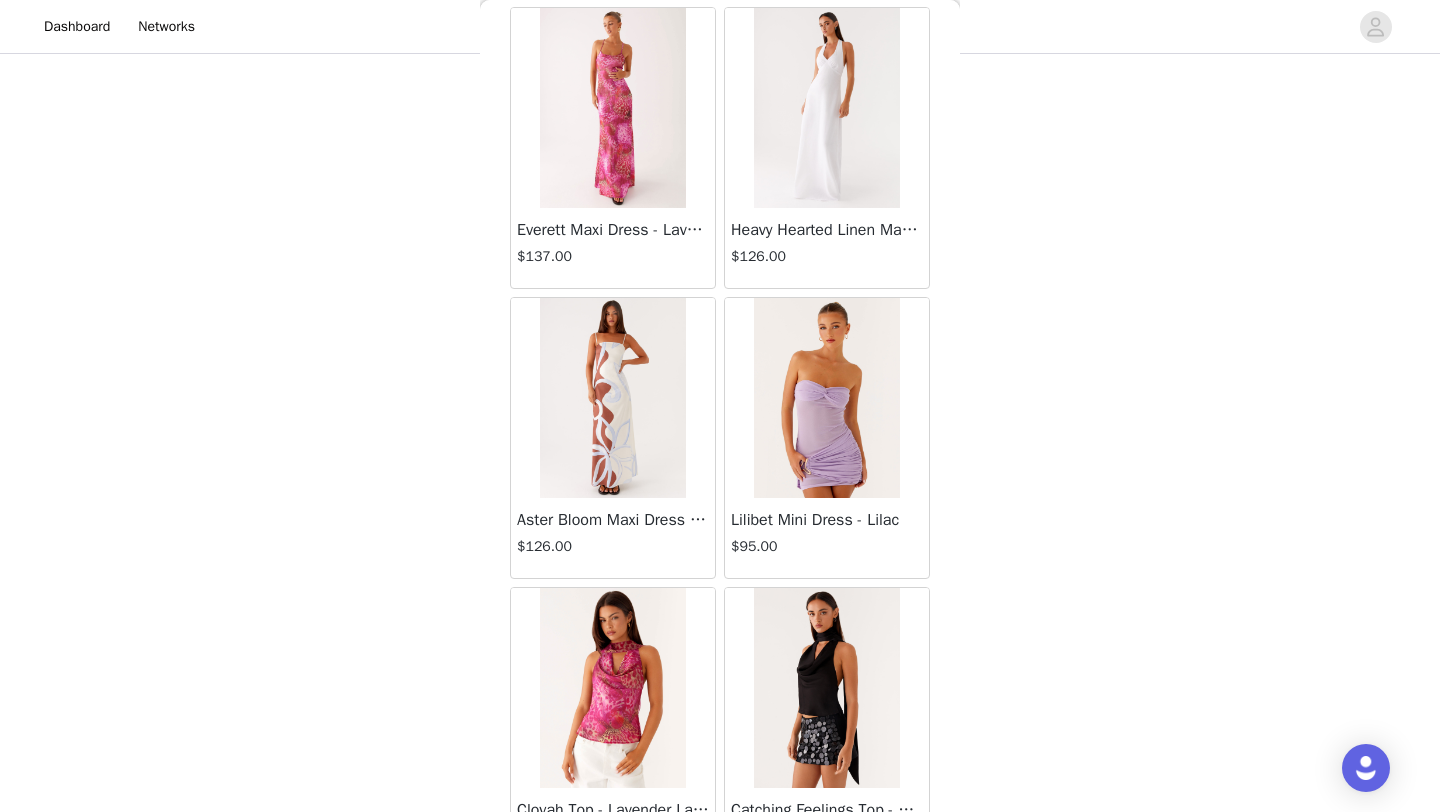 scroll, scrollTop: 68948, scrollLeft: 0, axis: vertical 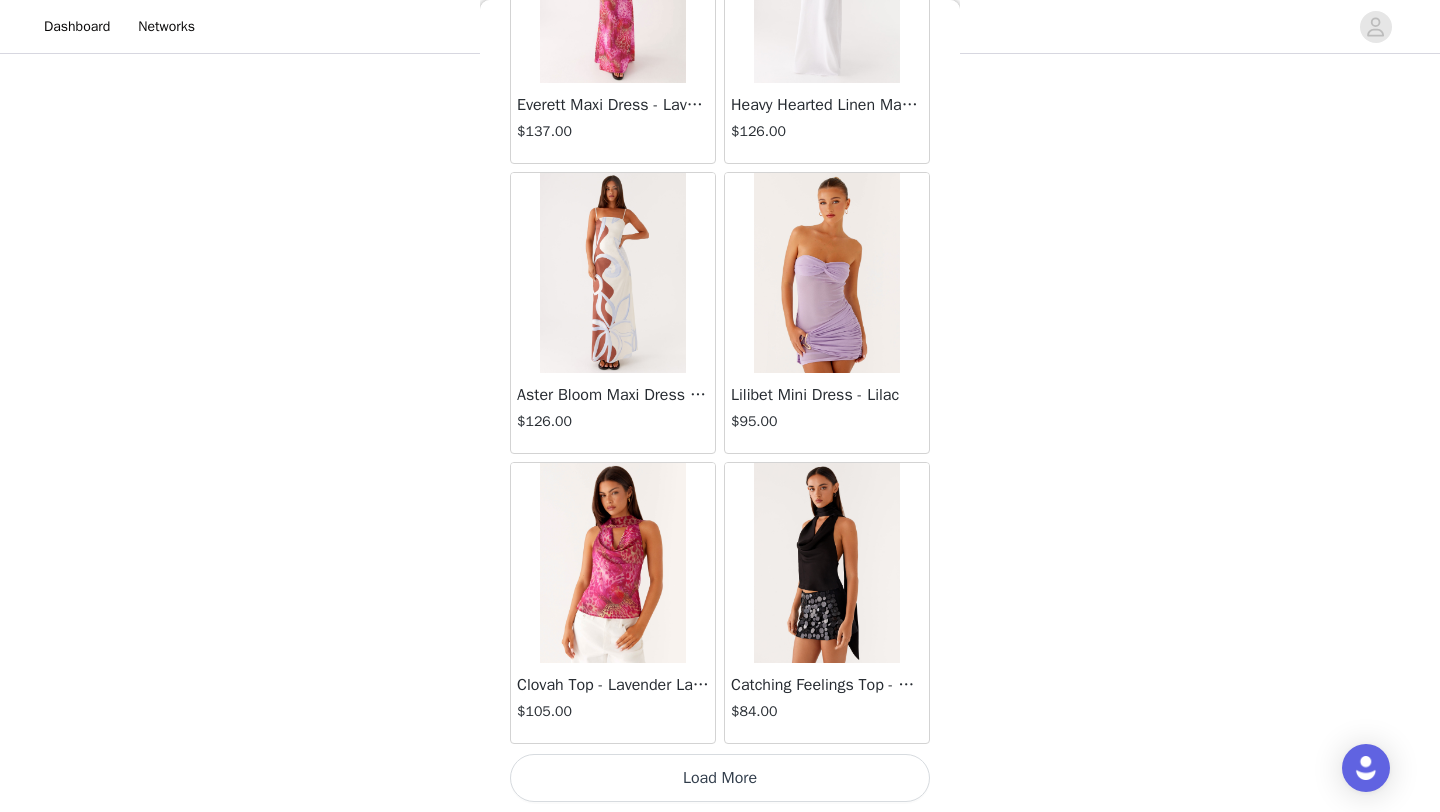 click on "Load More" at bounding box center (720, 778) 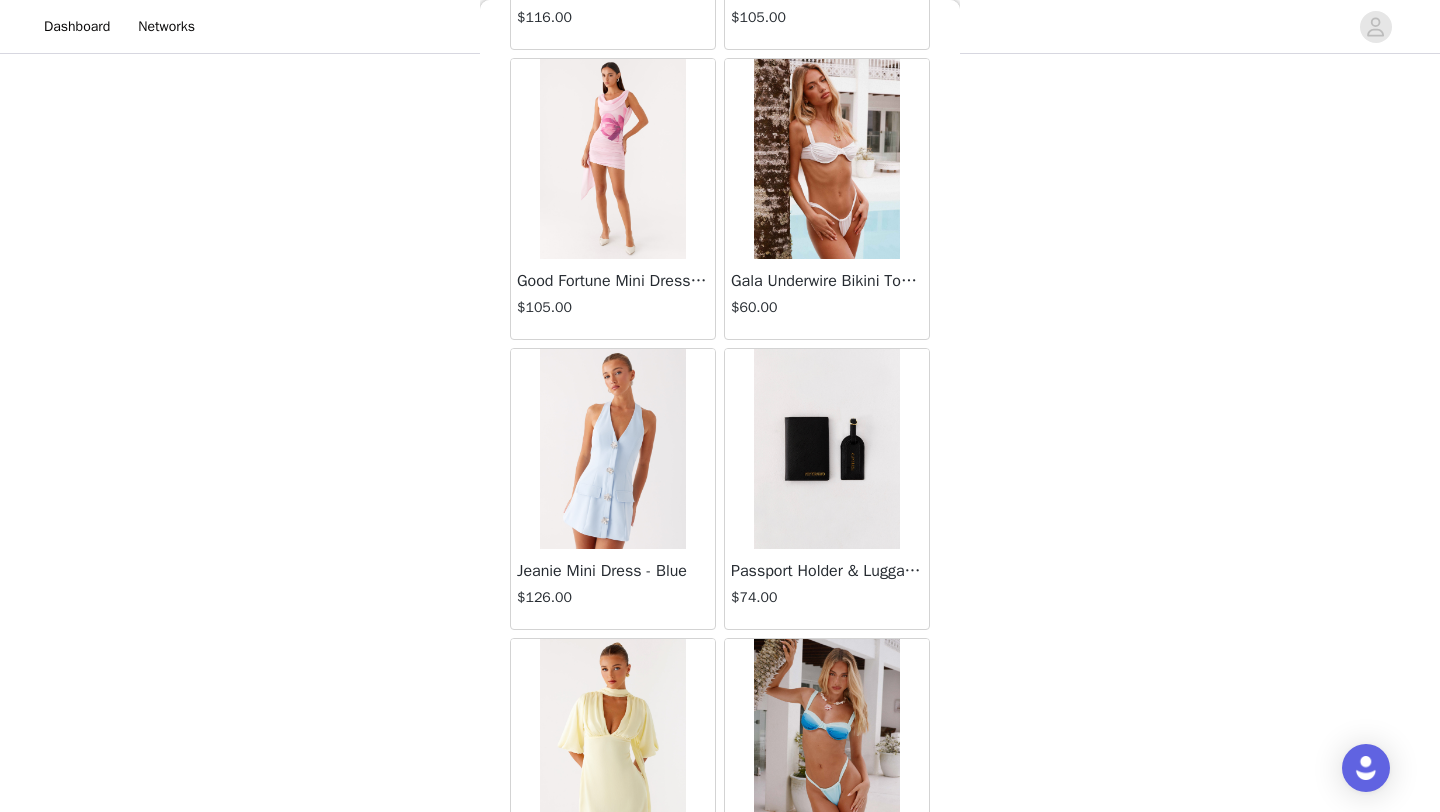 scroll, scrollTop: 71848, scrollLeft: 0, axis: vertical 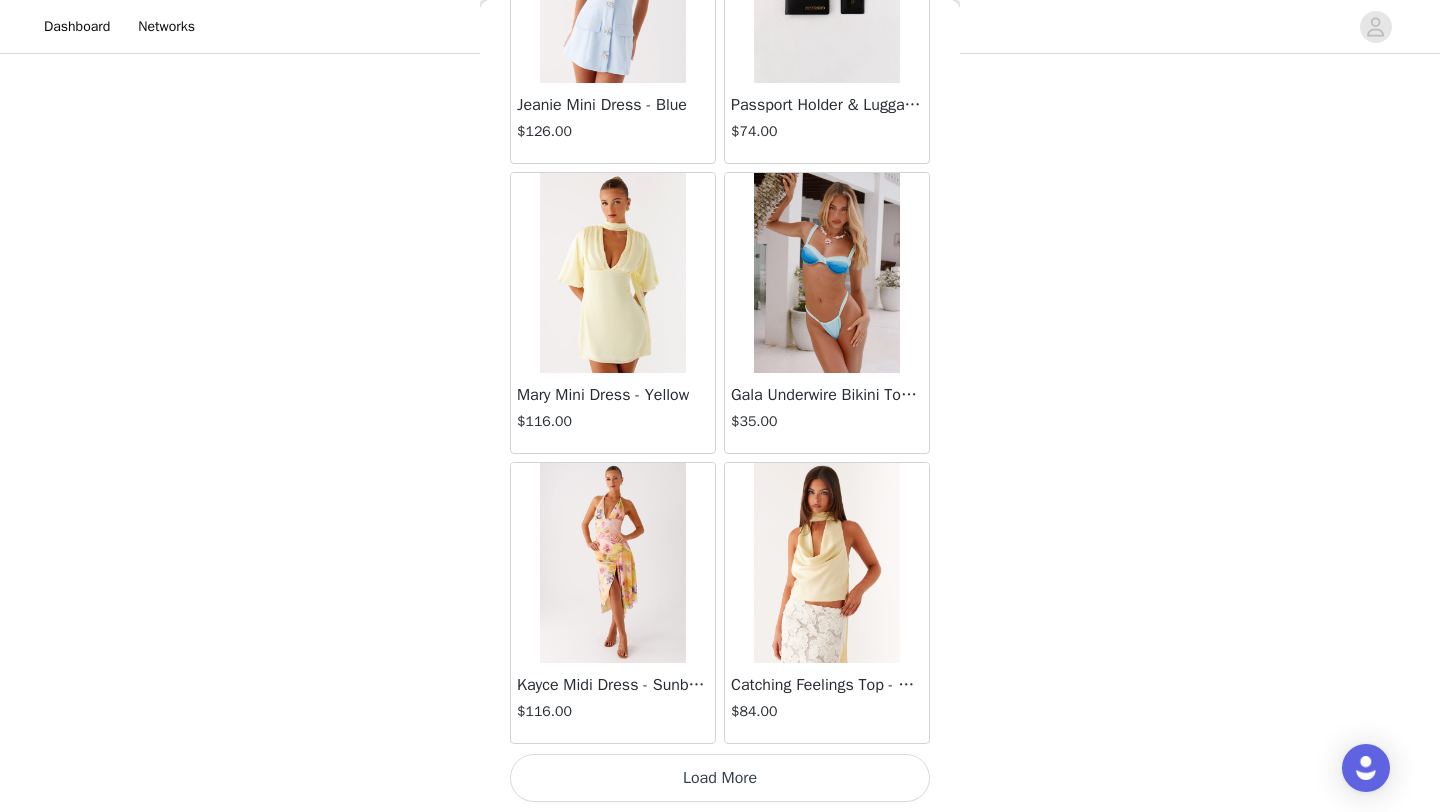 click on "Load More" at bounding box center (720, 778) 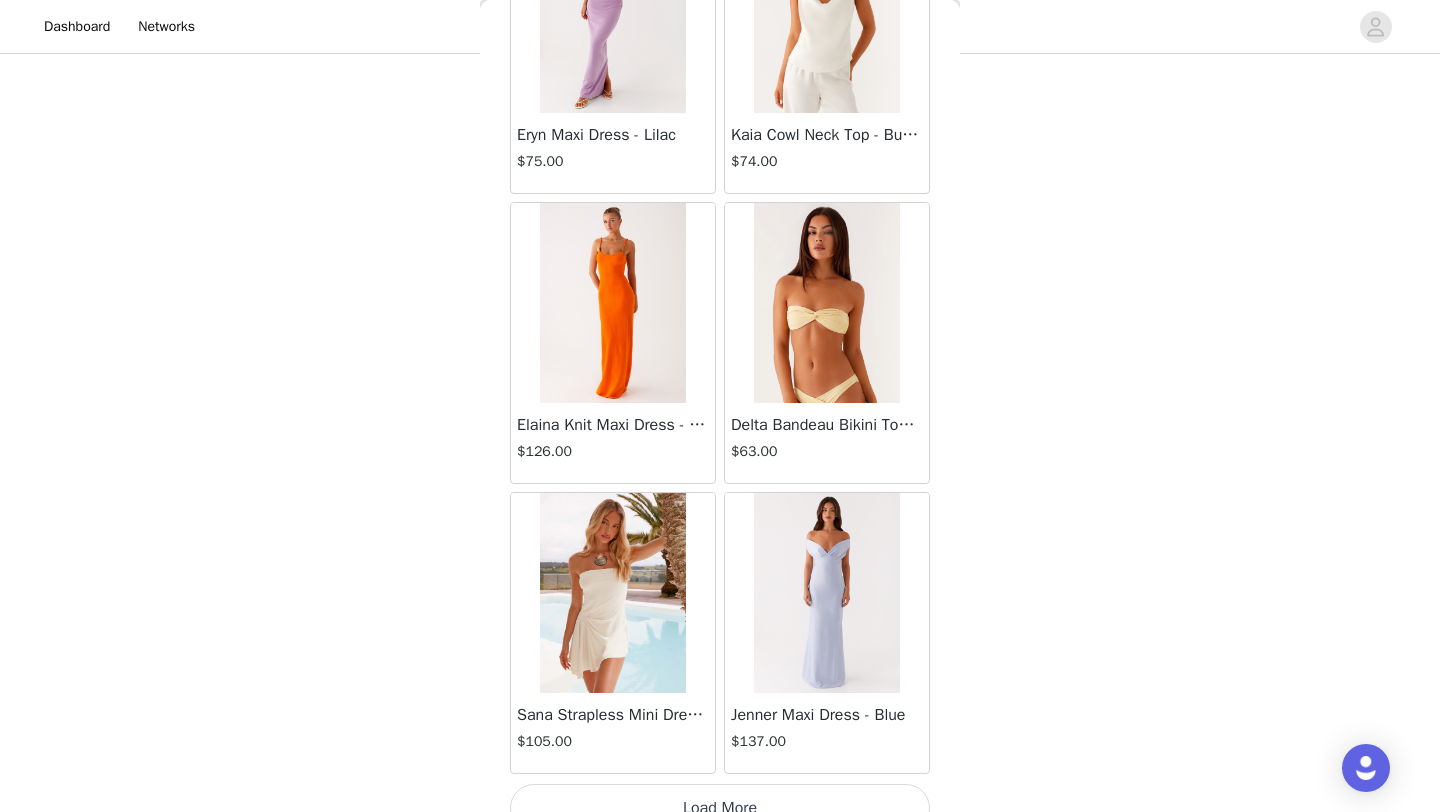 scroll, scrollTop: 74748, scrollLeft: 0, axis: vertical 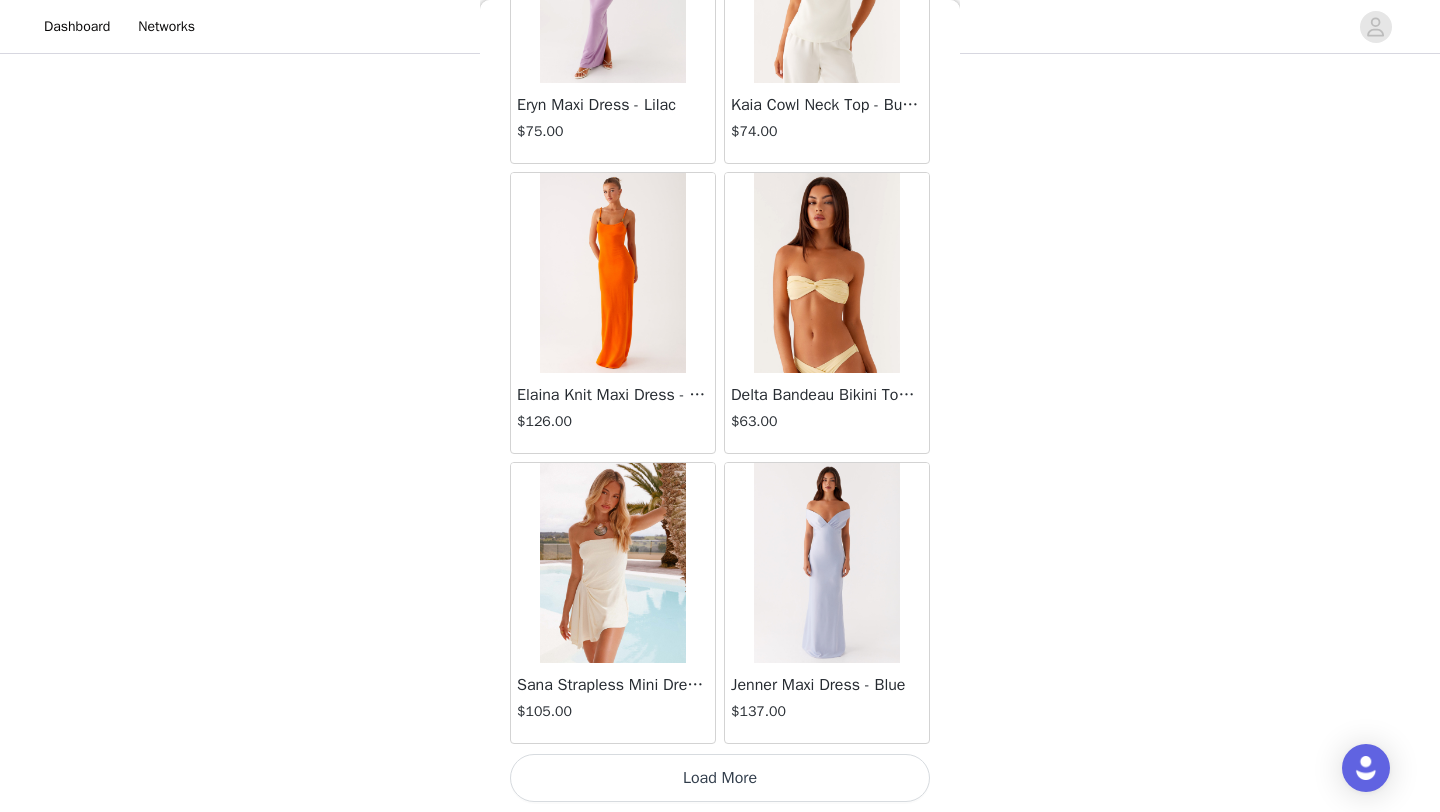click on "Load More" at bounding box center (720, 778) 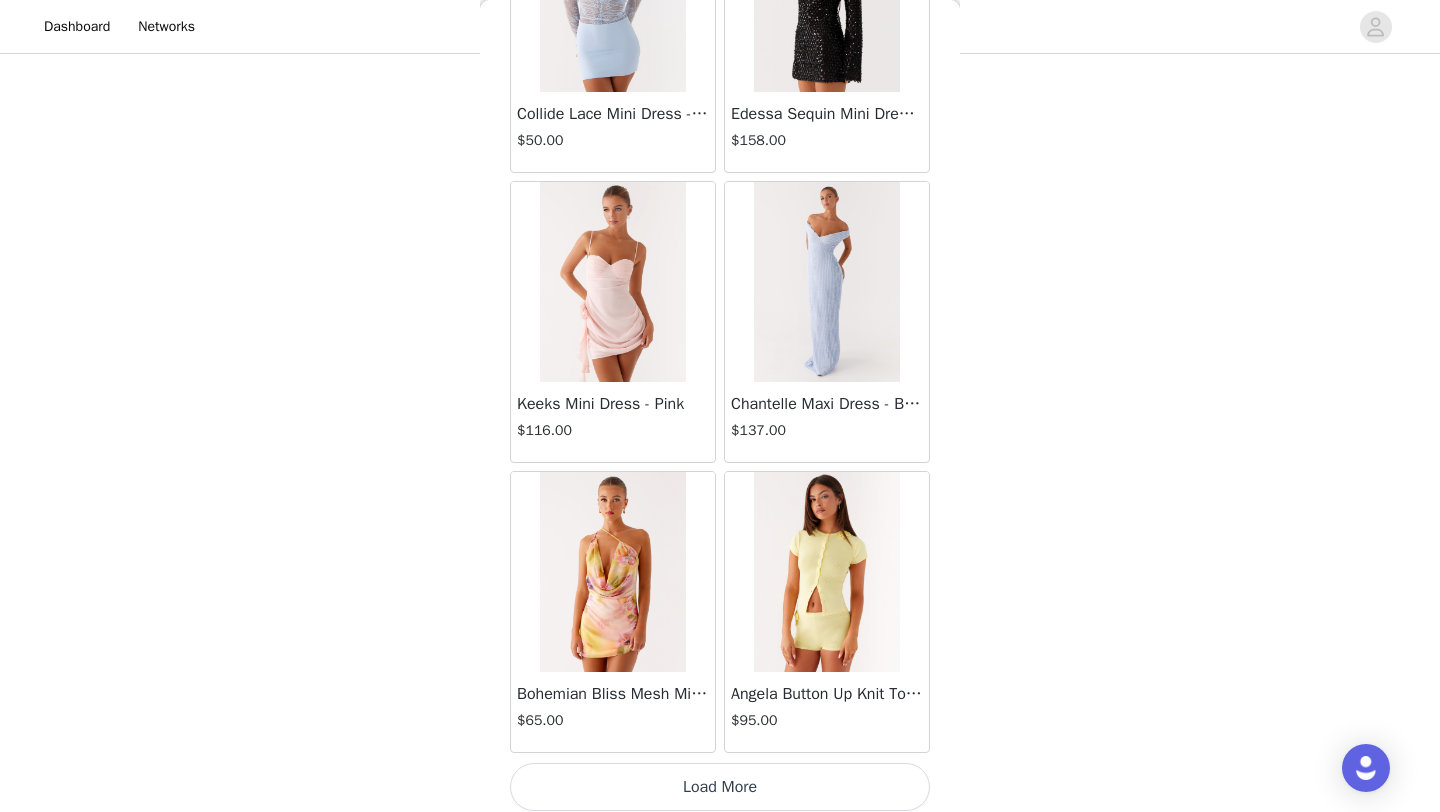 scroll, scrollTop: 77648, scrollLeft: 0, axis: vertical 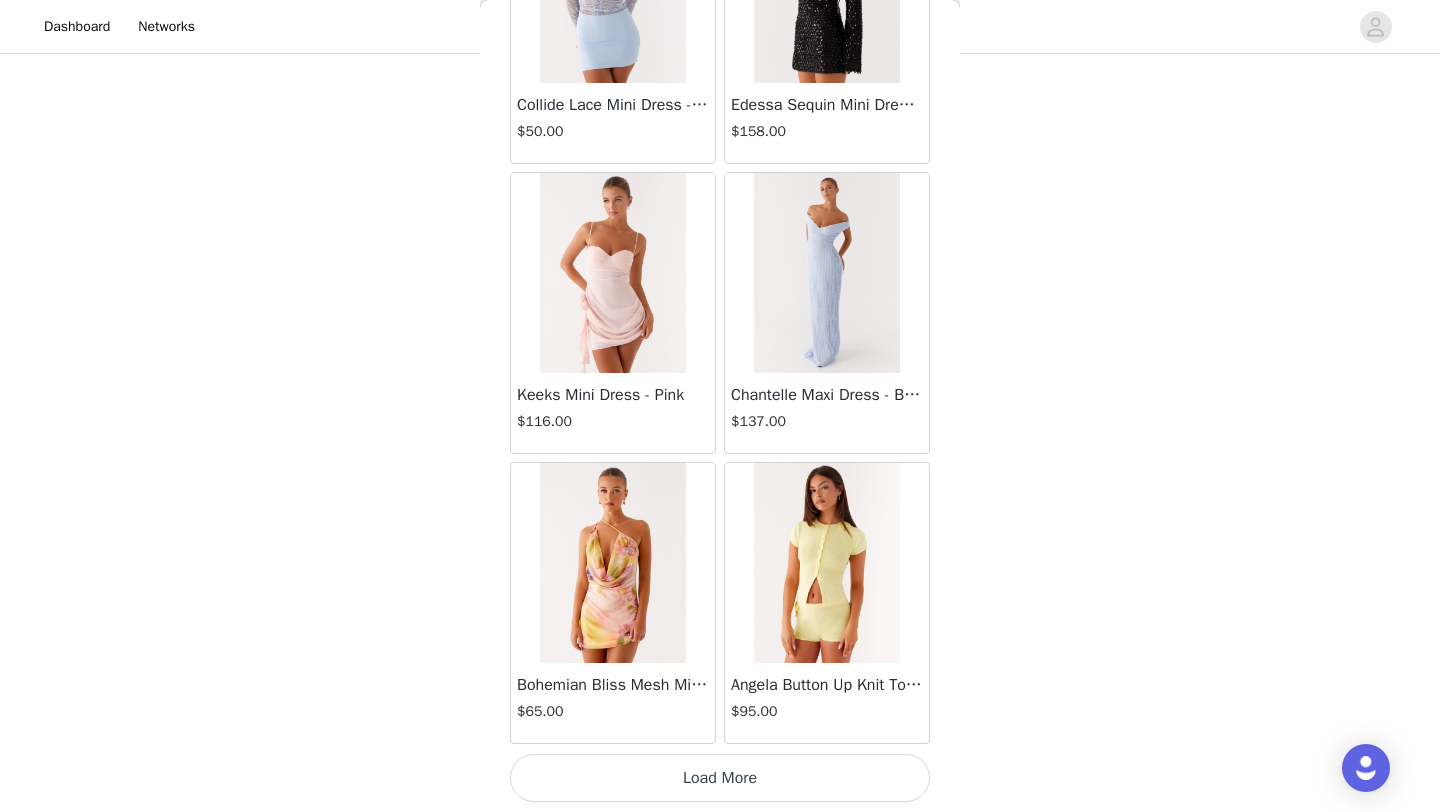click on "Load More" at bounding box center [720, 778] 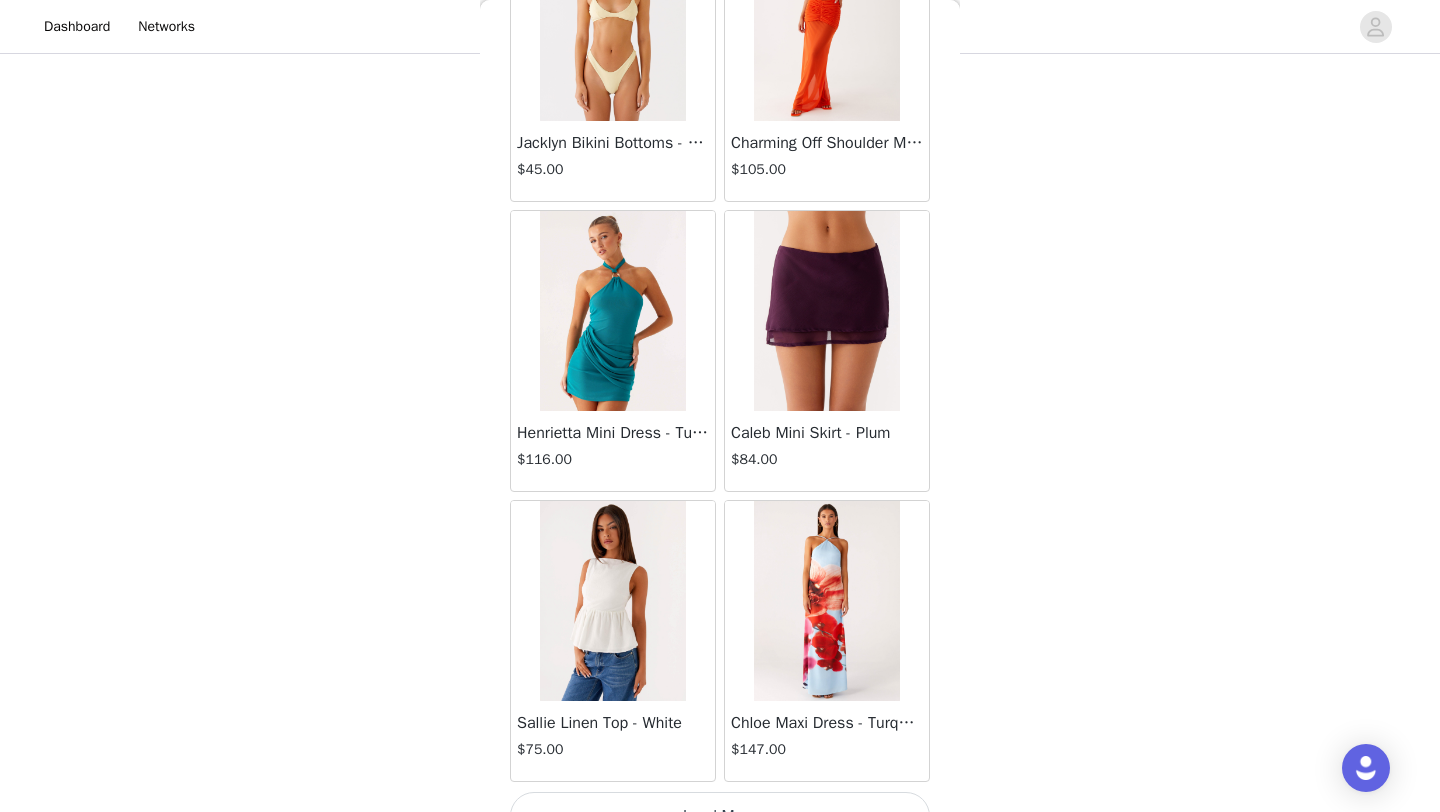 scroll, scrollTop: 80548, scrollLeft: 0, axis: vertical 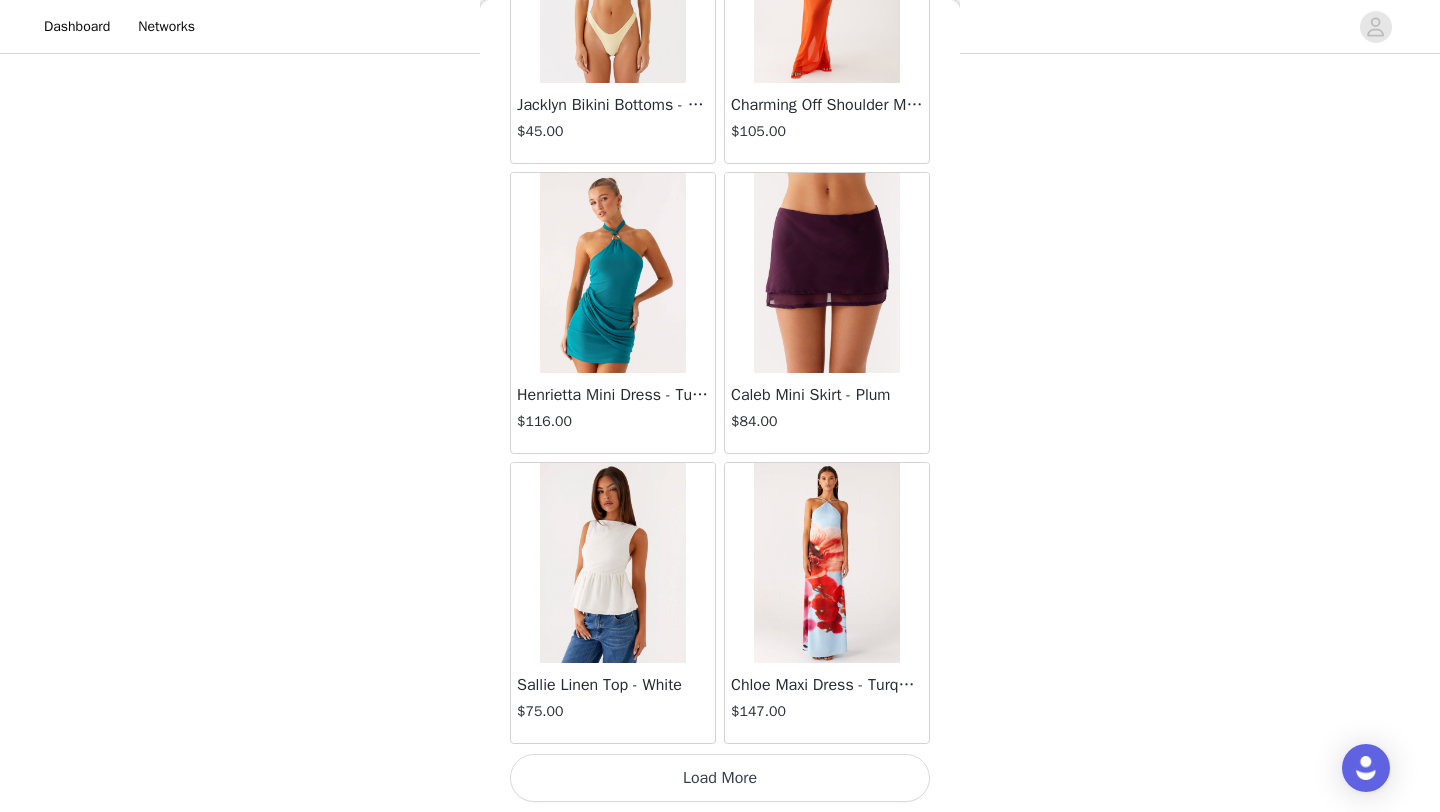 click on "Load More" at bounding box center [720, 778] 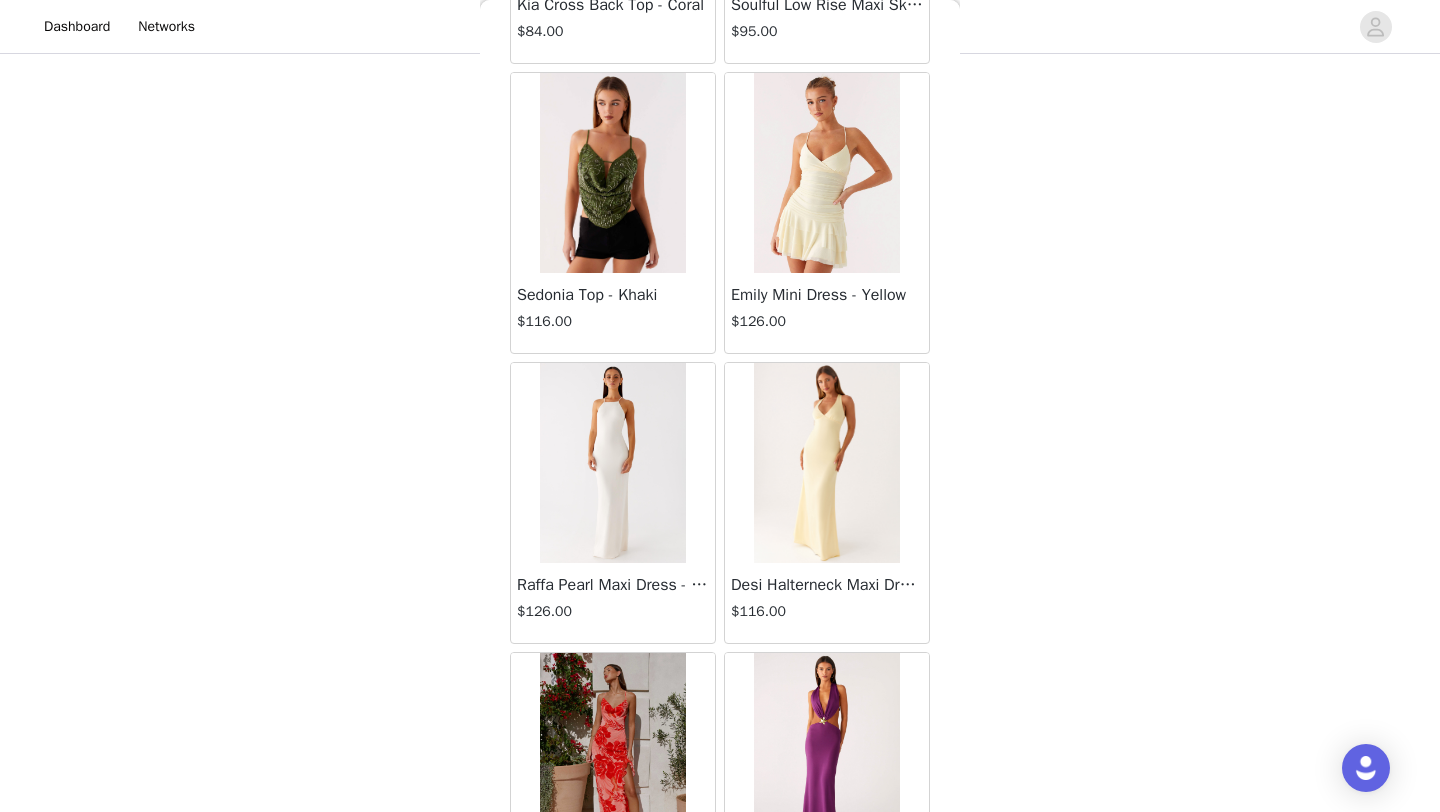scroll, scrollTop: 83448, scrollLeft: 0, axis: vertical 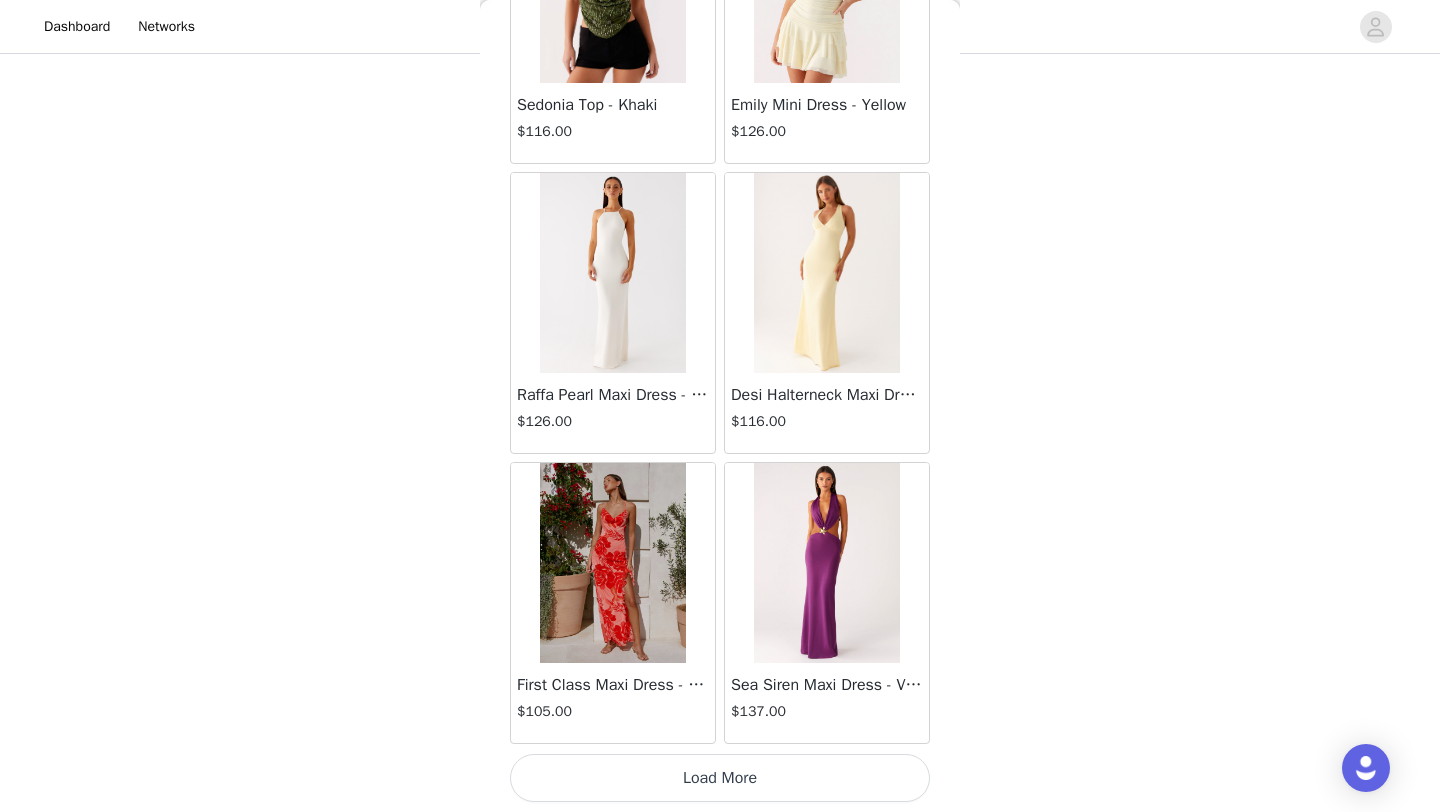 click on "Load More" at bounding box center (720, 778) 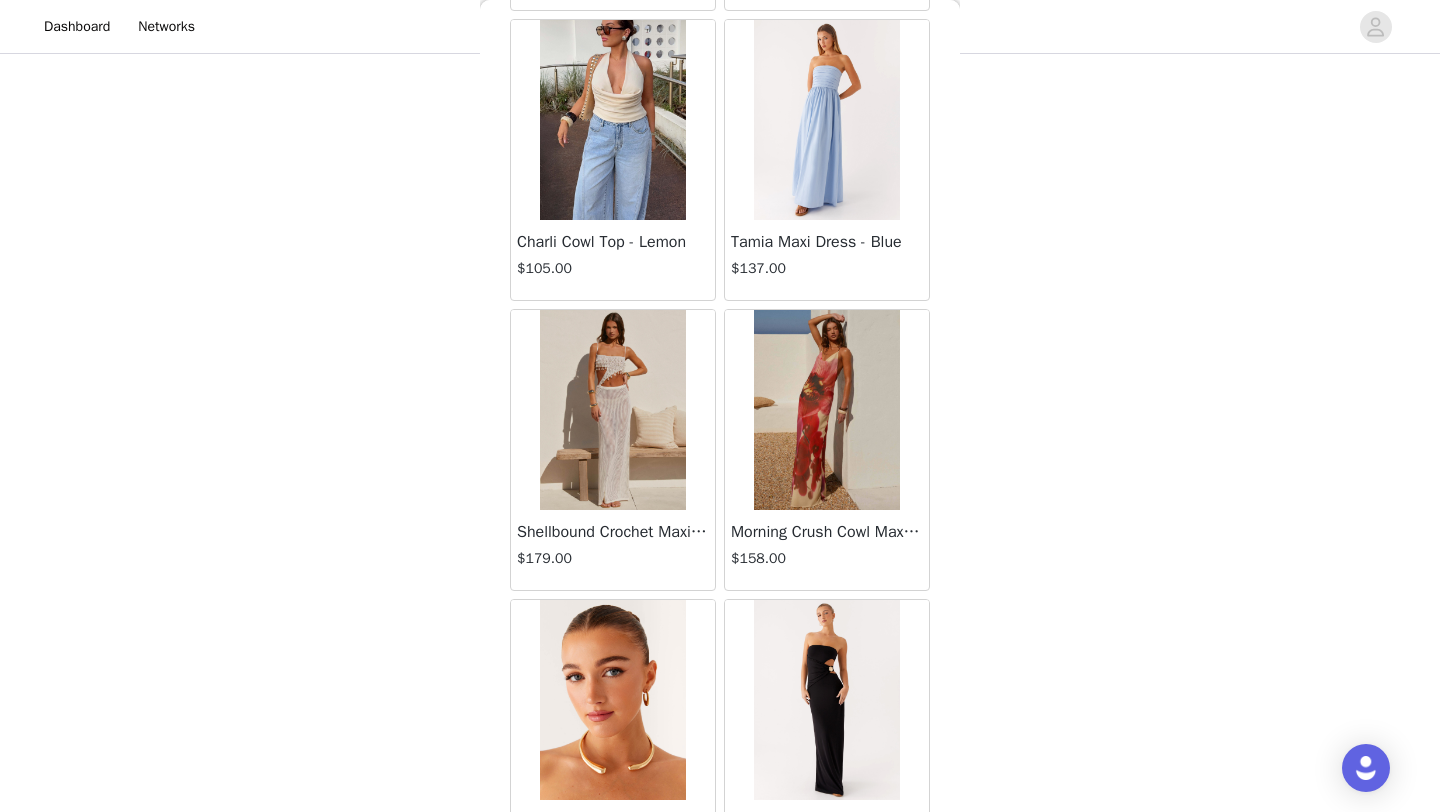 scroll, scrollTop: 86348, scrollLeft: 0, axis: vertical 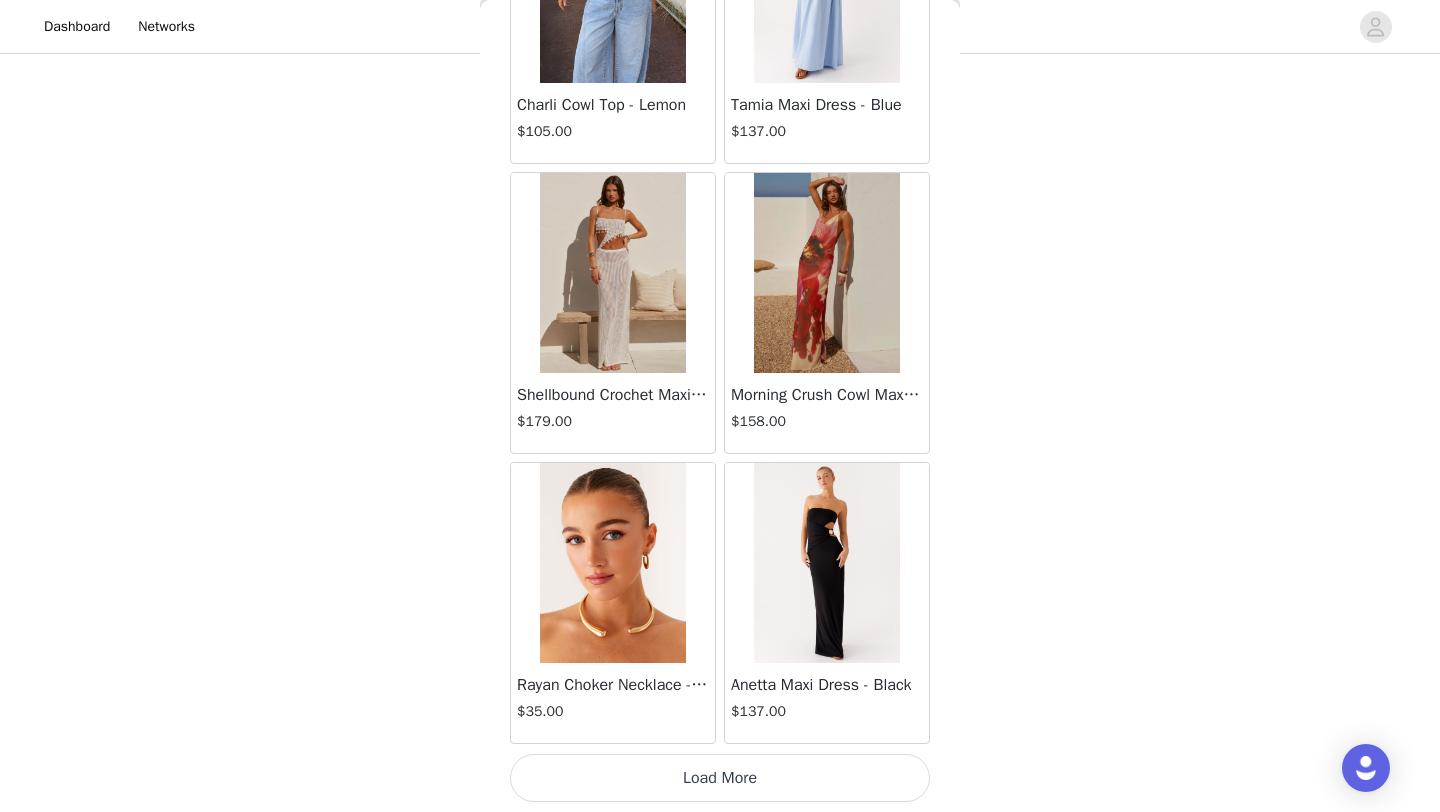 click on "Load More" at bounding box center [720, 778] 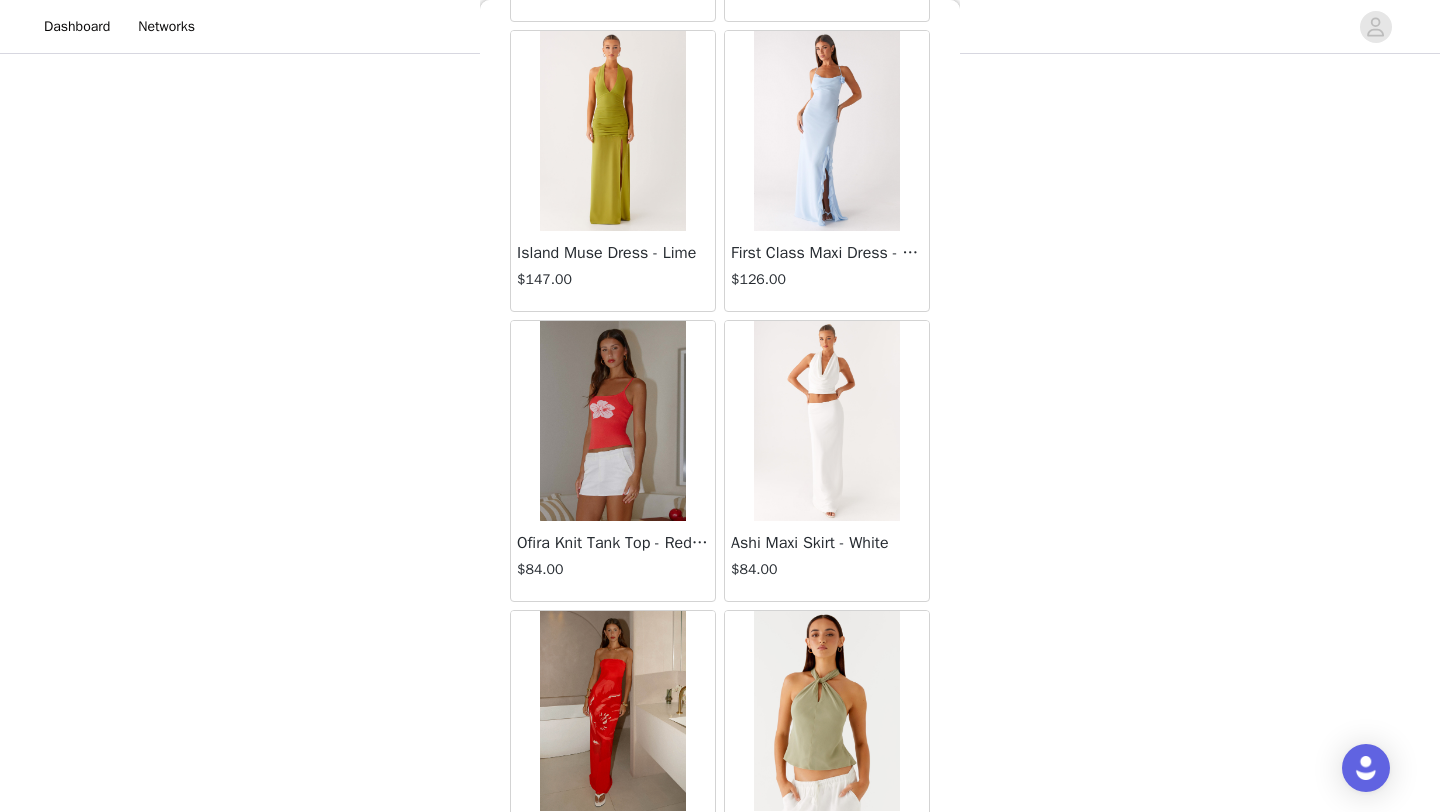 scroll, scrollTop: 89248, scrollLeft: 0, axis: vertical 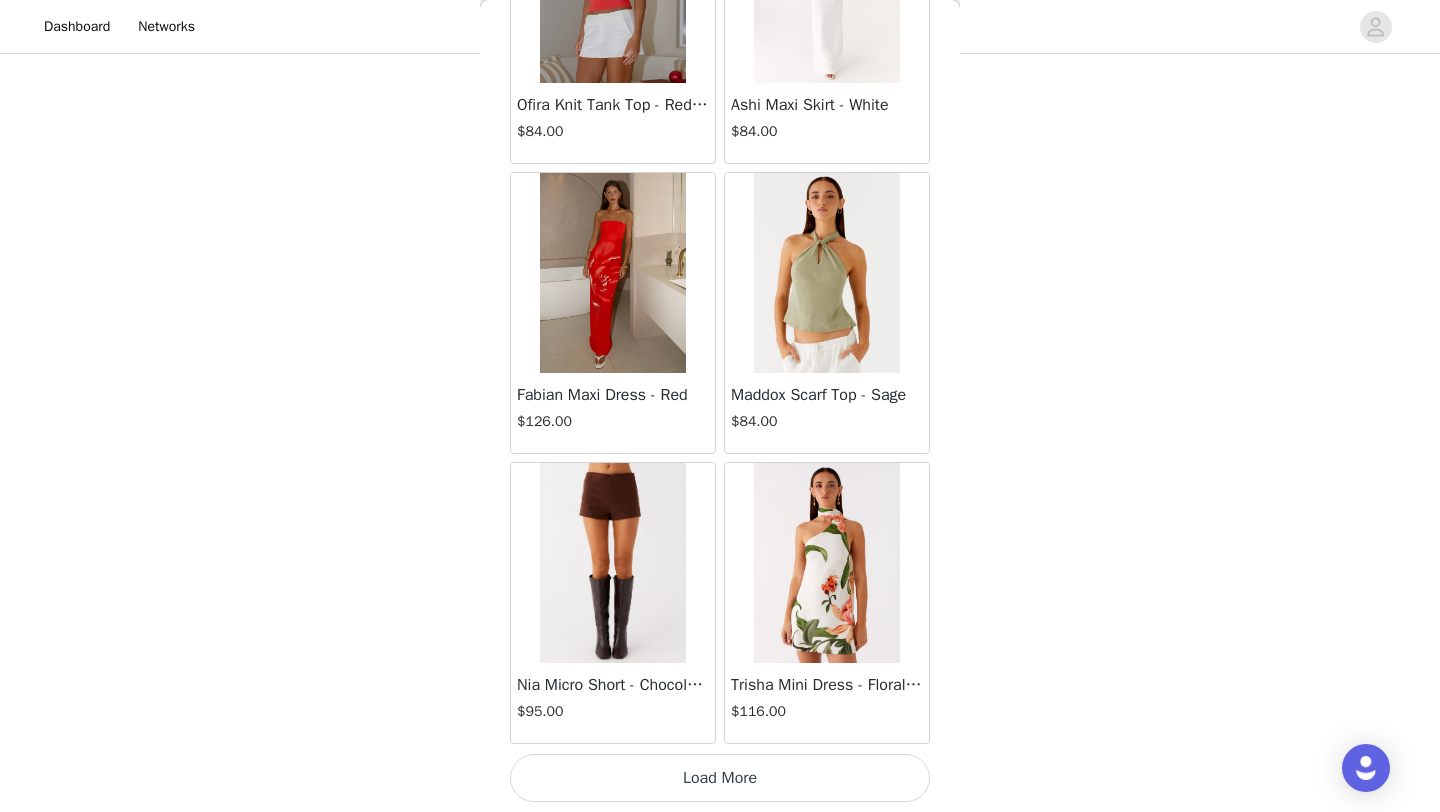 click on "Load More" at bounding box center (720, 778) 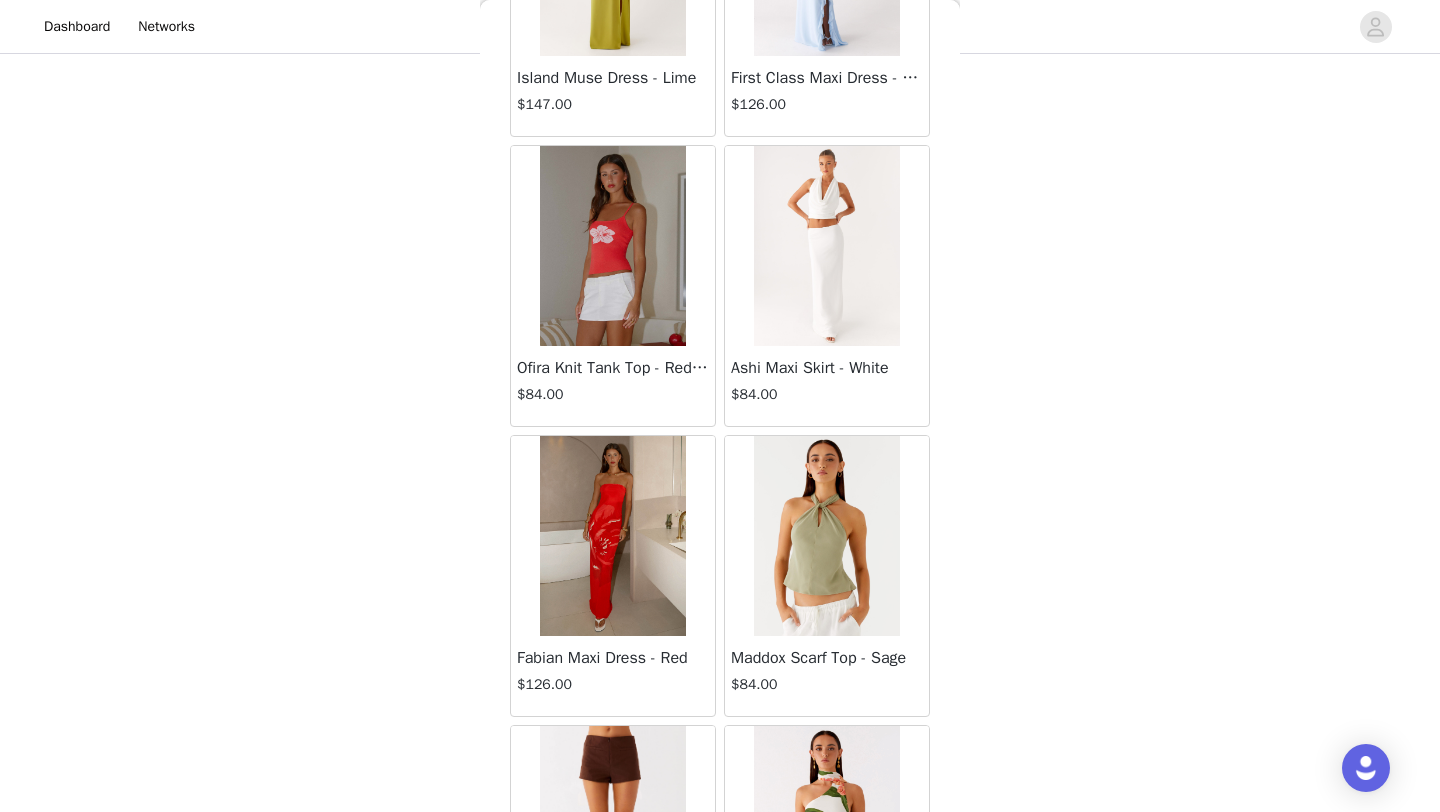 scroll, scrollTop: 88980, scrollLeft: 0, axis: vertical 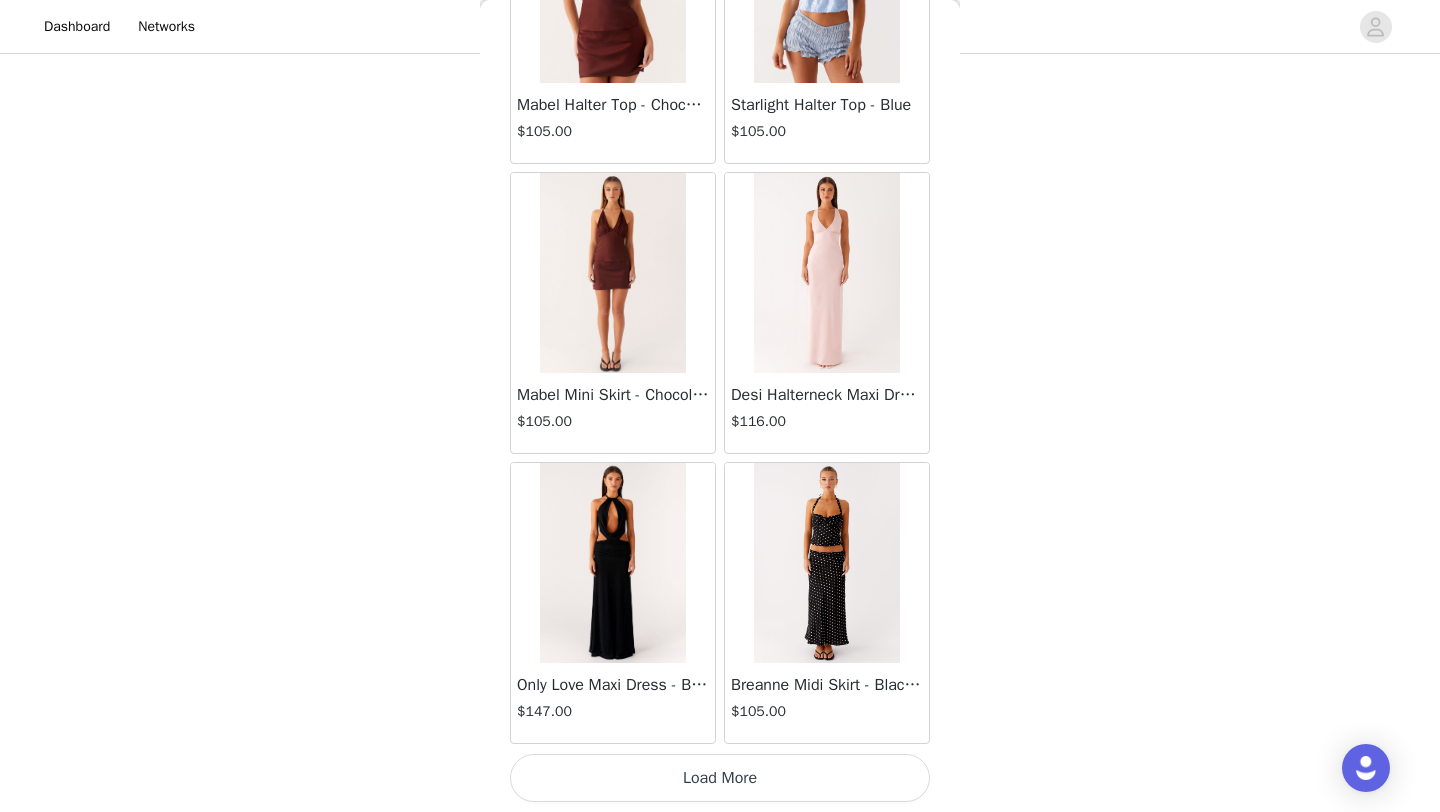 click on "Load More" at bounding box center [720, 778] 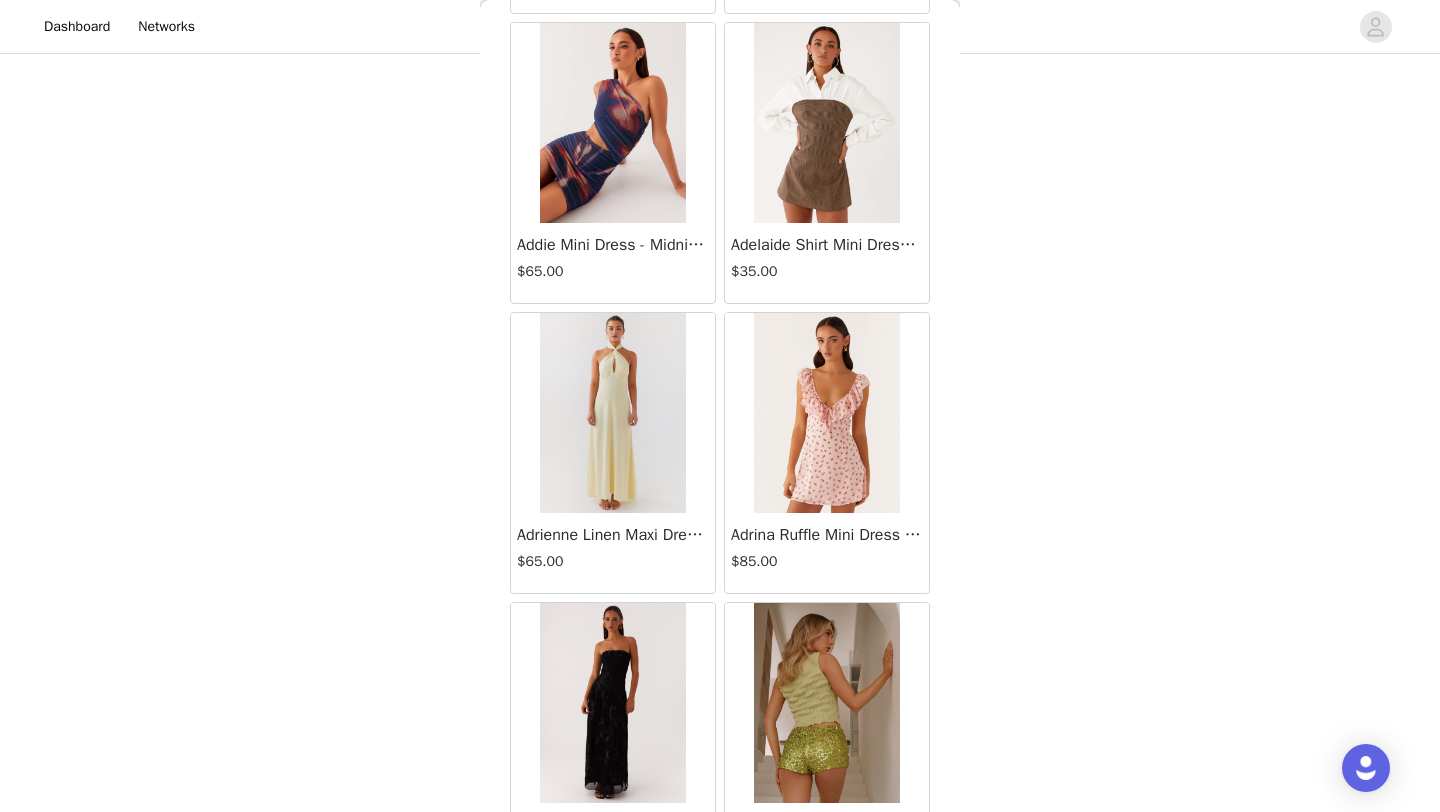 scroll, scrollTop: 95048, scrollLeft: 0, axis: vertical 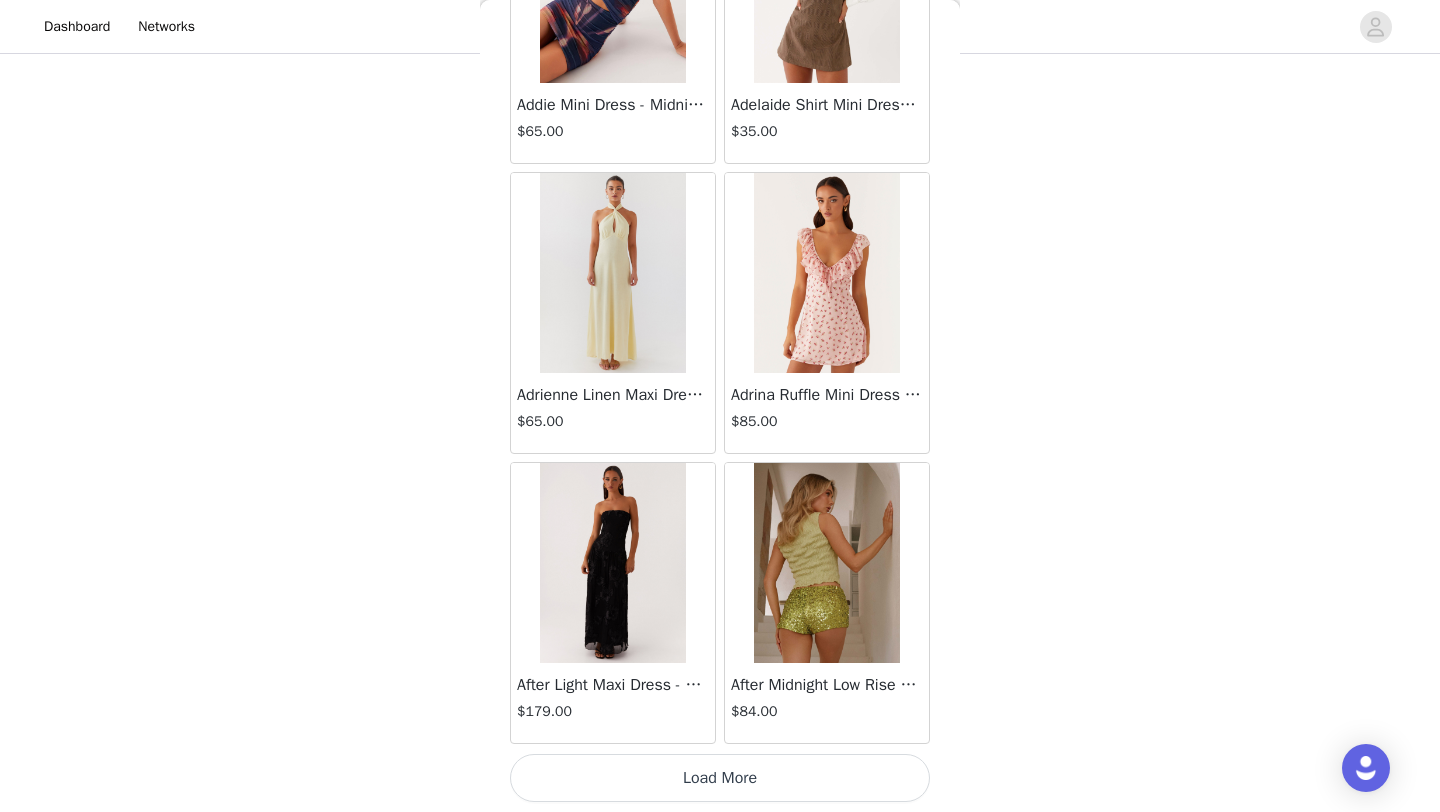 click on "Load More" at bounding box center (720, 778) 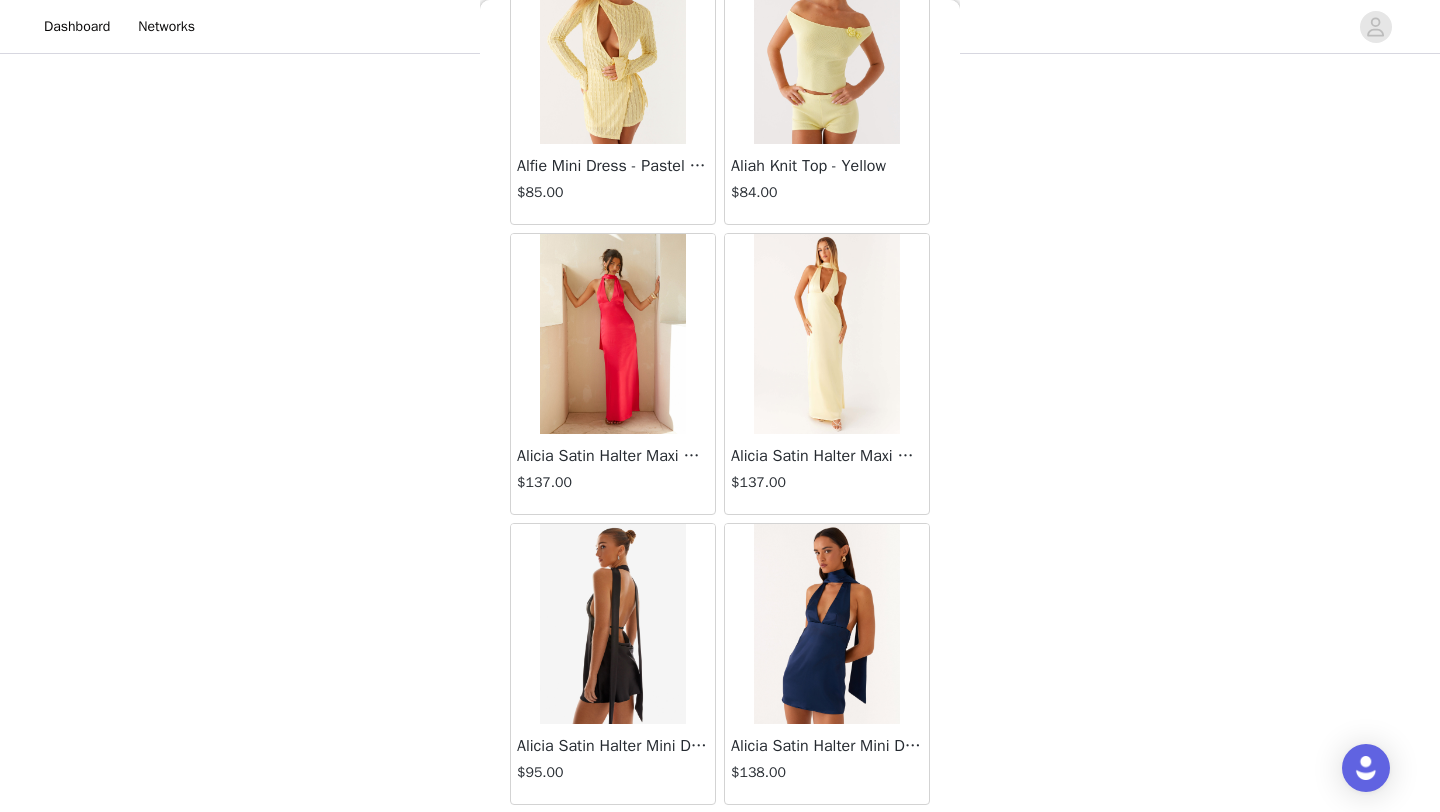 scroll, scrollTop: 97948, scrollLeft: 0, axis: vertical 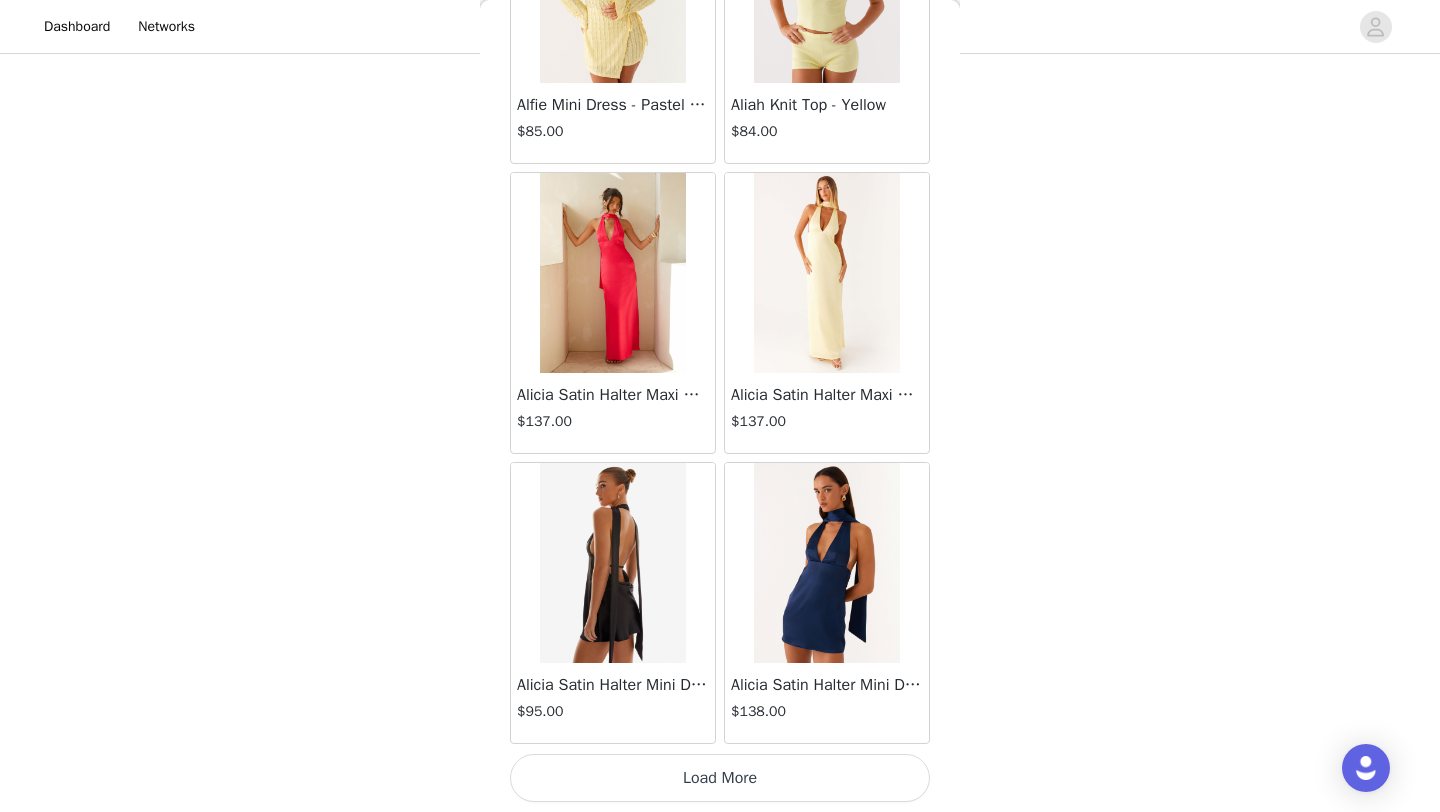 click on "Load More" at bounding box center (720, 778) 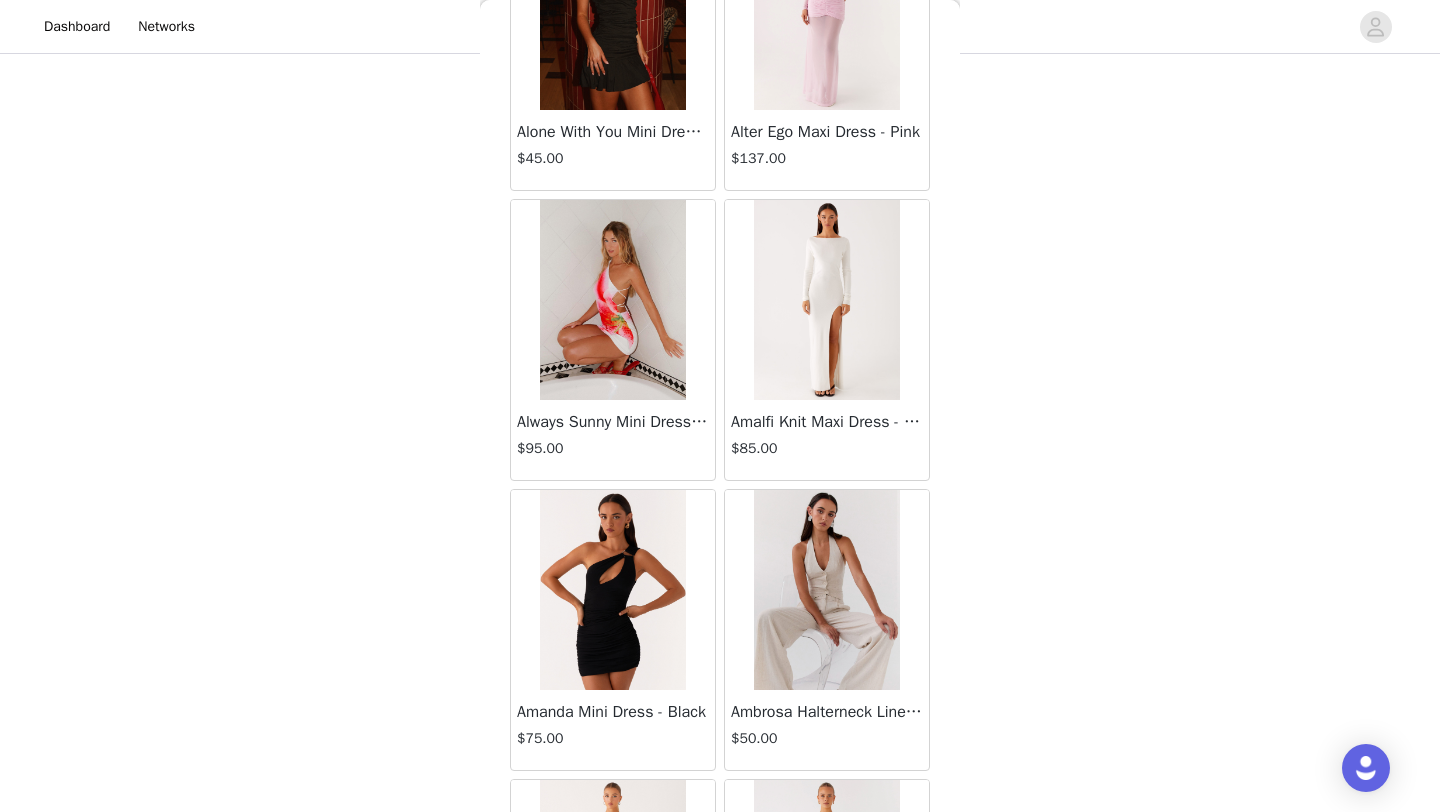 scroll, scrollTop: 100242, scrollLeft: 0, axis: vertical 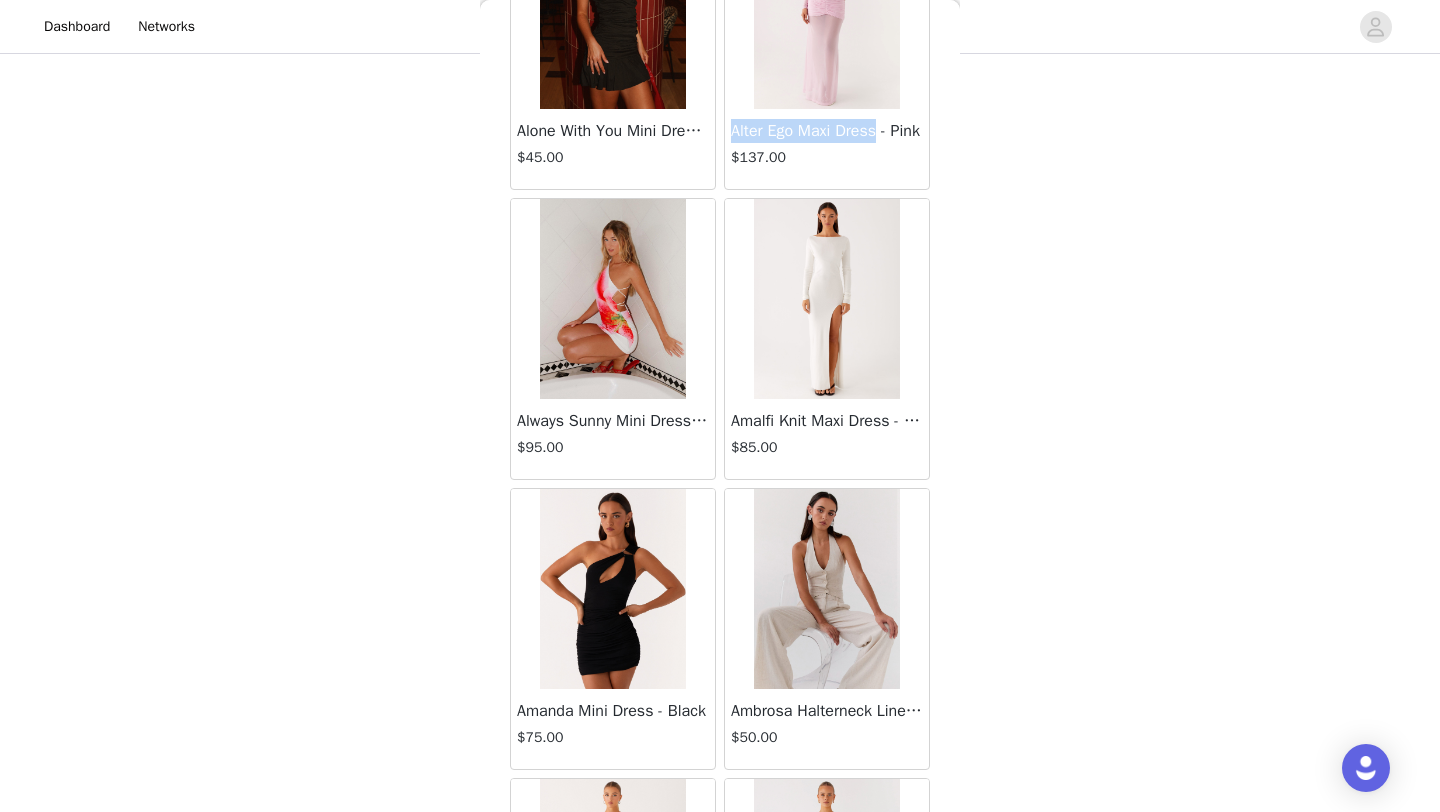 drag, startPoint x: 734, startPoint y: 131, endPoint x: 889, endPoint y: 134, distance: 155.02902 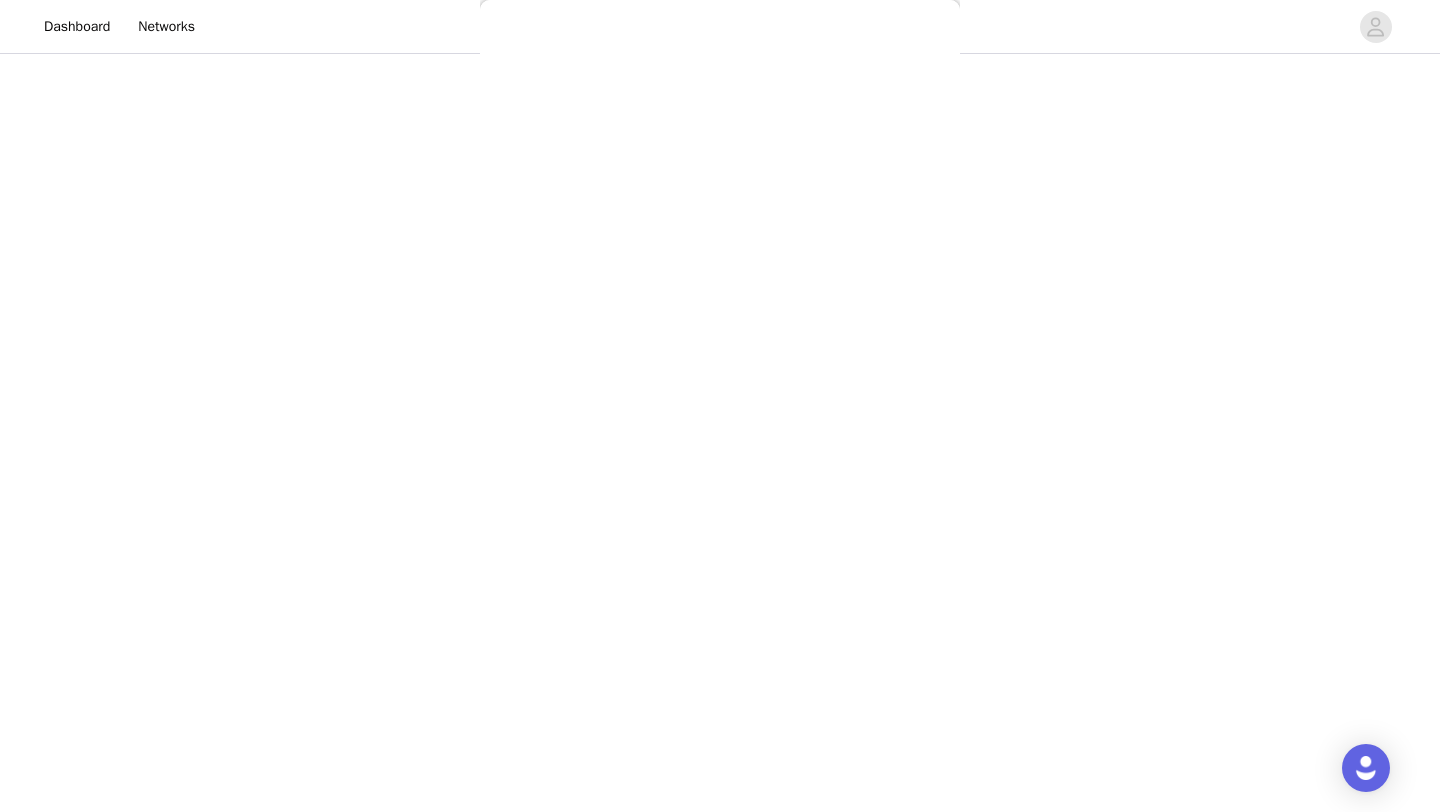 scroll, scrollTop: 266, scrollLeft: 0, axis: vertical 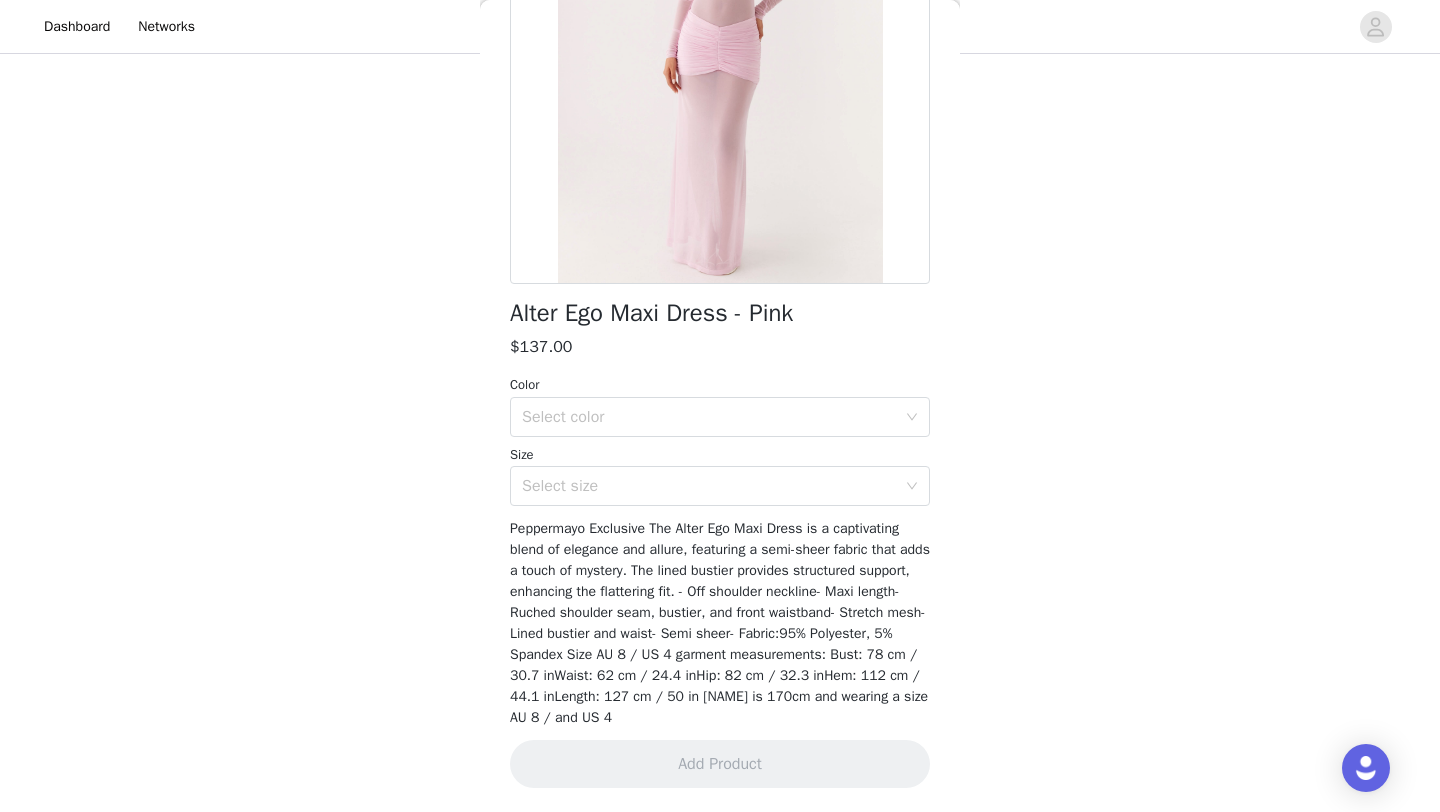 copy on "Alter Ego Maxi Dress" 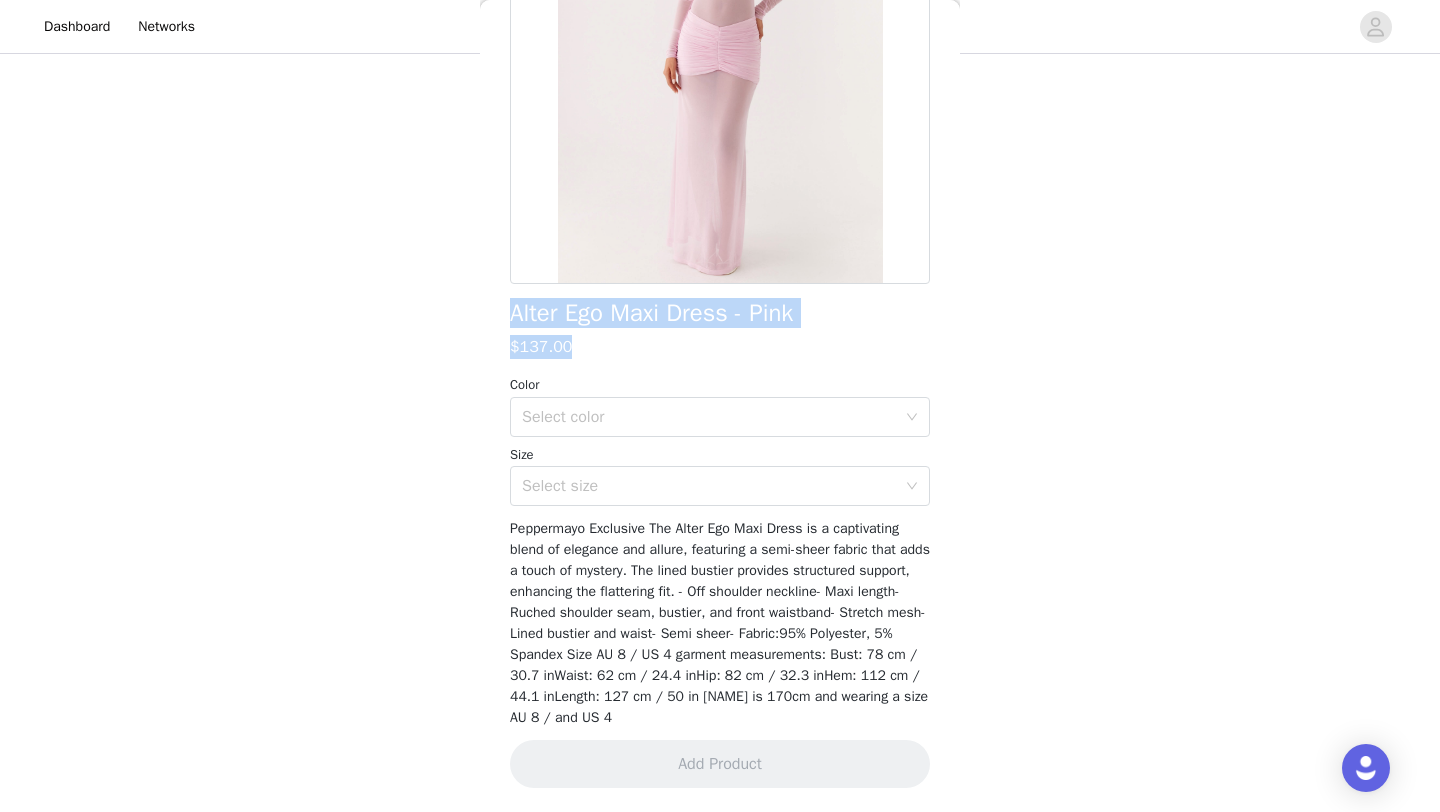drag, startPoint x: 495, startPoint y: 305, endPoint x: 863, endPoint y: 336, distance: 369.3034 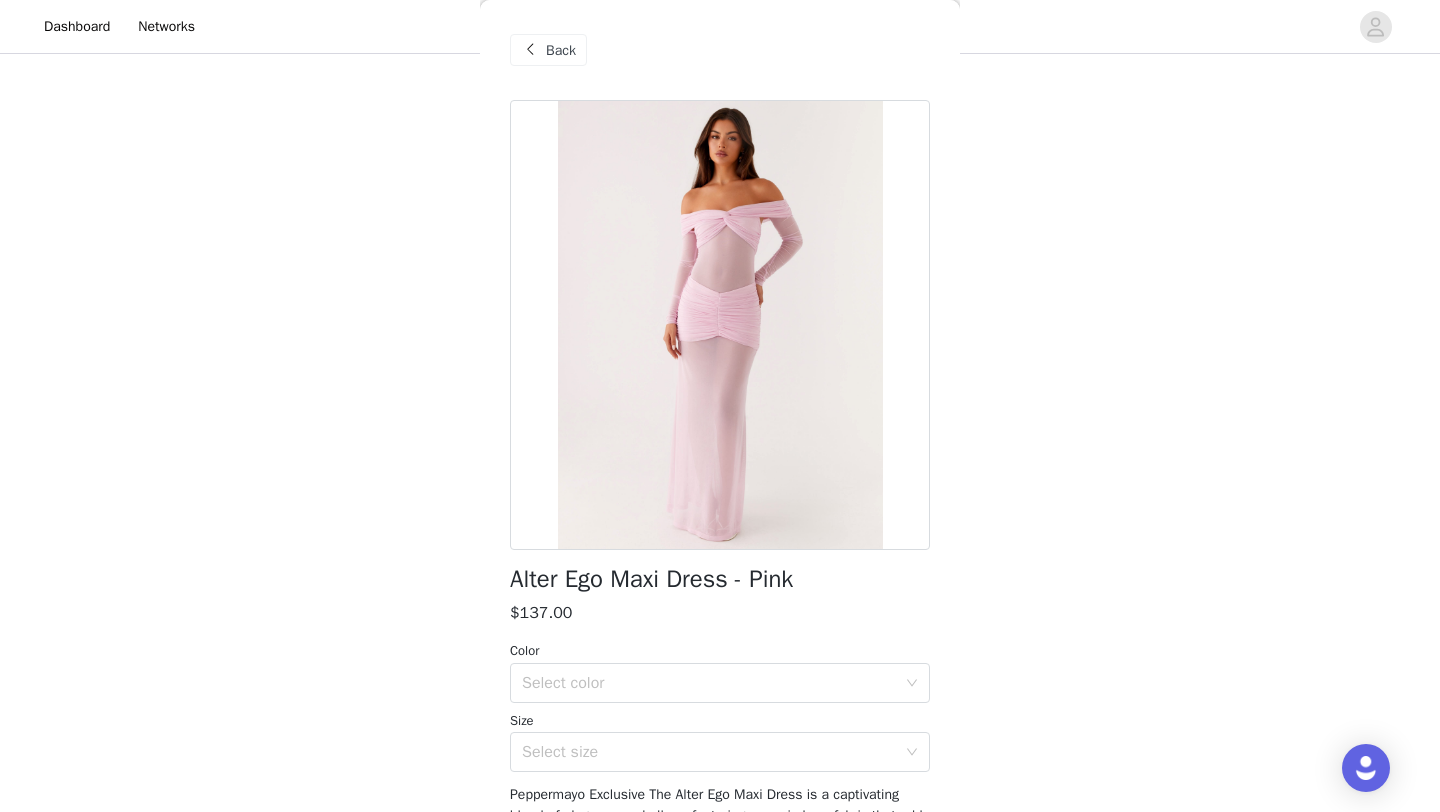 click on "Back" at bounding box center (561, 50) 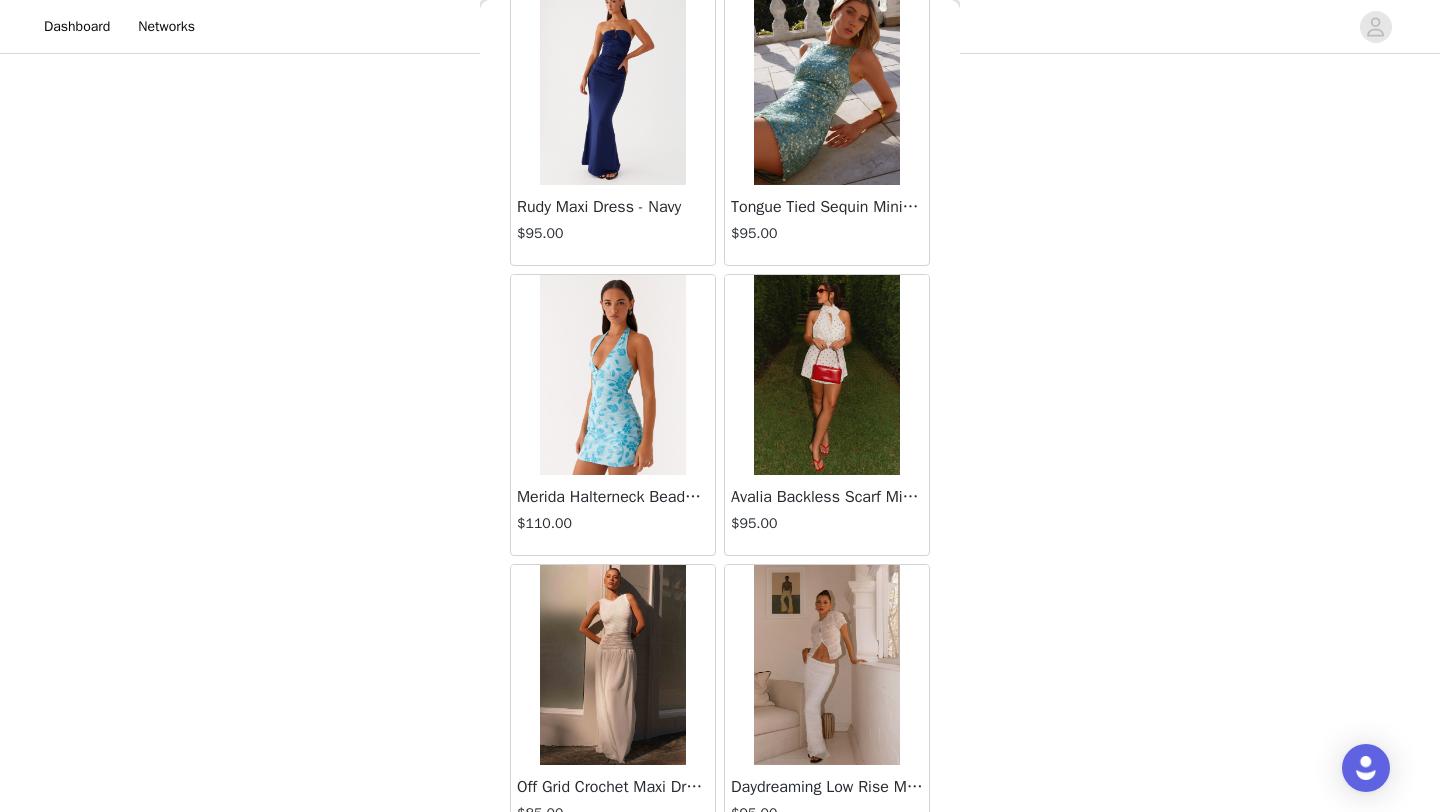 scroll, scrollTop: 13760, scrollLeft: 0, axis: vertical 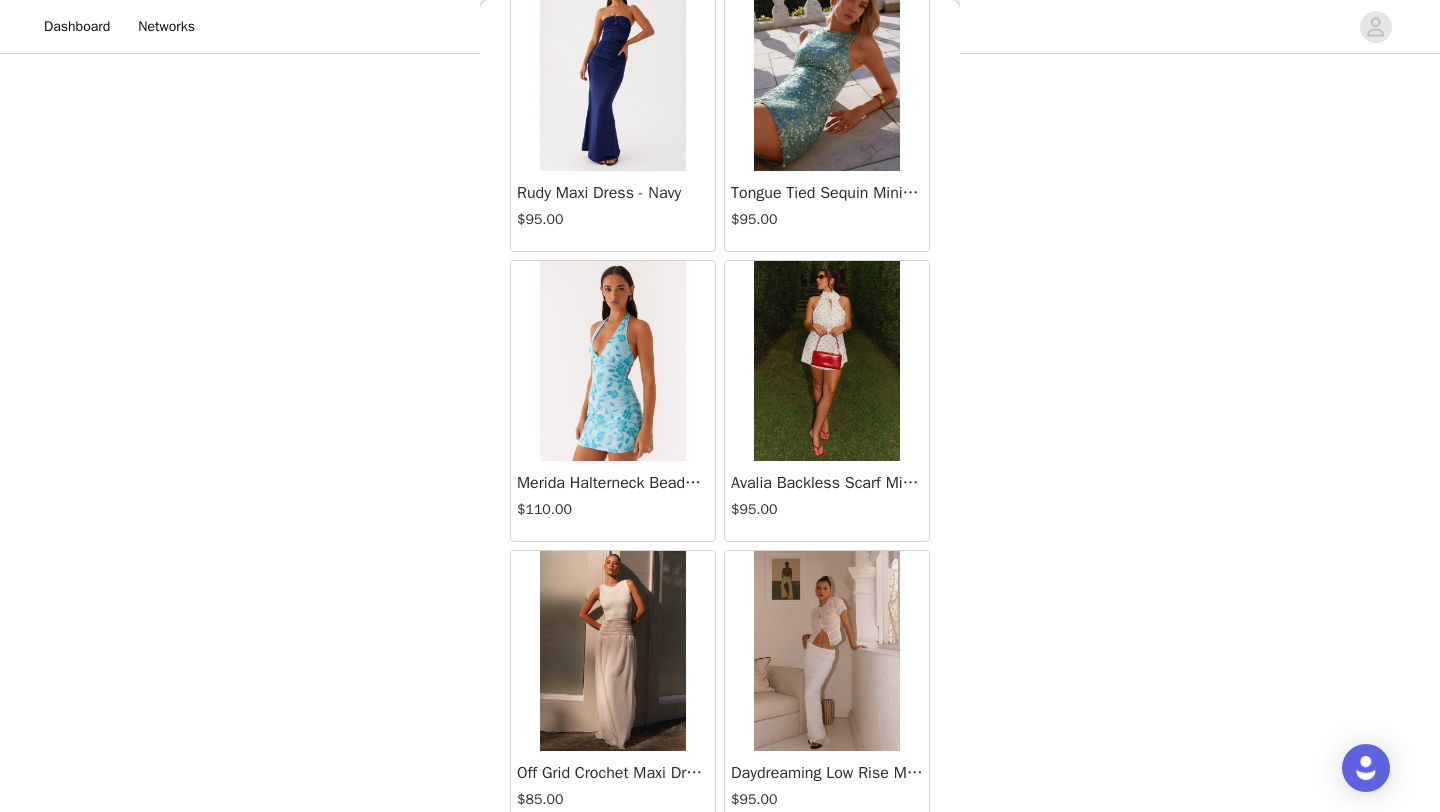 click at bounding box center (826, 361) 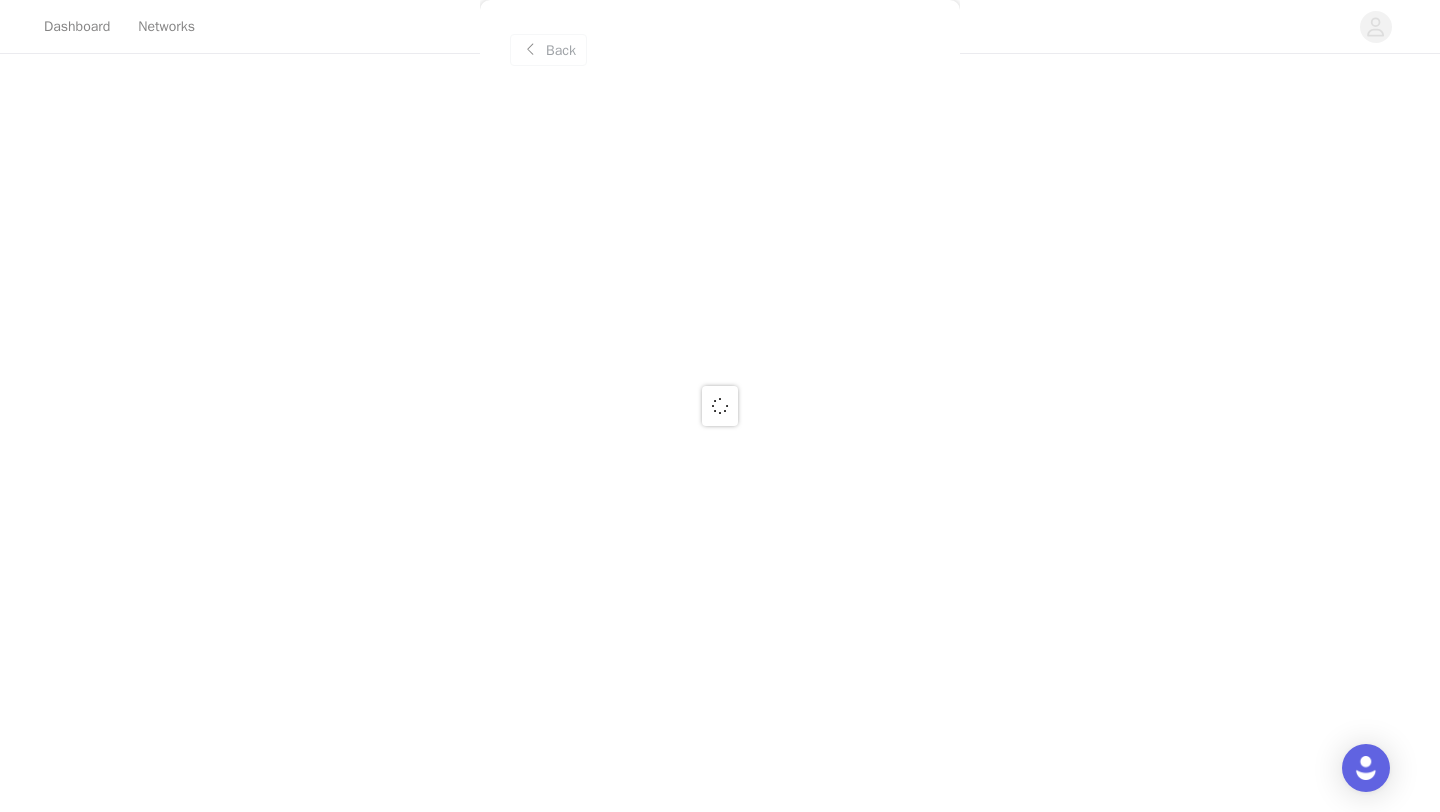 scroll, scrollTop: 0, scrollLeft: 0, axis: both 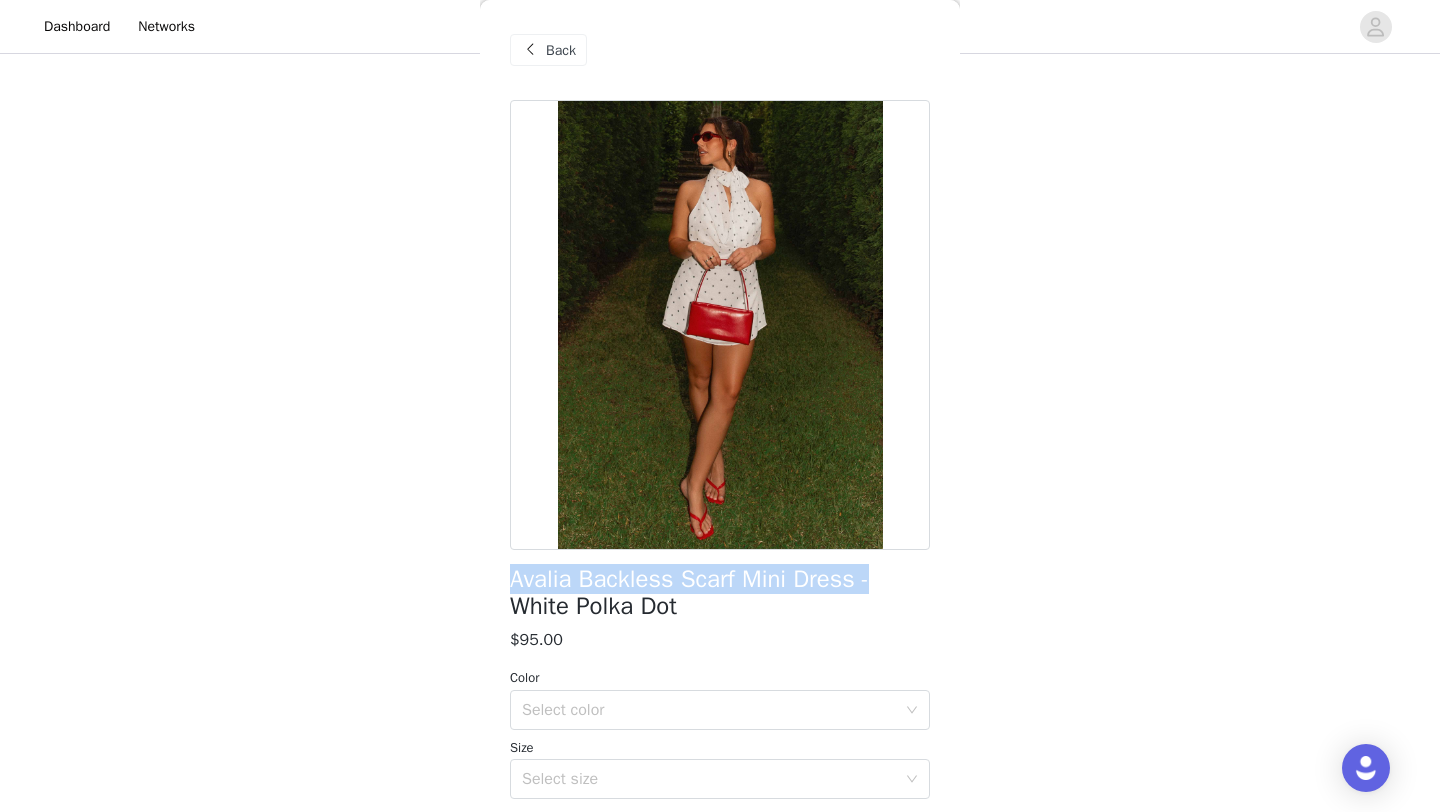 drag, startPoint x: 511, startPoint y: 583, endPoint x: 873, endPoint y: 589, distance: 362.0497 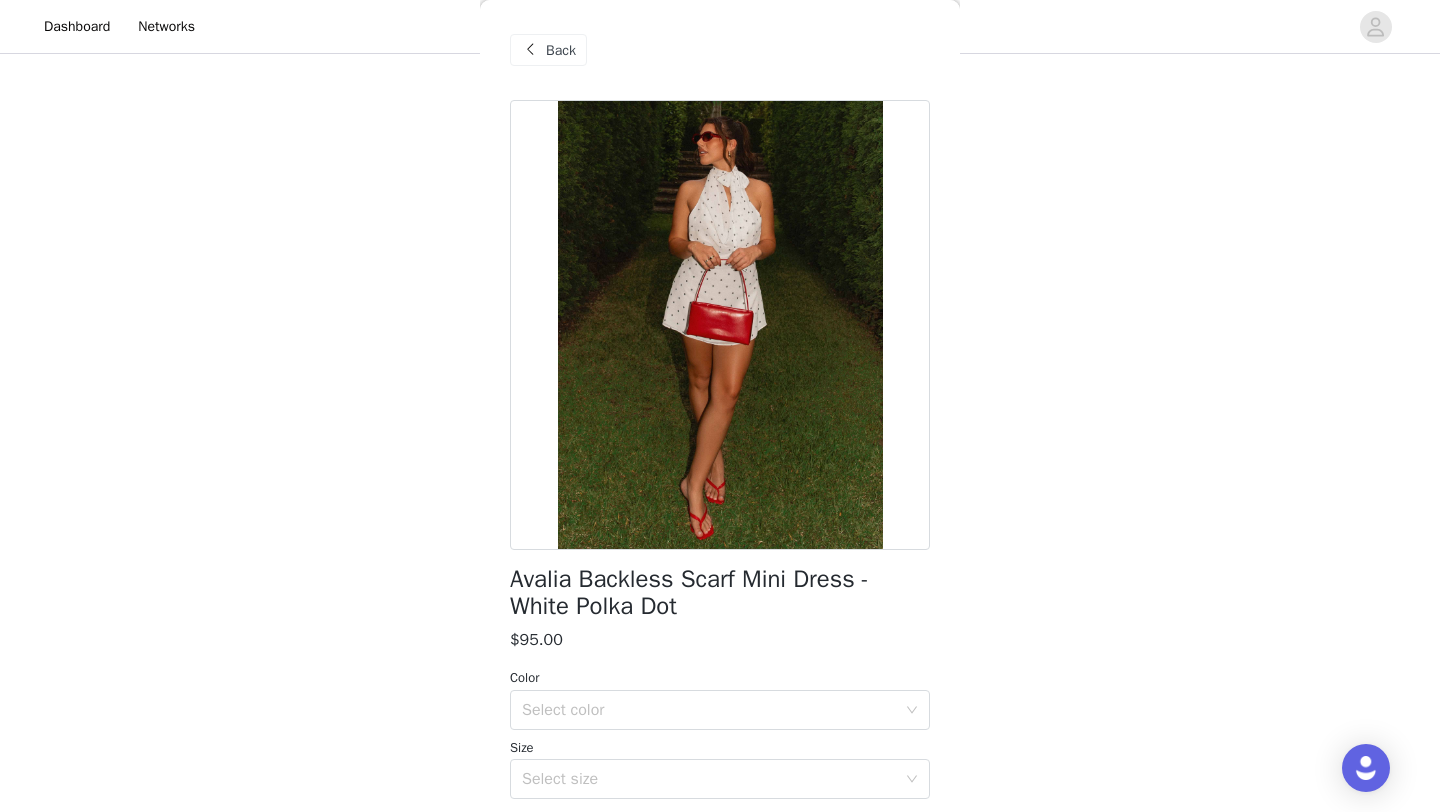 click on "Color" at bounding box center [720, 678] 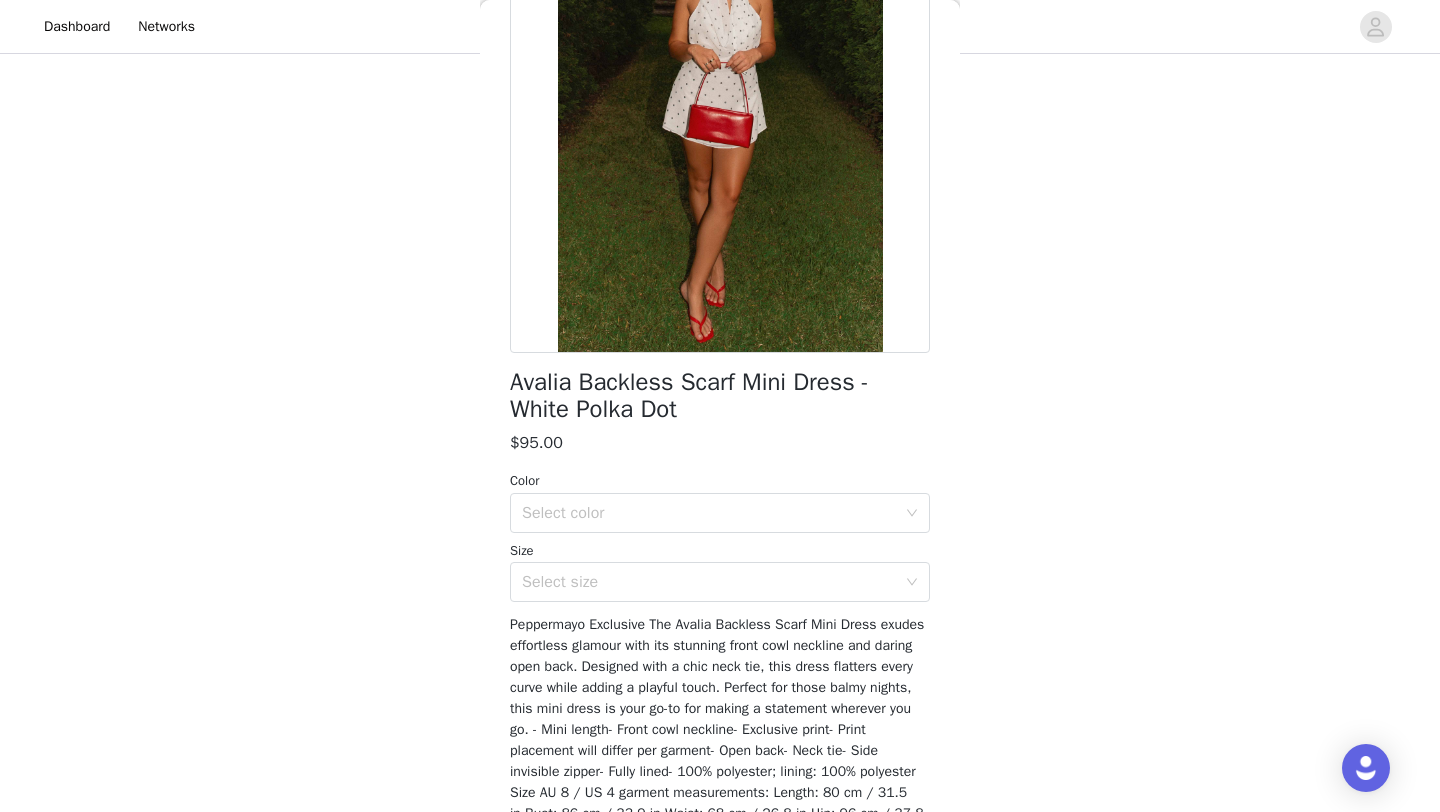 scroll, scrollTop: 335, scrollLeft: 0, axis: vertical 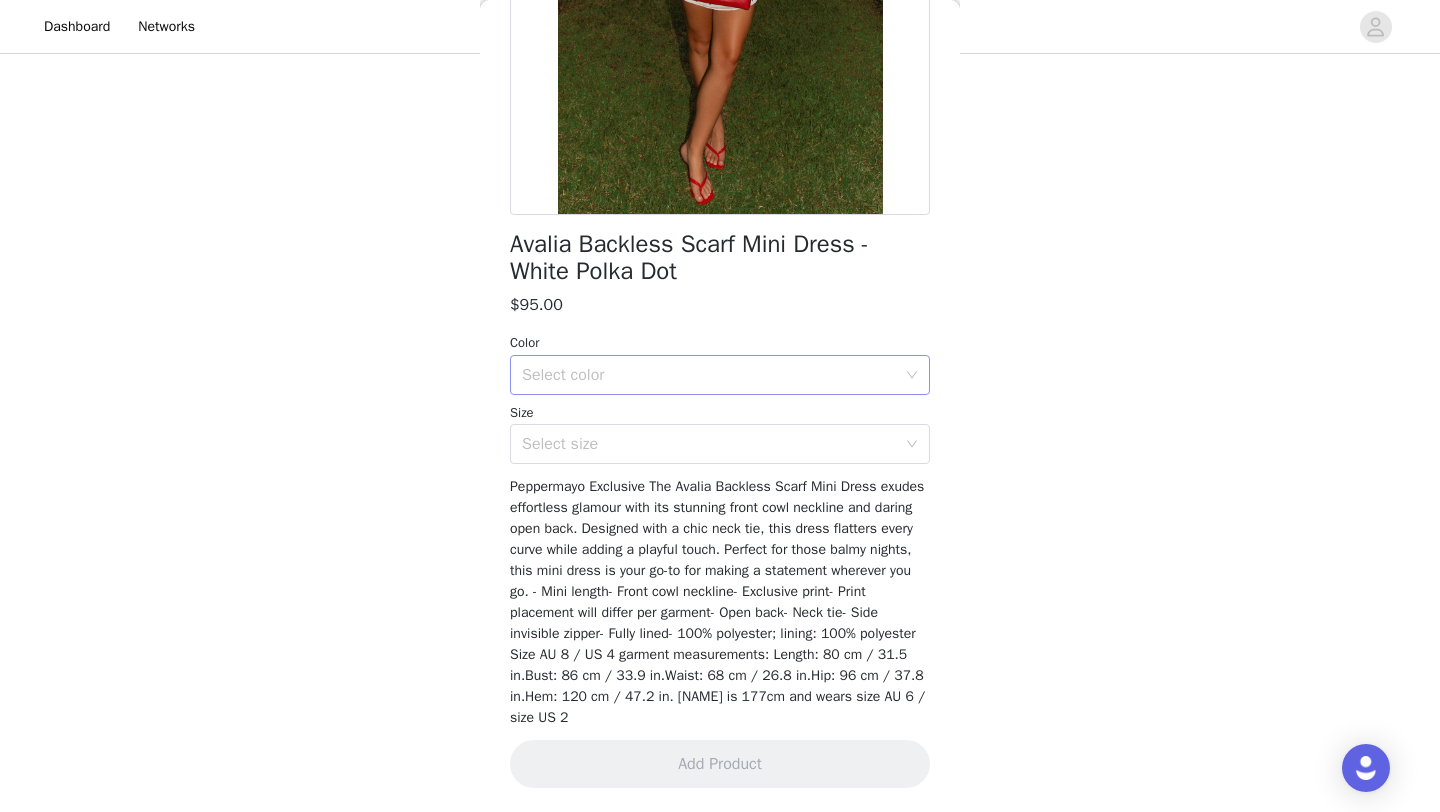 click on "Select color" at bounding box center (709, 375) 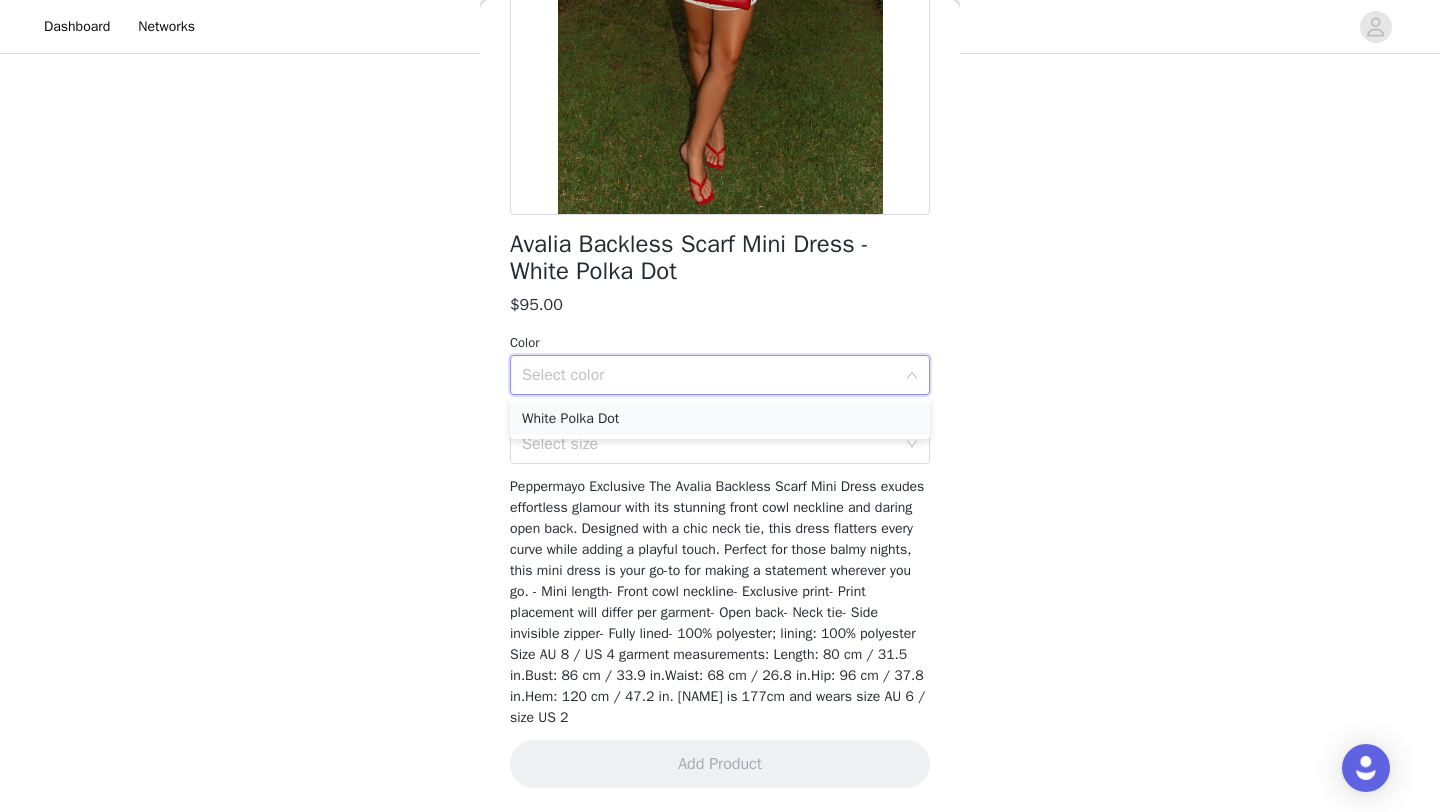 click on "White Polka Dot" at bounding box center [720, 419] 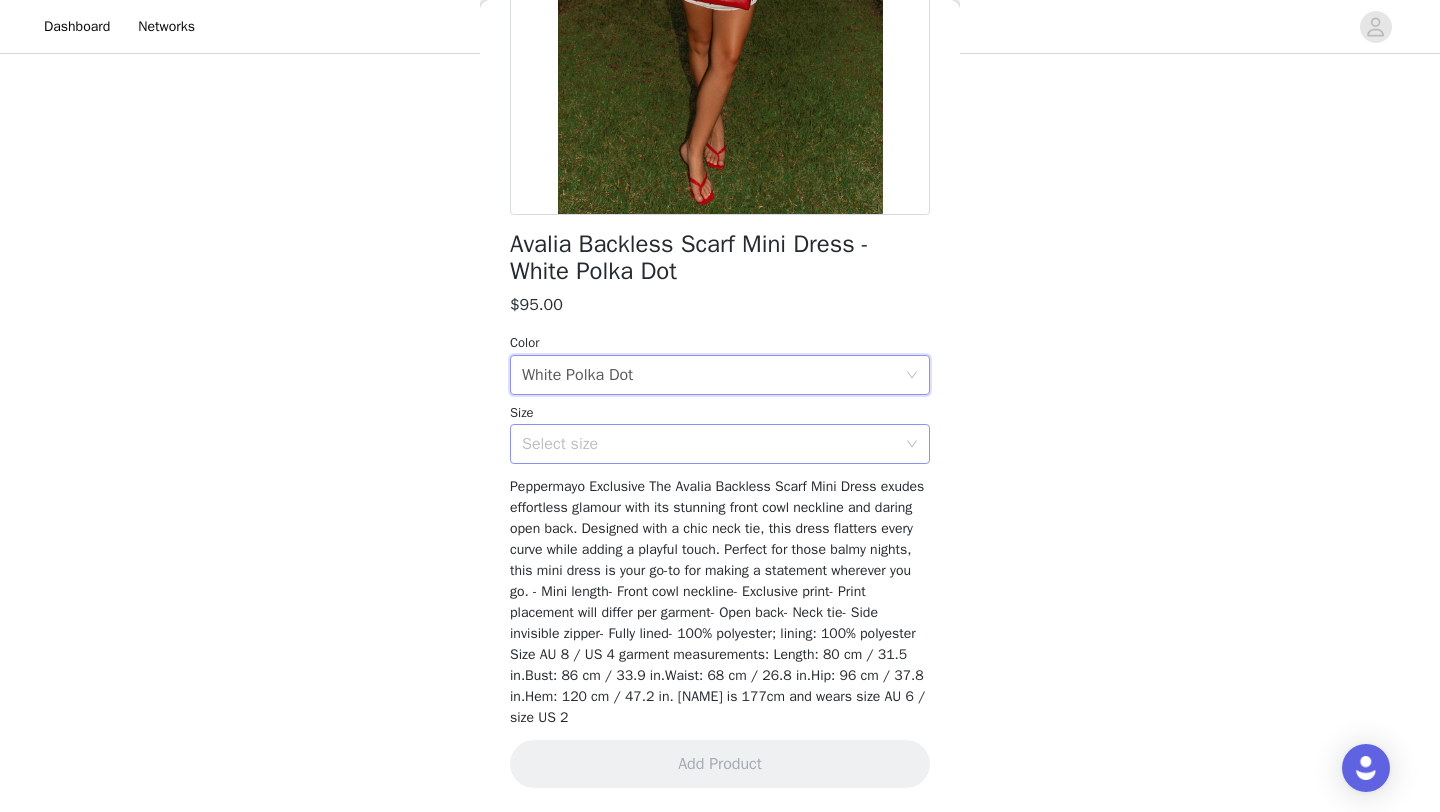 click on "Select size" at bounding box center [709, 444] 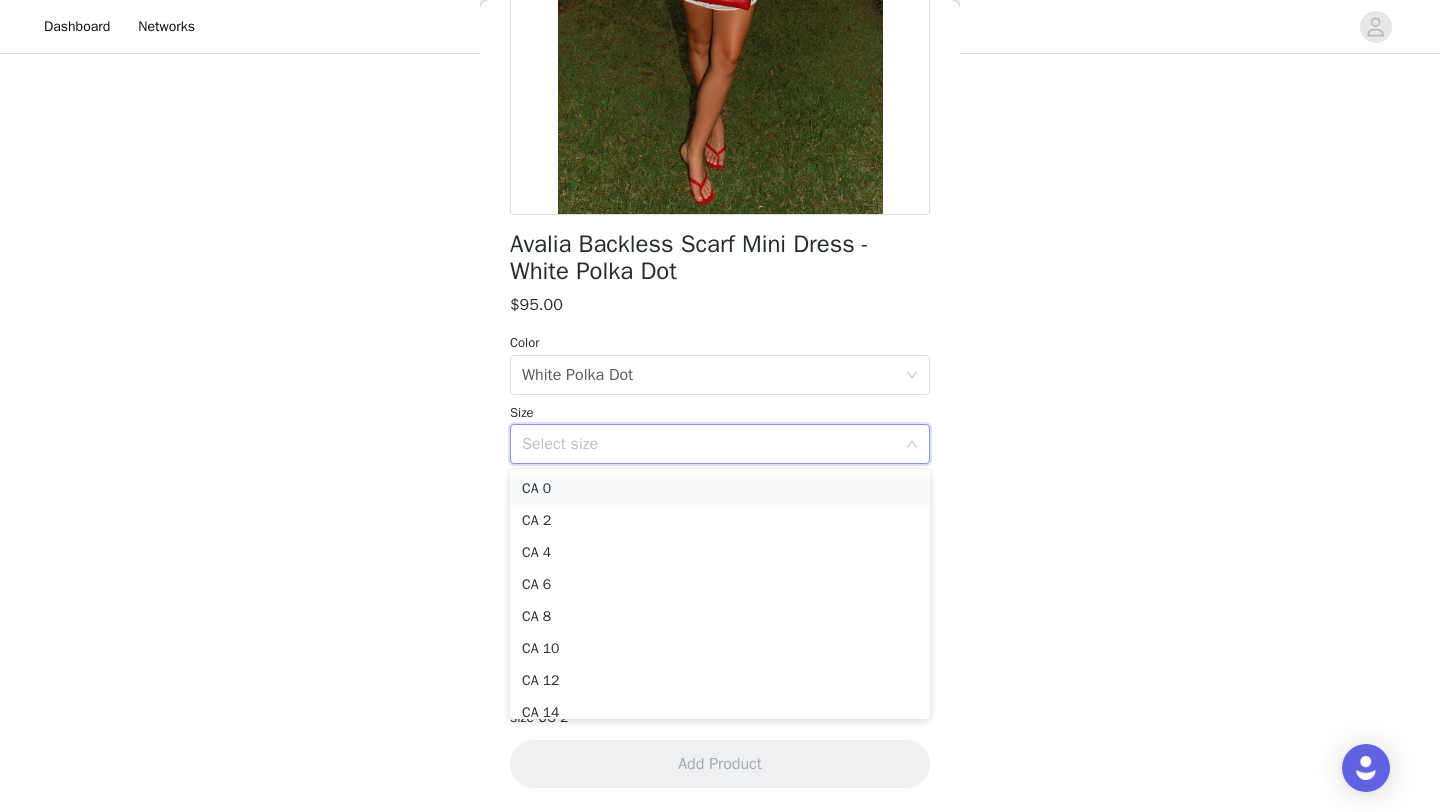 click on "CA 0" at bounding box center [720, 489] 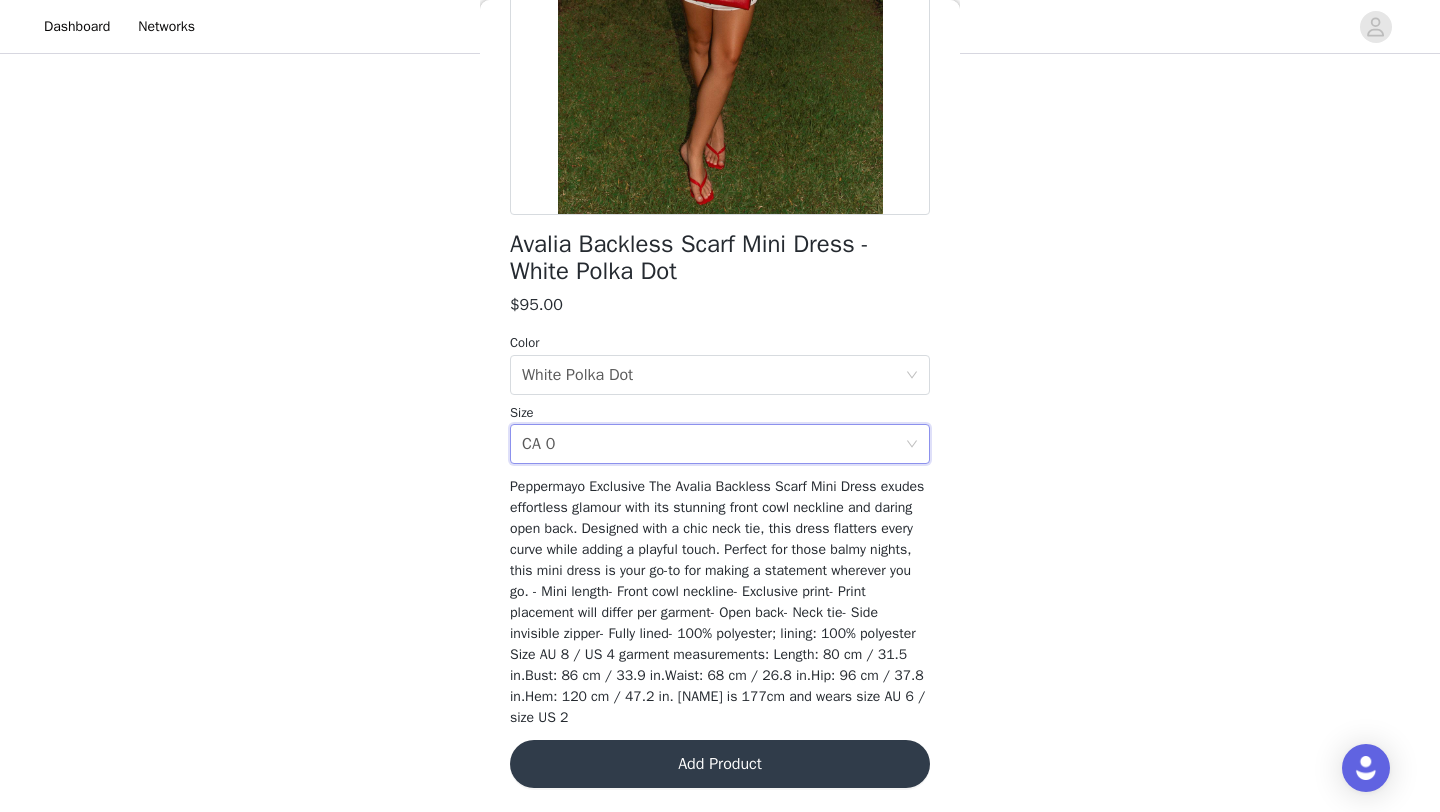 click on "Peppermayo Exclusive The Avalia Backless Scarf Mini Dress exudes effortless glamour with its stunning front cowl neckline and daring open back. Designed with a chic neck tie, this dress flatters every curve while adding a playful touch. Perfect for those balmy nights, this mini dress is your go-to for making a statement wherever you go. - Mini length- Front cowl neckline- Exclusive print- Print placement will differ per garment- Open back- Neck tie- Side invisible zipper- Fully lined- 100% polyester; lining: 100% polyester Size AU 8 / US 4 garment measurements: Length: 80 cm / 31.5 in.Bust: 86 cm / 33.9 in.Waist: 68 cm / 26.8 in.Hip: 96 cm / 37.8 in.Hem: 120 cm / 47.2 in. [NAME] is 177cm and wears size AU 6 / size US 2" at bounding box center [717, 602] 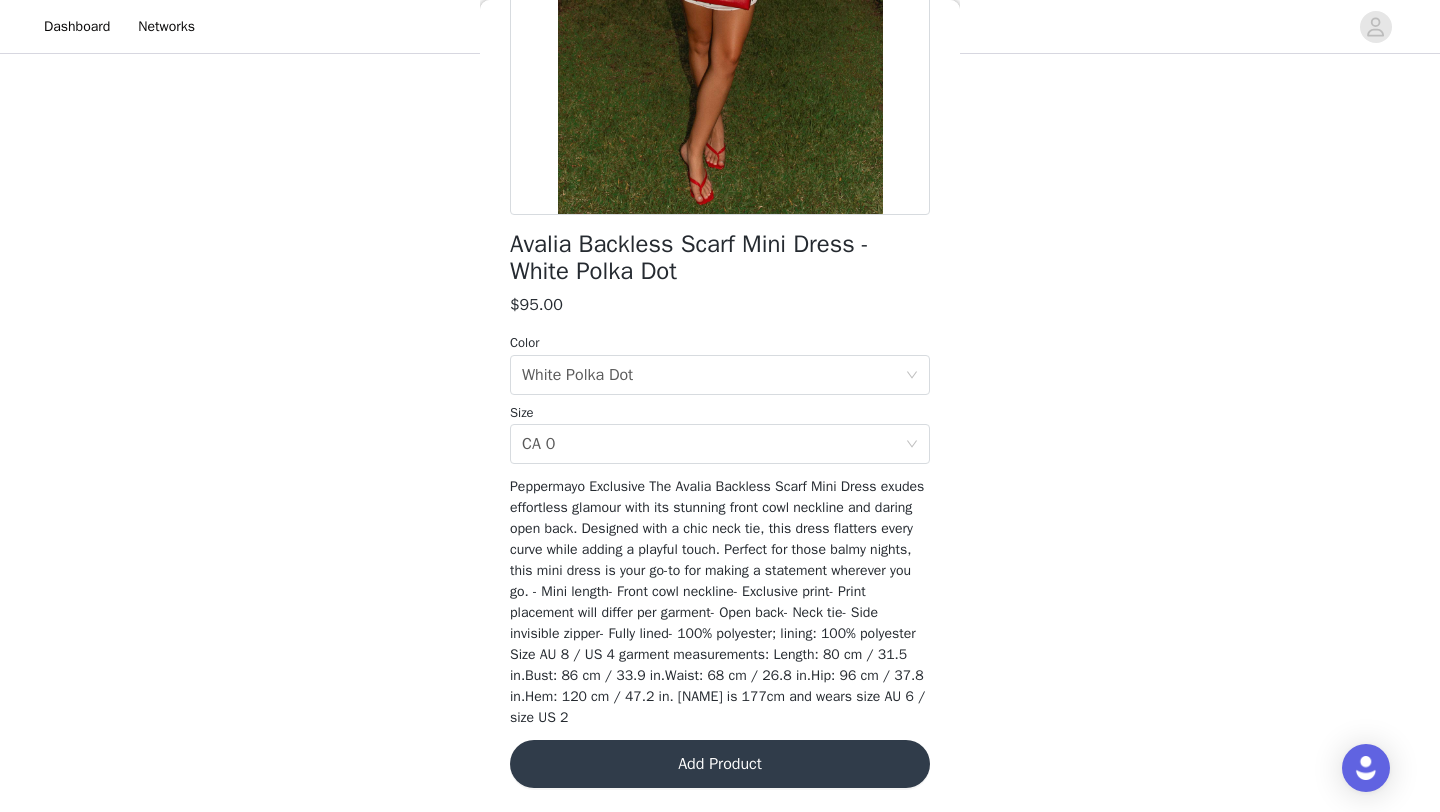 click on "Add Product" at bounding box center [720, 764] 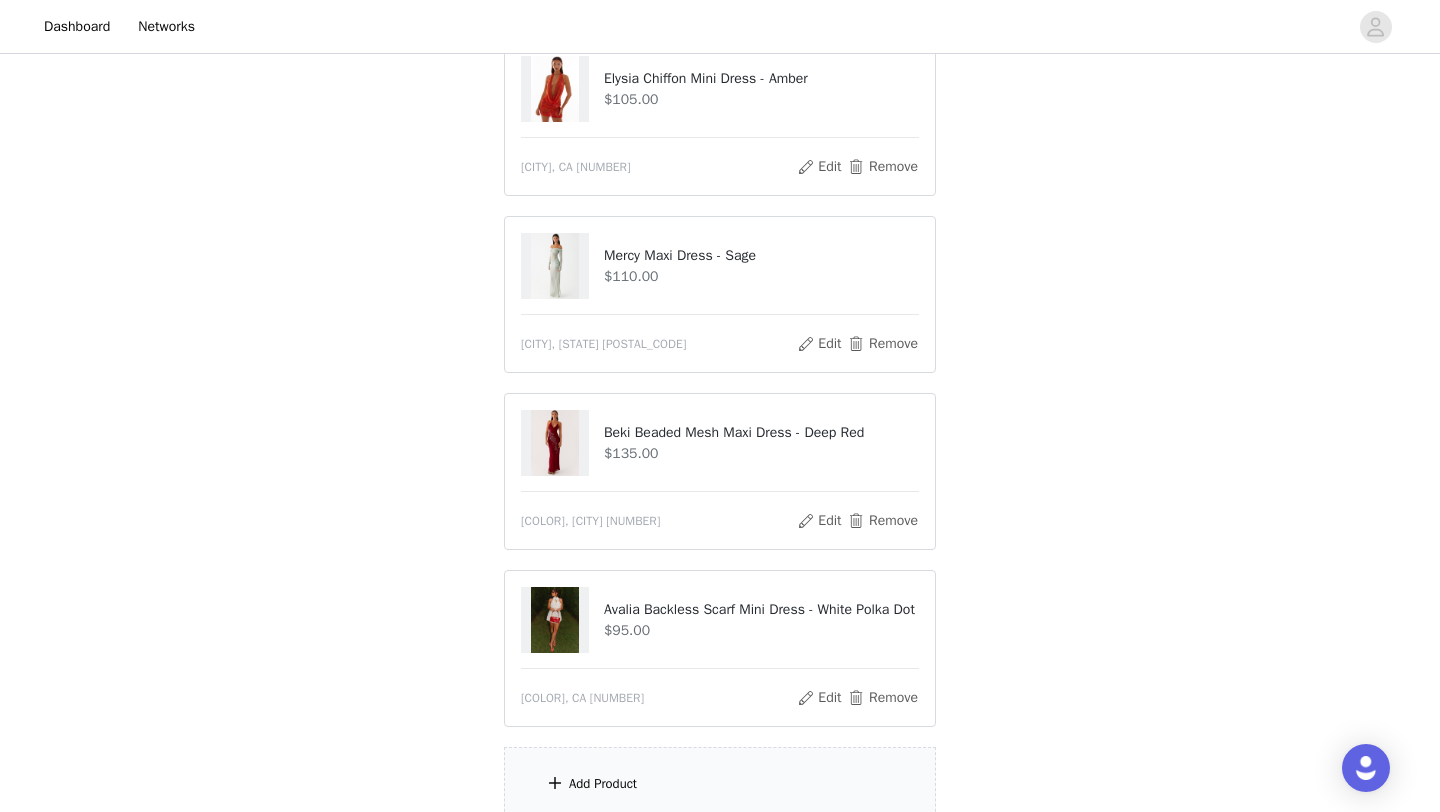 click on "Add Product" at bounding box center [720, 784] 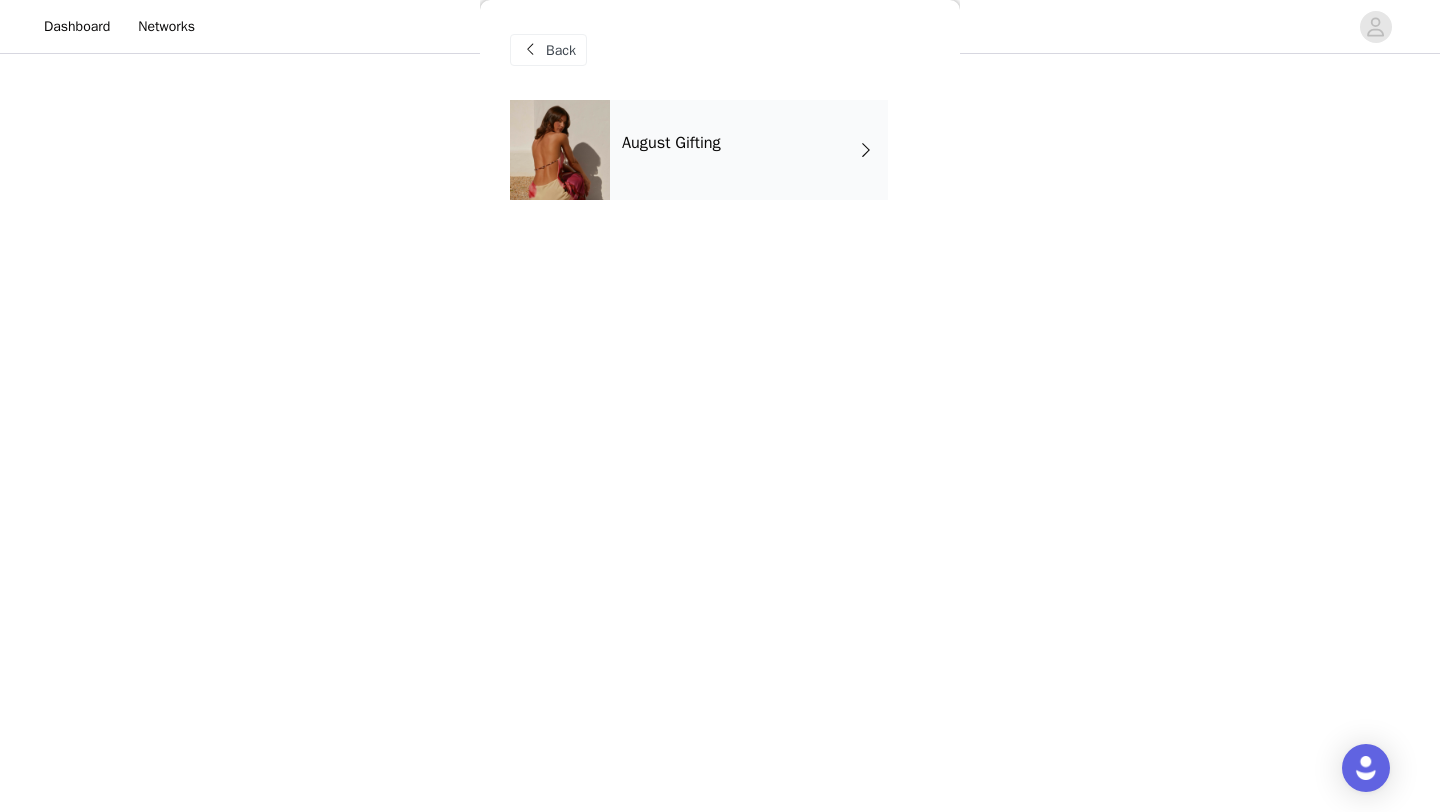 click on "August Gifting" at bounding box center [749, 150] 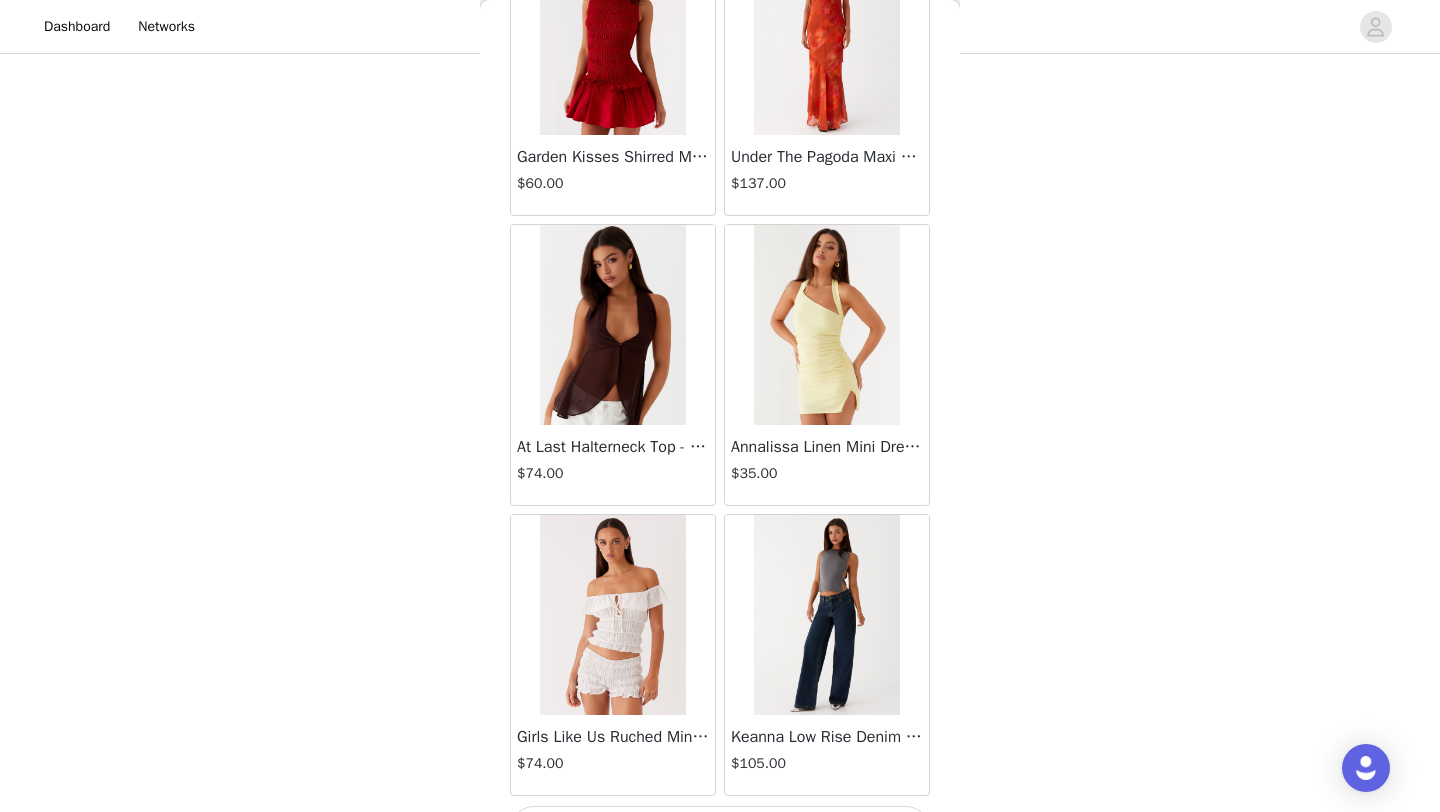 scroll, scrollTop: 2248, scrollLeft: 0, axis: vertical 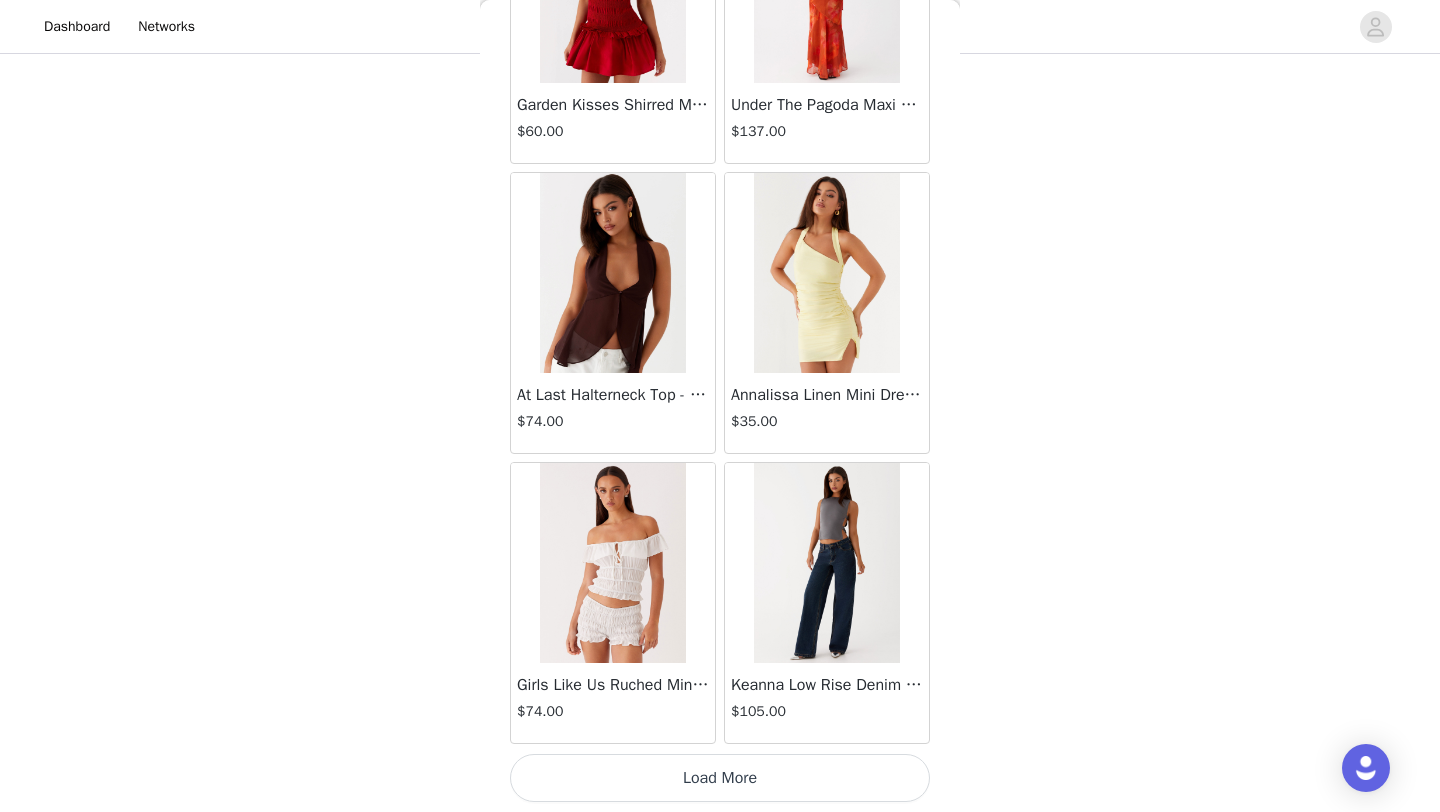 click on "Load More" at bounding box center [720, 778] 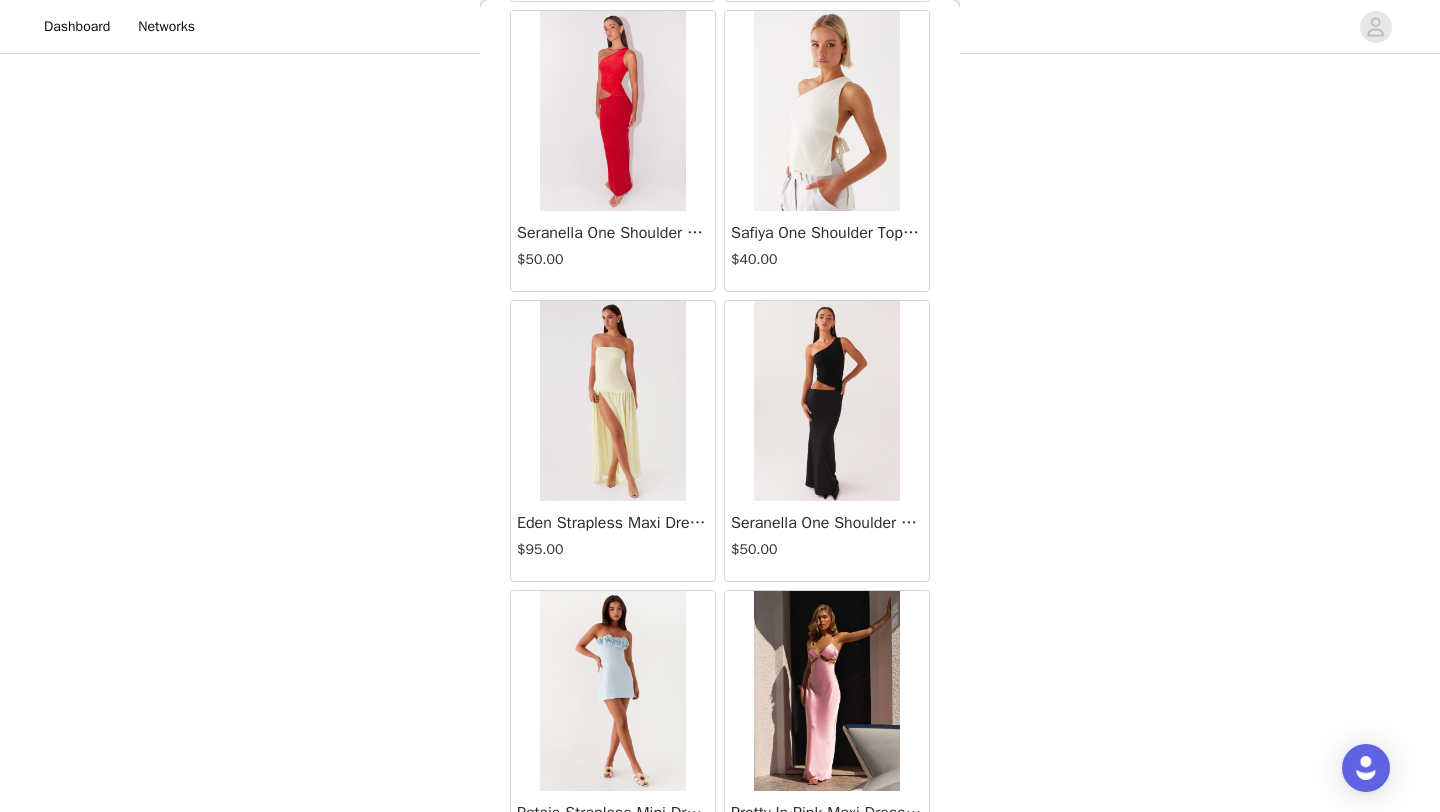 scroll, scrollTop: 5148, scrollLeft: 0, axis: vertical 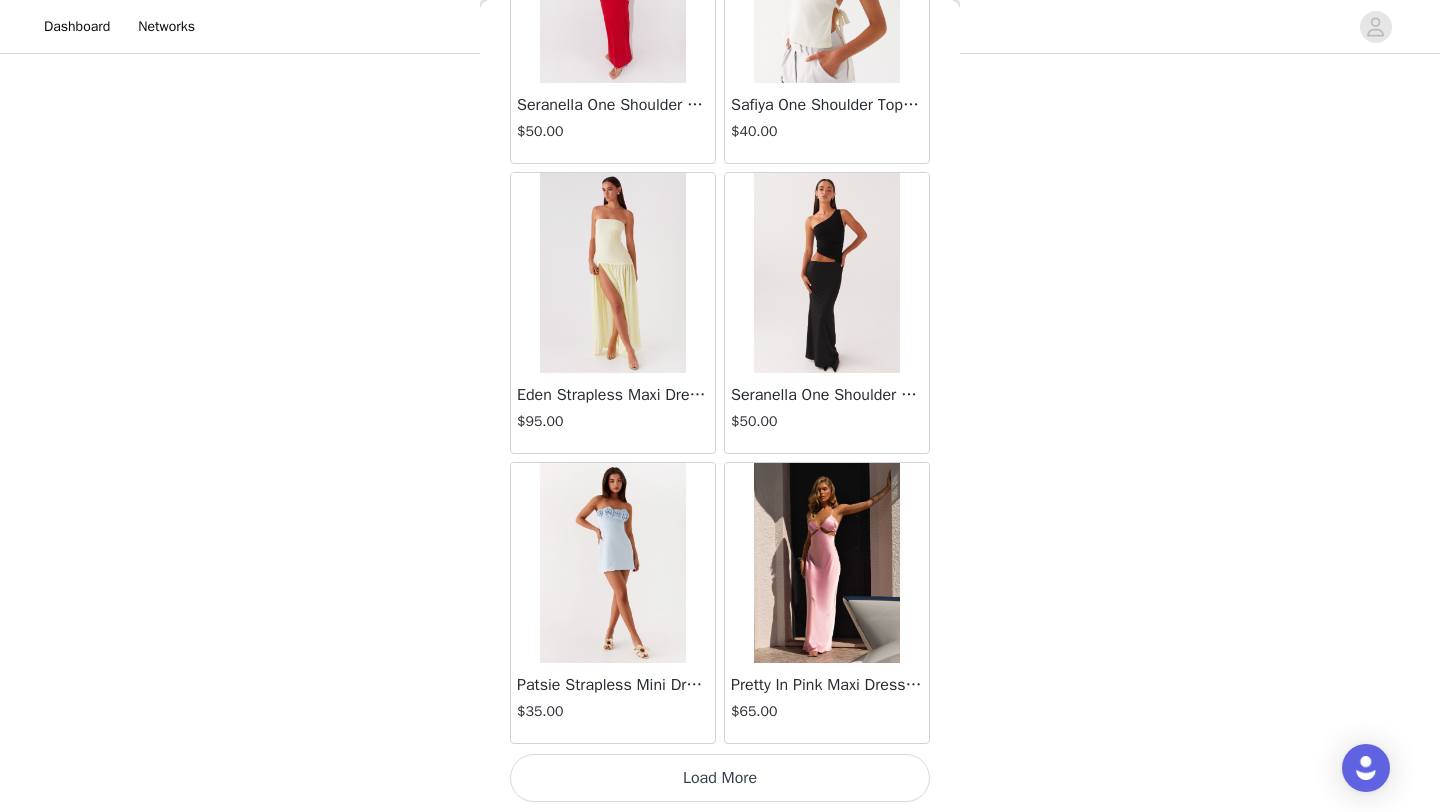 click on "Load More" at bounding box center [720, 778] 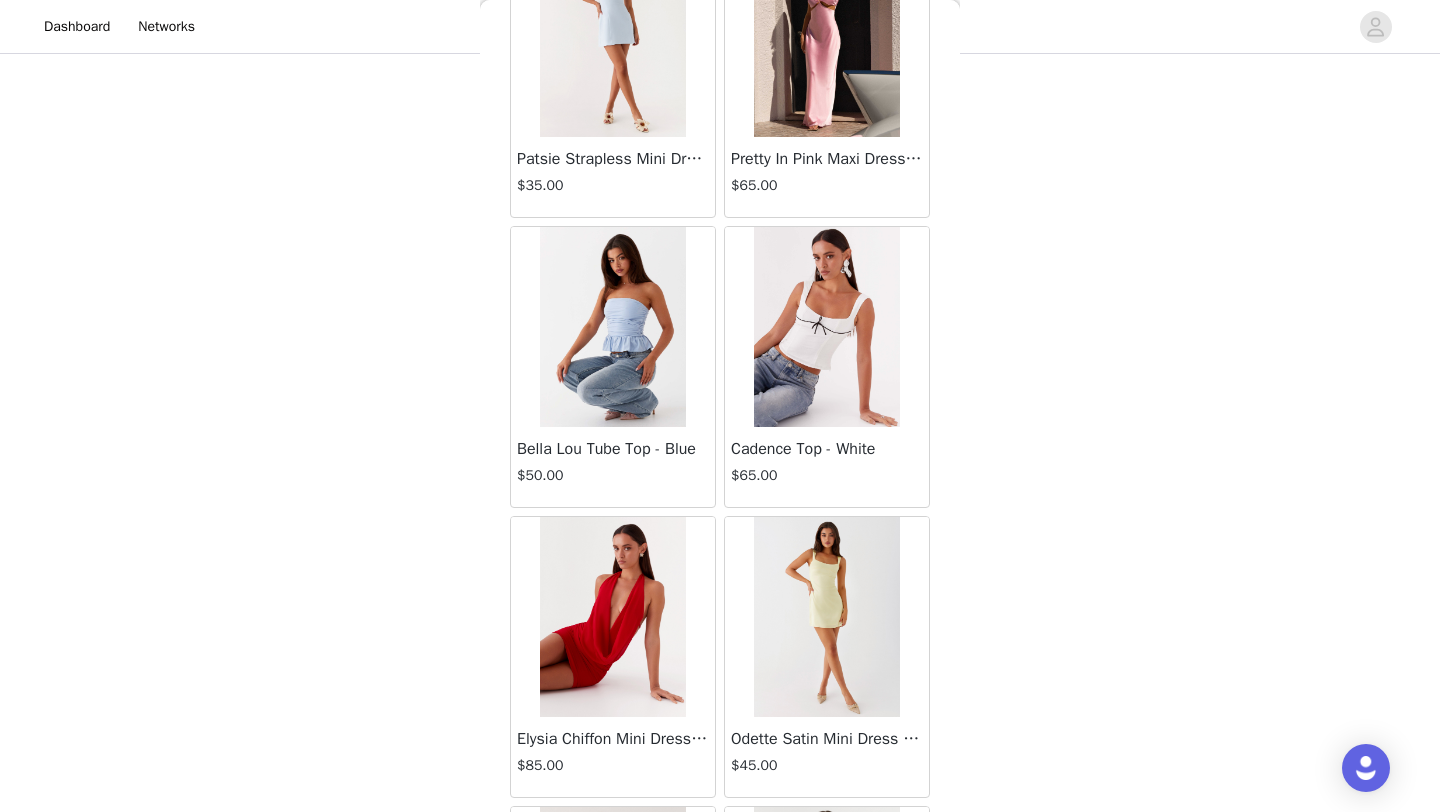 scroll, scrollTop: 5683, scrollLeft: 0, axis: vertical 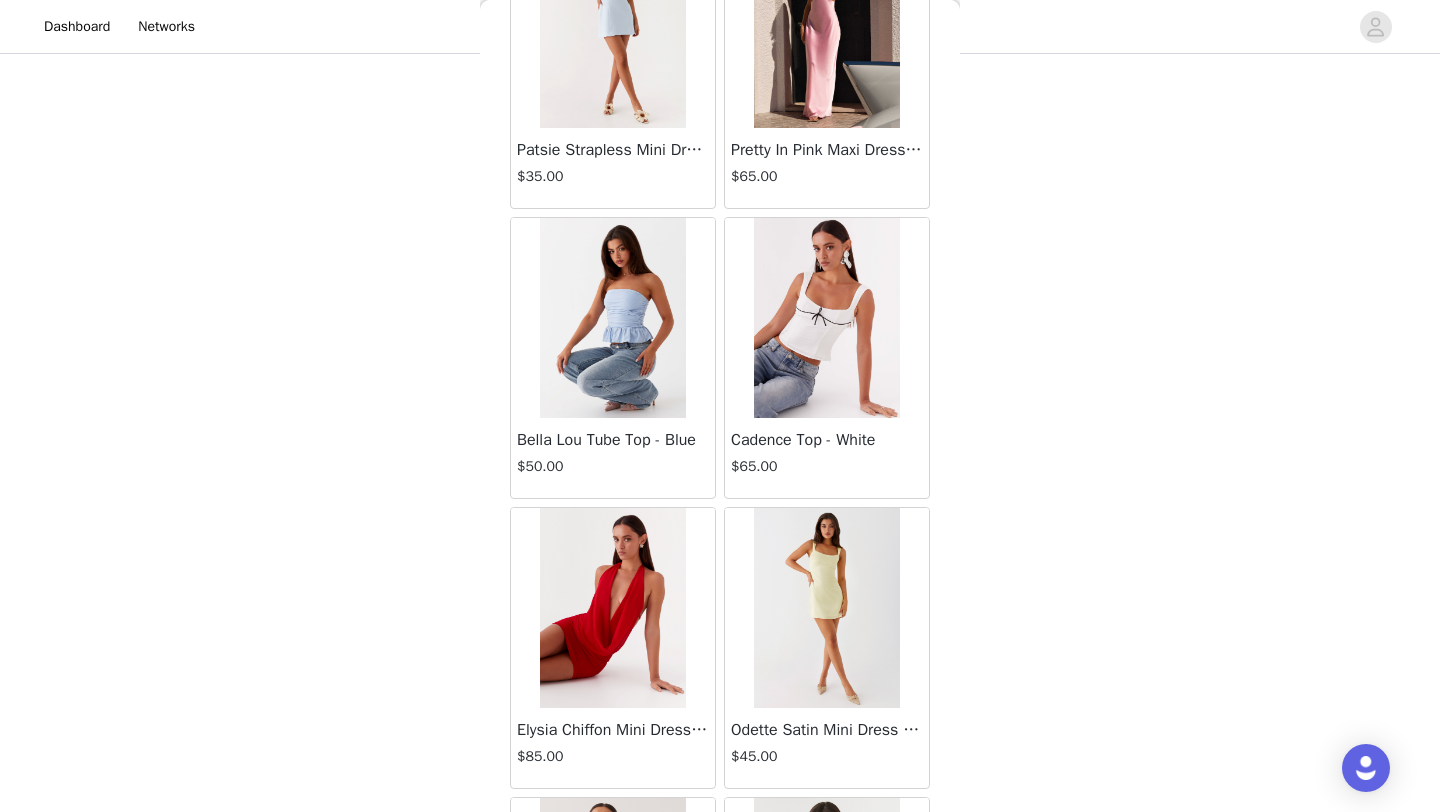 click at bounding box center [612, 608] 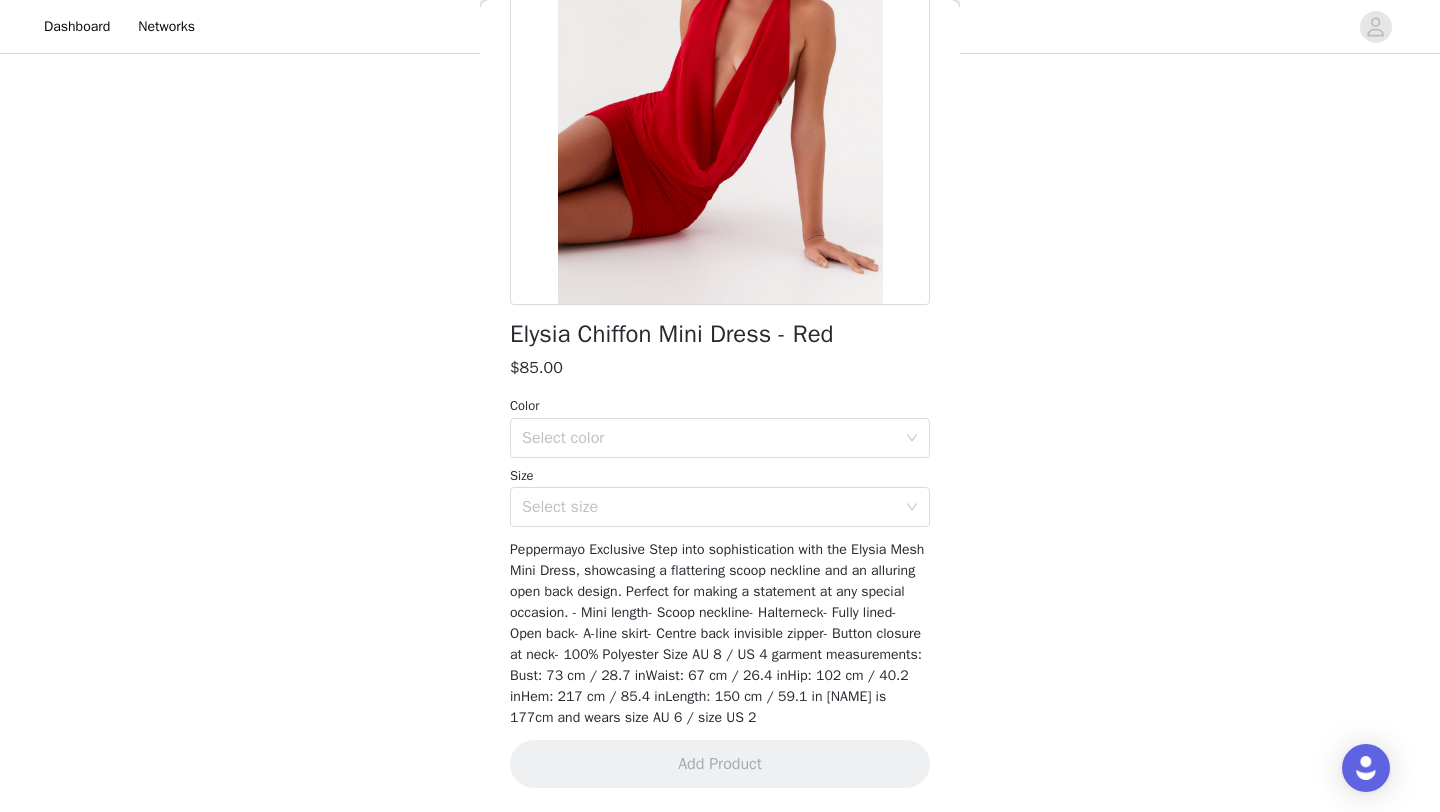 scroll, scrollTop: 245, scrollLeft: 0, axis: vertical 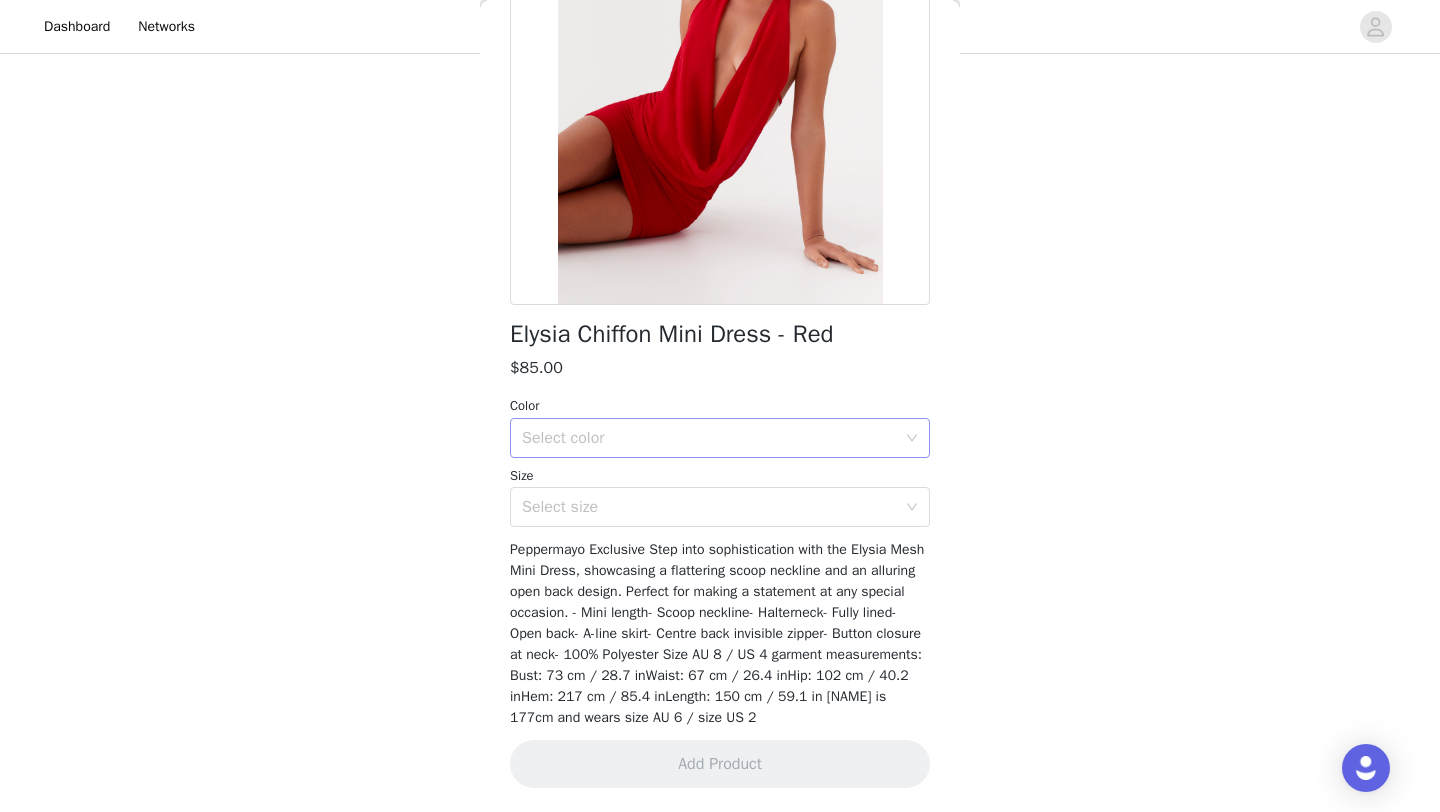 click on "Select color" at bounding box center [709, 438] 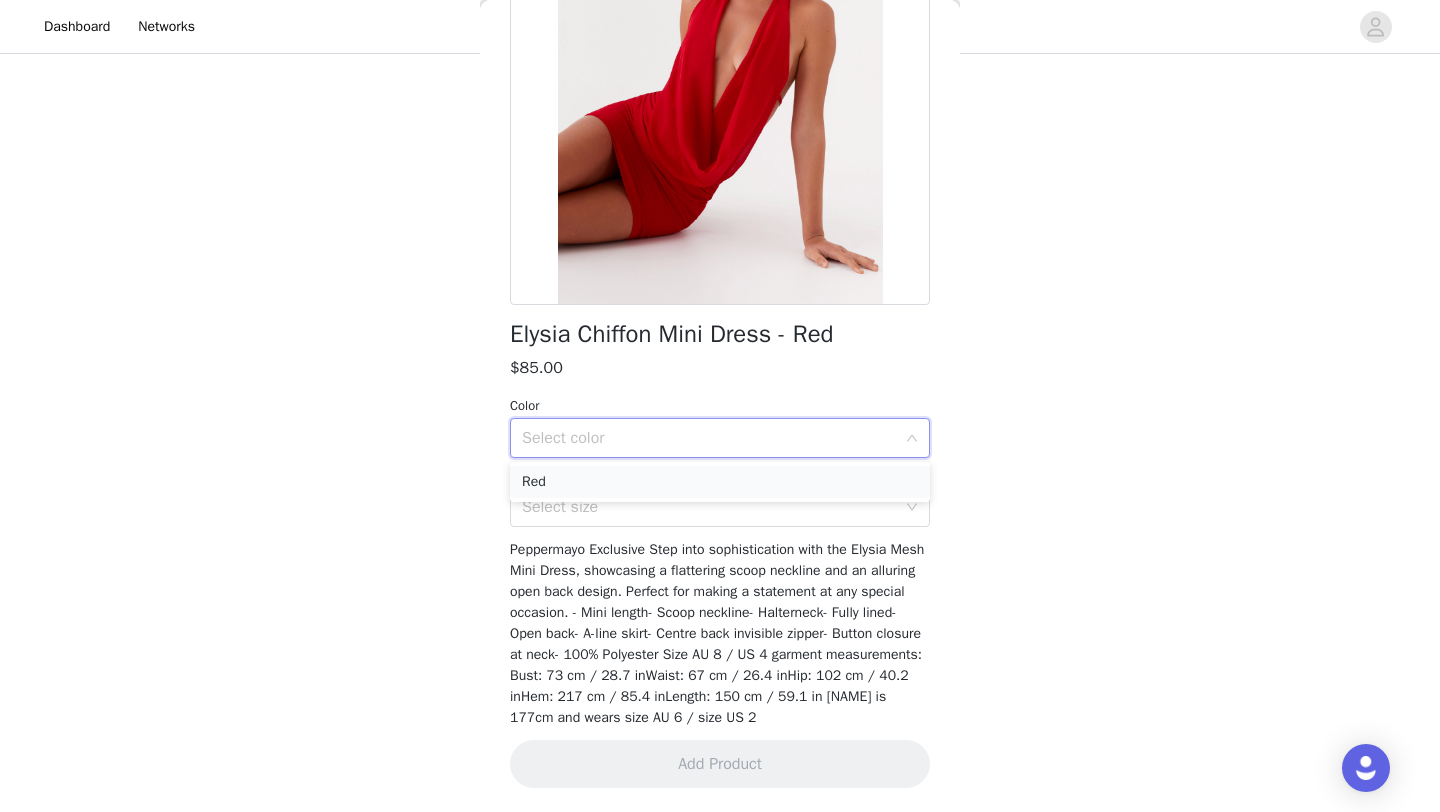 click on "Red" at bounding box center [720, 482] 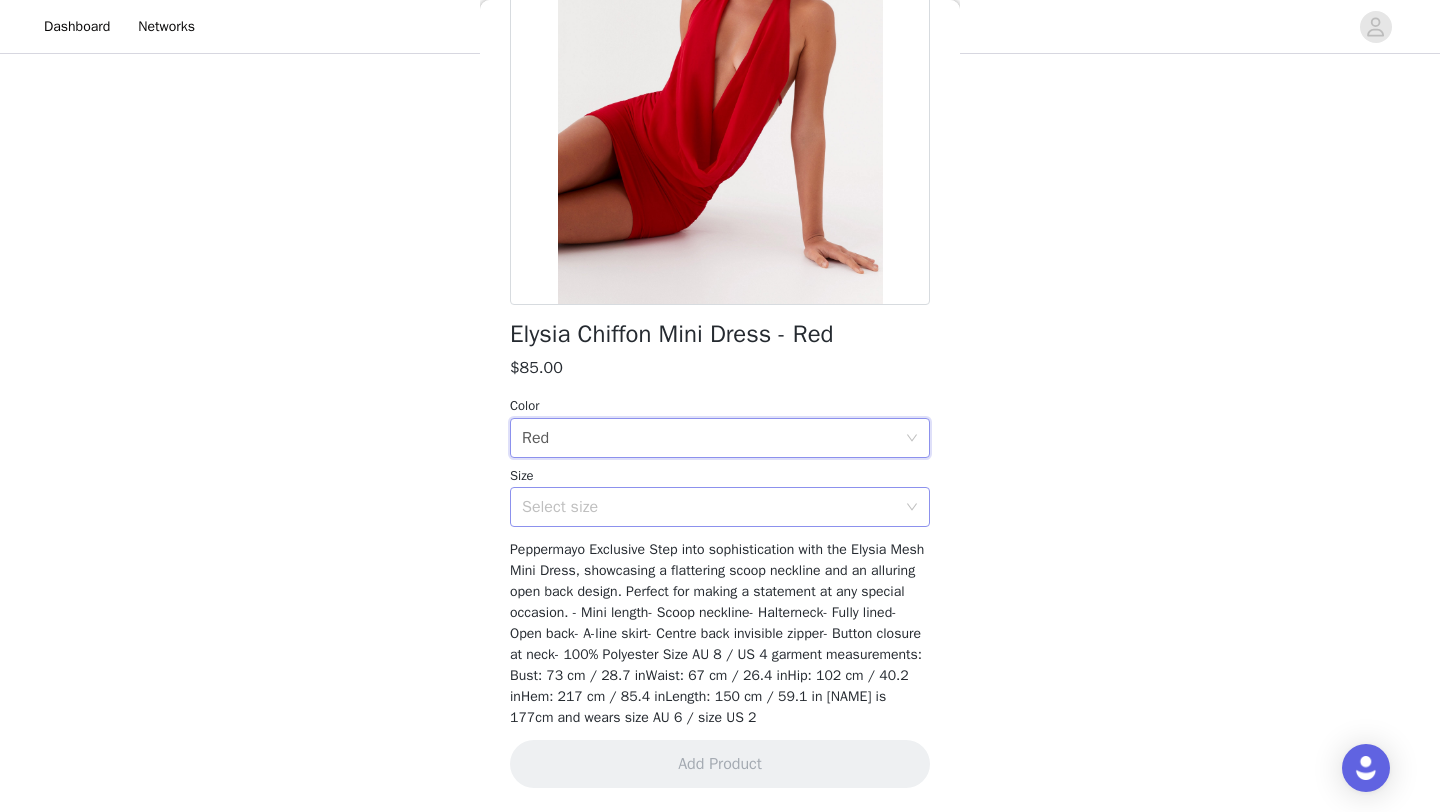 click on "Select size" at bounding box center [709, 507] 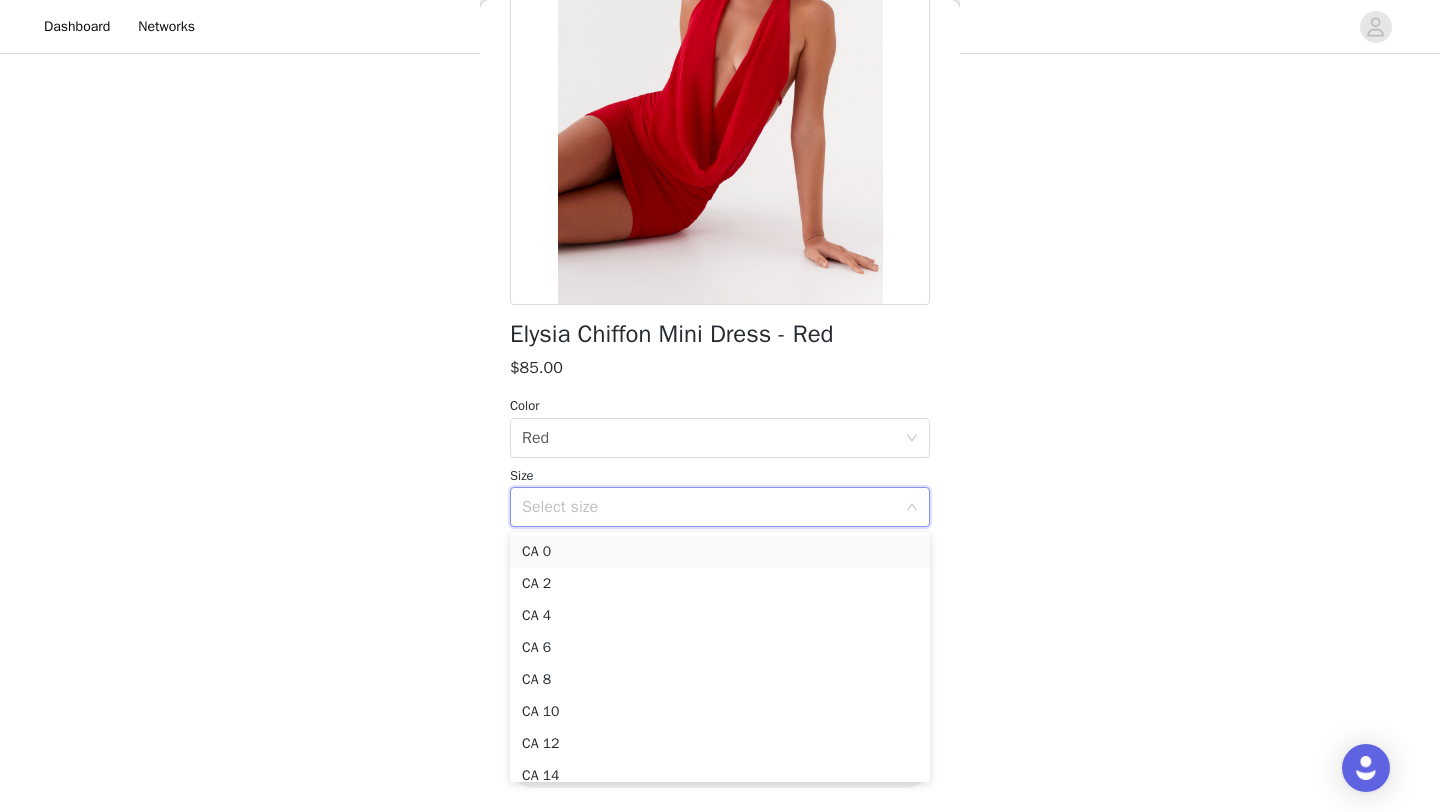 click on "CA 0" at bounding box center [720, 552] 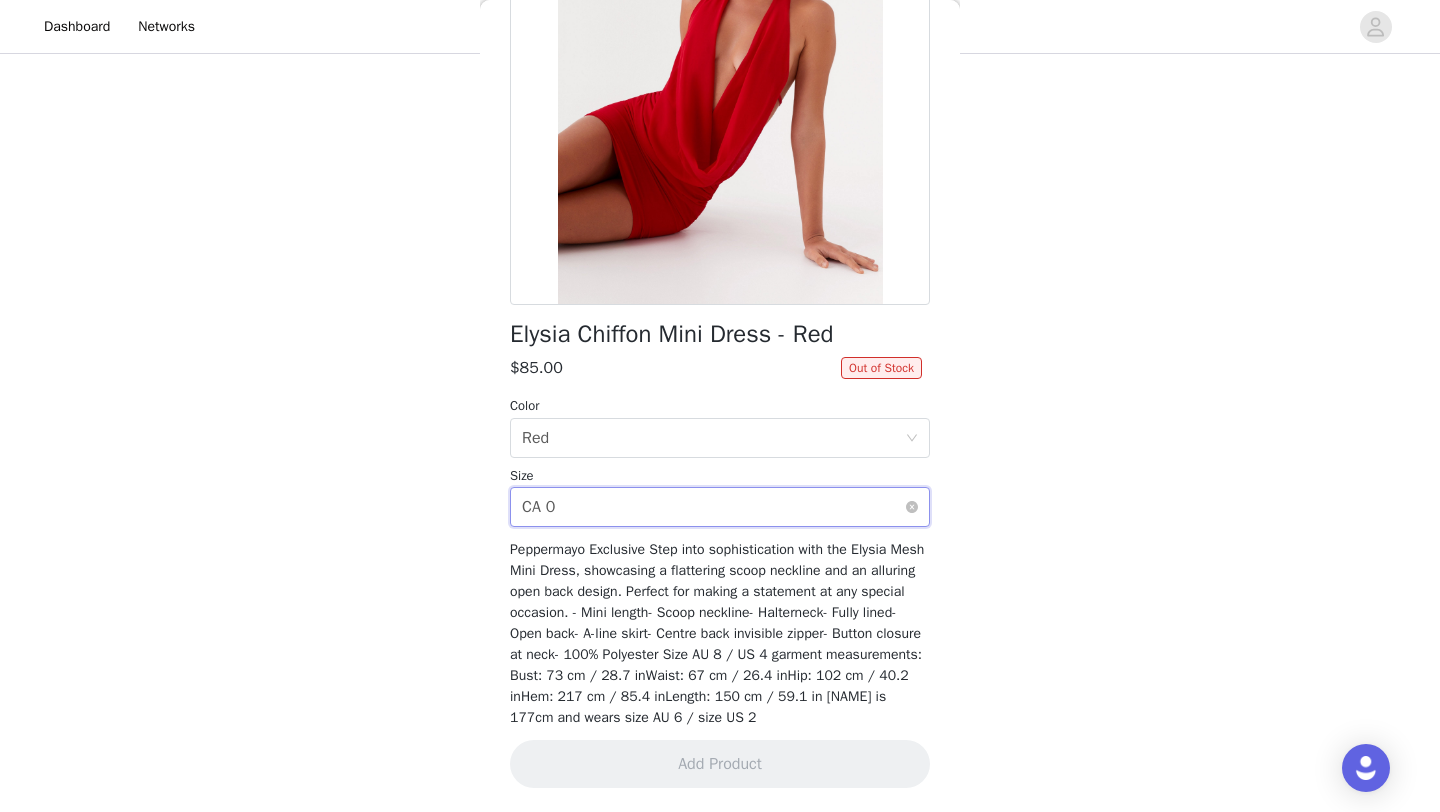 click on "Select size CA 0" at bounding box center [713, 507] 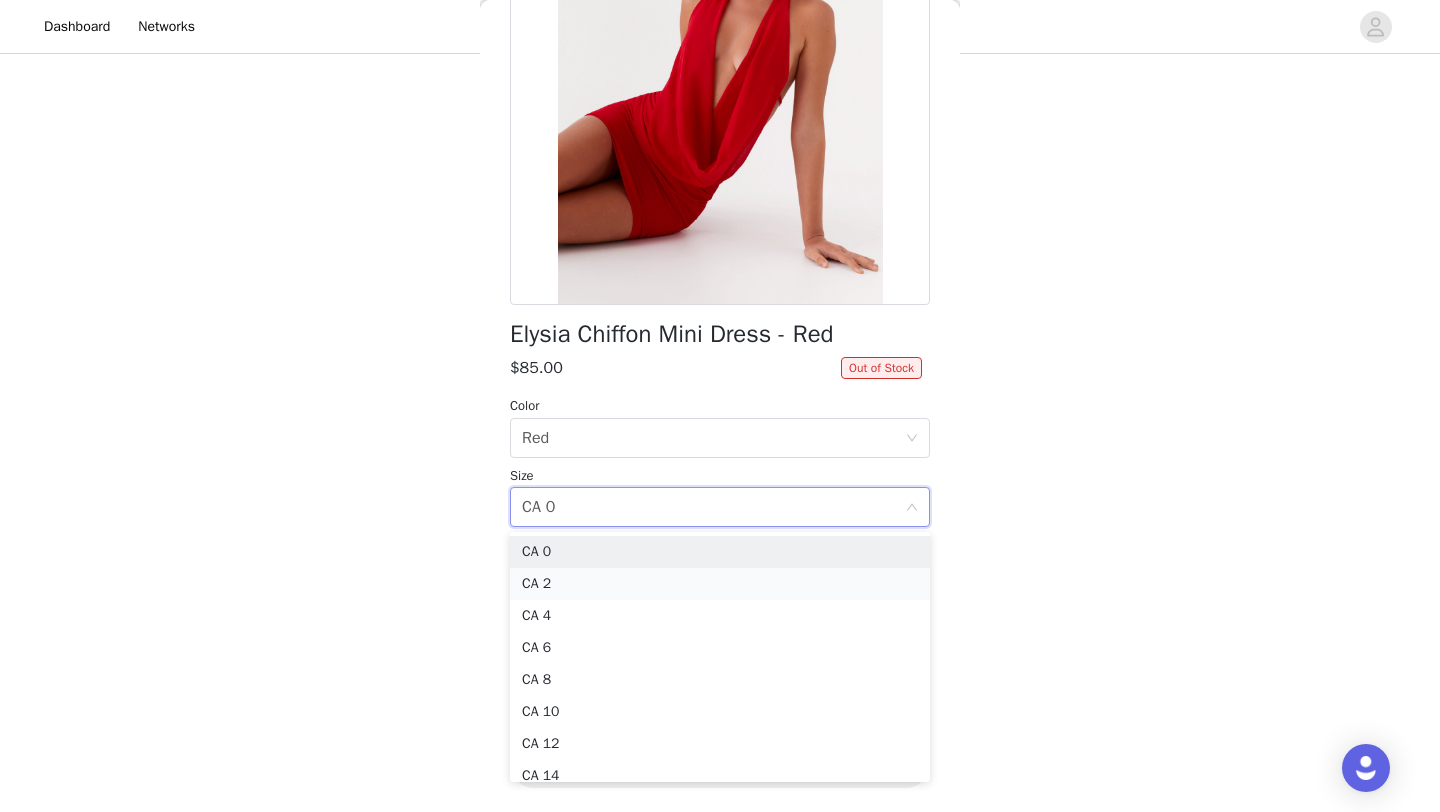 click on "CA 2" at bounding box center [720, 584] 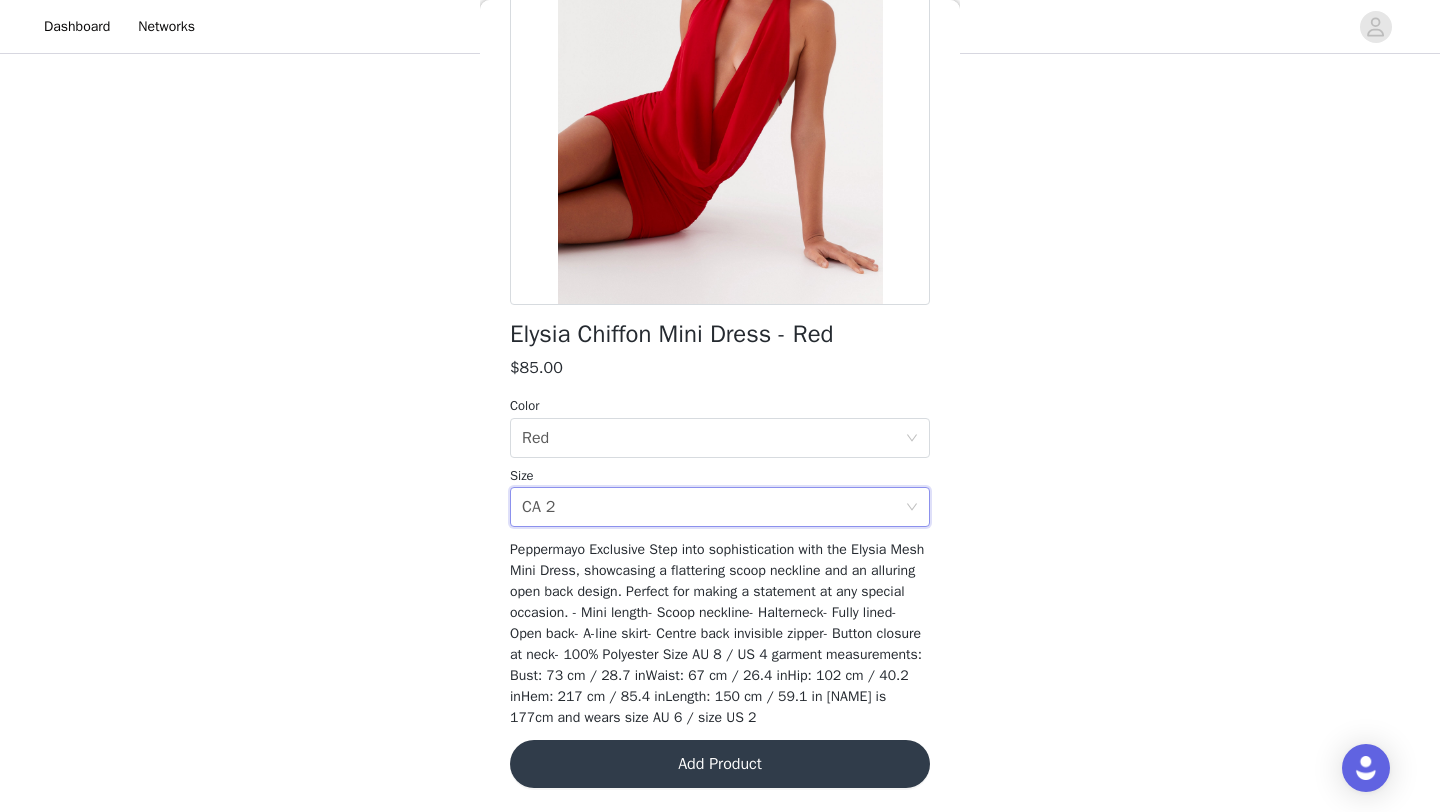 click on "Add Product" at bounding box center (720, 764) 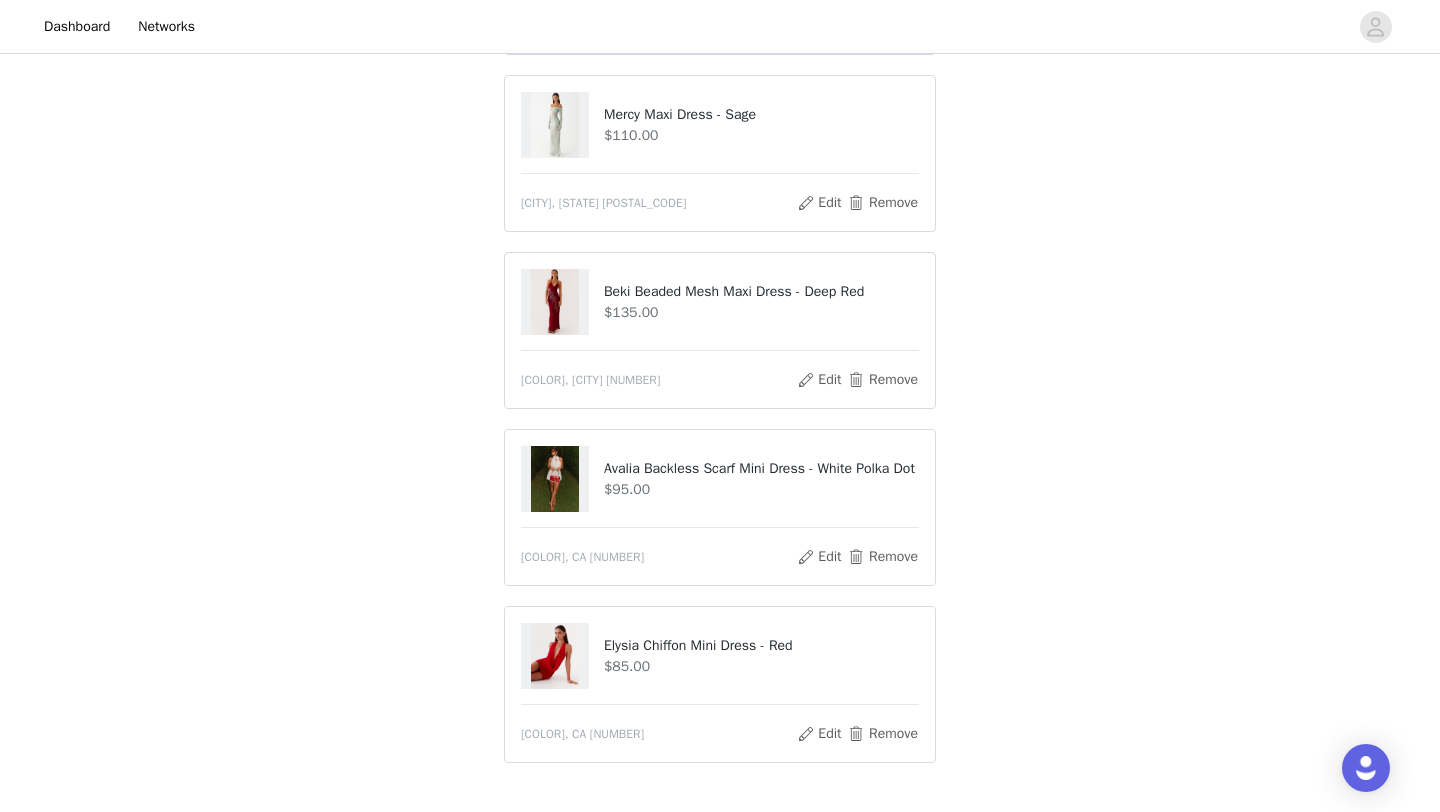 scroll, scrollTop: 496, scrollLeft: 0, axis: vertical 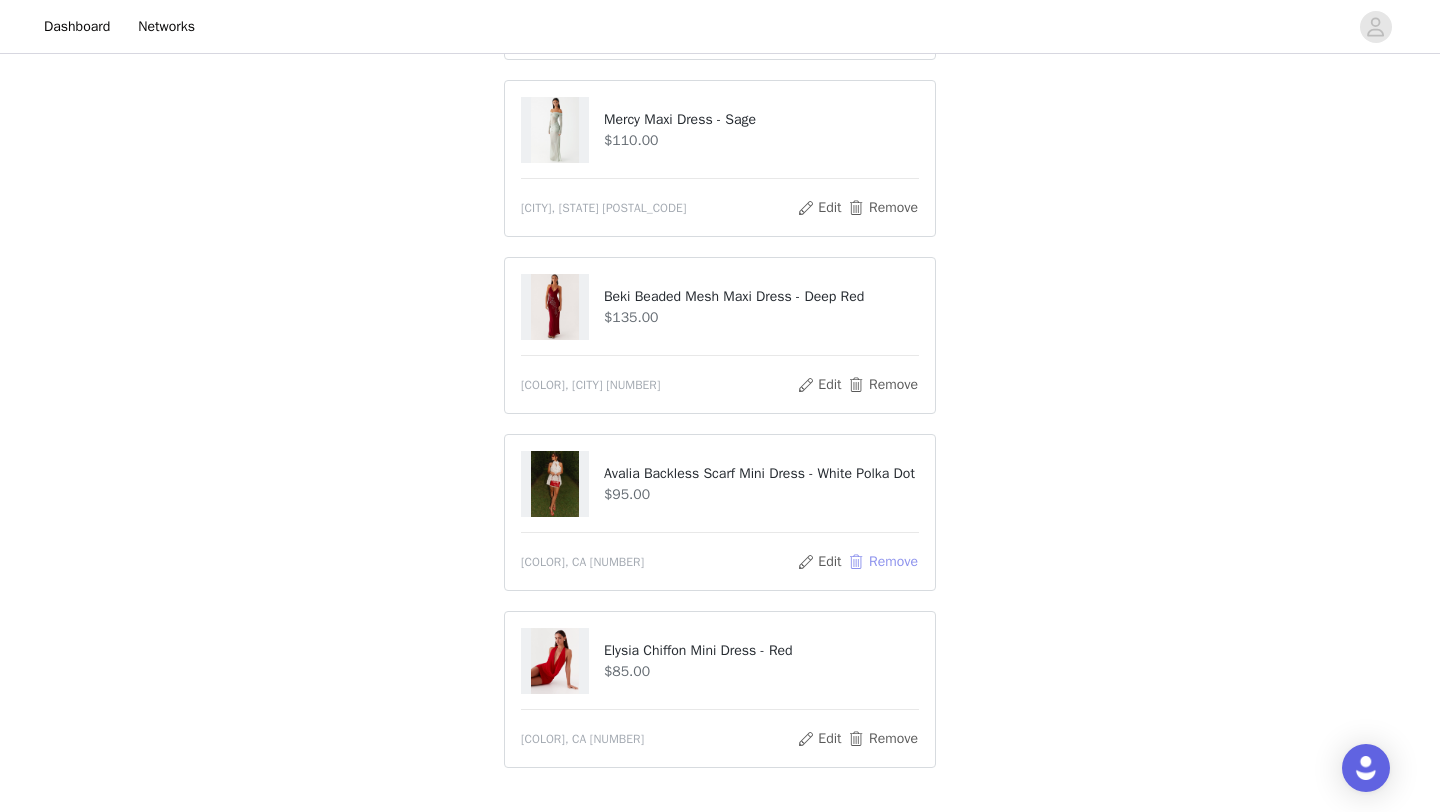 click on "Remove" at bounding box center [883, 562] 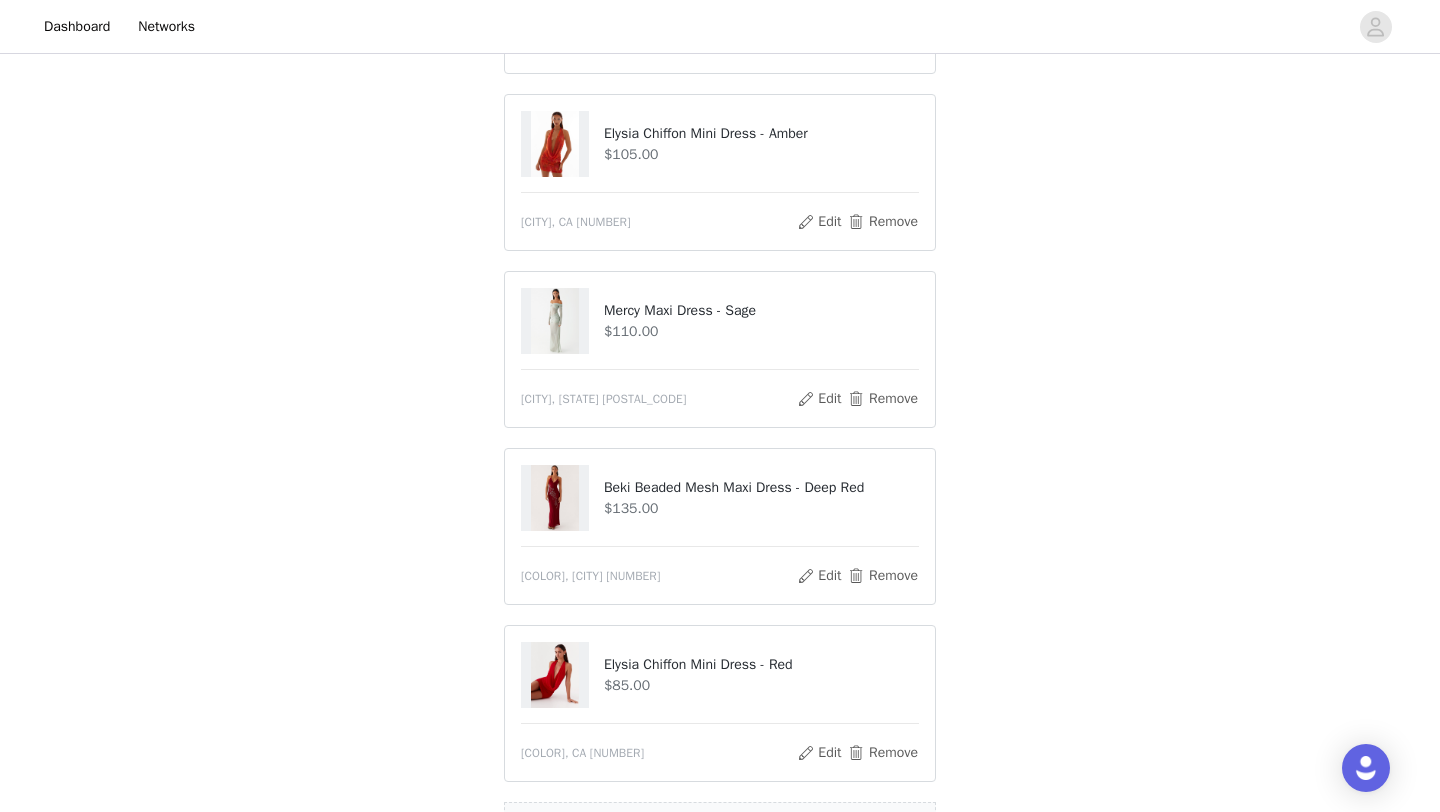 scroll, scrollTop: 364, scrollLeft: 0, axis: vertical 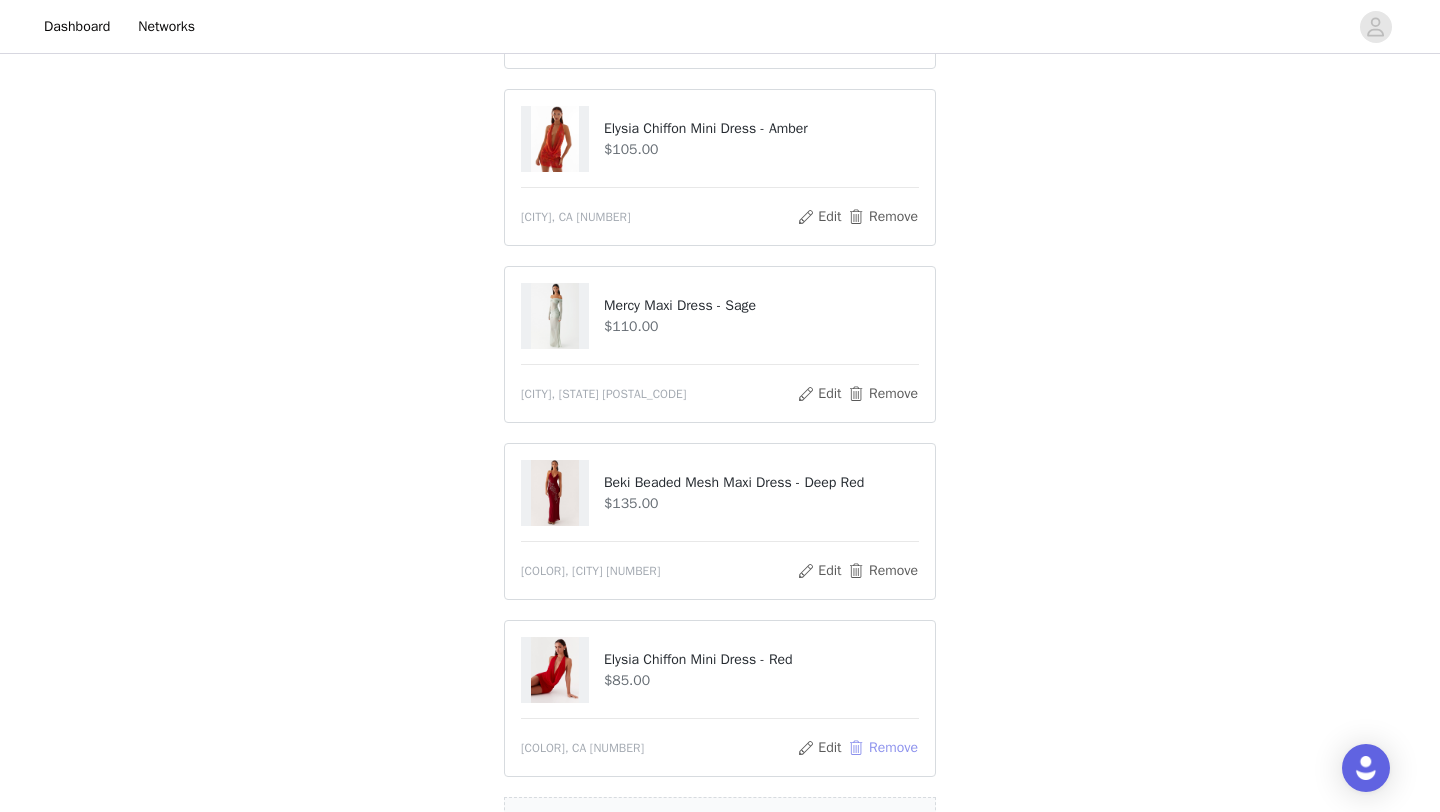click on "Remove" at bounding box center (883, 748) 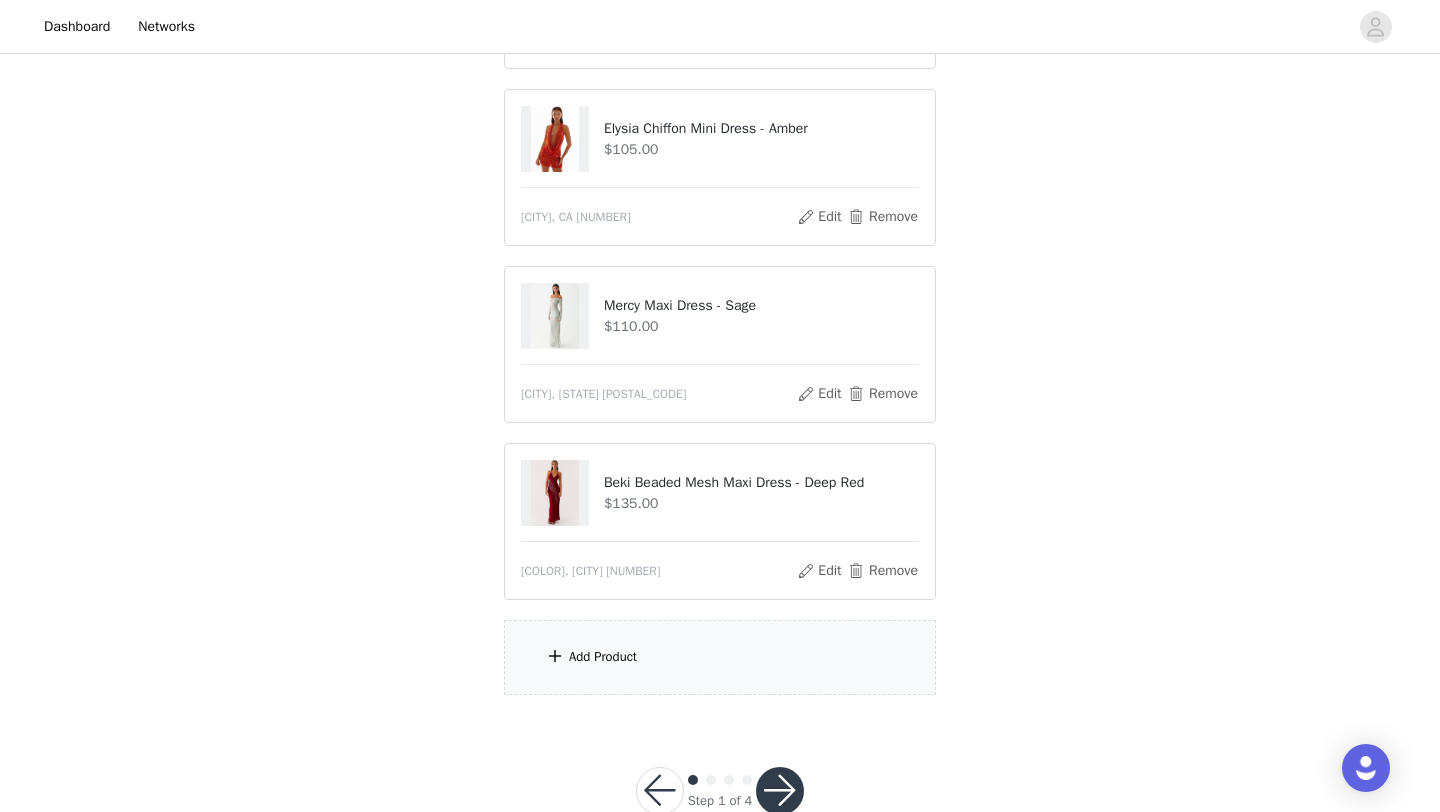 click on "Add Product" at bounding box center (720, 657) 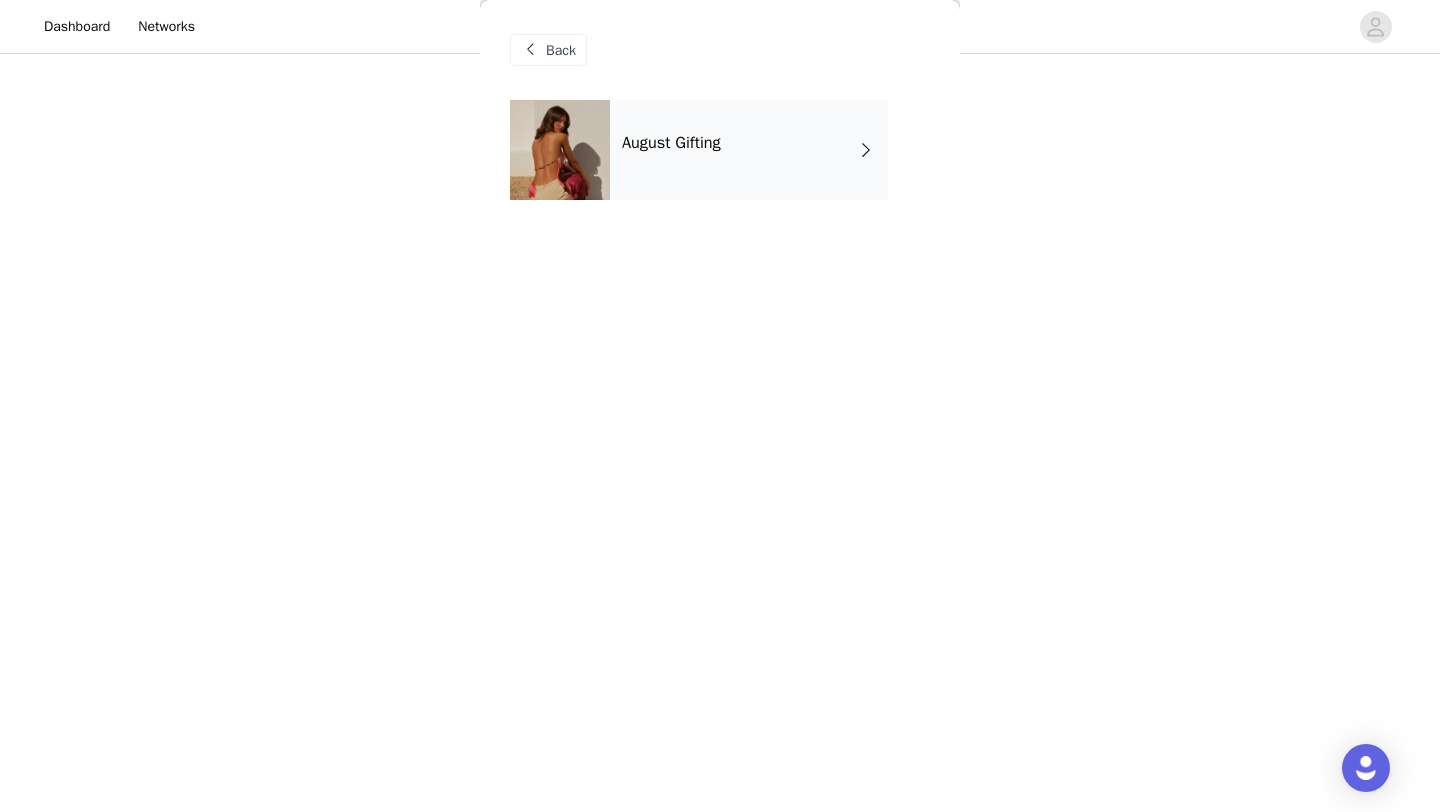 click on "August Gifting" at bounding box center [671, 143] 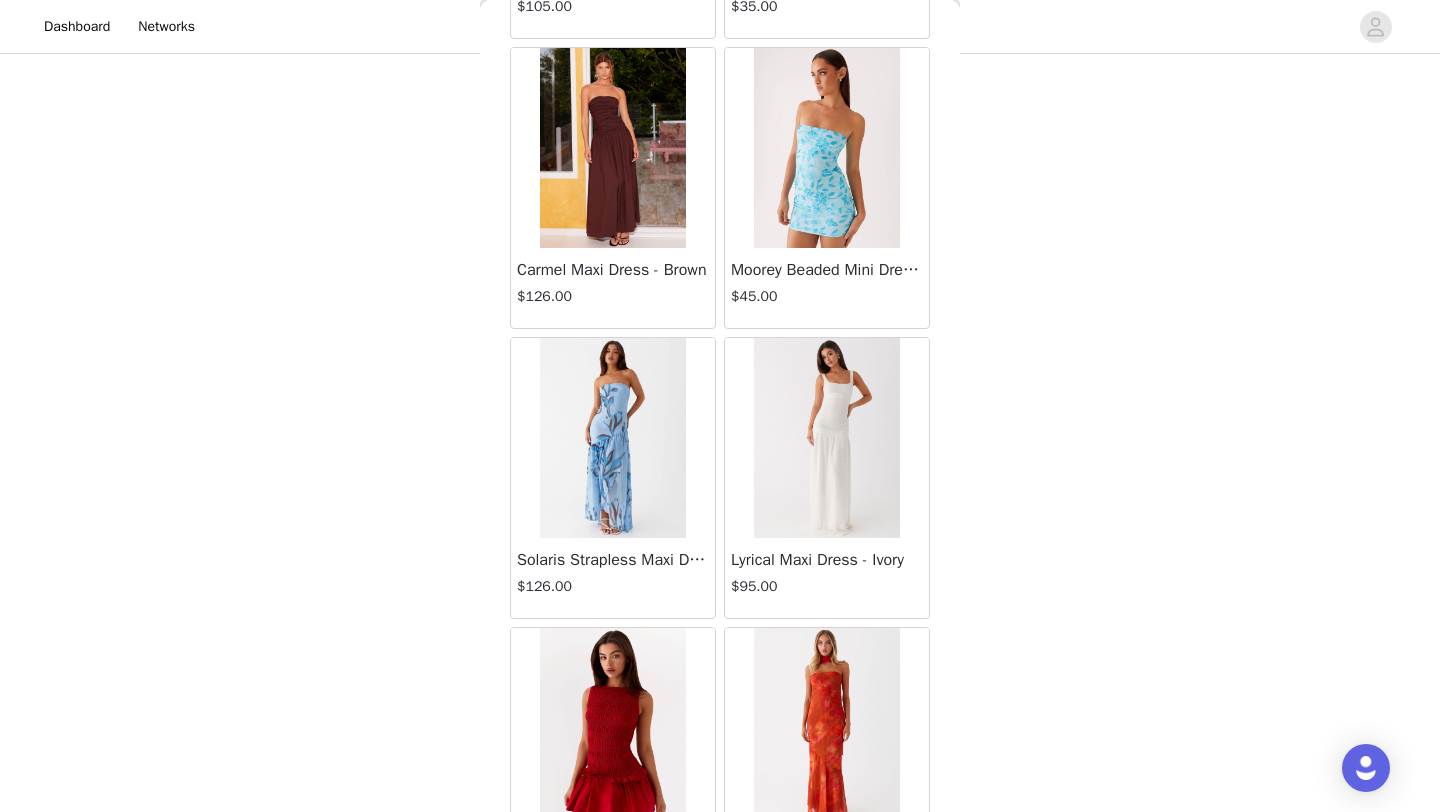 scroll, scrollTop: 2248, scrollLeft: 0, axis: vertical 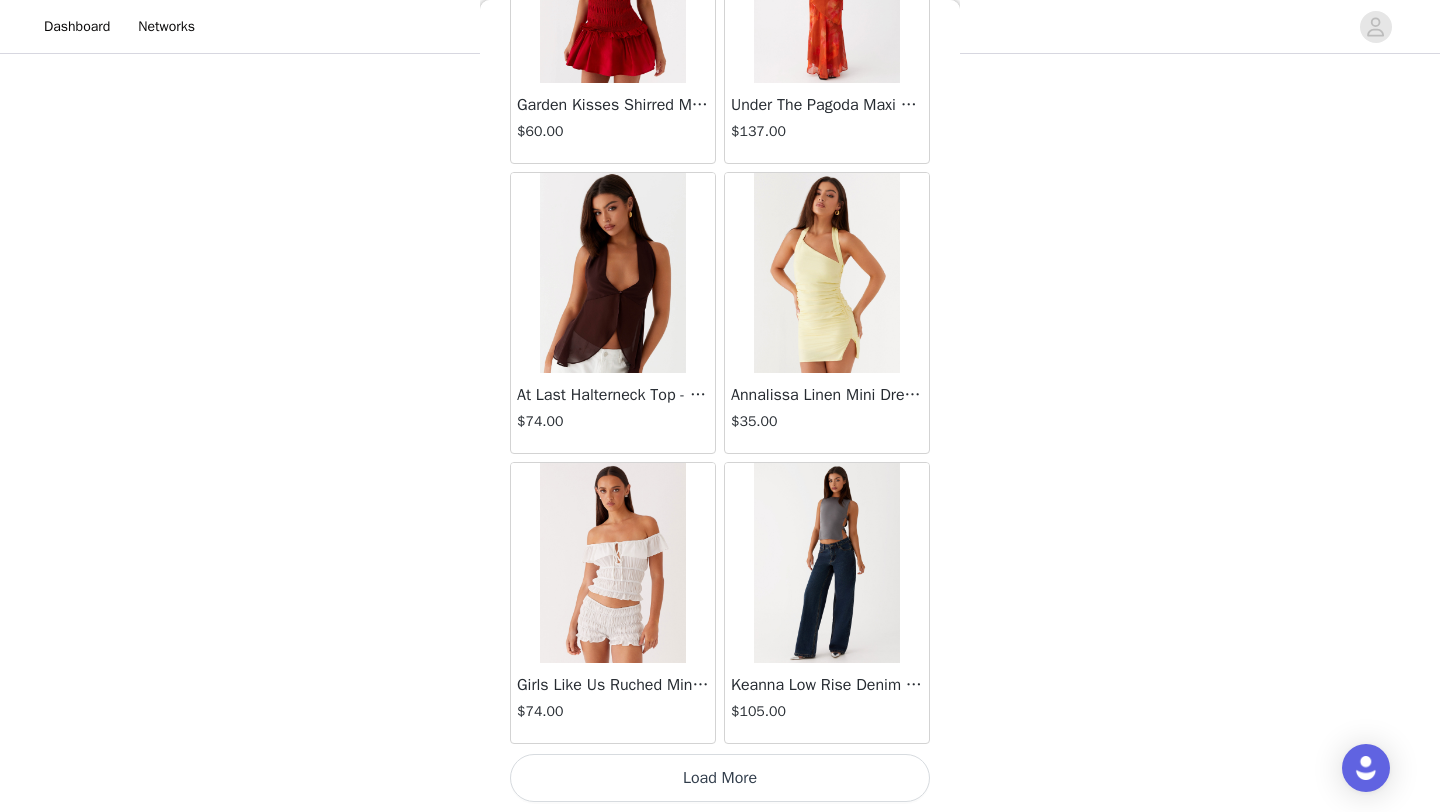 click on "Load More" at bounding box center (720, 778) 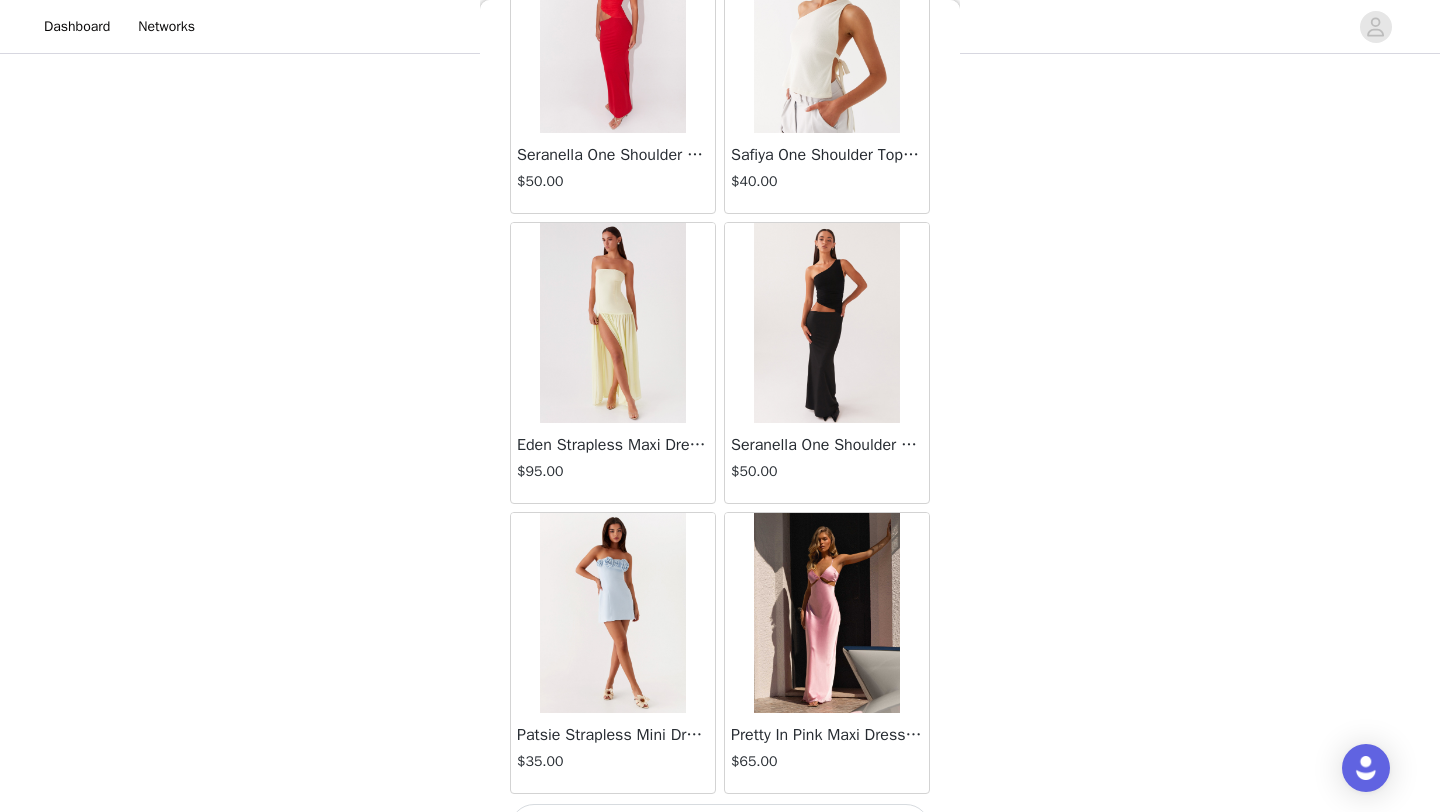 scroll, scrollTop: 5148, scrollLeft: 0, axis: vertical 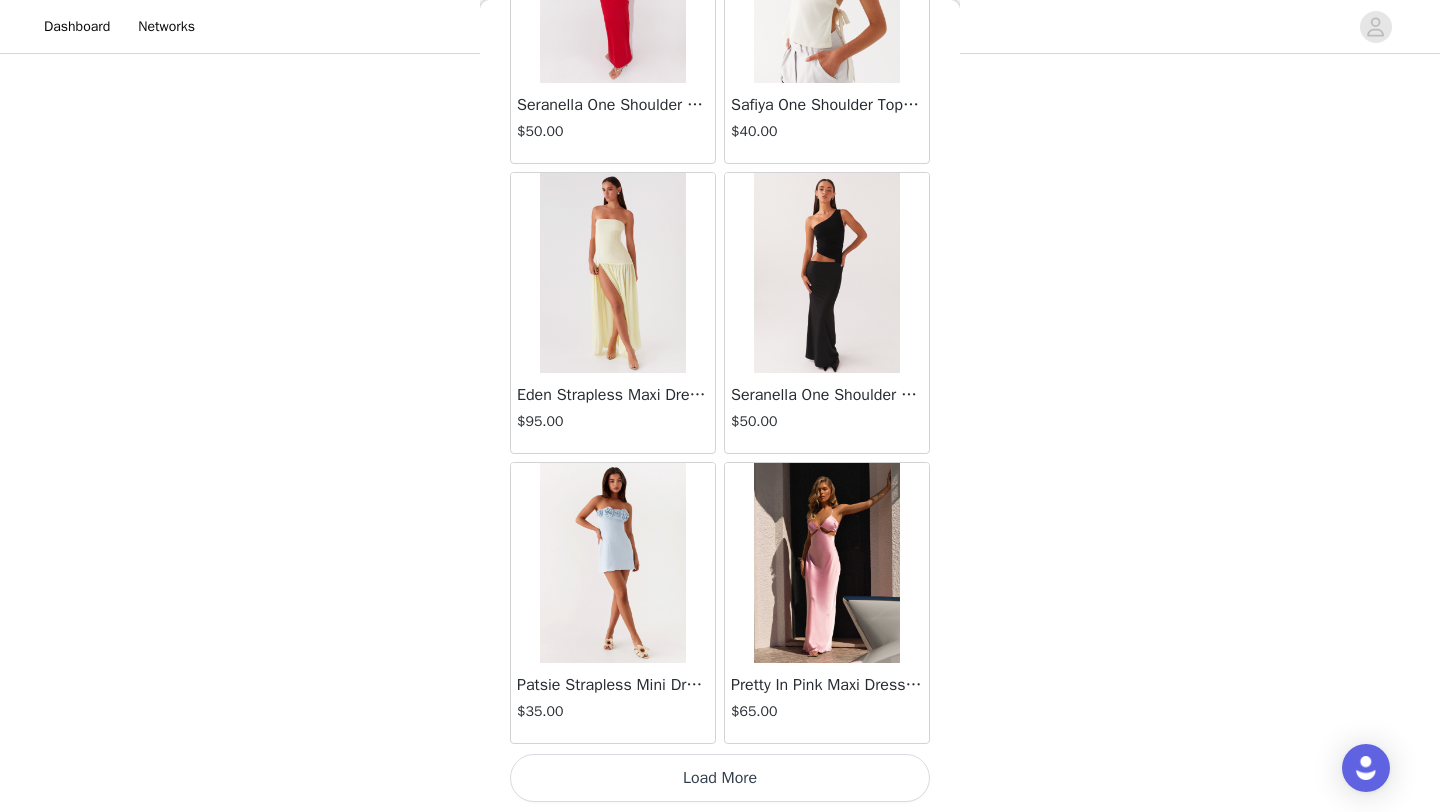 click on "Load More" at bounding box center (720, 778) 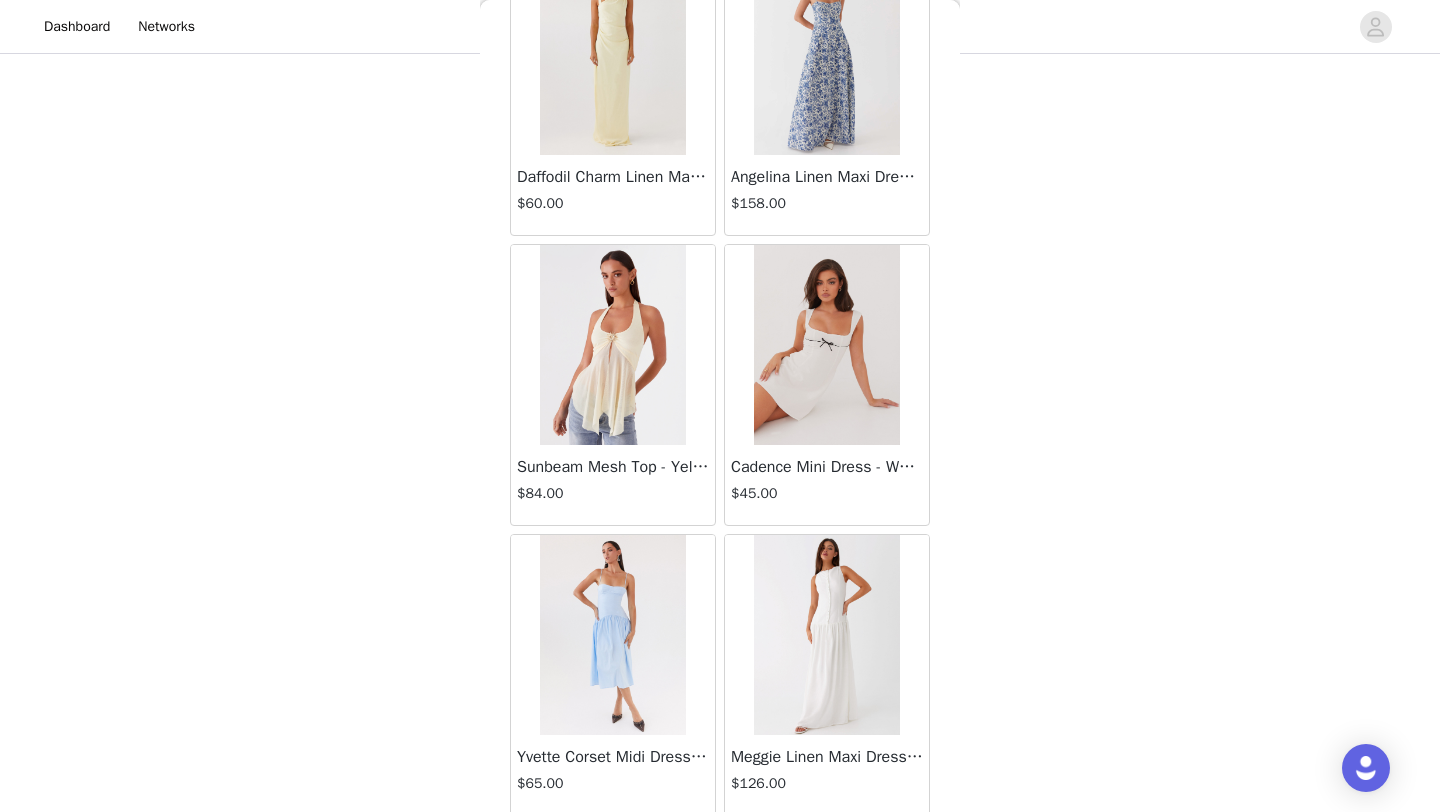 scroll, scrollTop: 7128, scrollLeft: 0, axis: vertical 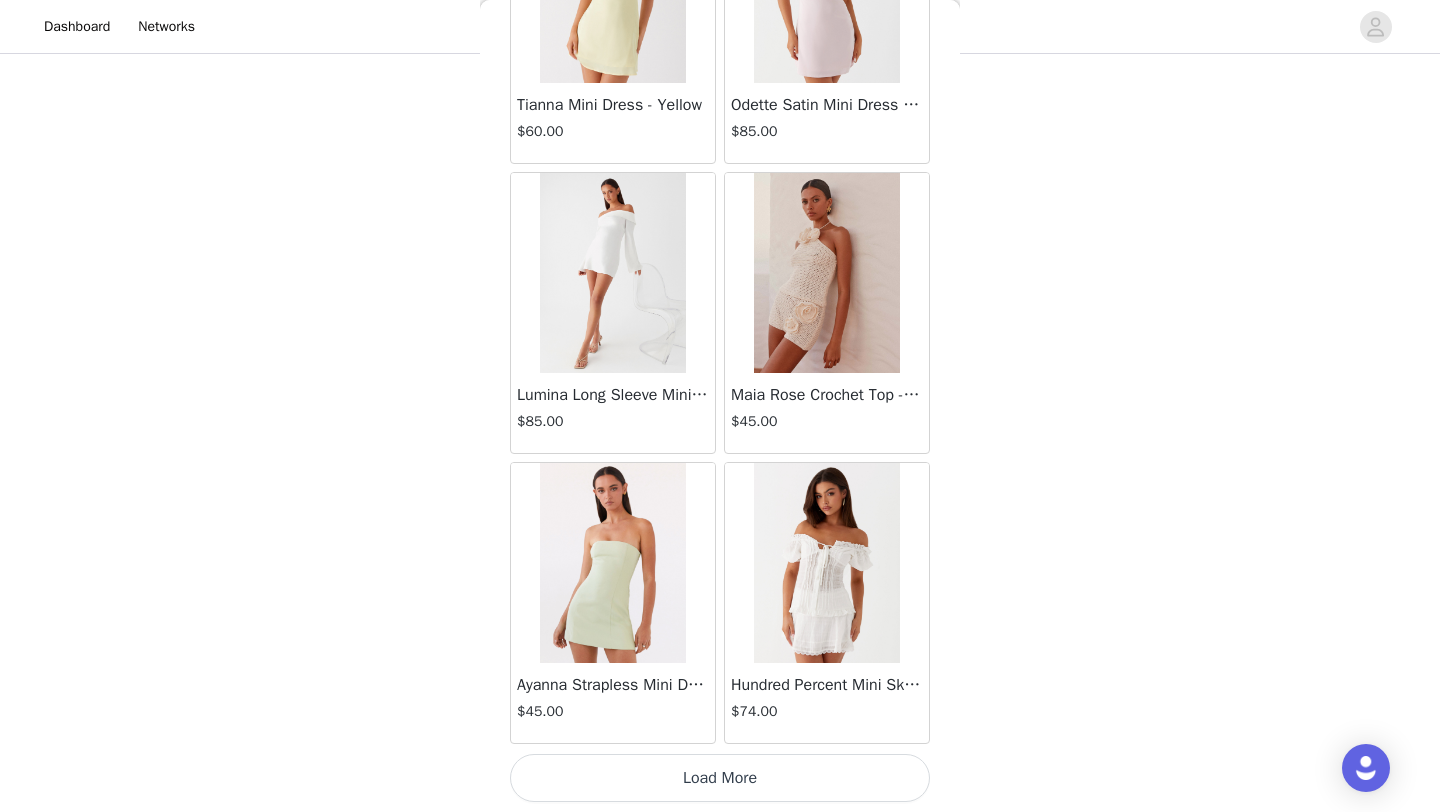 click on "Load More" at bounding box center (720, 778) 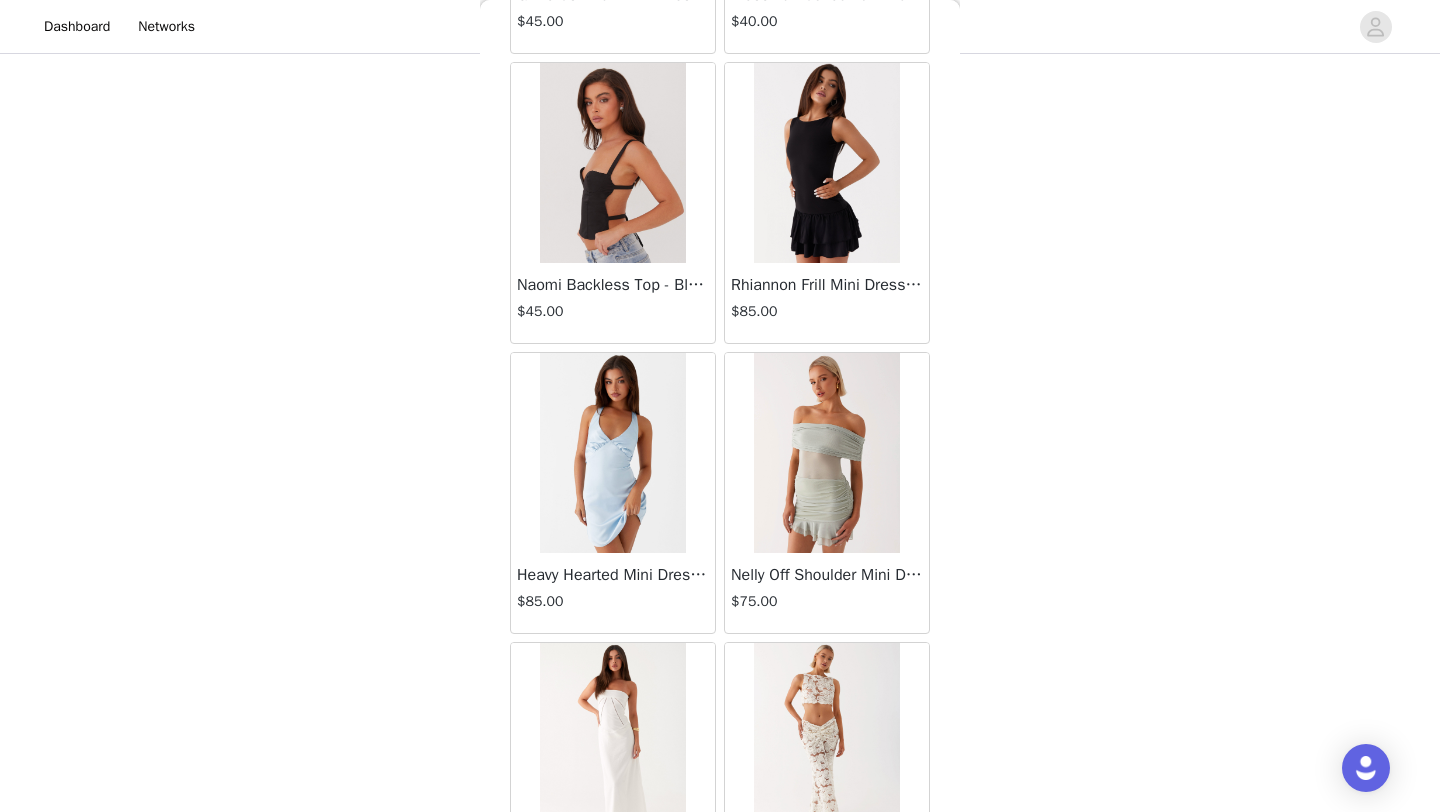 scroll, scrollTop: 9041, scrollLeft: 0, axis: vertical 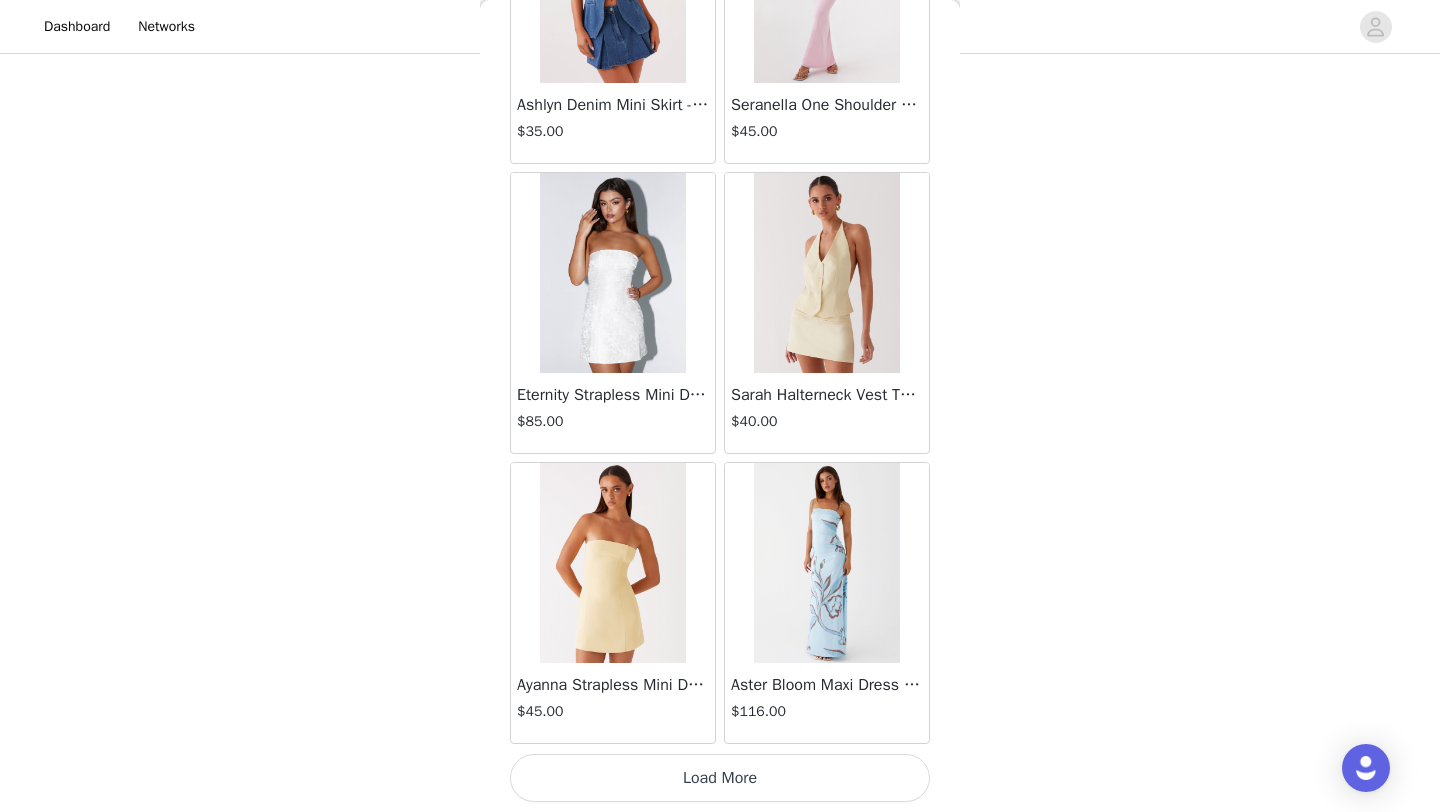 click on "Load More" at bounding box center [720, 778] 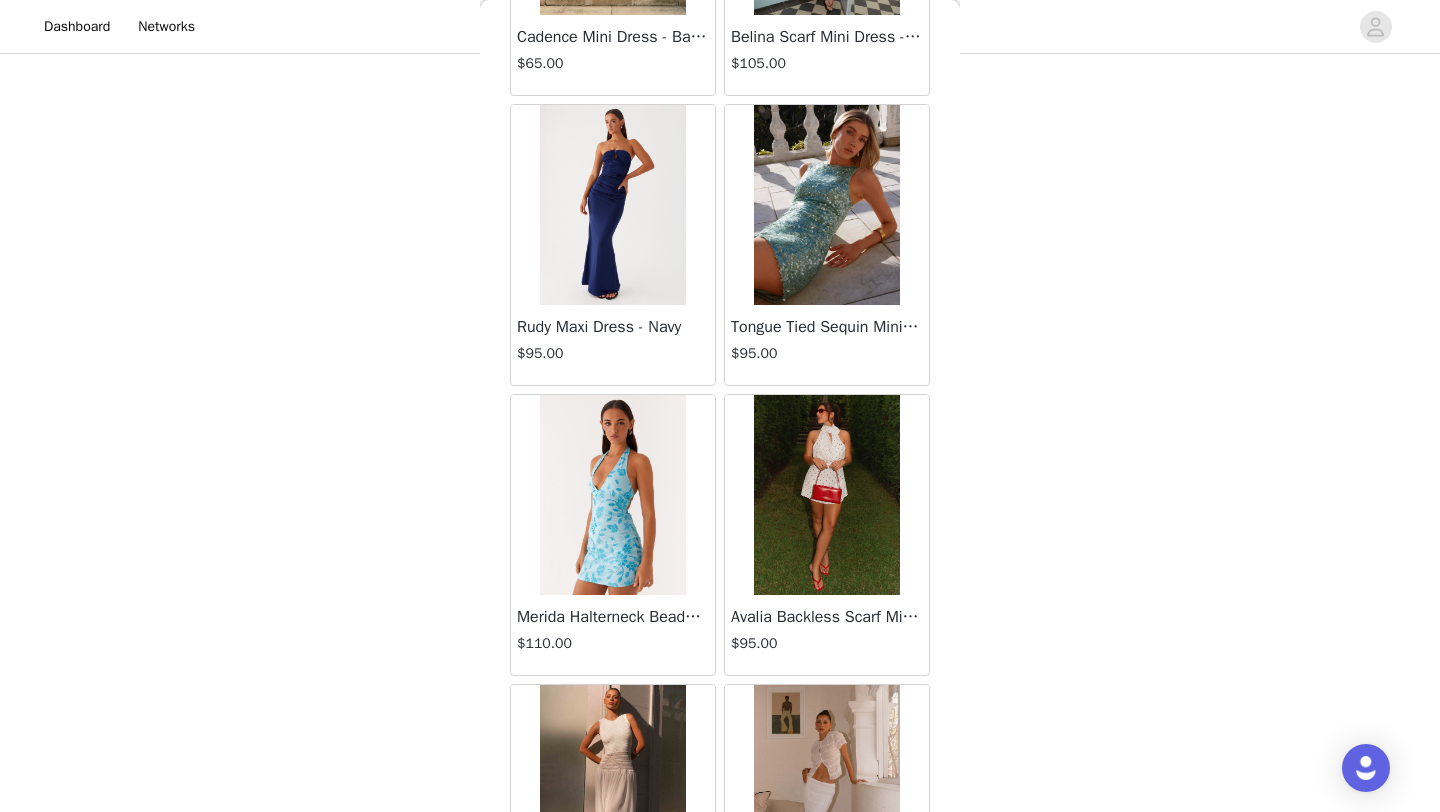 scroll, scrollTop: 13848, scrollLeft: 0, axis: vertical 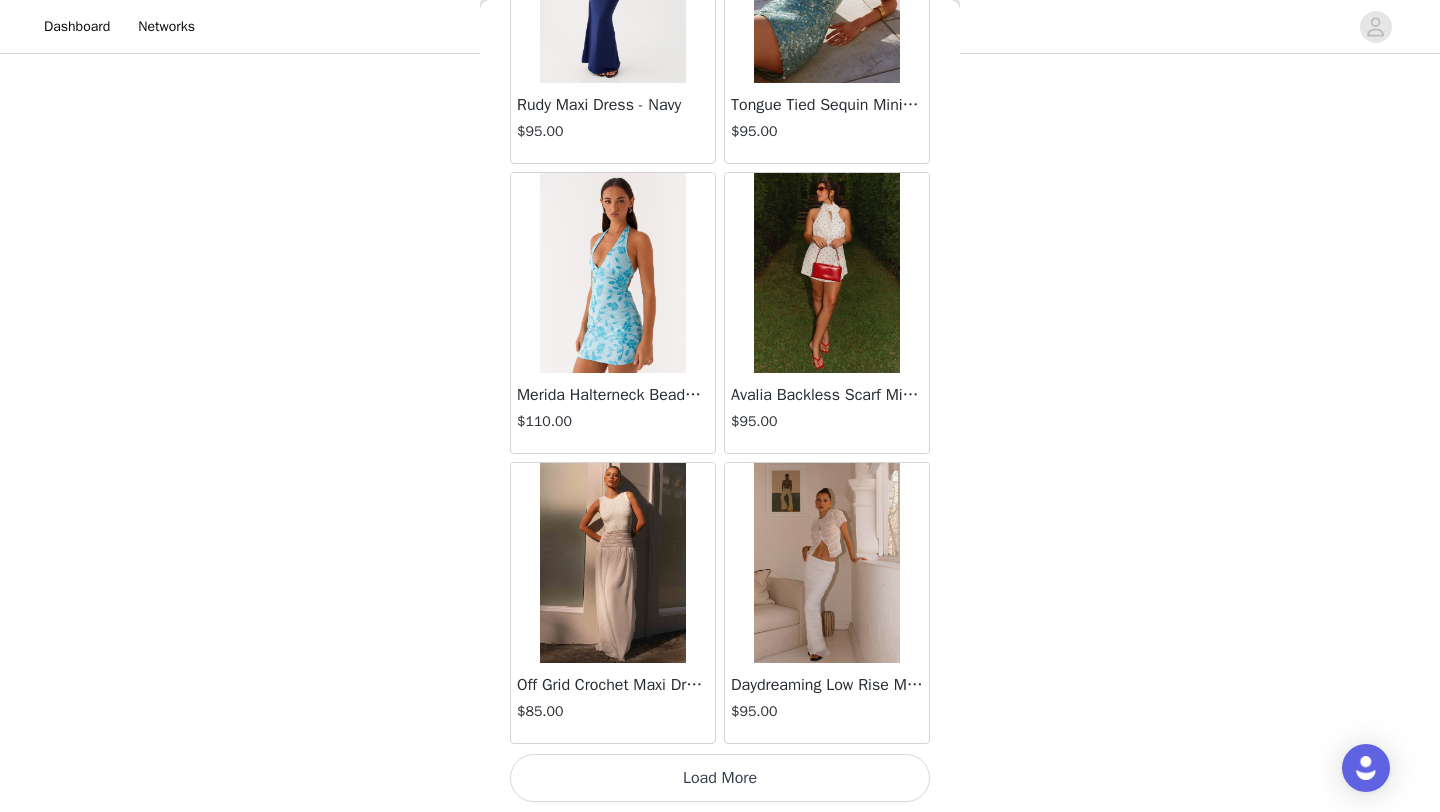 click on "Load More" at bounding box center [720, 778] 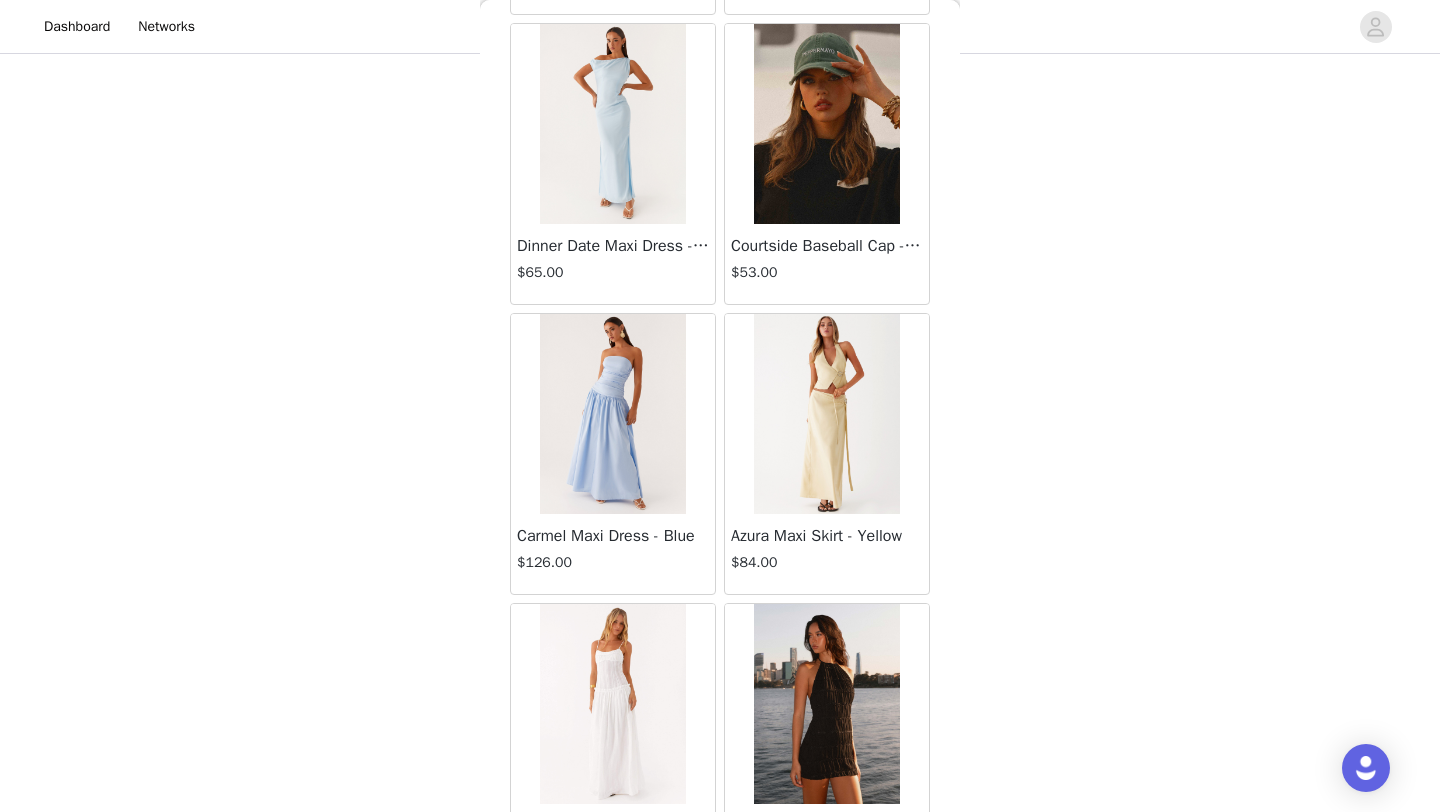 scroll, scrollTop: 16748, scrollLeft: 0, axis: vertical 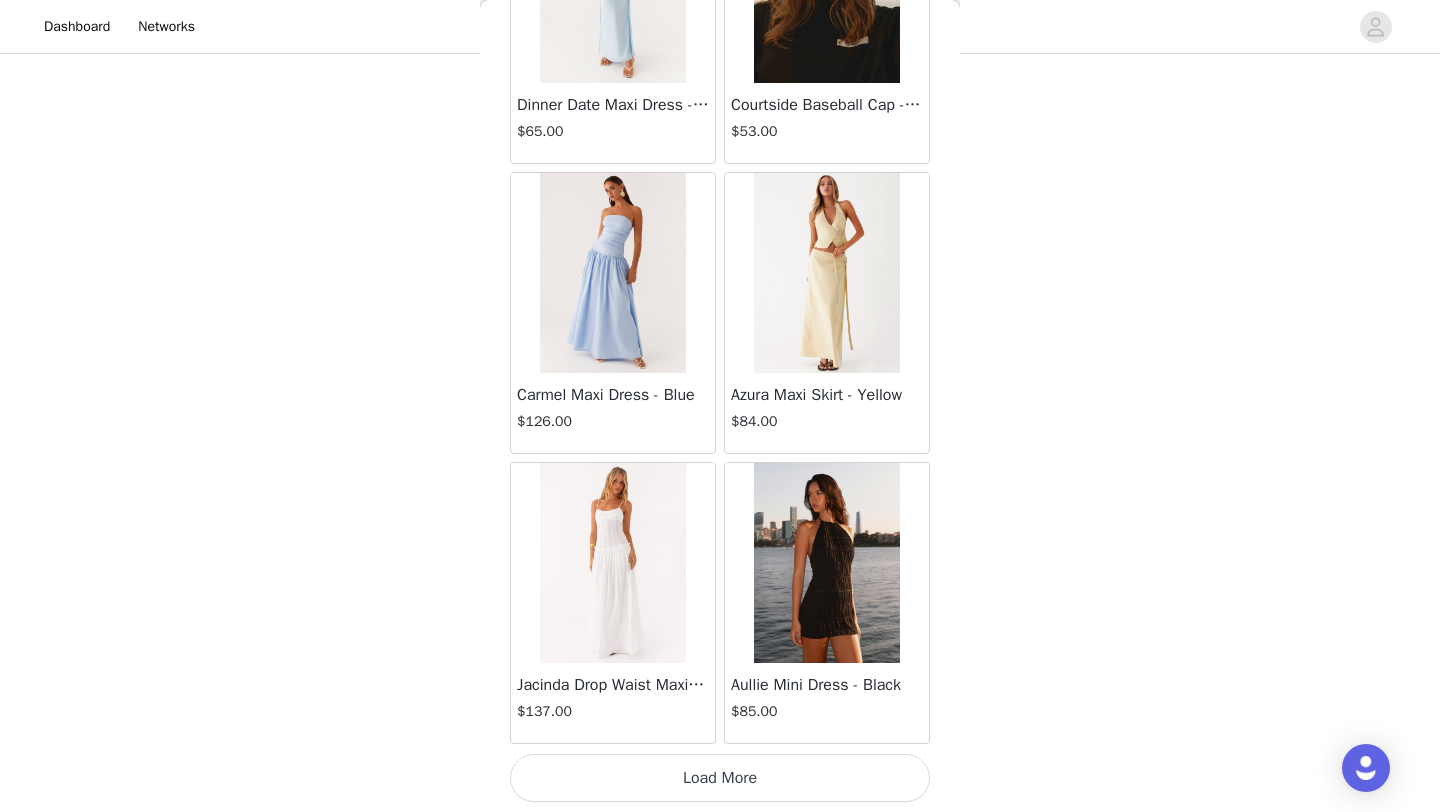 click on "Load More" at bounding box center (720, 778) 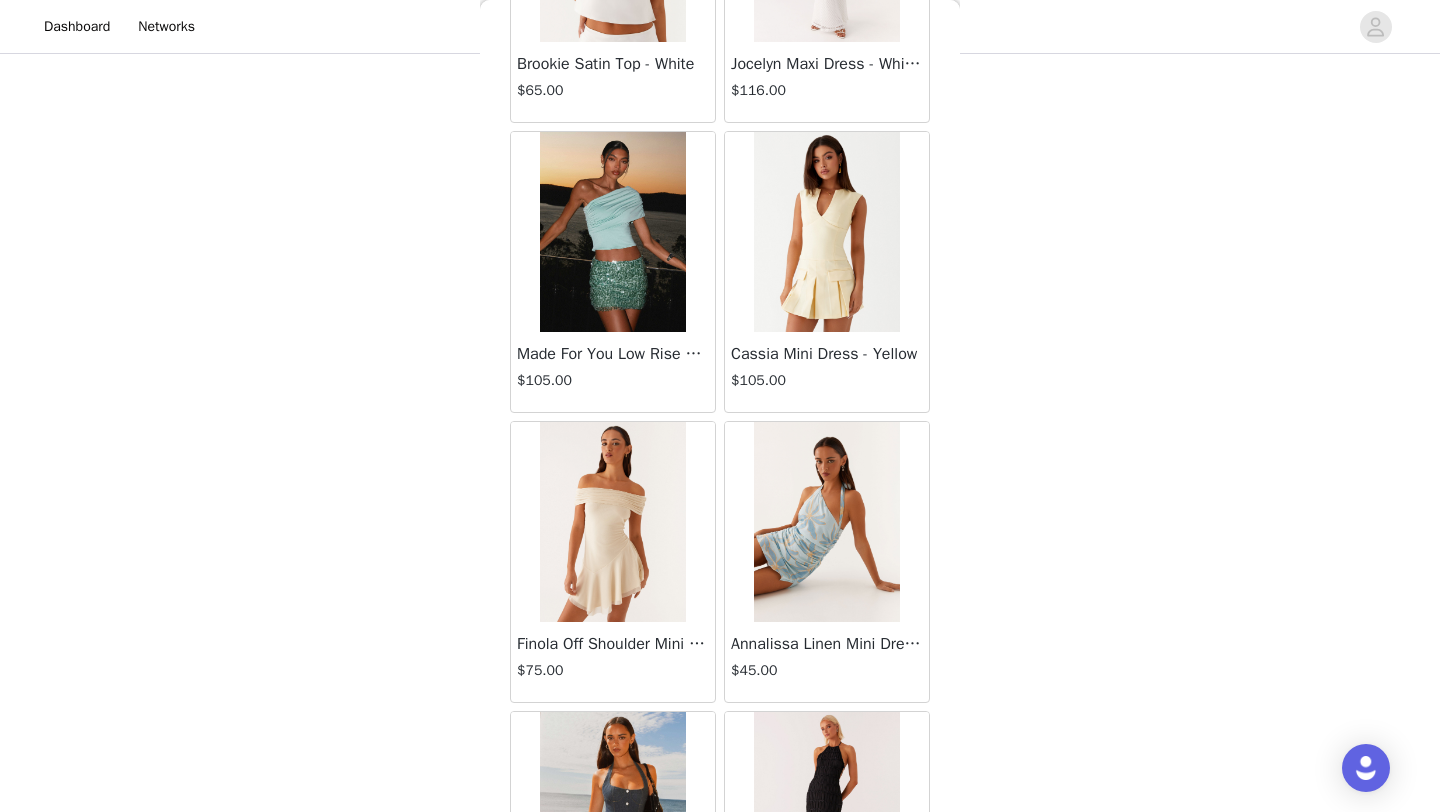 scroll, scrollTop: 18825, scrollLeft: 0, axis: vertical 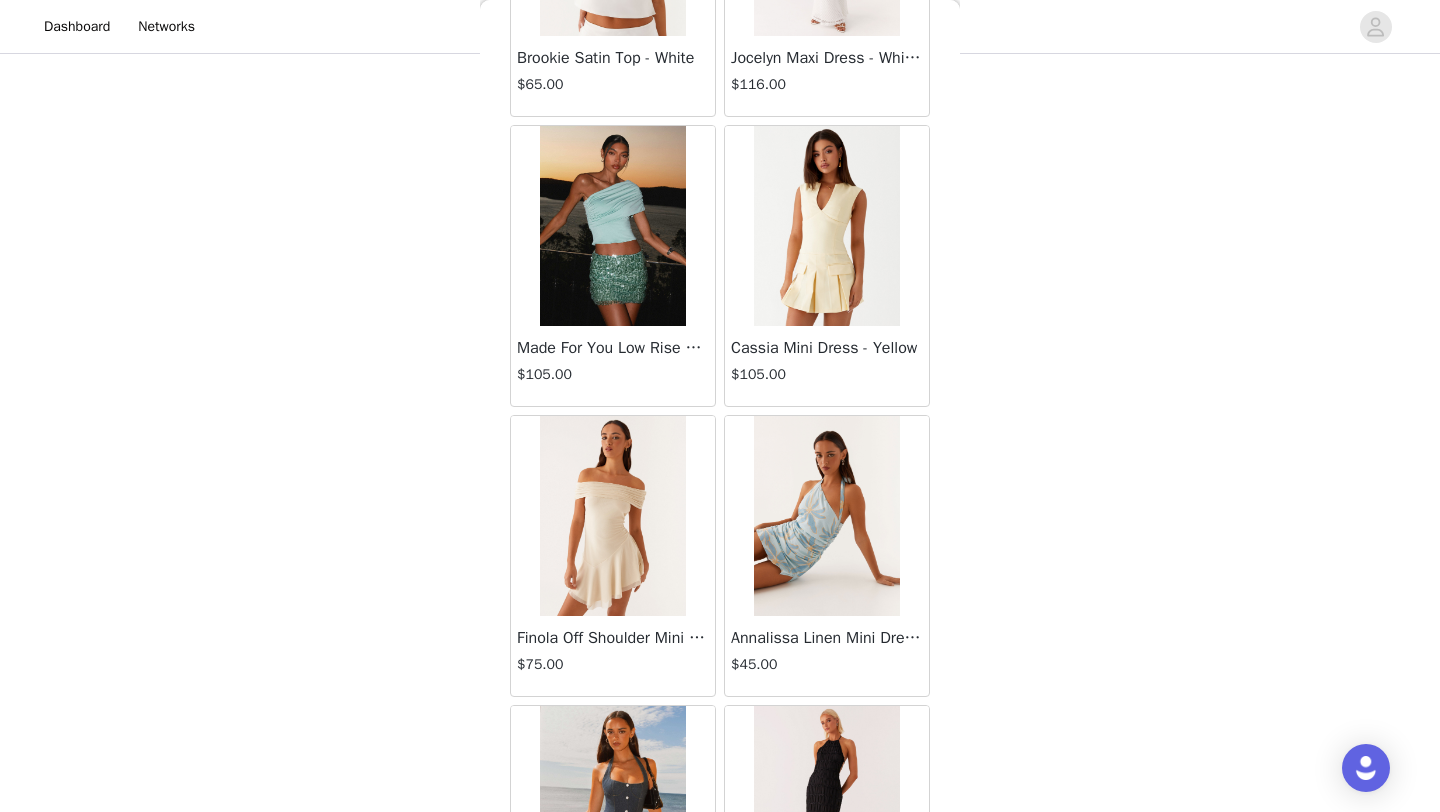 click at bounding box center [612, 226] 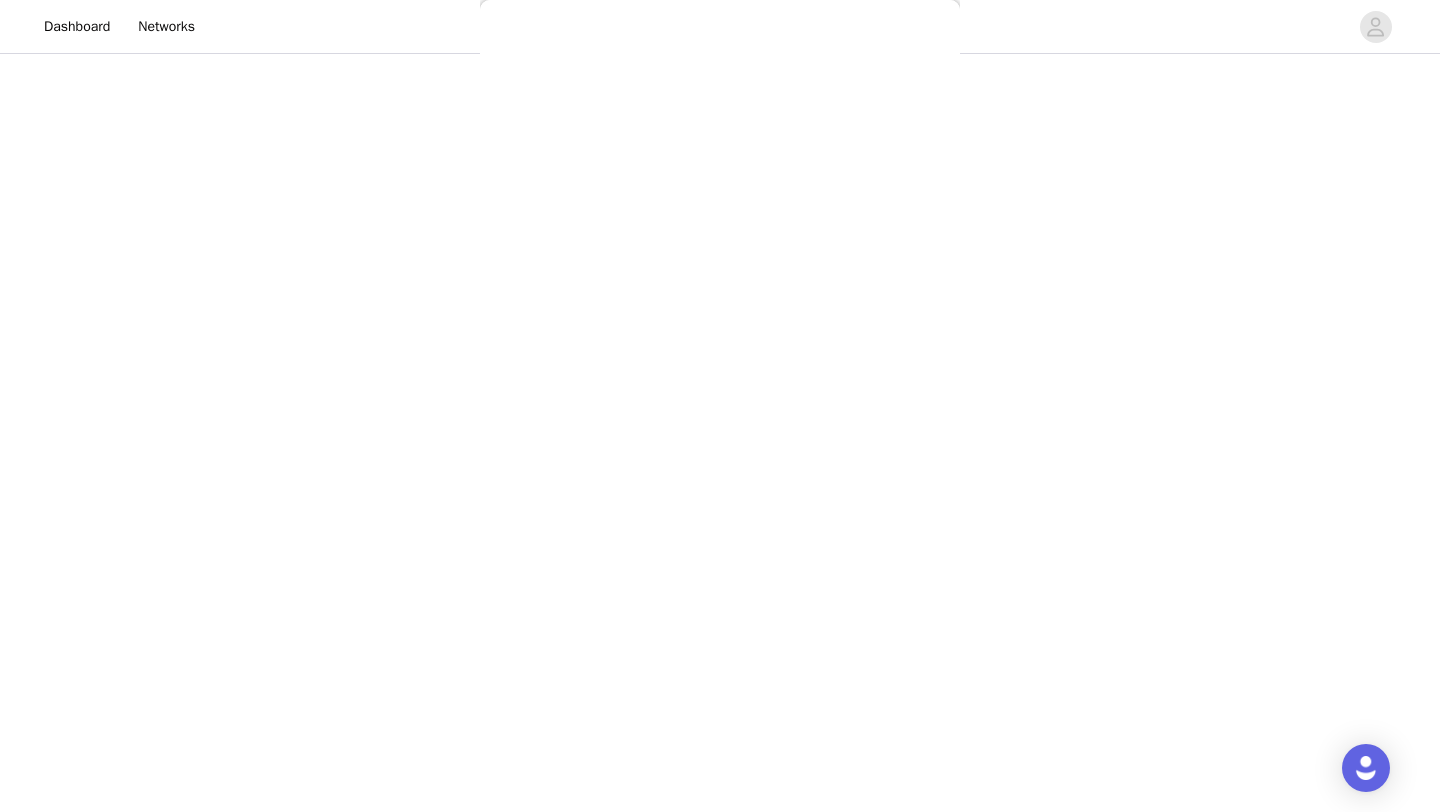 scroll, scrollTop: 293, scrollLeft: 0, axis: vertical 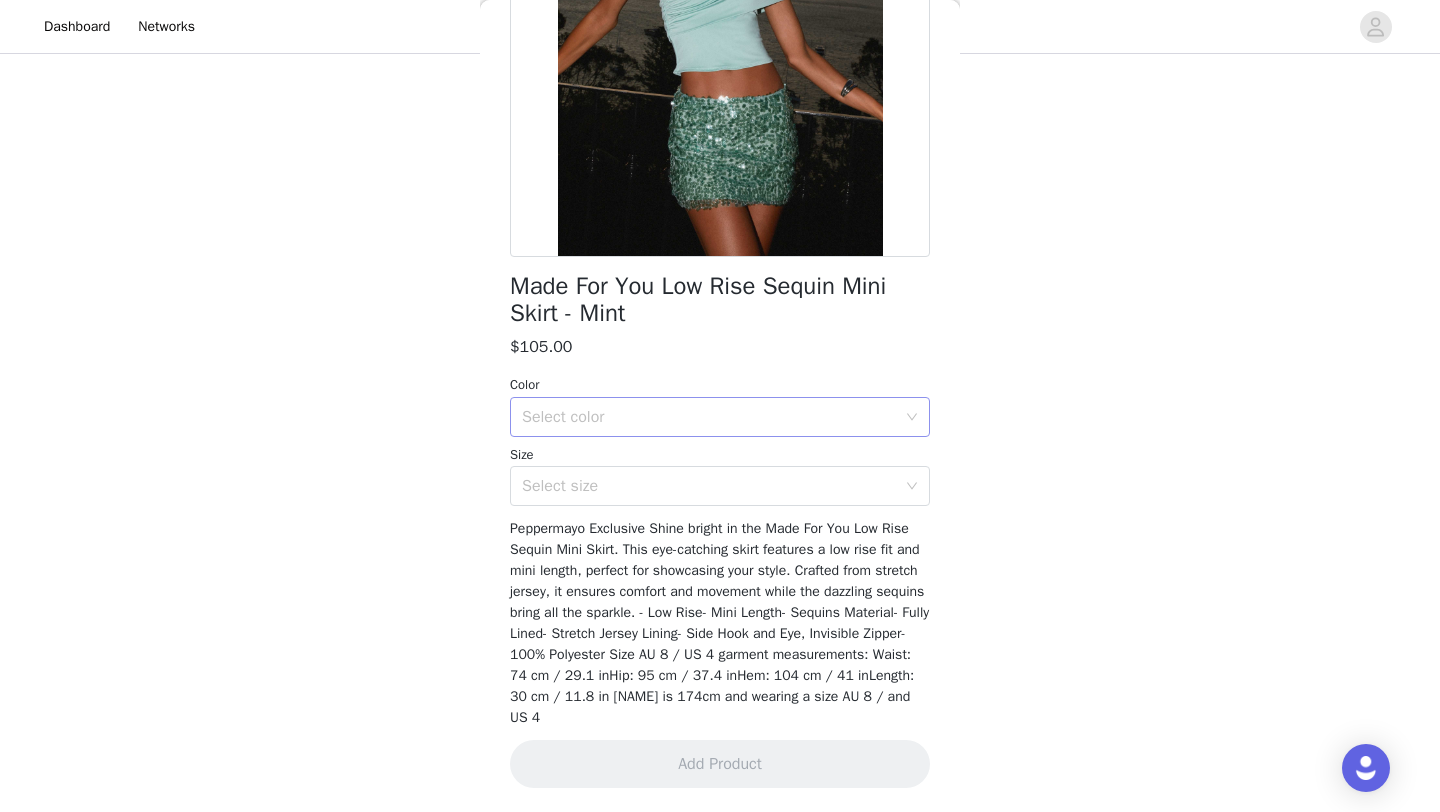 click on "Select color" at bounding box center (709, 417) 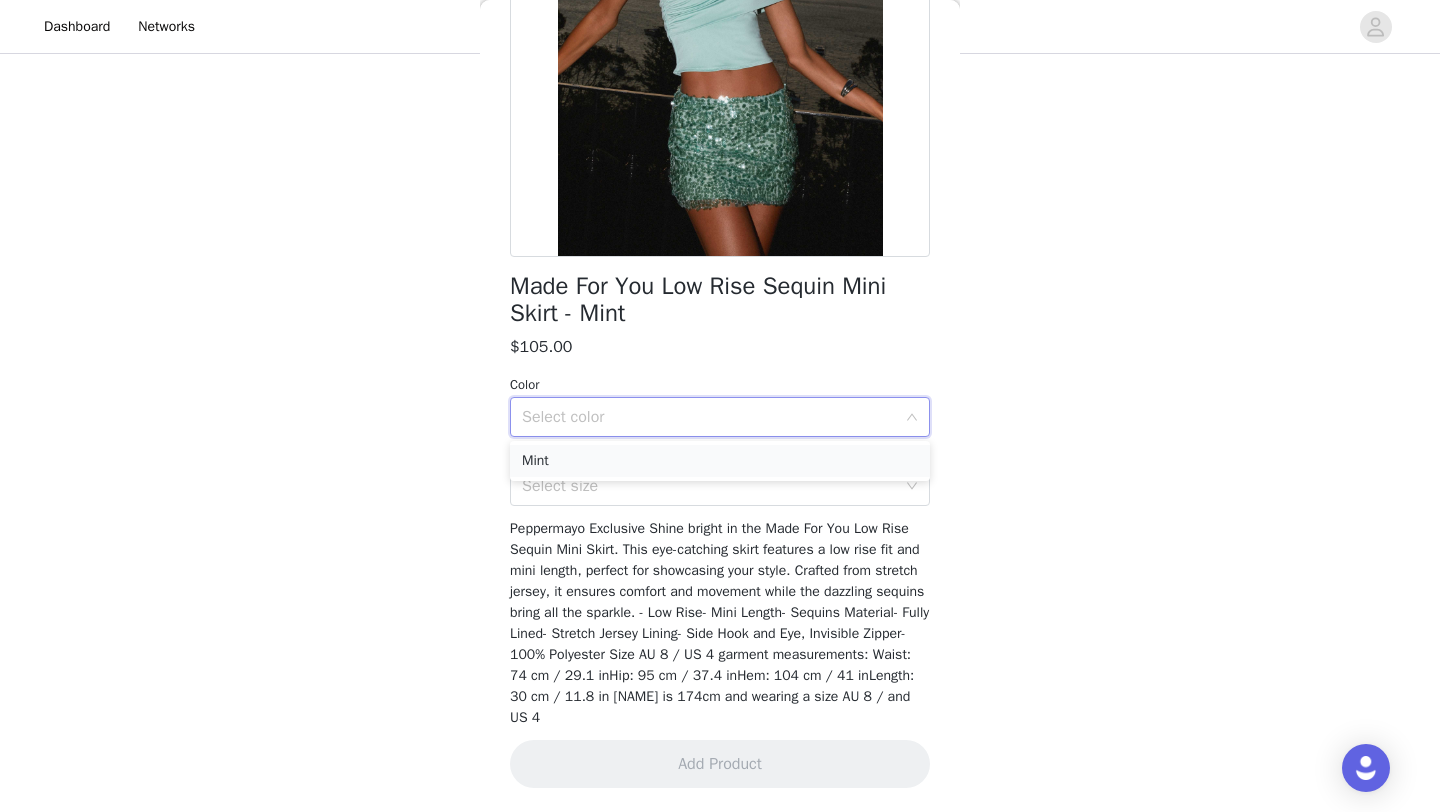 click on "Mint" at bounding box center (720, 461) 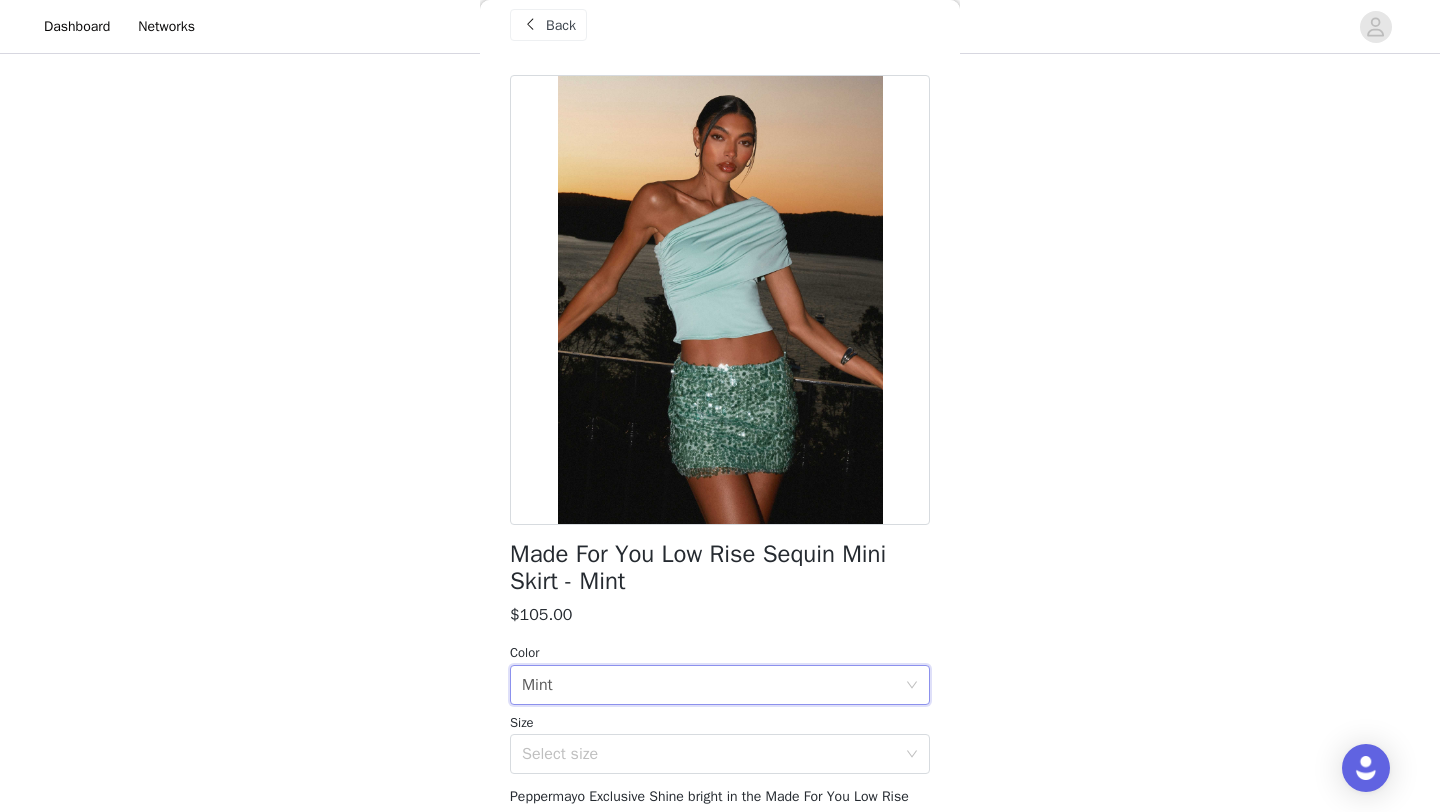 scroll, scrollTop: 0, scrollLeft: 0, axis: both 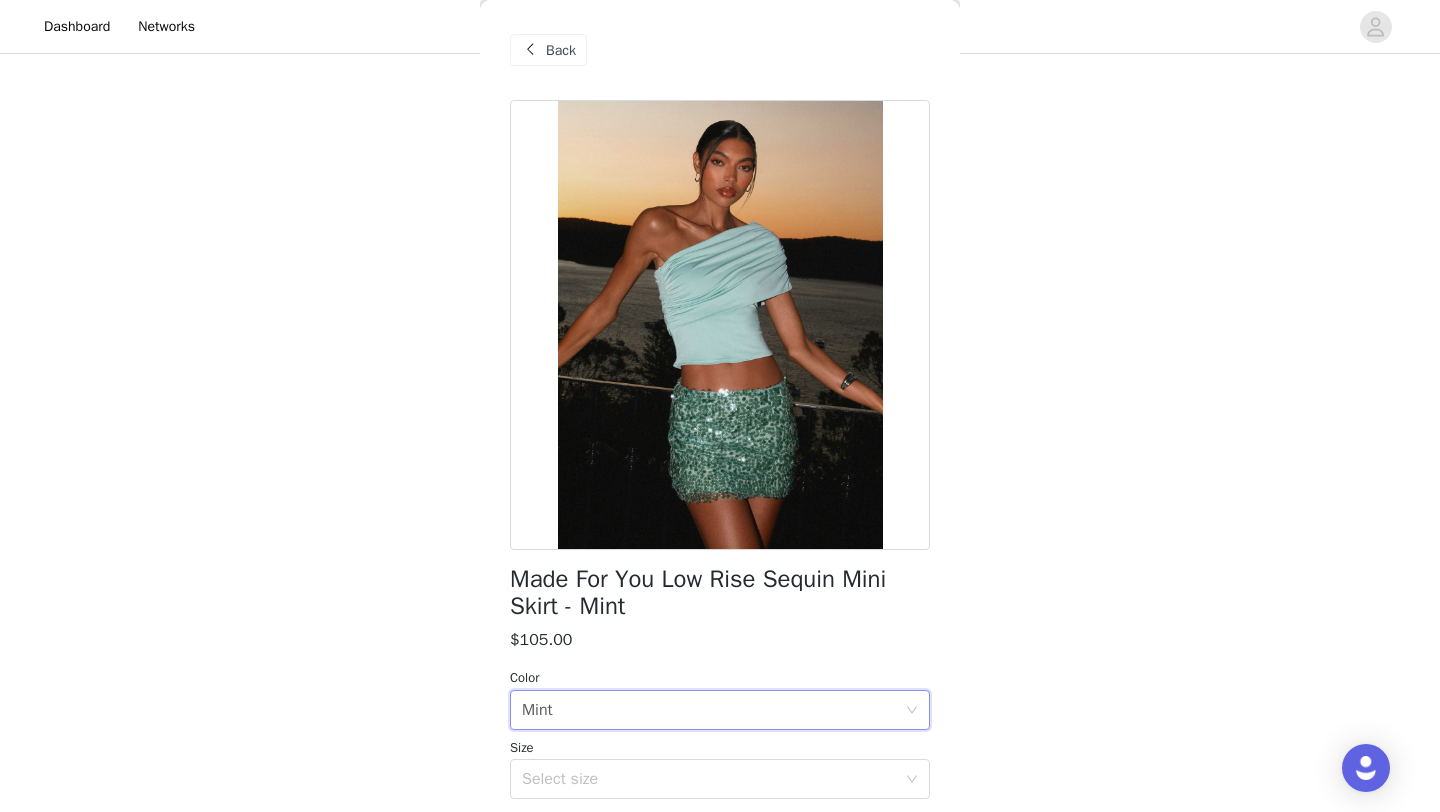 click on "Back" at bounding box center [561, 50] 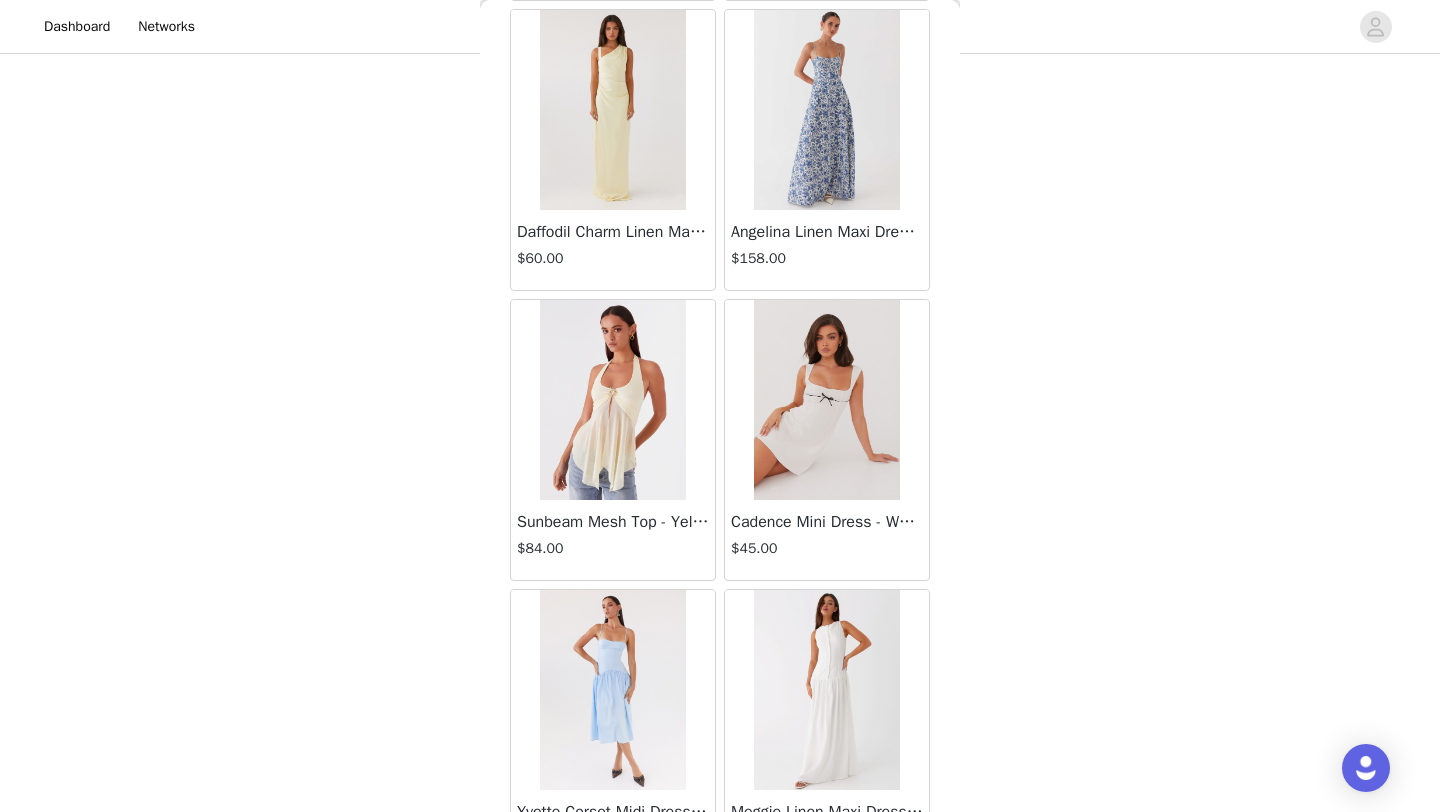 scroll, scrollTop: 7062, scrollLeft: 0, axis: vertical 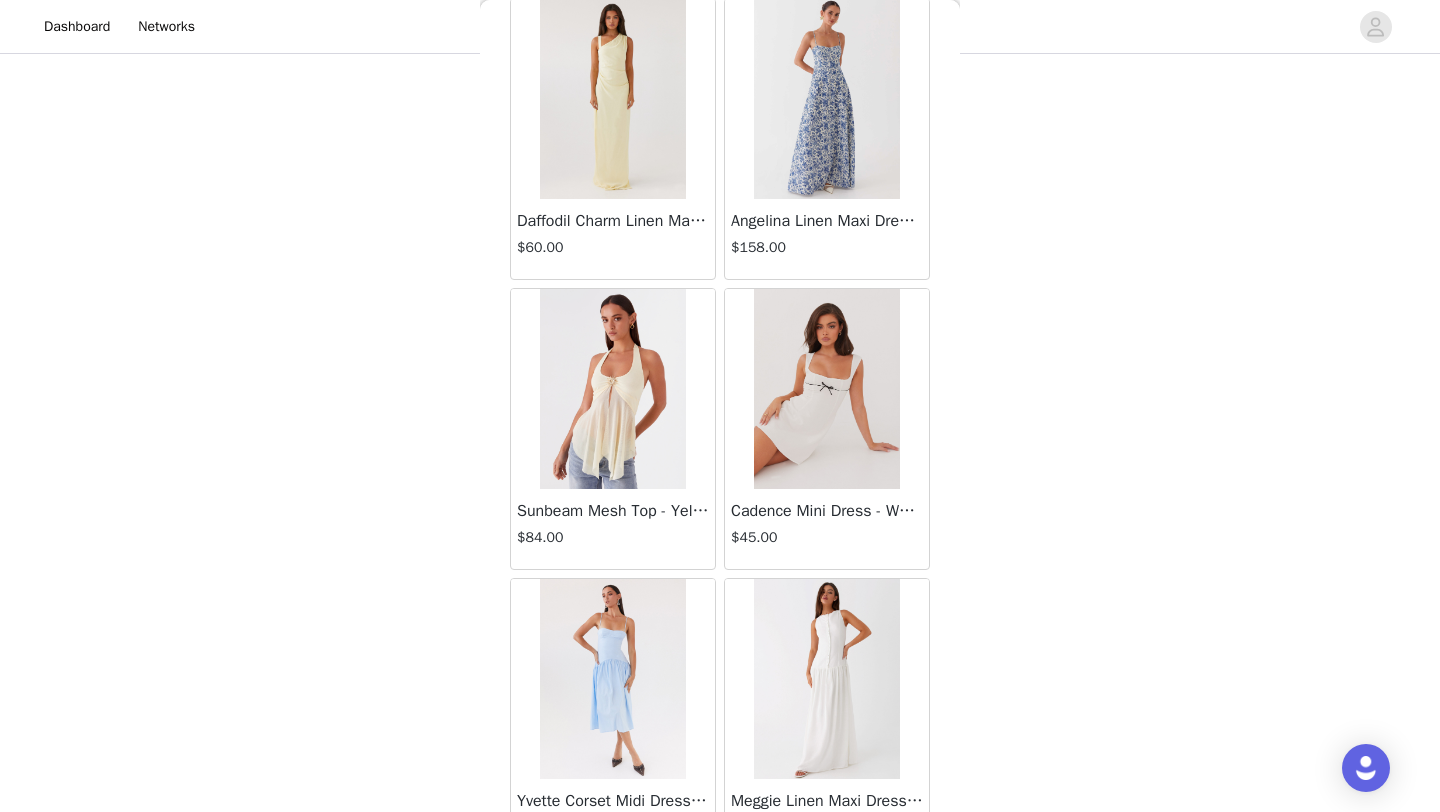 click at bounding box center (826, 389) 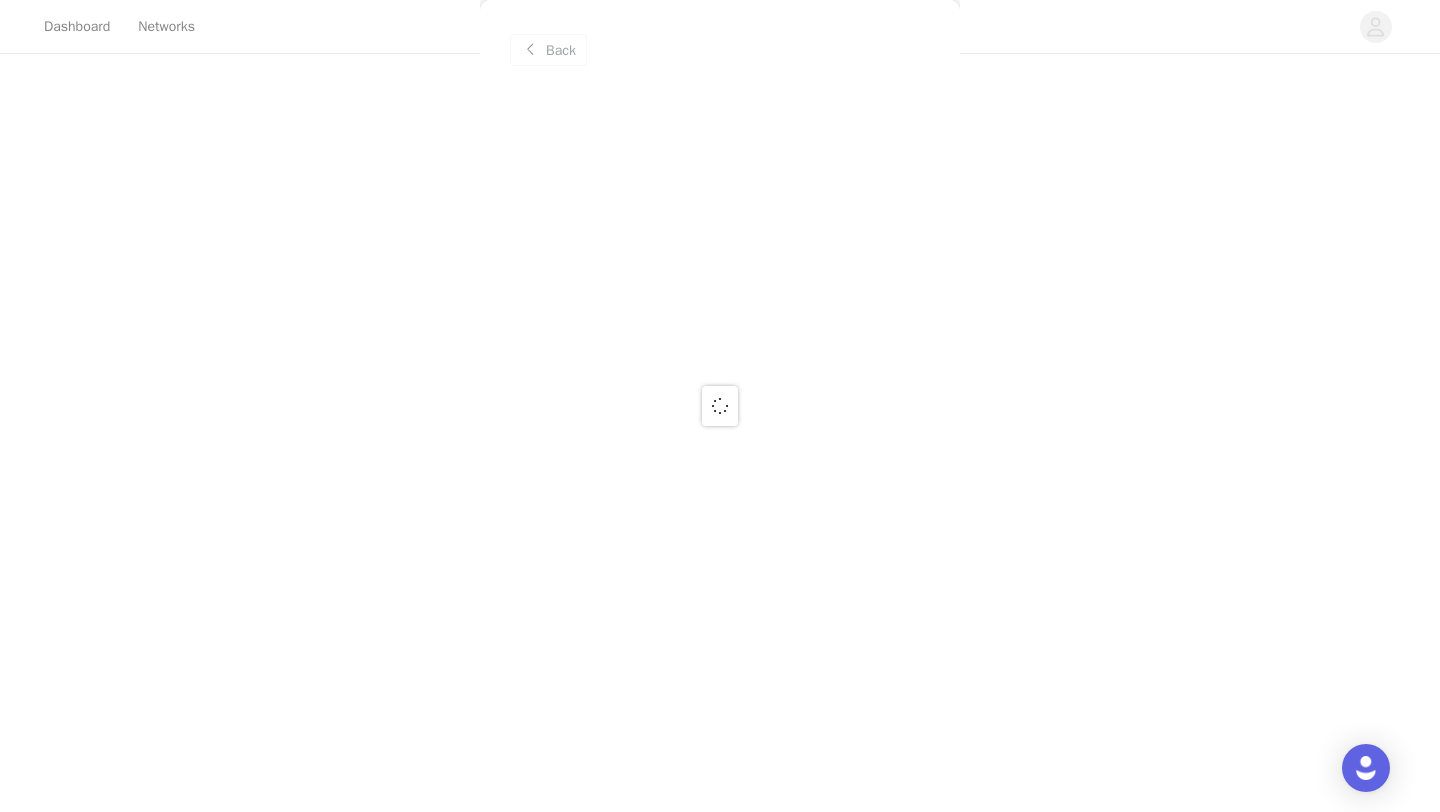 scroll, scrollTop: 0, scrollLeft: 0, axis: both 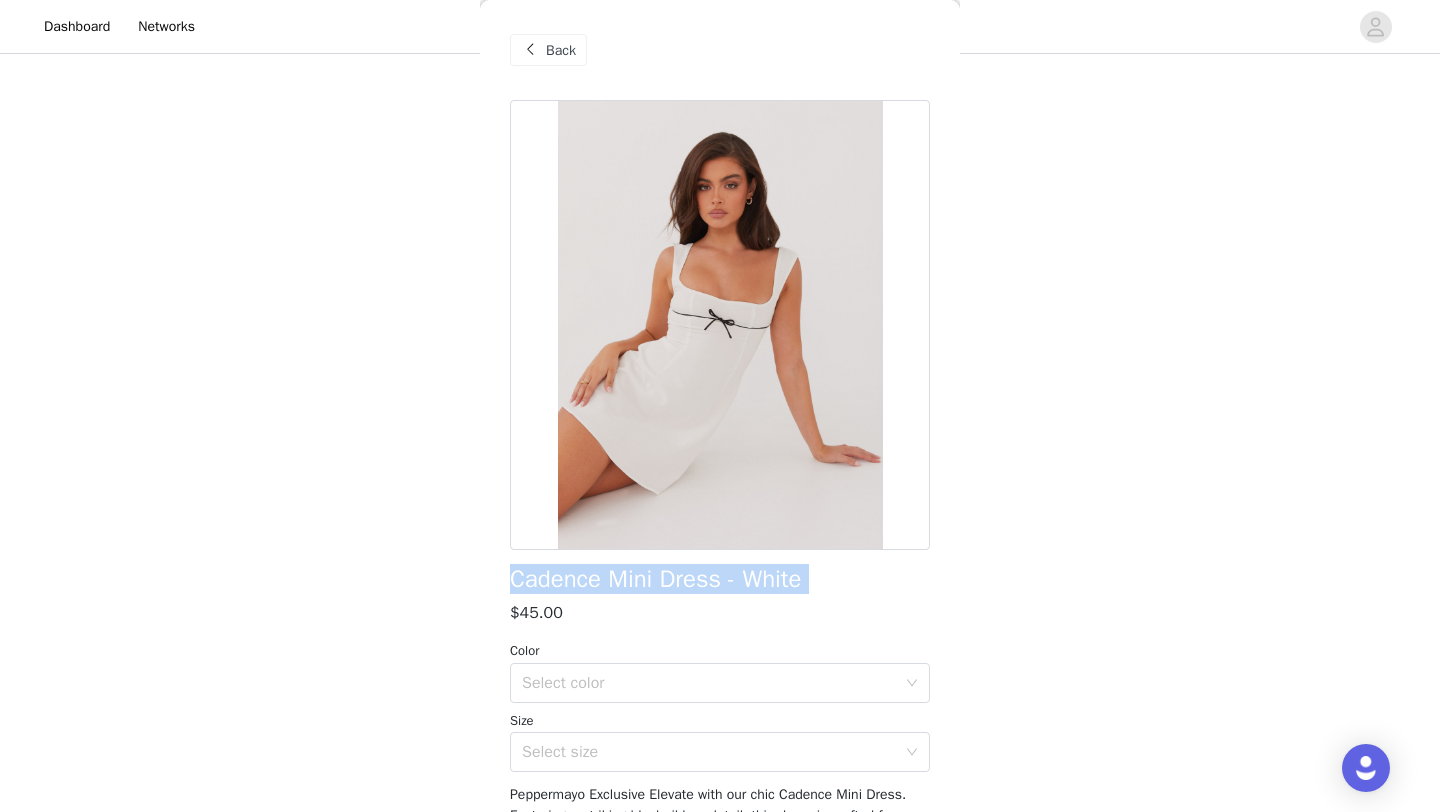 drag, startPoint x: 512, startPoint y: 560, endPoint x: 738, endPoint y: 600, distance: 229.51253 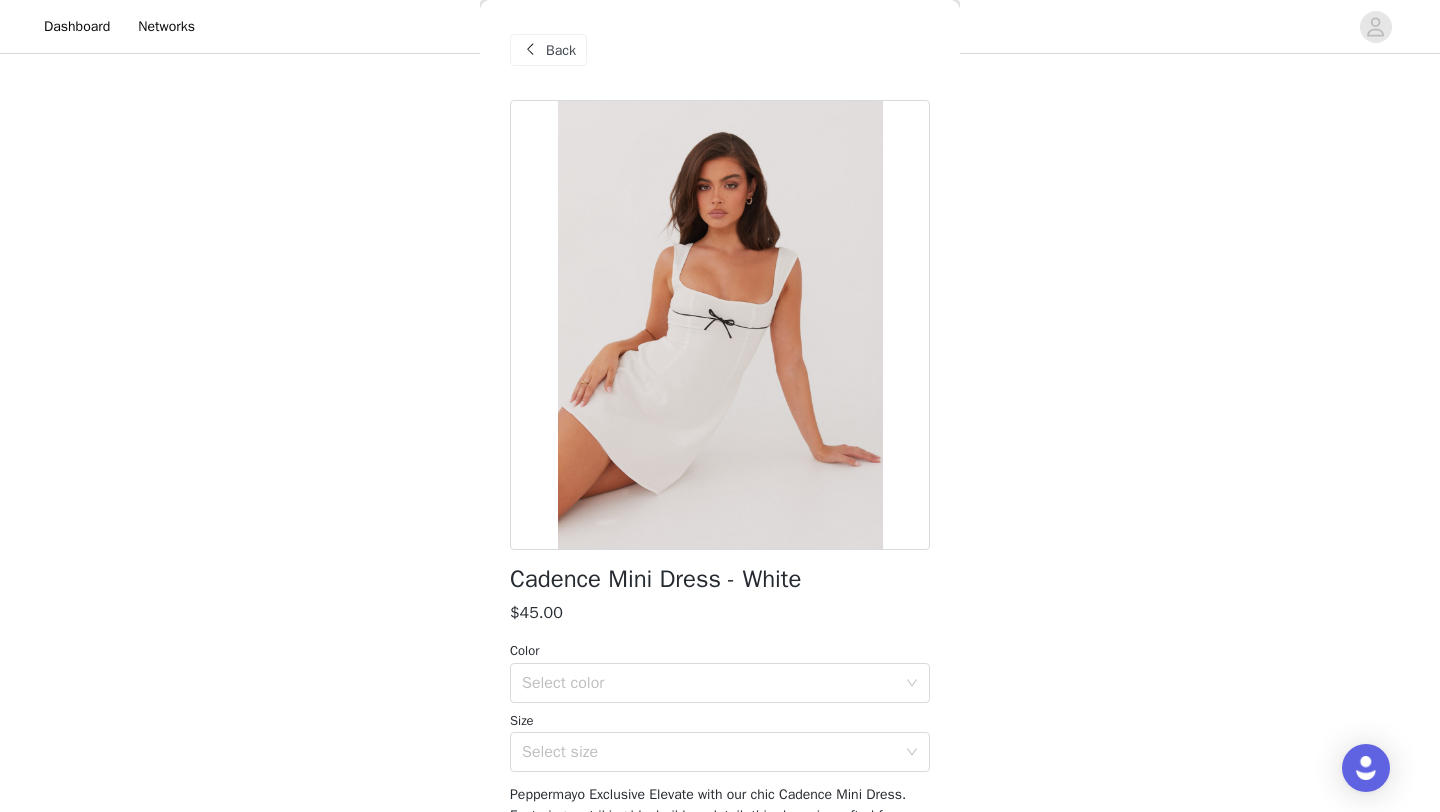 click on "Back" at bounding box center (561, 50) 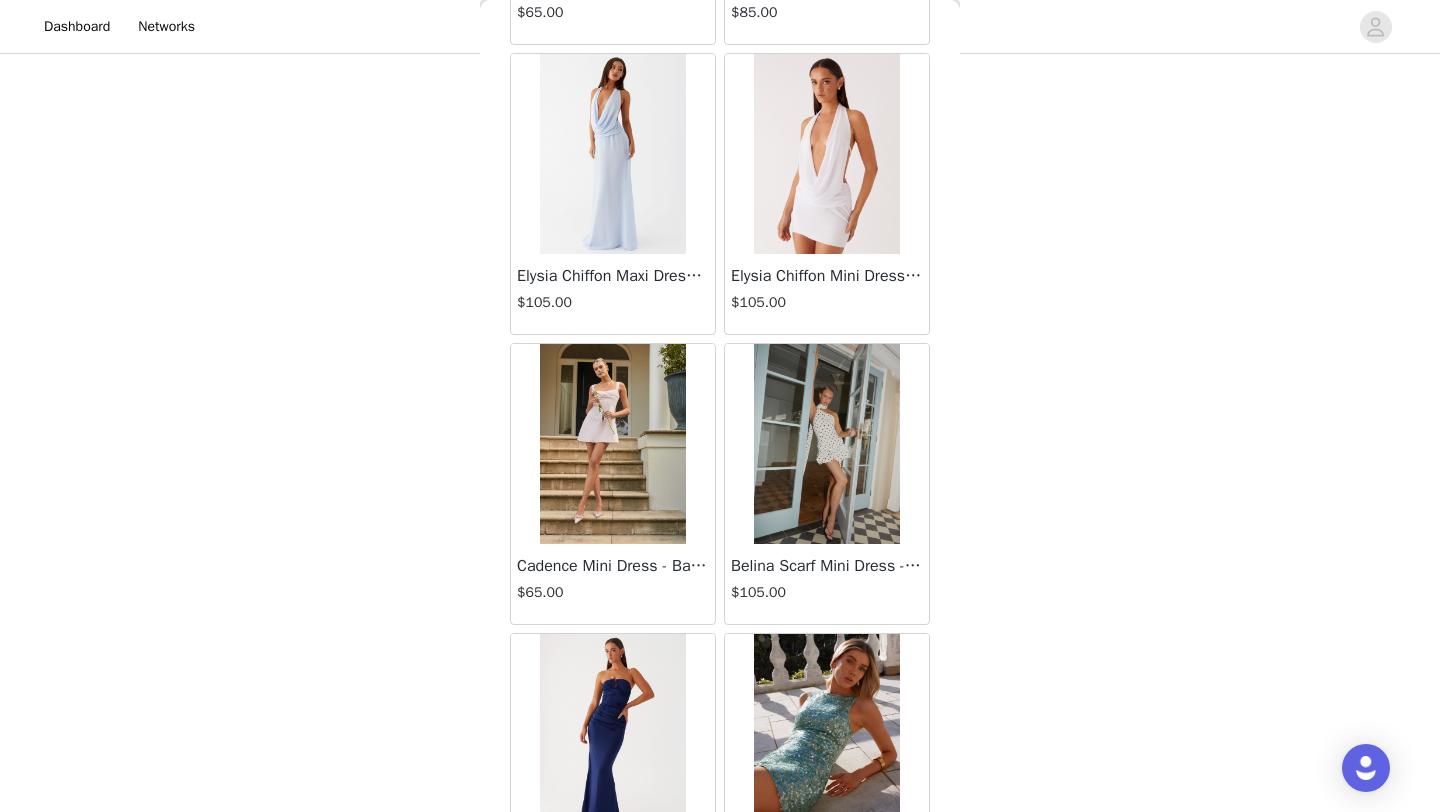 scroll, scrollTop: 13136, scrollLeft: 0, axis: vertical 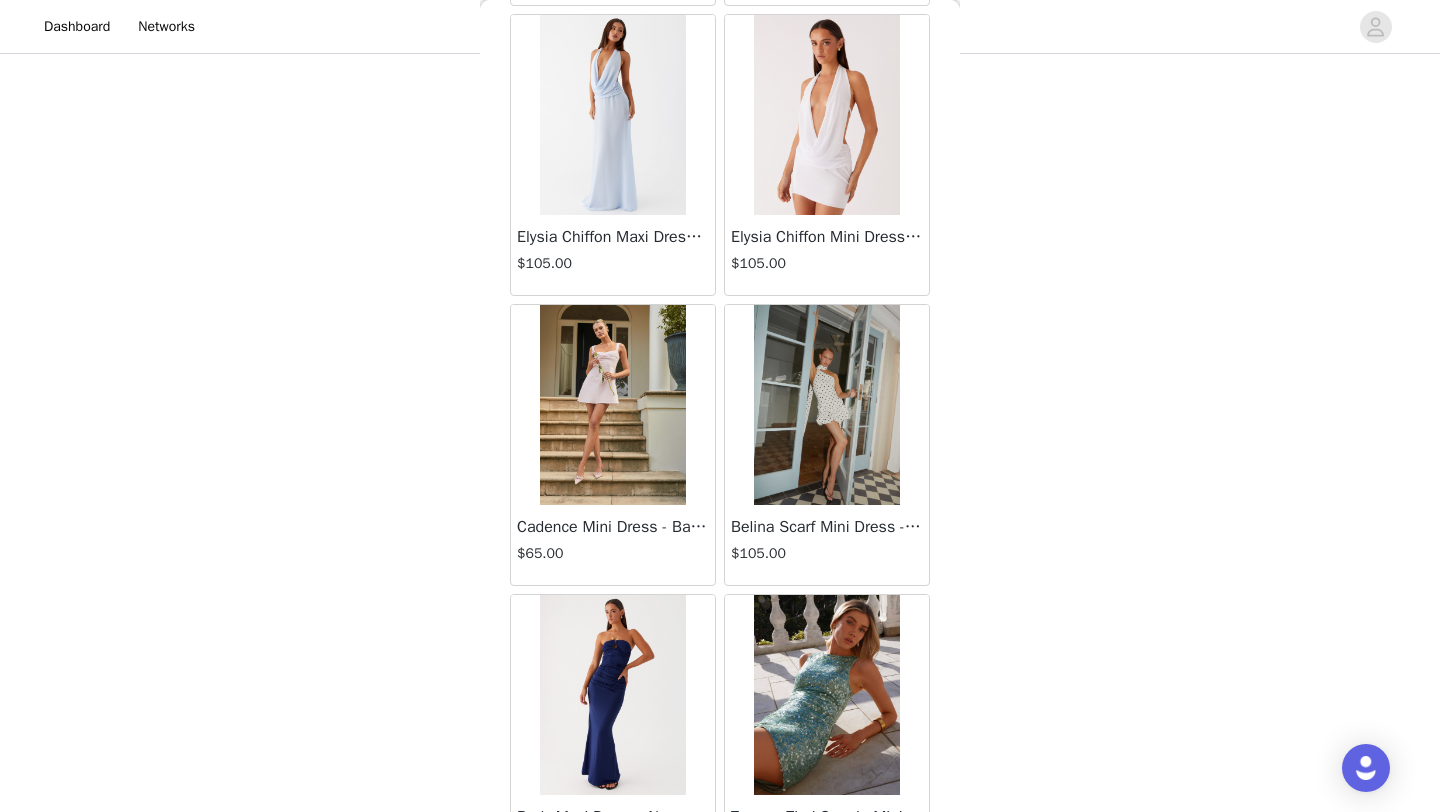 click at bounding box center [826, 405] 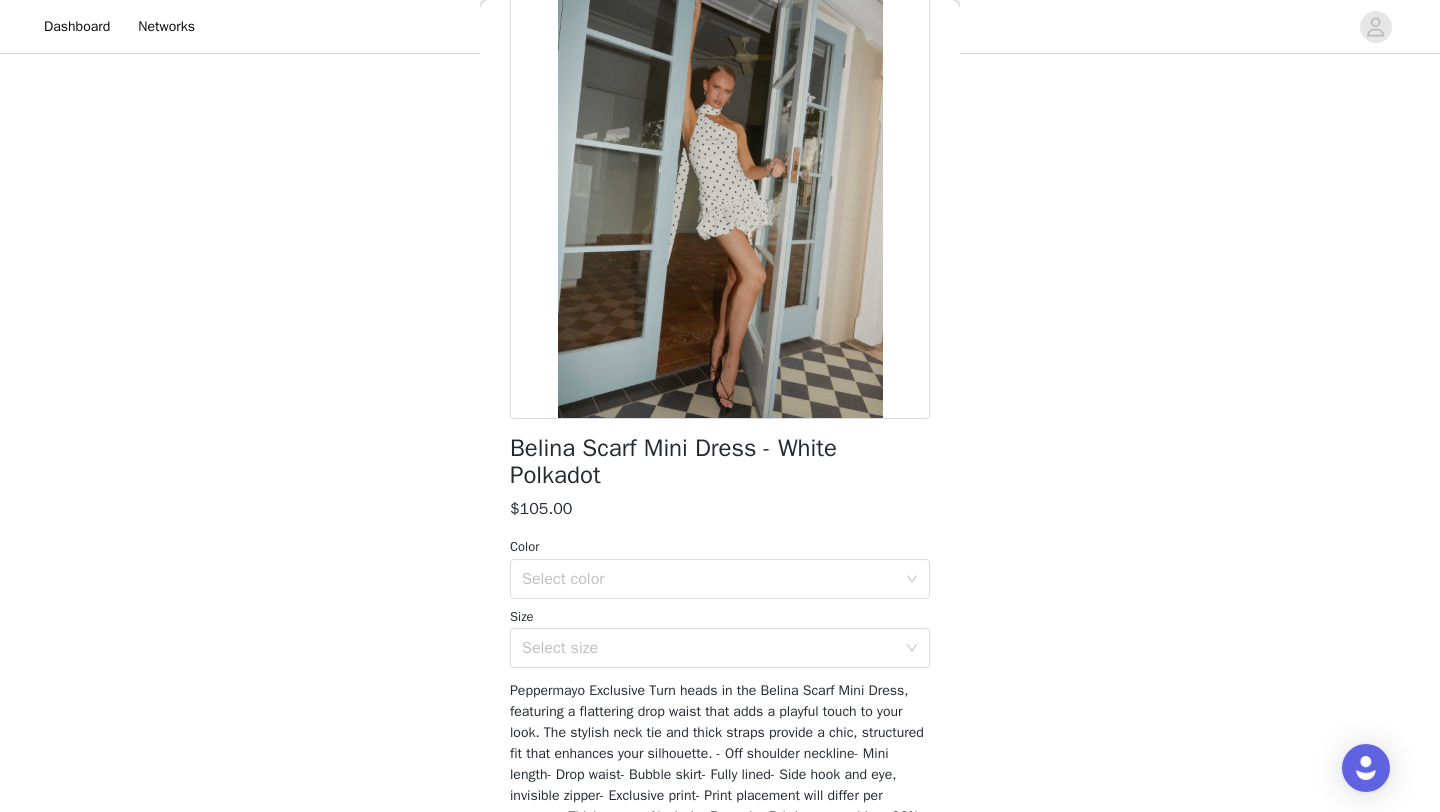 scroll, scrollTop: 196, scrollLeft: 0, axis: vertical 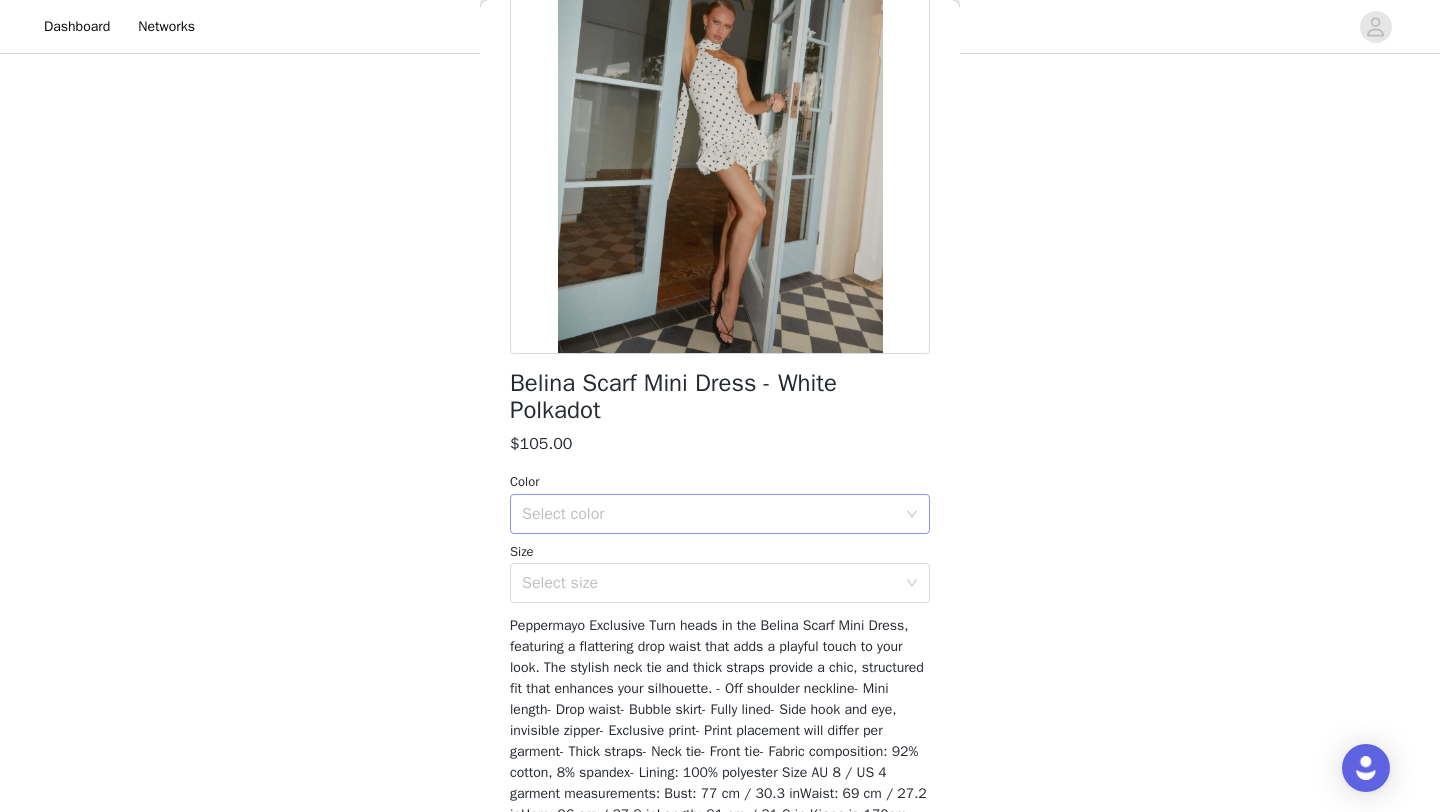 click on "Select color" at bounding box center (709, 514) 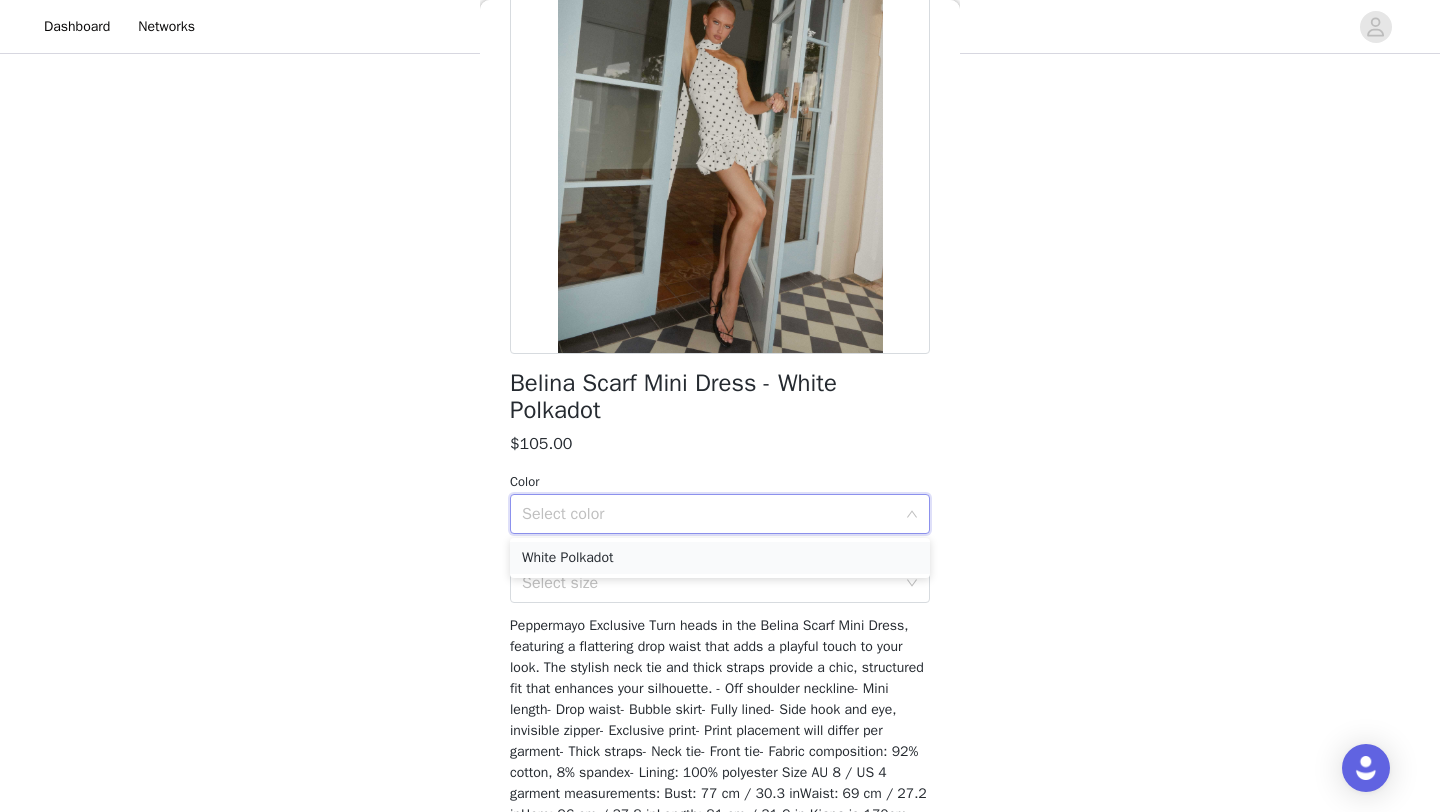 click on "White Polkadot" at bounding box center (720, 558) 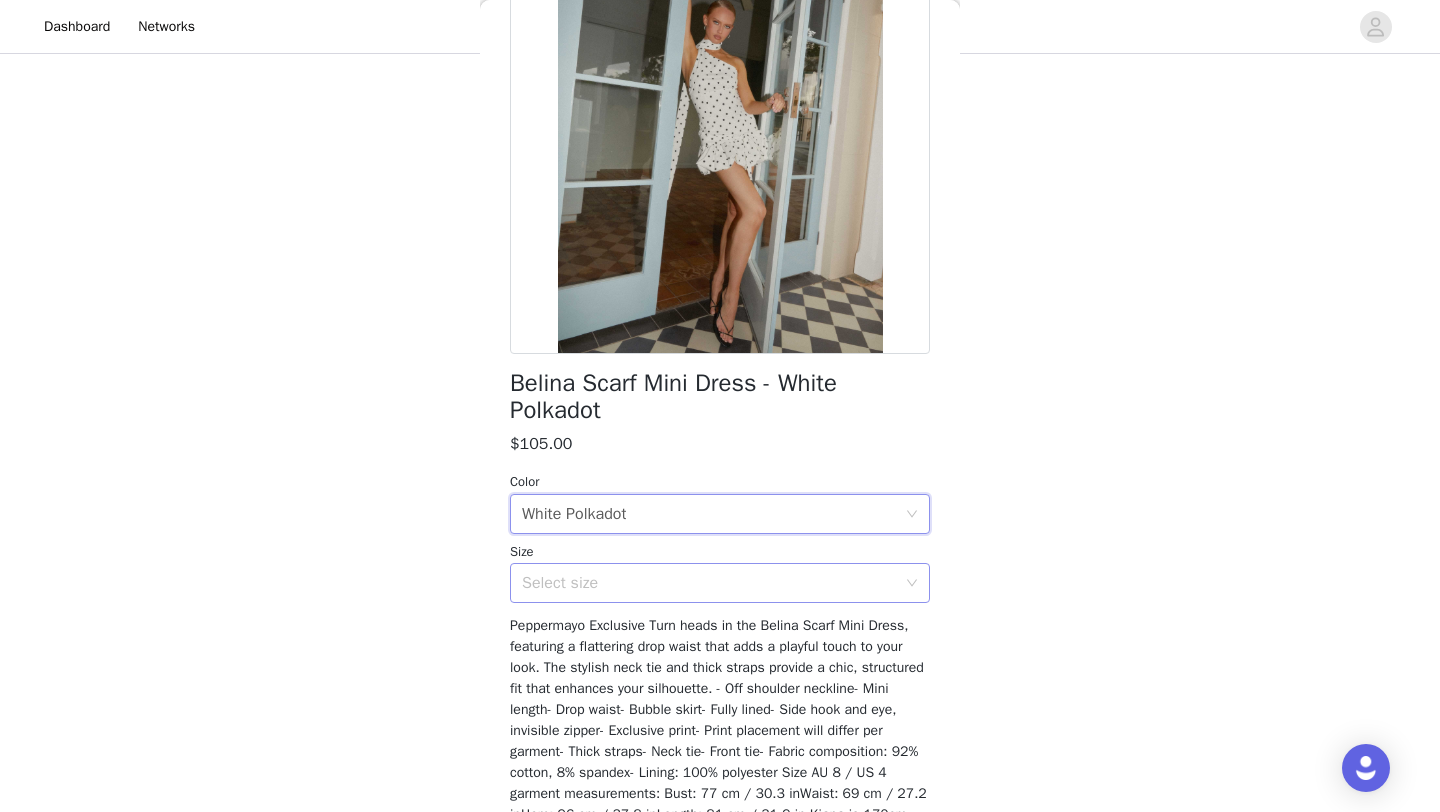 click on "Select size" at bounding box center [709, 583] 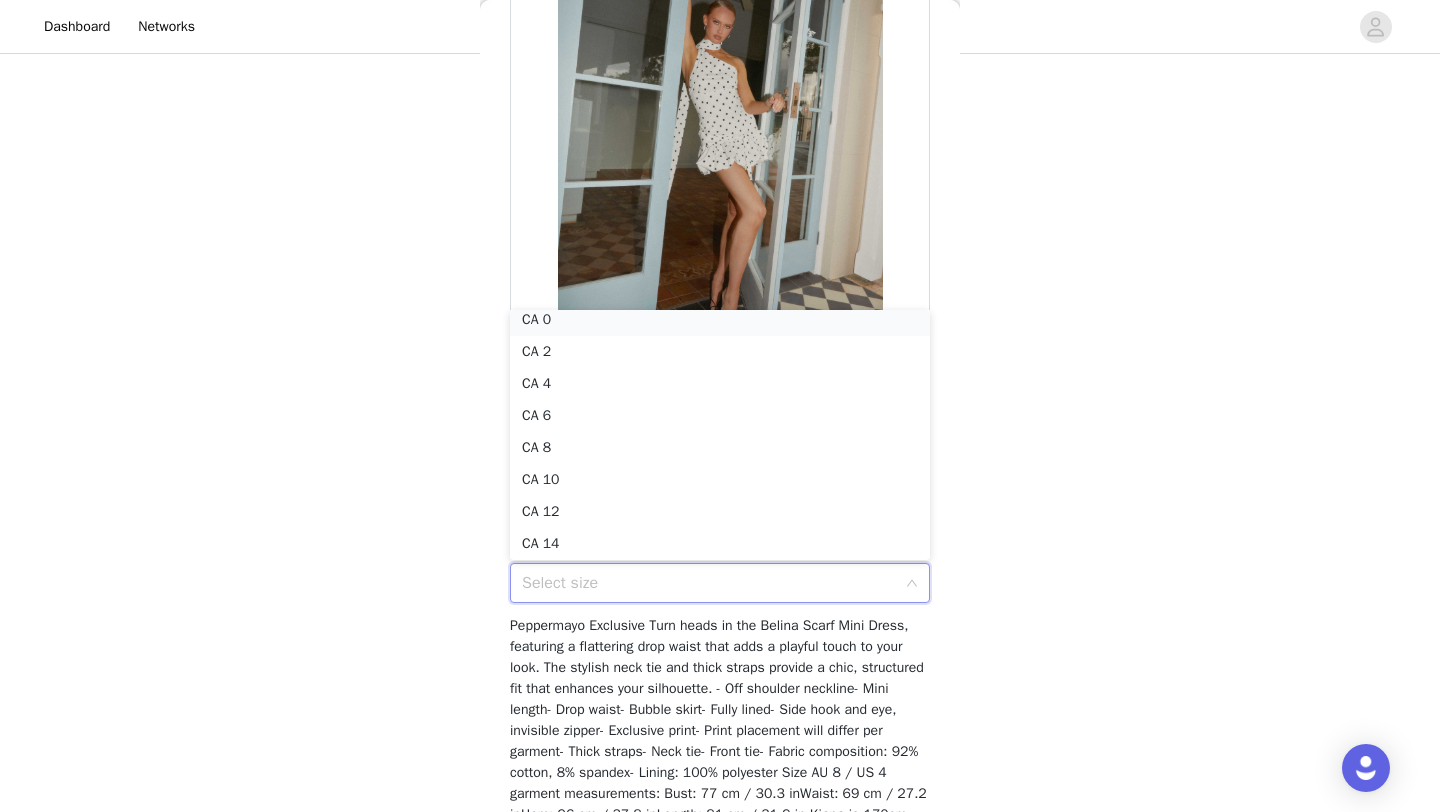 scroll, scrollTop: 4, scrollLeft: 0, axis: vertical 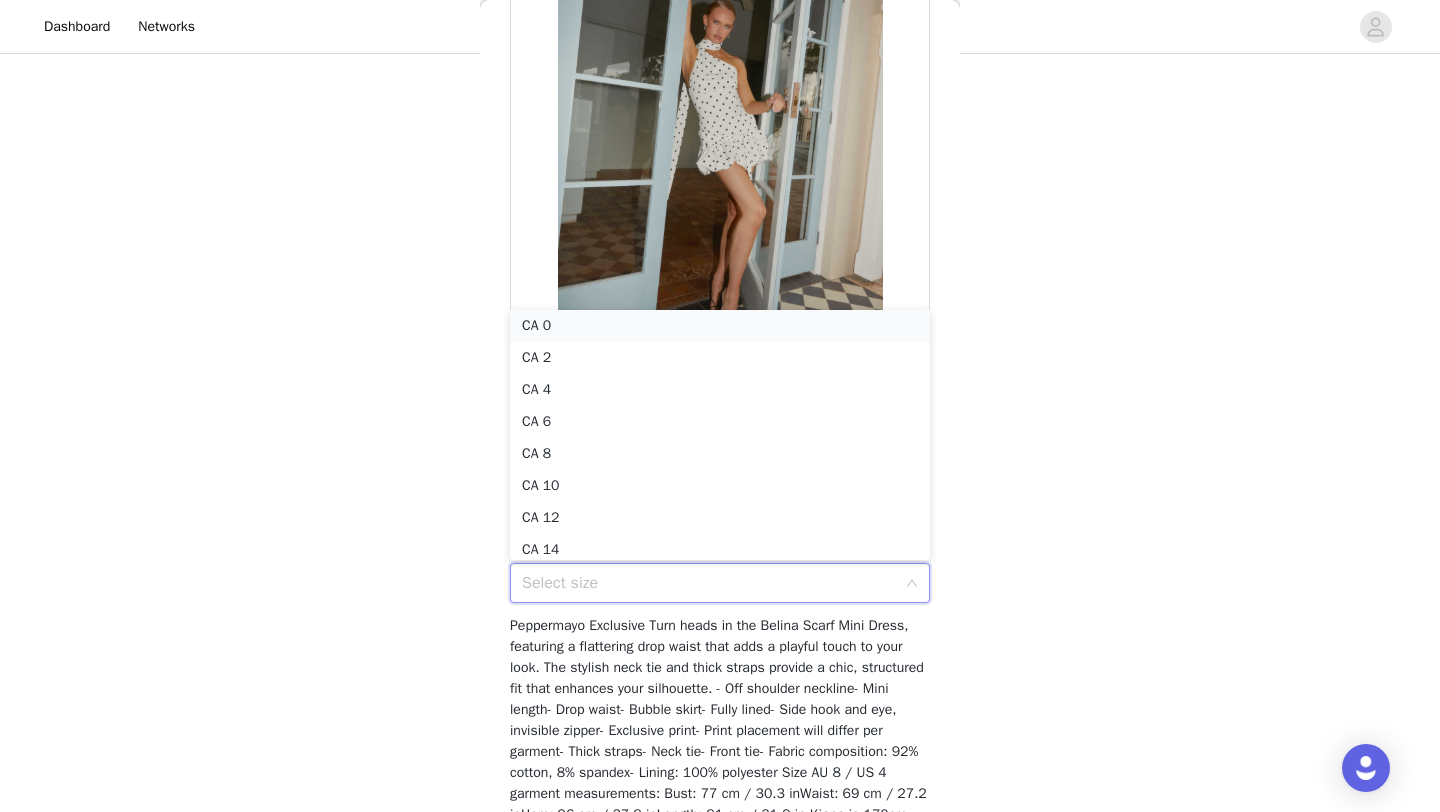 click on "CA 0" at bounding box center (720, 326) 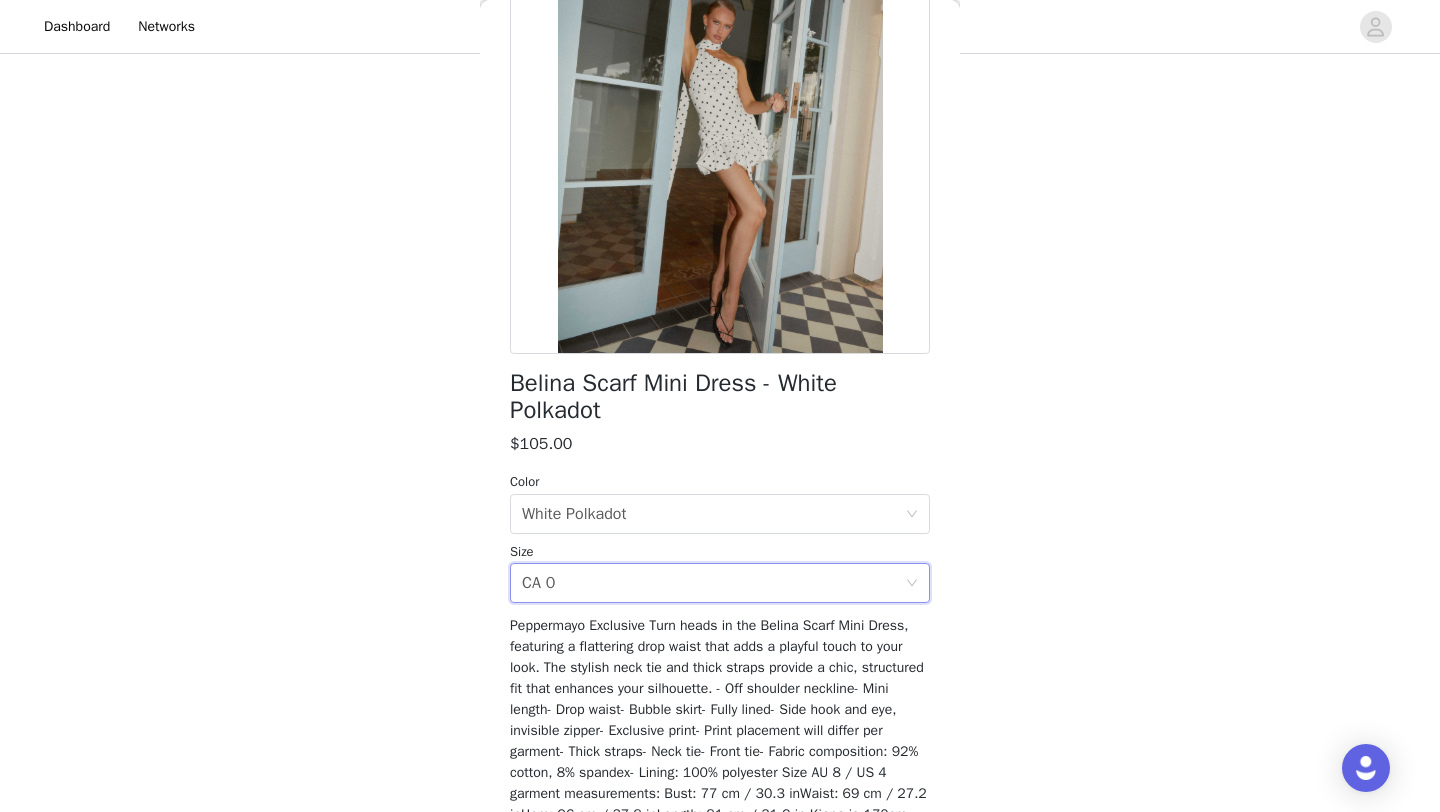 scroll, scrollTop: 314, scrollLeft: 0, axis: vertical 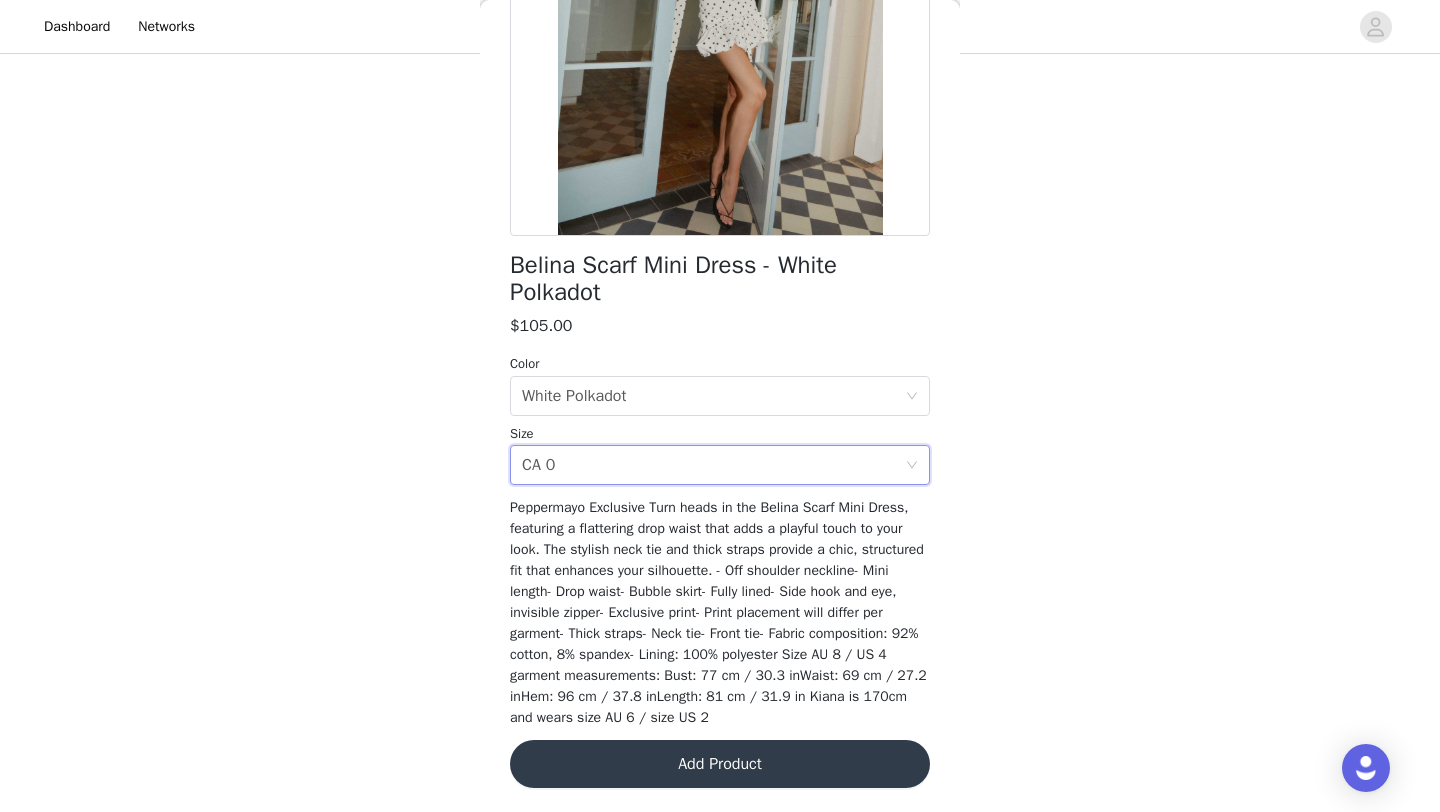 click on "Add Product" at bounding box center (720, 764) 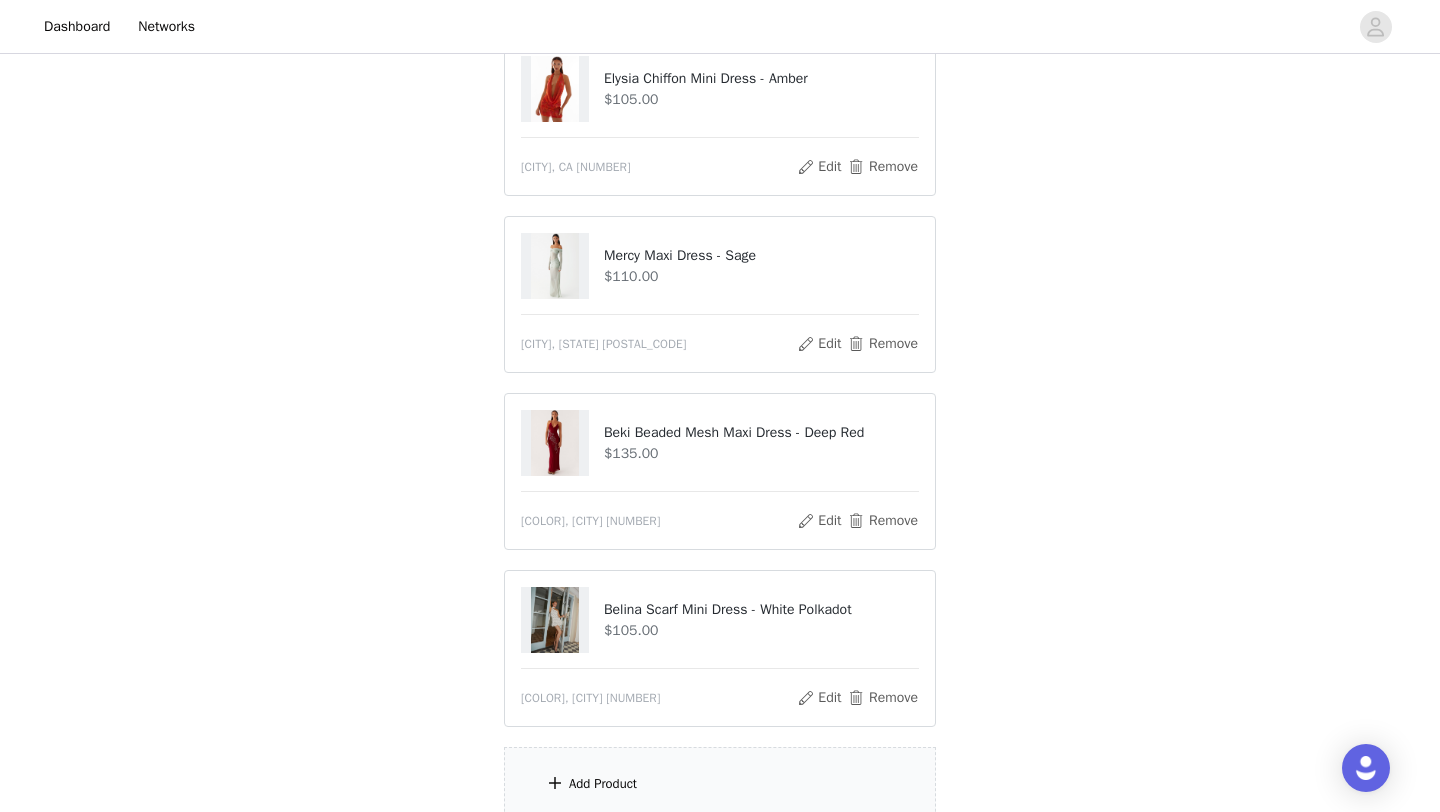 scroll, scrollTop: 591, scrollLeft: 0, axis: vertical 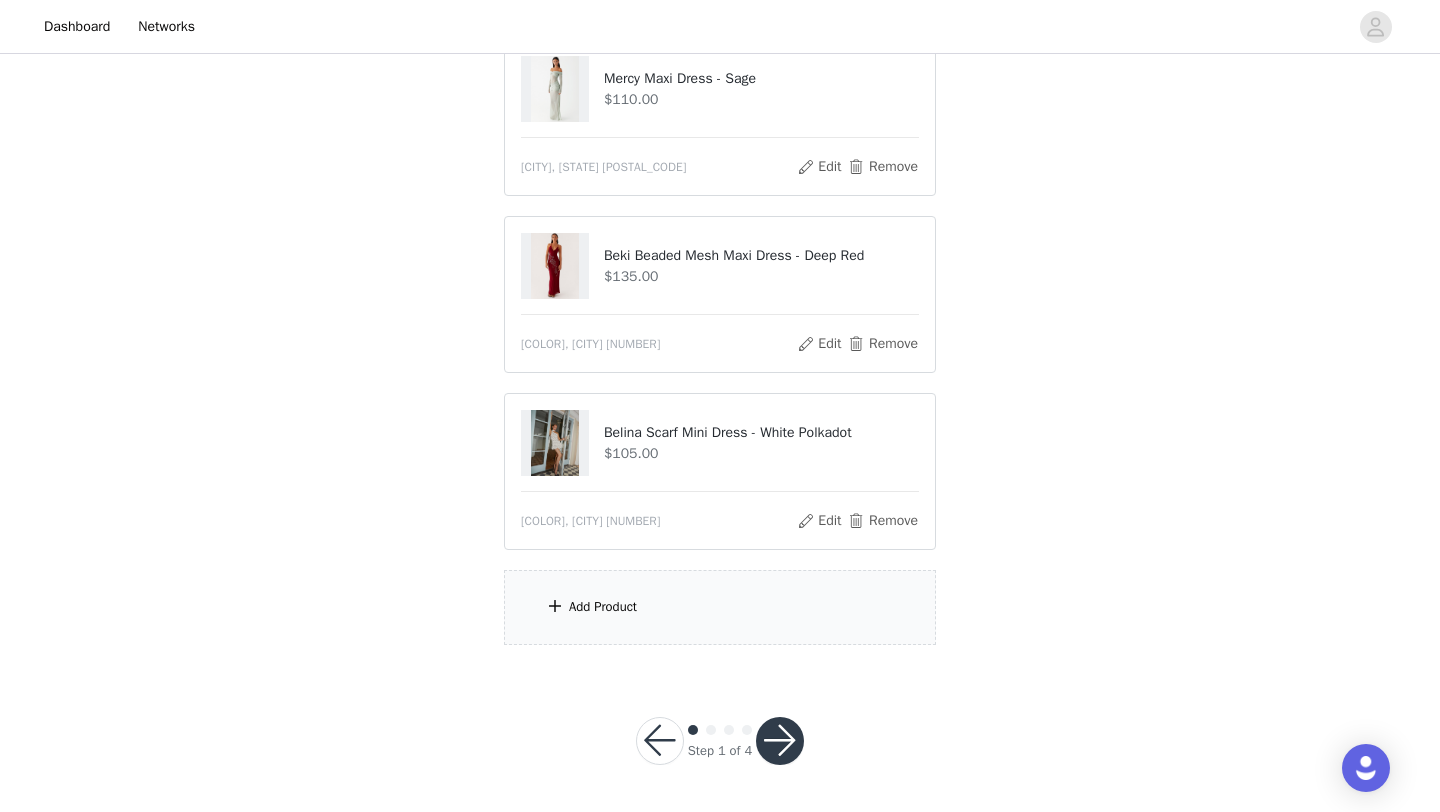 click on "Add Product" at bounding box center (720, 607) 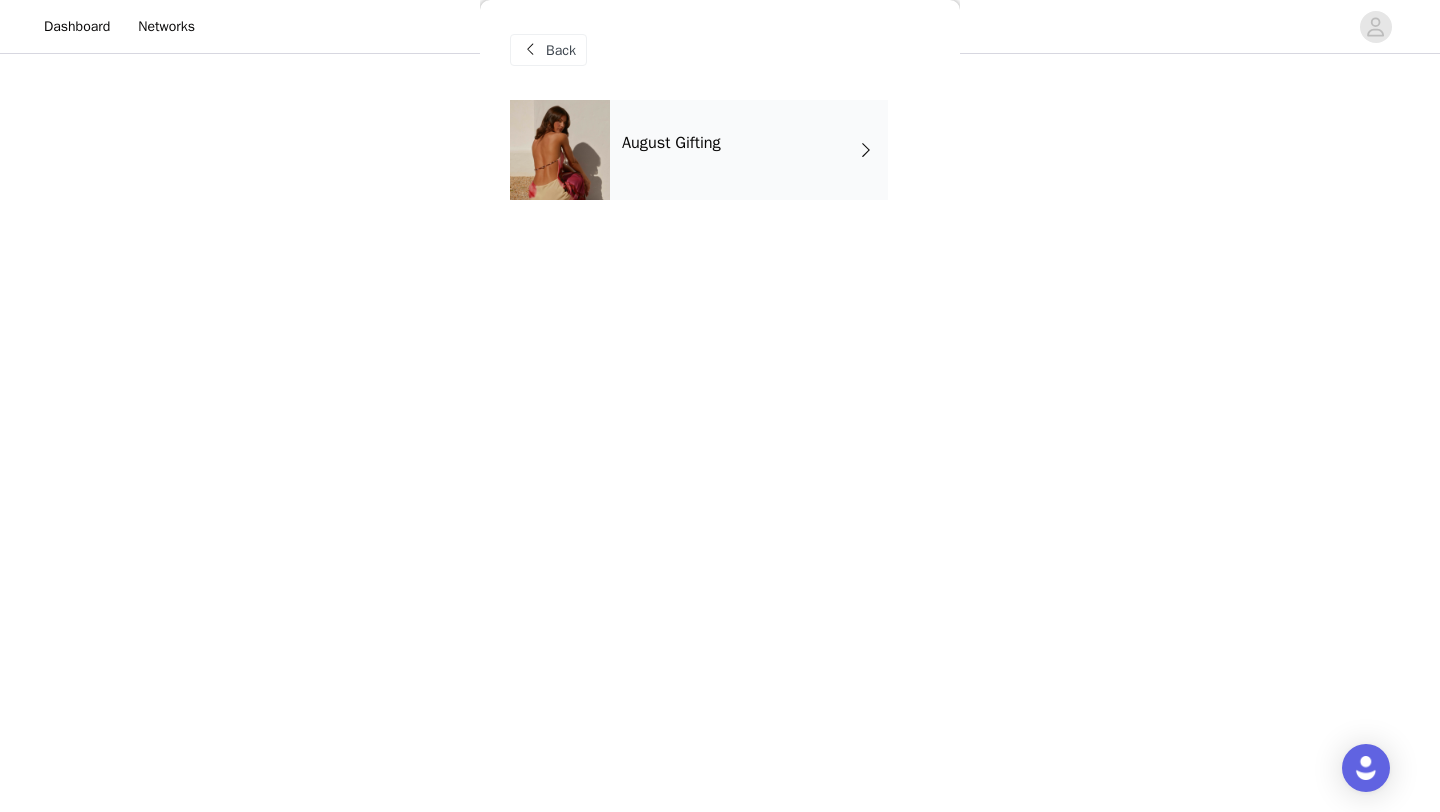 click on "August Gifting" at bounding box center [749, 150] 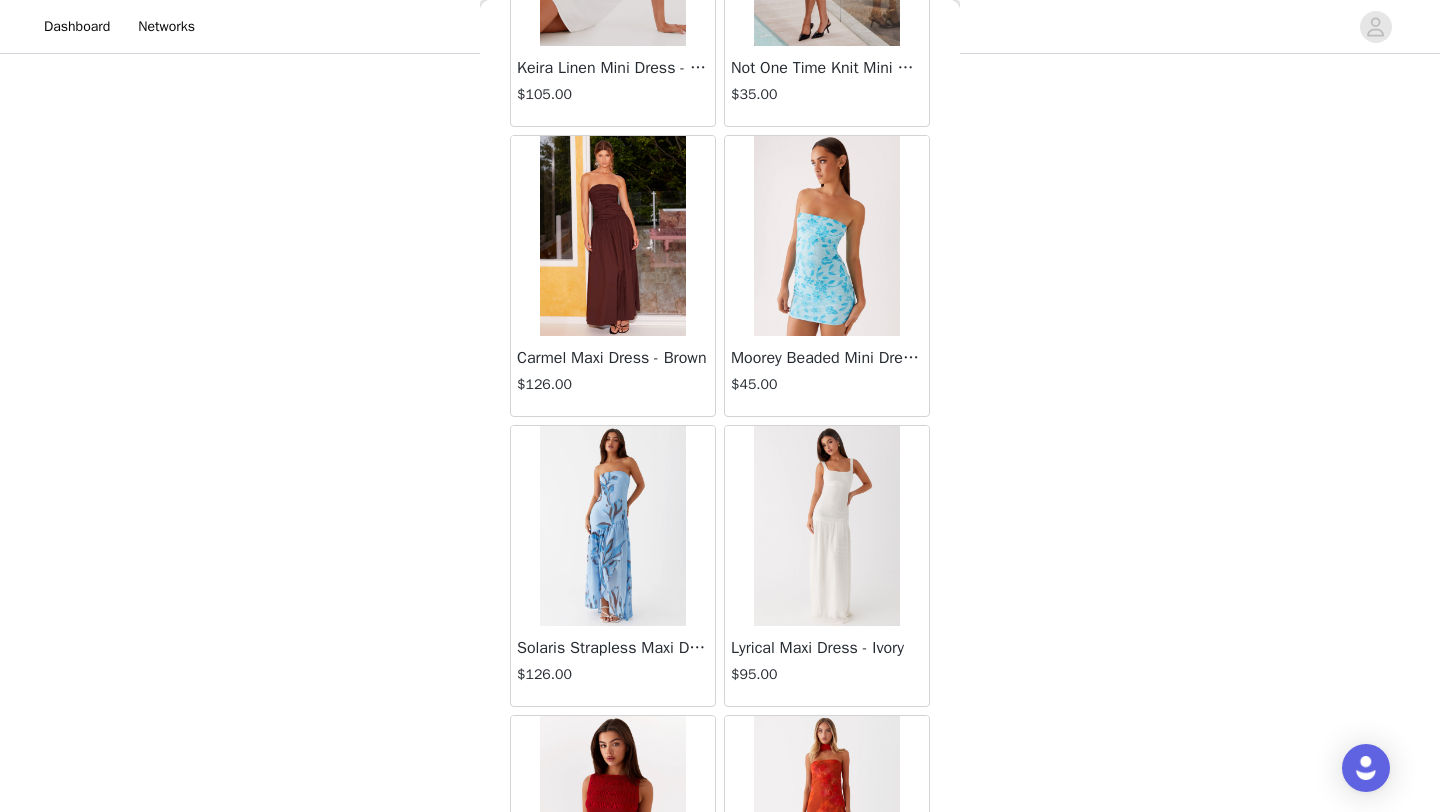 scroll, scrollTop: 2248, scrollLeft: 0, axis: vertical 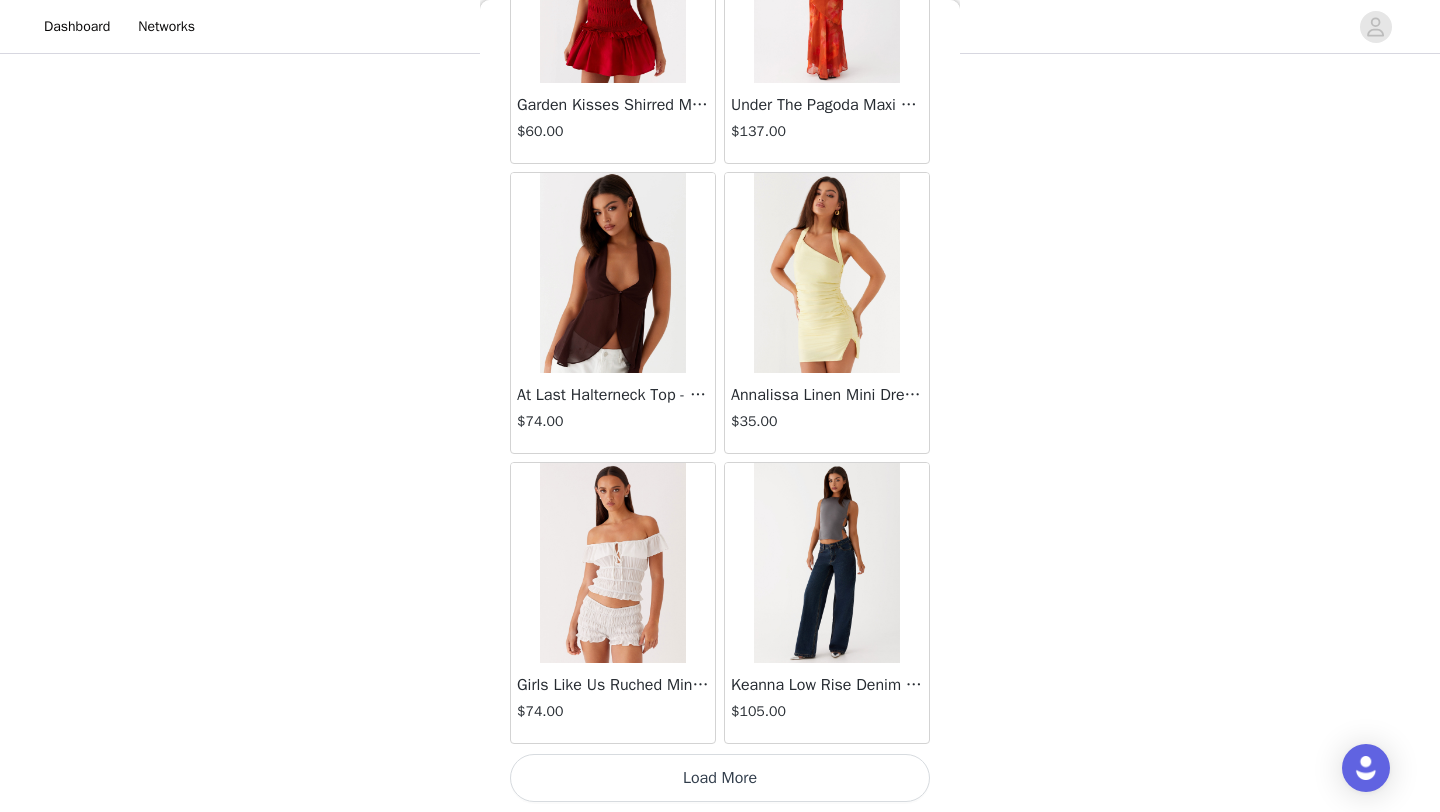 click on "Load More" at bounding box center [720, 778] 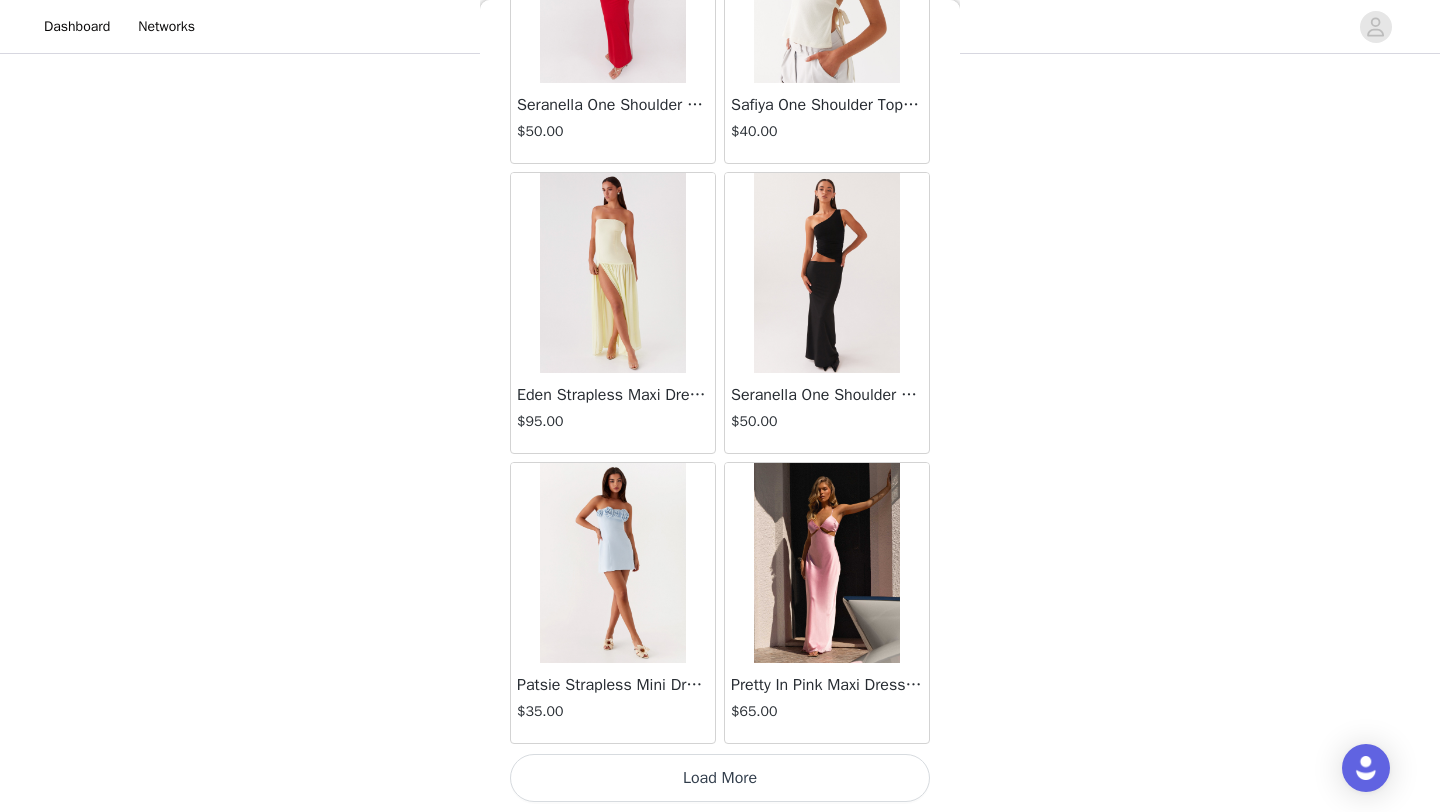 click on "Load More" at bounding box center (720, 778) 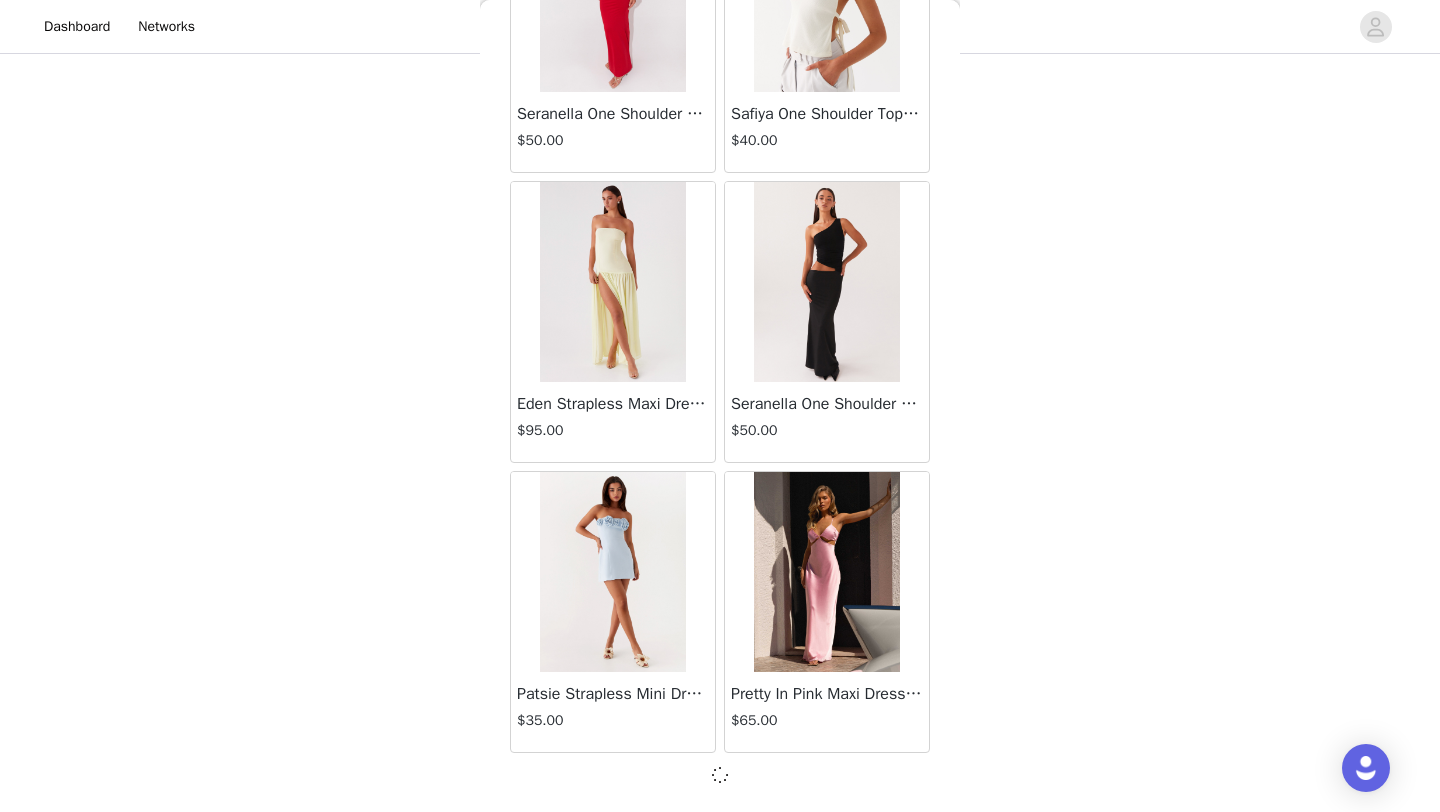 scroll, scrollTop: 5139, scrollLeft: 0, axis: vertical 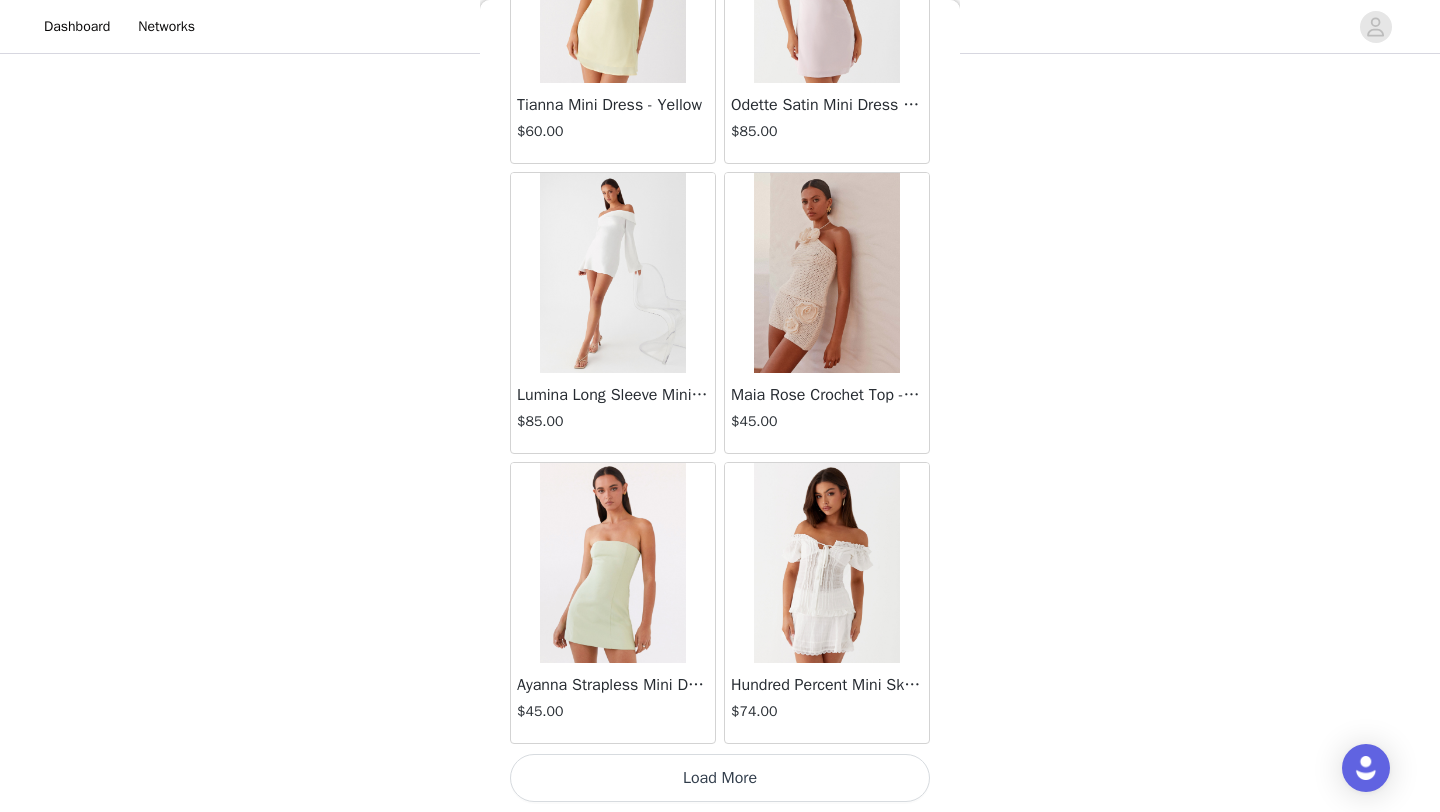 click on "Load More" at bounding box center (720, 778) 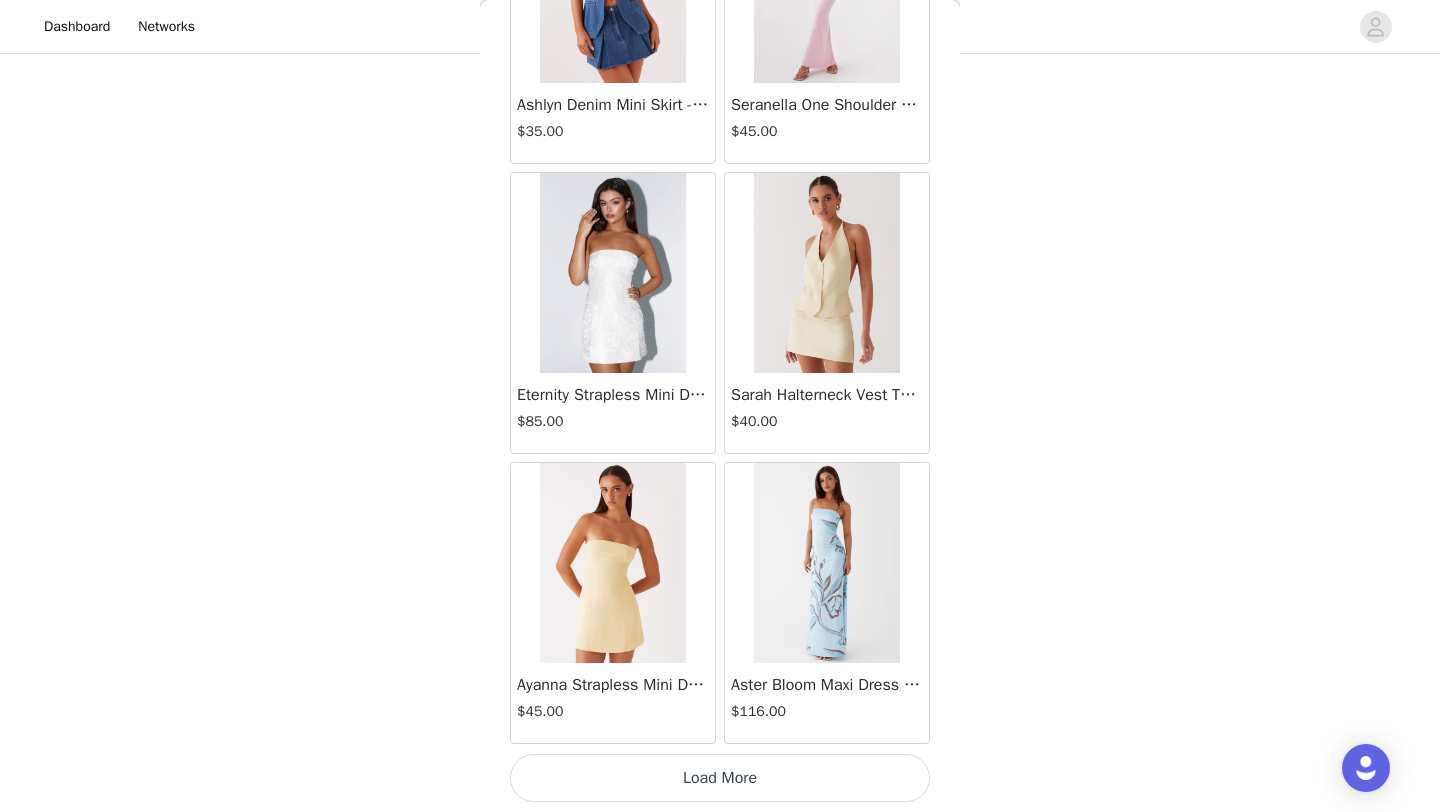 click on "Load More" at bounding box center [720, 778] 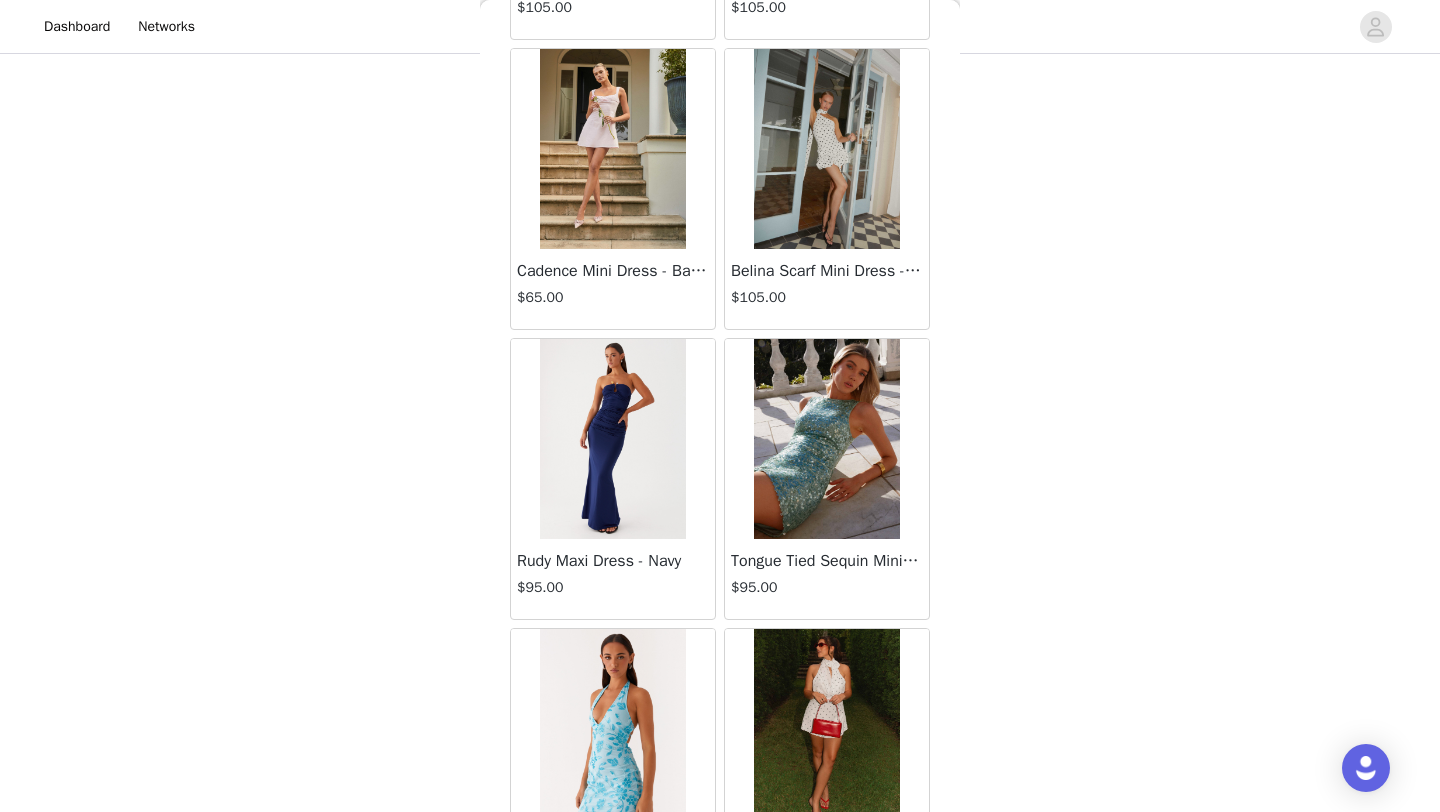 scroll, scrollTop: 13848, scrollLeft: 0, axis: vertical 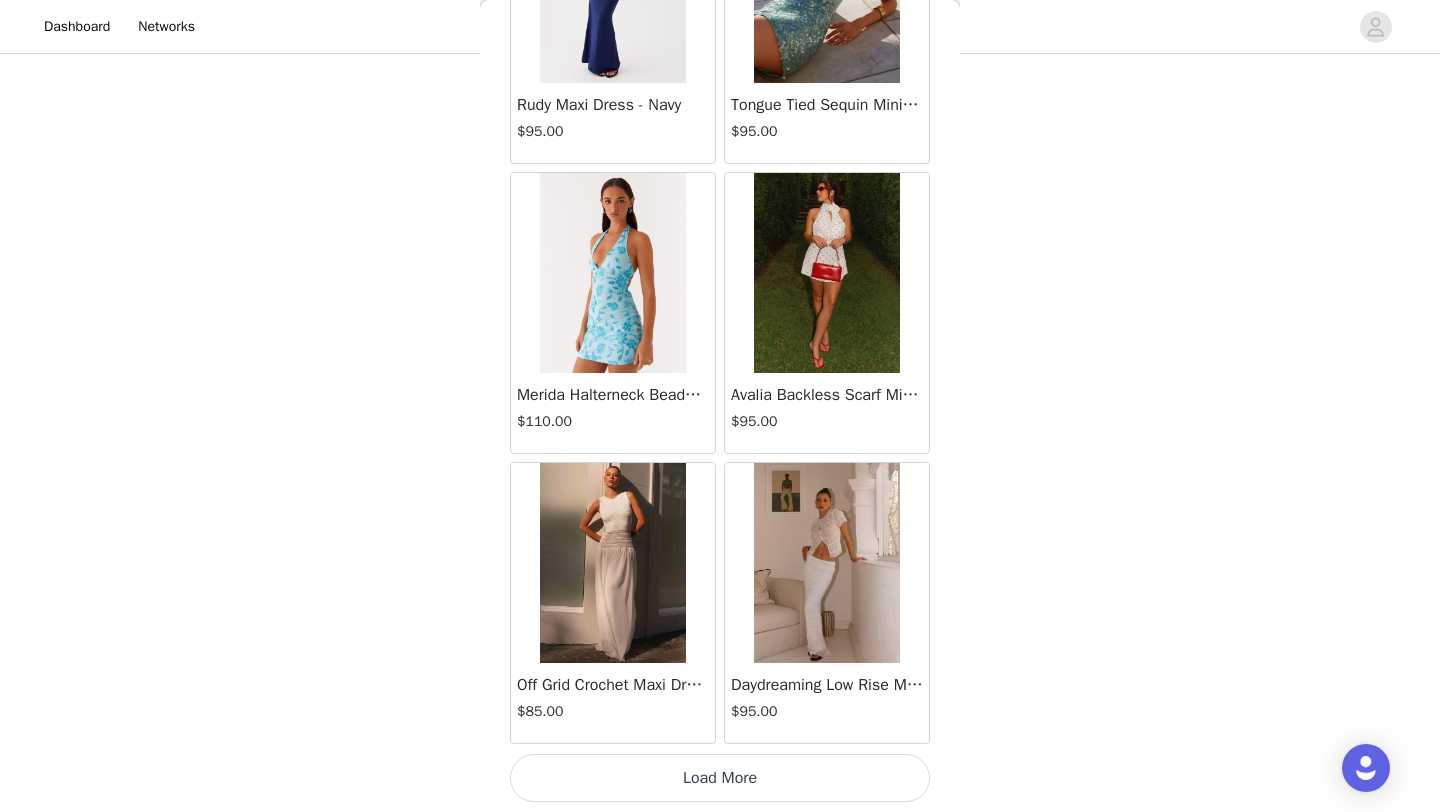 click on "Load More" at bounding box center (720, 778) 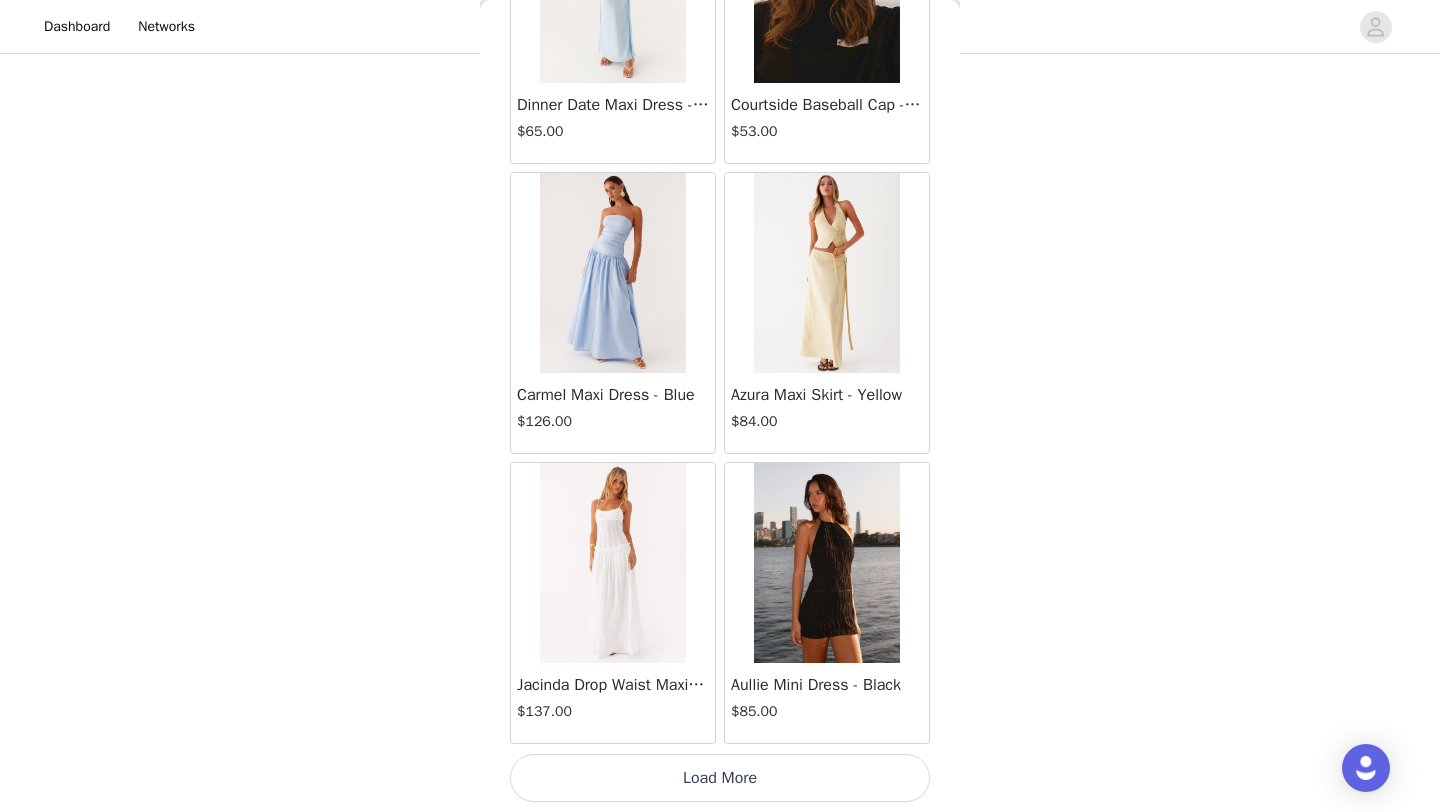 click on "Load More" at bounding box center [720, 778] 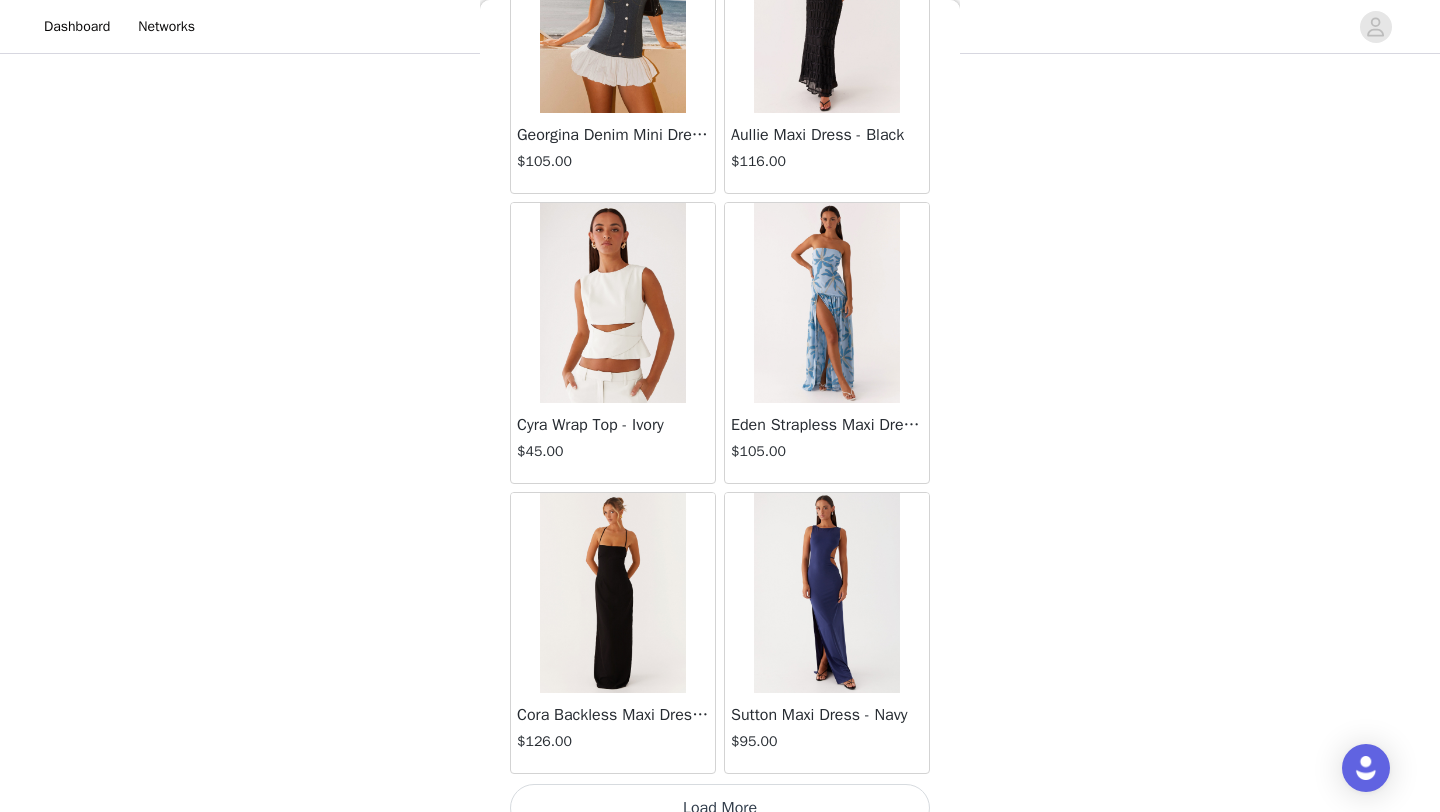 scroll, scrollTop: 19648, scrollLeft: 0, axis: vertical 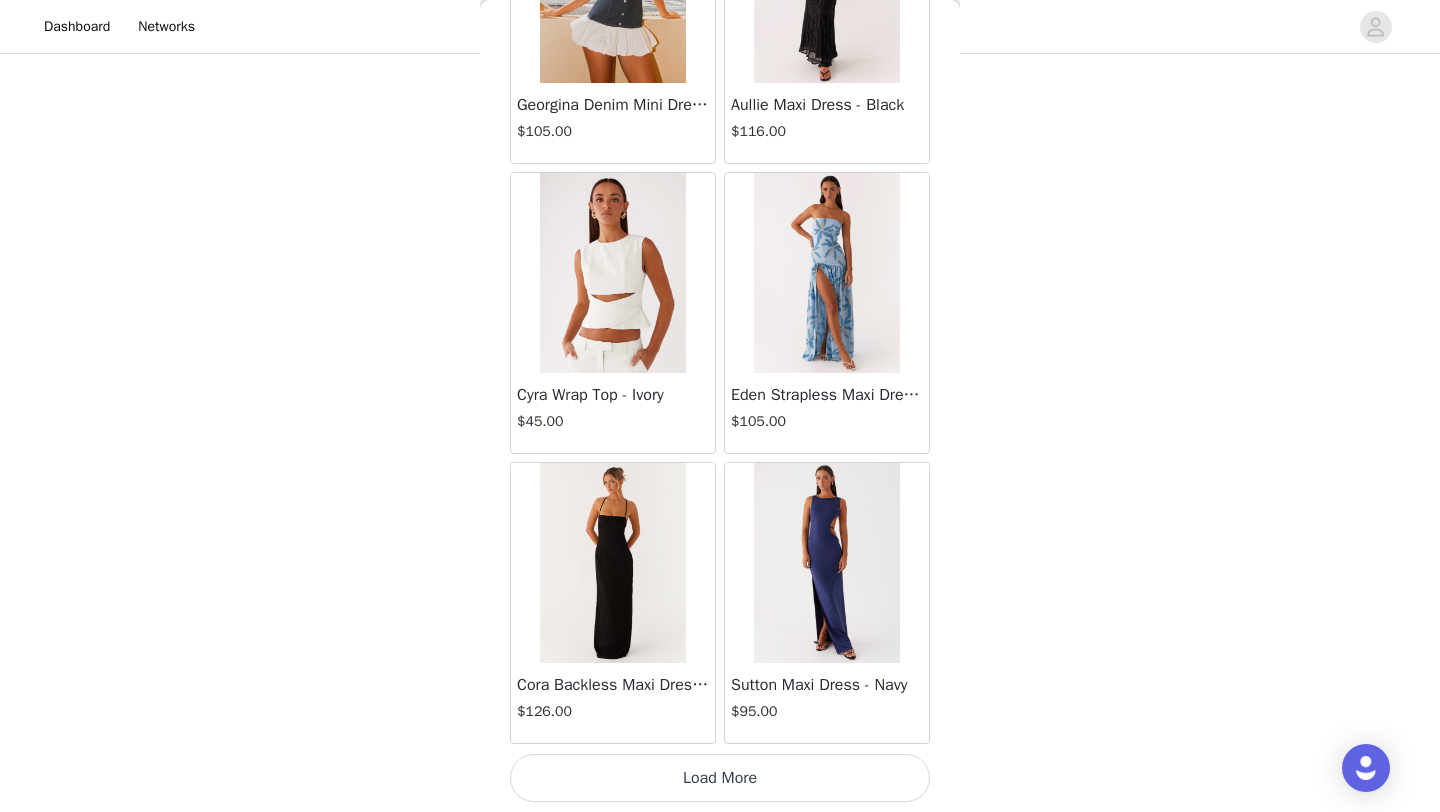 click on "Load More" at bounding box center [720, 778] 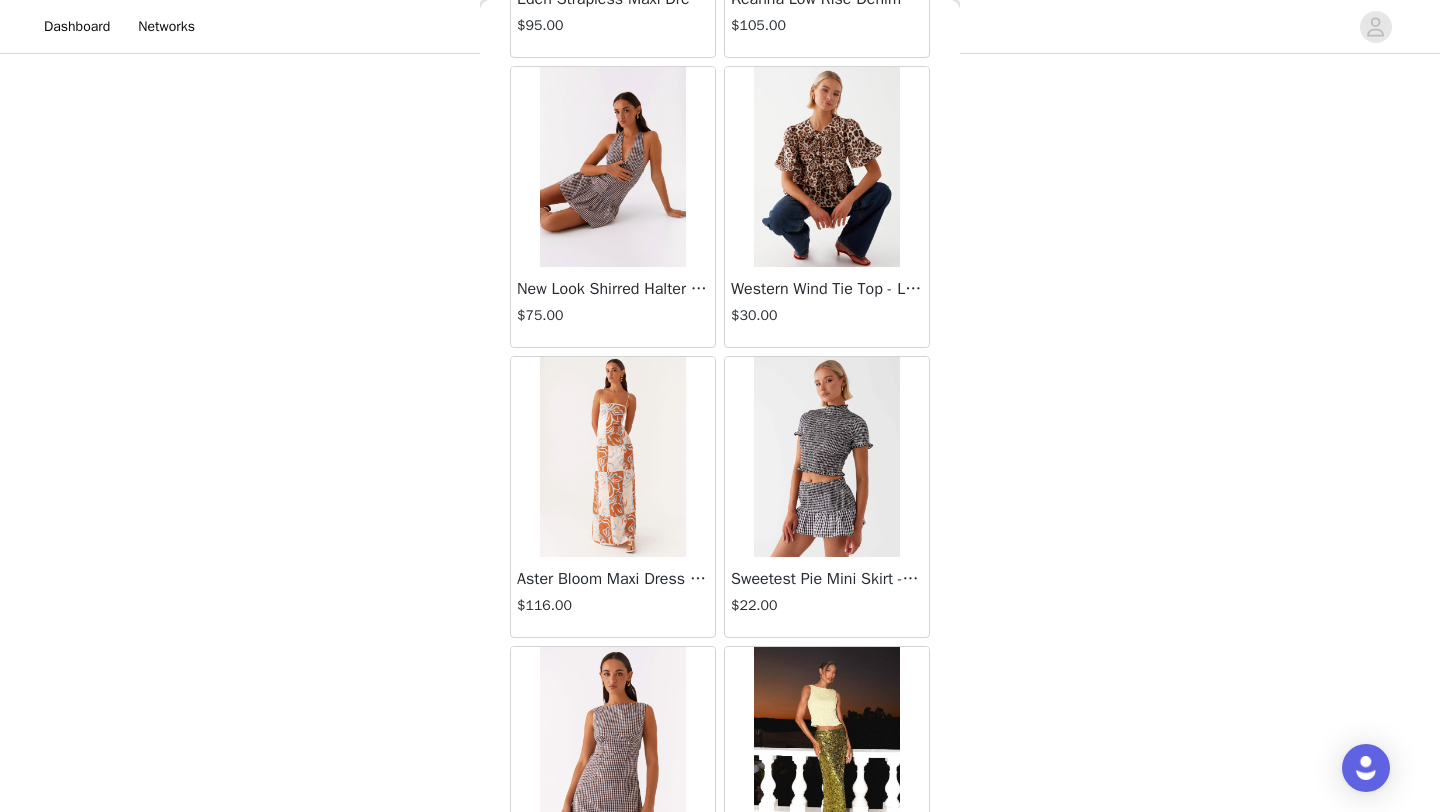 scroll, scrollTop: 22548, scrollLeft: 0, axis: vertical 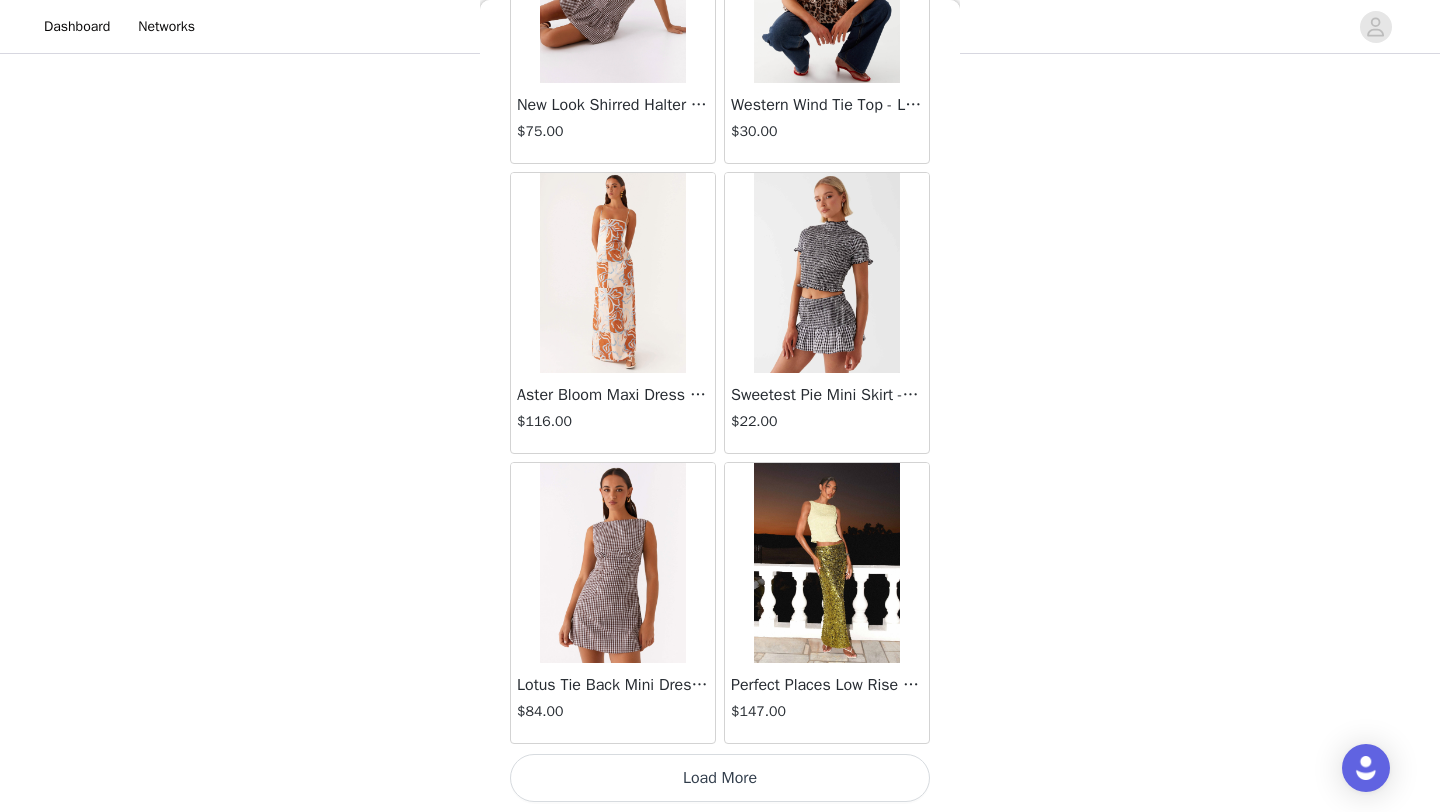 click on "Load More" at bounding box center [720, 778] 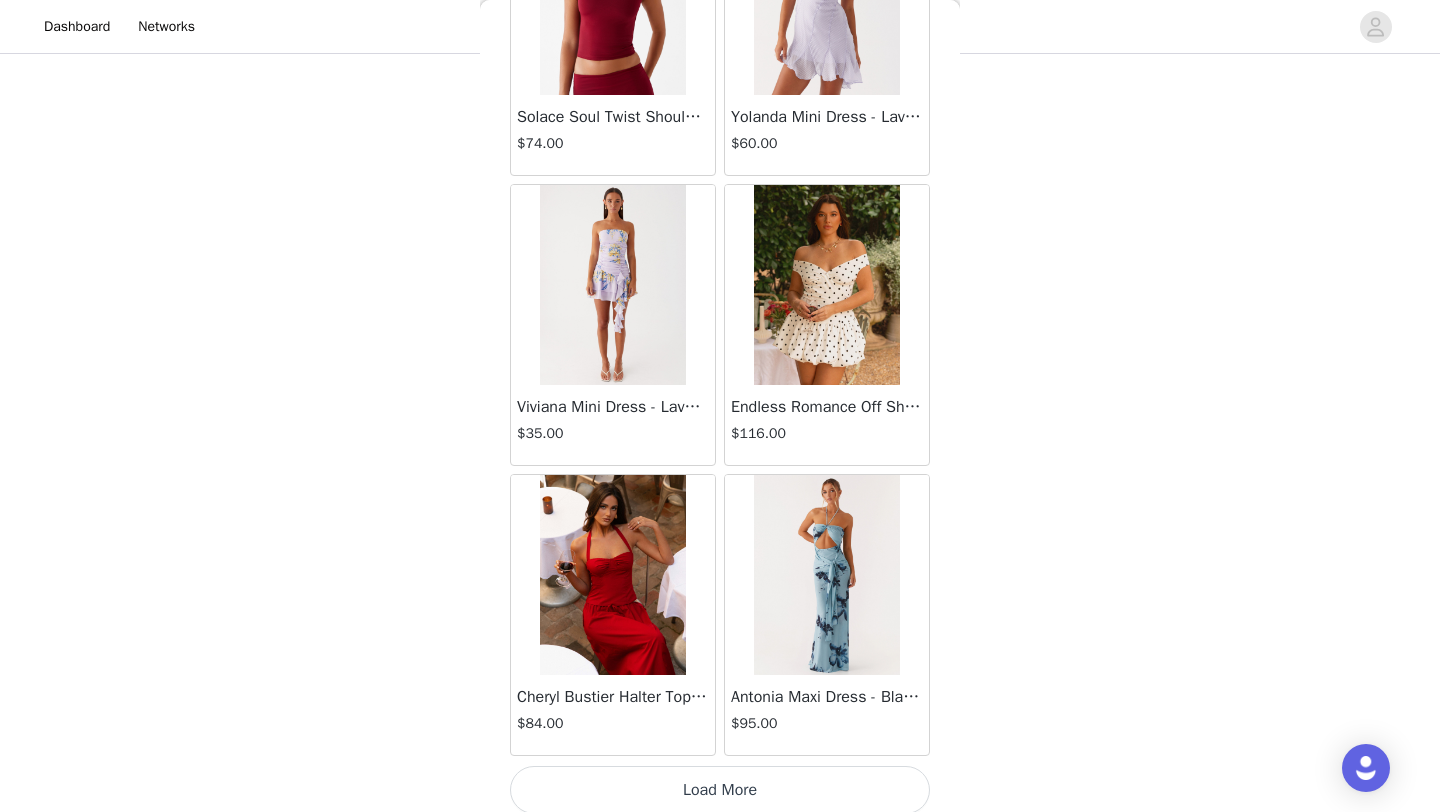 scroll, scrollTop: 25448, scrollLeft: 0, axis: vertical 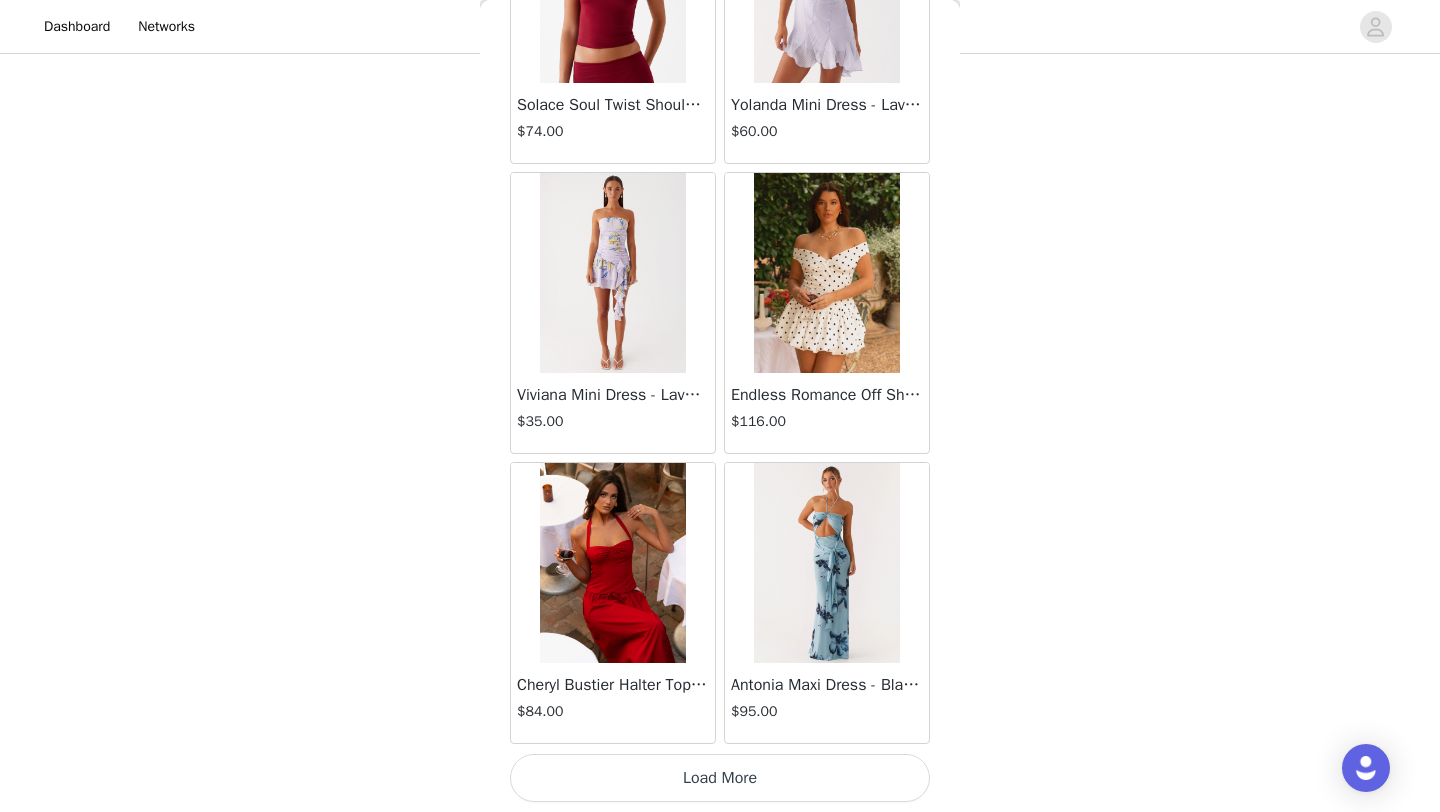 click on "Load More" at bounding box center [720, 778] 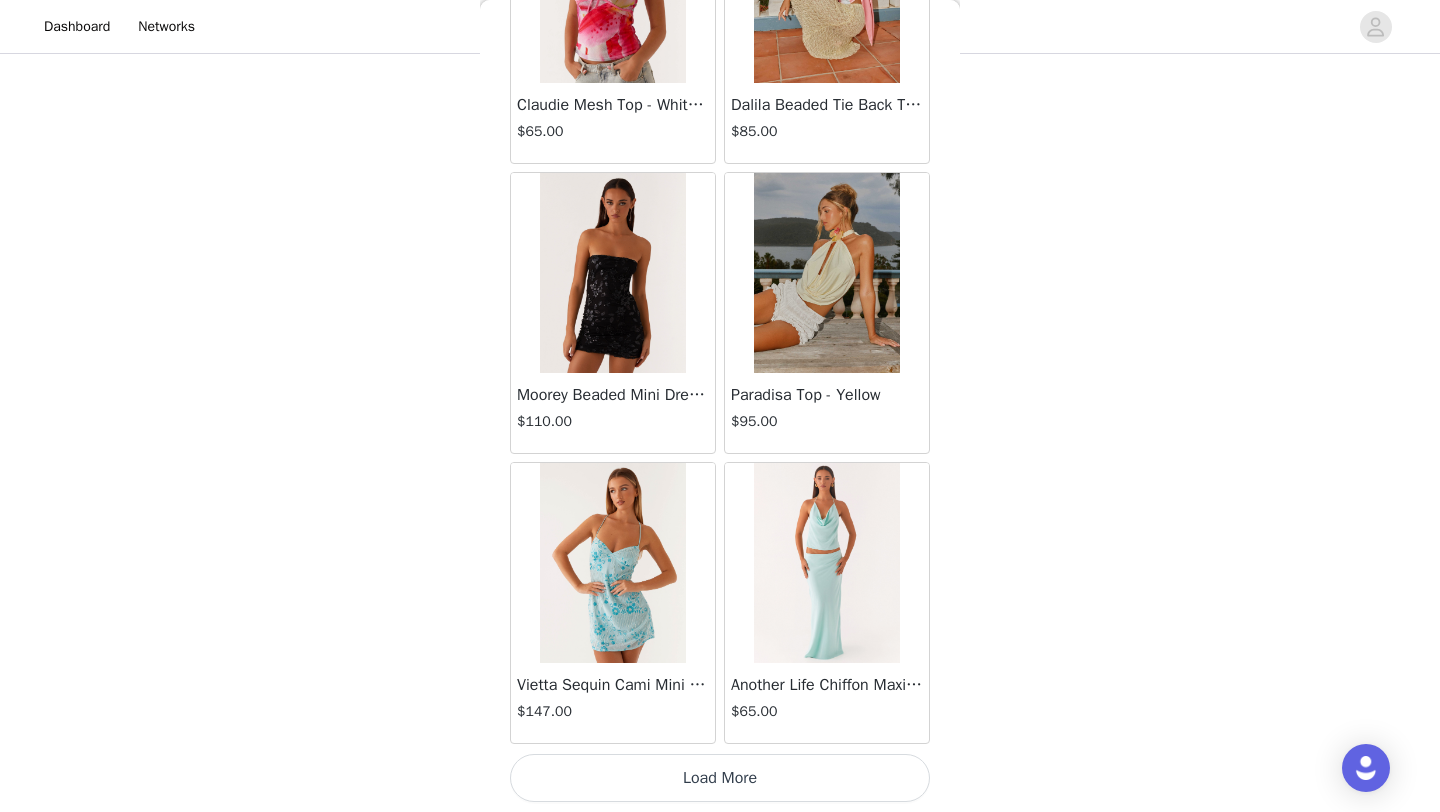 click on "Load More" at bounding box center [720, 778] 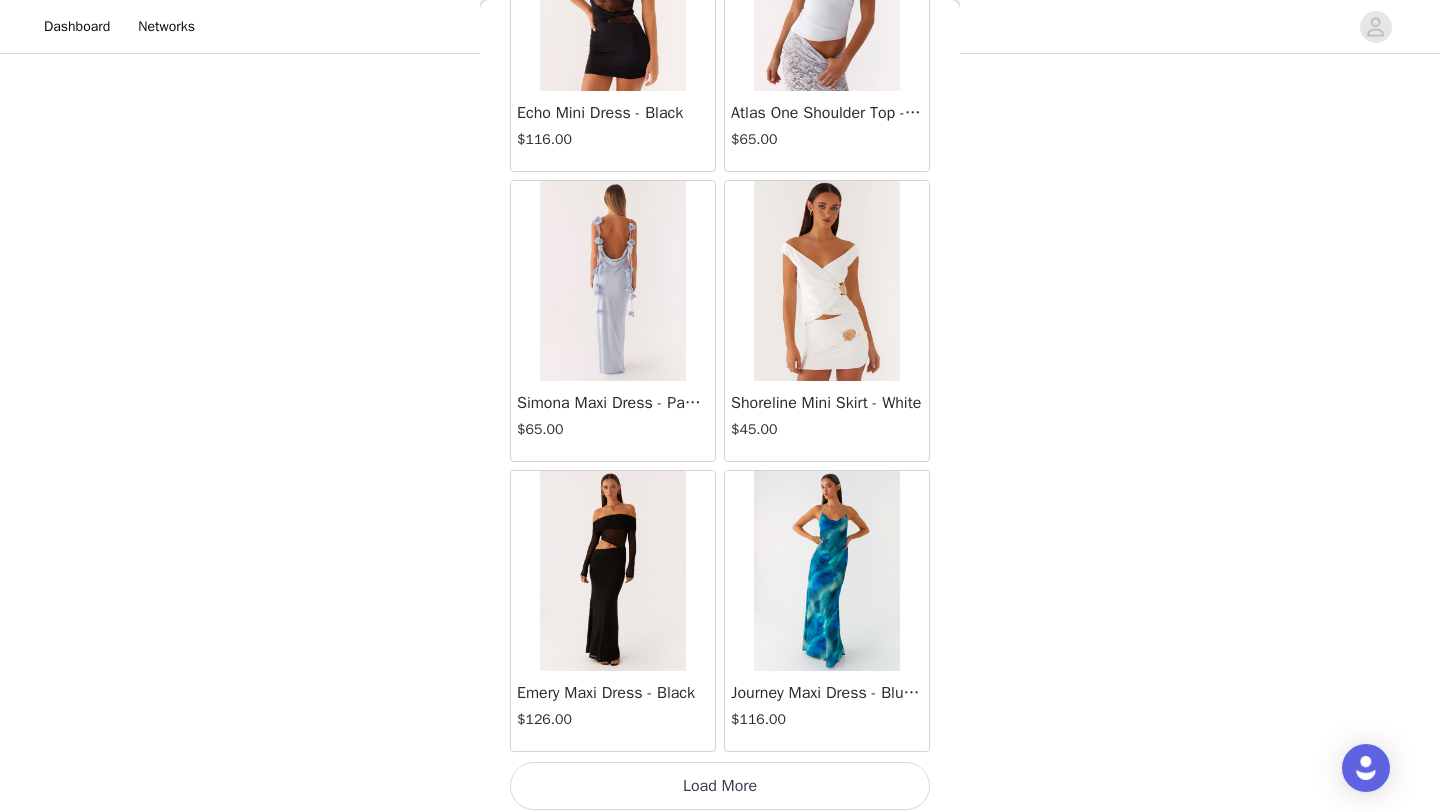 scroll, scrollTop: 31248, scrollLeft: 0, axis: vertical 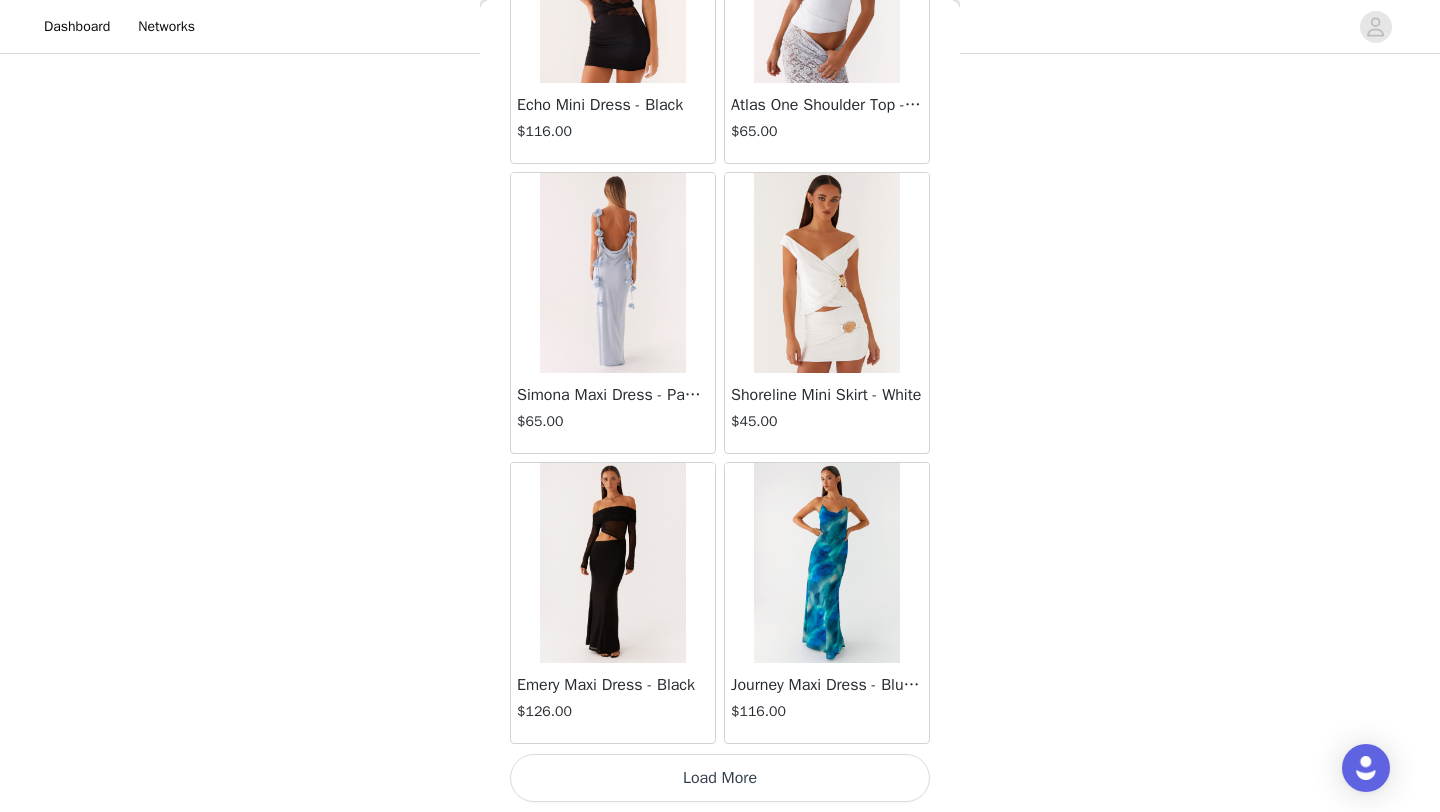 click on "Load More" at bounding box center [720, 778] 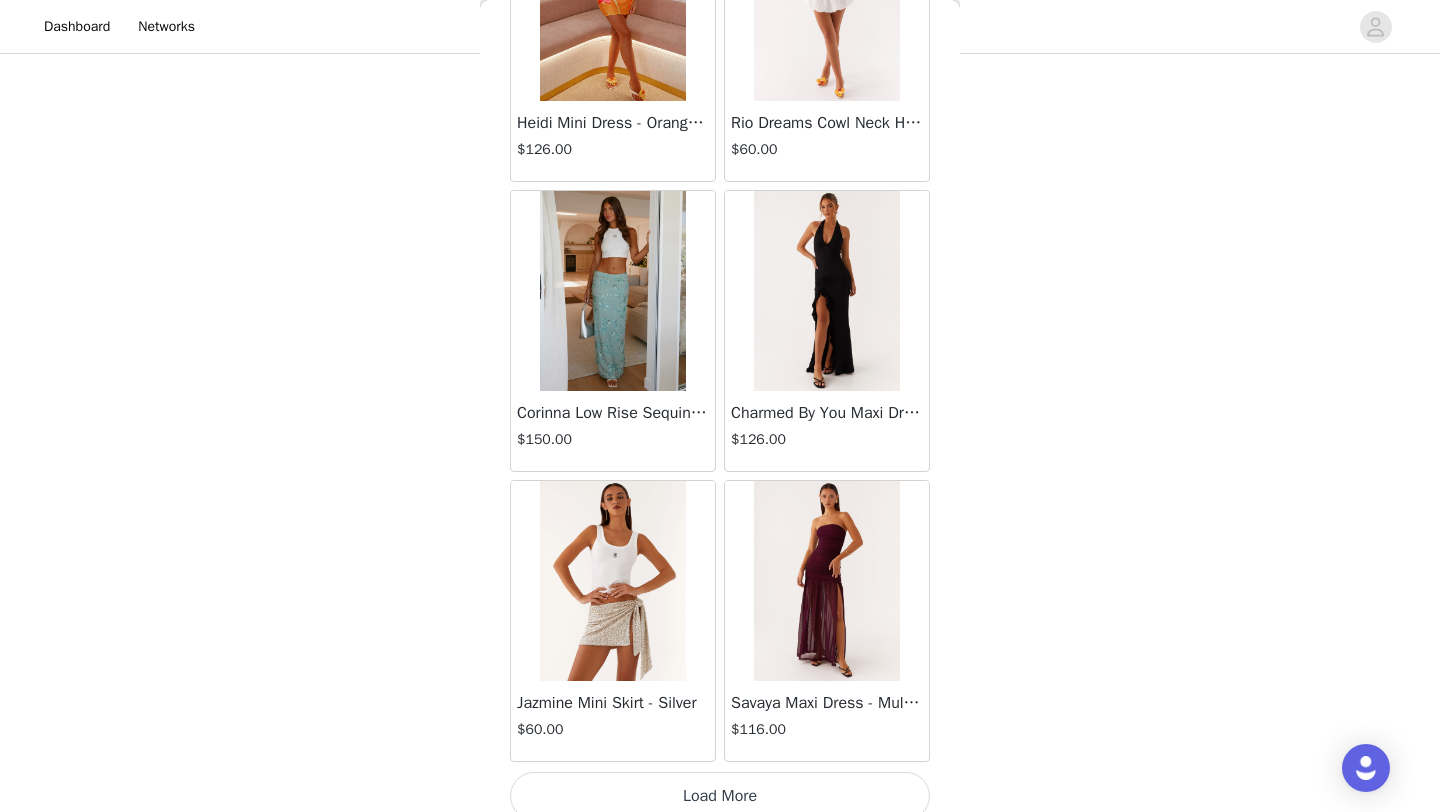 scroll, scrollTop: 34148, scrollLeft: 0, axis: vertical 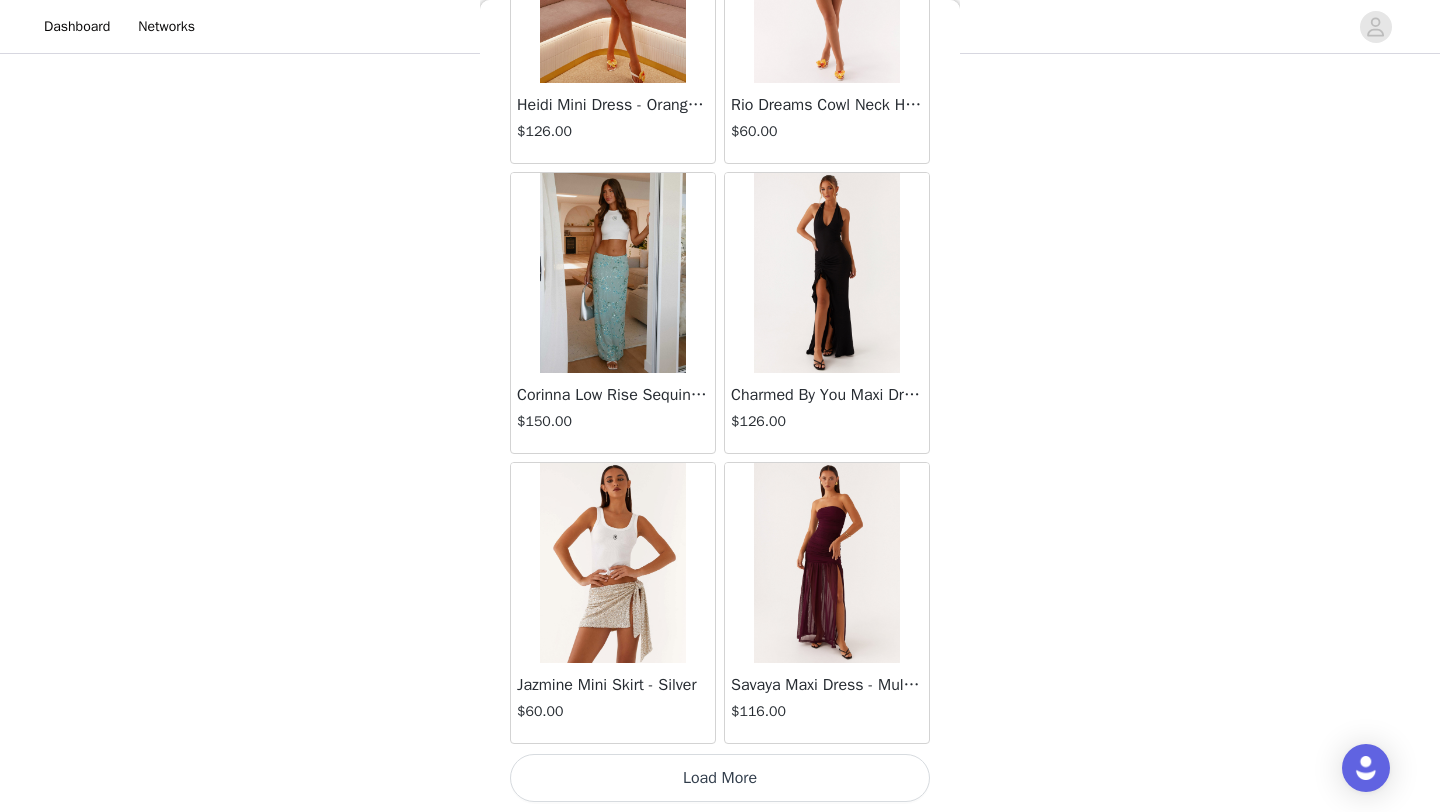 click on "Load More" at bounding box center [720, 778] 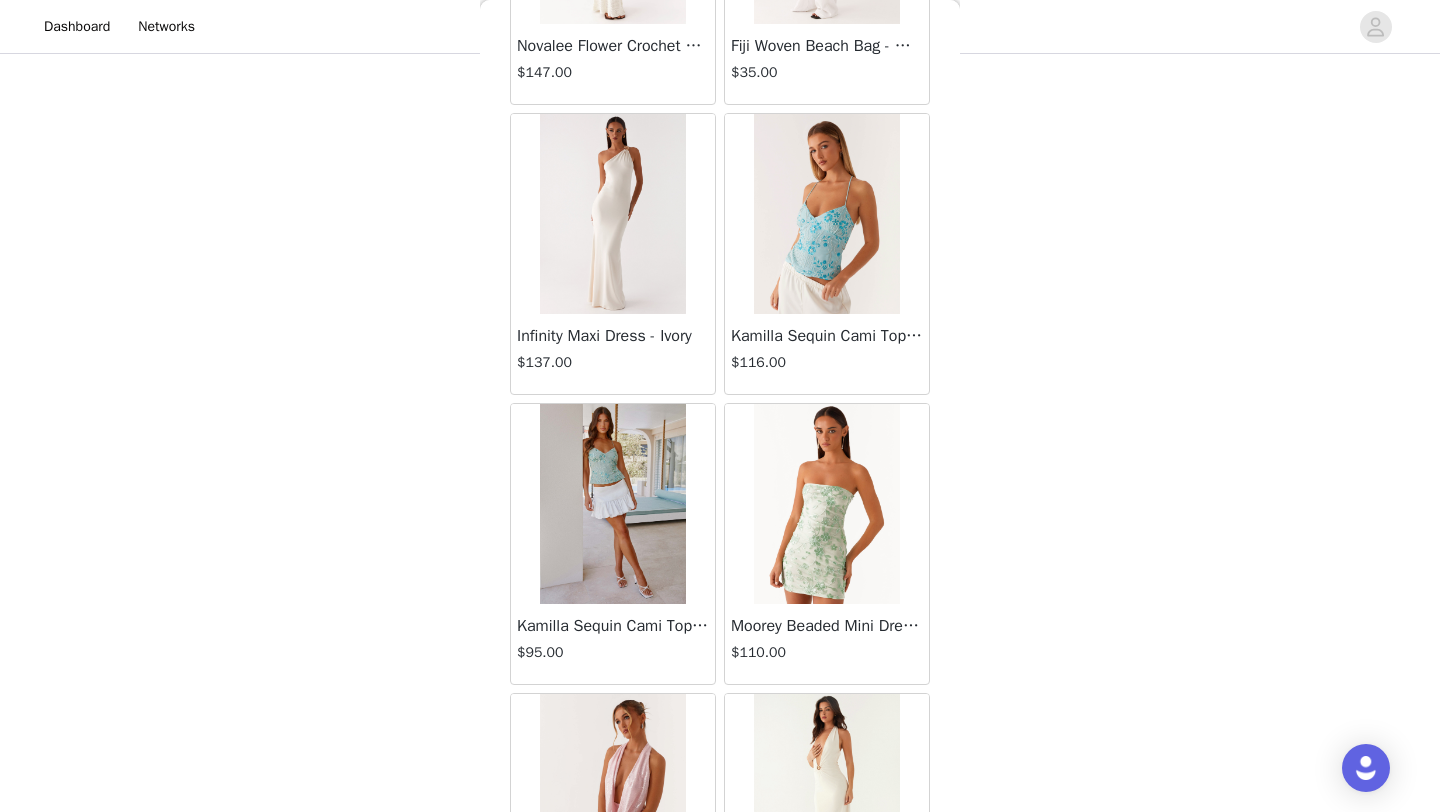 scroll, scrollTop: 37048, scrollLeft: 0, axis: vertical 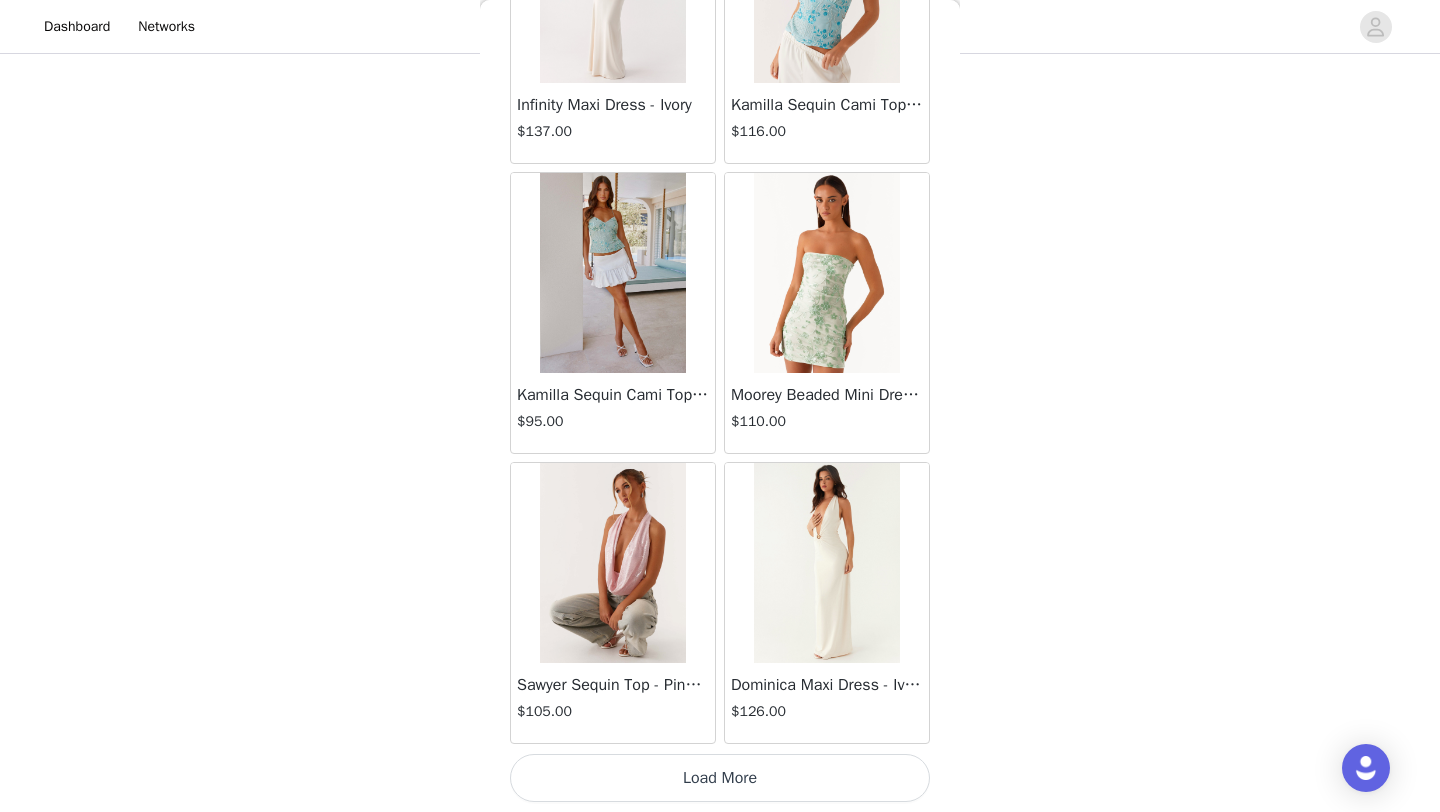 click on "Aullie Mini Dress - White   $60.00       Mira Halter Neck Mini Dress - Black   $85.00       Heavy Hearted Mini Dress - Yellow   $85.00       Hundred Percent Puff Sleeve Top - White   $105.00       Love Seeker Corset Mini Dress - Red   $45.00       Cherish You Buckle Top - Red   $30.00       Ayla Satin Mini Dress - Yellow   $105.00       Rudy Tube Top - Ivory   $30.00       Keira Linen Mini Dress - White   $105.00       Not One Time Knit Mini Dress - Red   $35.00       Carmel Maxi Dress - Brown   $126.00       Moorey Beaded Mini Dress - Blue   $45.00       Solaris Strapless Maxi Dress - Blue Floral   $126.00       Lyrical Maxi Dress - Ivory   $95.00       Garden Kisses Shirred Mini Dress - Red   $60.00       Under The Pagoda Maxi Dress - Amber   $137.00       At Last Halterneck Top - Brown   $74.00       Annalissa Linen Mini Dress - Yellow   $35.00       Girls Like Us Ruched Mini Shorts - White   $74.00       Keanna Low Rise Denim Jeans - Washed Denim   $105.00       Jocelyn Maxi Dress - Sage   $95.00" at bounding box center (720, -18070) 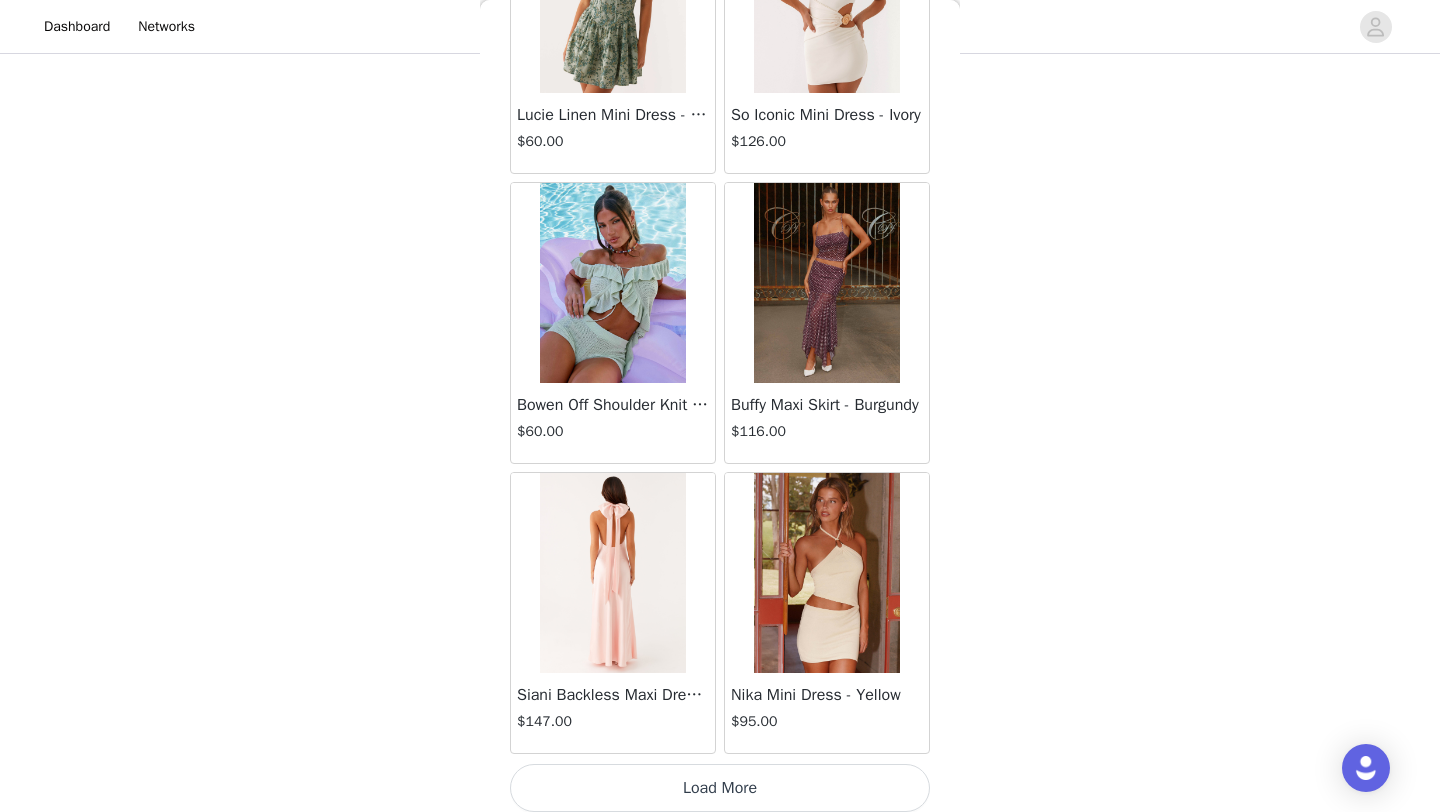 scroll, scrollTop: 39948, scrollLeft: 0, axis: vertical 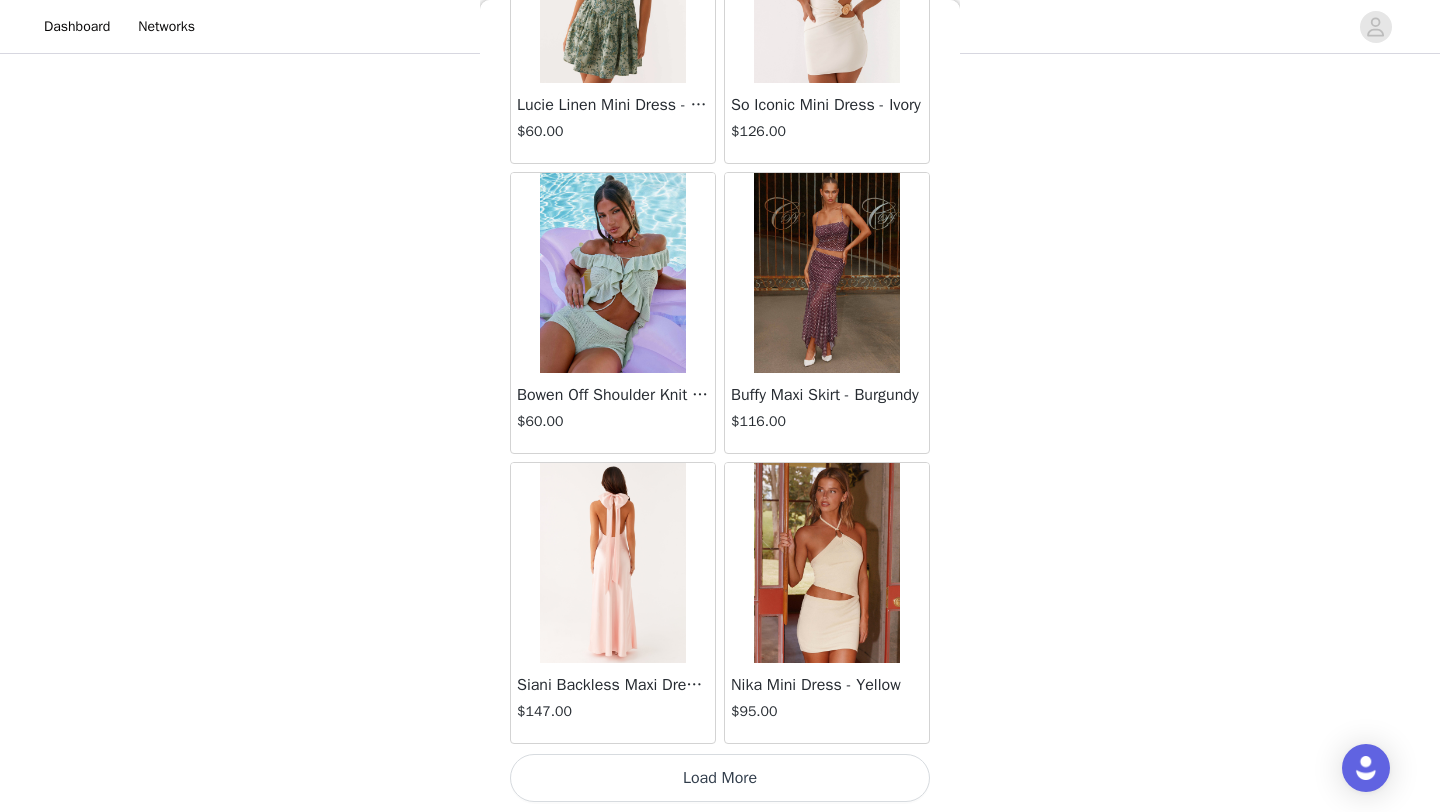 click on "Load More" at bounding box center [720, 778] 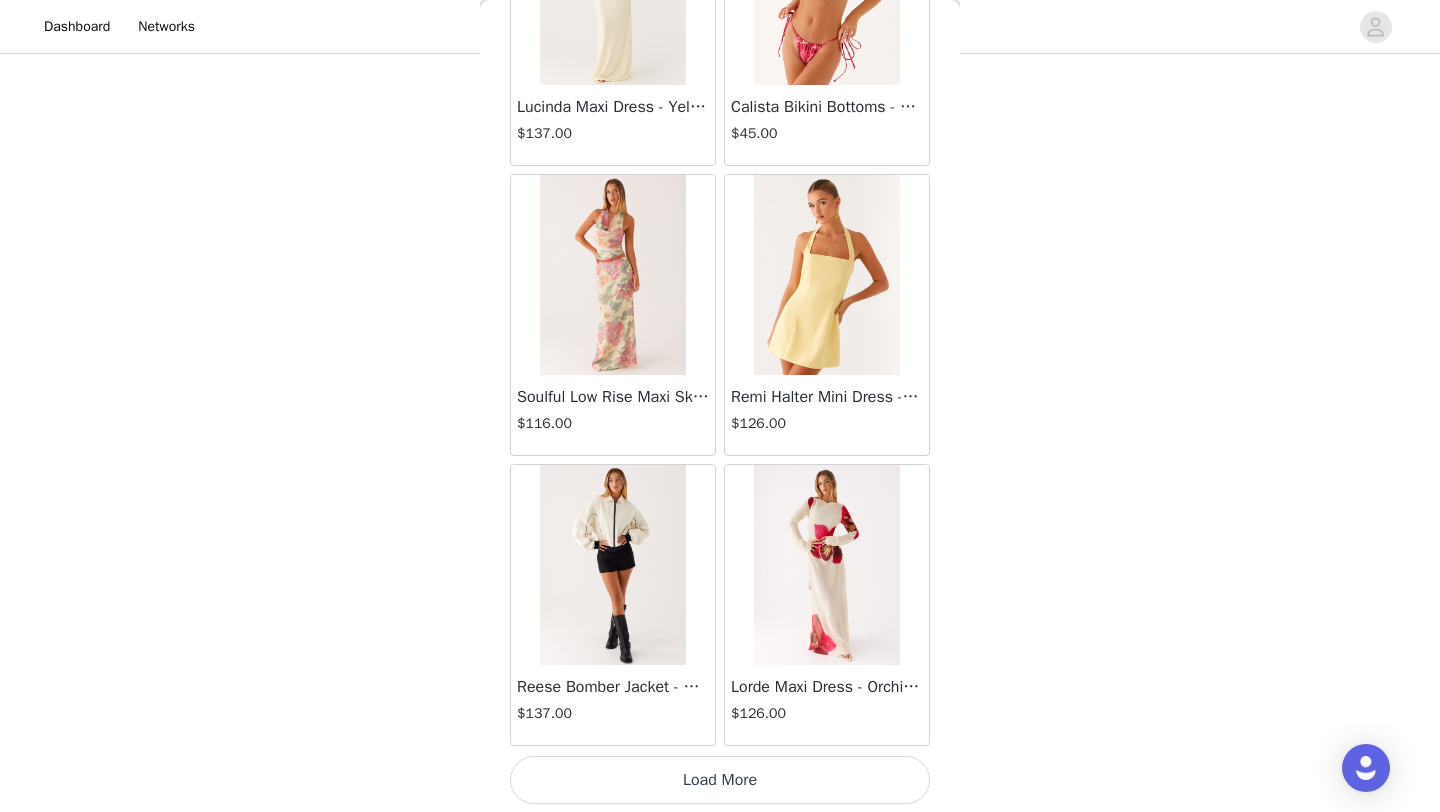 scroll, scrollTop: 42848, scrollLeft: 0, axis: vertical 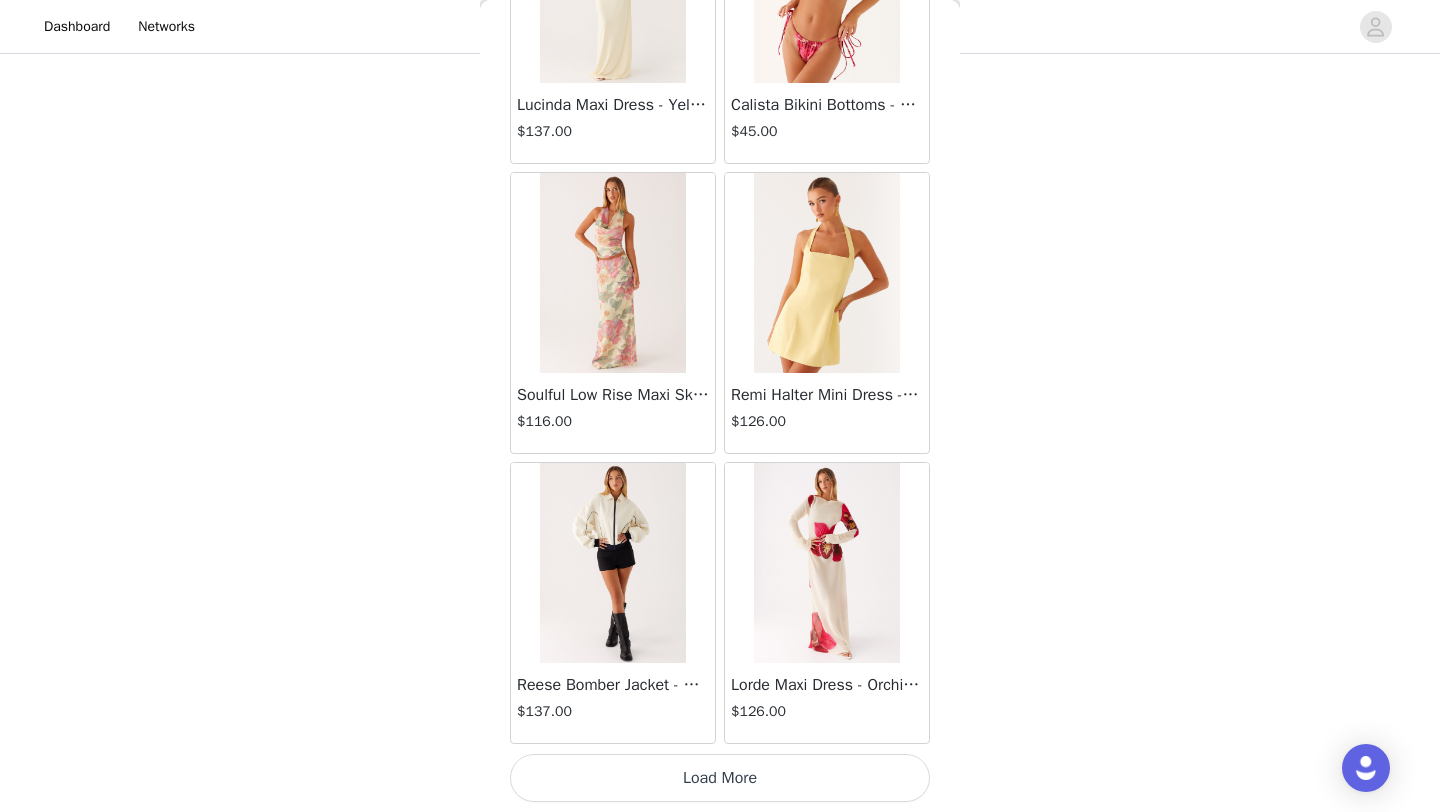 click on "Load More" at bounding box center (720, 778) 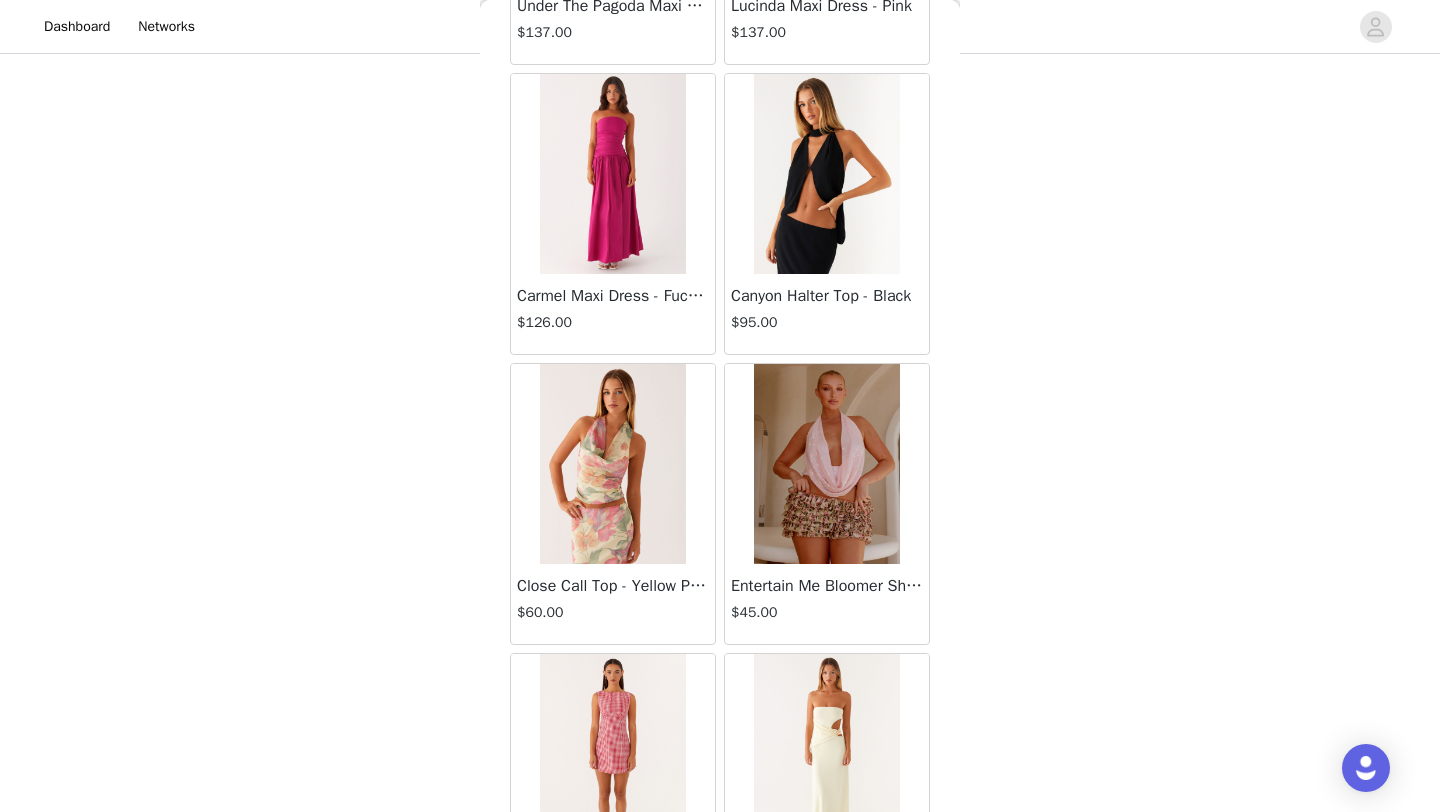 scroll, scrollTop: 45748, scrollLeft: 0, axis: vertical 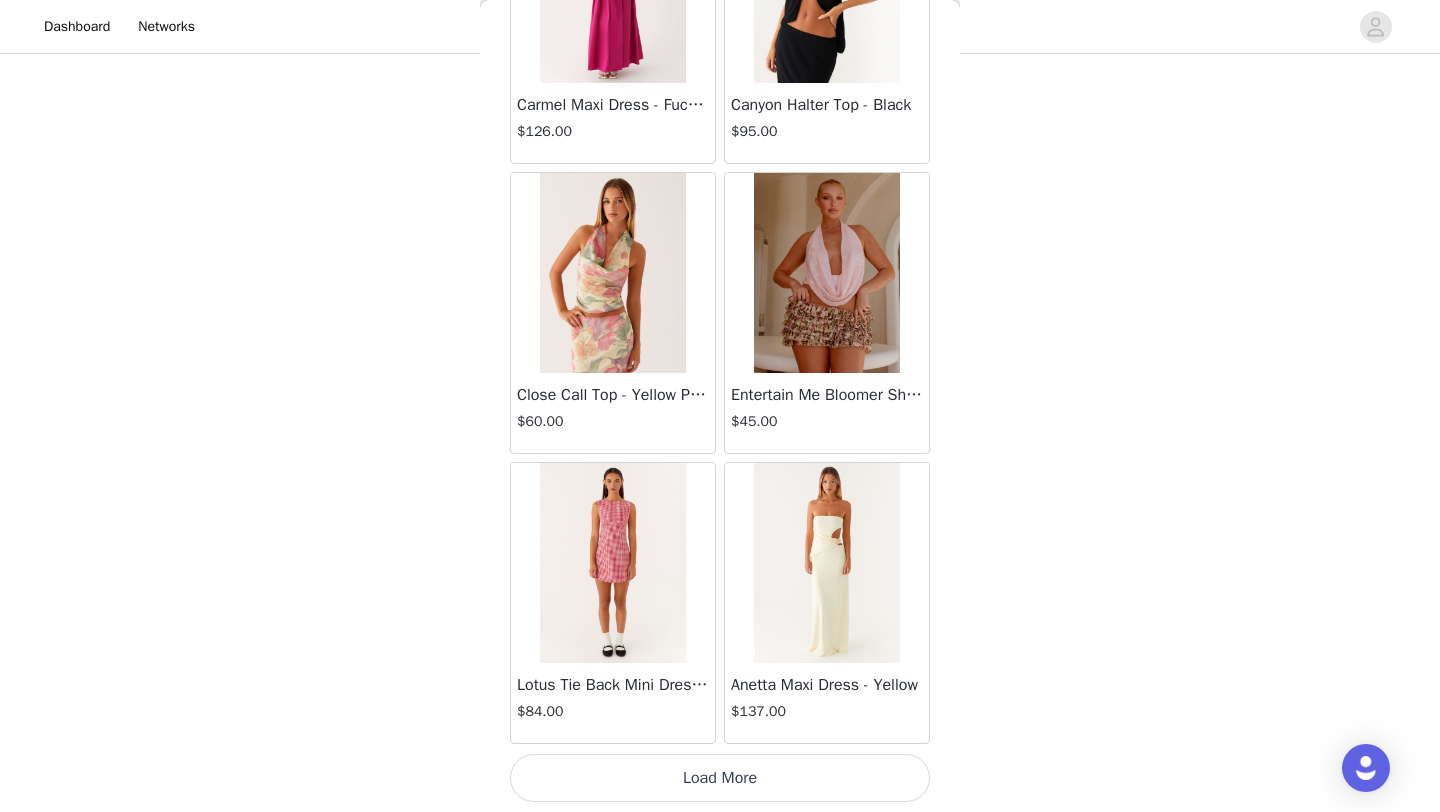 click on "Load More" at bounding box center (720, 778) 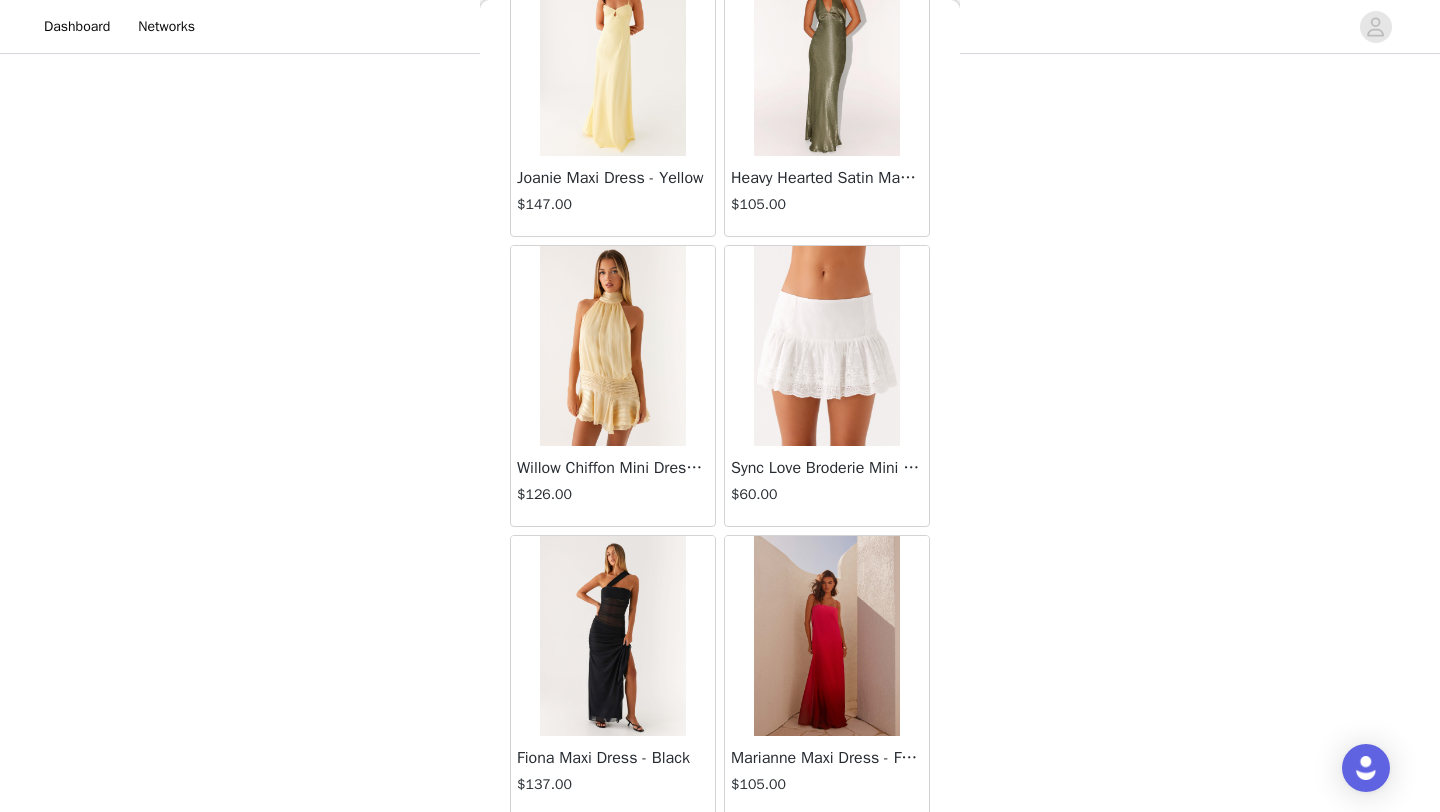 scroll, scrollTop: 47128, scrollLeft: 0, axis: vertical 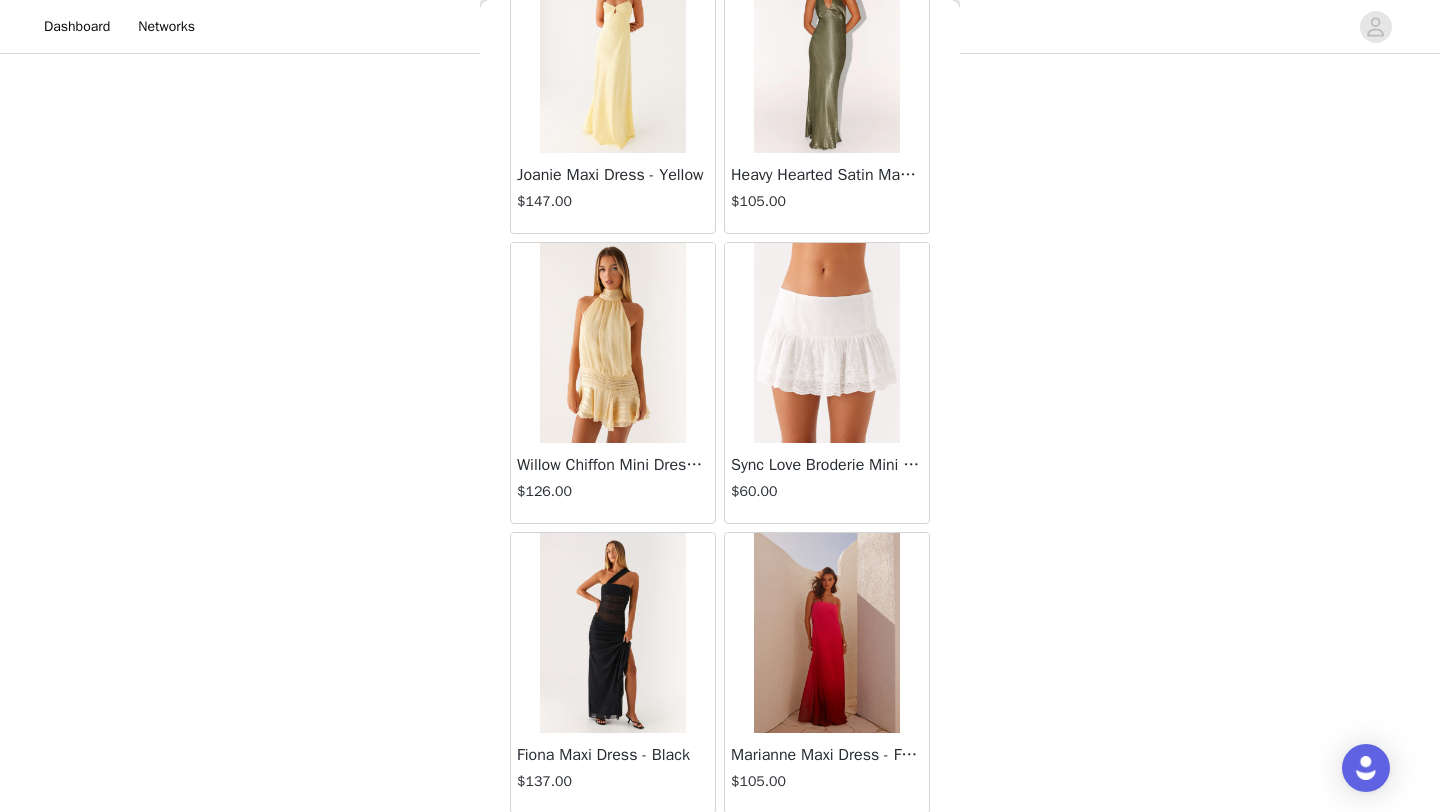 click at bounding box center (612, 343) 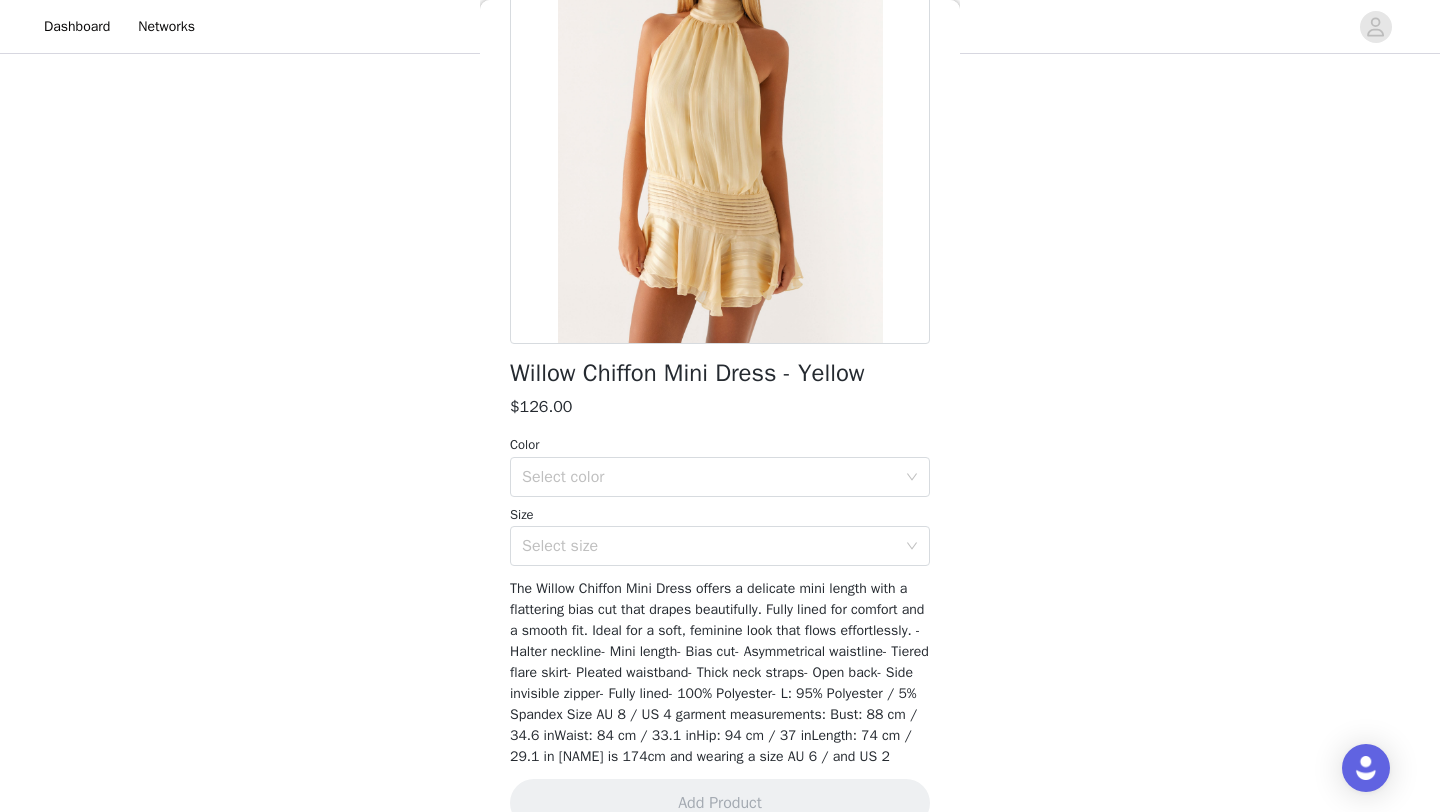 scroll, scrollTop: 192, scrollLeft: 0, axis: vertical 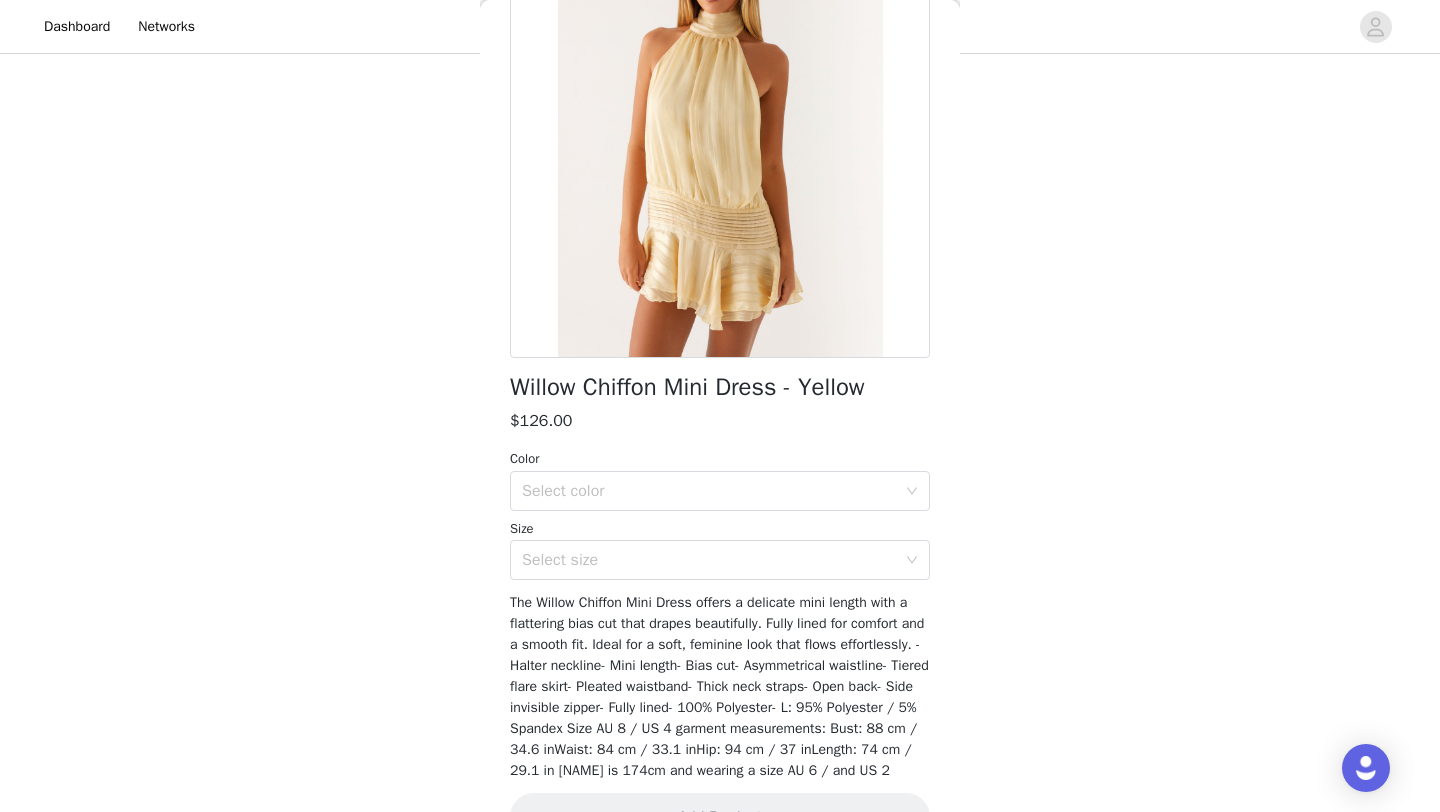 click on "Select color" at bounding box center [709, 491] 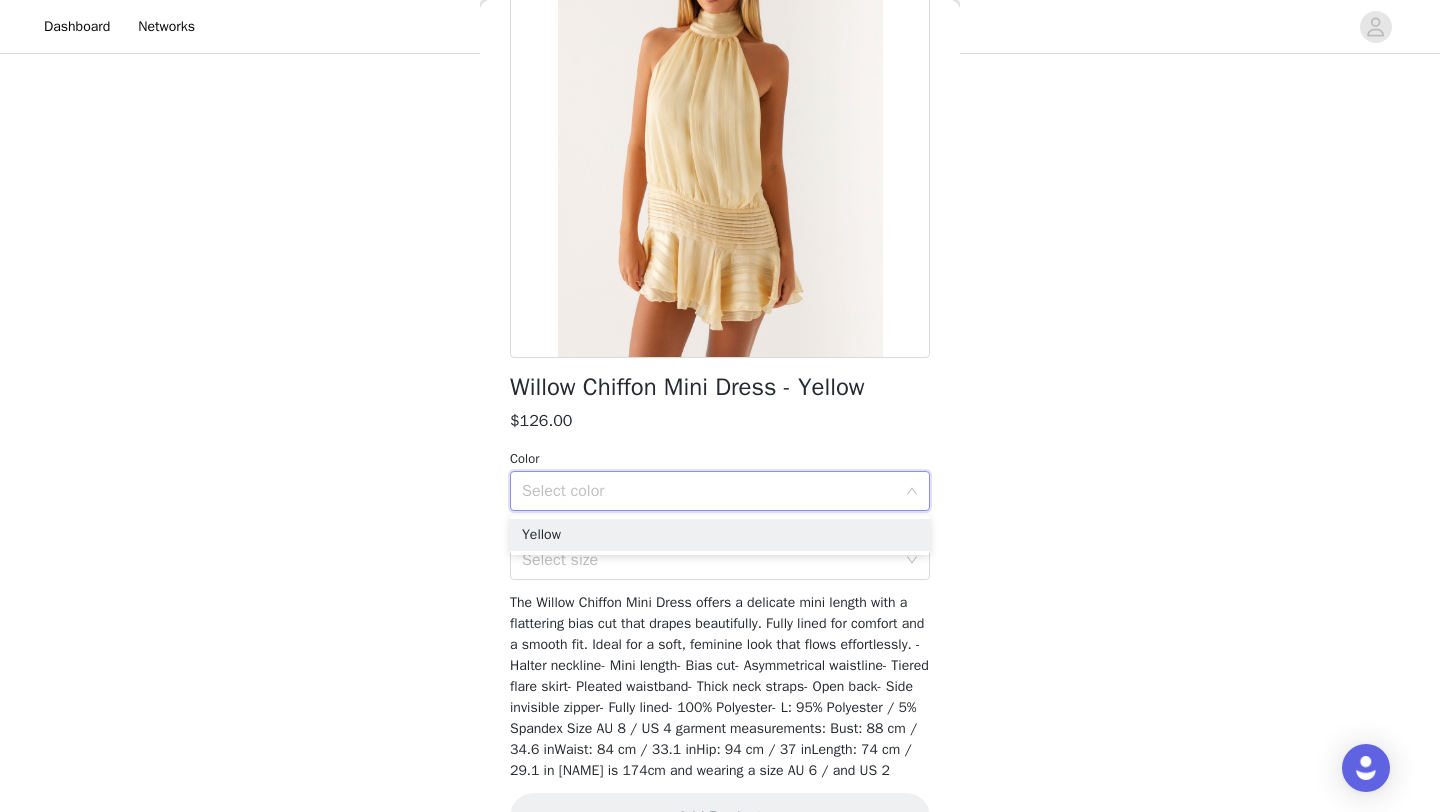 click on "Willow Chiffon Mini Dress - Yellow       $126.00         Color   Select color Size   Select size   The Willow Chiffon Mini Dress offers a delicate mini length with a flattering bias cut that drapes beautifully. Fully lined for comfort and a smooth fit. Ideal for a soft, feminine look that flows effortlessly. - Halter neckline- Mini length- Bias cut- Asymmetrical waistline- Tiered flare skirt- Pleated waistband- Thick neck straps- Open back- Side invisible zipper- Fully lined- 100% Polyester- L: 95% Polyester / 5% Spandex Size AU 8 / US 4 garment measurements: Bust: 88 cm / 34.6 inWaist: 84 cm / 33.1 inHip: 94 cm / 37 inLength: 74 cm / 29.1 in [NAME] is 174cm and wearing a size AU 6 / and US 2   Add Product" at bounding box center (720, 386) 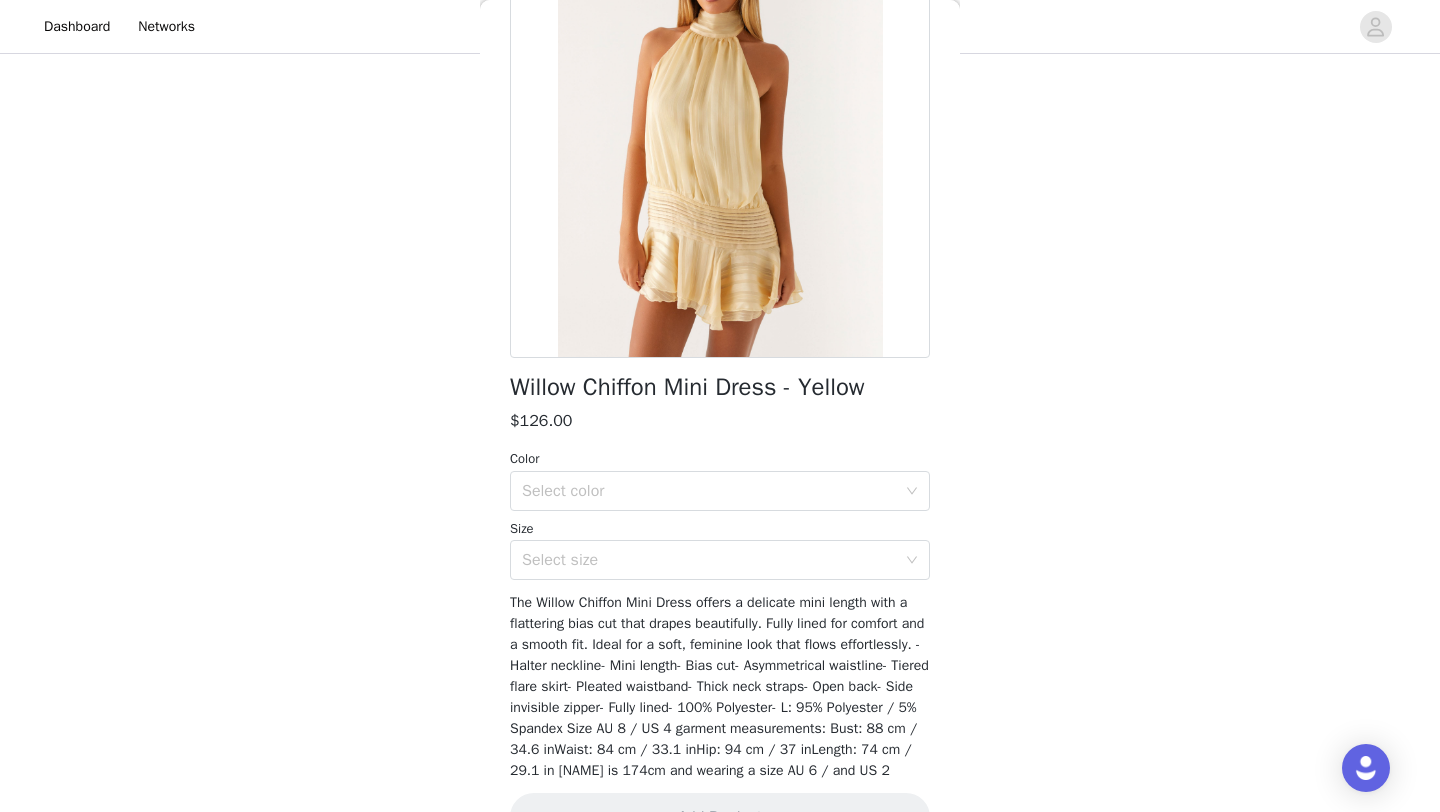 scroll, scrollTop: 0, scrollLeft: 0, axis: both 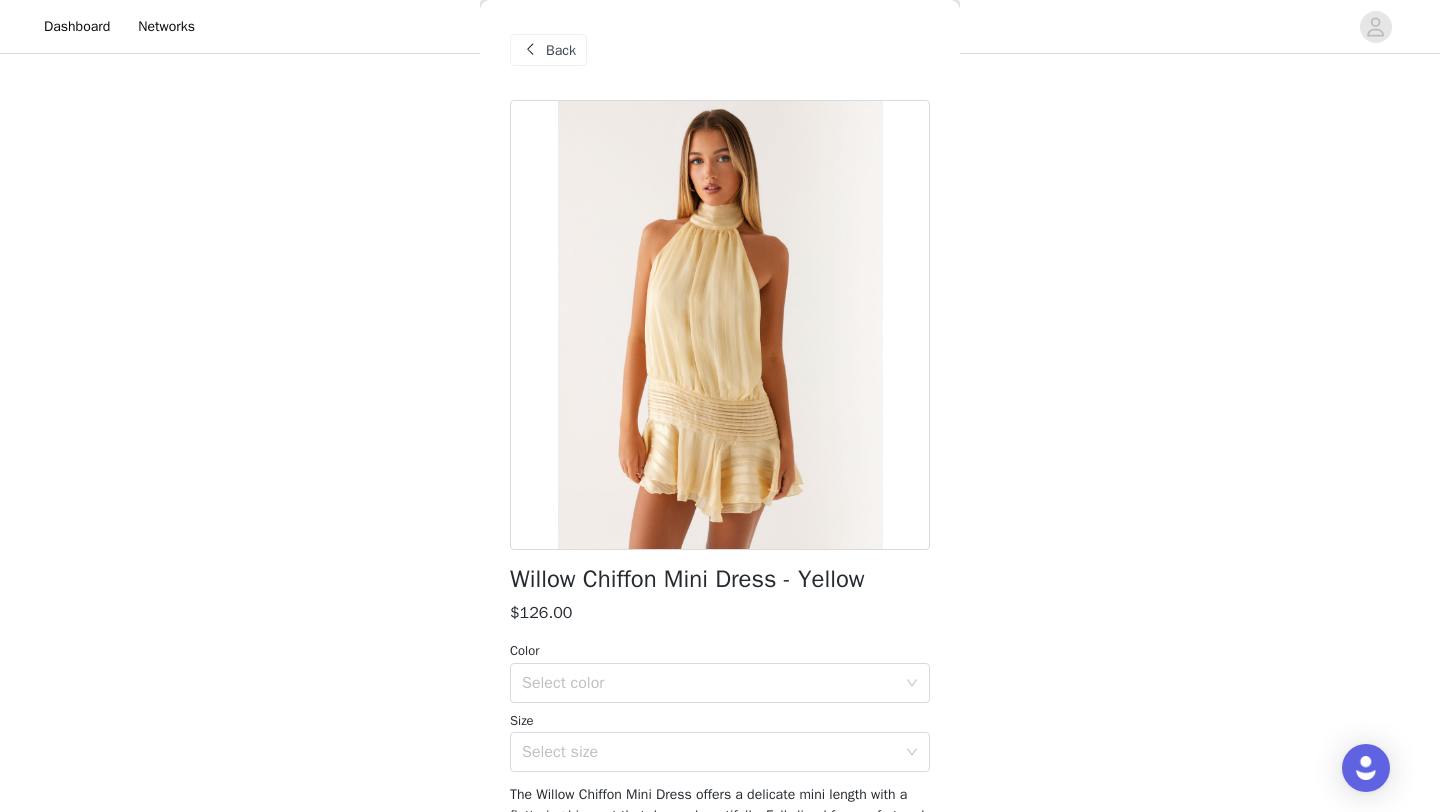 click on "Back" at bounding box center [561, 50] 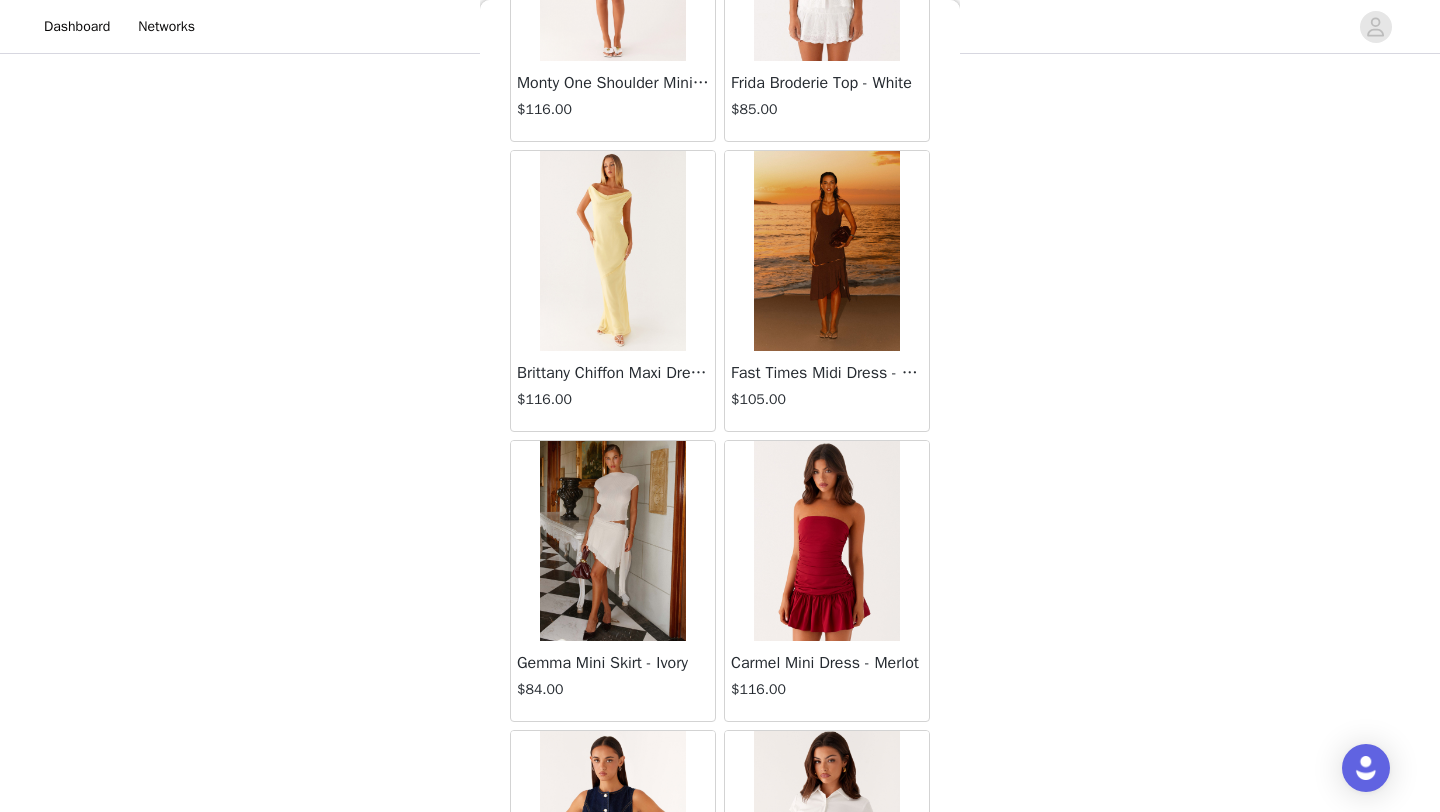 scroll, scrollTop: 48251, scrollLeft: 0, axis: vertical 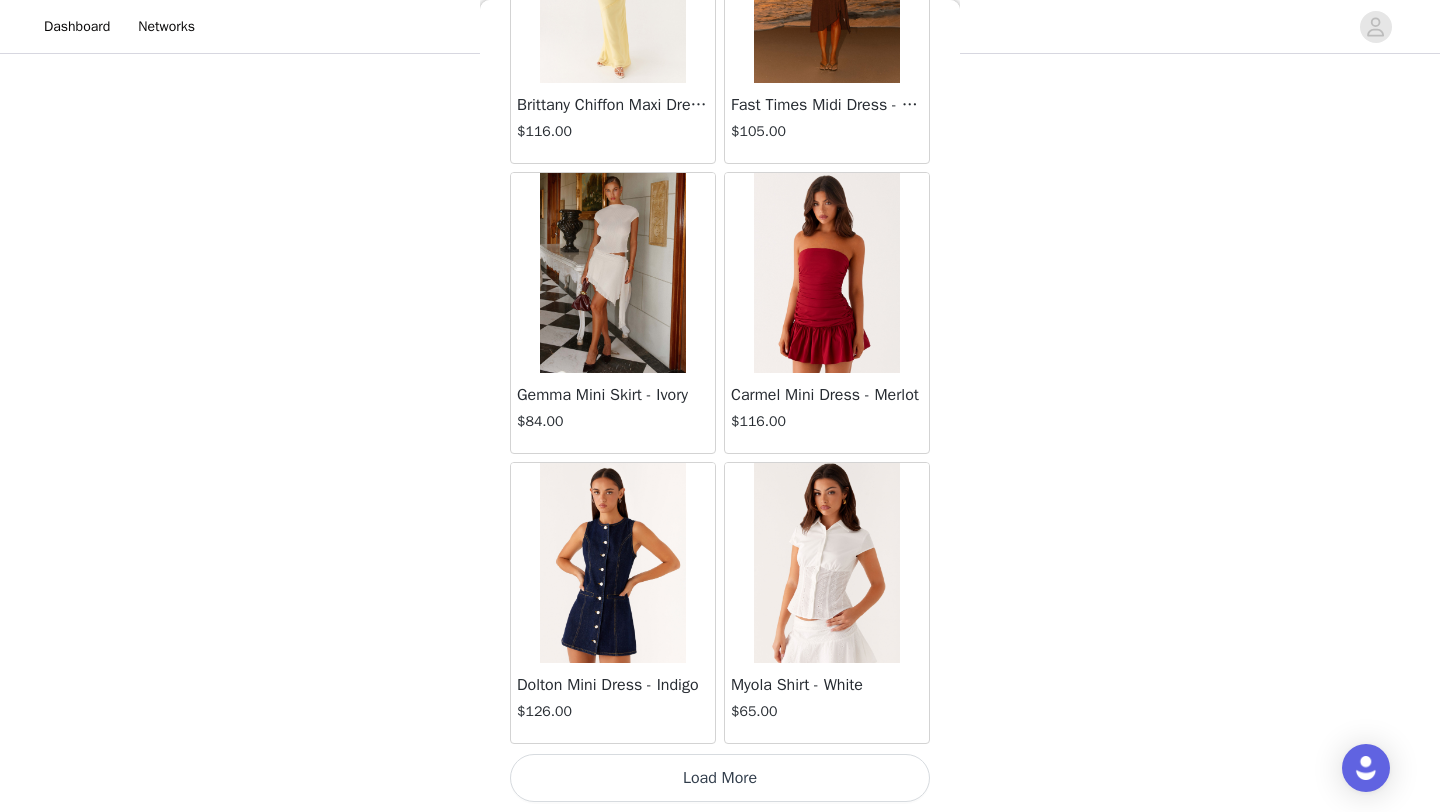click on "Load More" at bounding box center (720, 778) 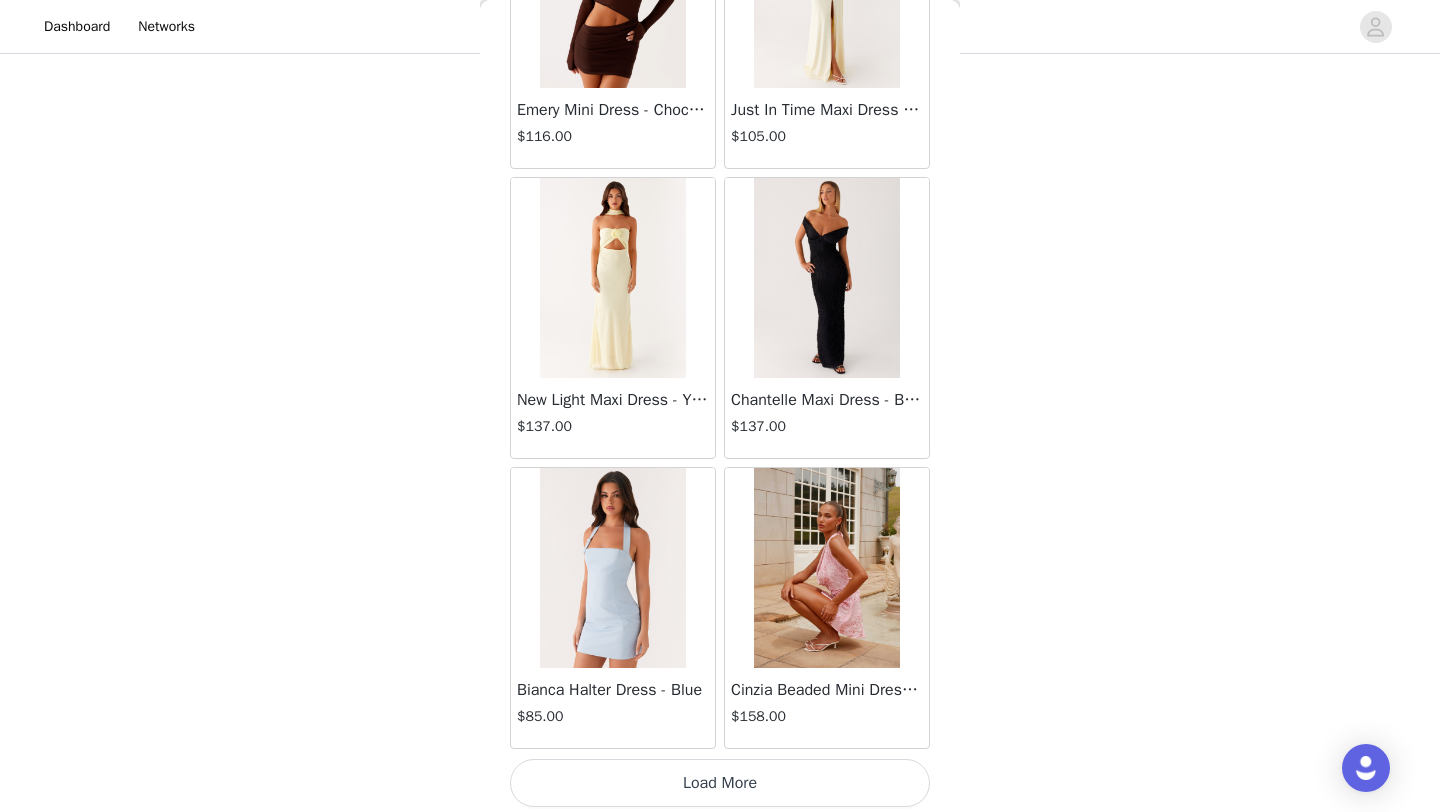 scroll, scrollTop: 51548, scrollLeft: 0, axis: vertical 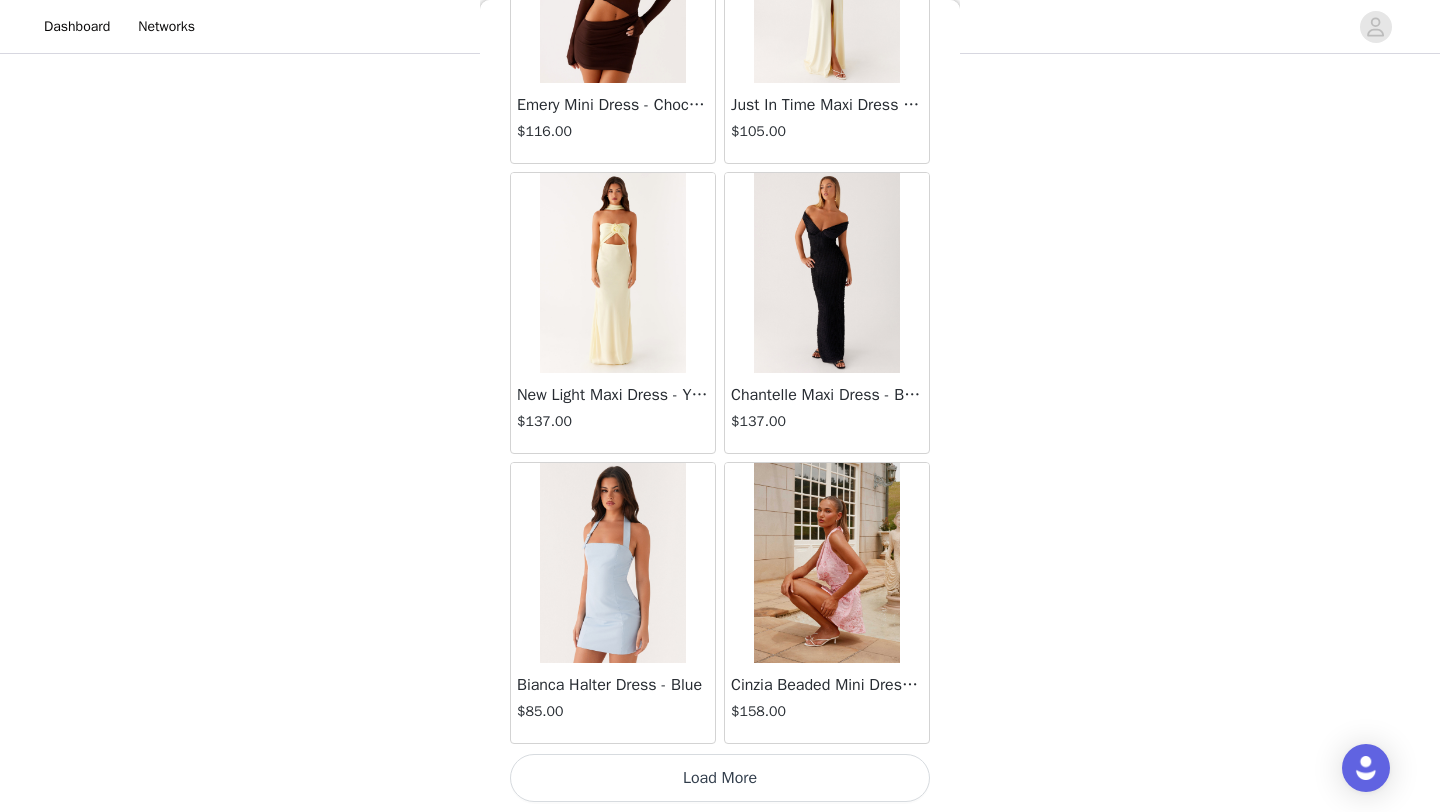 click on "Load More" at bounding box center [720, 778] 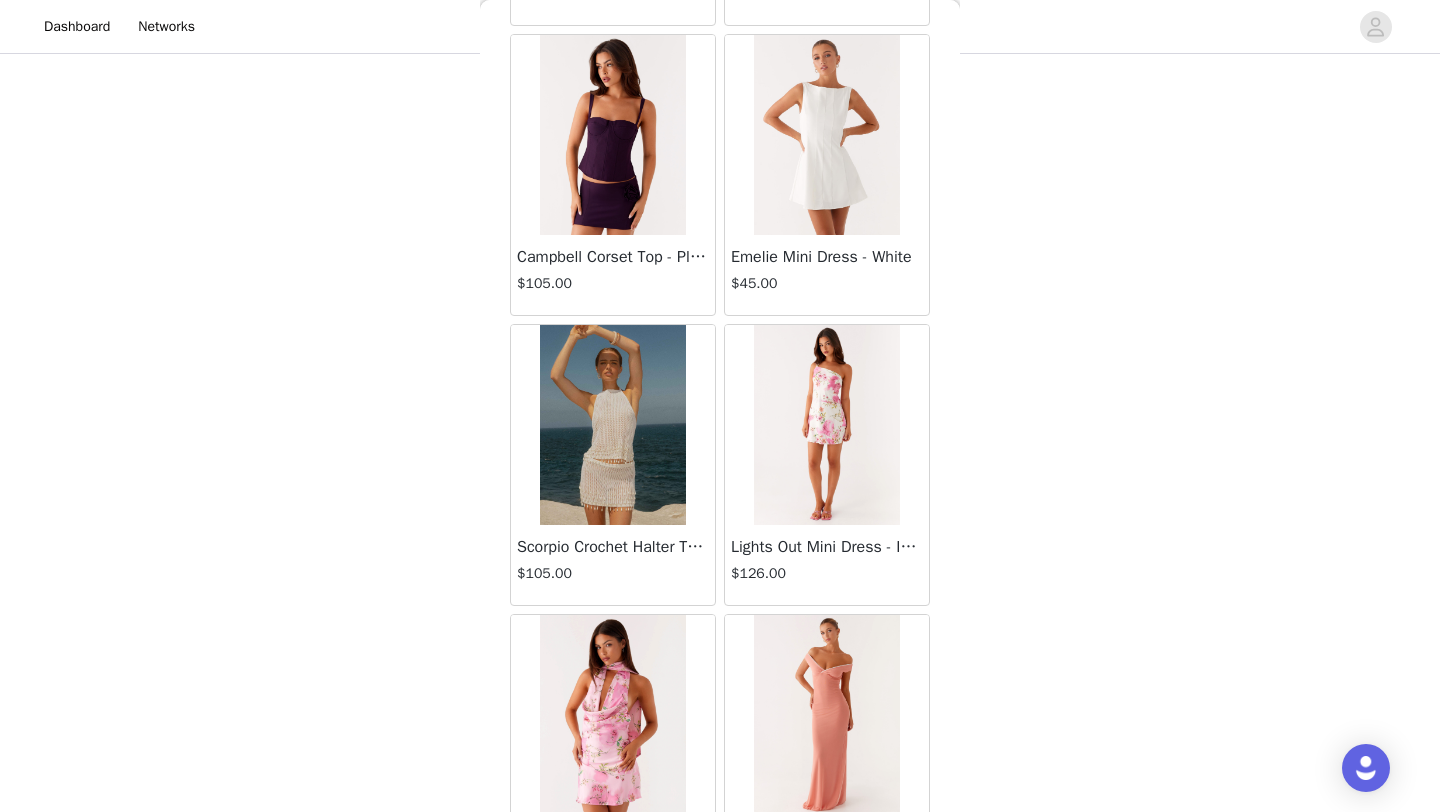 scroll, scrollTop: 54448, scrollLeft: 0, axis: vertical 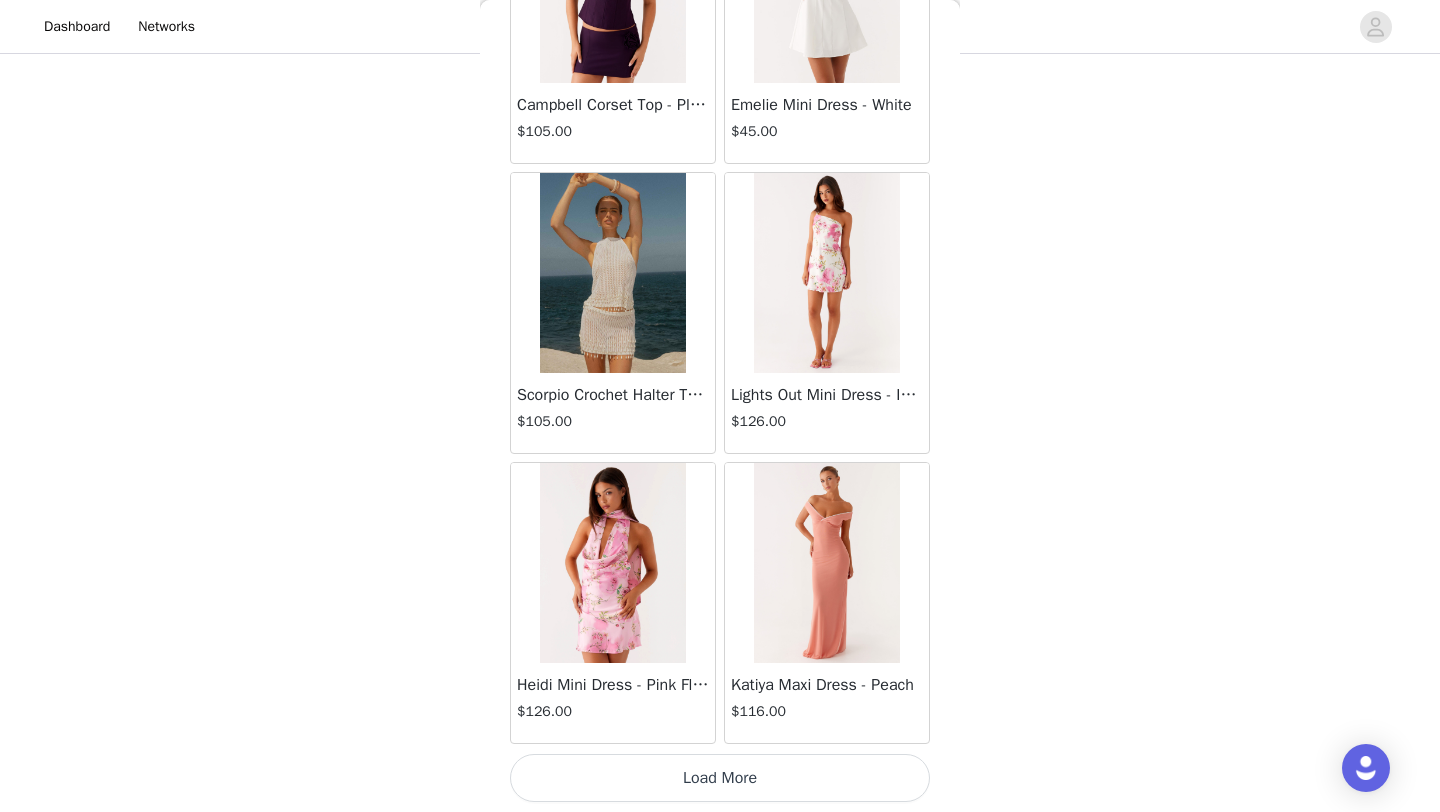 click on "Load More" at bounding box center (720, 778) 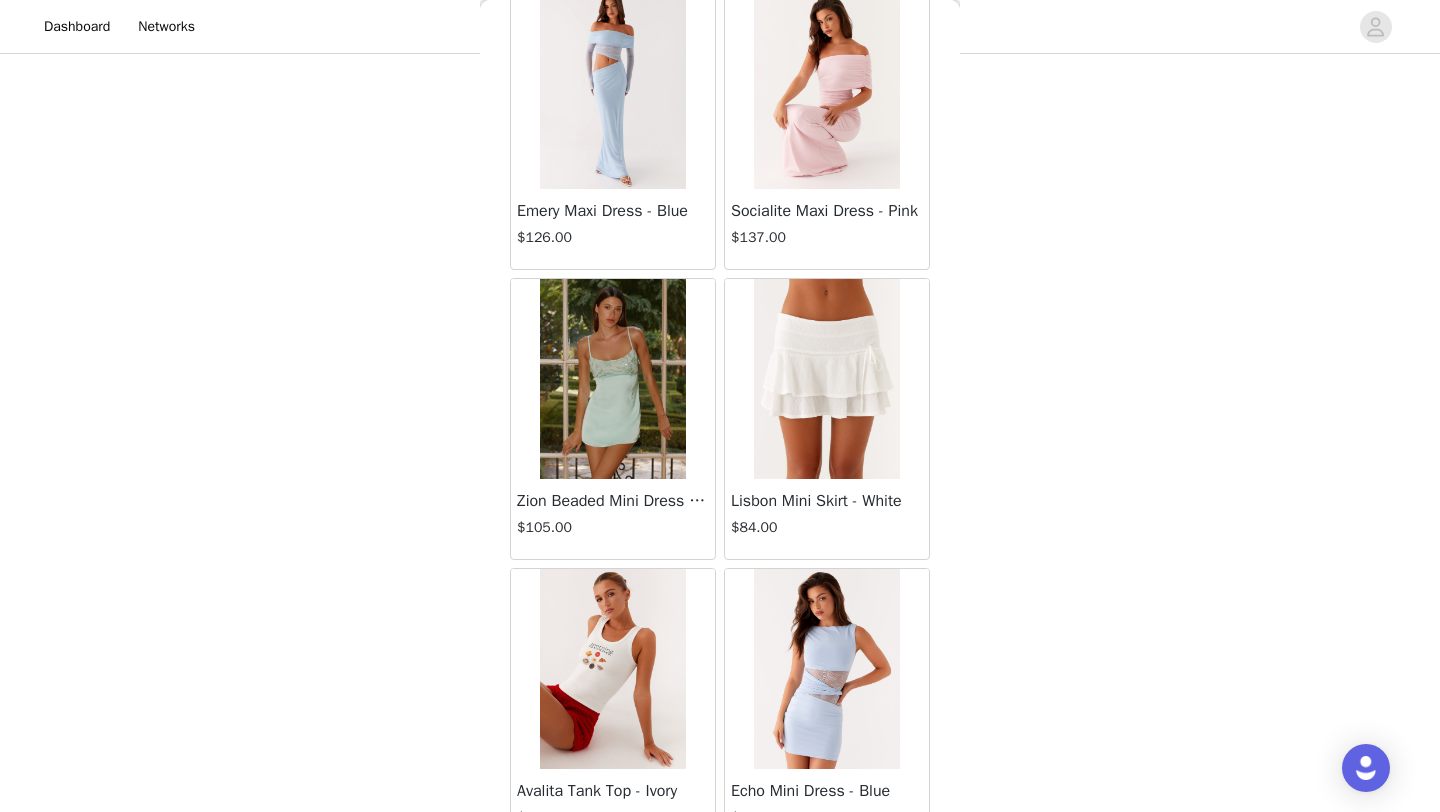 scroll, scrollTop: 57348, scrollLeft: 0, axis: vertical 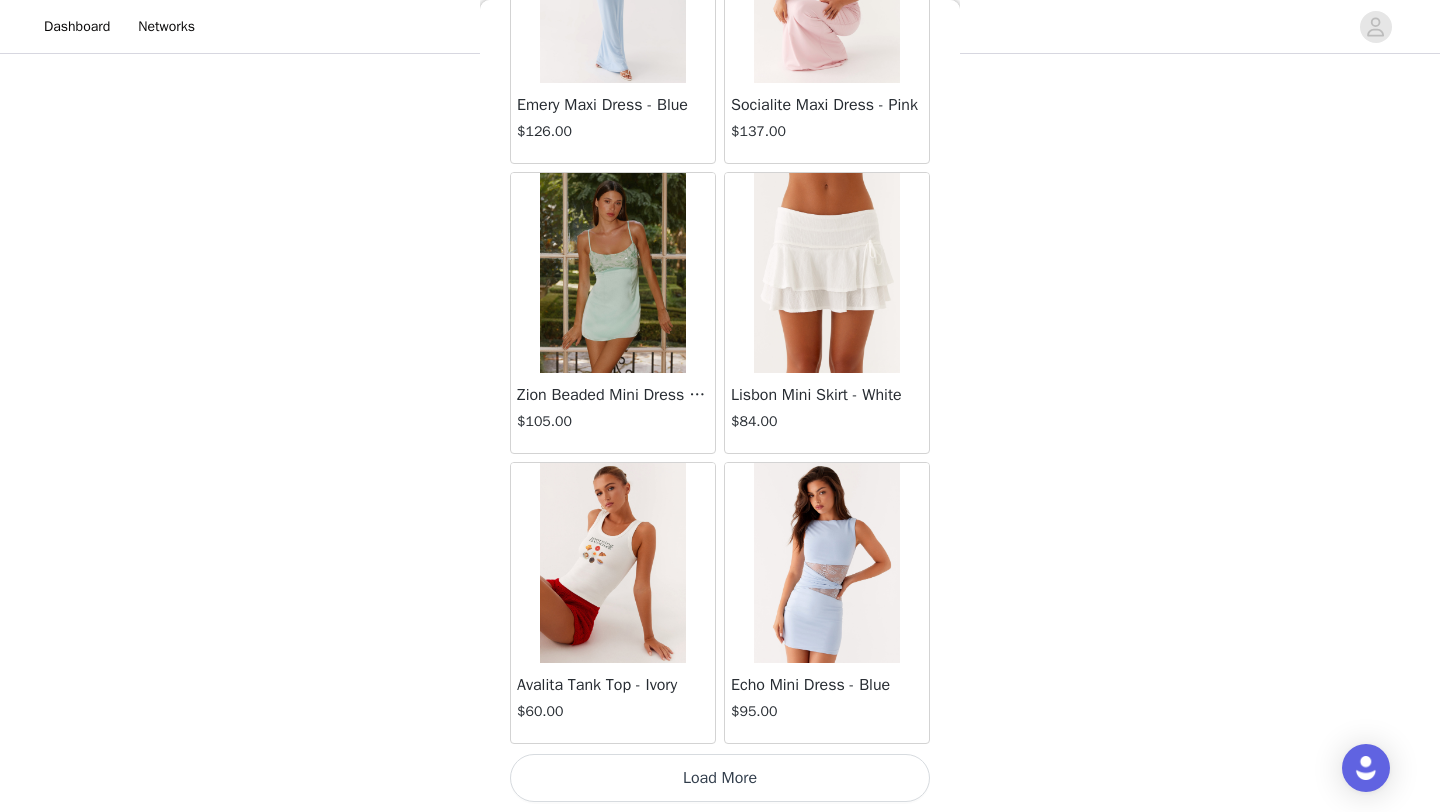 click on "Load More" at bounding box center [720, 778] 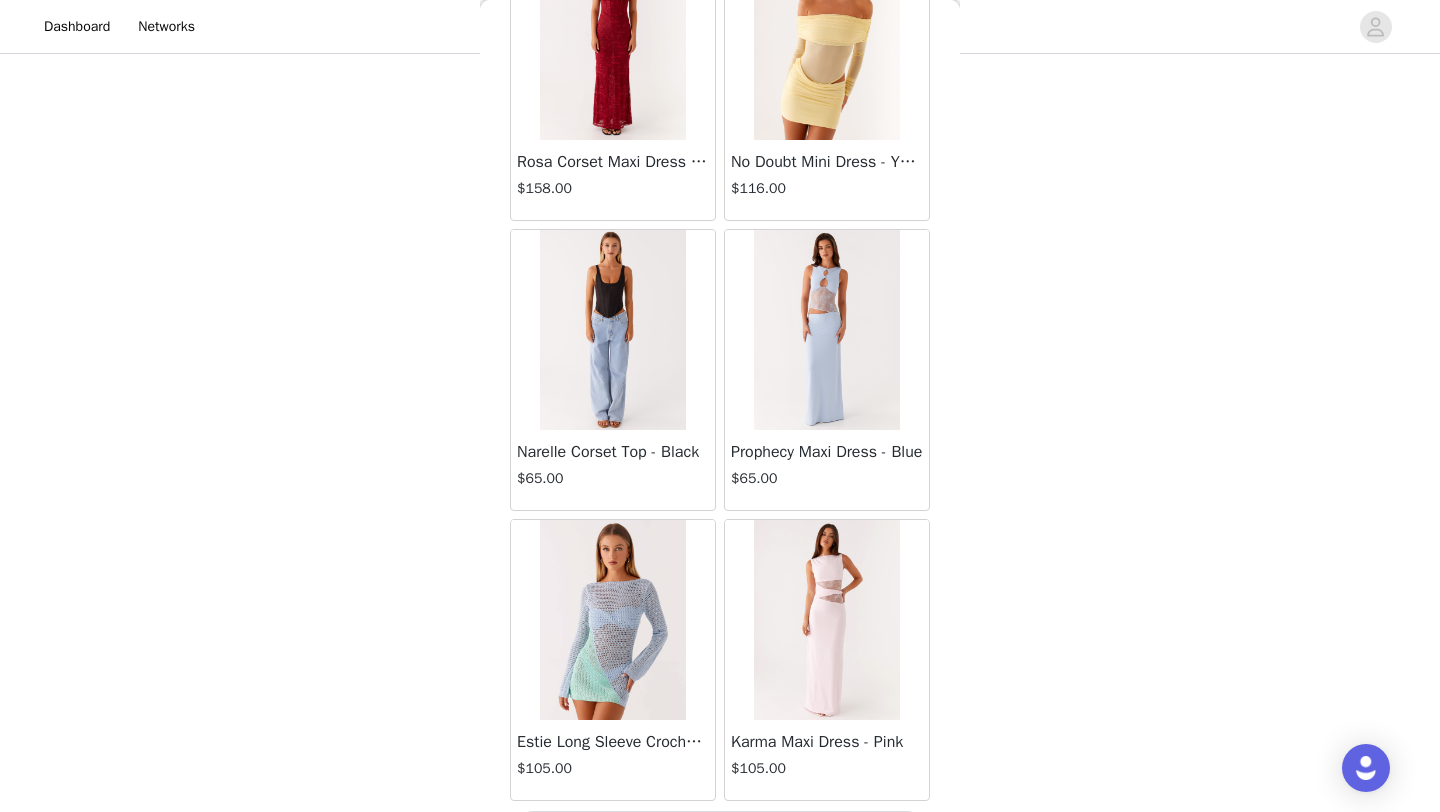 scroll, scrollTop: 60248, scrollLeft: 0, axis: vertical 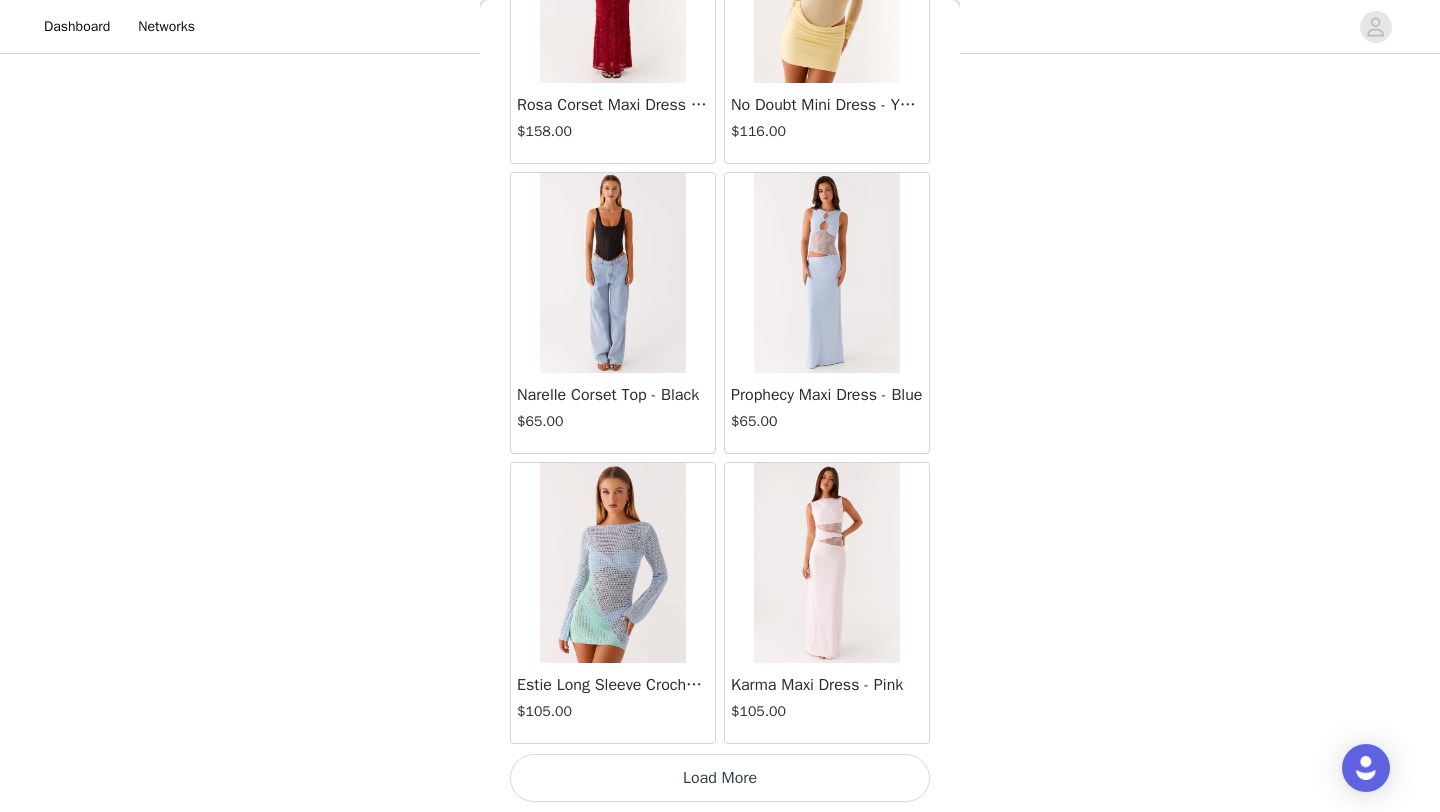 click on "Load More" at bounding box center (720, 778) 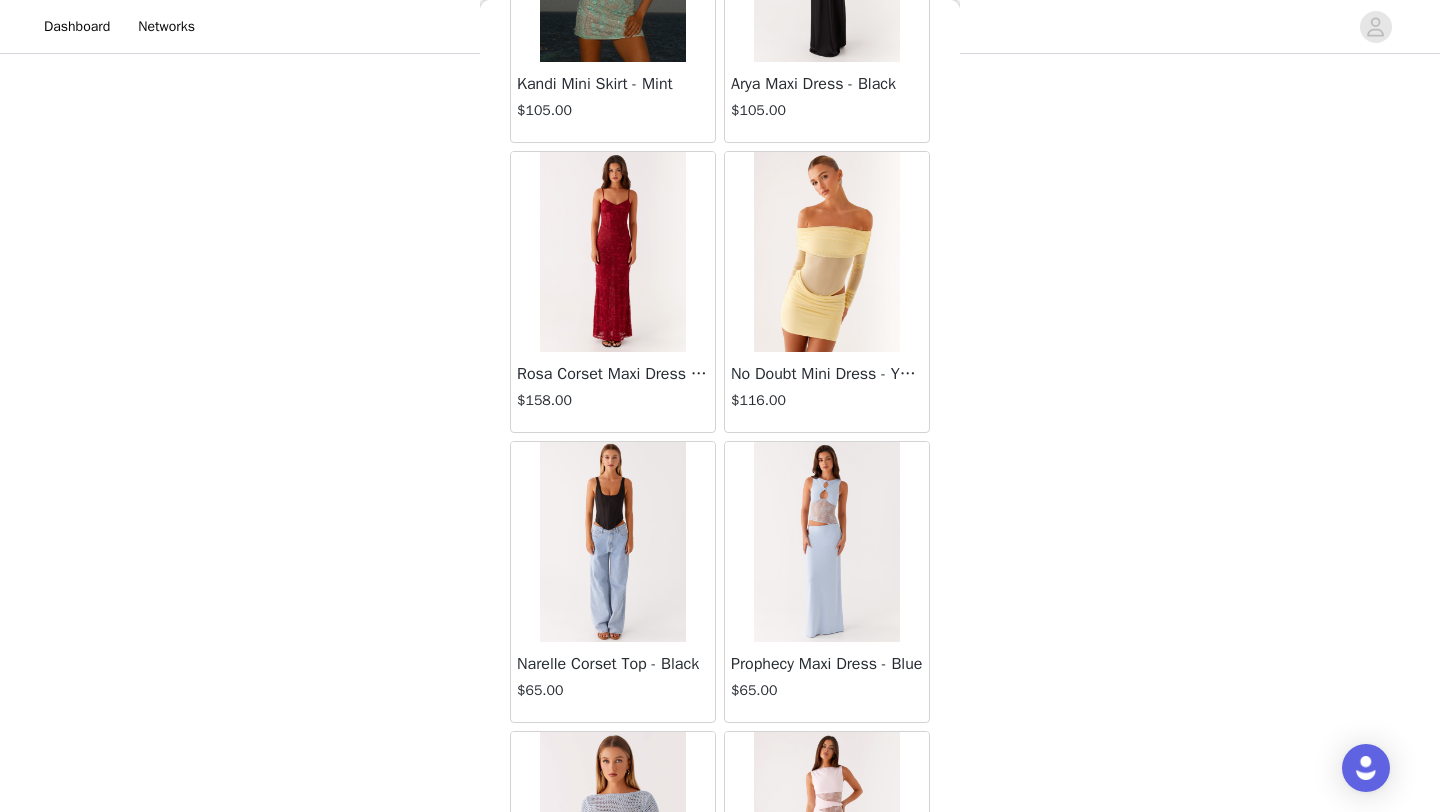 scroll, scrollTop: 59933, scrollLeft: 0, axis: vertical 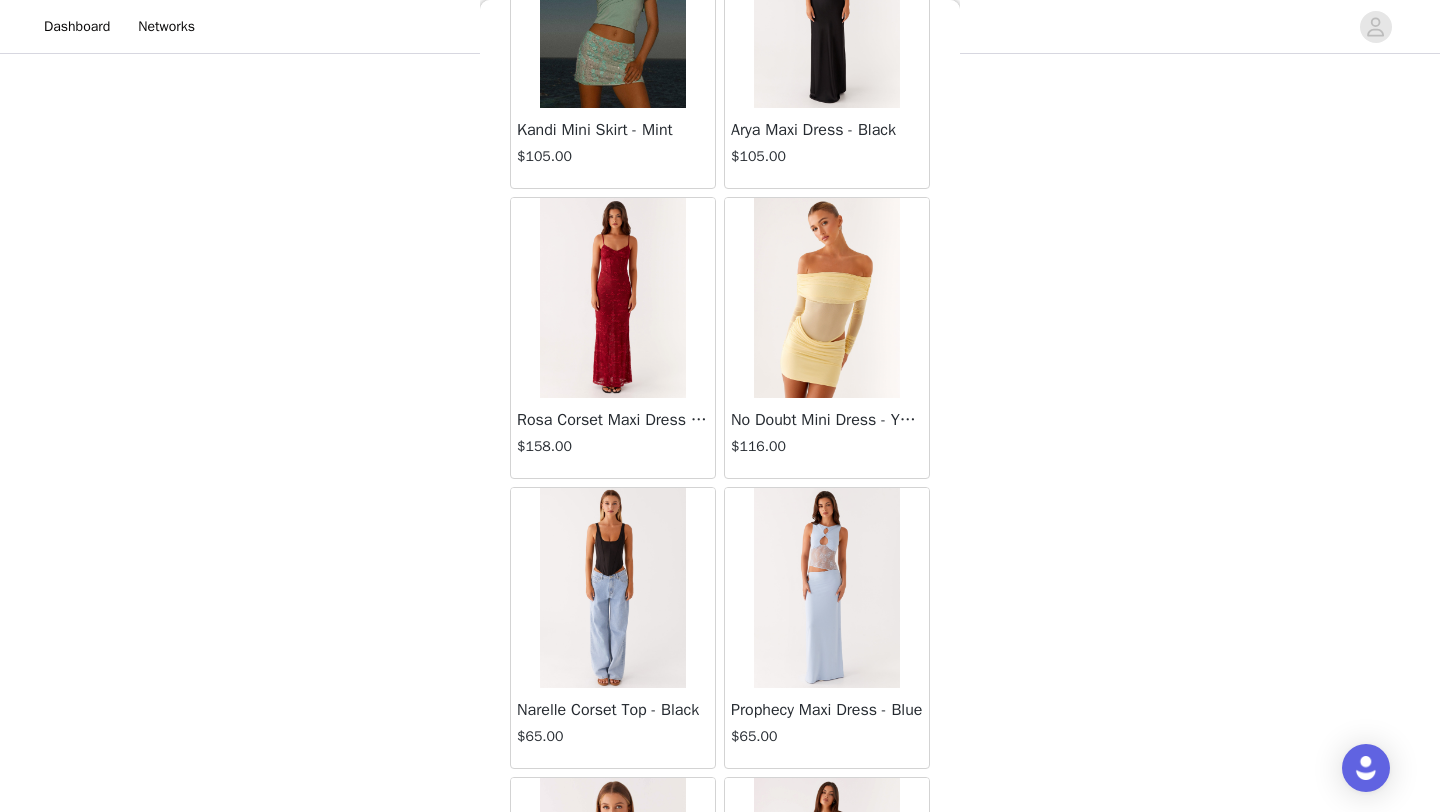 click at bounding box center [612, 298] 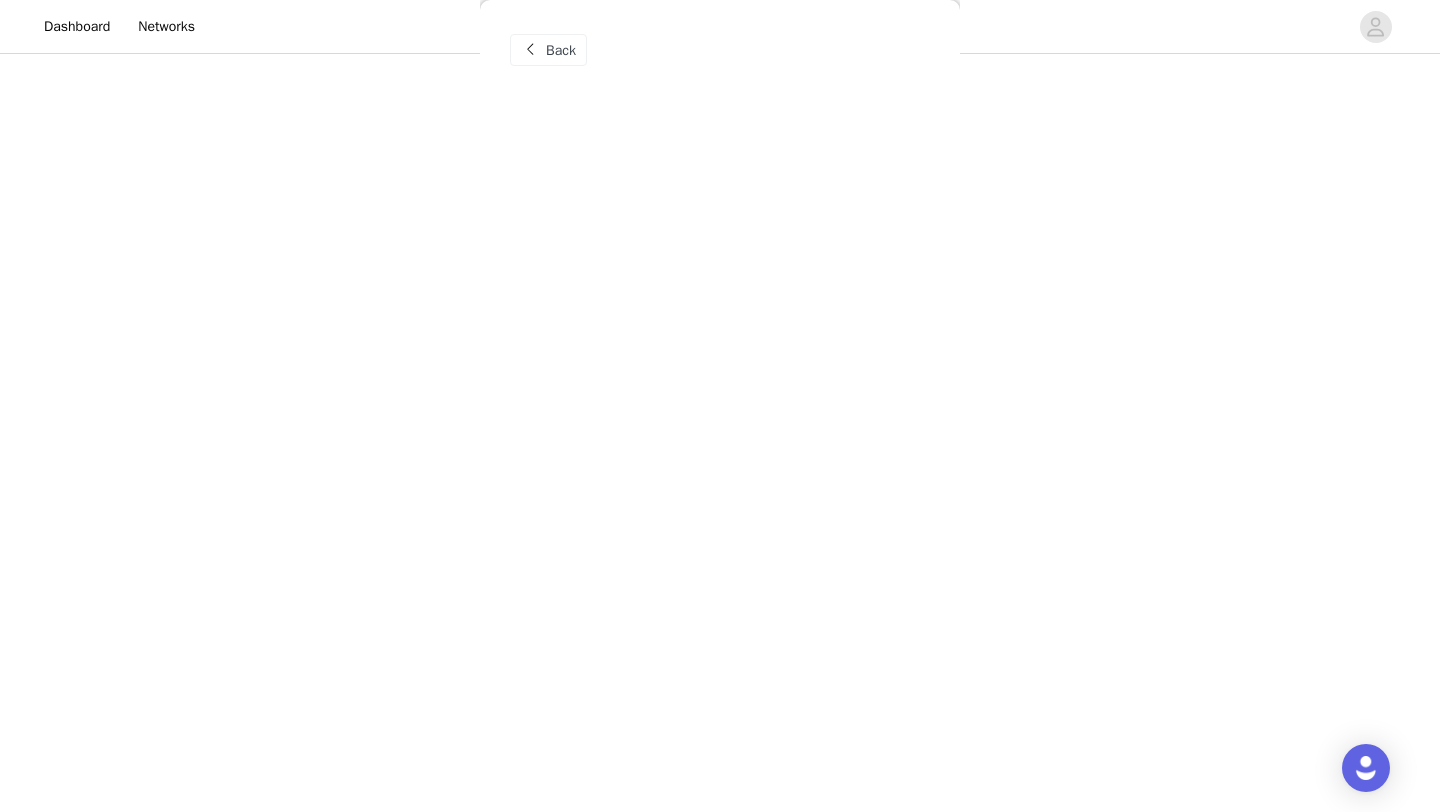 scroll, scrollTop: 0, scrollLeft: 0, axis: both 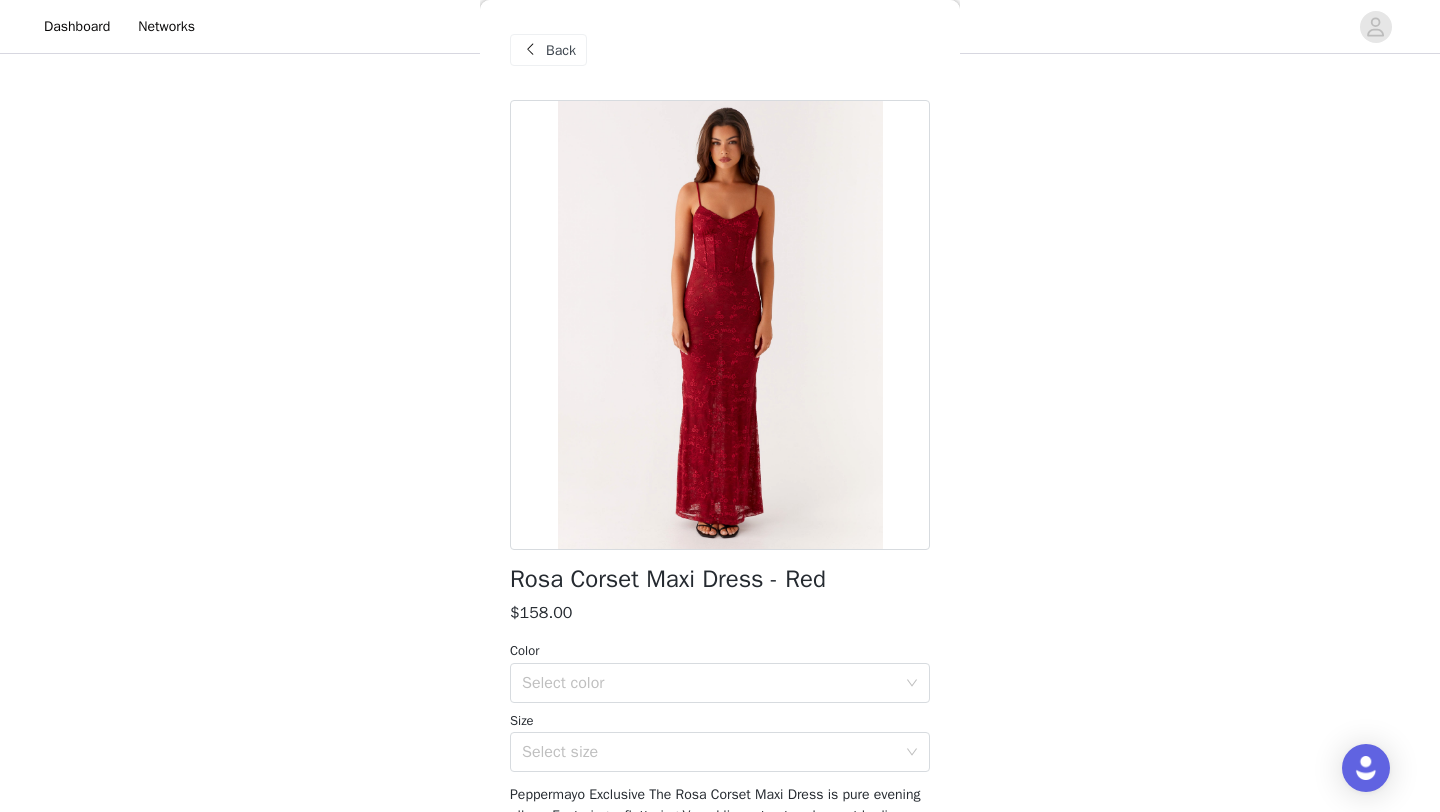 click on "Back" at bounding box center [561, 50] 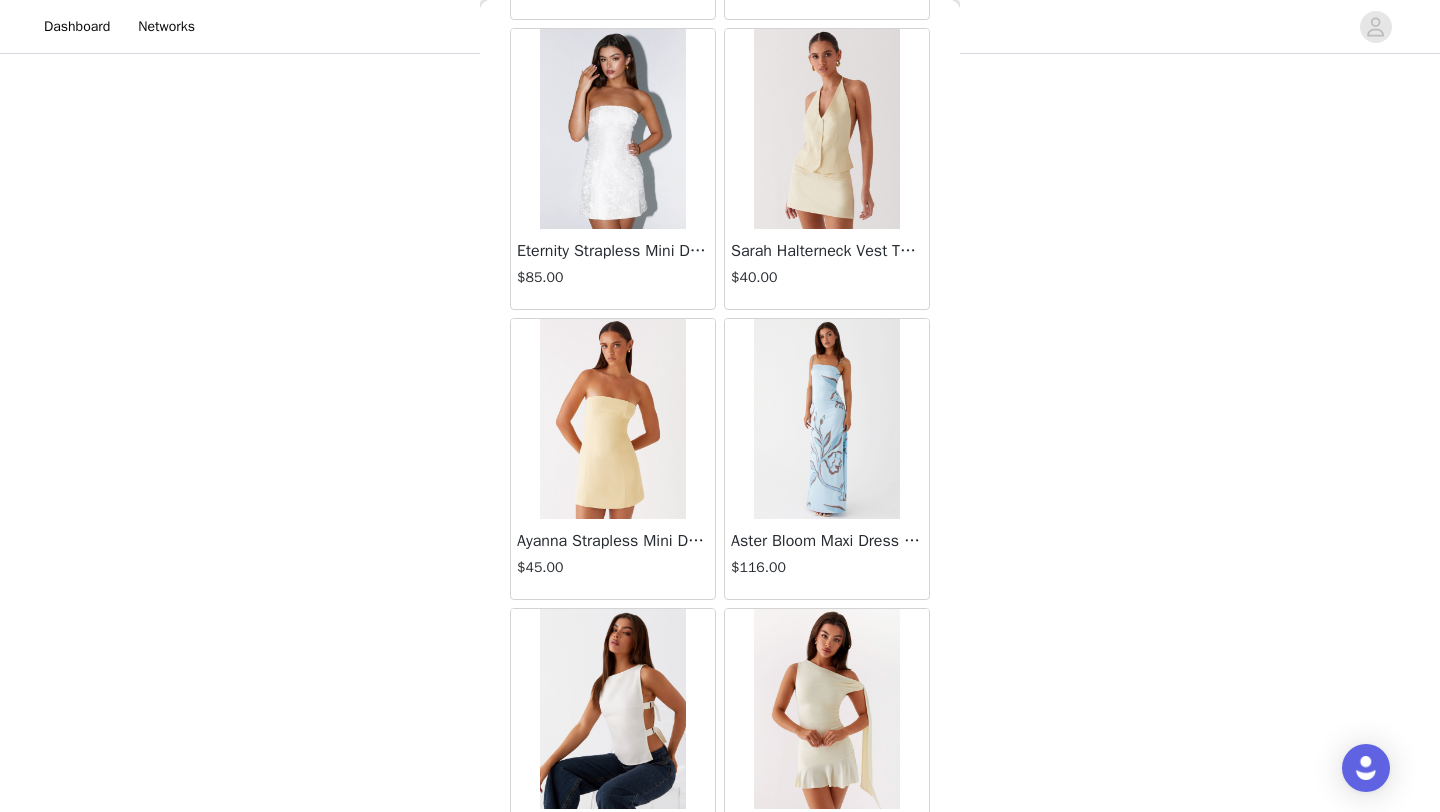 scroll, scrollTop: 12384, scrollLeft: 0, axis: vertical 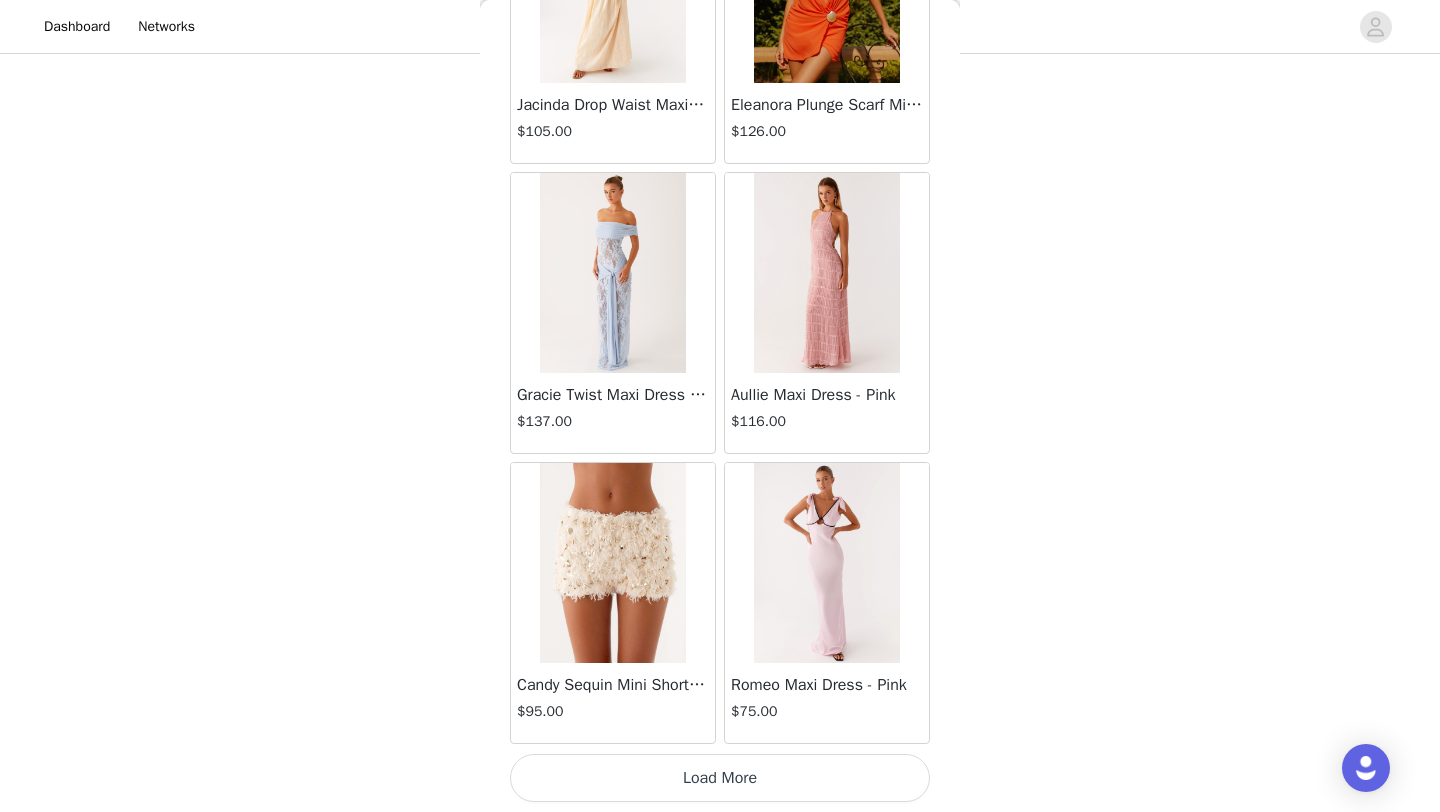 click on "Load More" at bounding box center (720, 778) 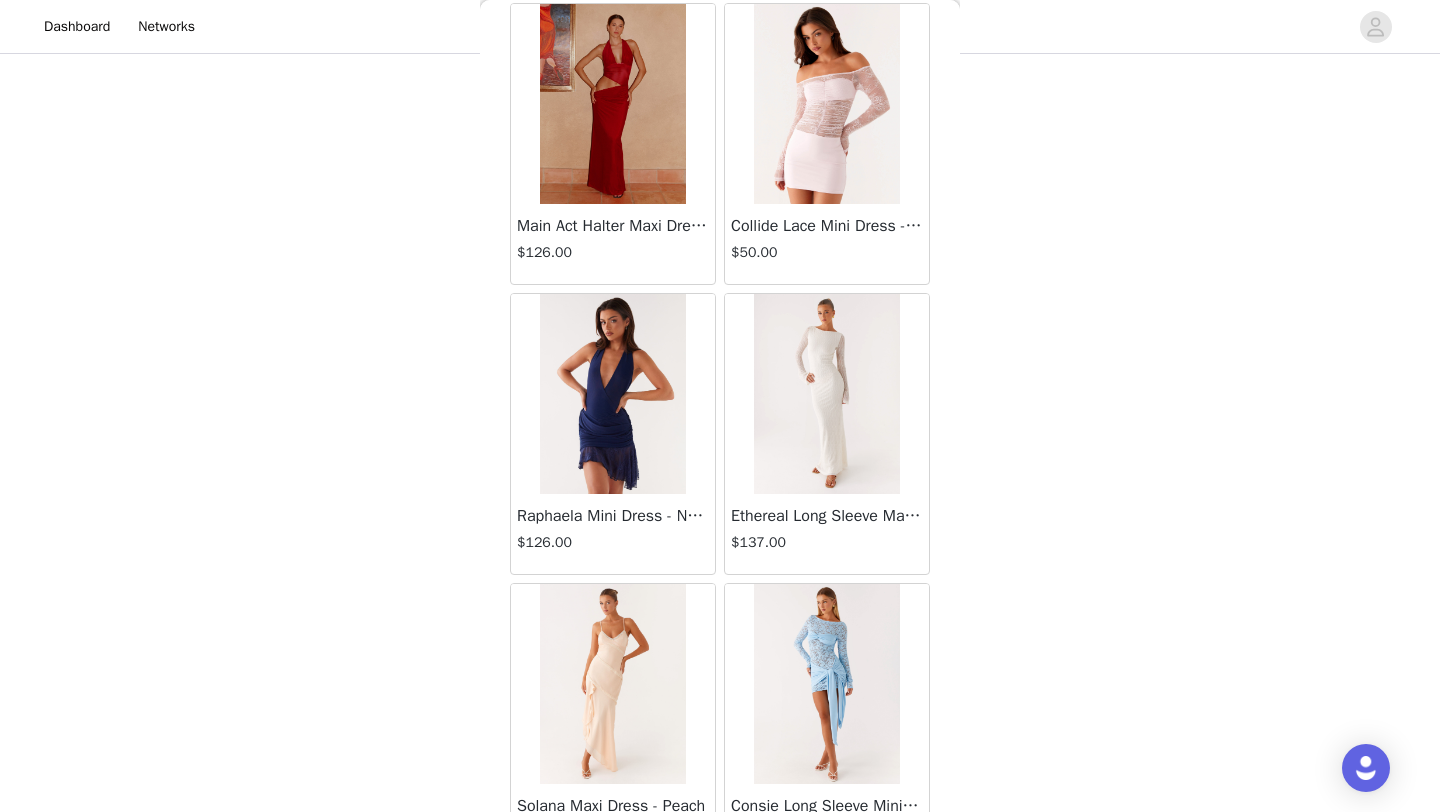 scroll, scrollTop: 66048, scrollLeft: 0, axis: vertical 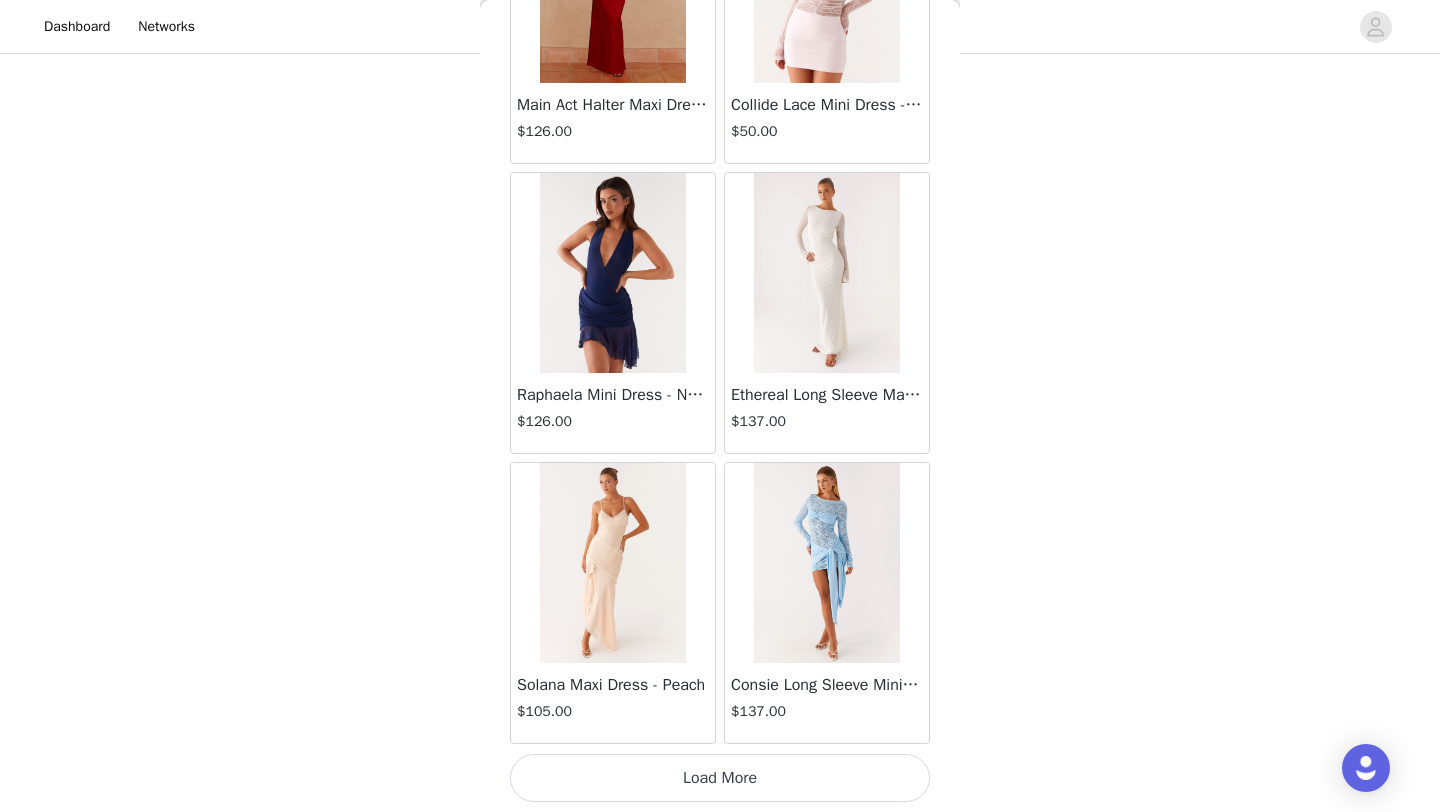 click on "Load More" at bounding box center (720, 778) 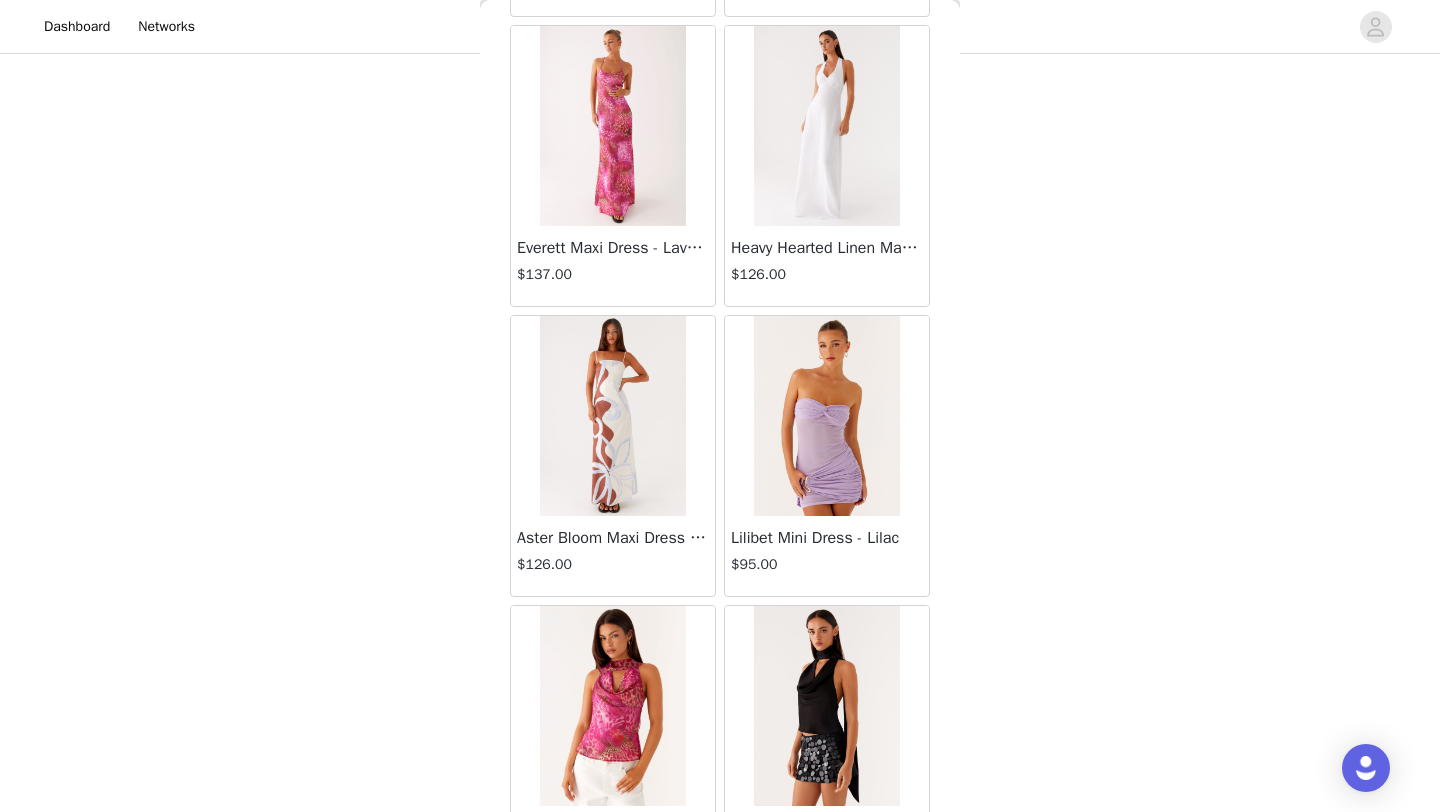 scroll, scrollTop: 68948, scrollLeft: 0, axis: vertical 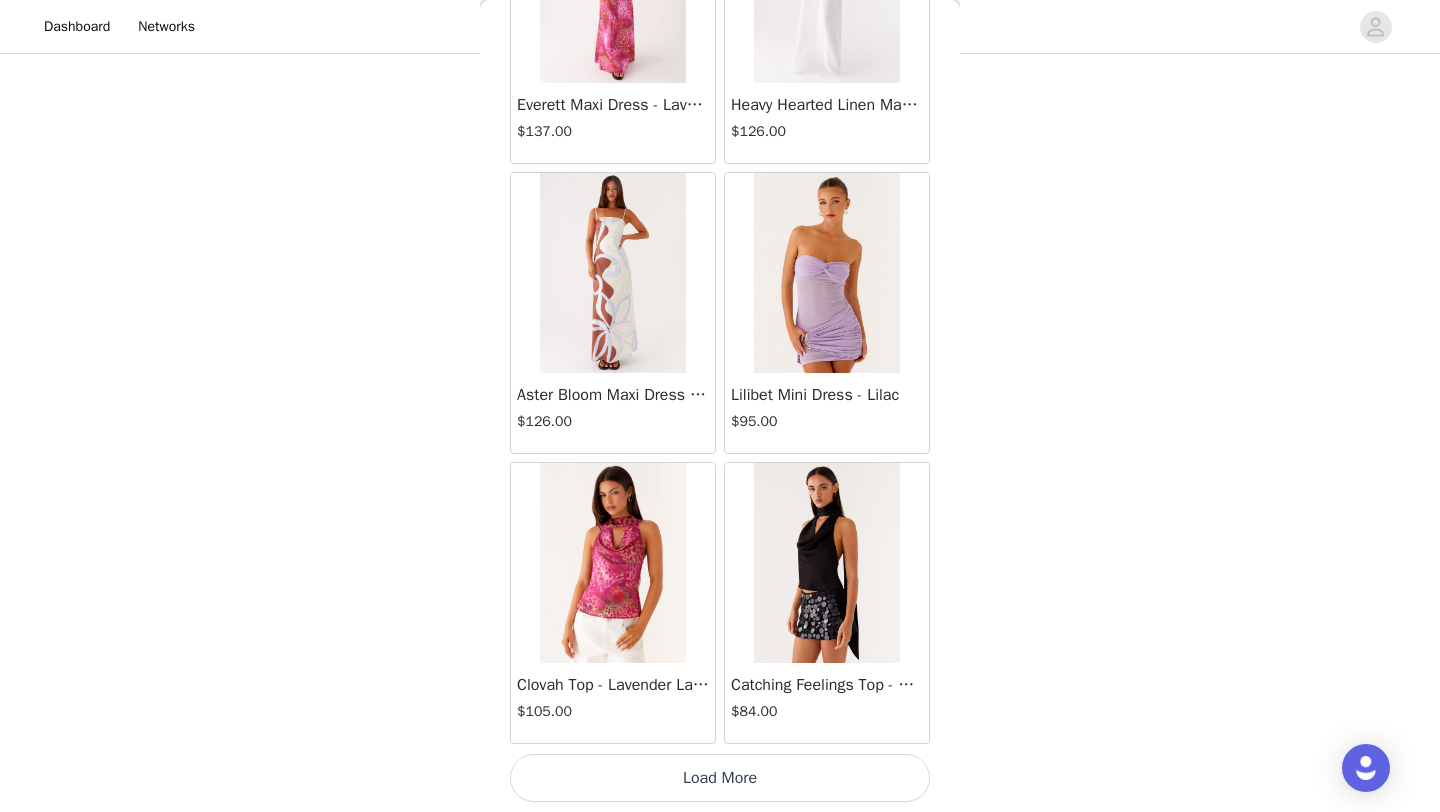 click on "Load More" at bounding box center [720, 778] 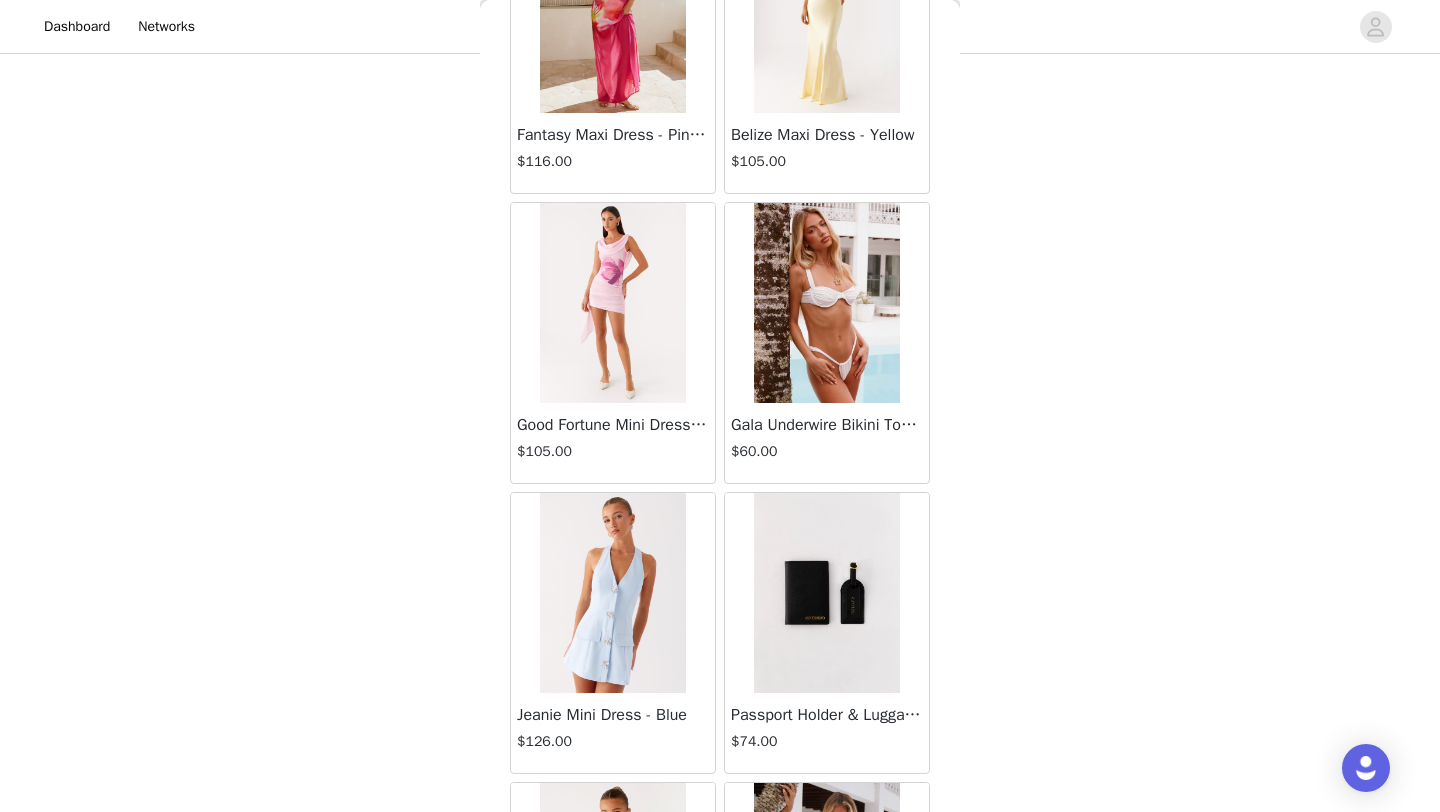 scroll, scrollTop: 71237, scrollLeft: 0, axis: vertical 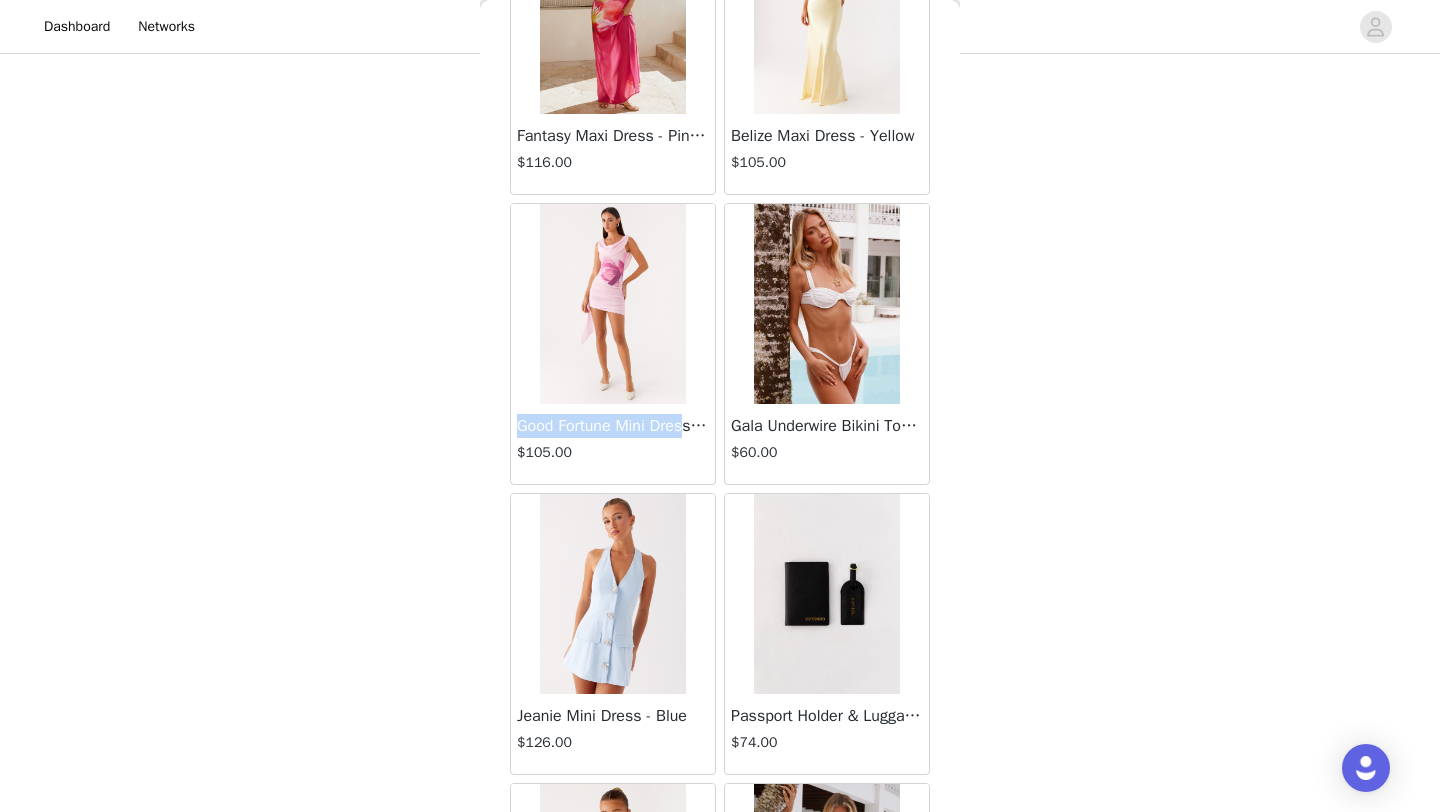 drag, startPoint x: 514, startPoint y: 425, endPoint x: 693, endPoint y: 431, distance: 179.10052 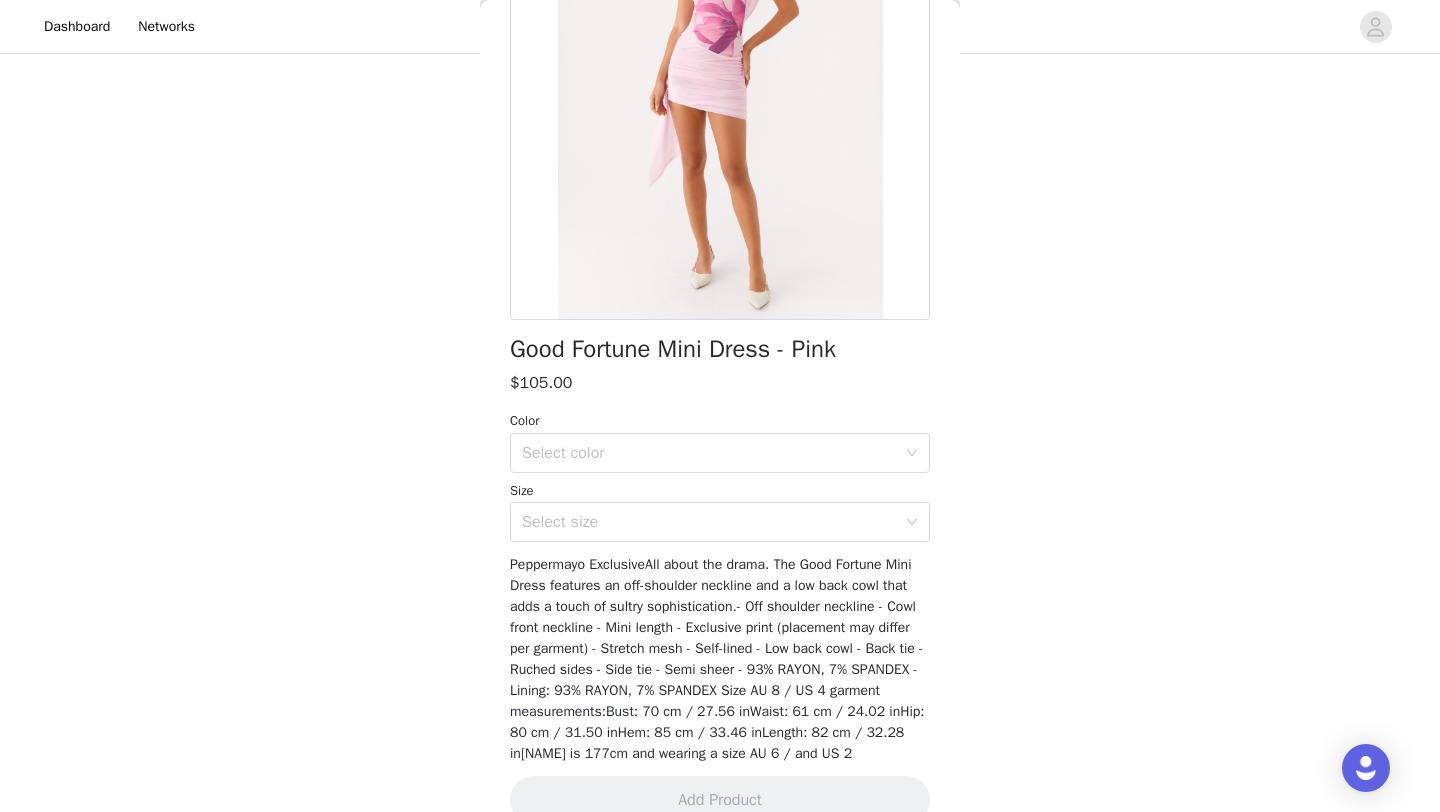 scroll, scrollTop: 171, scrollLeft: 0, axis: vertical 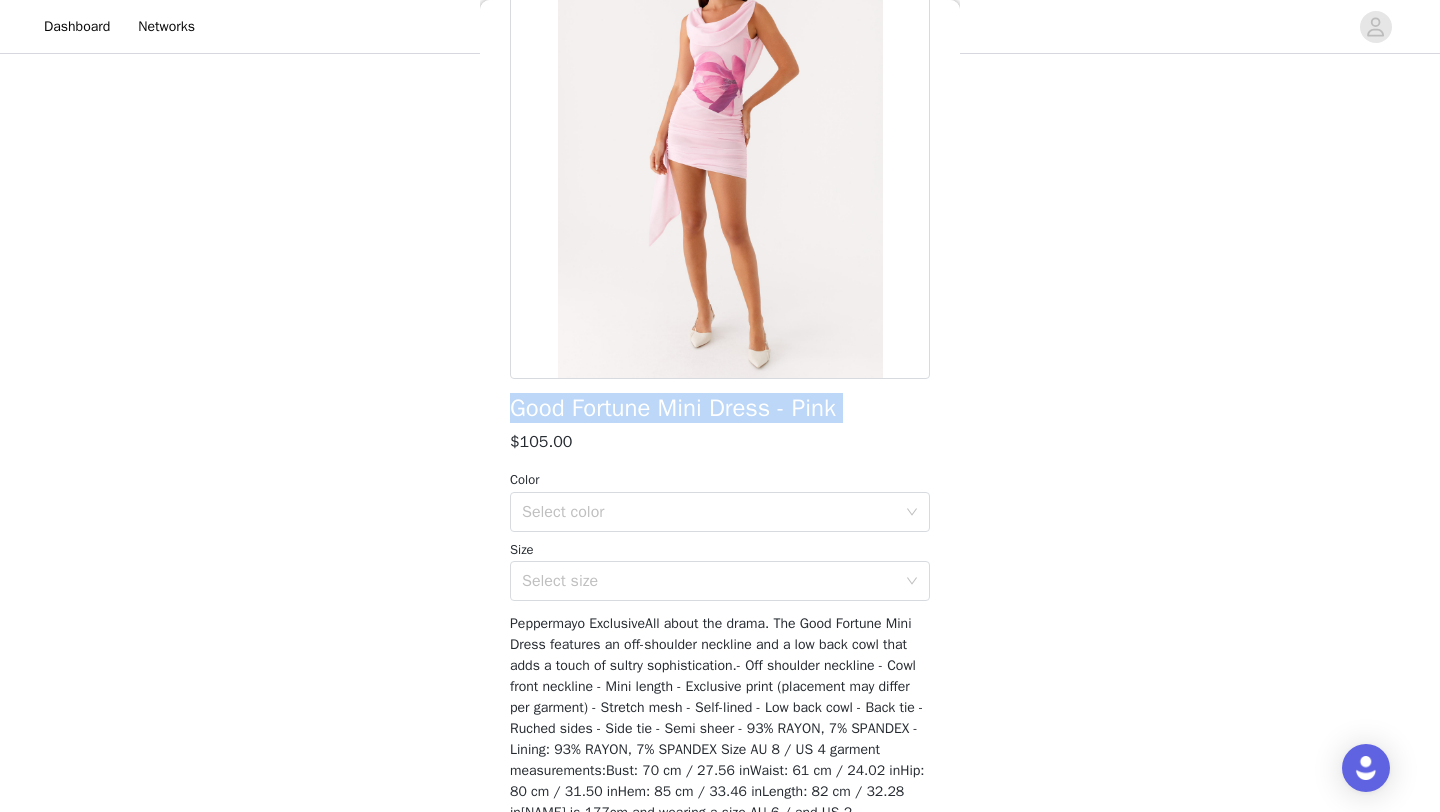 drag, startPoint x: 501, startPoint y: 406, endPoint x: 898, endPoint y: 426, distance: 397.50345 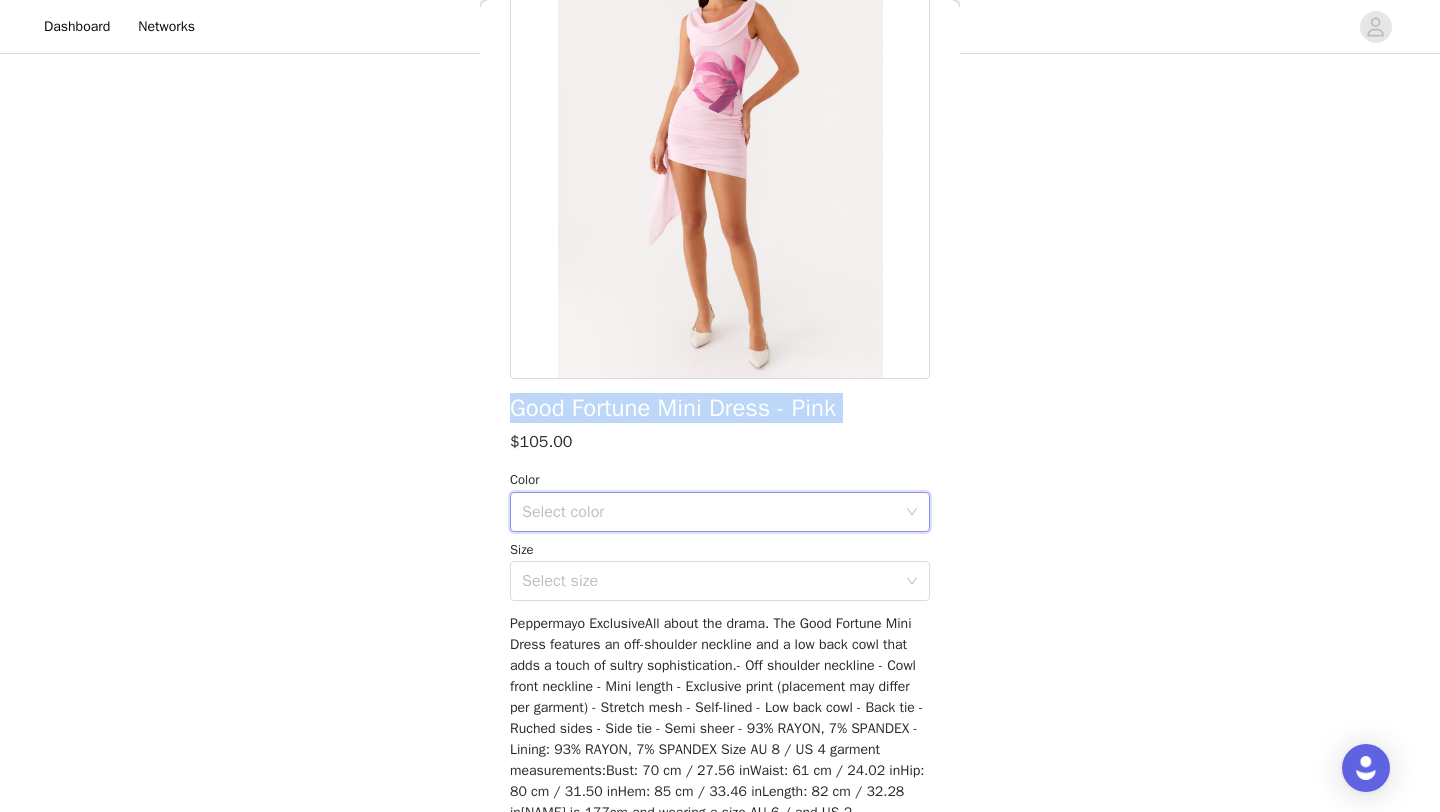 click on "Select color" at bounding box center (713, 512) 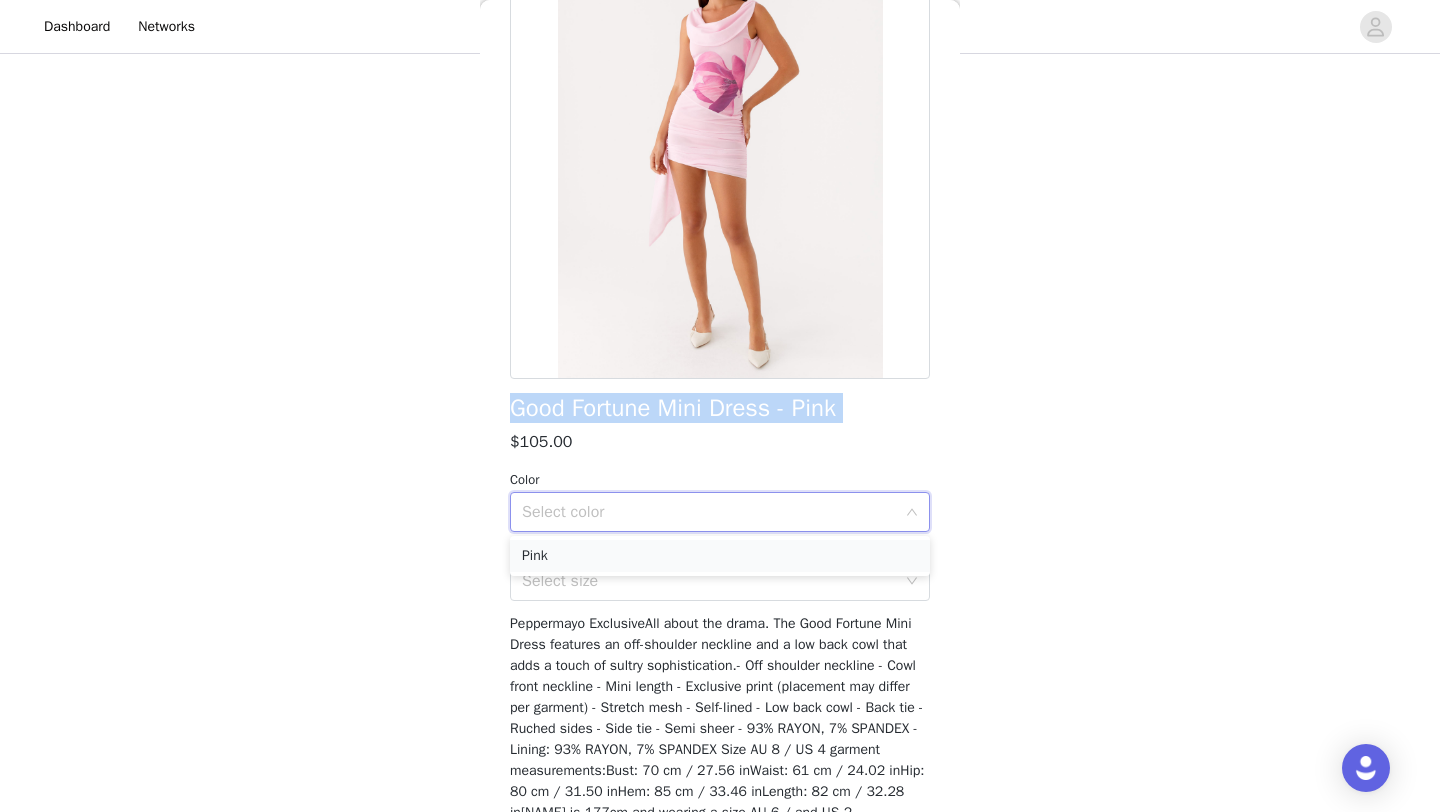 click on "Pink" at bounding box center (720, 556) 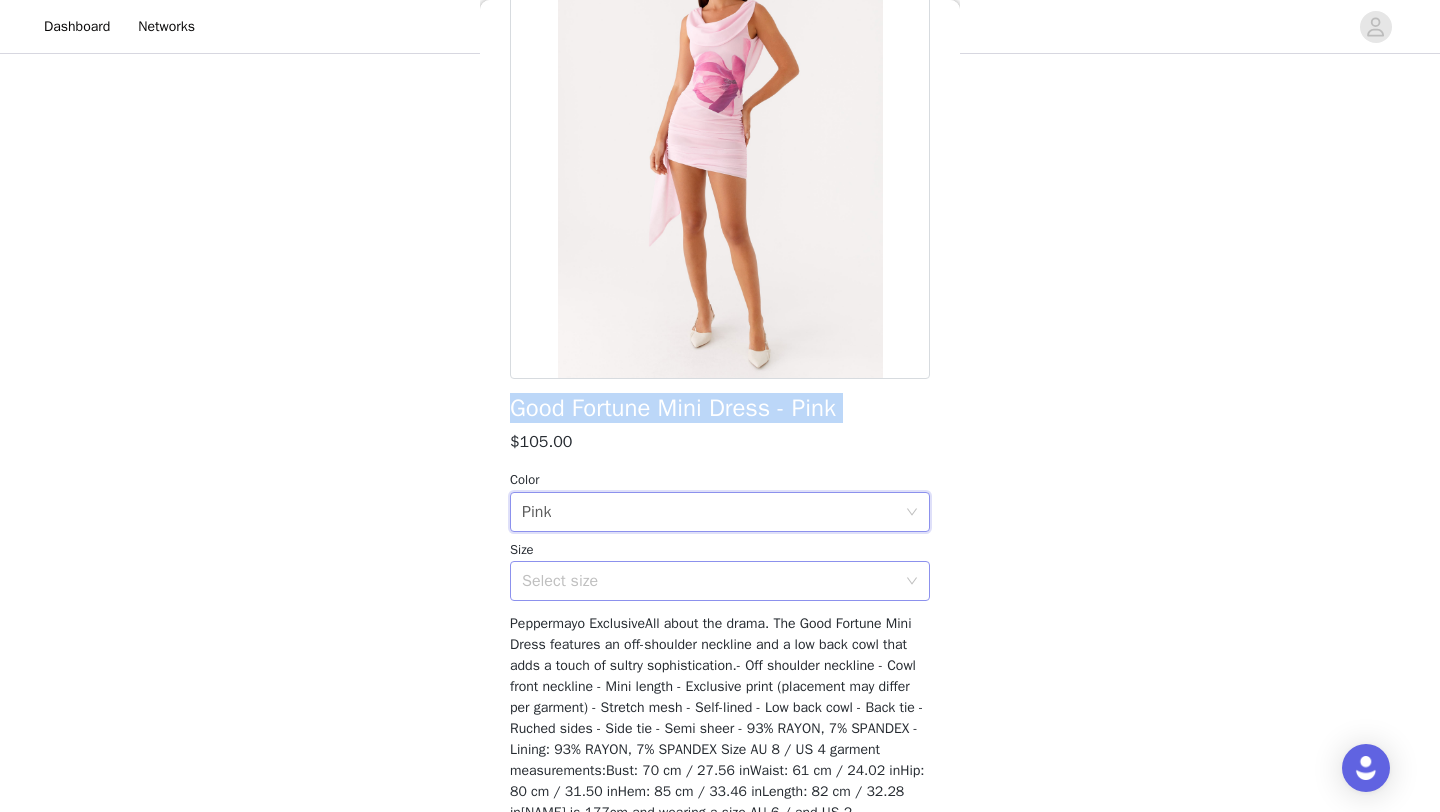 click on "Select size" at bounding box center [709, 581] 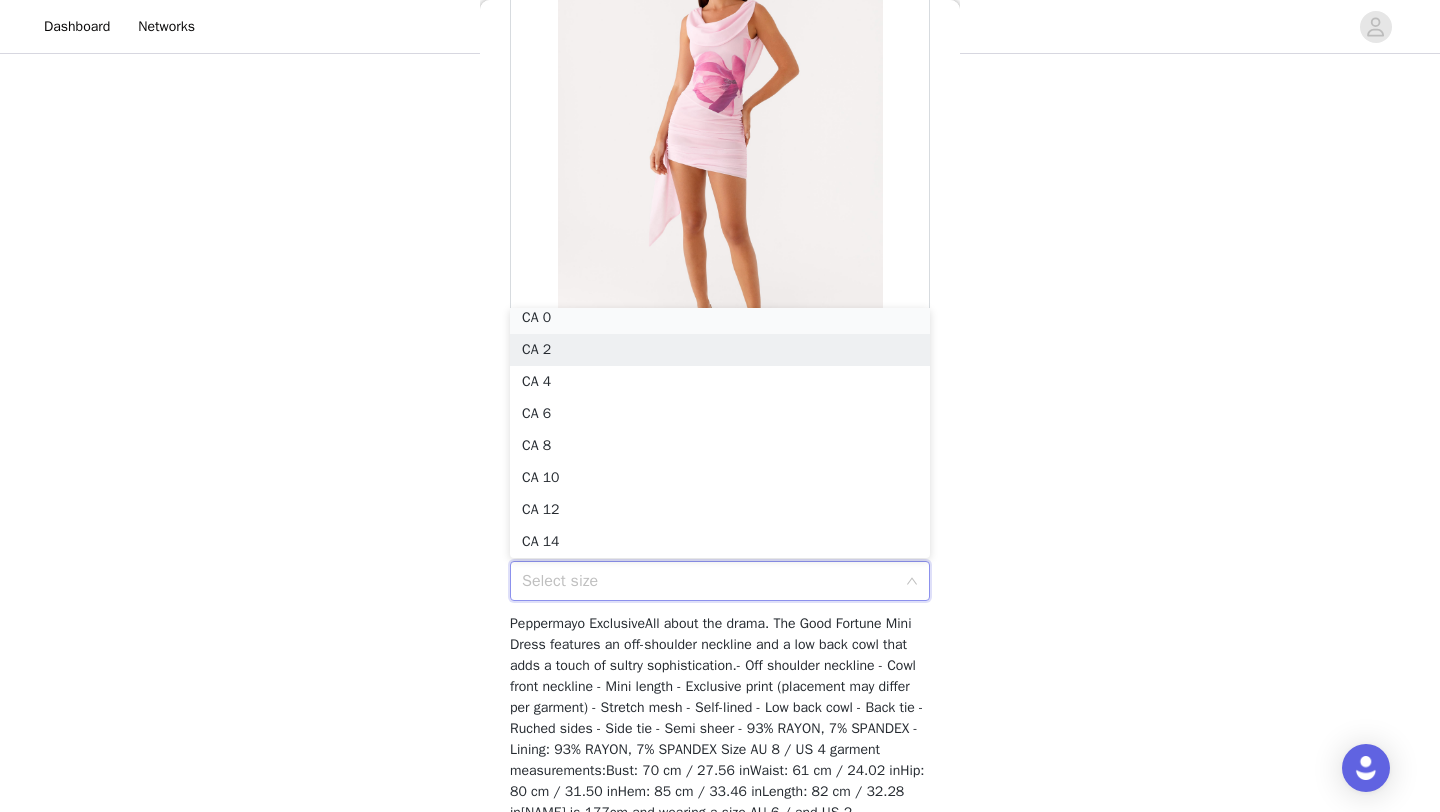 scroll, scrollTop: 4, scrollLeft: 0, axis: vertical 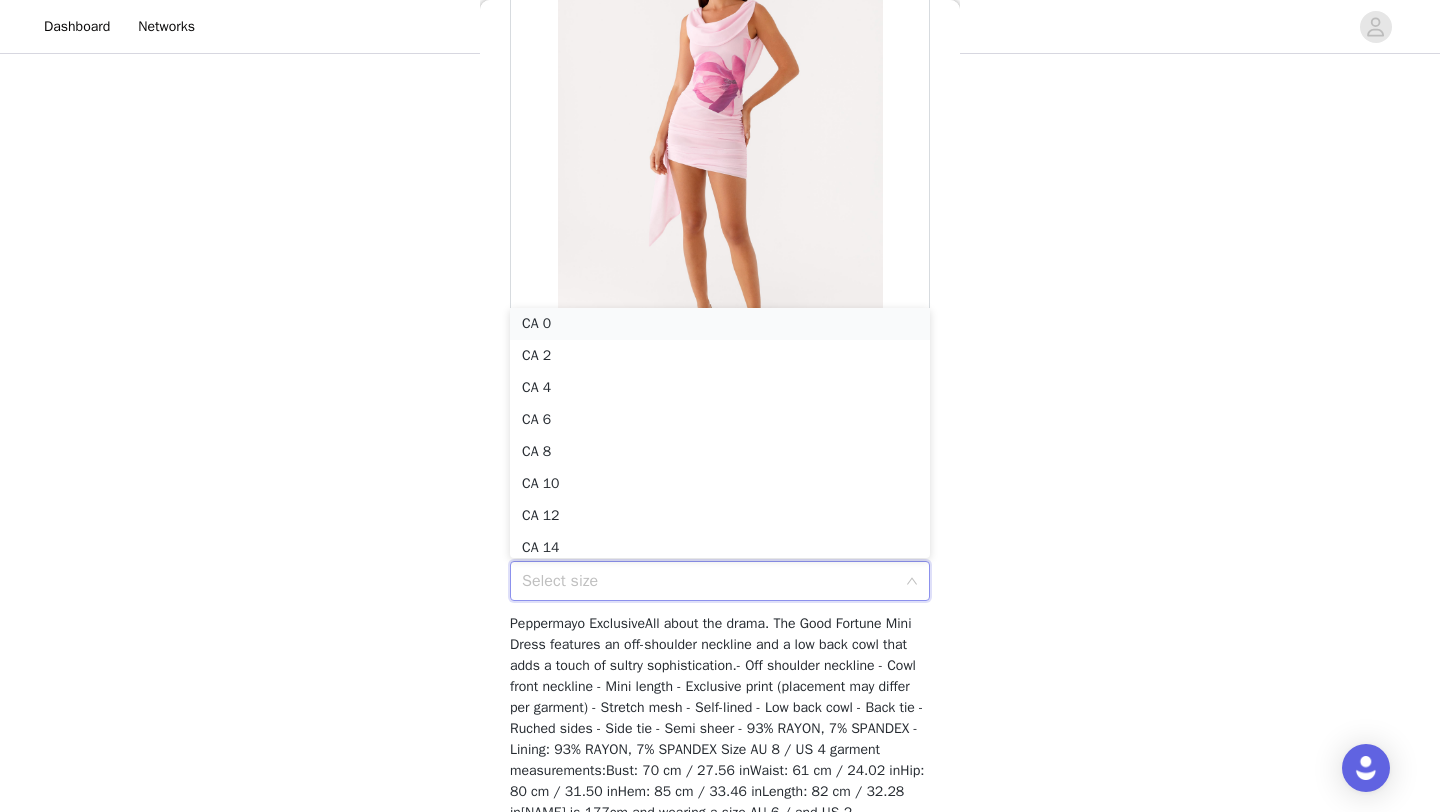 click on "CA 0" at bounding box center (720, 324) 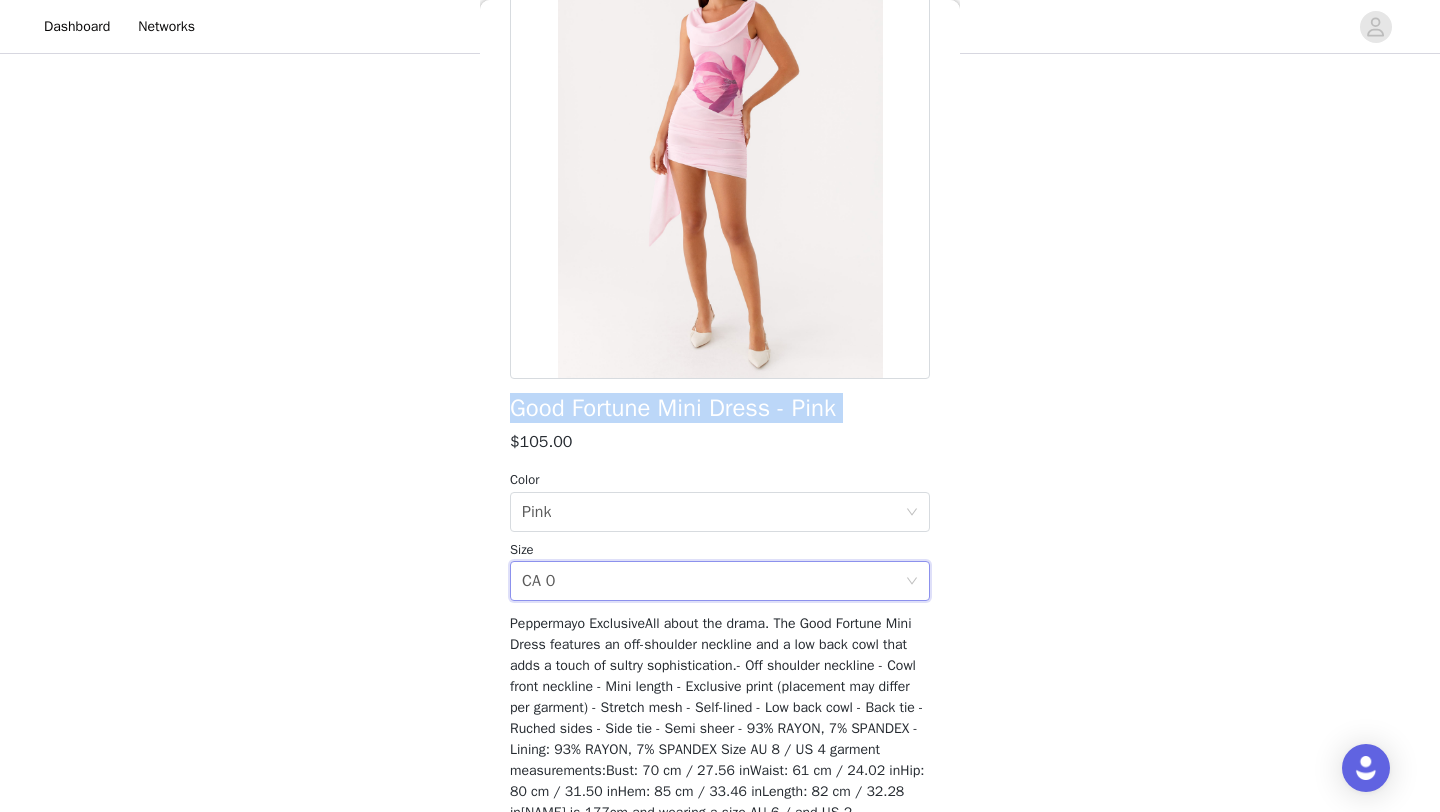 scroll, scrollTop: 287, scrollLeft: 0, axis: vertical 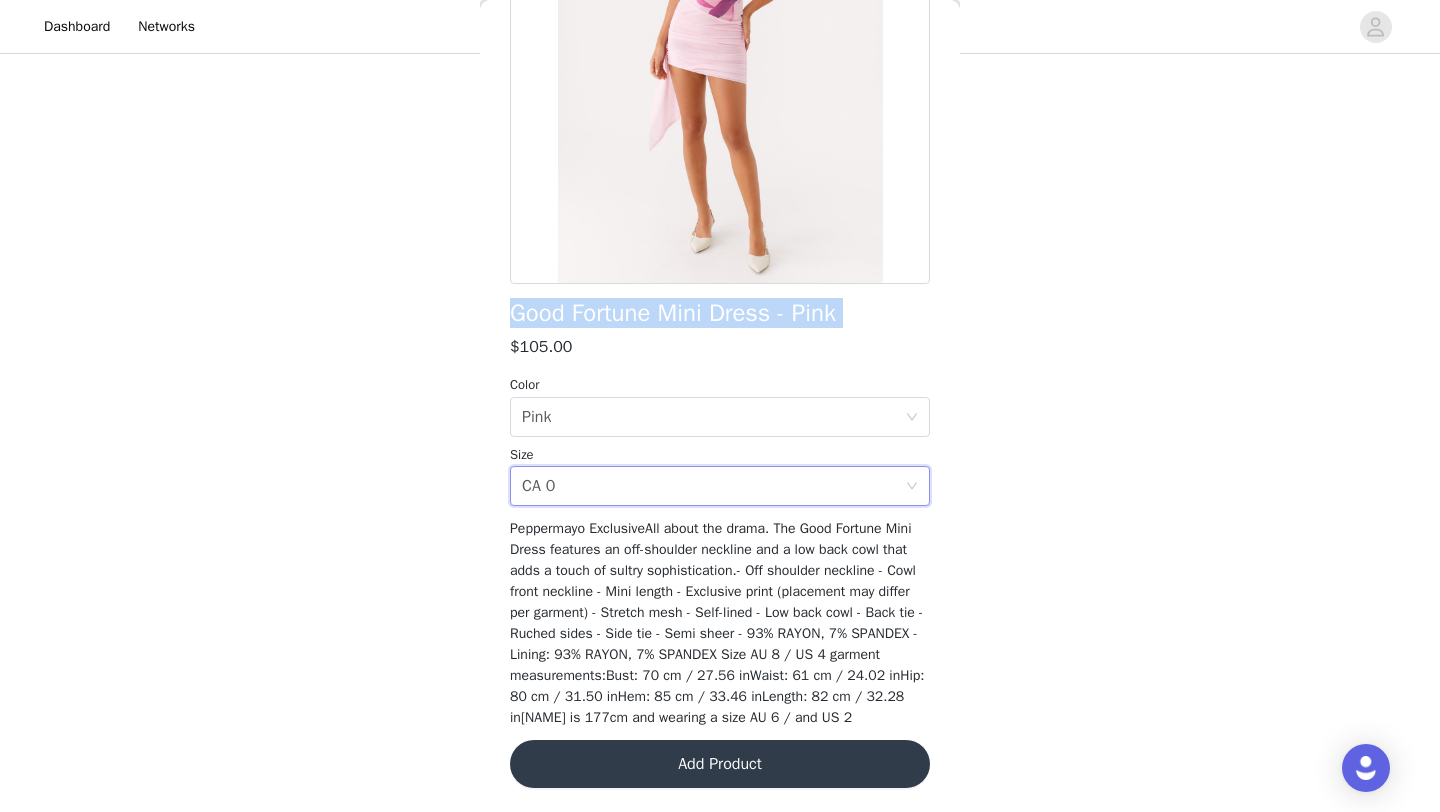 click on "Add Product" at bounding box center (720, 764) 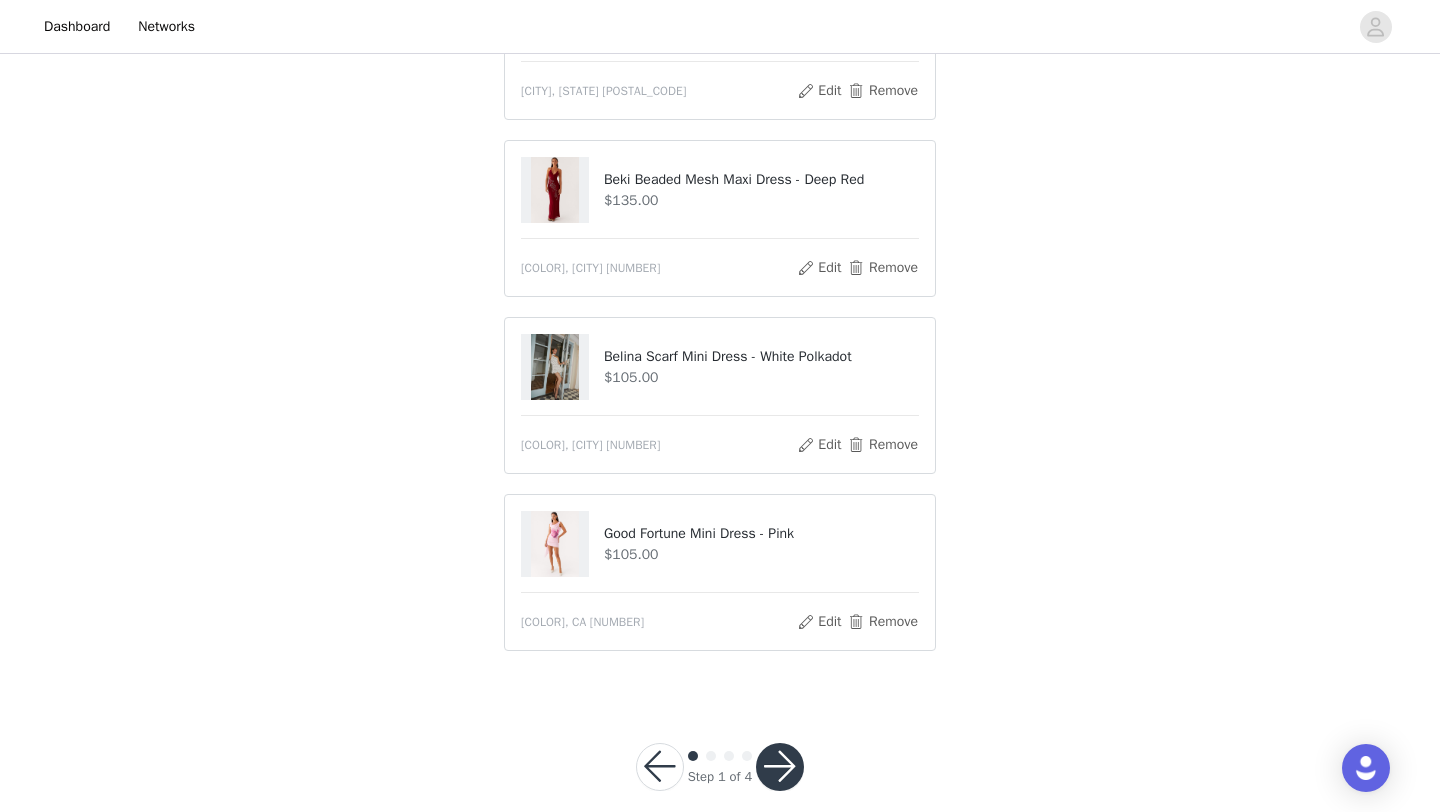 scroll, scrollTop: 639, scrollLeft: 0, axis: vertical 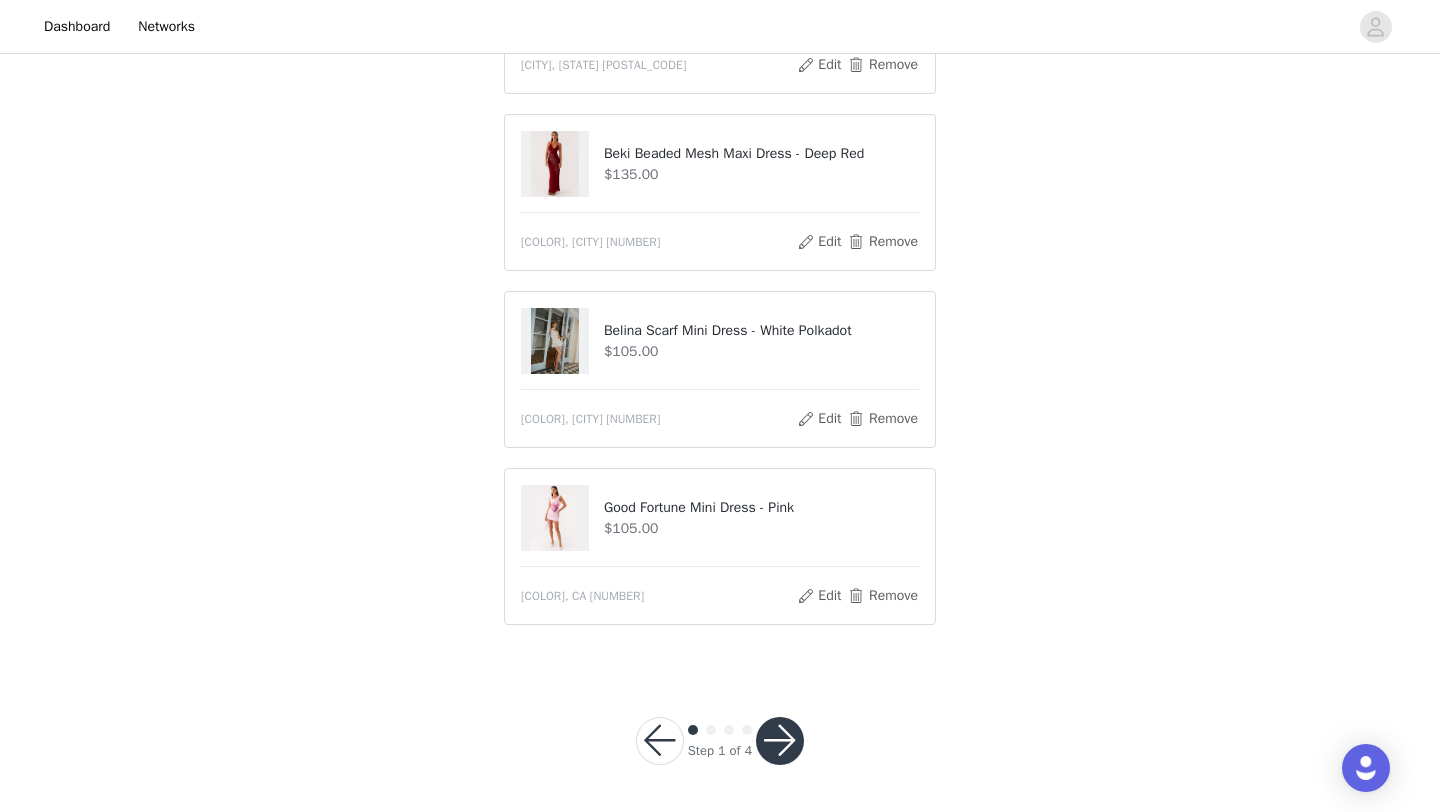 click at bounding box center (780, 741) 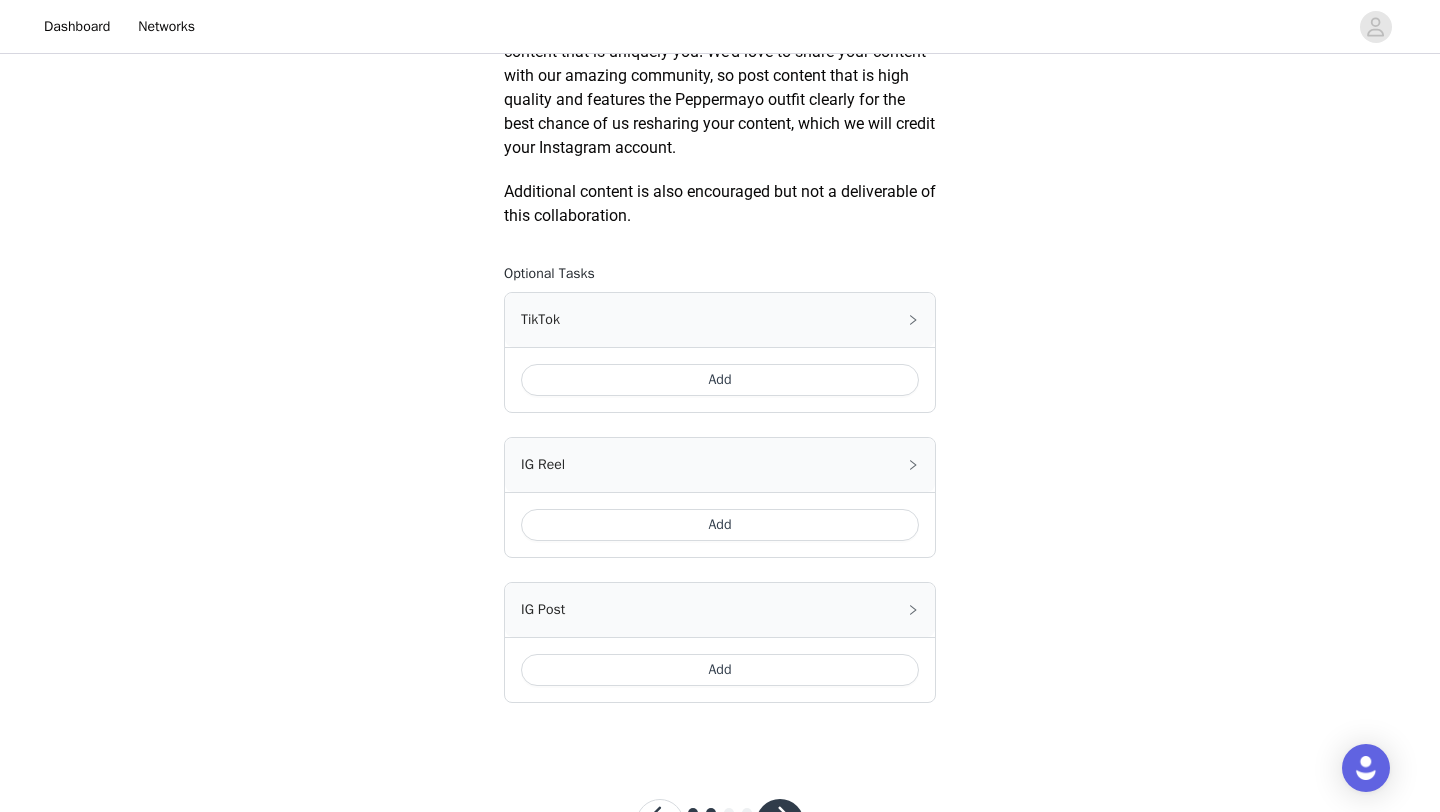 scroll, scrollTop: 1136, scrollLeft: 0, axis: vertical 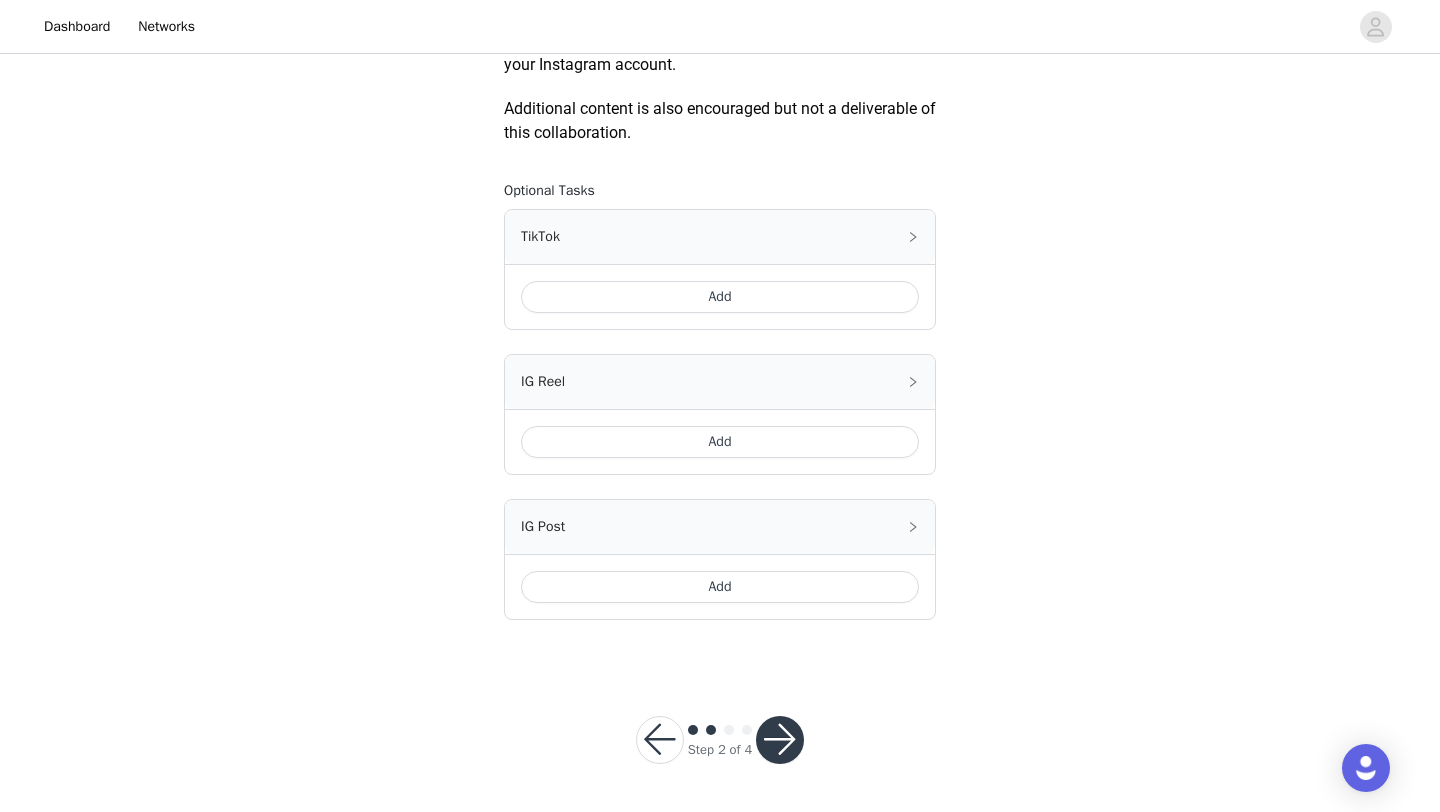 click on "Add" at bounding box center (720, 297) 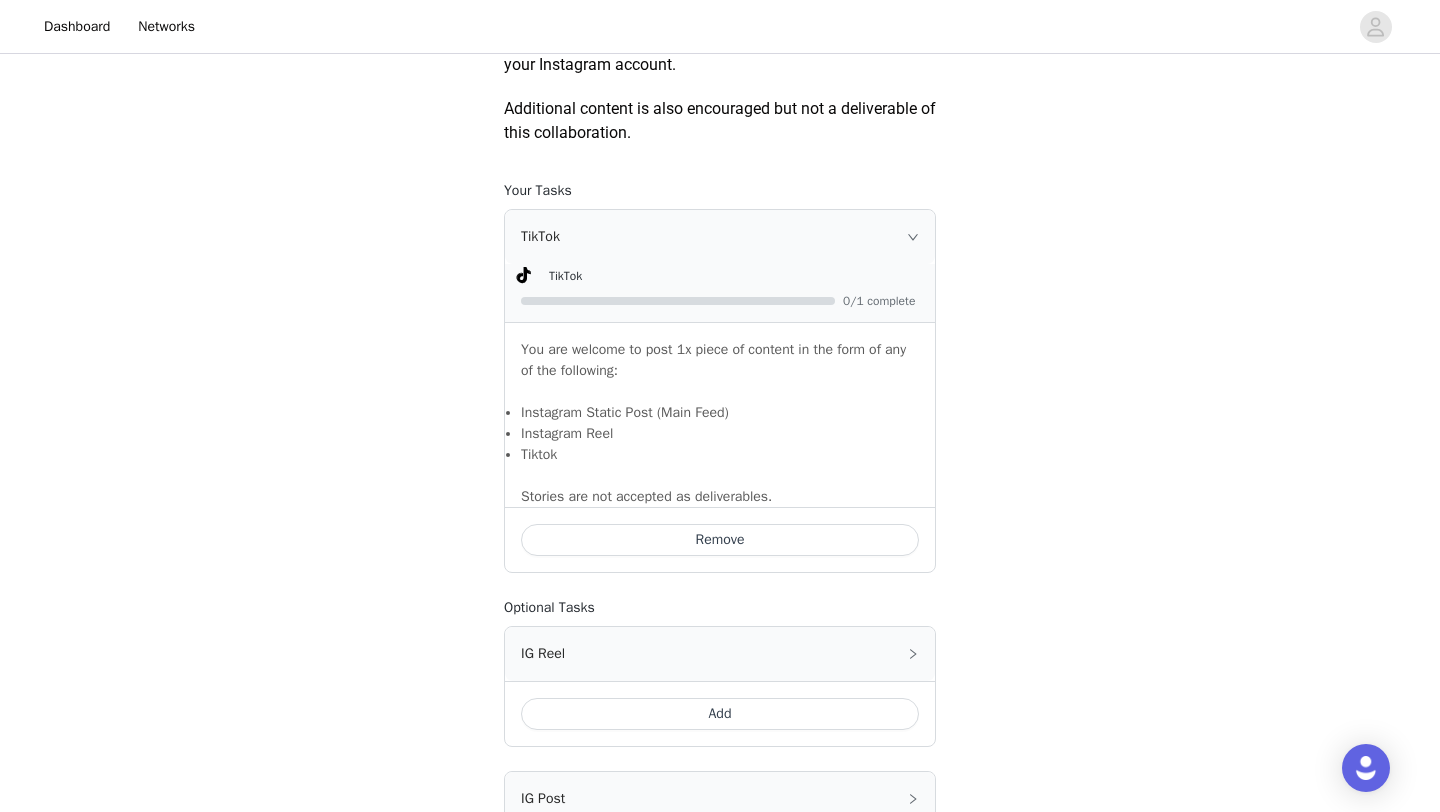 scroll, scrollTop: 1408, scrollLeft: 0, axis: vertical 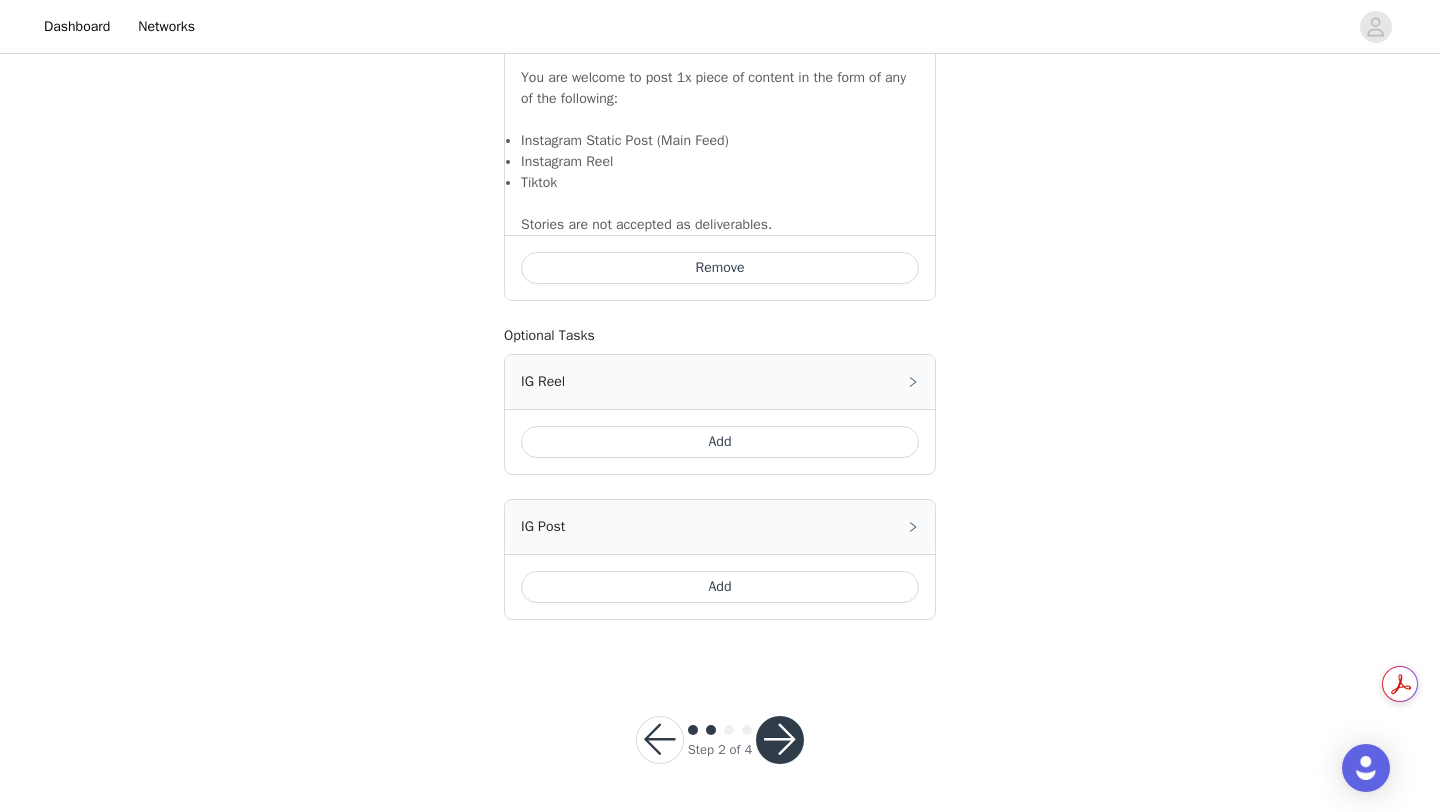 click at bounding box center [780, 740] 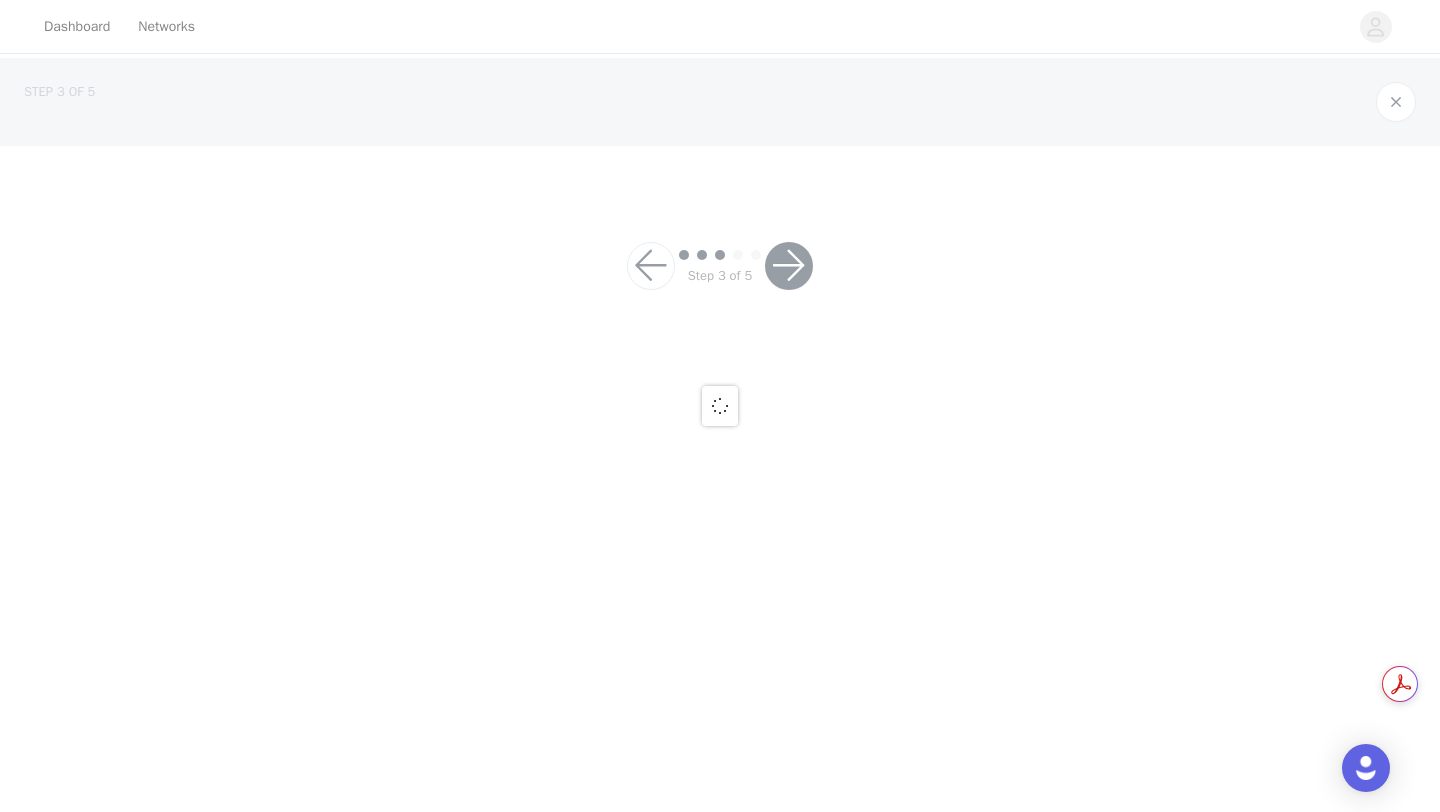 scroll, scrollTop: 0, scrollLeft: 0, axis: both 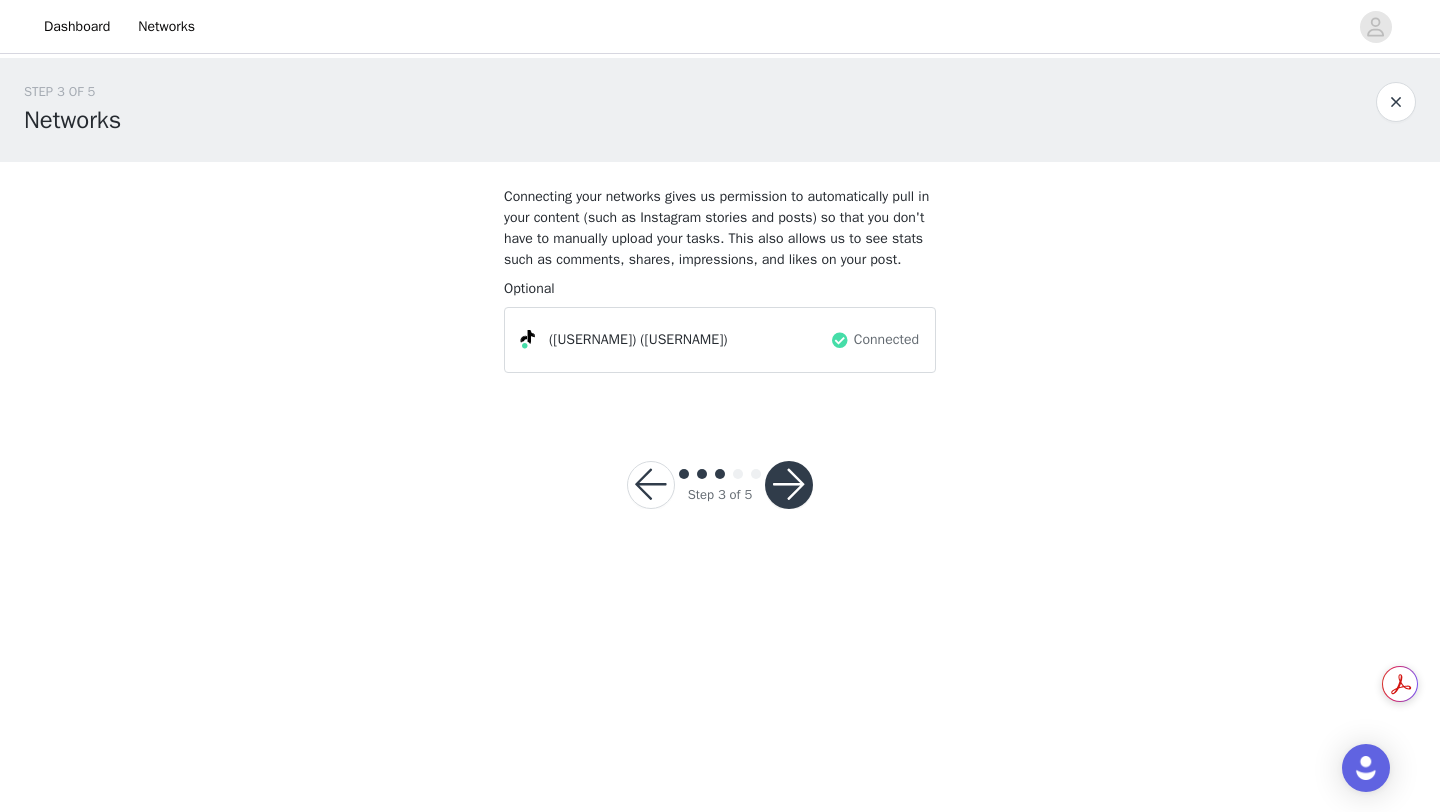 click at bounding box center [789, 485] 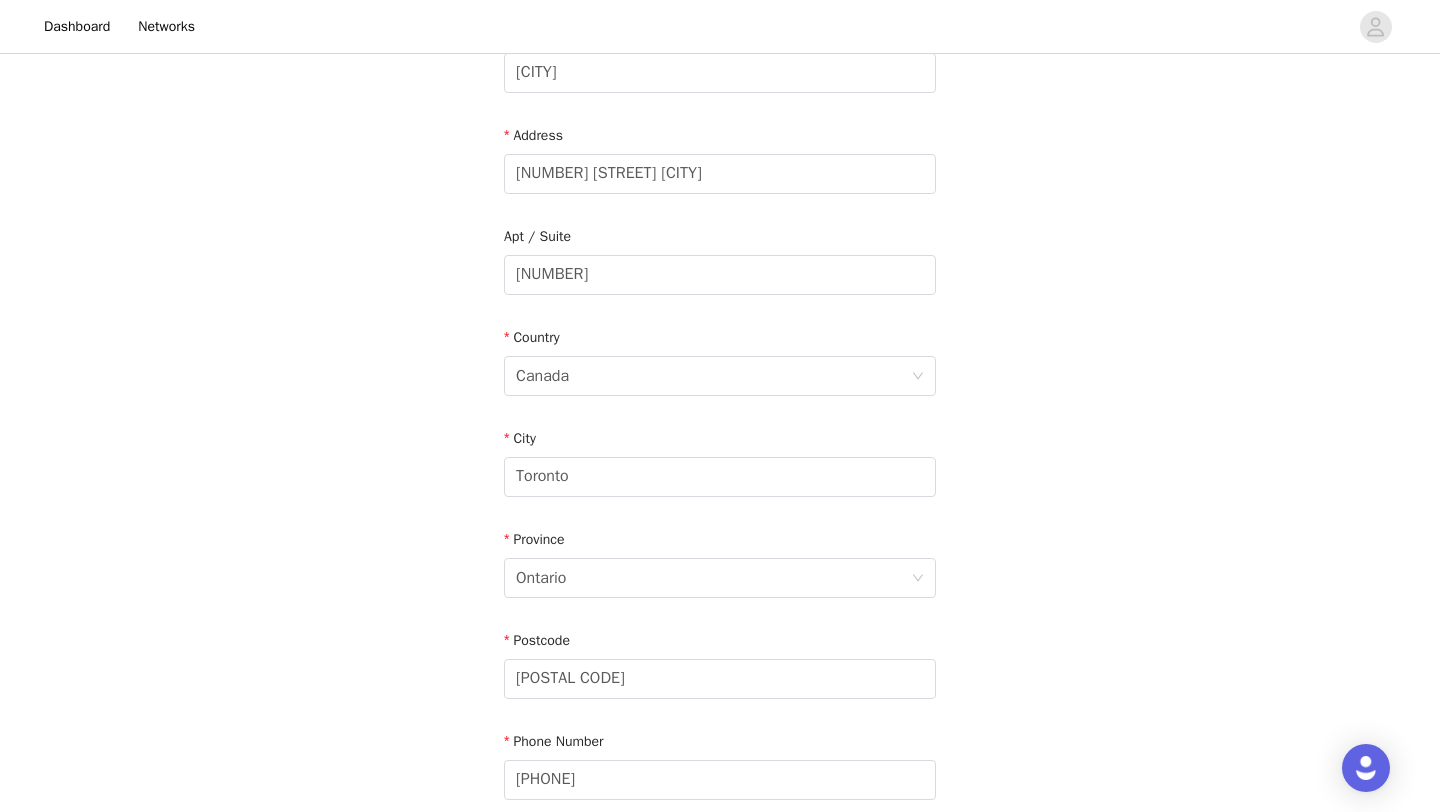 scroll, scrollTop: 551, scrollLeft: 0, axis: vertical 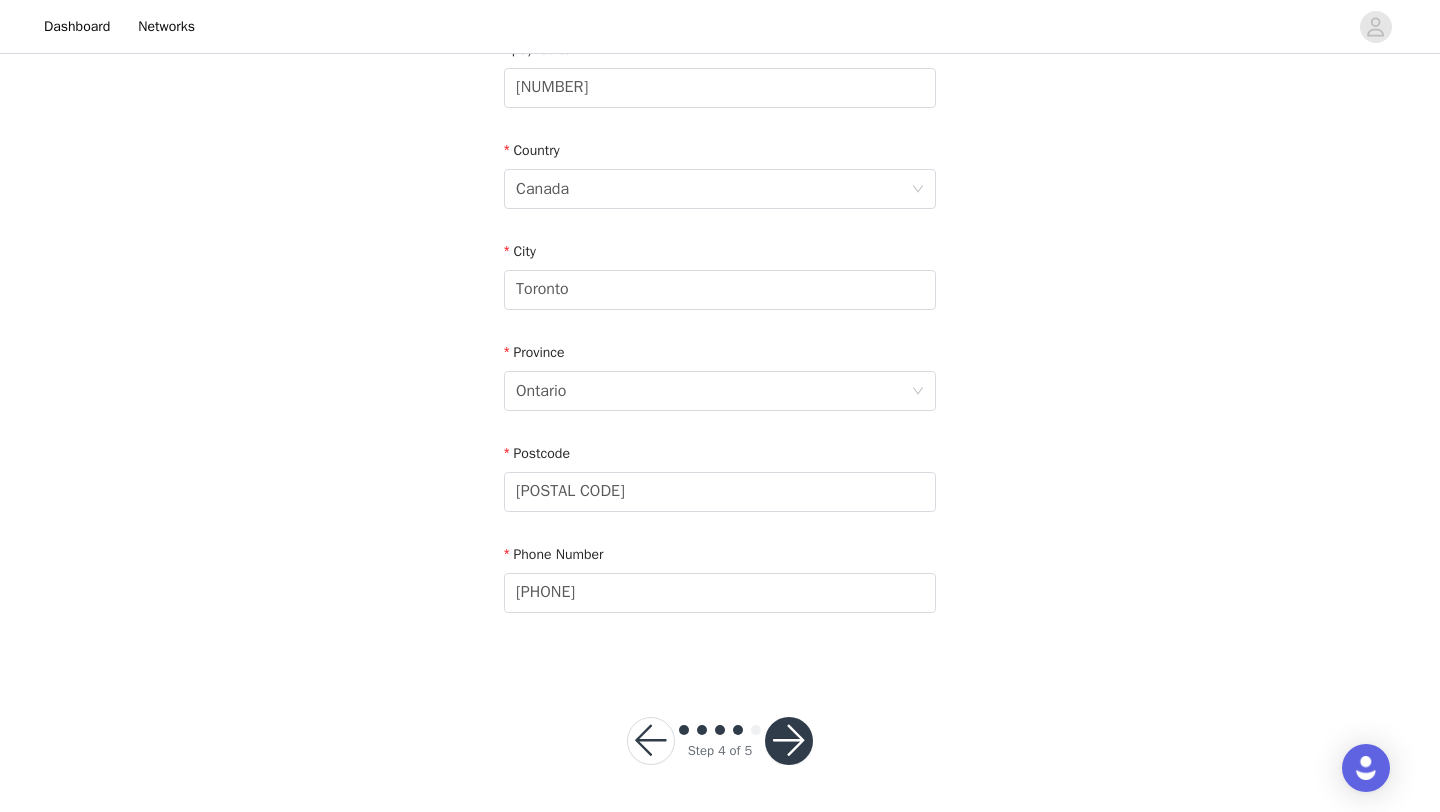 click at bounding box center (789, 741) 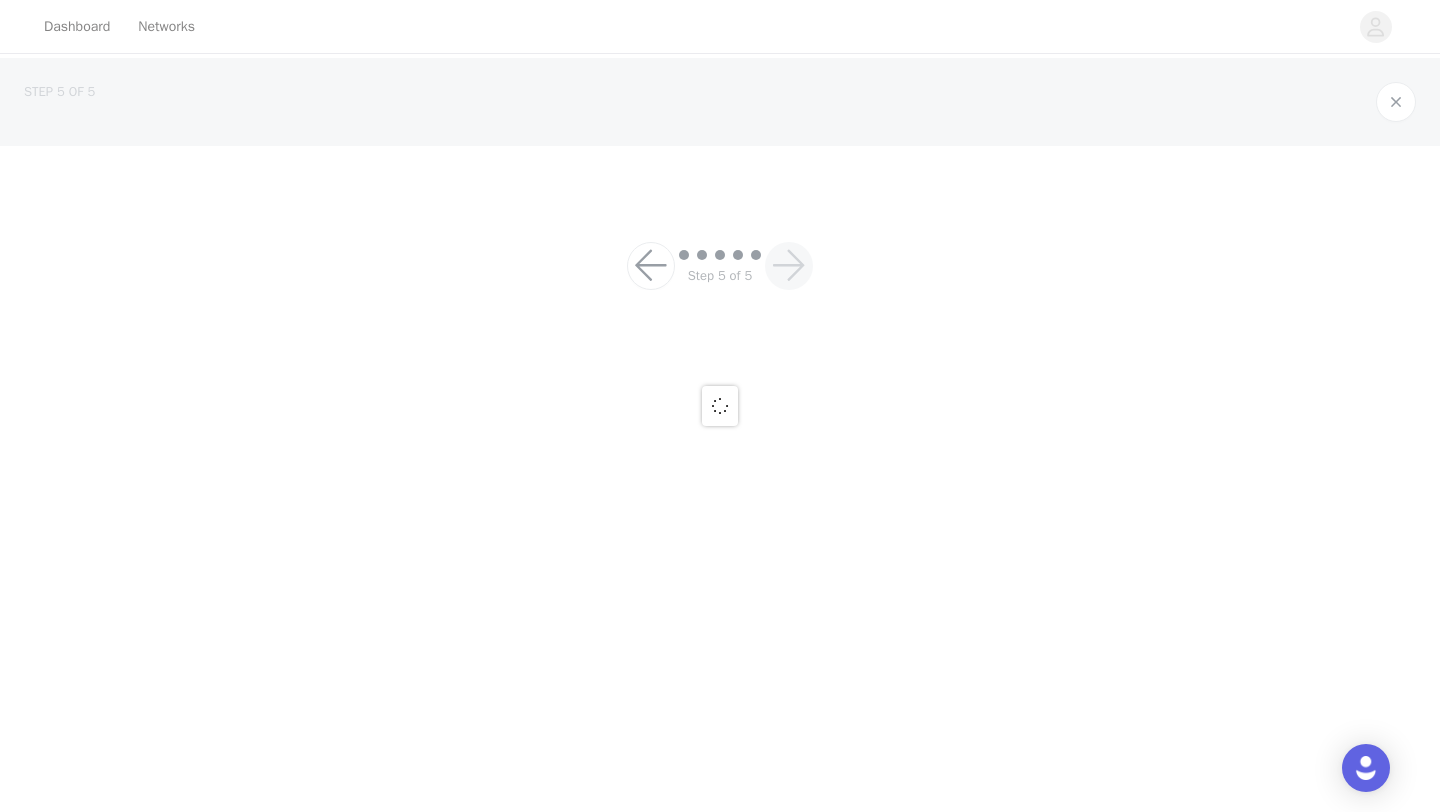 scroll, scrollTop: 0, scrollLeft: 0, axis: both 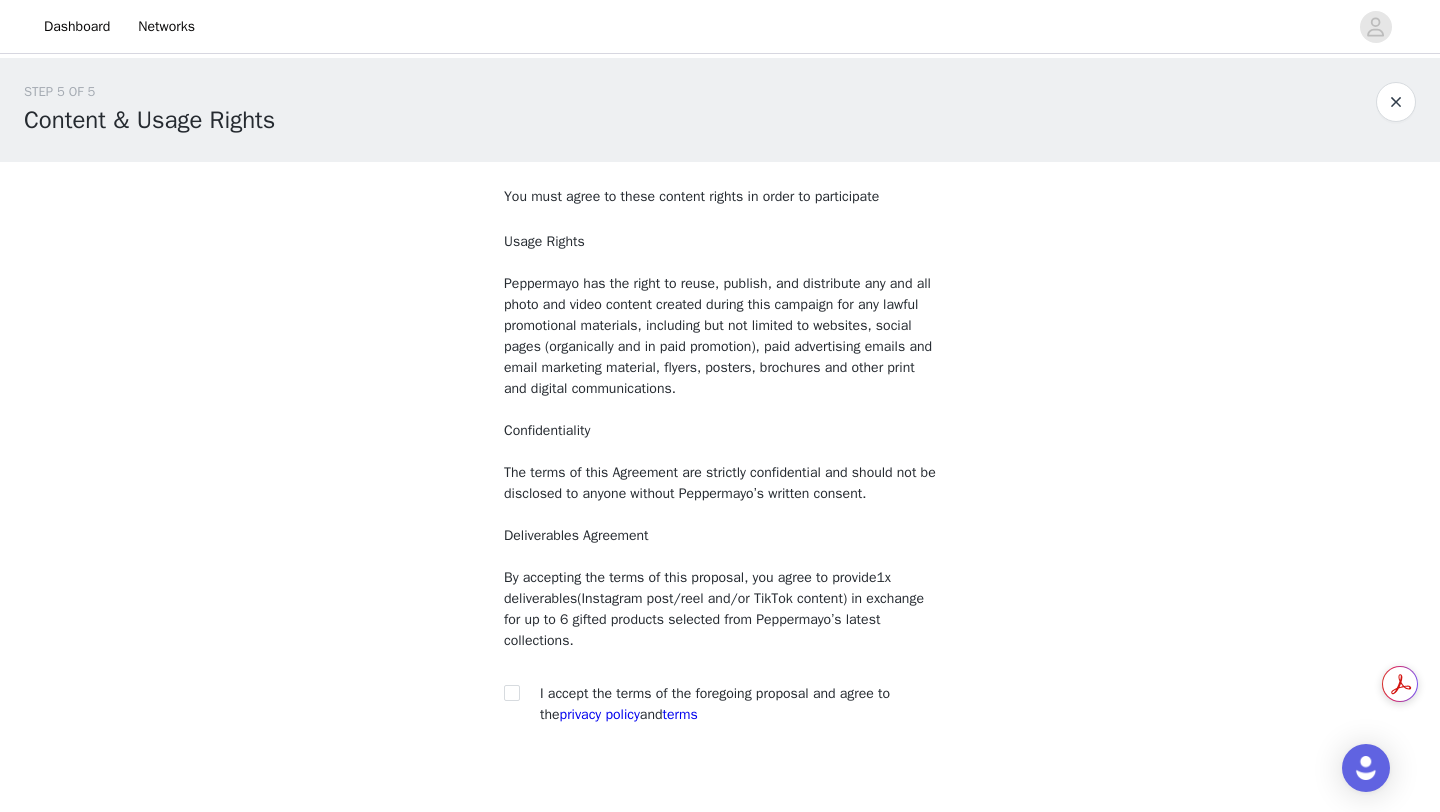 click on "I accept the terms of the foregoing proposal and agree to the
privacy policy
and
terms" at bounding box center [715, 704] 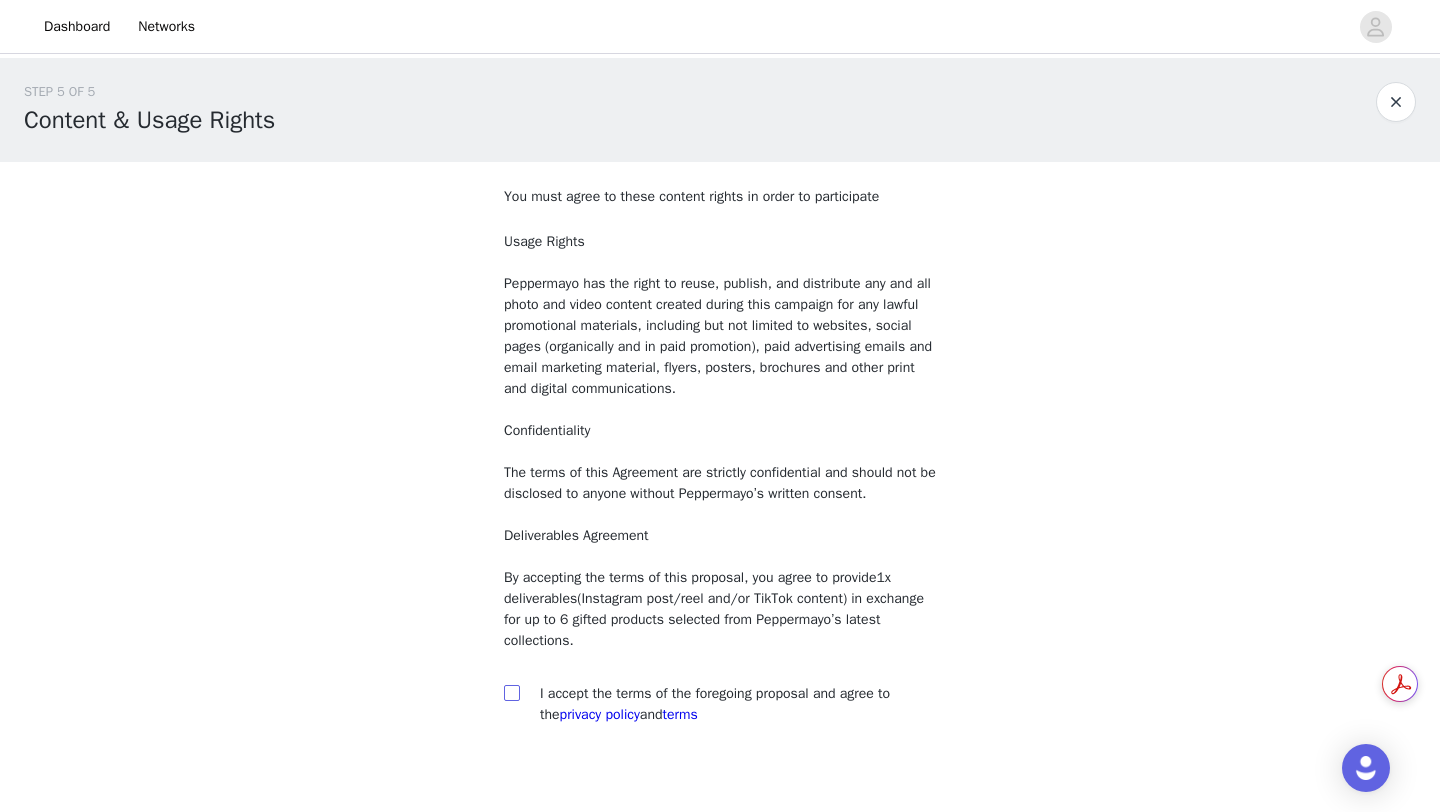 click at bounding box center (511, 692) 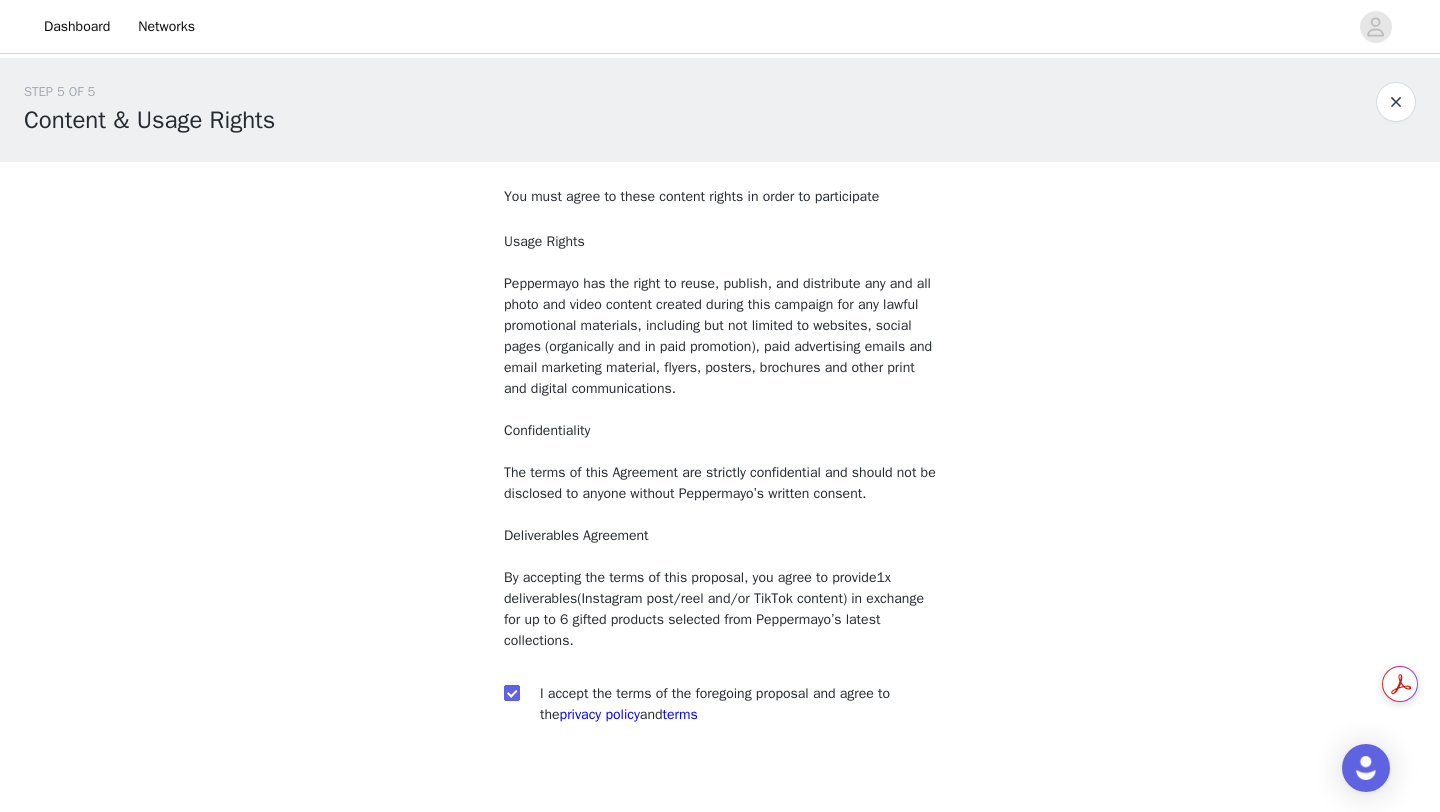scroll, scrollTop: 112, scrollLeft: 0, axis: vertical 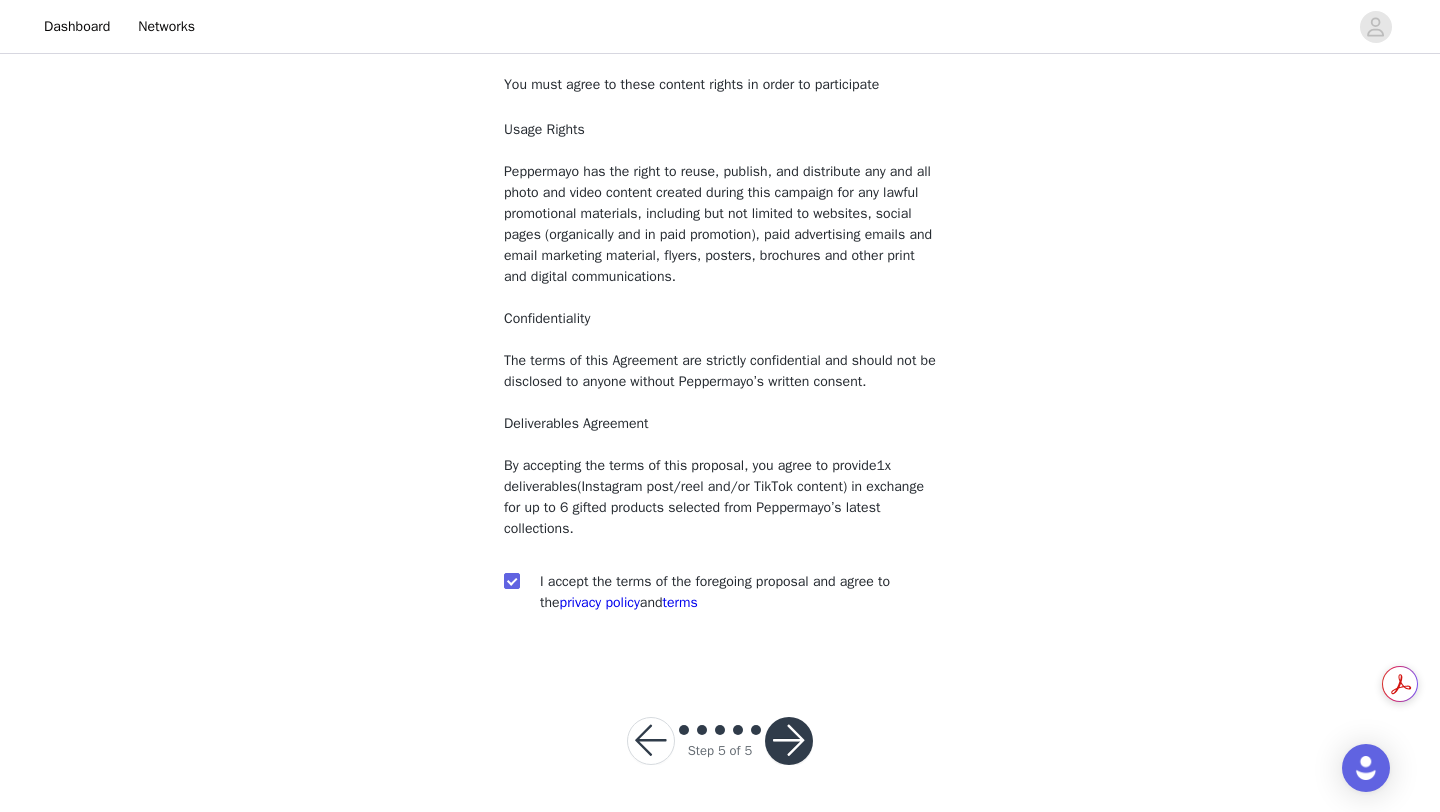 click at bounding box center (789, 741) 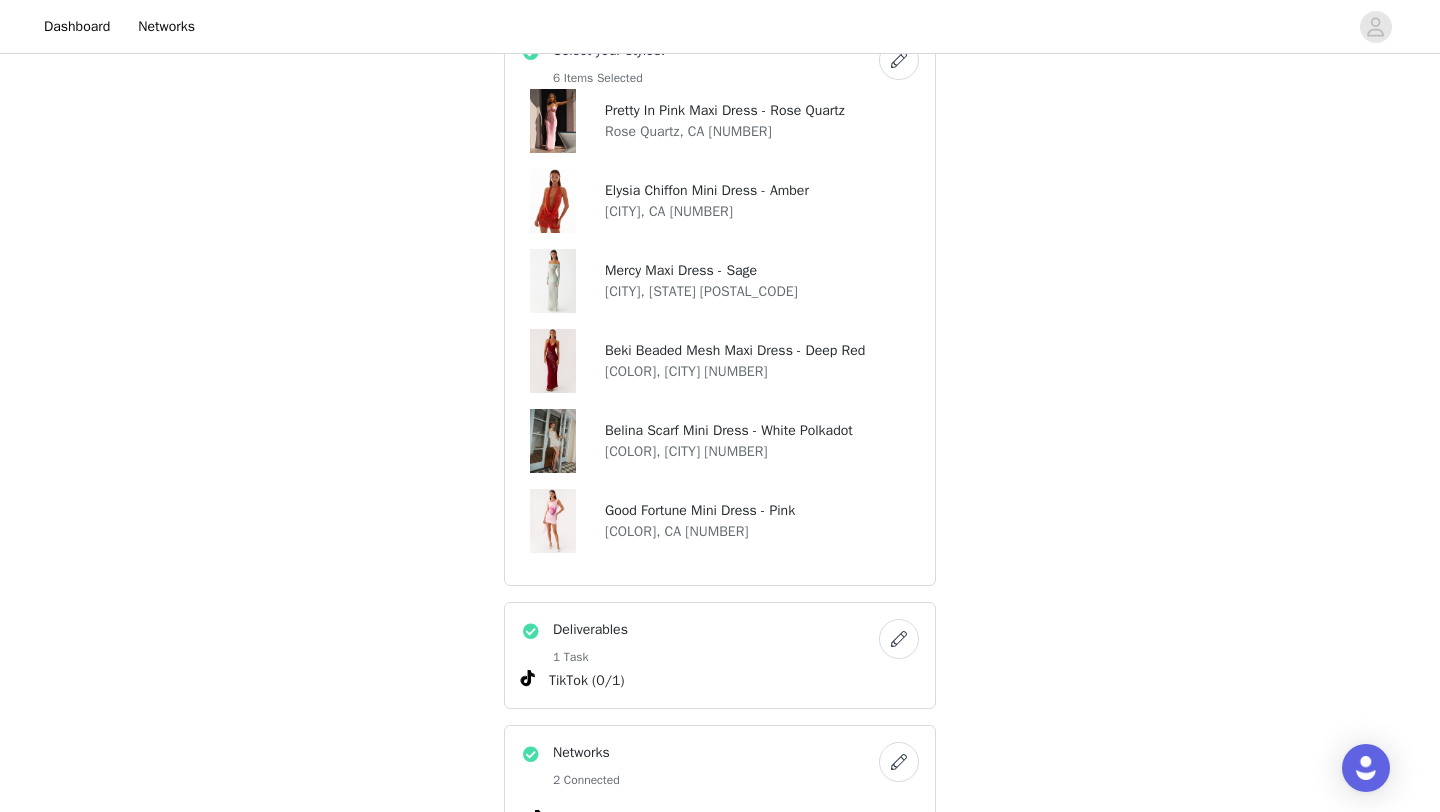 scroll, scrollTop: 1769, scrollLeft: 0, axis: vertical 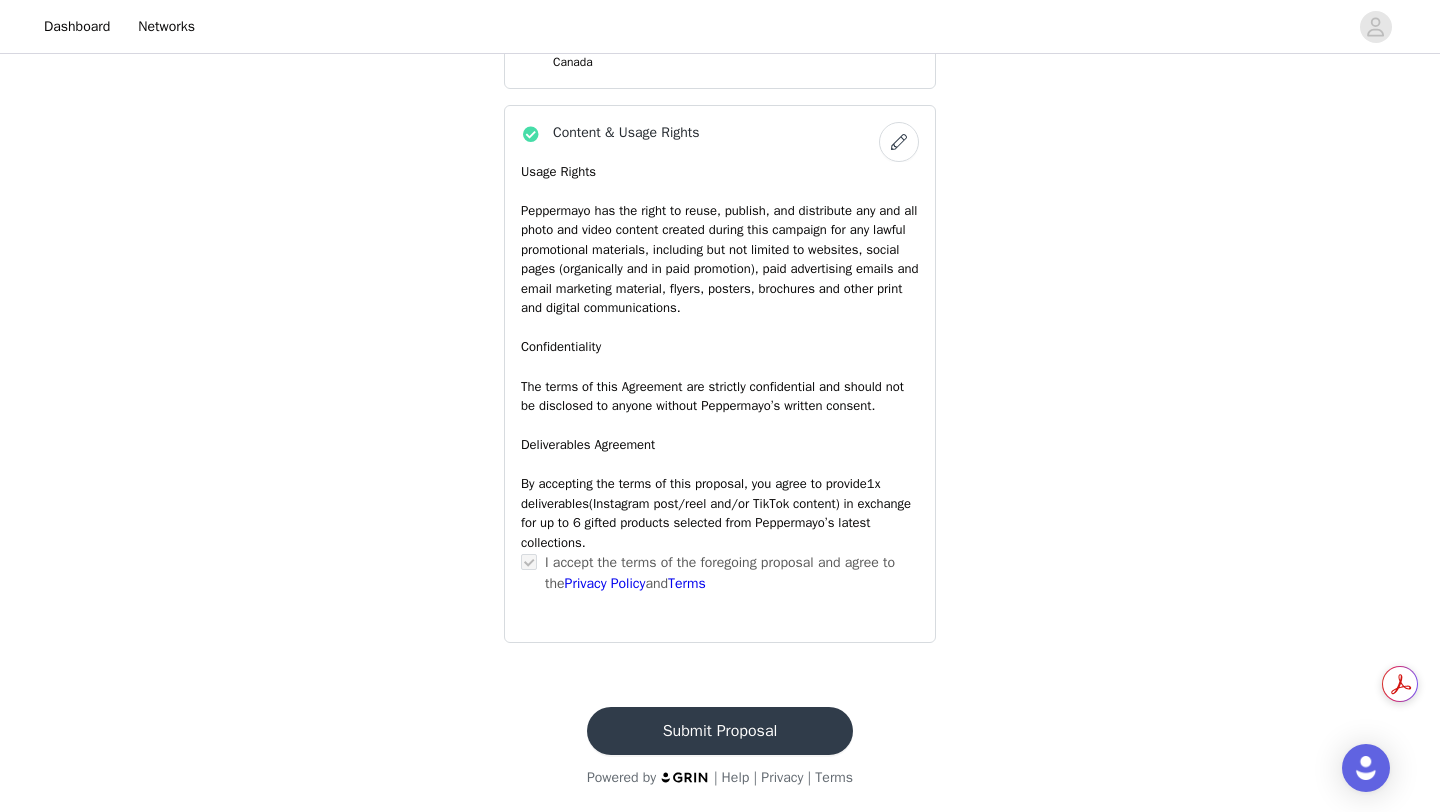 click on "Submit Proposal" at bounding box center (720, 731) 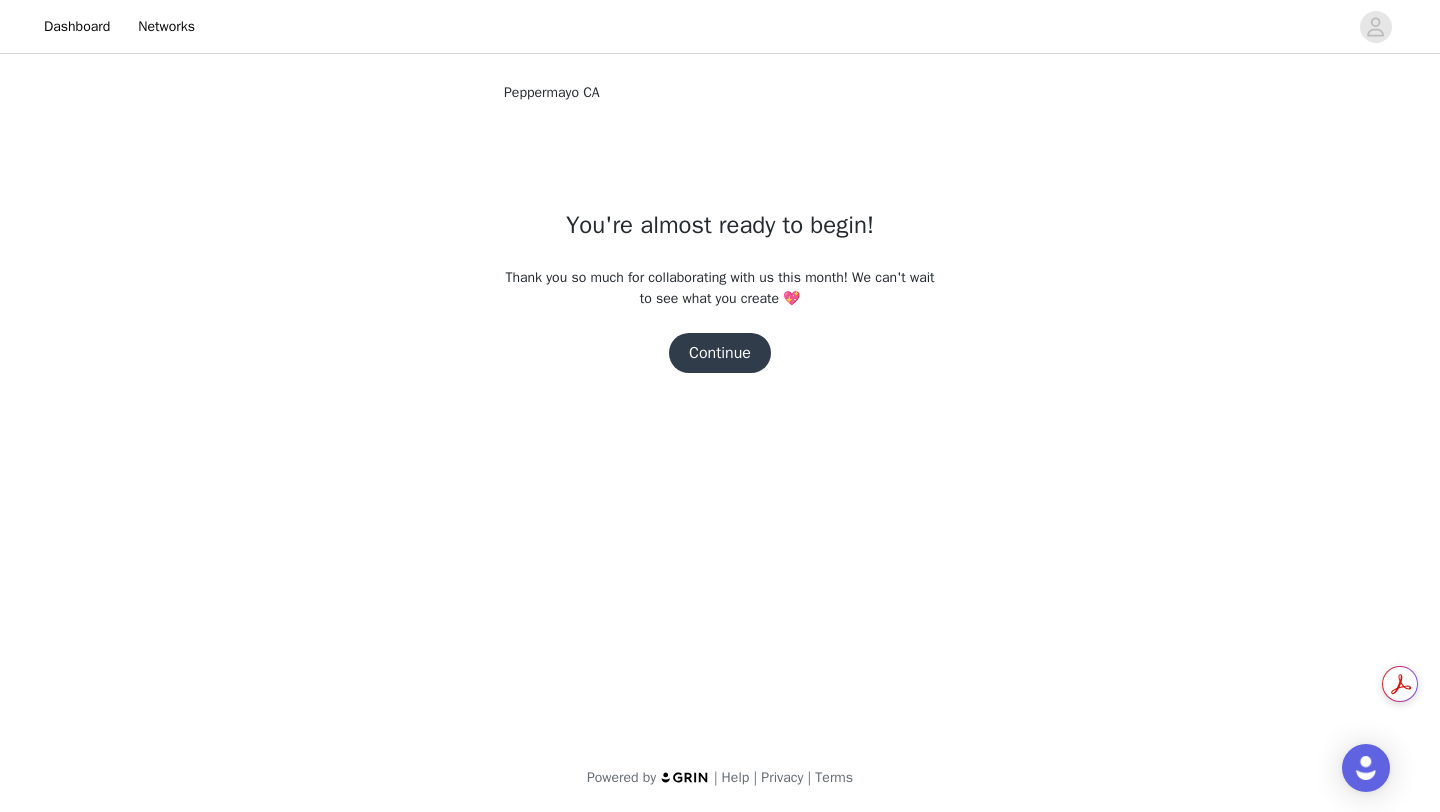 scroll, scrollTop: 0, scrollLeft: 0, axis: both 